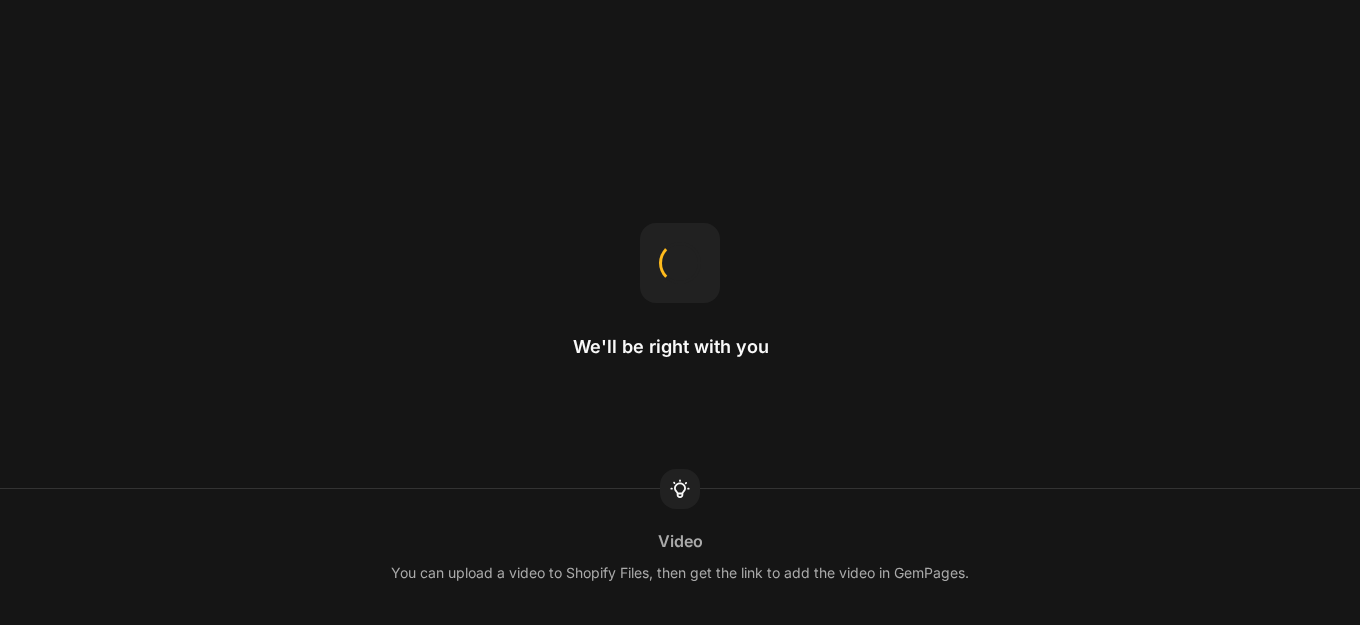 scroll, scrollTop: 0, scrollLeft: 0, axis: both 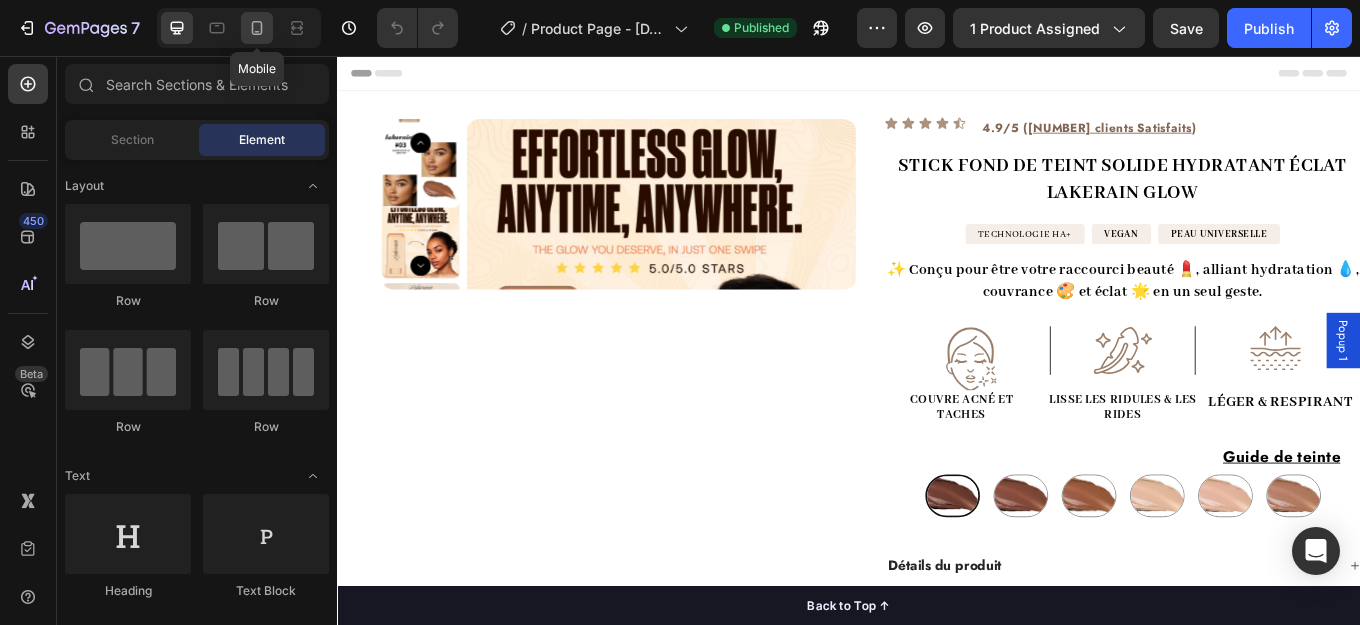 click 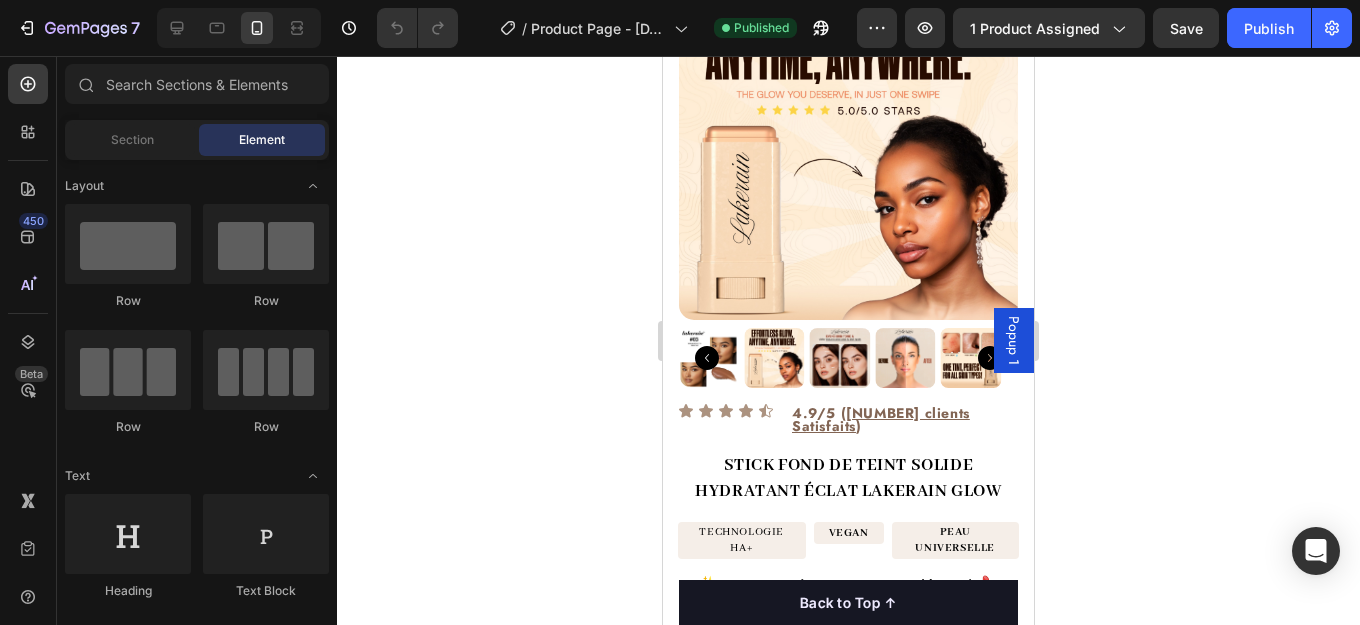 scroll, scrollTop: 0, scrollLeft: 0, axis: both 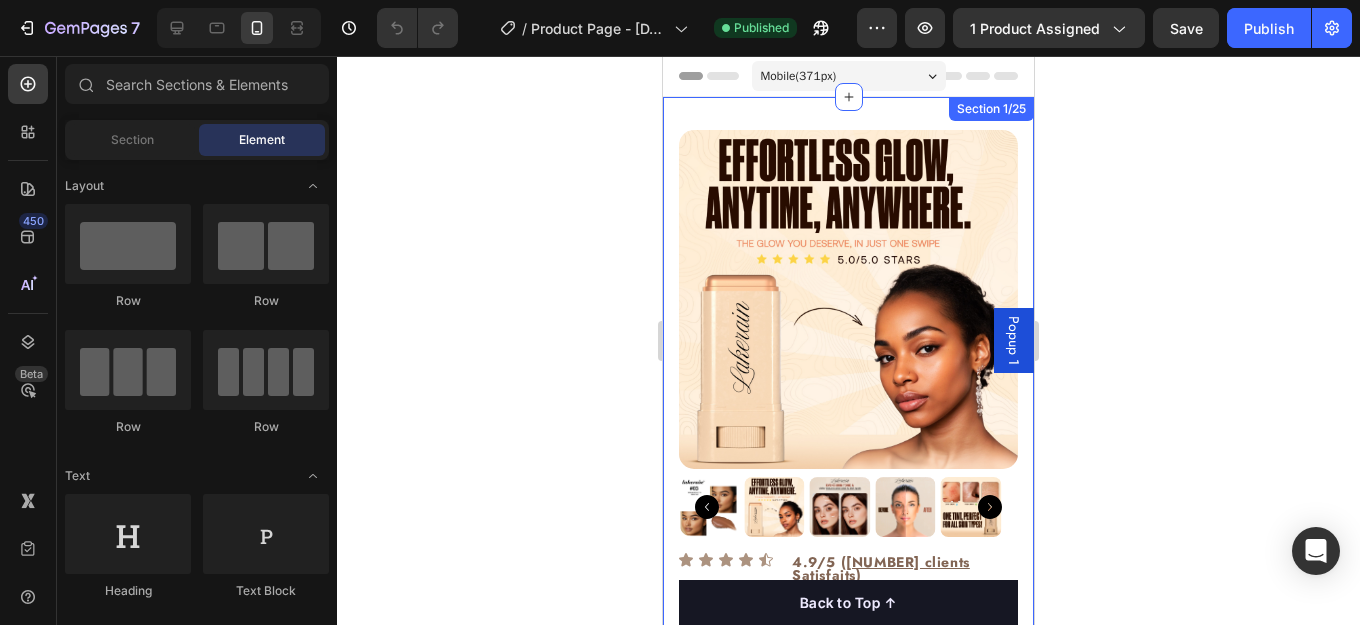 click on "Product Images Icon Icon Icon Icon Icon Icon List 4.9/5 ( 56,923 clients Satisfaits  ) Text Block Row STICK FOND DE TEINT SOLIDE HYDRATANT ÉCLAT LAKERAIN GLOW Product Title TECHNOLOGIE HA+ Heading VEGAN Heading PEAU UNIVERSELLE Heading Row ✨ Conçu pour être votre raccourci beauté 💄, alliant hydratation 💧, couvrance 🎨 et éclat 🌟 en un seul geste.   Text Block Image Image Image Row Image Image Image Row COUVRE ACNÉ ET TACHES Text Block LISSE LES RIDULES & LES RIDES   Text Block LÉGER & RESPIRANT Text Block Row Guide de teinte          Button Lakerain Colored Solid Essence-1 (foreign version) Lakerain Colored Solid Essence-1 (foreign version) Lakerain Colored Solid Essence-2 (foreign version) Lakerain Colored Solid Essence-2 (foreign version) Lakerain Colored Solid Essence-3 (foreign version) Lakerain Colored Solid Essence-3 (foreign version) Lakerain Colored Solid Essence-4 (foreign version) Lakerain Colored Solid Essence-4 (foreign version)
Product" at bounding box center [848, 725] 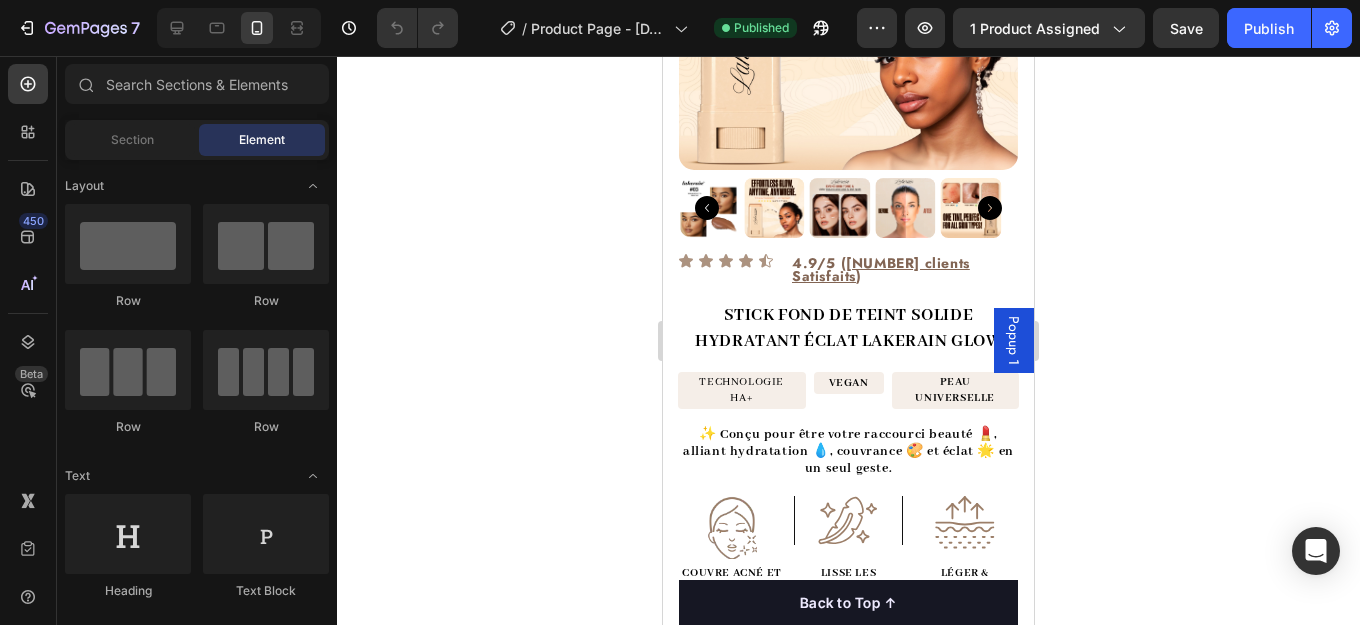 scroll, scrollTop: 394, scrollLeft: 0, axis: vertical 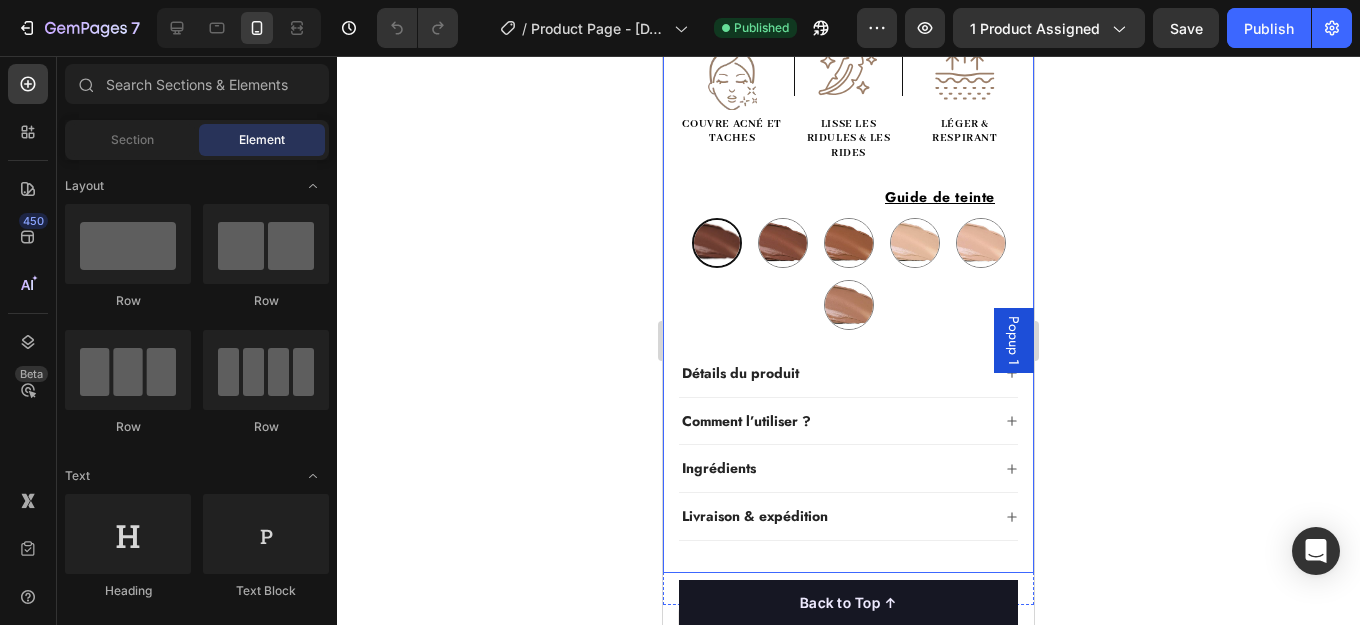click on "Product Images Icon Icon Icon Icon Icon Icon List 4.9/5 ( 56,923 clients Satisfaits  ) Text Block Row STICK FOND DE TEINT SOLIDE HYDRATANT ÉCLAT LAKERAIN GLOW Product Title TECHNOLOGIE HA+ Heading VEGAN Heading PEAU UNIVERSELLE Heading Row ✨ Conçu pour être votre raccourci beauté 💄, alliant hydratation 💧, couvrance 🎨 et éclat 🌟 en un seul geste.   Text Block Image Image Image Row Image Image Image Row COUVRE ACNÉ ET TACHES Text Block LISSE LES RIDULES & LES RIDES   Text Block LÉGER & RESPIRANT Text Block Row Guide de teinte          Button Lakerain Colored Solid Essence-1 (foreign version) Lakerain Colored Solid Essence-1 (foreign version) Lakerain Colored Solid Essence-2 (foreign version) Lakerain Colored Solid Essence-2 (foreign version) Lakerain Colored Solid Essence-3 (foreign version) Lakerain Colored Solid Essence-3 (foreign version) Lakerain Colored Solid Essence-4 (foreign version) Lakerain Colored Solid Essence-4 (foreign version)
Product" at bounding box center (848, -23) 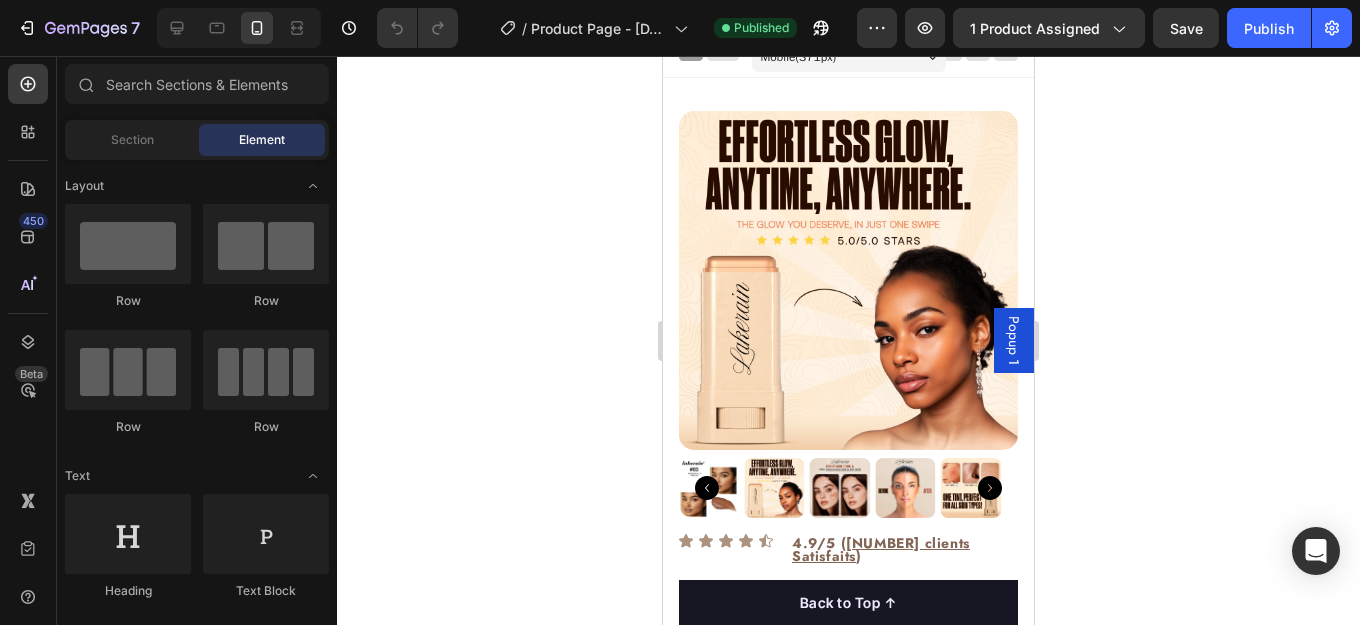 scroll, scrollTop: 0, scrollLeft: 0, axis: both 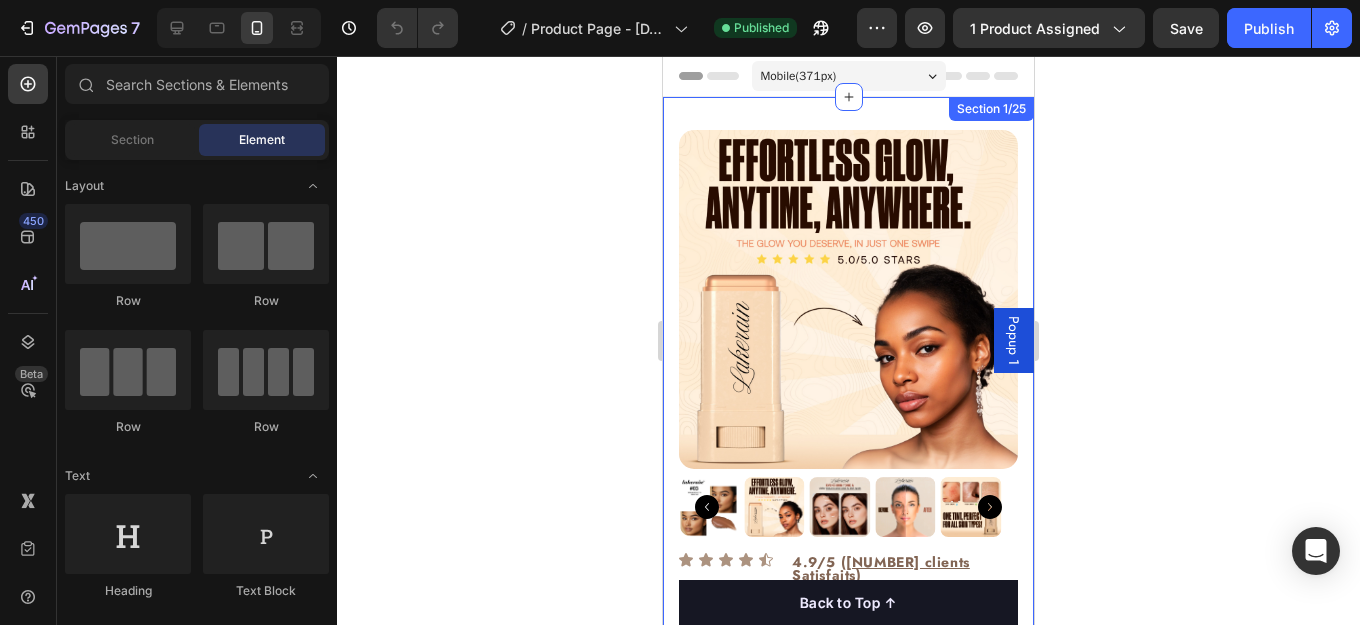 click on "Product Images Icon Icon Icon Icon Icon Icon List 4.9/5 ( 56,923 clients Satisfaits  ) Text Block Row STICK FOND DE TEINT SOLIDE HYDRATANT ÉCLAT LAKERAIN GLOW Product Title TECHNOLOGIE HA+ Heading VEGAN Heading PEAU UNIVERSELLE Heading Row ✨ Conçu pour être votre raccourci beauté 💄, alliant hydratation 💧, couvrance 🎨 et éclat 🌟 en un seul geste.   Text Block Image Image Image Row Image Image Image Row COUVRE ACNÉ ET TACHES Text Block LISSE LES RIDULES & LES RIDES   Text Block LÉGER & RESPIRANT Text Block Row Guide de teinte          Button Lakerain Colored Solid Essence-1 (foreign version) Lakerain Colored Solid Essence-1 (foreign version) Lakerain Colored Solid Essence-2 (foreign version) Lakerain Colored Solid Essence-2 (foreign version) Lakerain Colored Solid Essence-3 (foreign version) Lakerain Colored Solid Essence-3 (foreign version) Lakerain Colored Solid Essence-4 (foreign version) Lakerain Colored Solid Essence-4 (foreign version)
Product" at bounding box center (848, 725) 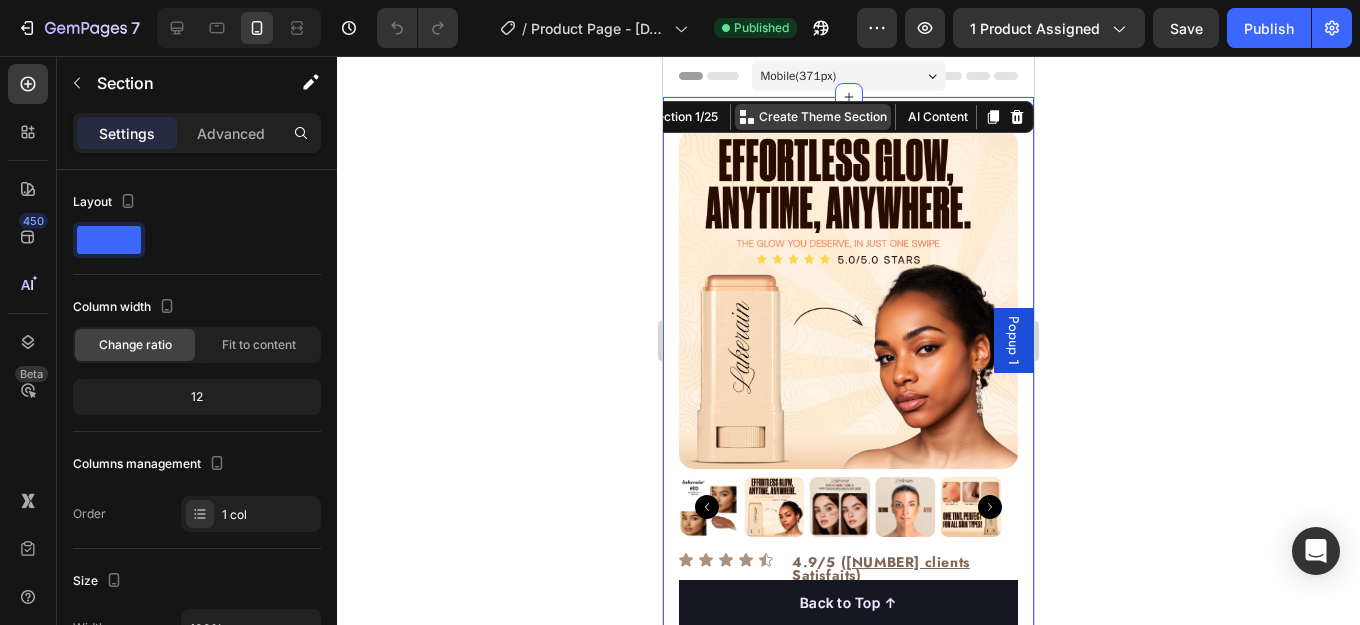 click on "Create Theme Section" at bounding box center [823, 117] 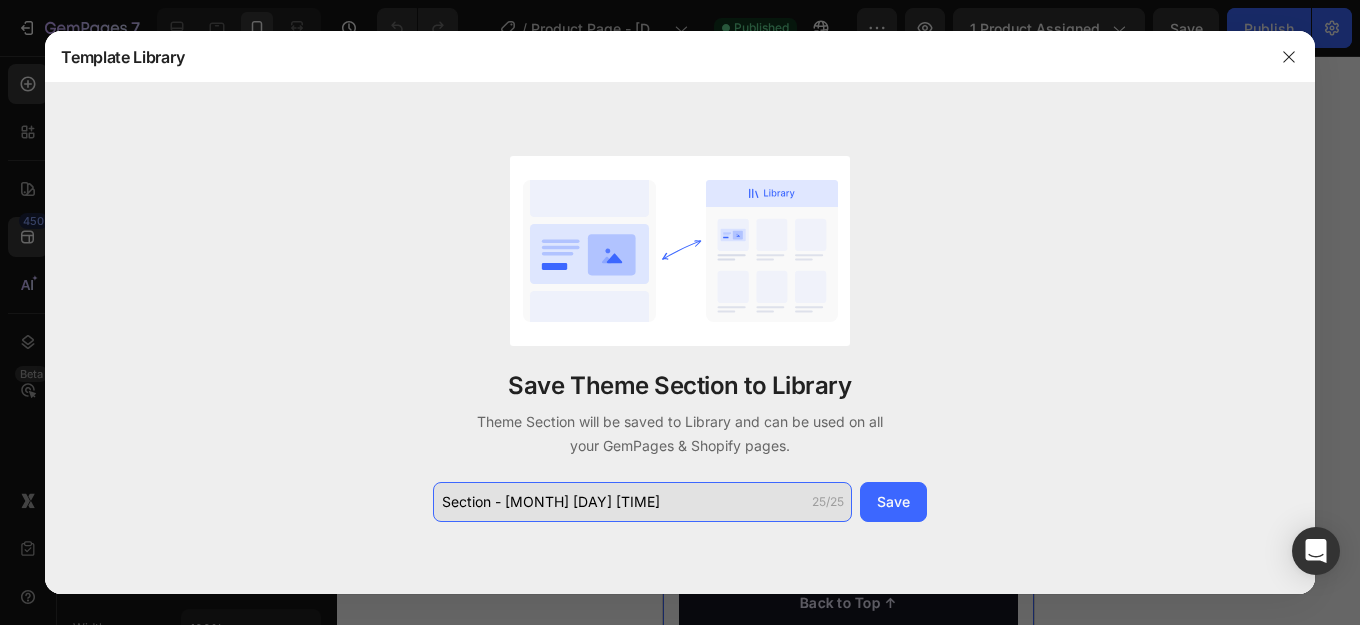click on "Section - Aug 01 11:58:45" 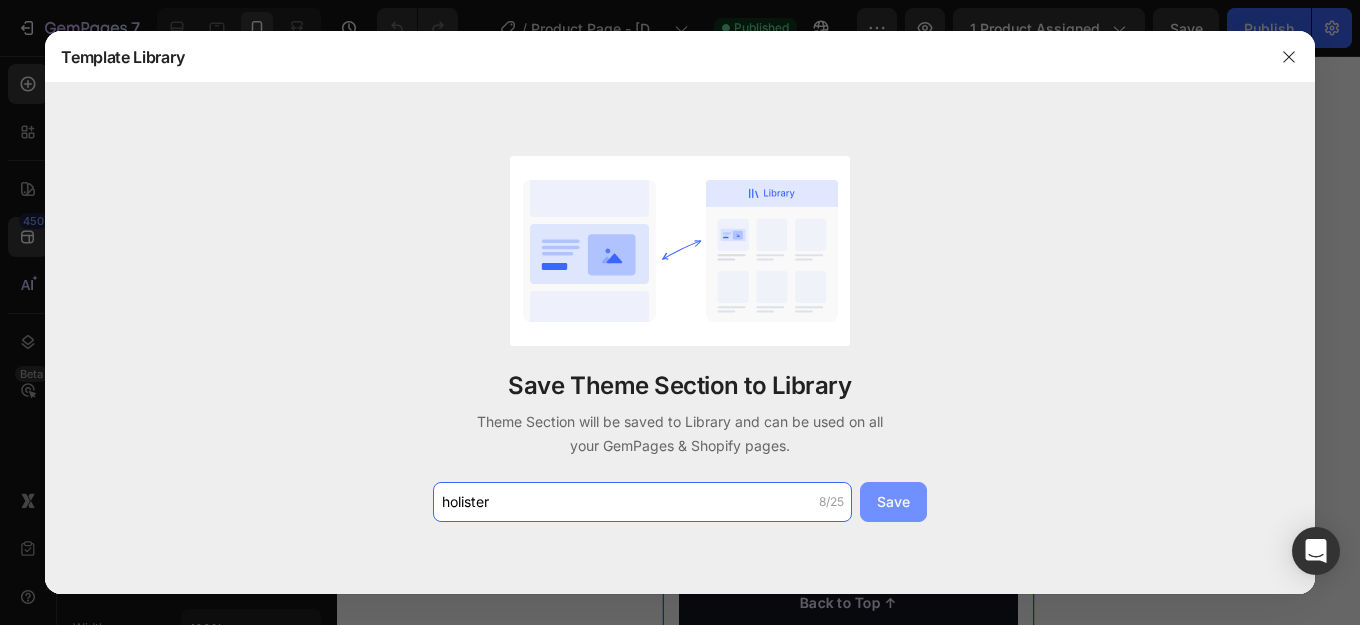 type on "holister" 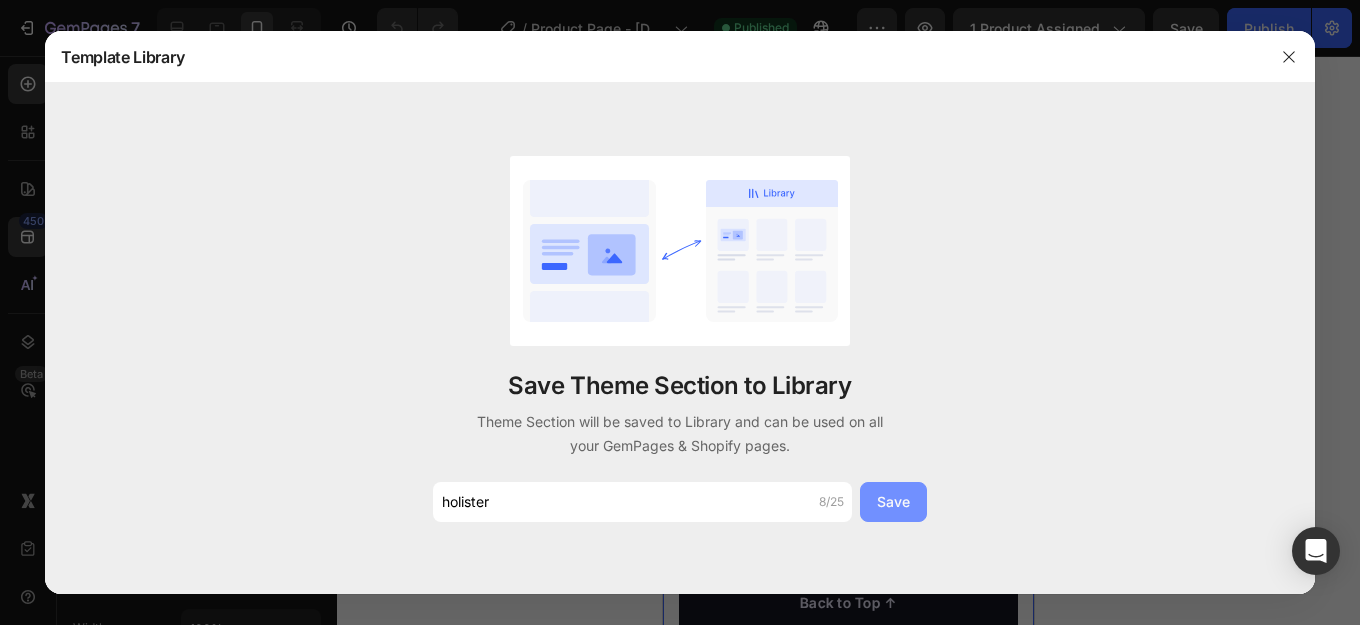 click on "Save" at bounding box center [893, 501] 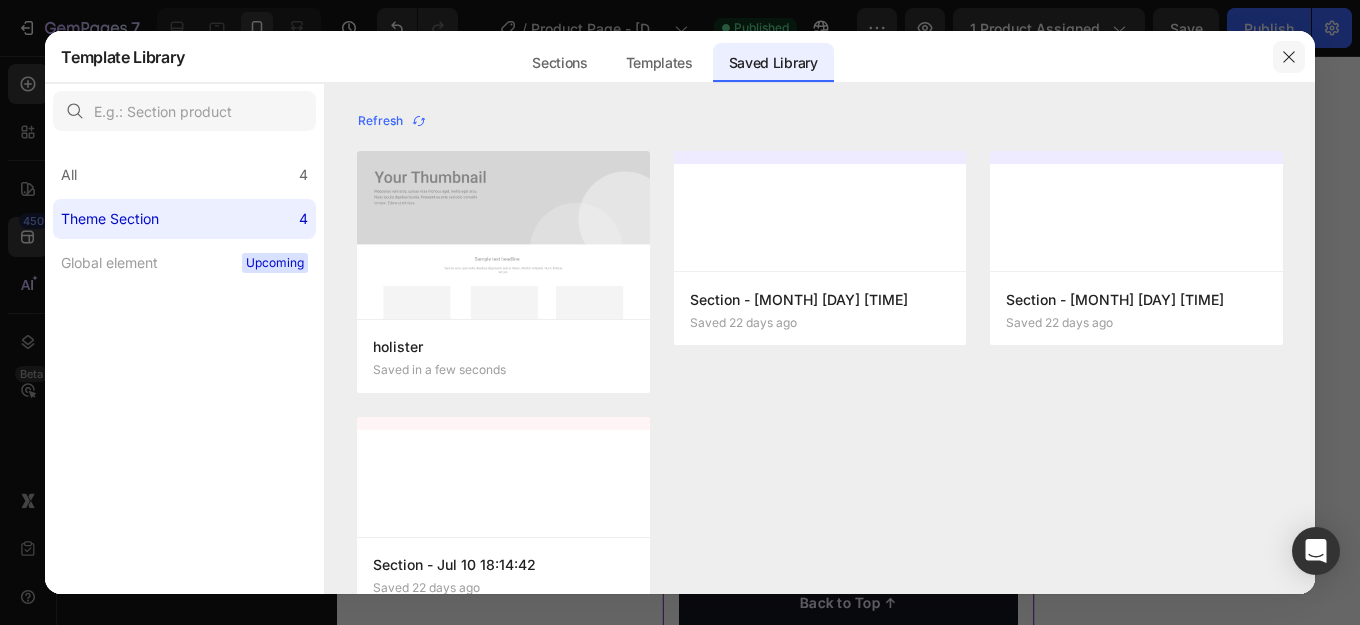 click 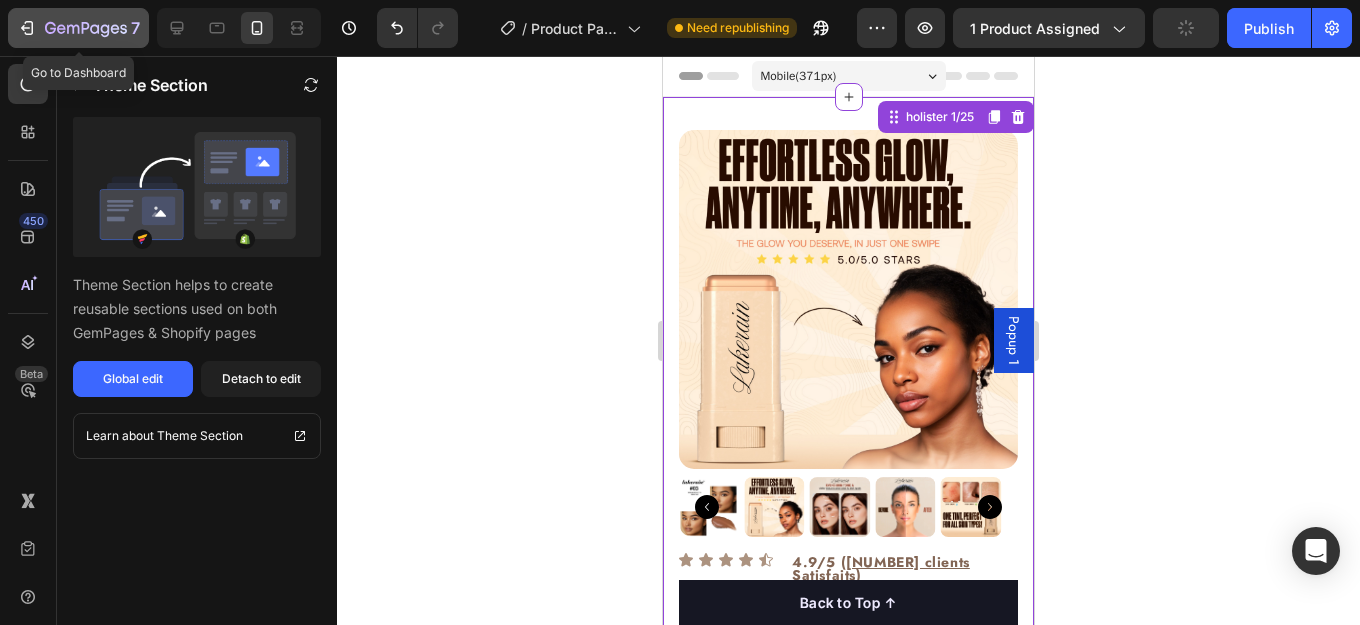 click 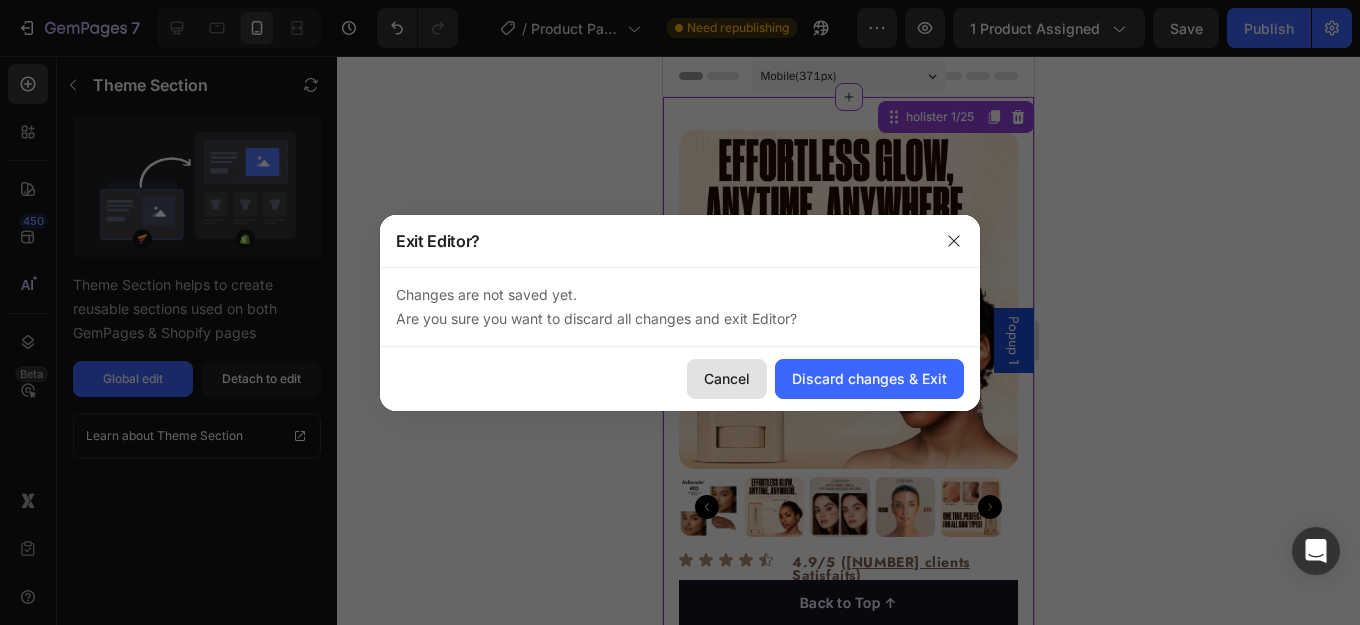 click on "Cancel" at bounding box center (727, 378) 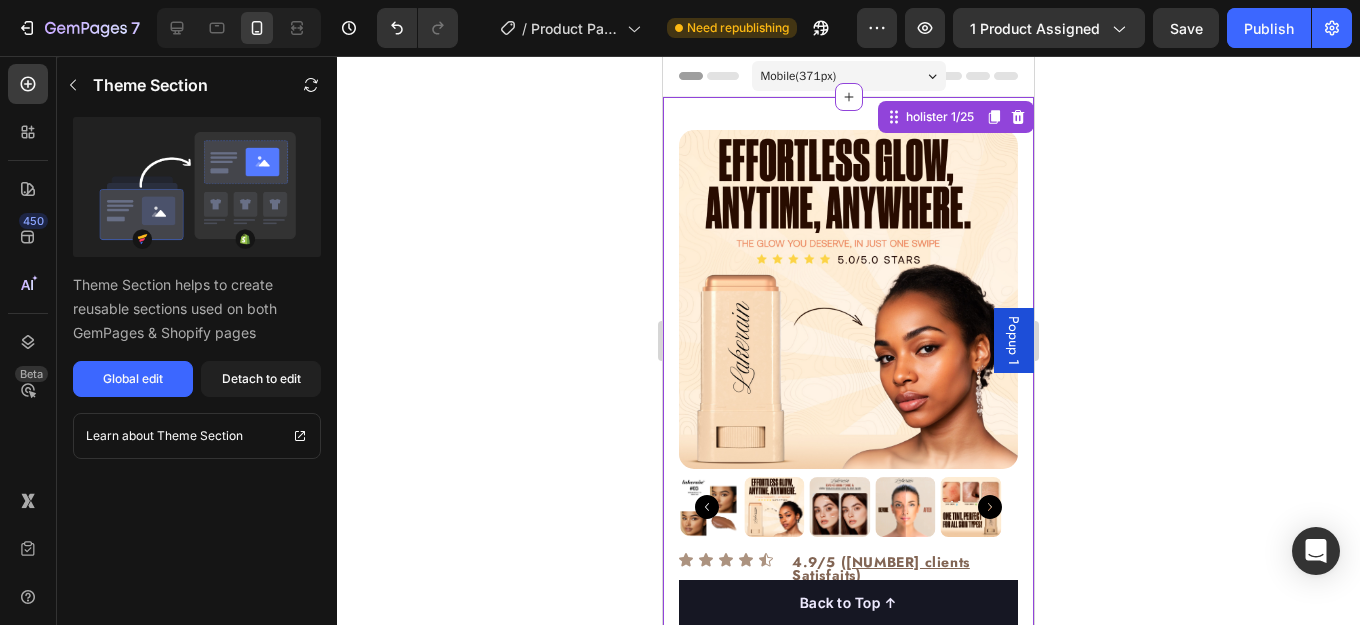 click 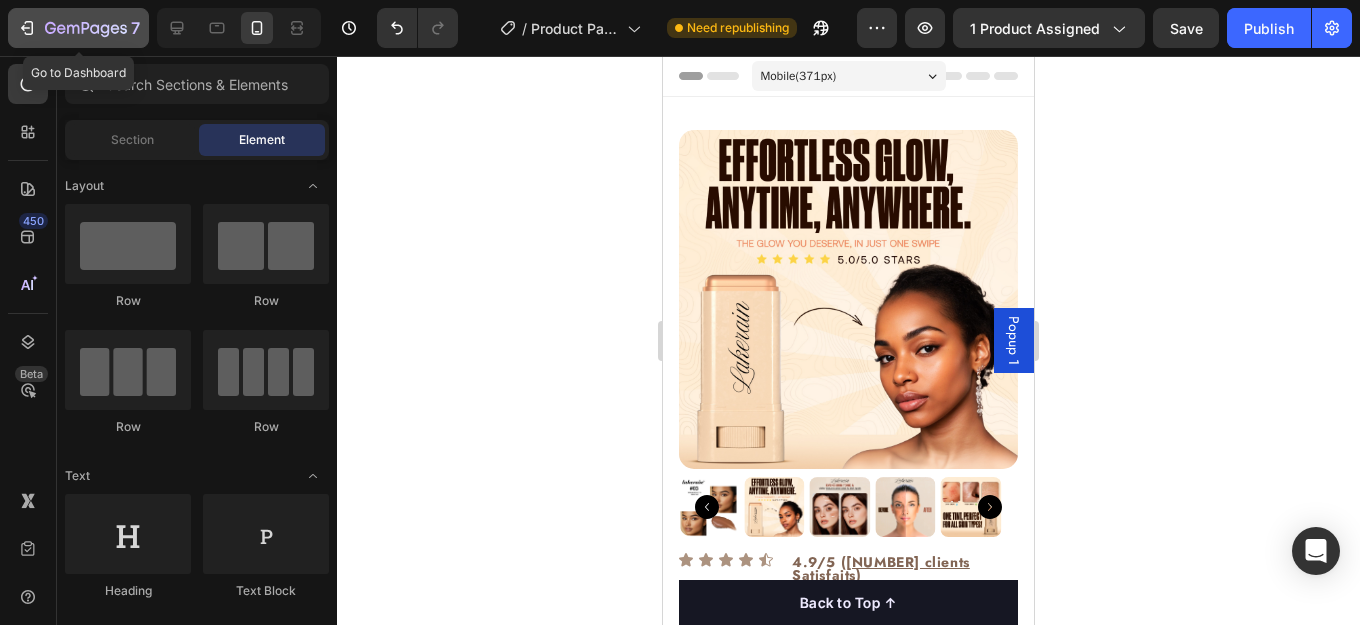 click on "7" at bounding box center (78, 28) 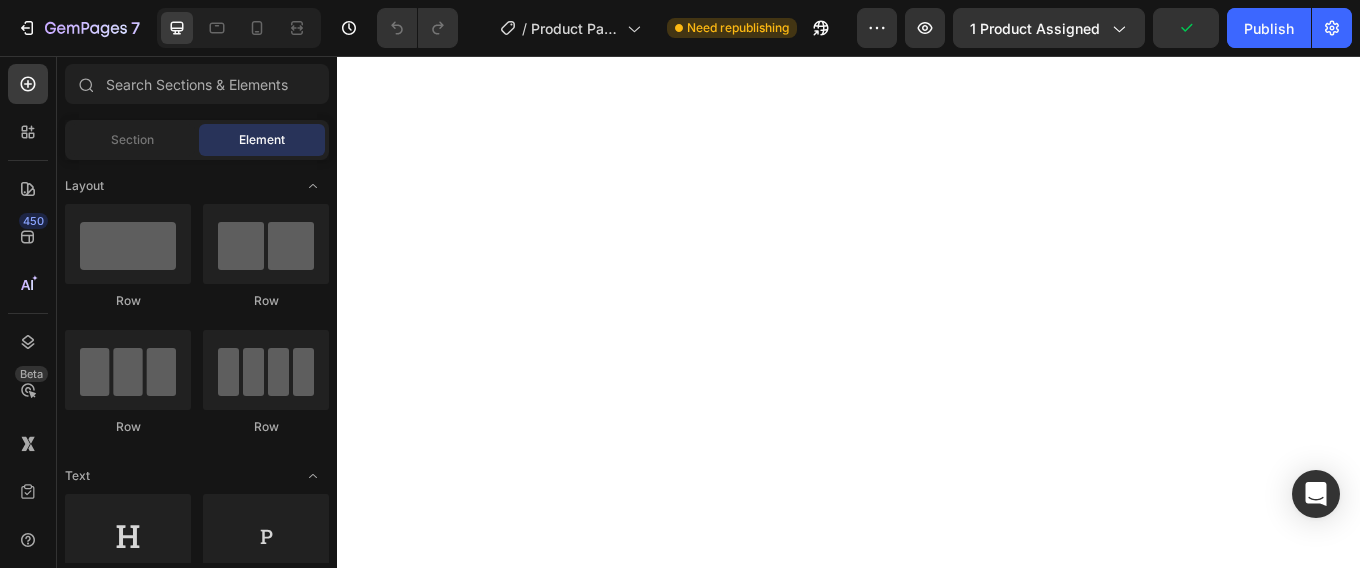 scroll, scrollTop: 0, scrollLeft: 0, axis: both 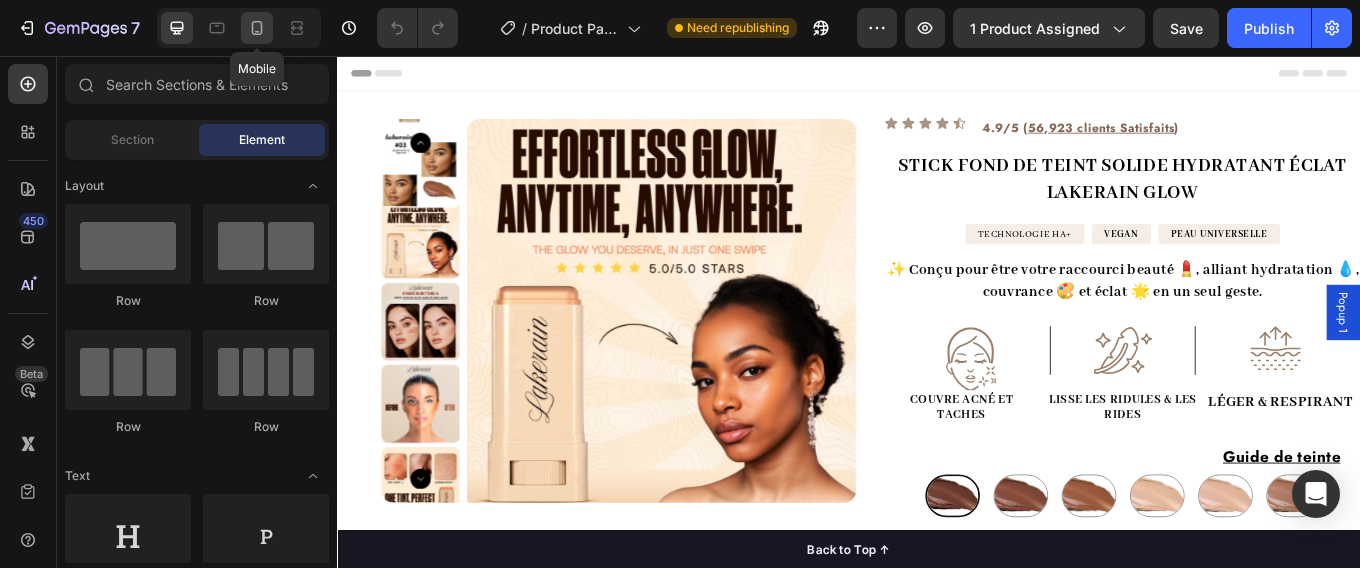 click 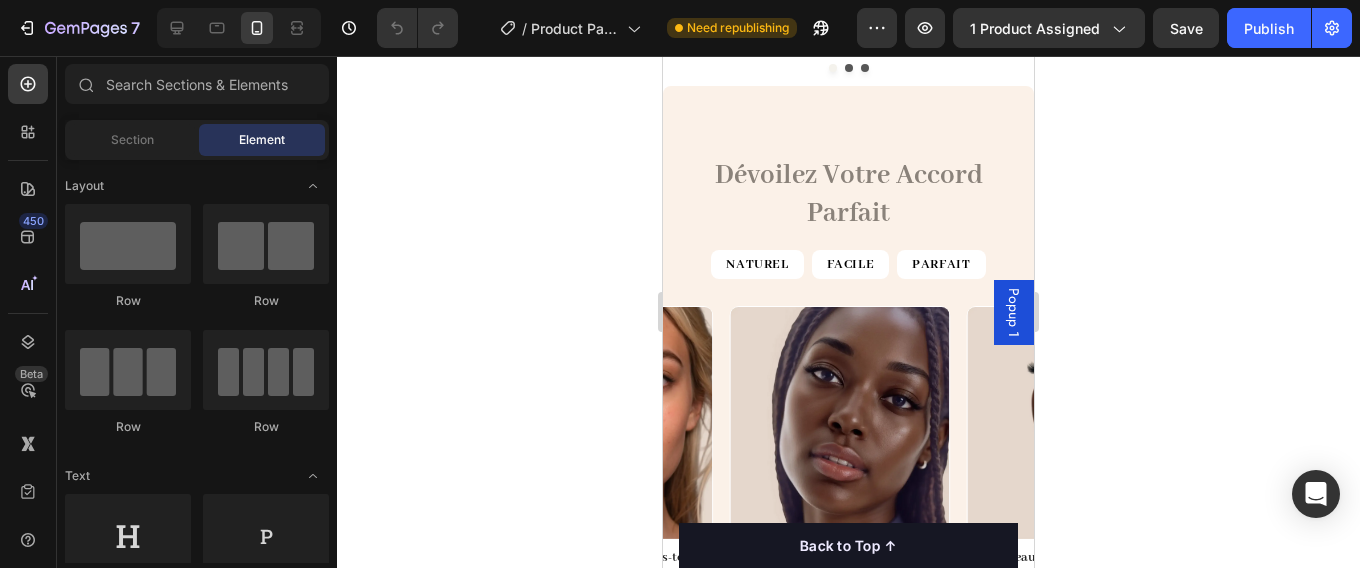 scroll, scrollTop: 1508, scrollLeft: 0, axis: vertical 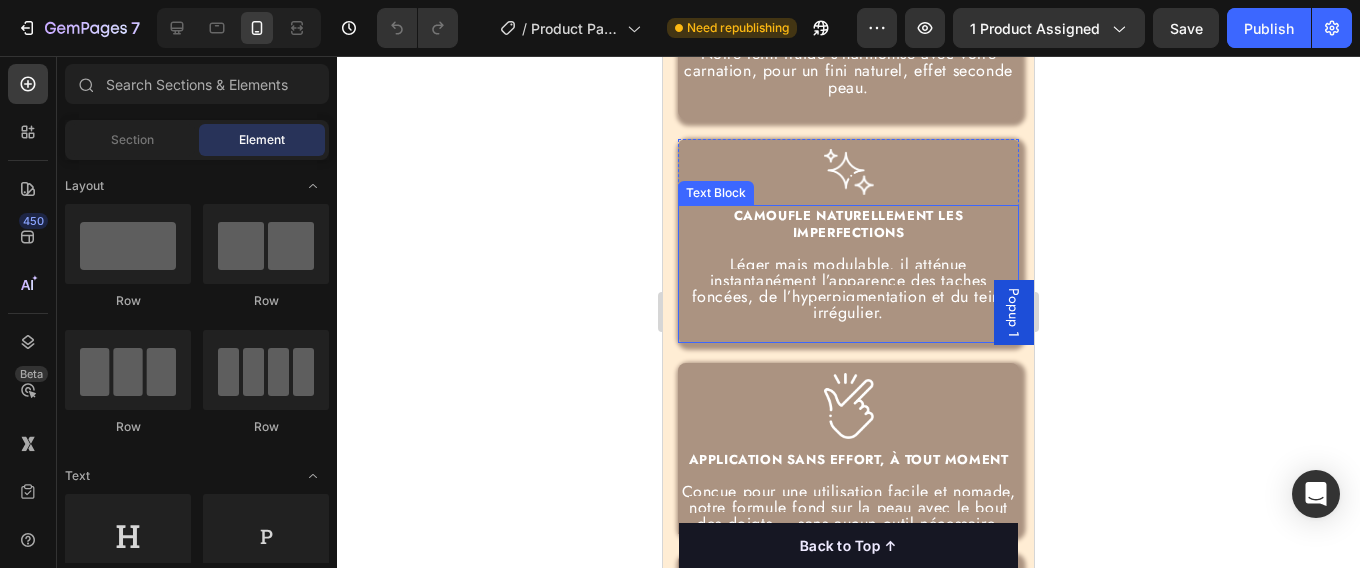 click on "Léger mais modulable, il atténue instantanément l’apparence des taches foncées, de l’hyperpigmentation et du teint irrégulier." at bounding box center (849, 288) 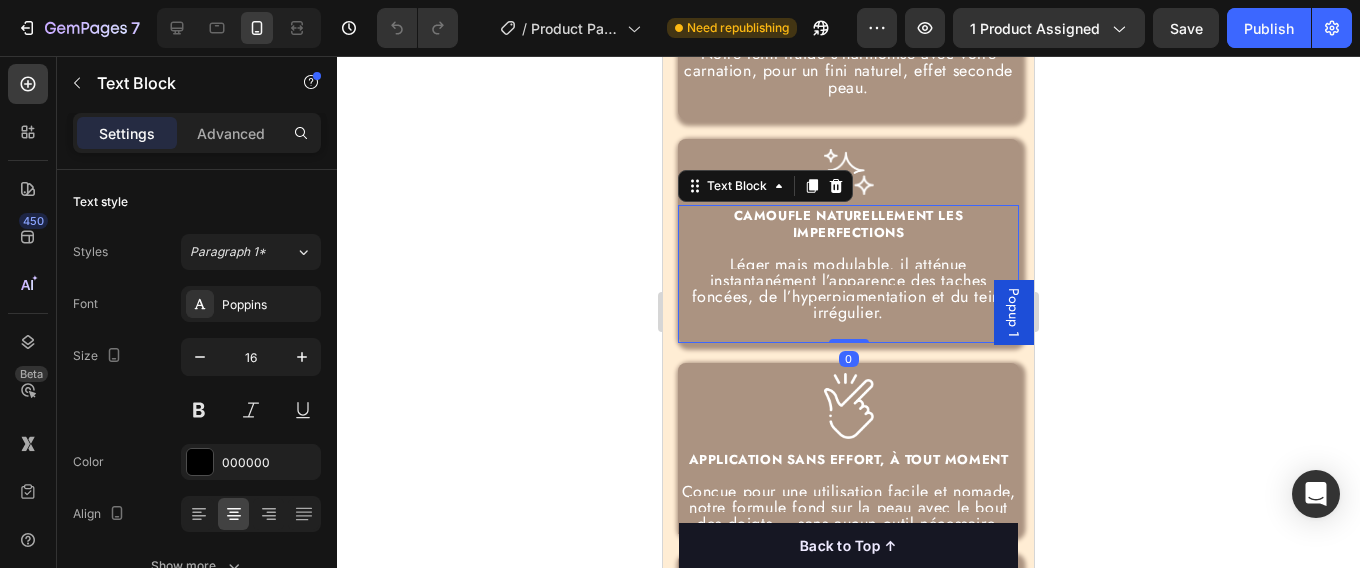 click on "Léger mais modulable, il atténue instantanément l’apparence des taches foncées, de l’hyperpigmentation et du teint irrégulier." at bounding box center [849, 288] 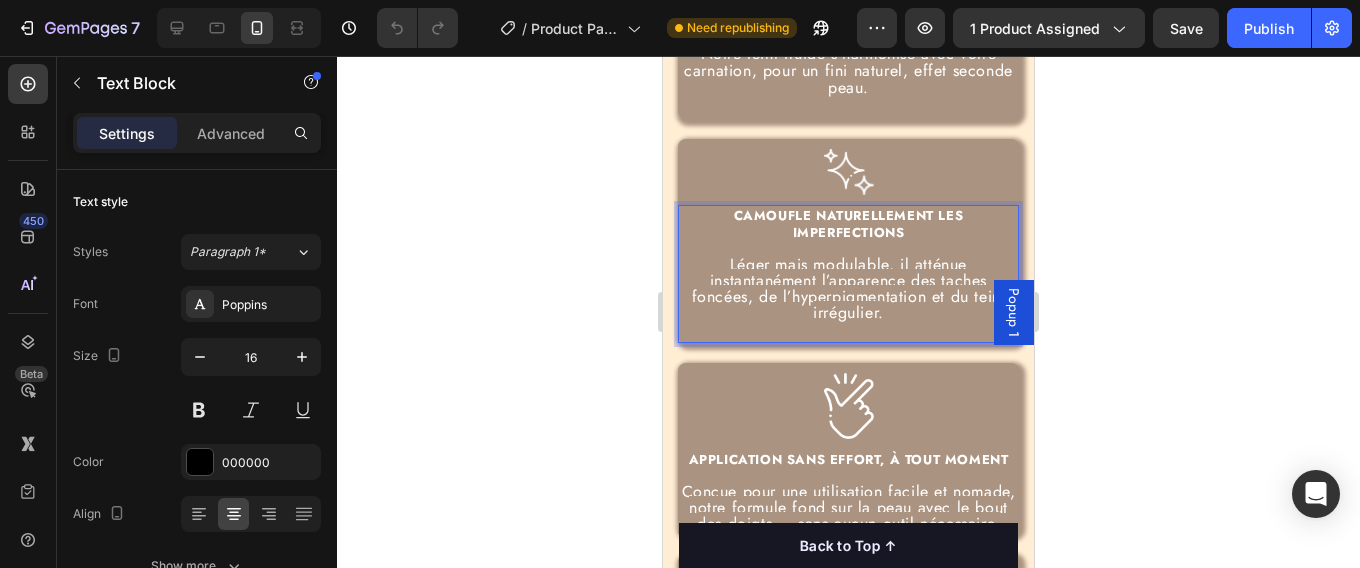click on "Léger mais modulable, il atténue instantanément l’apparence des taches foncées, de l’hyperpigmentation et du teint irrégulier." at bounding box center (849, 288) 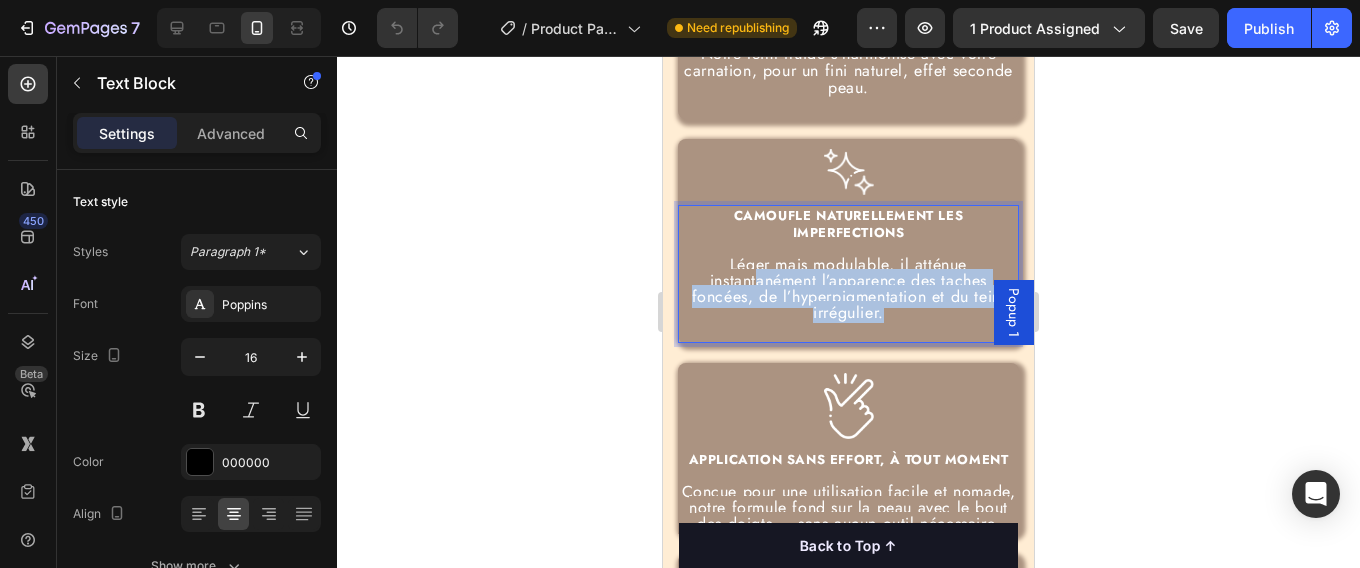 drag, startPoint x: 880, startPoint y: 301, endPoint x: 741, endPoint y: 262, distance: 144.36758 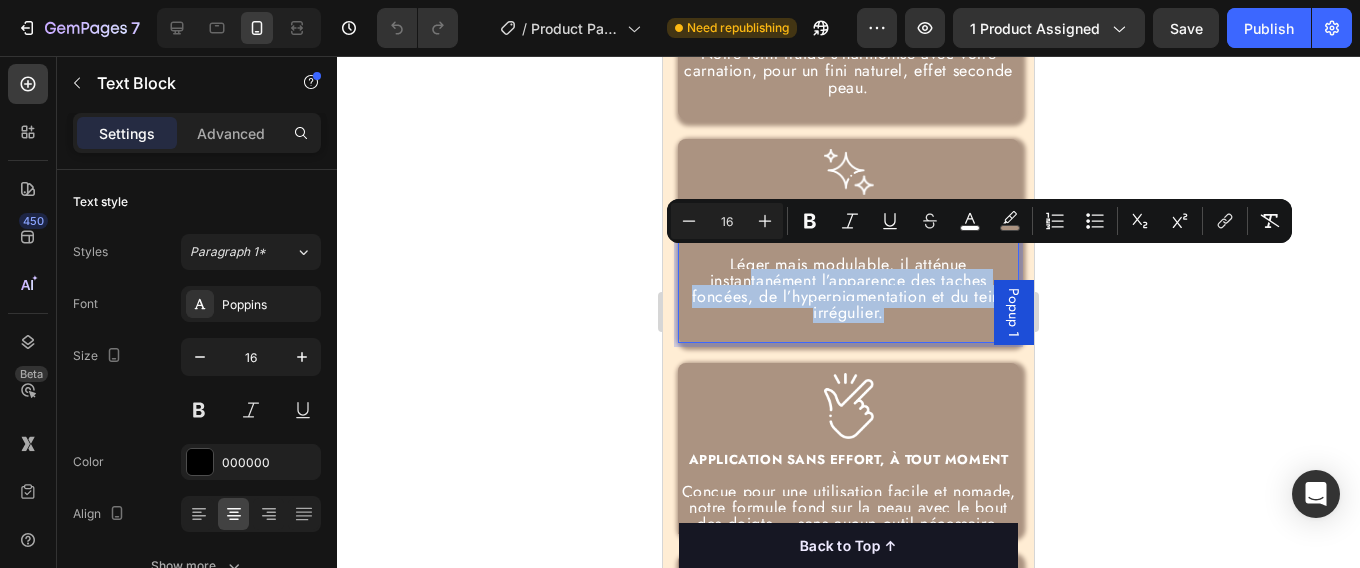 click on "Léger mais modulable, il atténue instantanément l’apparence des taches foncées, de l’hyperpigmentation et du teint irrégulier." at bounding box center [849, 288] 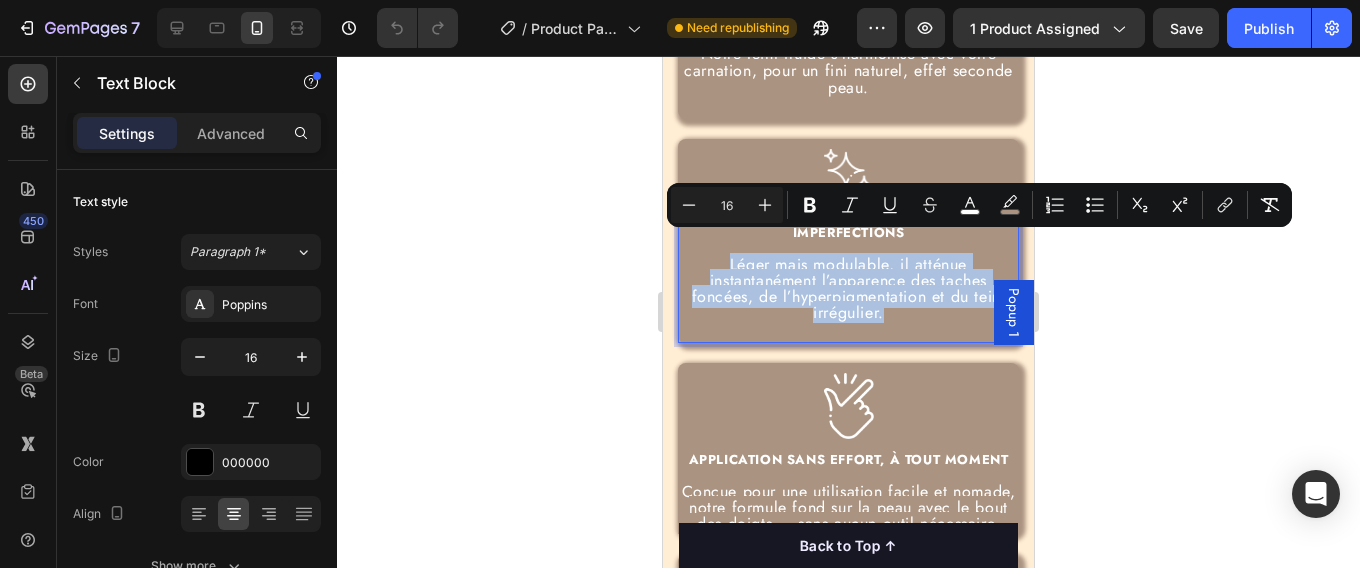 drag, startPoint x: 879, startPoint y: 299, endPoint x: 688, endPoint y: 249, distance: 197.43607 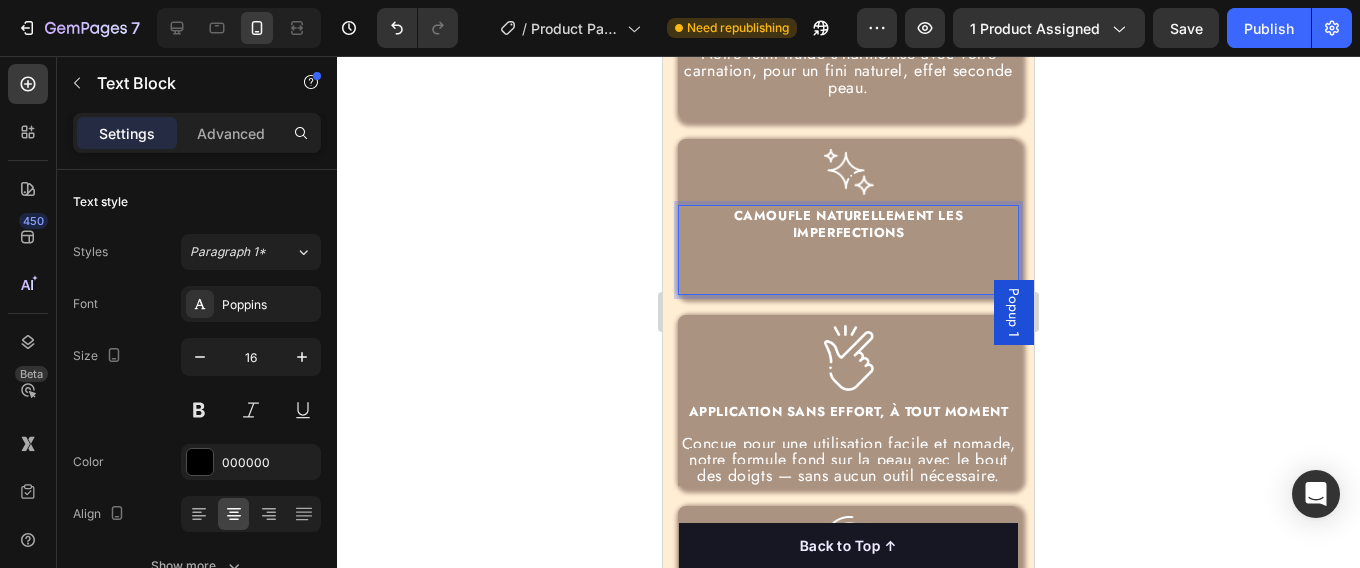 scroll, scrollTop: 1, scrollLeft: 0, axis: vertical 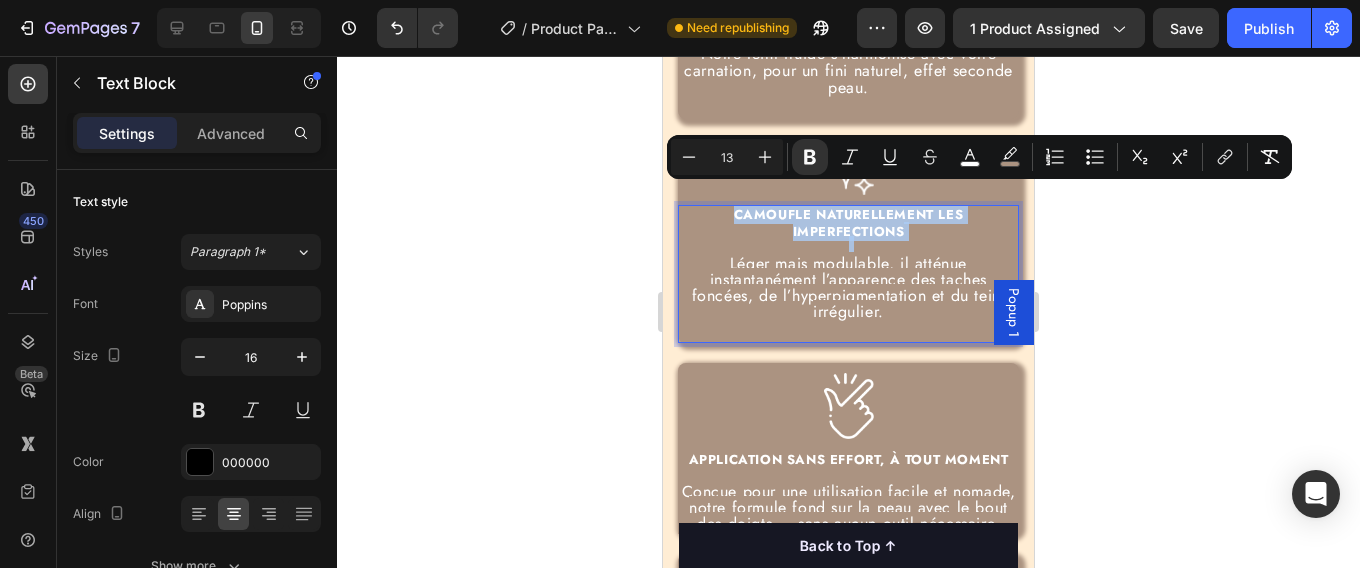 copy on "CAMOUFLE NATURELLEMENT LES IMPERFECTIONS" 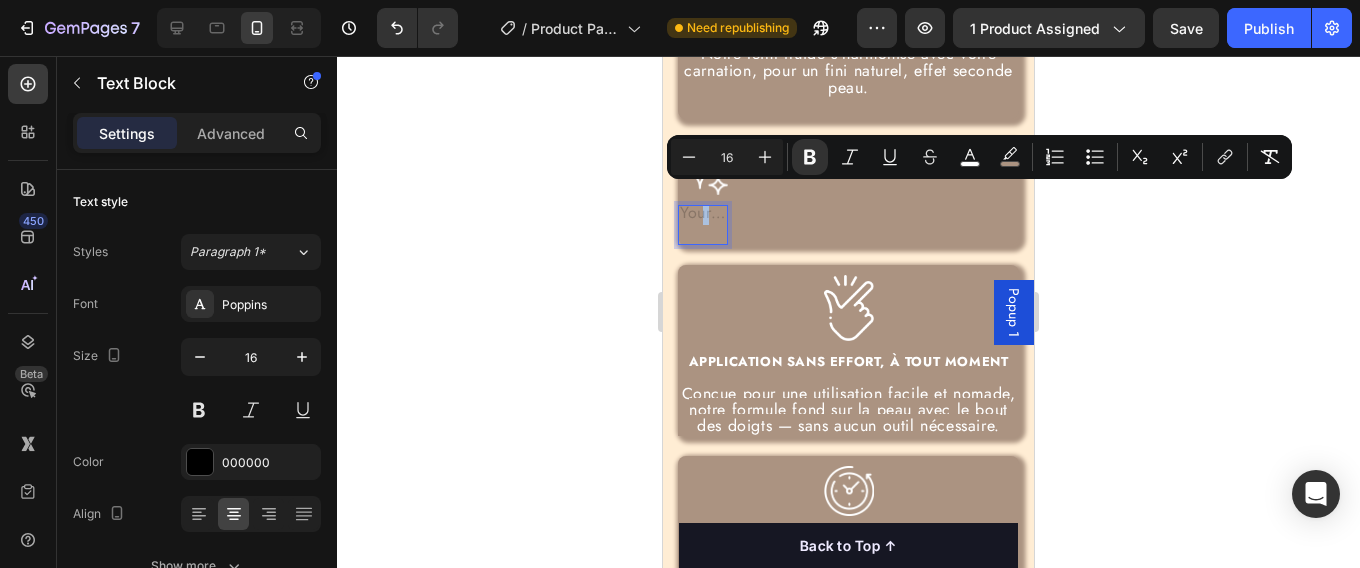 scroll, scrollTop: 0, scrollLeft: 0, axis: both 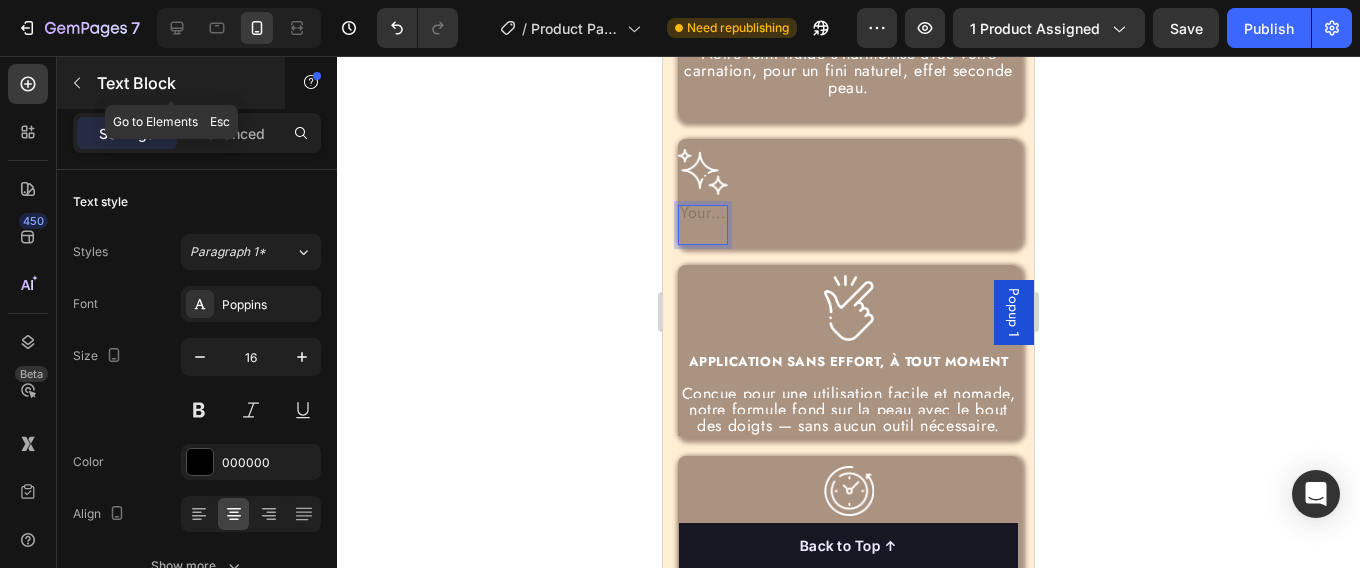 click at bounding box center [77, 83] 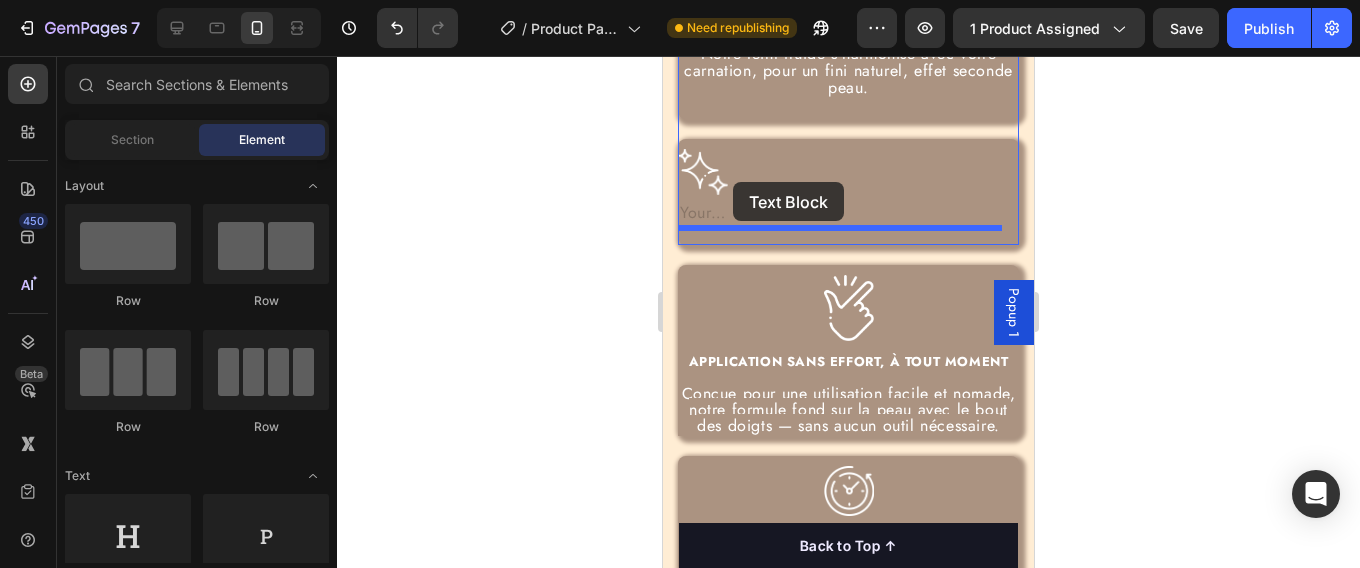 drag, startPoint x: 1254, startPoint y: 452, endPoint x: 762, endPoint y: 204, distance: 550.97003 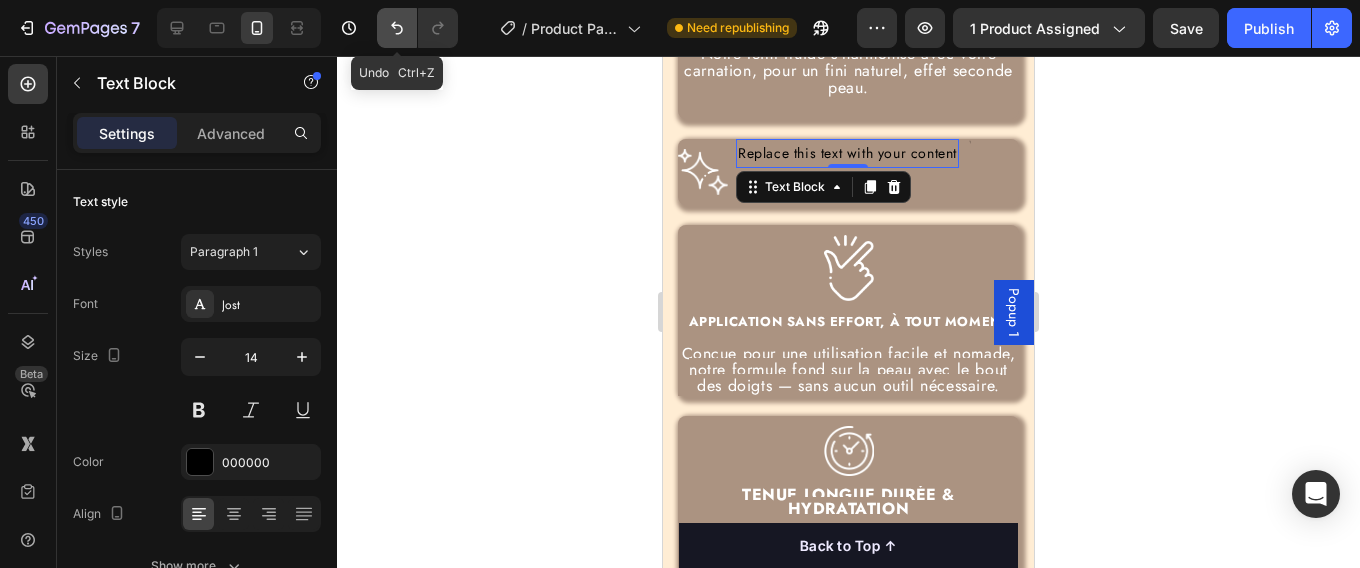 click 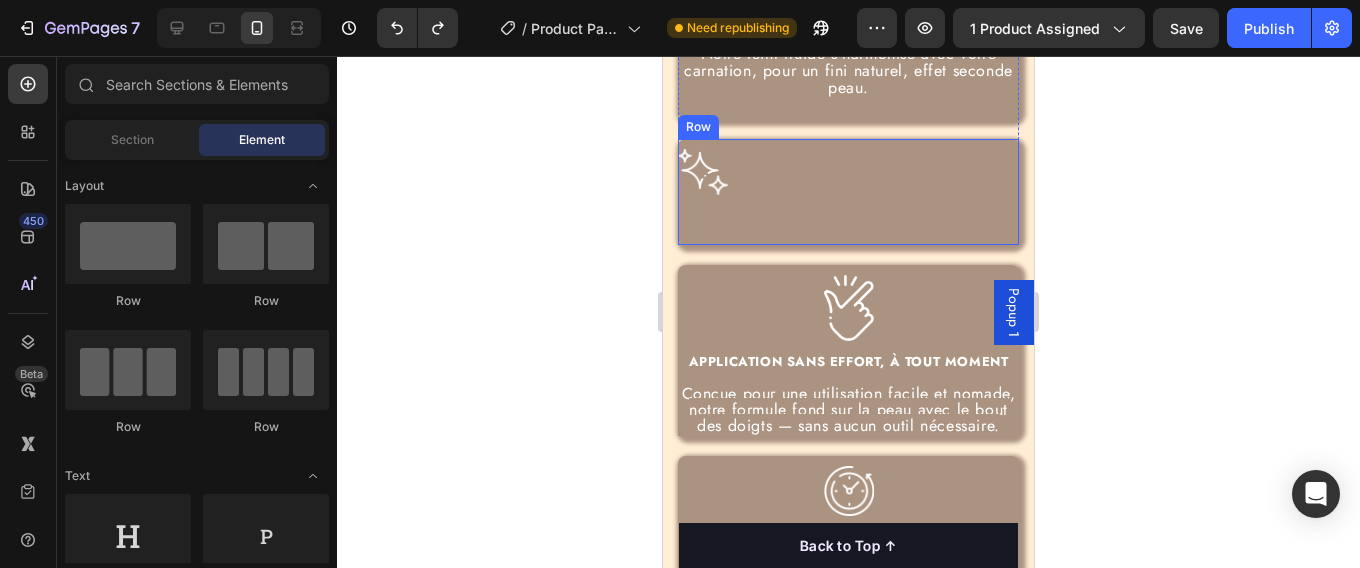 click on "Image Text Block Row" at bounding box center (848, 192) 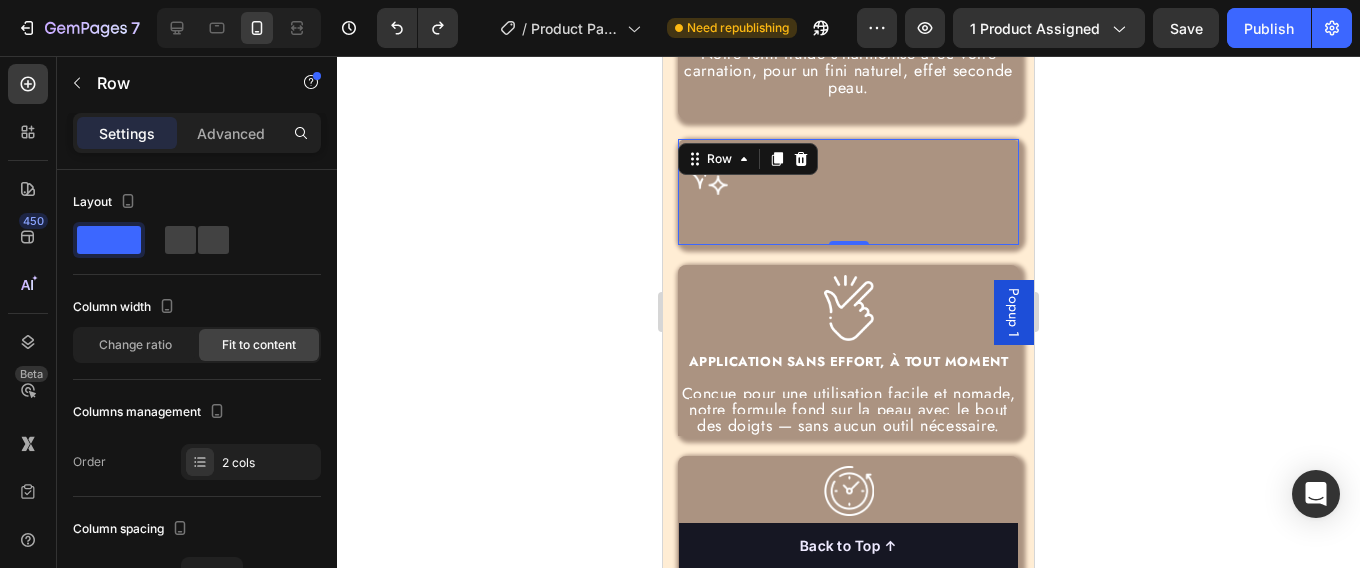 click on "Image Text Block Row   0" at bounding box center [848, 192] 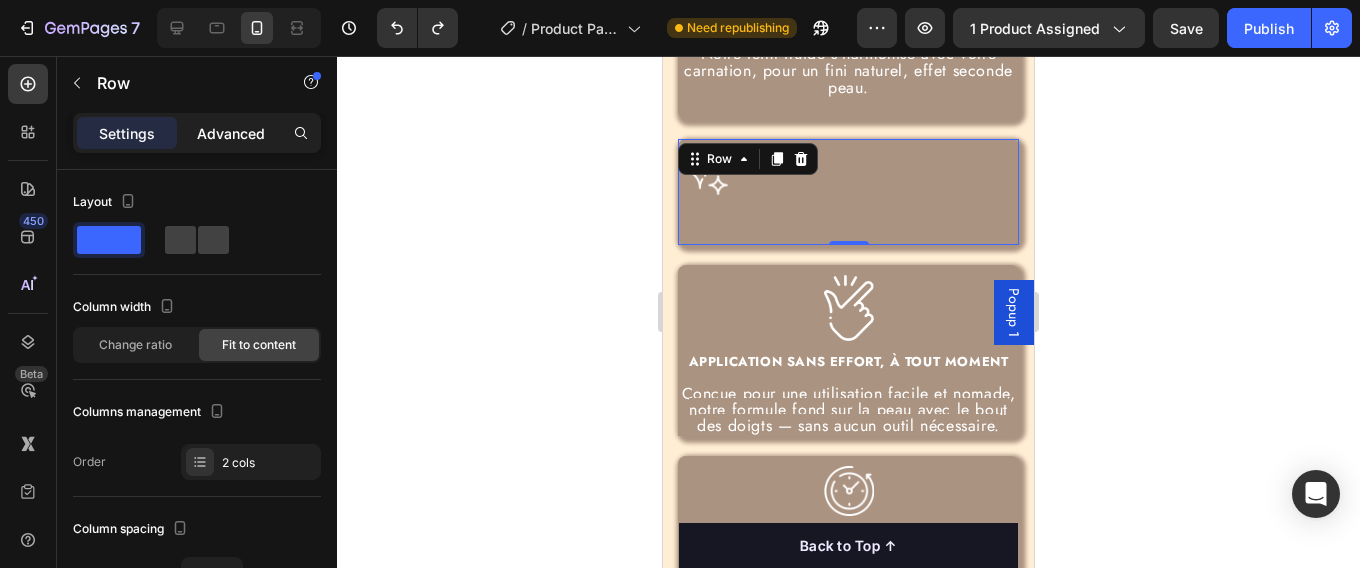 click on "Advanced" at bounding box center [231, 133] 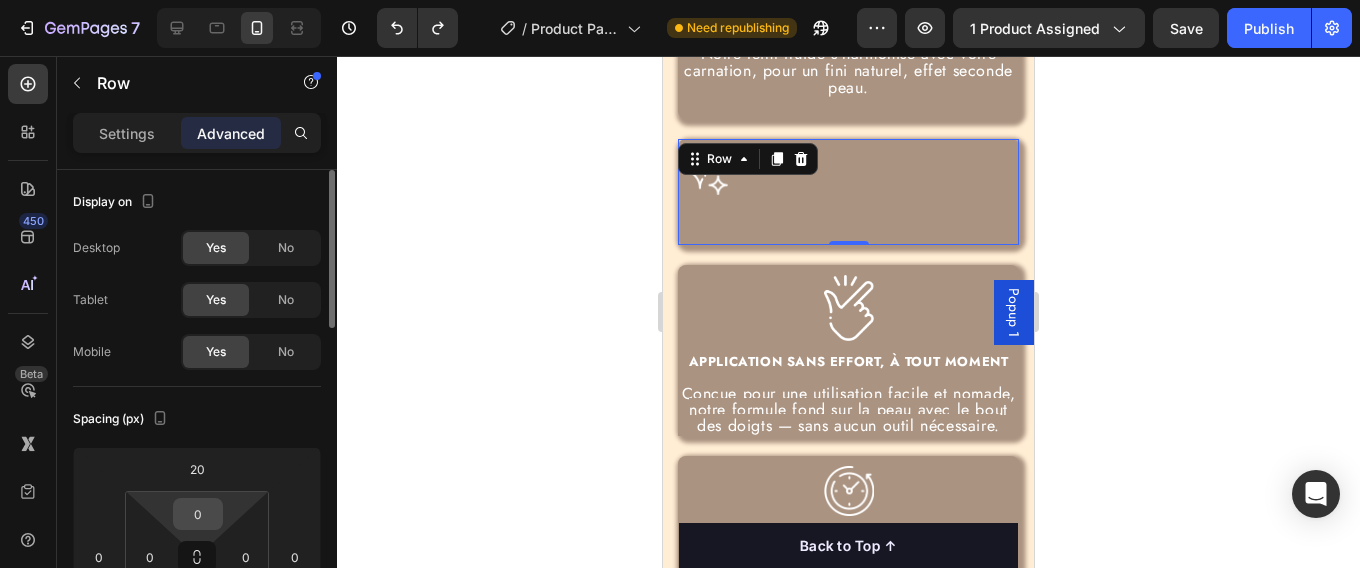 click on "0" at bounding box center (198, 514) 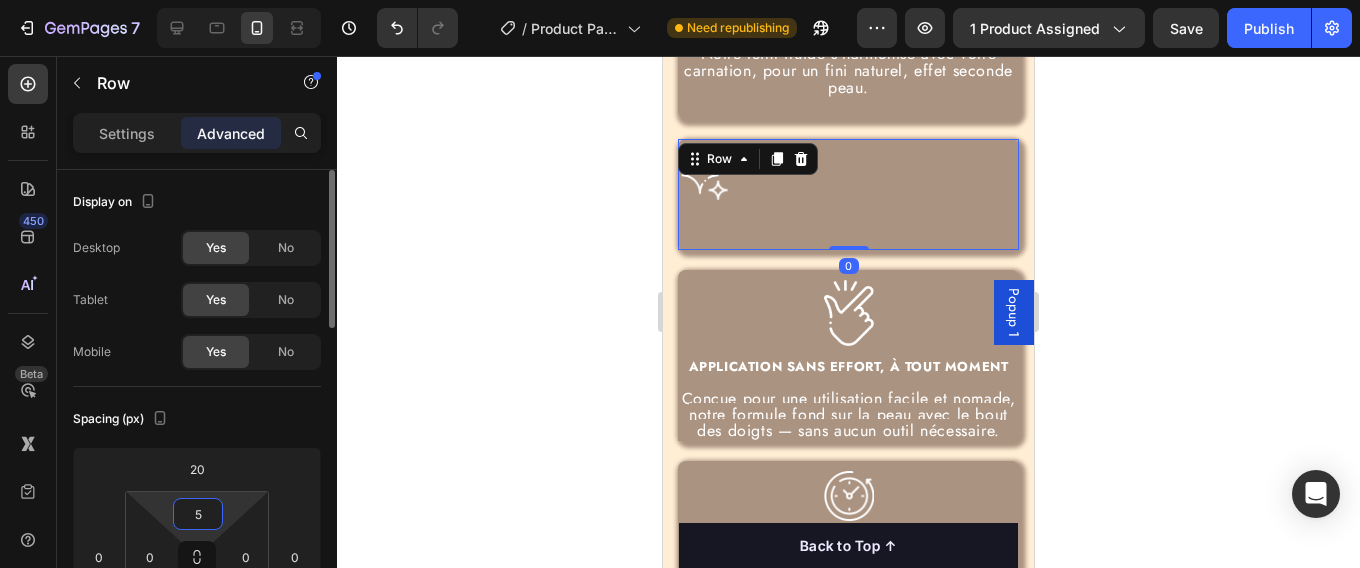 type on "55" 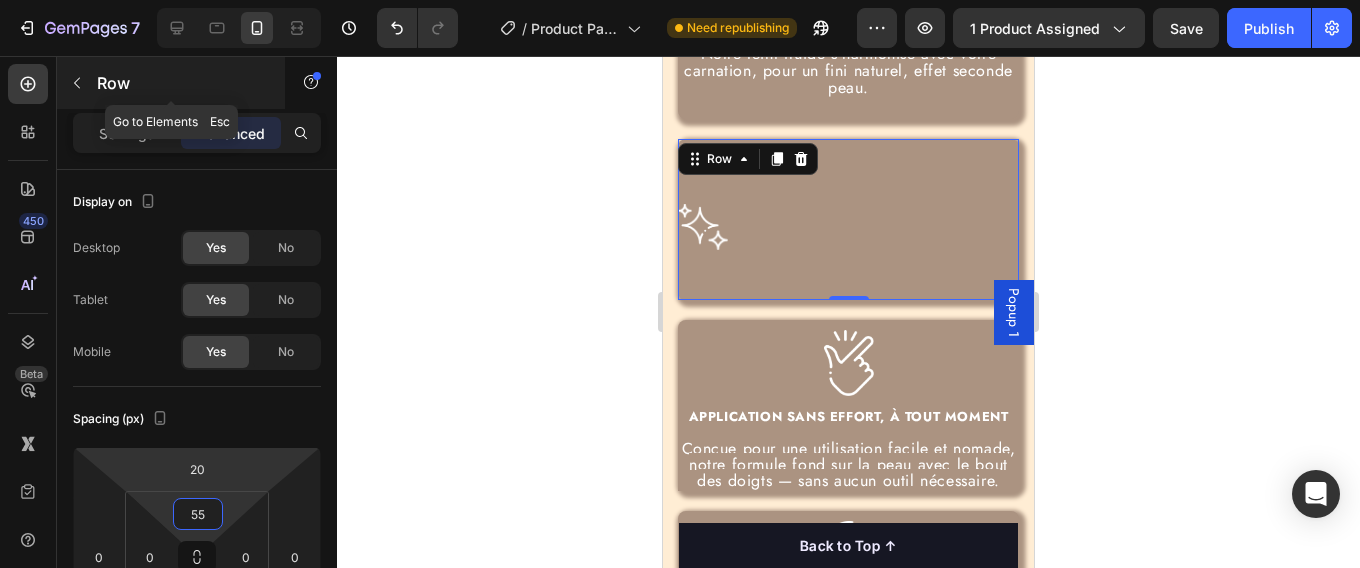 click at bounding box center [77, 83] 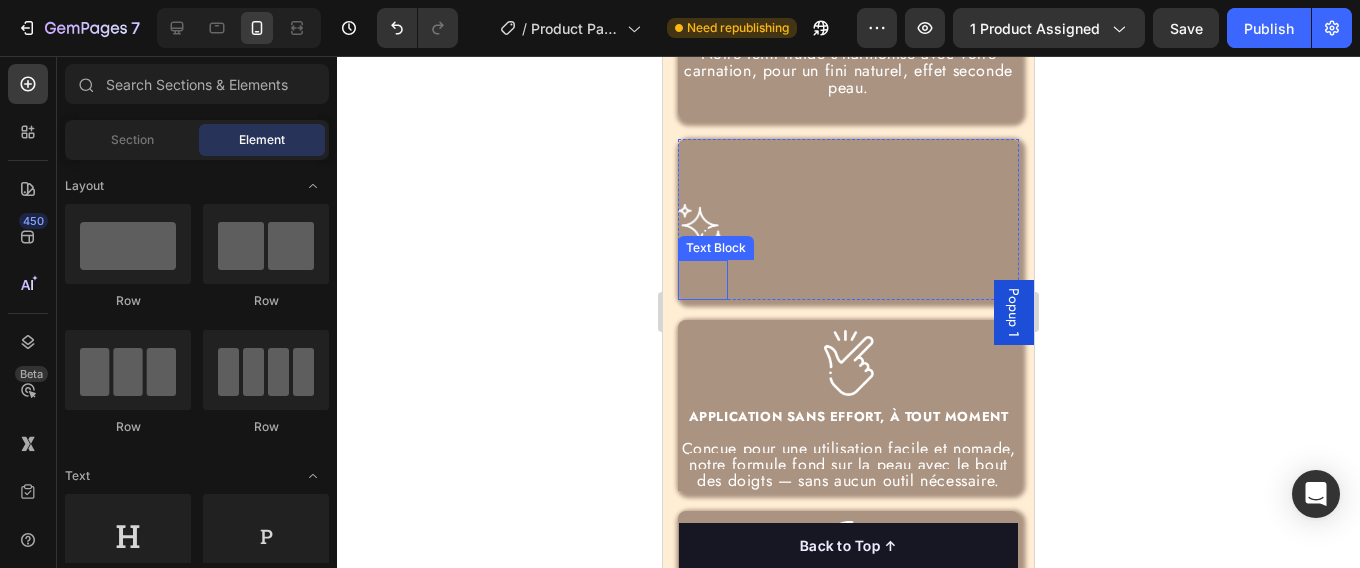 click at bounding box center (703, 270) 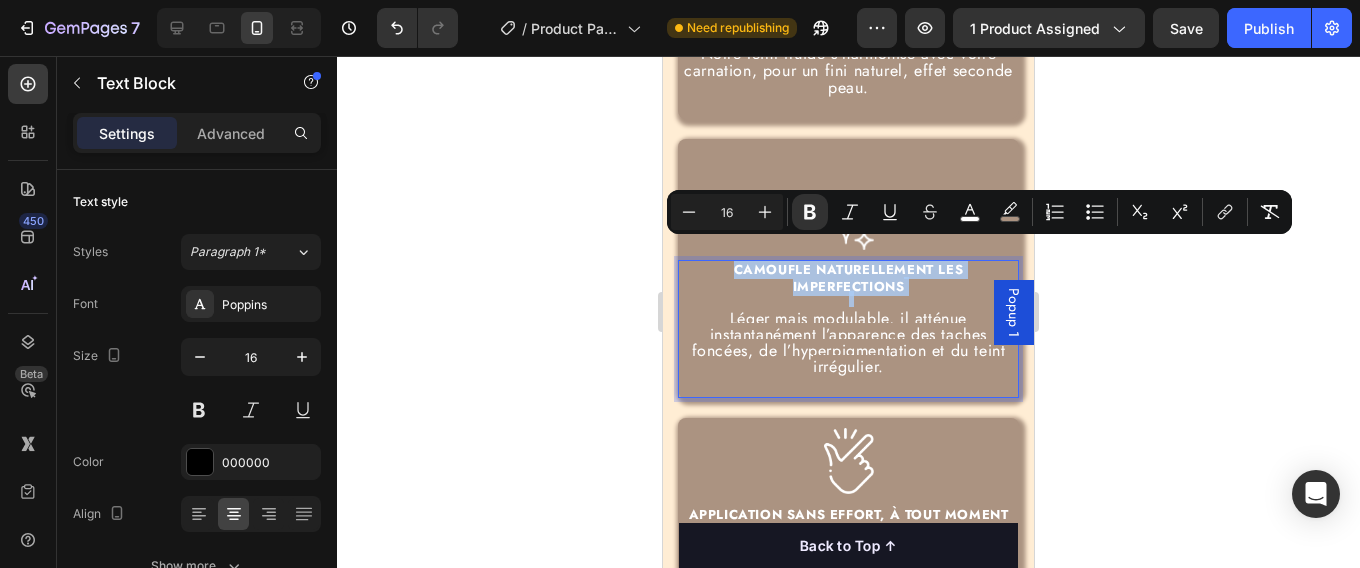 scroll, scrollTop: 0, scrollLeft: 0, axis: both 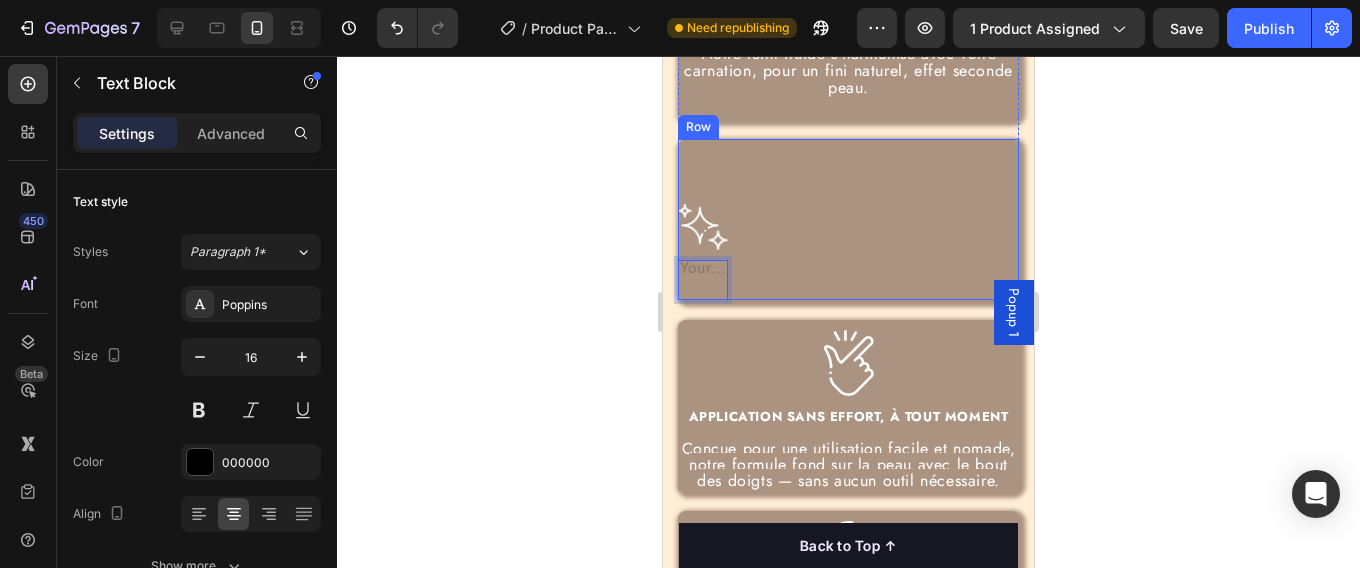 click on "Image Text Block   0 Row" at bounding box center (848, 219) 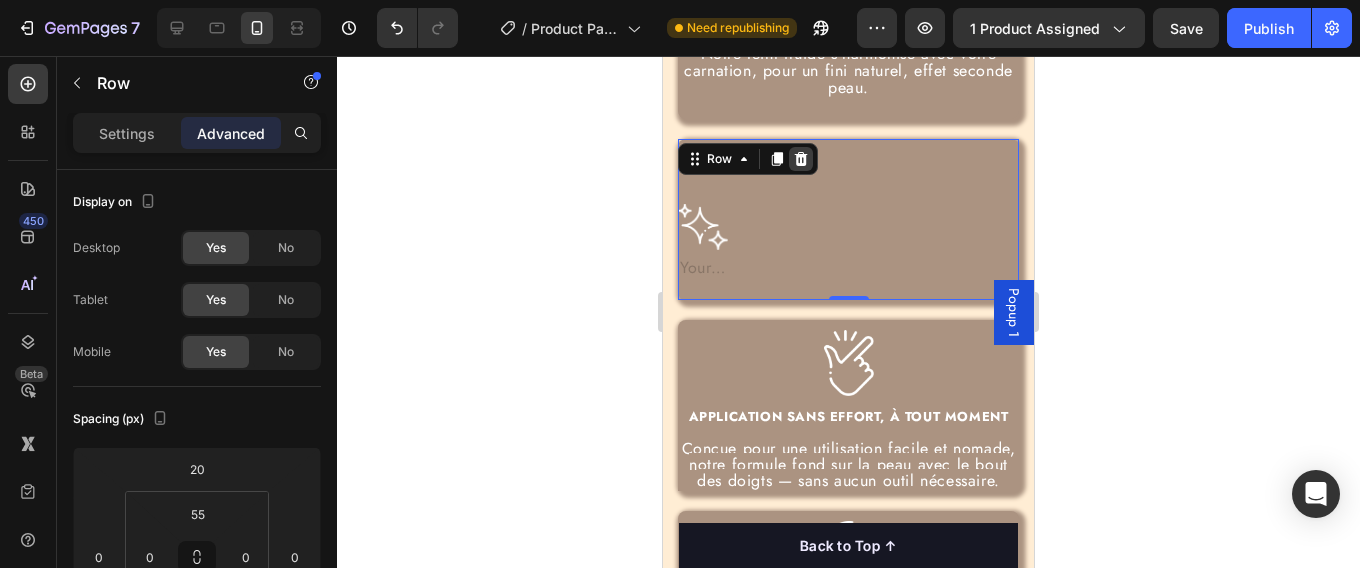 click 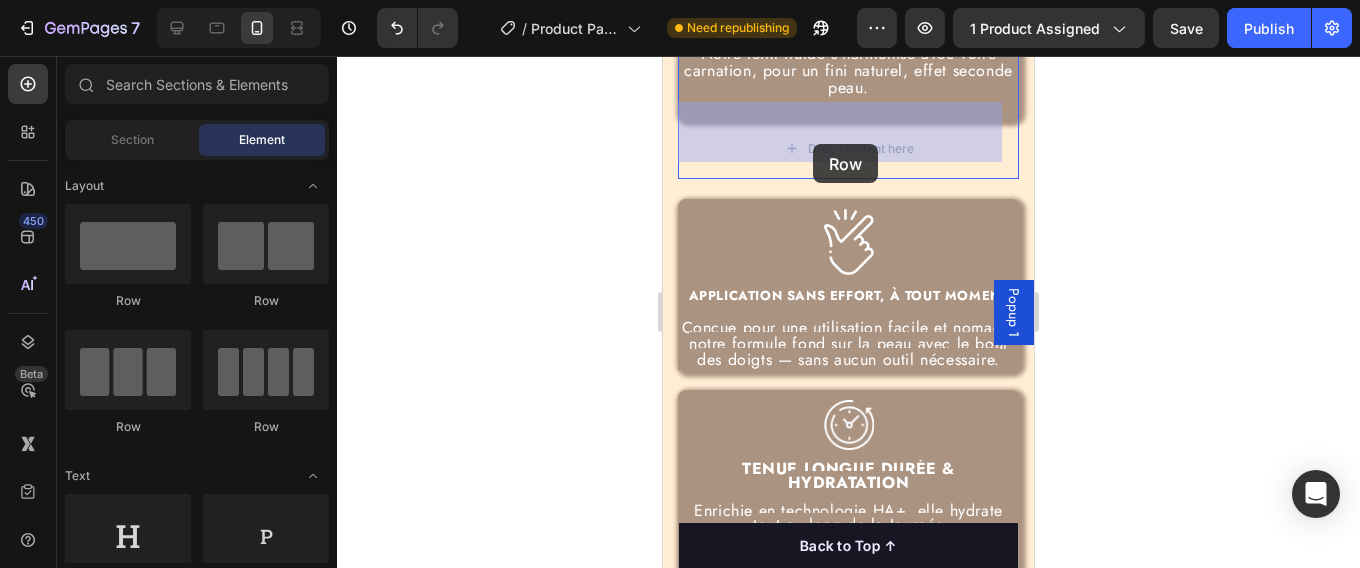 drag, startPoint x: 941, startPoint y: 313, endPoint x: 814, endPoint y: 144, distance: 211.4001 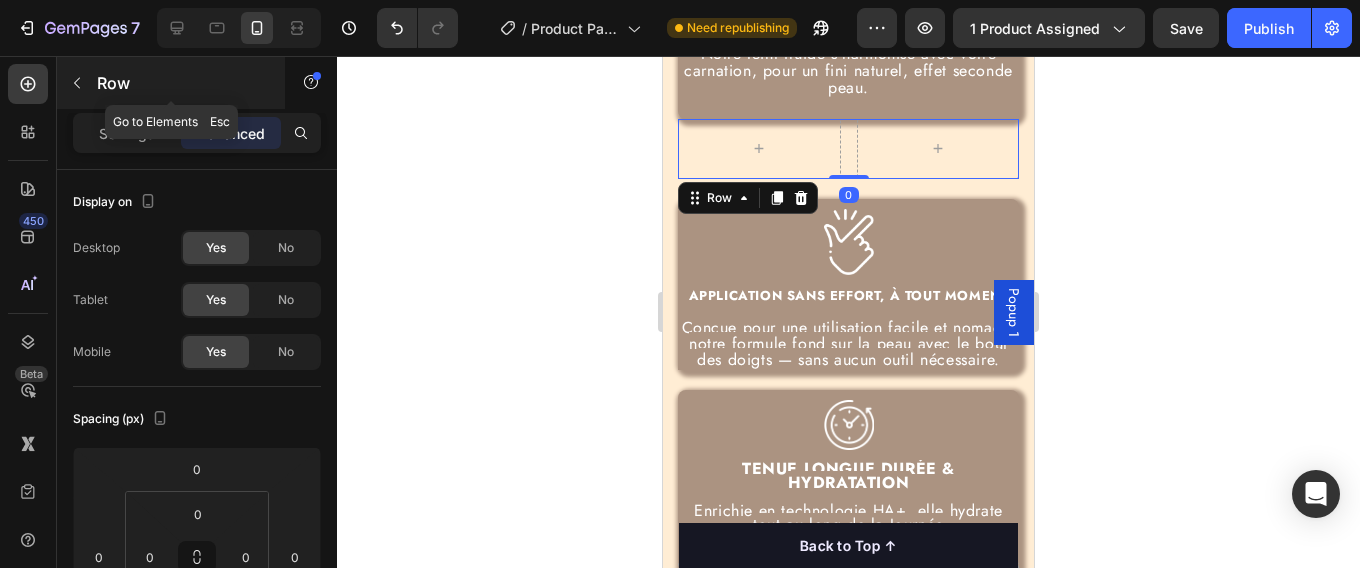 click 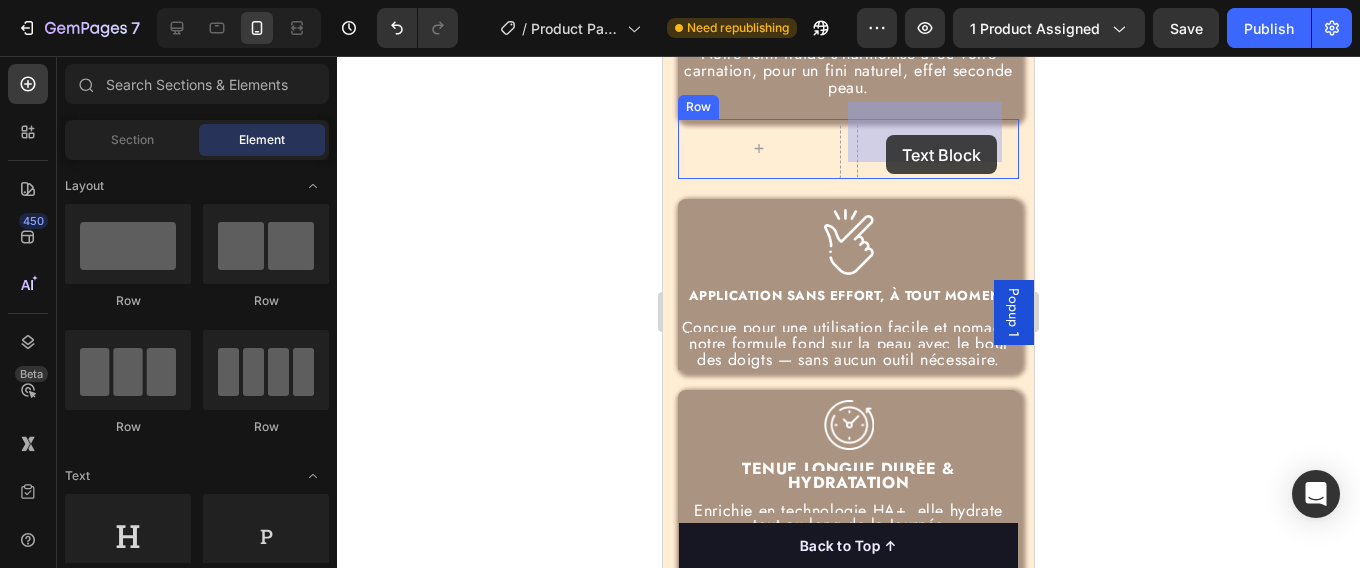 drag, startPoint x: 947, startPoint y: 612, endPoint x: 886, endPoint y: 135, distance: 480.8846 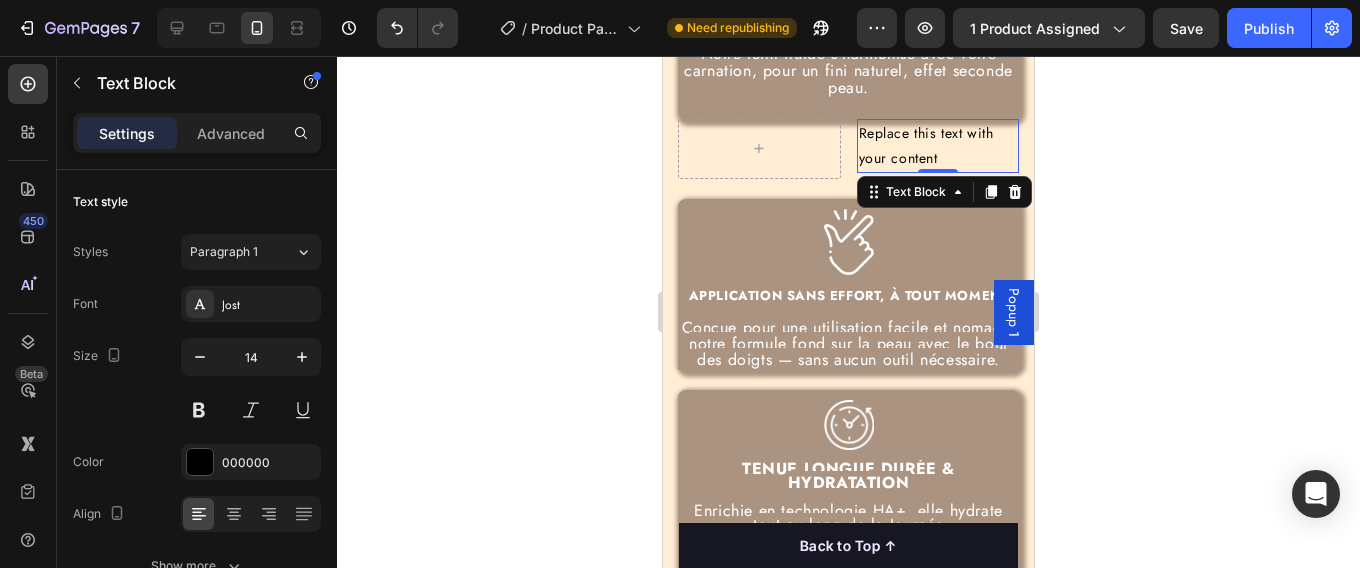 drag, startPoint x: 884, startPoint y: 134, endPoint x: 690, endPoint y: 176, distance: 198.49434 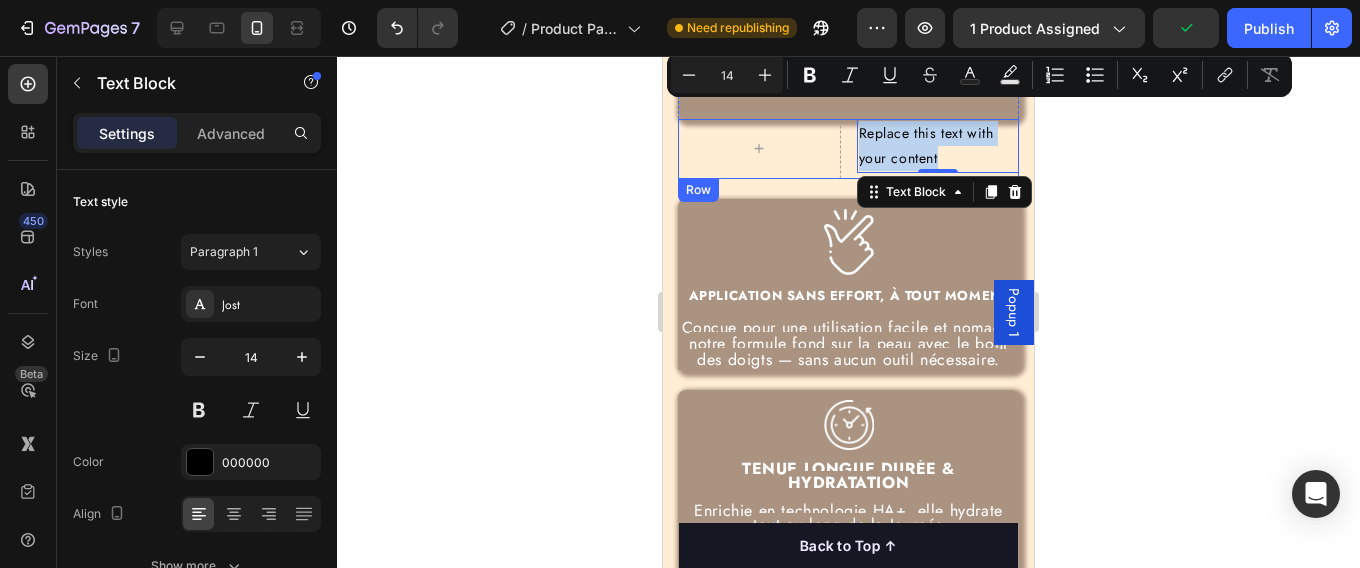 click on "Replace this text with your content Text Block   0 Row" at bounding box center [848, 149] 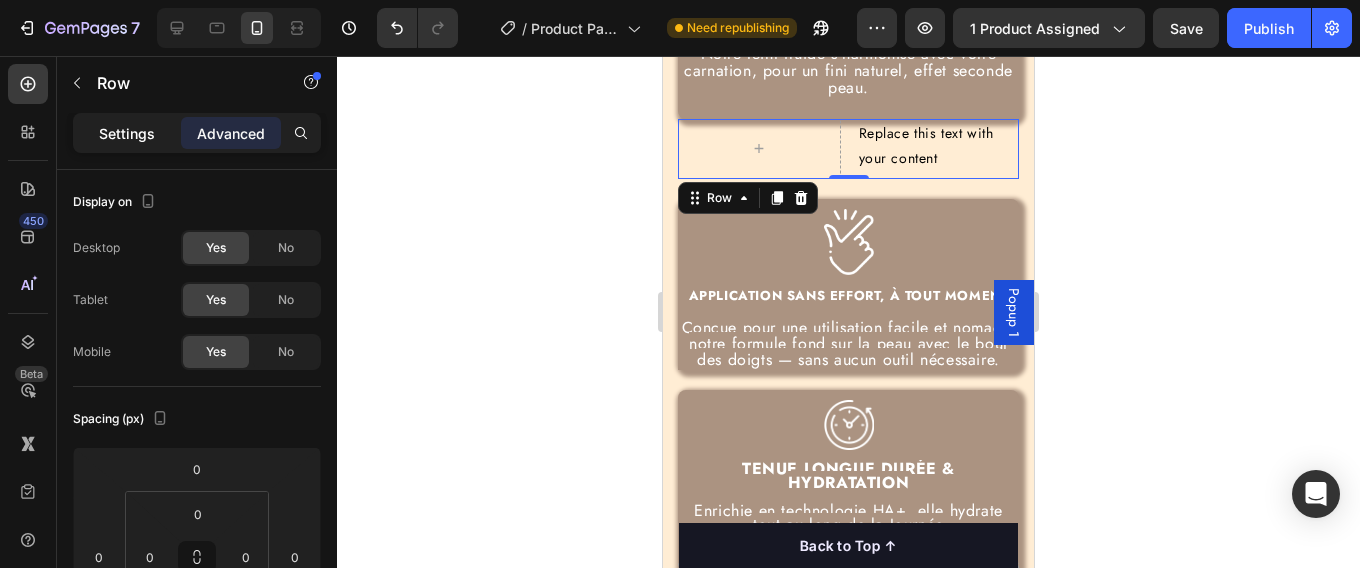 click on "Settings" at bounding box center [127, 133] 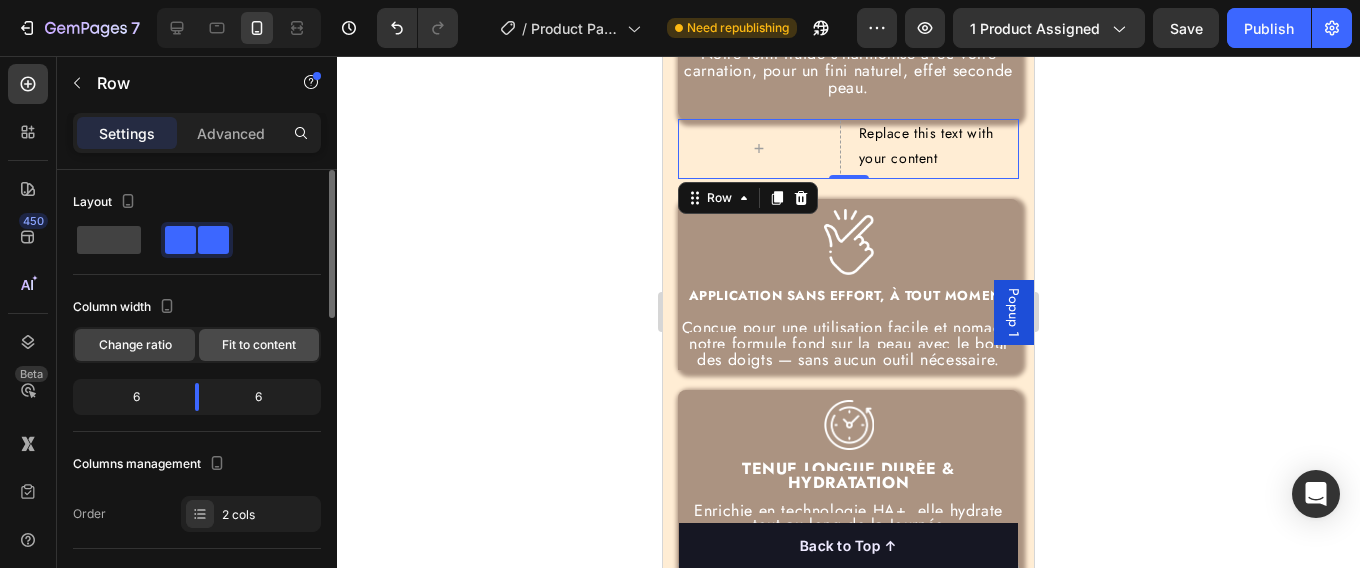 click on "Fit to content" 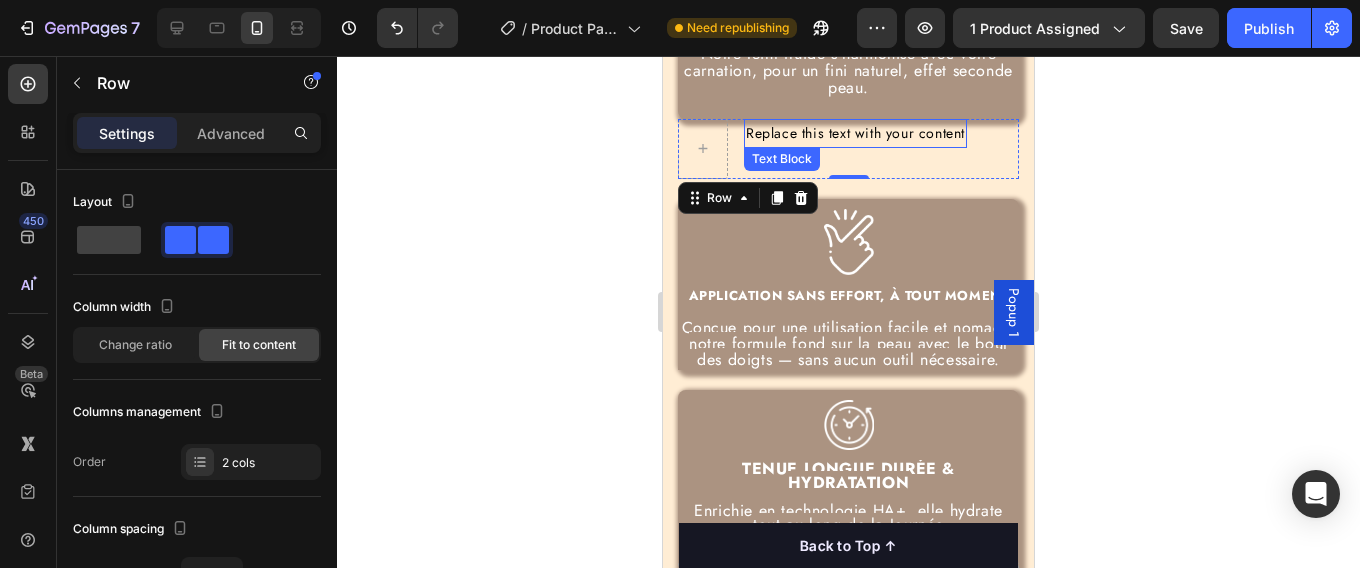 click on "Replace this text with your content Text Block" at bounding box center [855, 149] 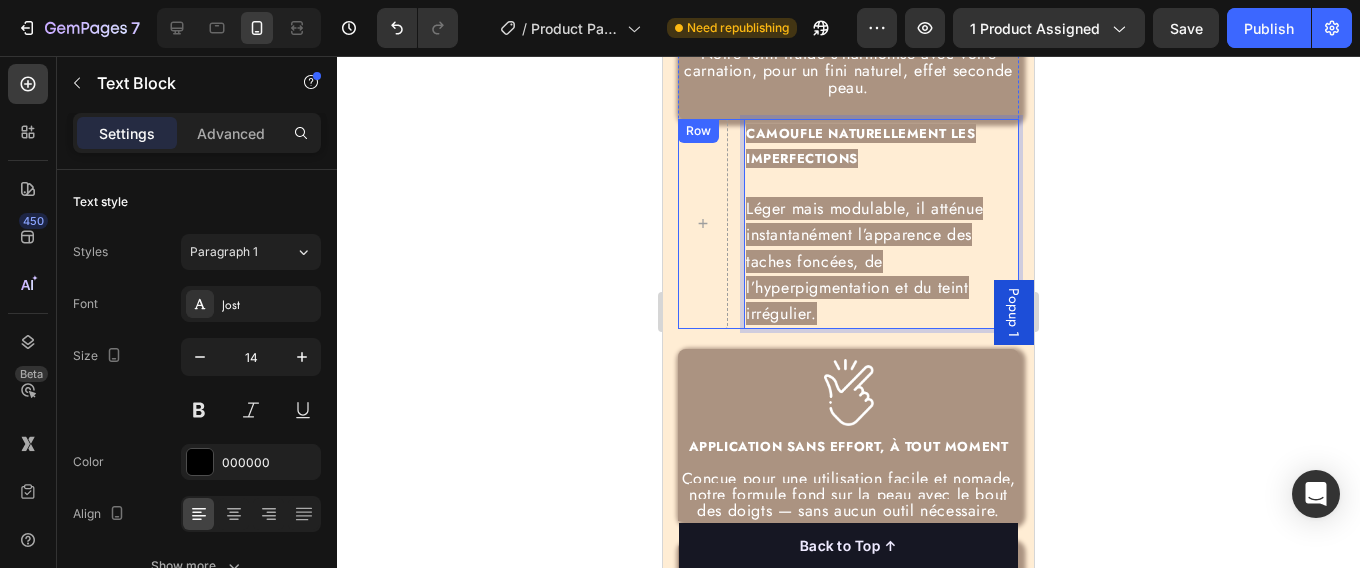 click on "CAMOUFLE NATURELLEMENT LES IMPERFECTIONS Léger mais modulable, il atténue instantanément l’apparence des taches foncées, de l’hyperpigmentation et du teint irrégulier. Text Block   0 Row" at bounding box center [848, 224] 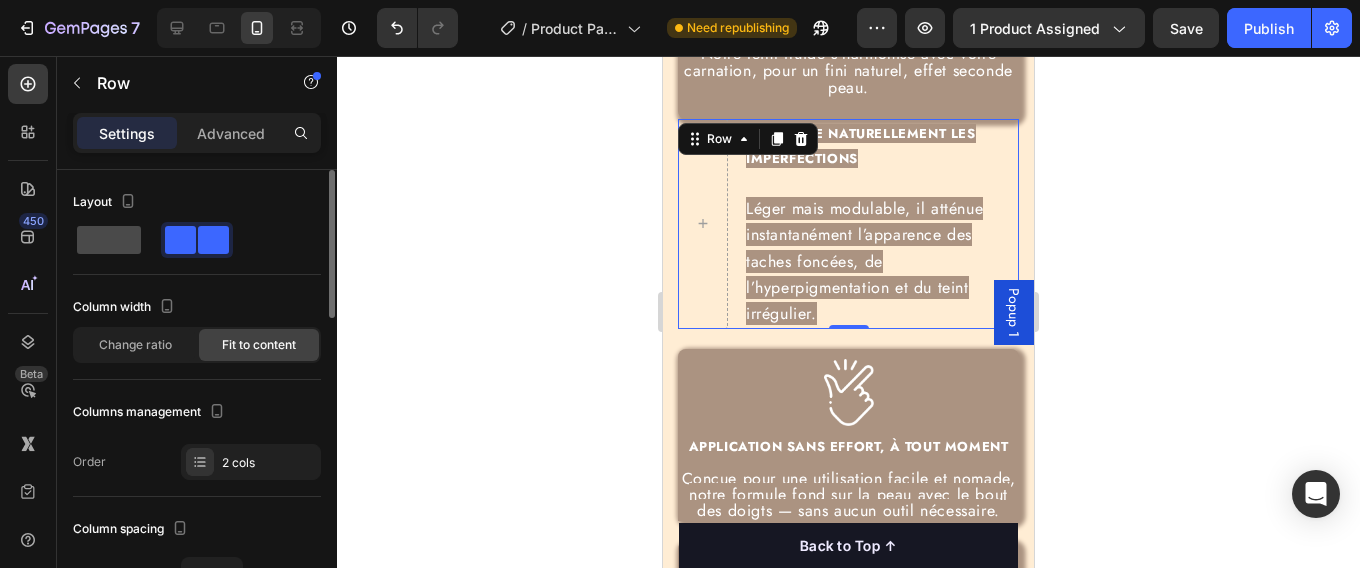 click 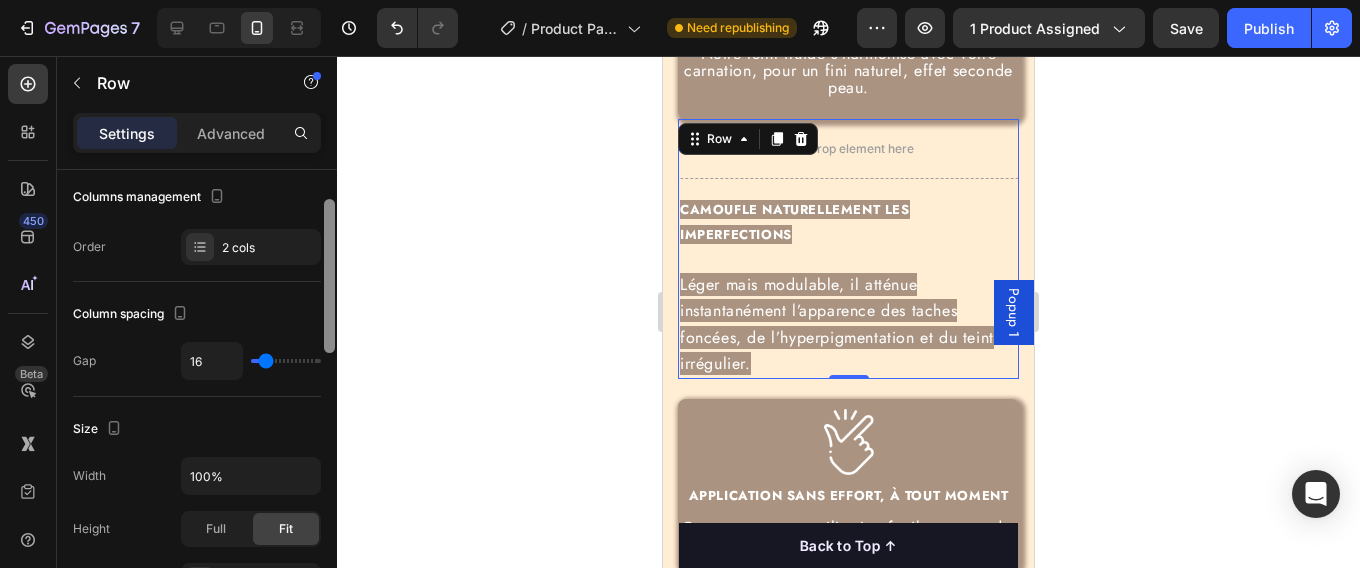 scroll, scrollTop: 0, scrollLeft: 0, axis: both 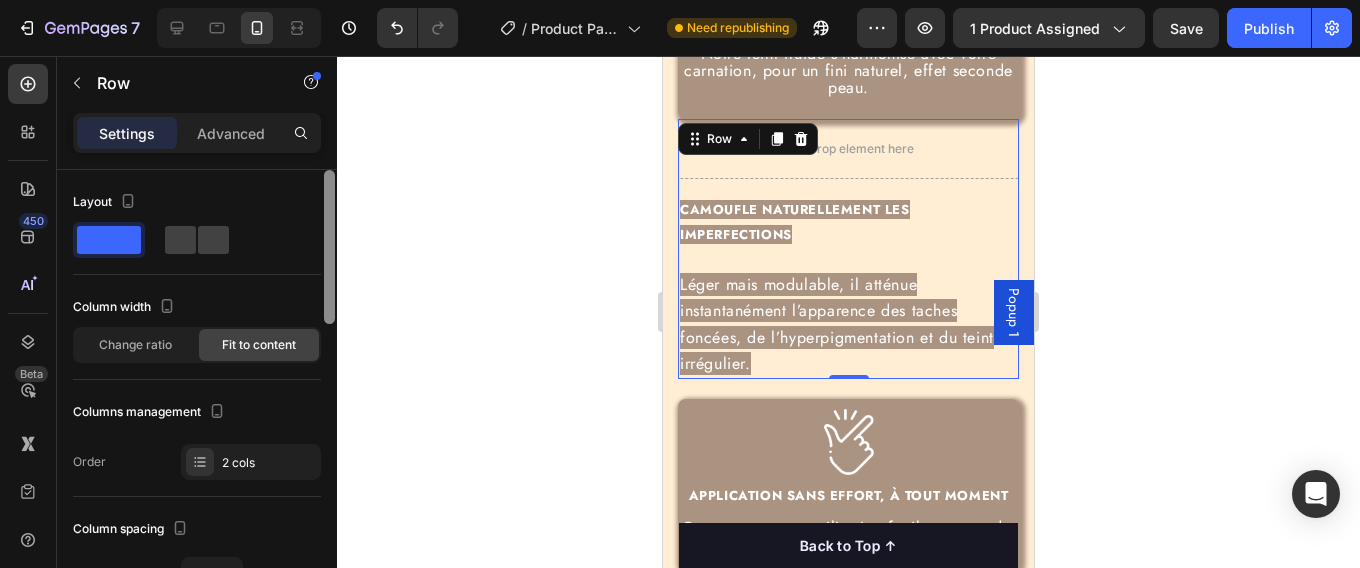 drag, startPoint x: 329, startPoint y: 238, endPoint x: 282, endPoint y: 138, distance: 110.49435 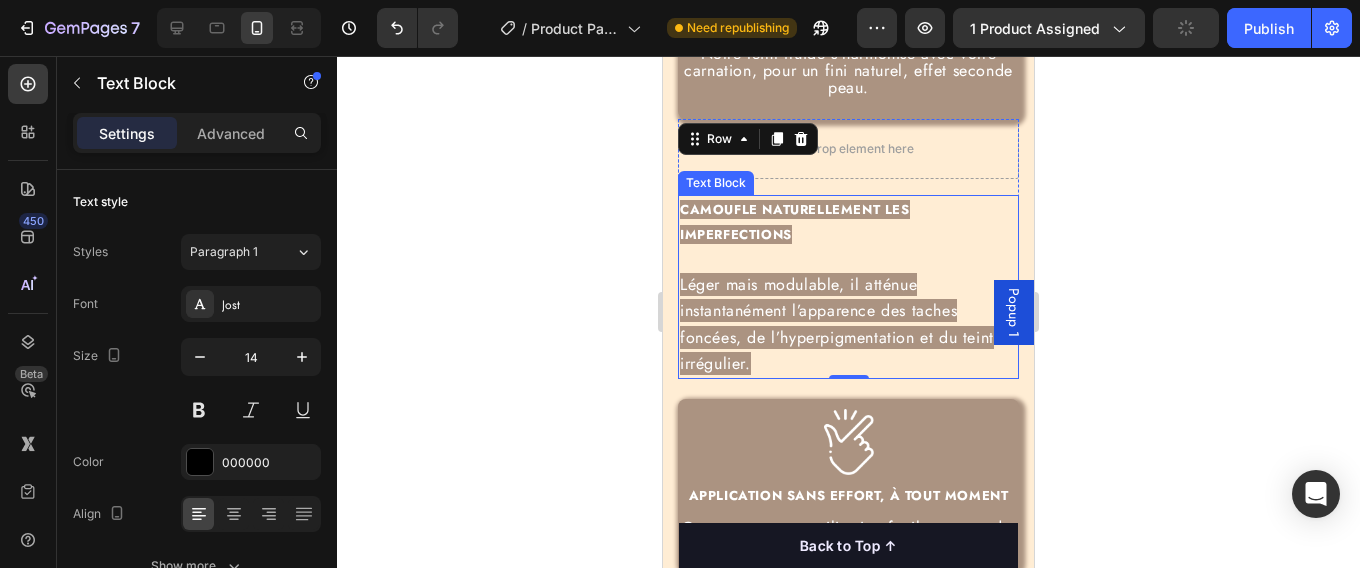 click on "Léger mais modulable, il atténue instantanément l’apparence des taches foncées, de l’hyperpigmentation et du teint irrégulier." at bounding box center [837, 324] 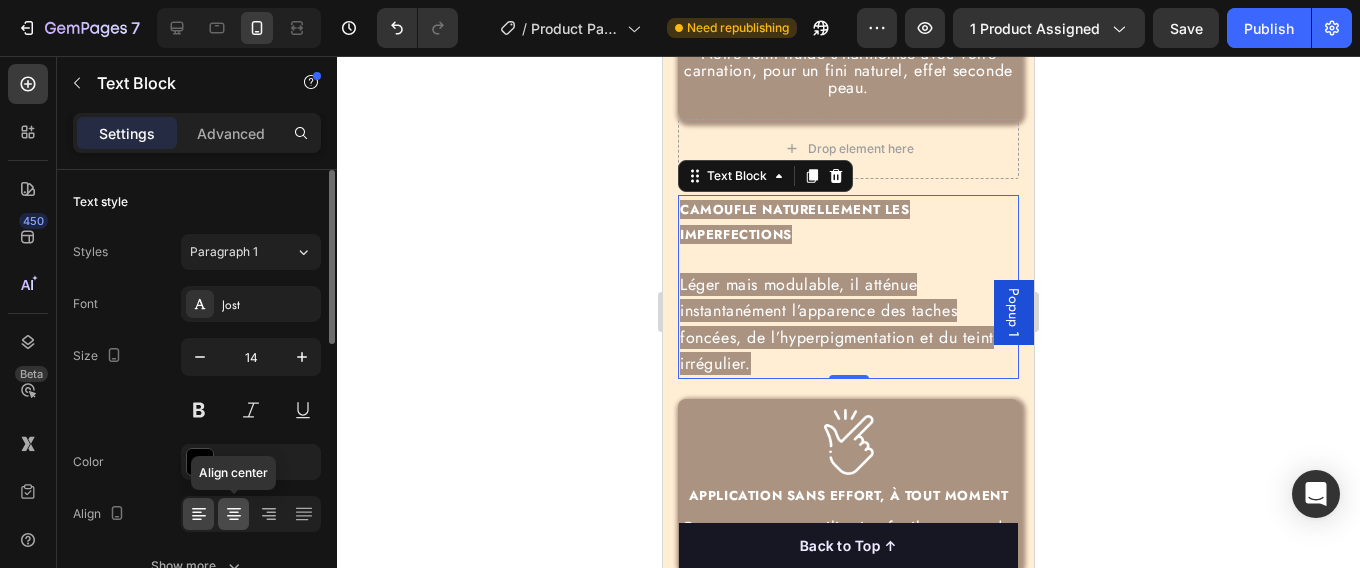 click 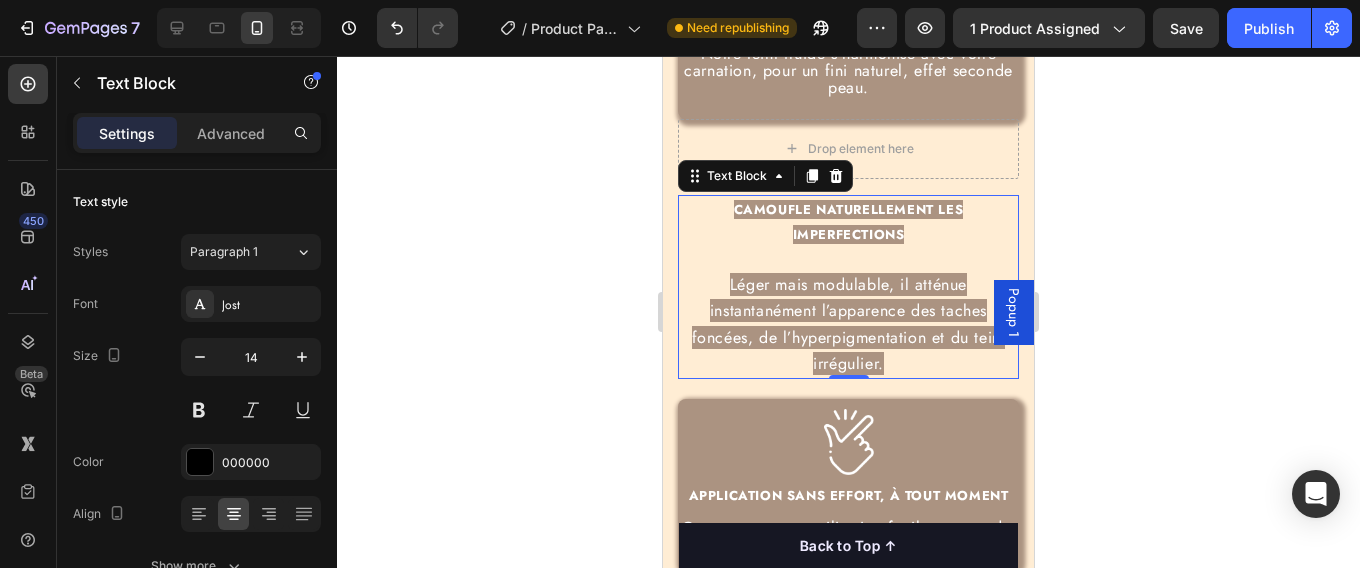 click 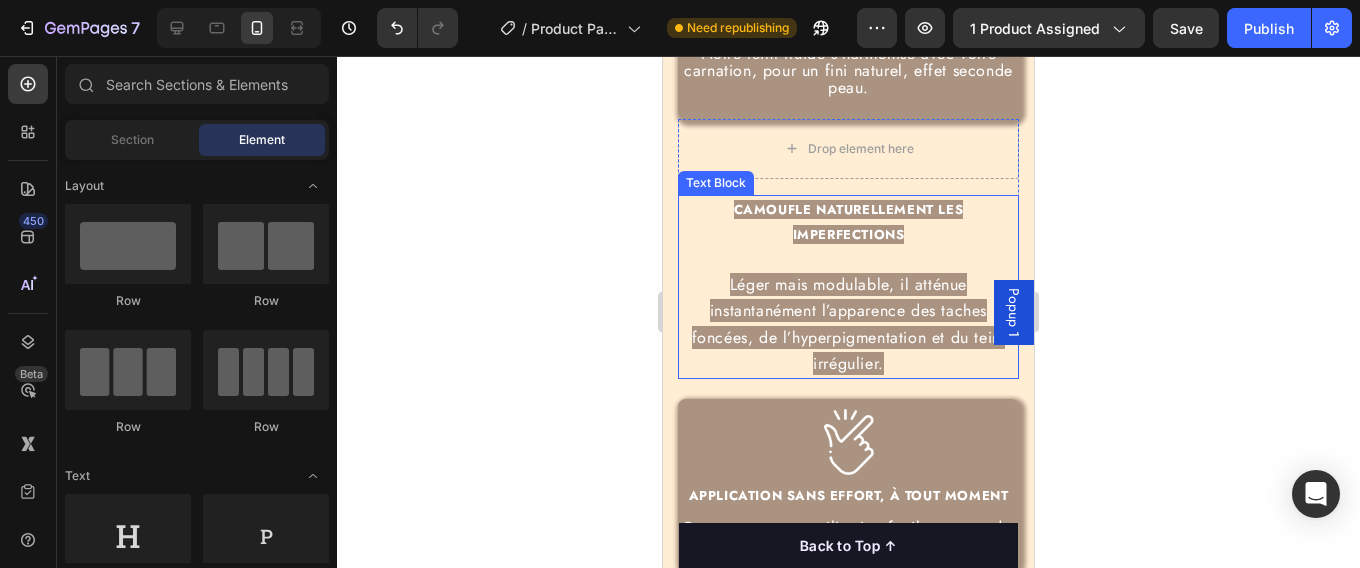 click on "Léger mais modulable, il atténue instantanément l’apparence des taches foncées, de l’hyperpigmentation et du teint irrégulier." at bounding box center (849, 324) 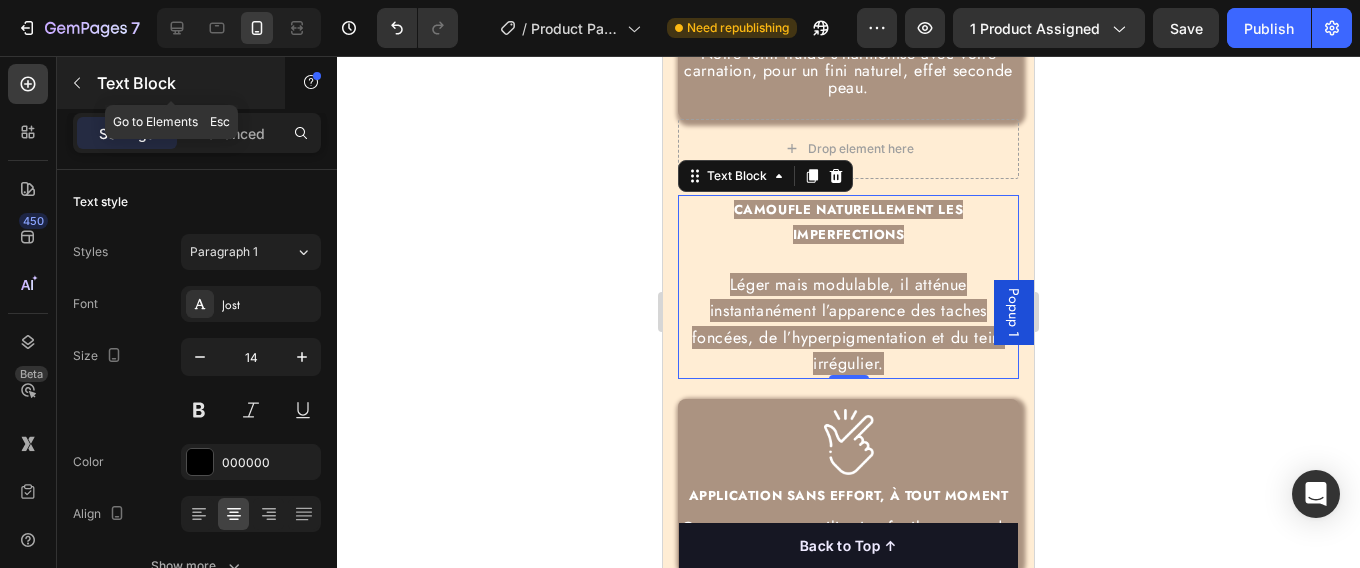 click at bounding box center [77, 83] 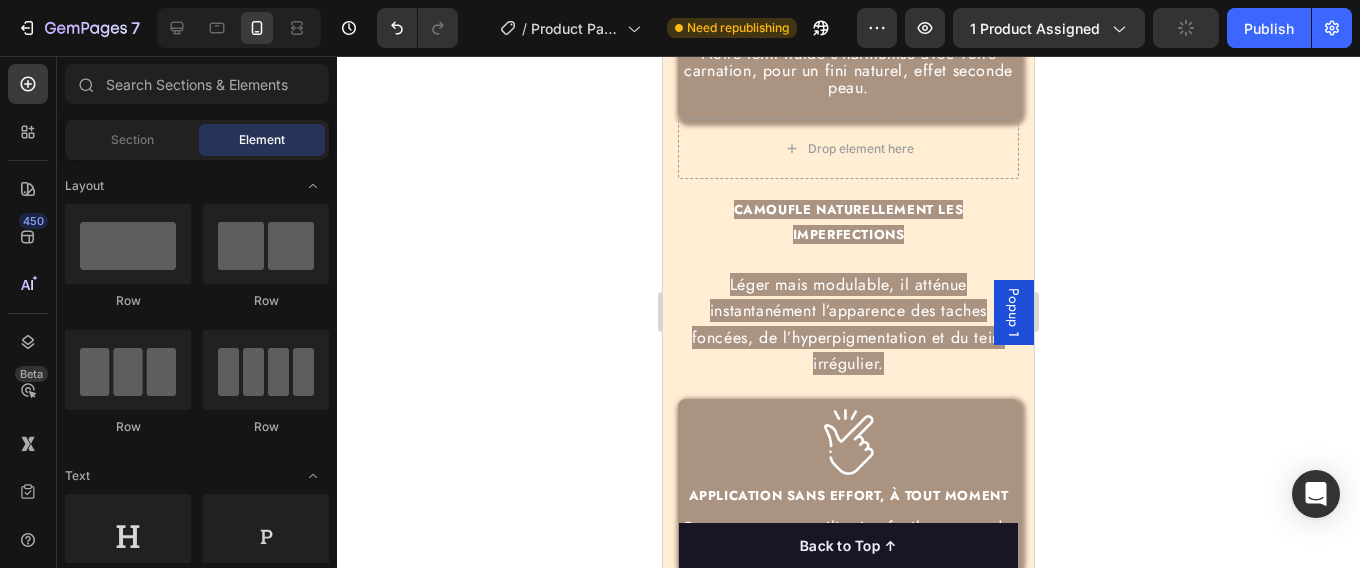 click on "Layout
Row
Row
Row
Row Text
Heading
Text Block Button
Button
Button Media
Image
Image
Video
Video Banner
Hero Banner" at bounding box center [197, 3189] 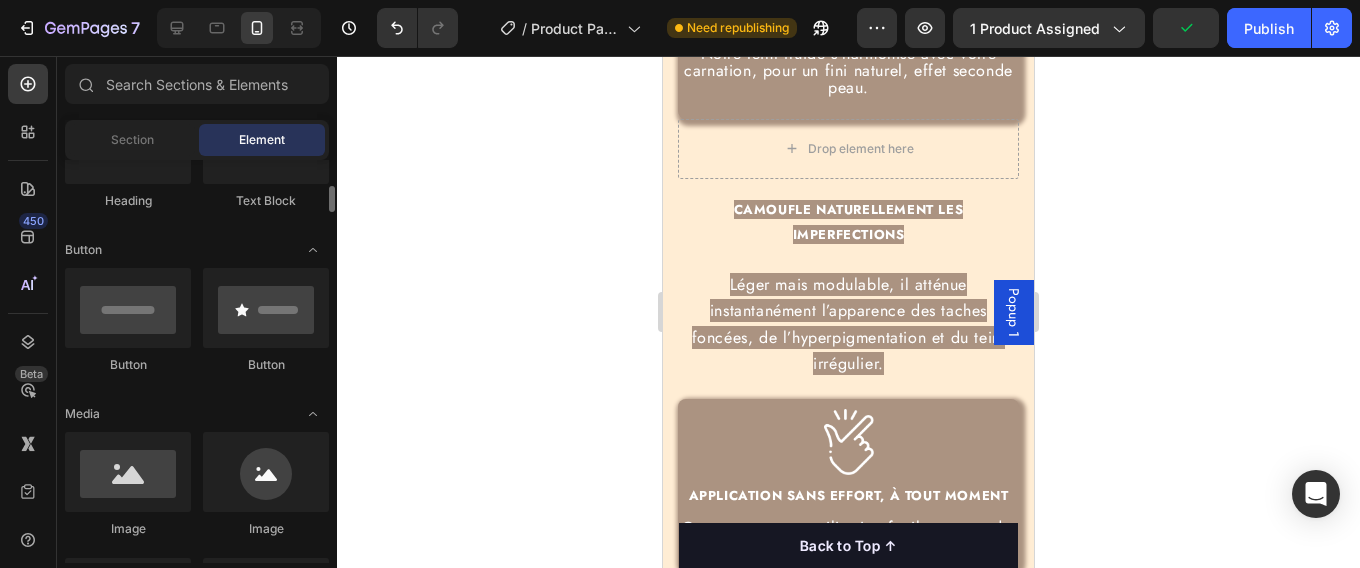scroll, scrollTop: 420, scrollLeft: 0, axis: vertical 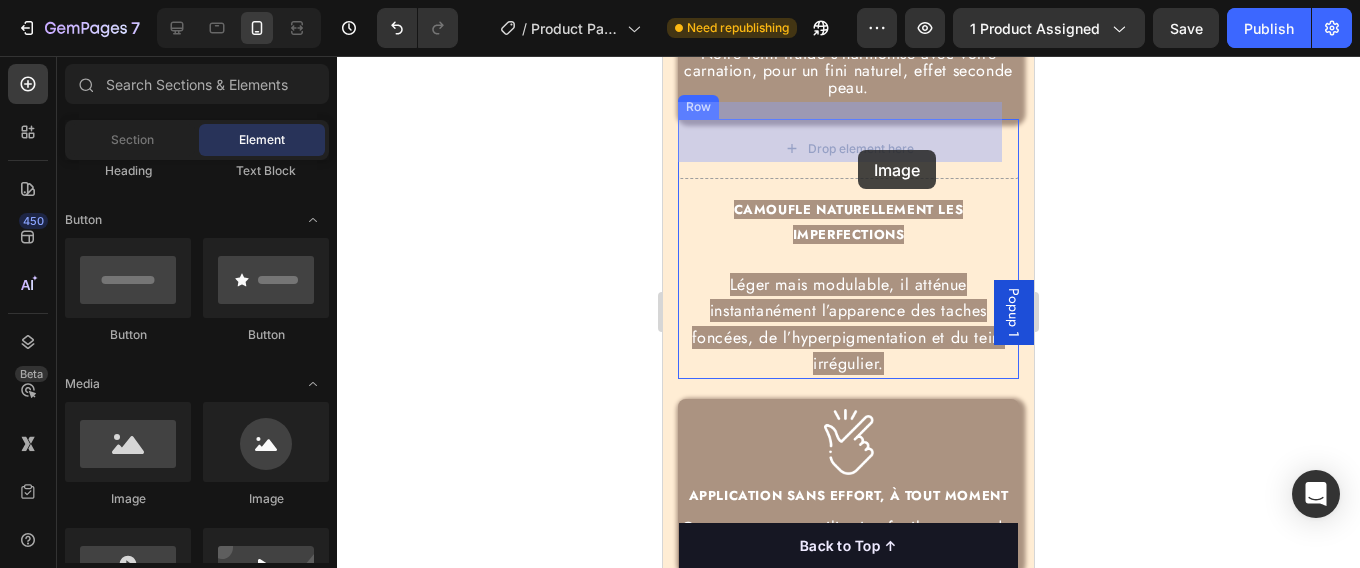 drag, startPoint x: 805, startPoint y: 507, endPoint x: 852, endPoint y: 150, distance: 360.08054 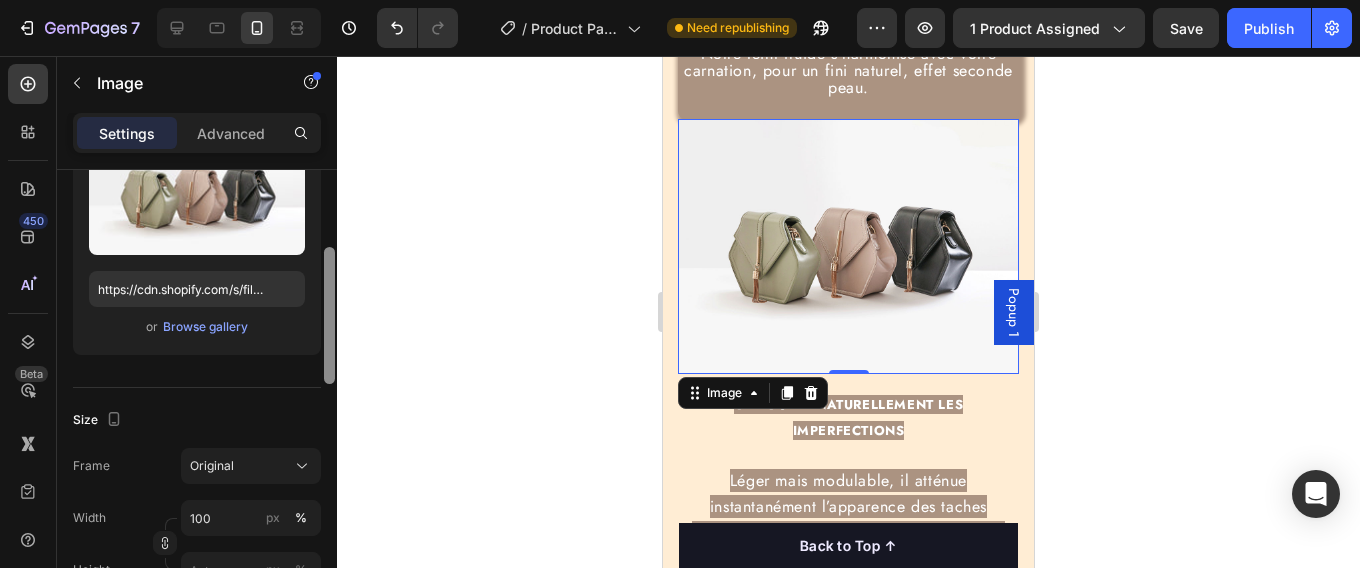 drag, startPoint x: 333, startPoint y: 257, endPoint x: 325, endPoint y: 342, distance: 85.37564 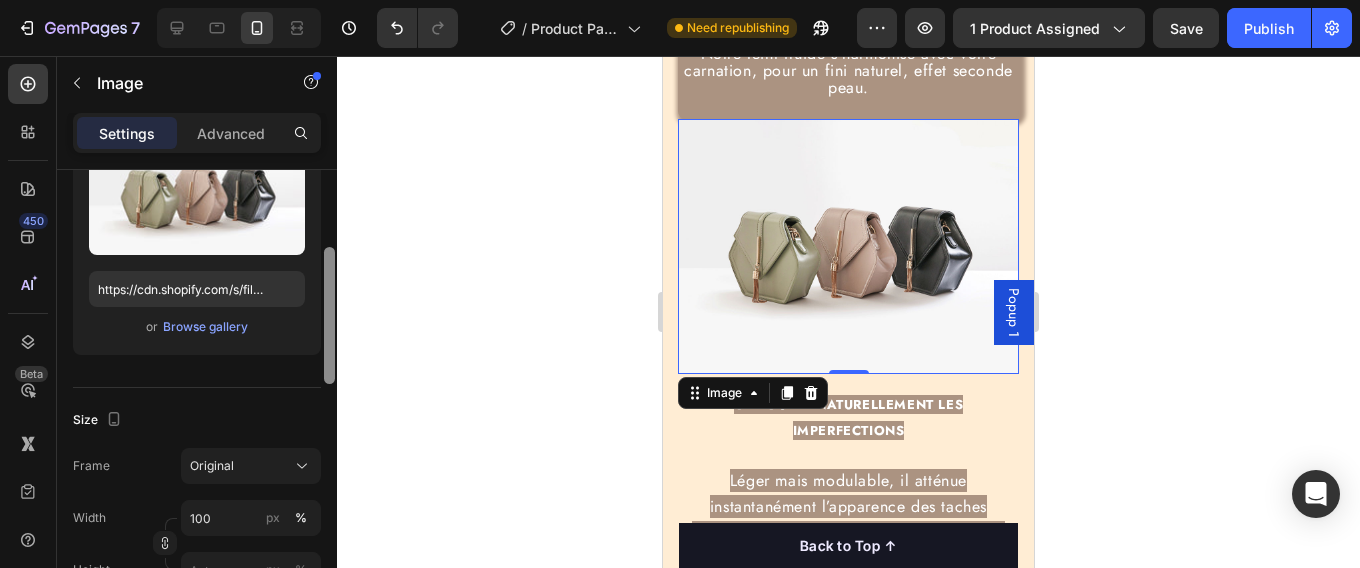 click at bounding box center (329, 315) 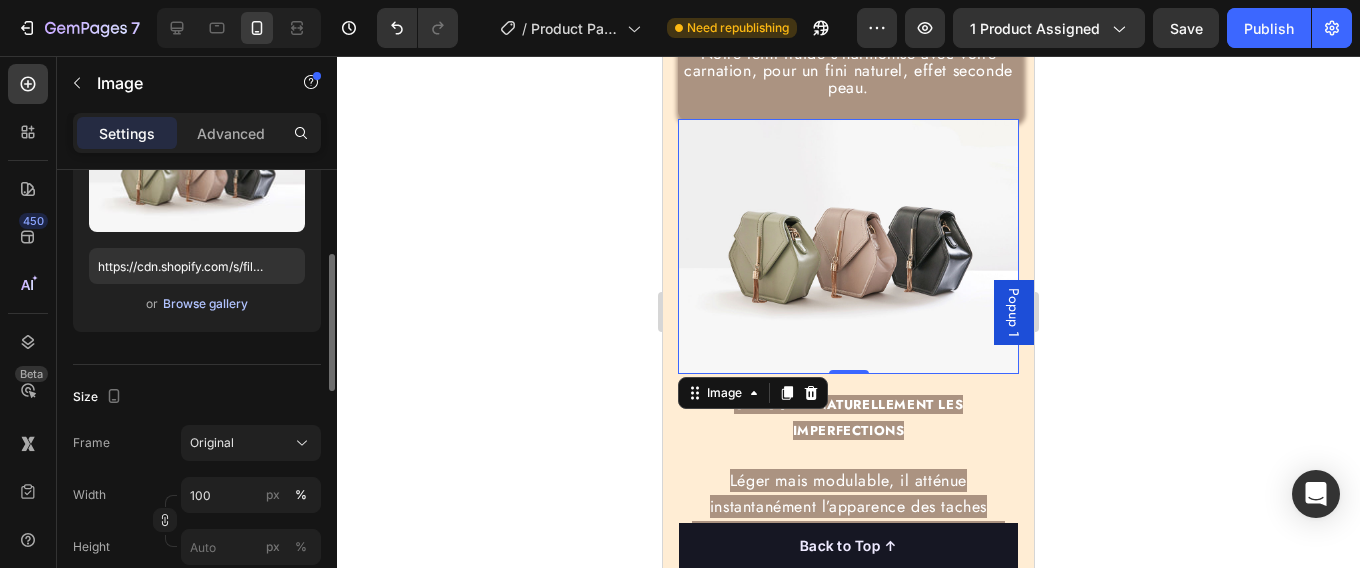 click on "Browse gallery" at bounding box center [205, 304] 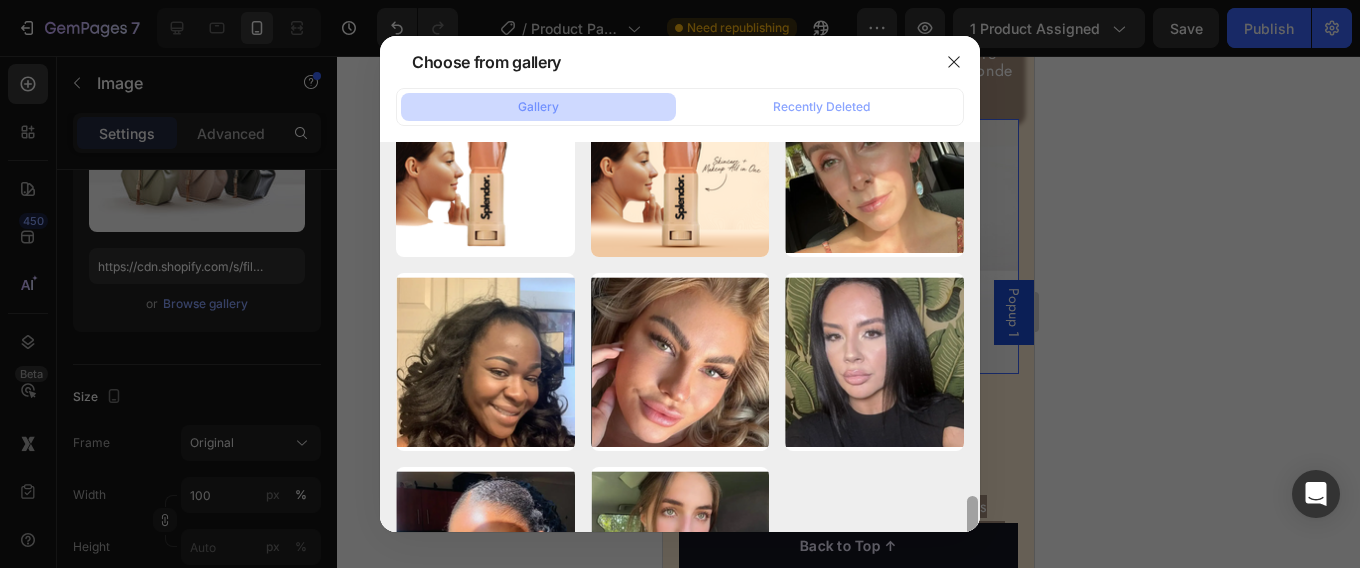 scroll, scrollTop: 786, scrollLeft: 0, axis: vertical 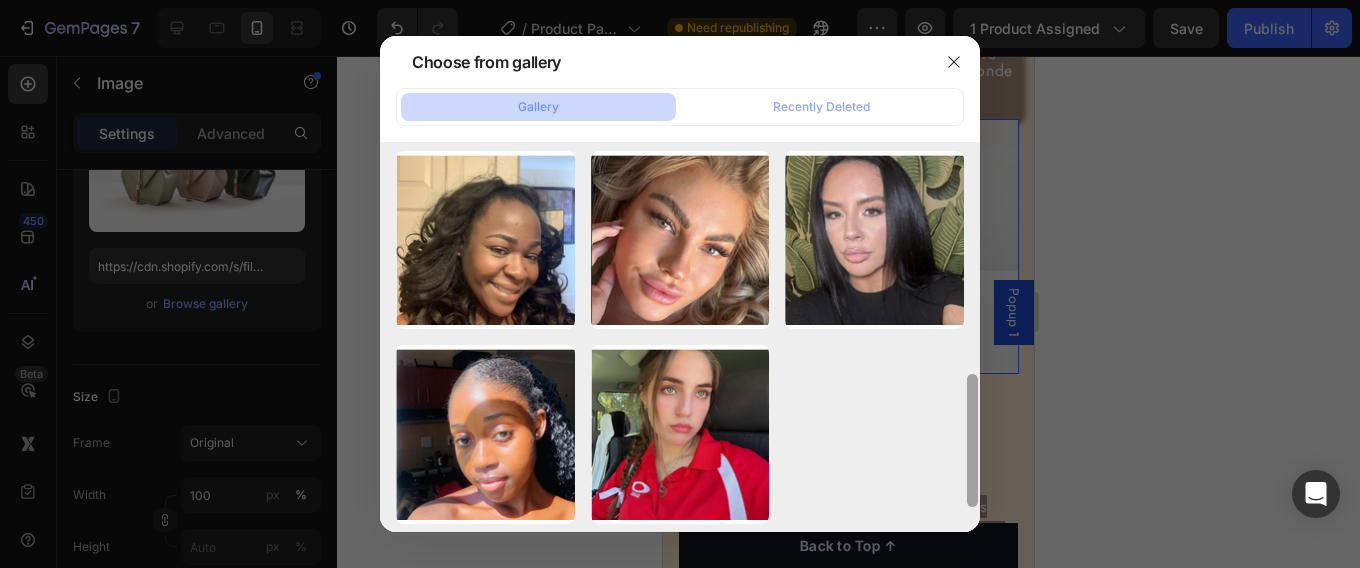 click on "Midnight Lychee is ✨T...💕.jpg 284.47 kb  Lakerain (18).png 1980.25 kb  O1CN01TElw192HP5rC4au...ew.png 280.09 kb  Lakerain (7).png 2245.99 kb  imgi_94_gempages_5346...0b.png 24.90 kb  Lakerain (4).png 3020.06 kb  Lakerain (3).png 299.69 kb  Lakerain (2).png 295.96 kb  image-nspTIHzdWmKCTRY...ew.png 159.90 kb  image-nspTIHzdWmKCTRY...HZ.jpg 3146.34 kb  imgi_97_gempages_534...1f.webp 50.94 kb  imgi_95_gempages_534...5a.webp 52.78 kb  imgi_93_gempages_534...30.webp 59.49 kb  imgi_91_gempages_534...ab.webp 54.64 kb  imgi_89_gempages_534...4d.webp 72.87 kb  imgi_87_gempages_534...e5.webp 49.52 kb" at bounding box center [680, 341] 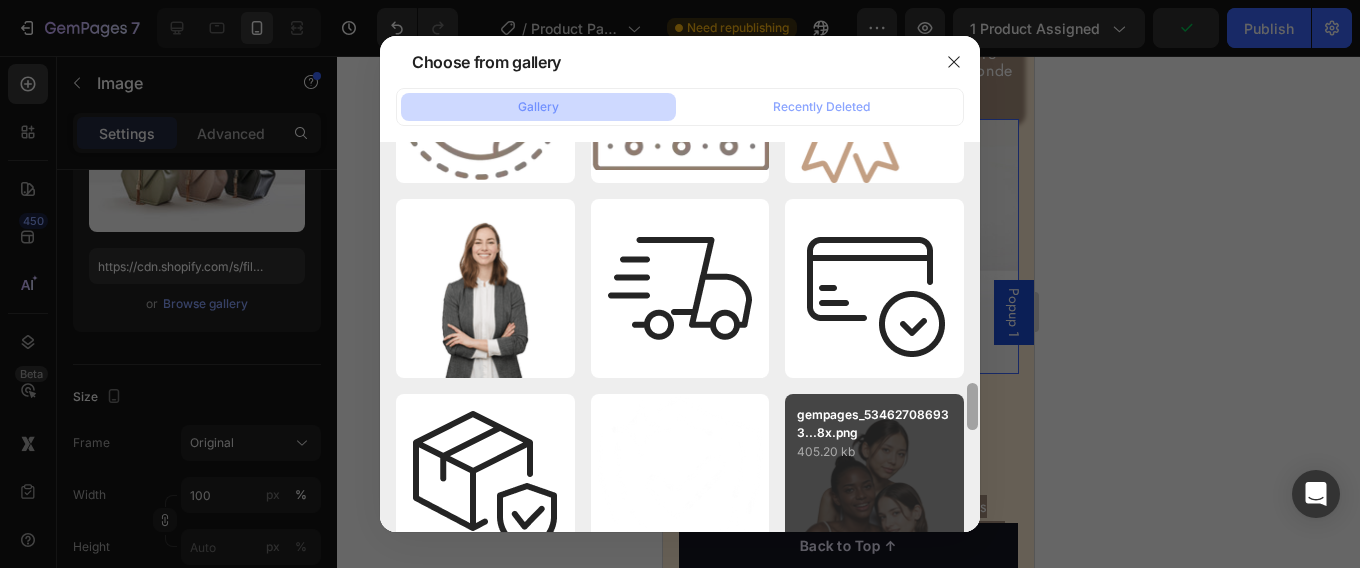 scroll, scrollTop: 1765, scrollLeft: 0, axis: vertical 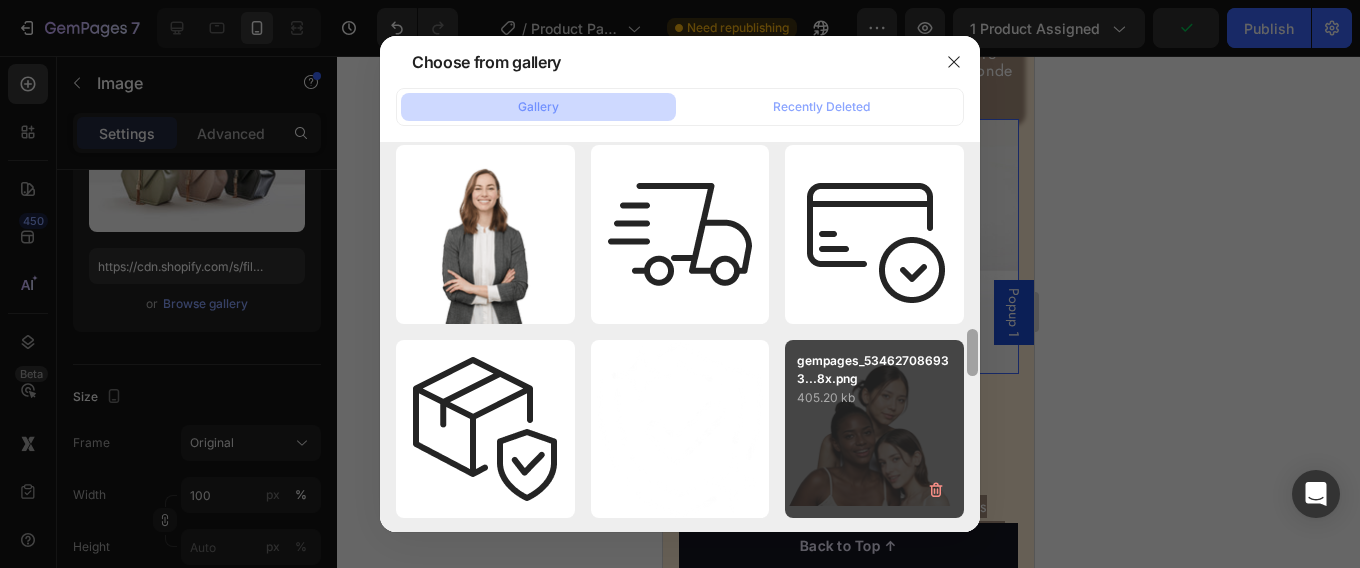 drag, startPoint x: 971, startPoint y: 314, endPoint x: 962, endPoint y: 485, distance: 171.23668 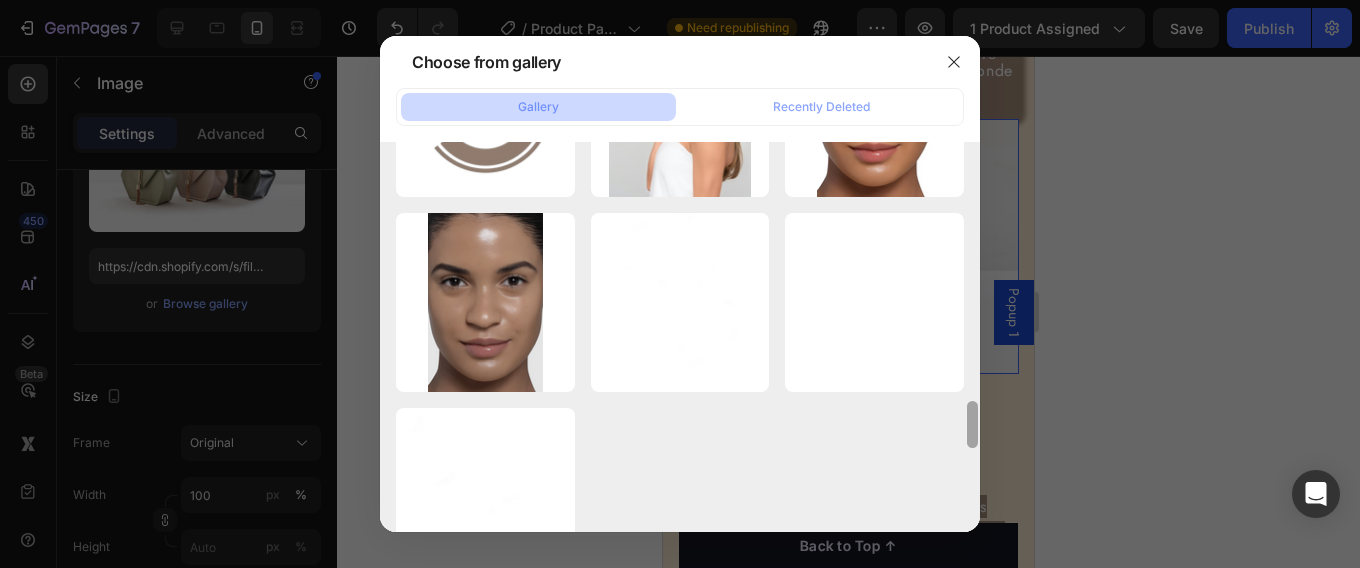 drag, startPoint x: 971, startPoint y: 386, endPoint x: 925, endPoint y: 519, distance: 140.73024 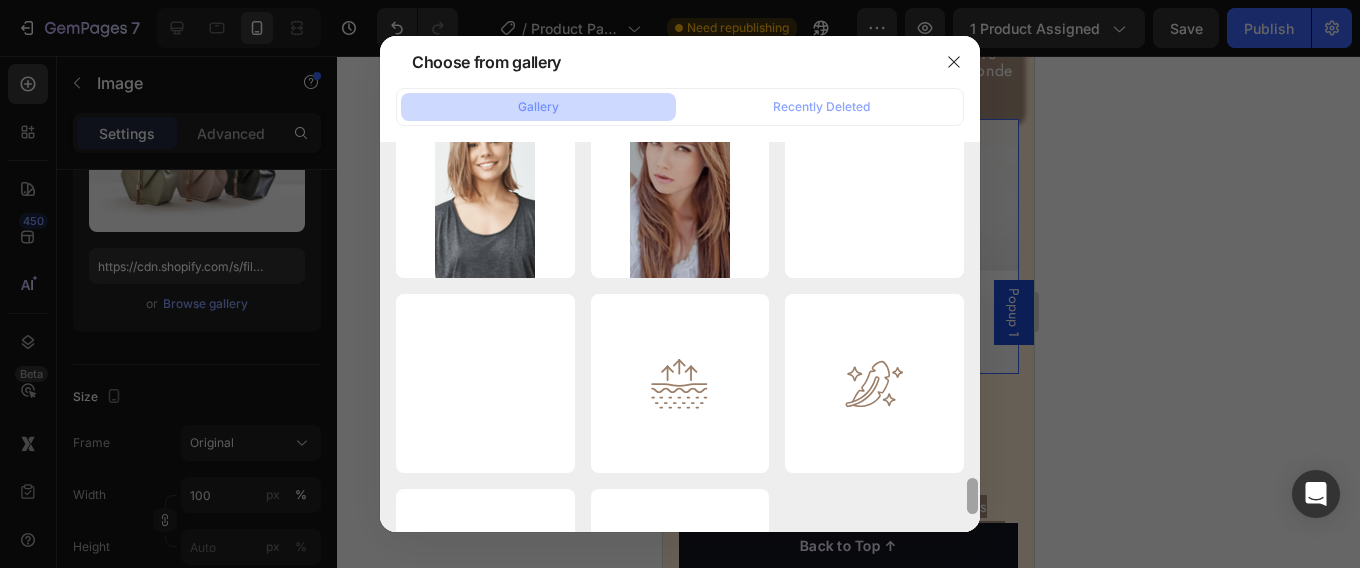 scroll, scrollTop: 3768, scrollLeft: 0, axis: vertical 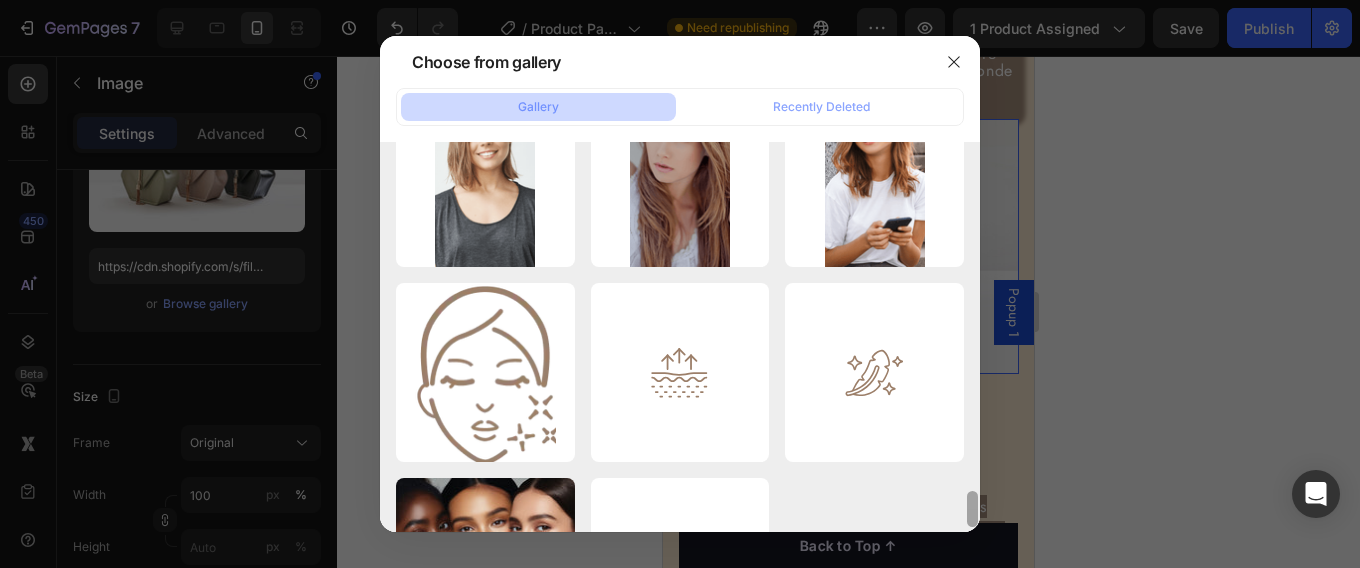 drag, startPoint x: 973, startPoint y: 433, endPoint x: 963, endPoint y: 516, distance: 83.60024 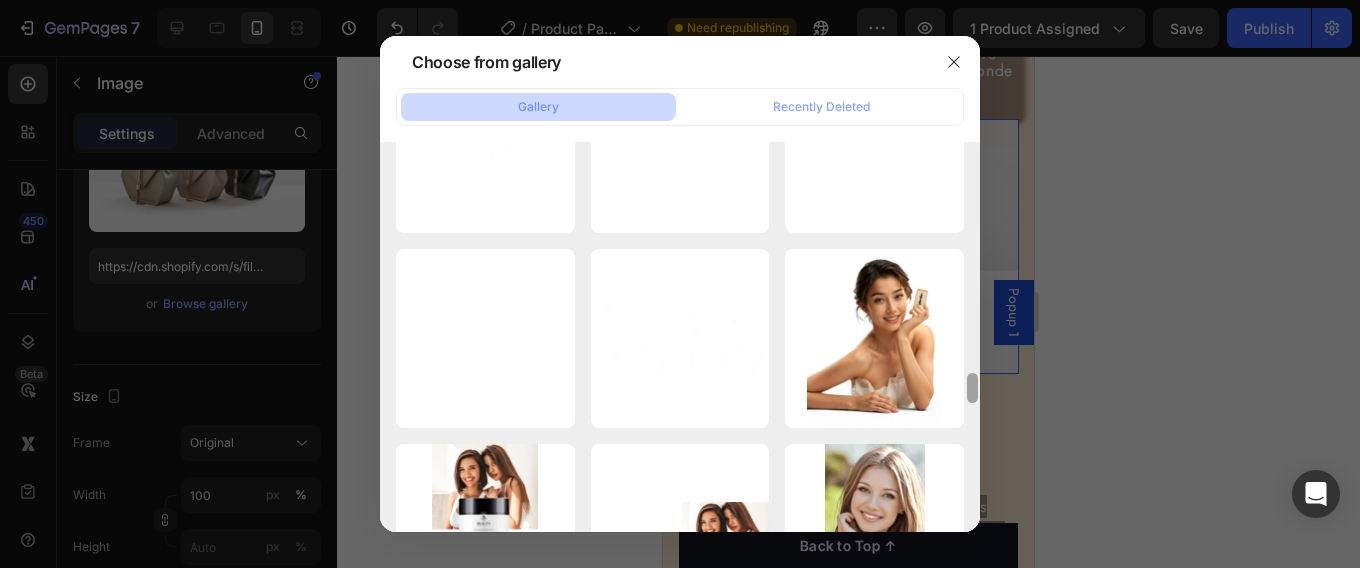 scroll, scrollTop: 3186, scrollLeft: 0, axis: vertical 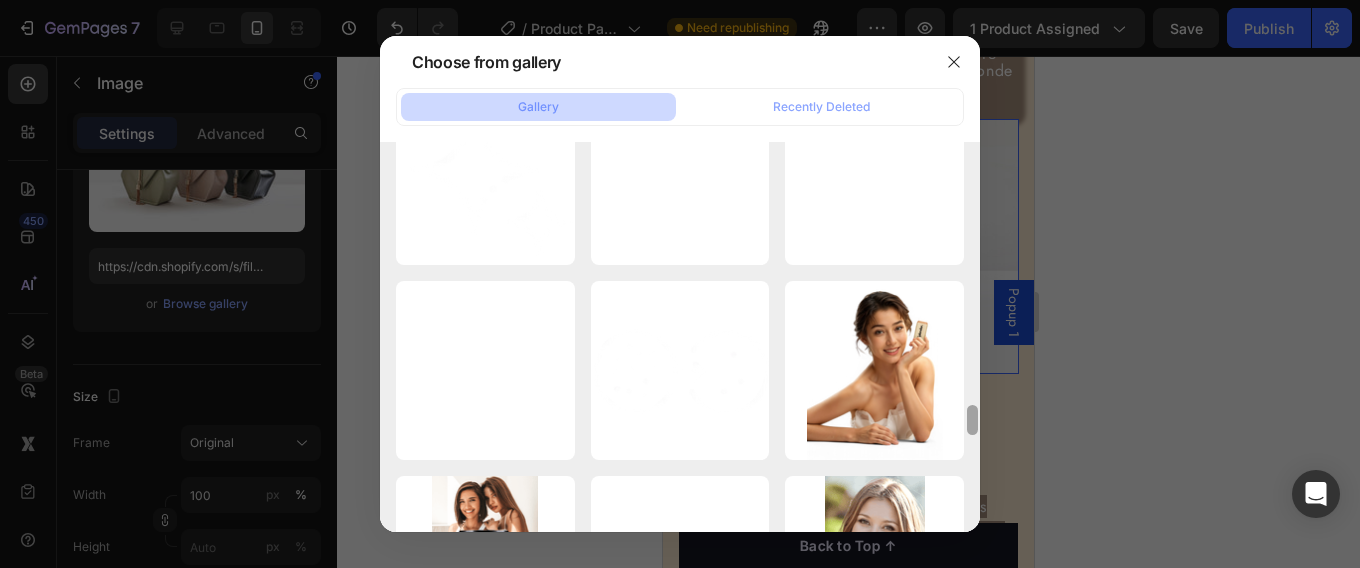 drag, startPoint x: 975, startPoint y: 497, endPoint x: 974, endPoint y: 443, distance: 54.00926 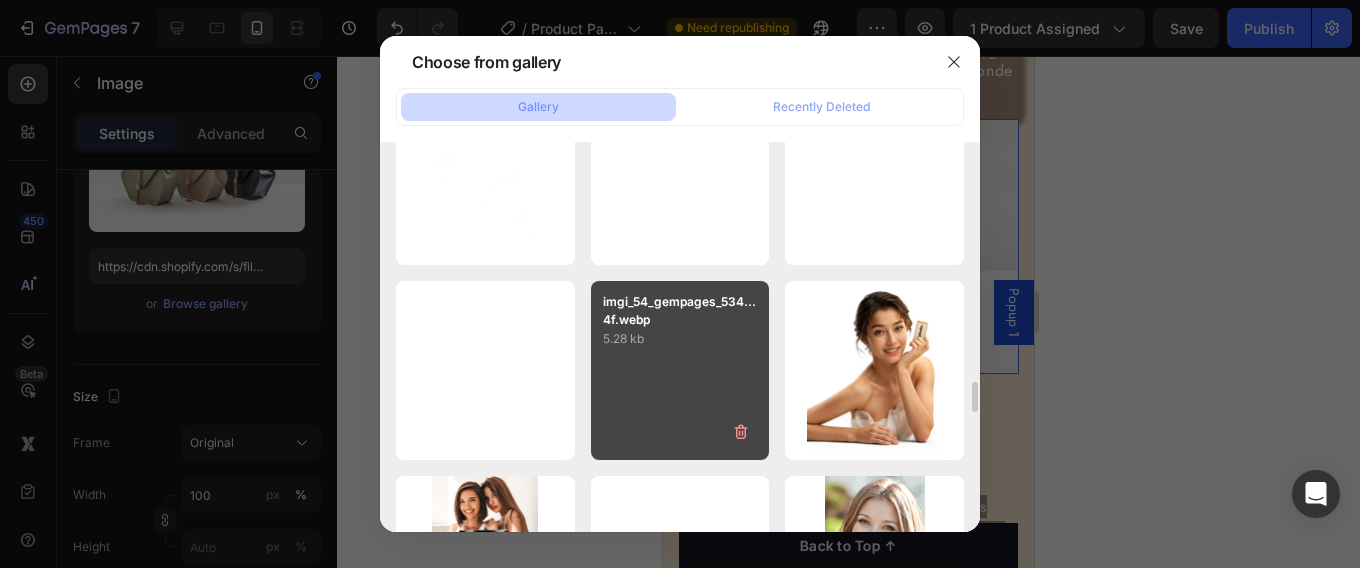click on "imgi_54_gempages_534...4f.webp 5.28 kb" at bounding box center (680, 370) 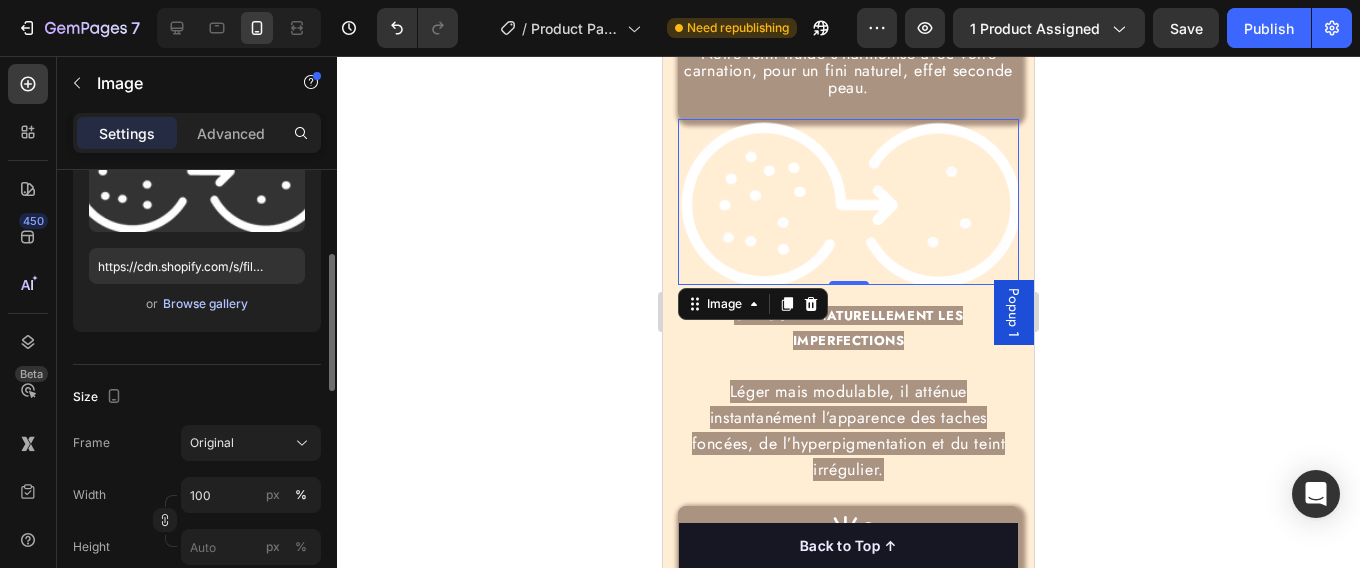 click on "Browse gallery" at bounding box center [205, 304] 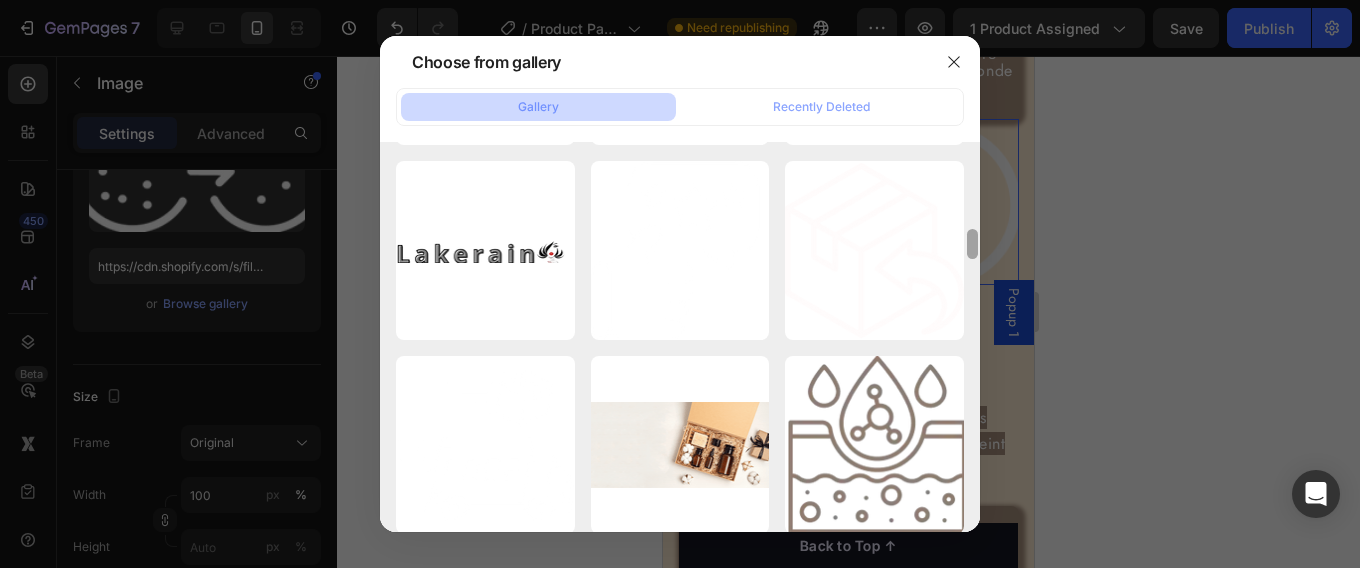 scroll, scrollTop: 1178, scrollLeft: 0, axis: vertical 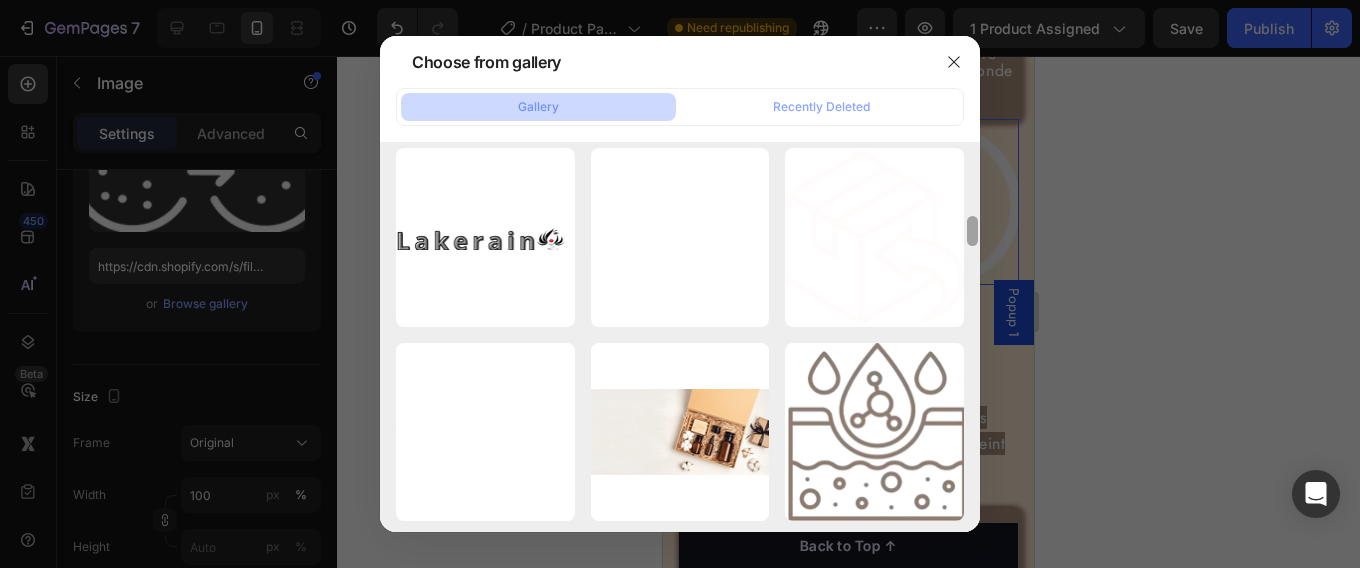drag, startPoint x: 976, startPoint y: 160, endPoint x: 970, endPoint y: 249, distance: 89.20202 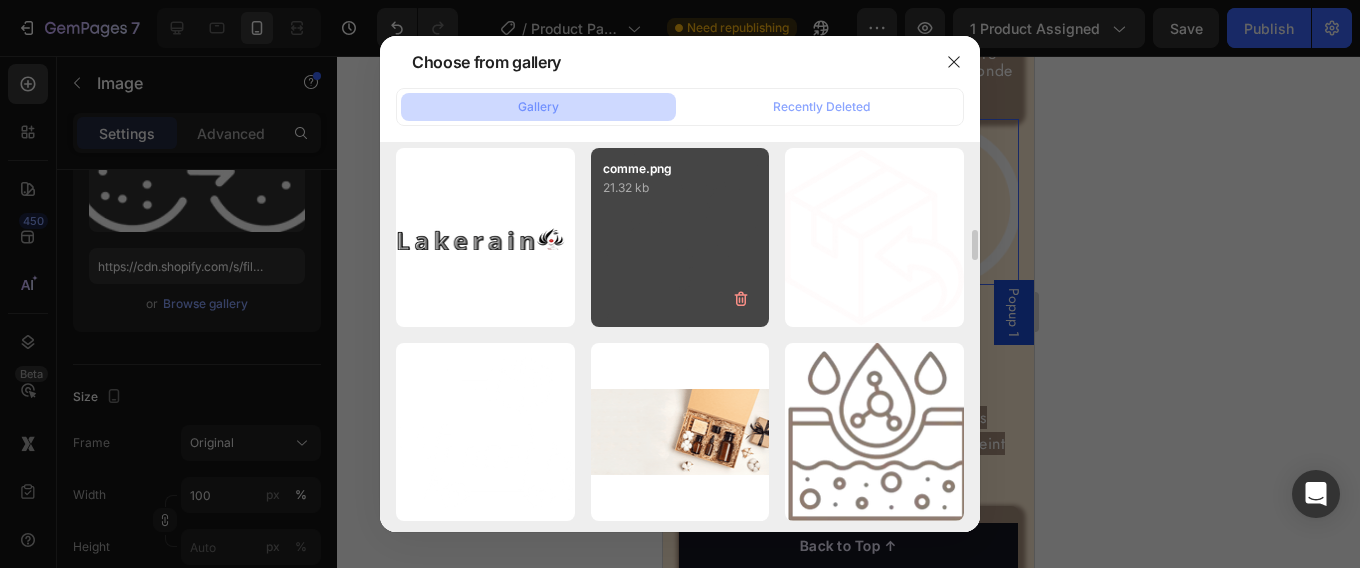 click on "comme.png 21.32 kb" at bounding box center (680, 237) 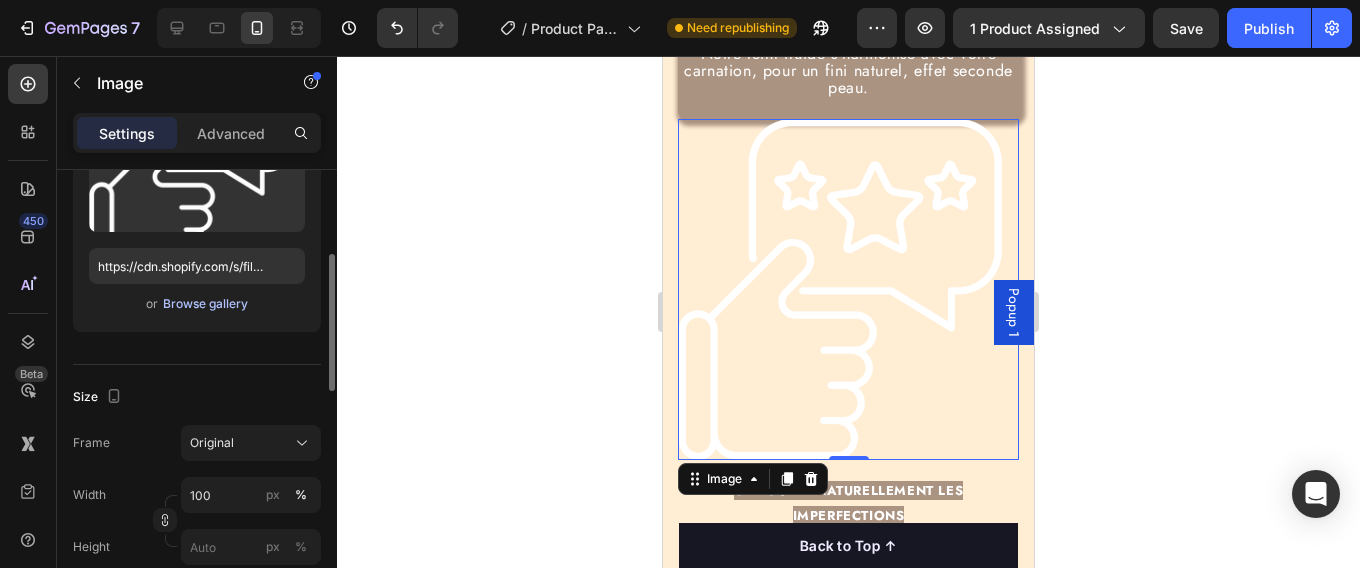 click on "Browse gallery" at bounding box center [205, 304] 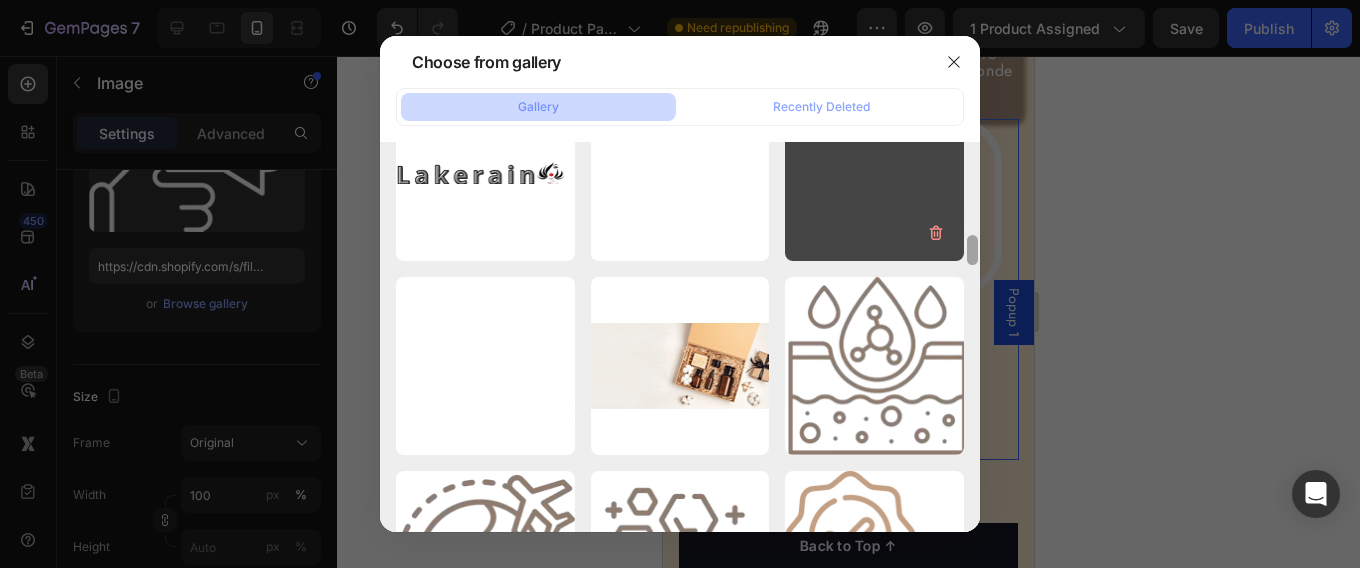 scroll, scrollTop: 1258, scrollLeft: 0, axis: vertical 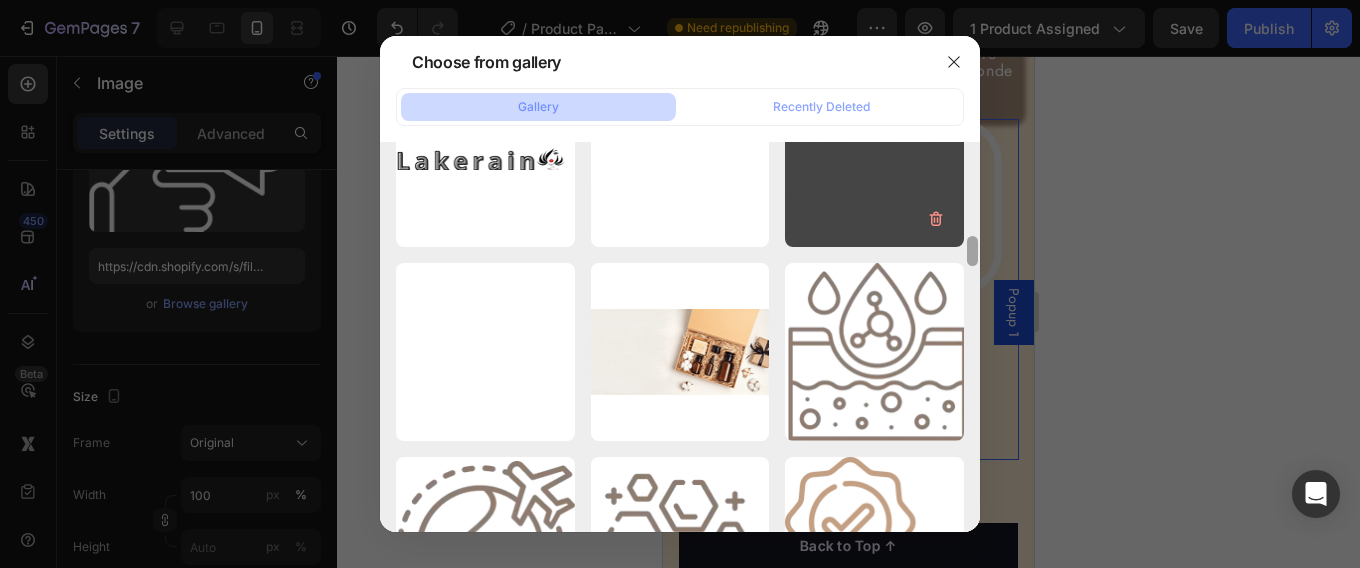 drag, startPoint x: 974, startPoint y: 150, endPoint x: 962, endPoint y: 245, distance: 95.7549 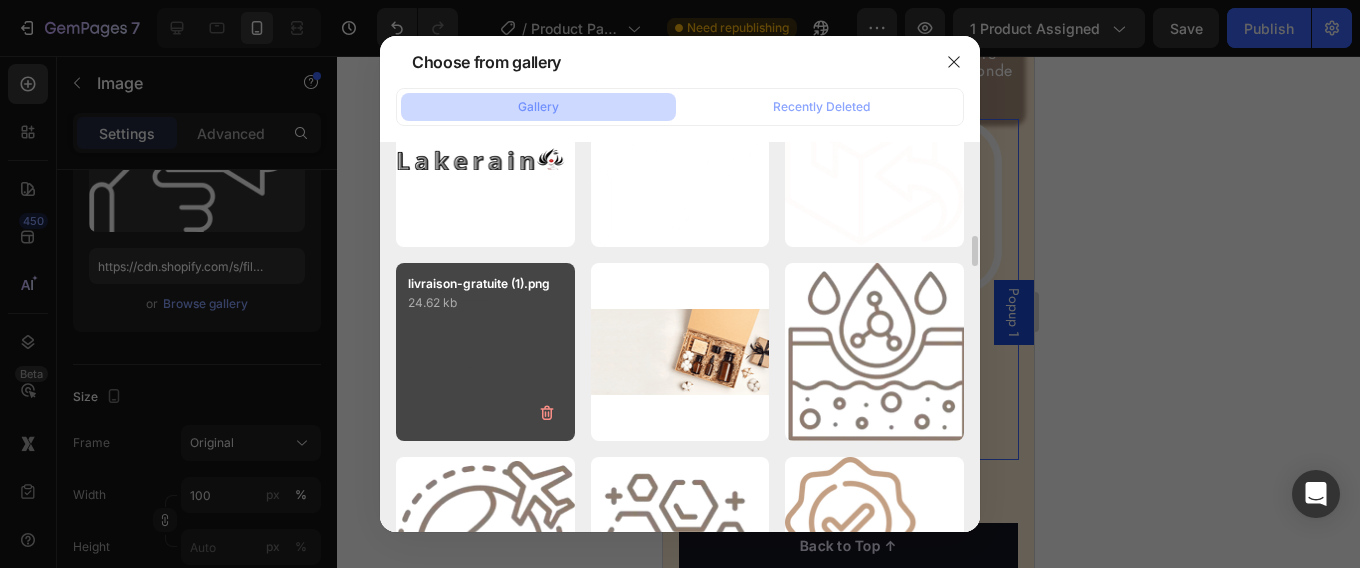 click on "livraison-gratuite (1).png 24.62 kb" at bounding box center [485, 352] 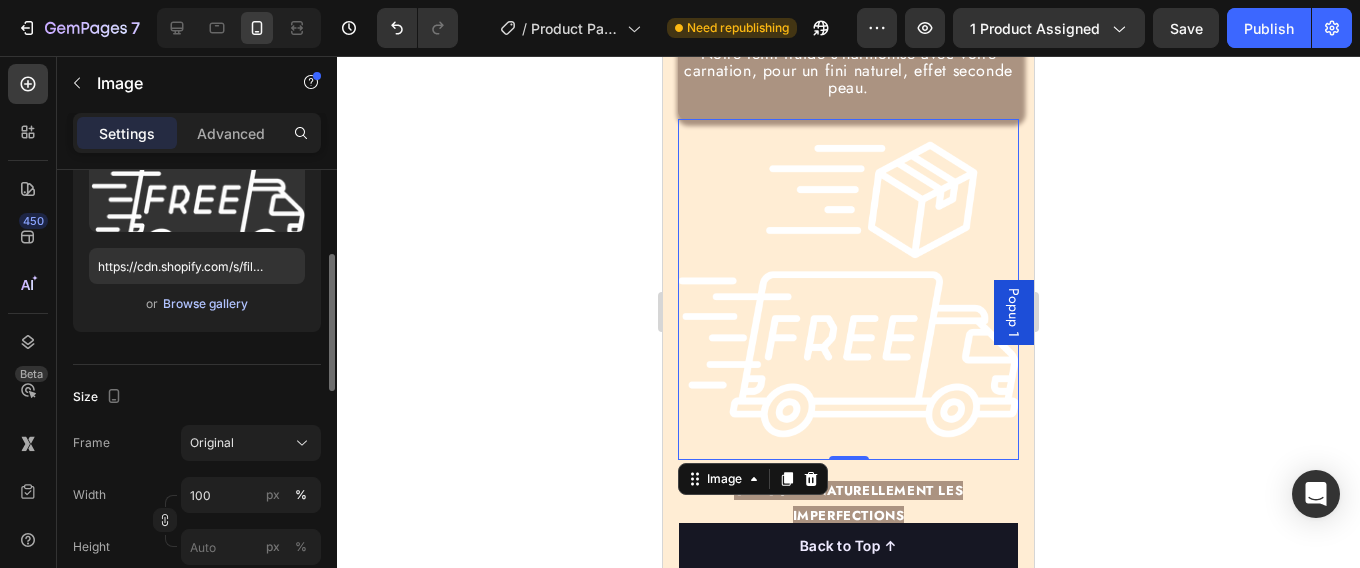 click on "Browse gallery" at bounding box center (205, 304) 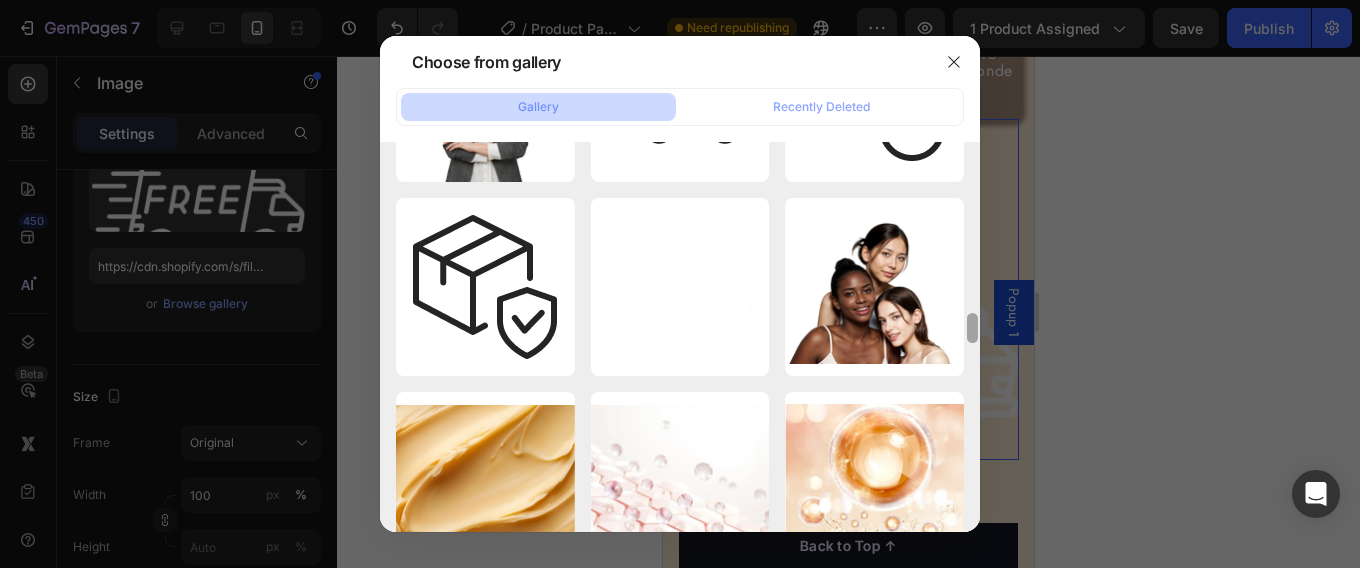 scroll, scrollTop: 1946, scrollLeft: 0, axis: vertical 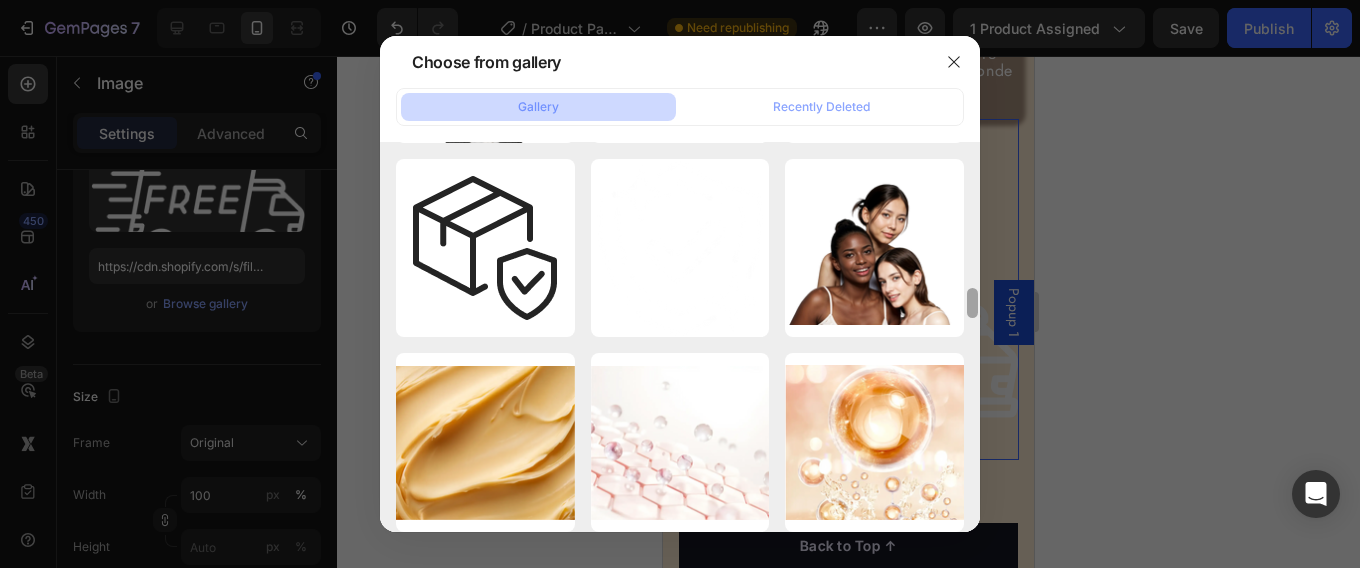 drag, startPoint x: 973, startPoint y: 166, endPoint x: 969, endPoint y: 313, distance: 147.05441 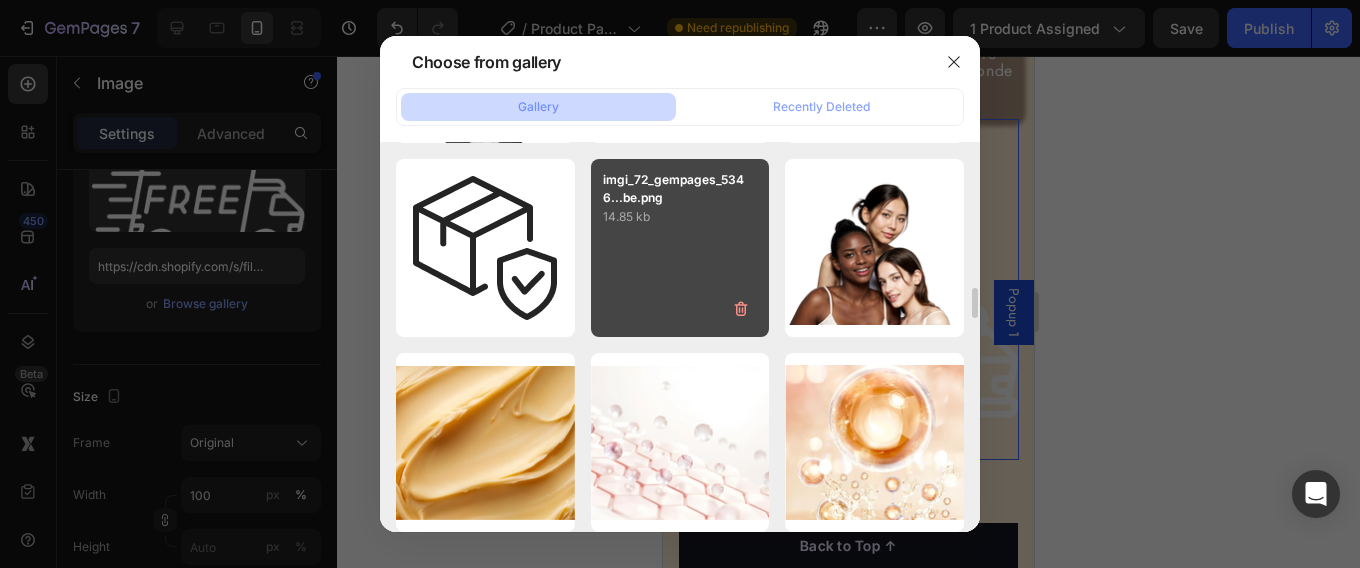 click on "imgi_72_gempages_5346...be.png 14.85 kb" at bounding box center (680, 248) 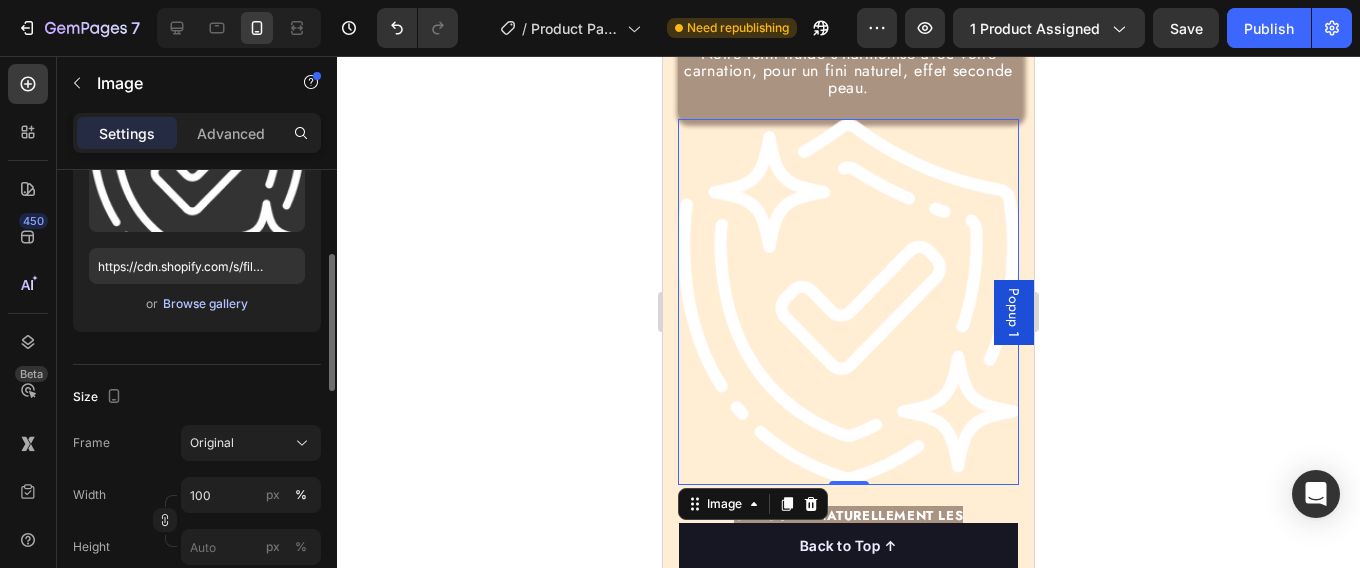 click on "Browse gallery" at bounding box center [205, 304] 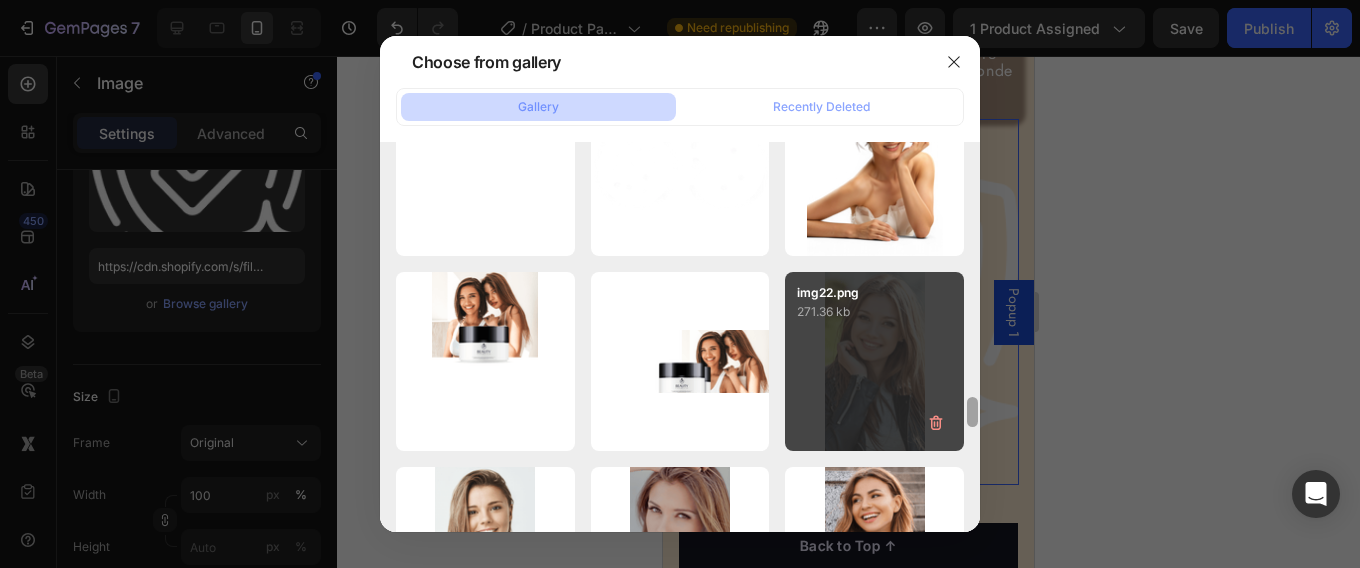 scroll, scrollTop: 3403, scrollLeft: 0, axis: vertical 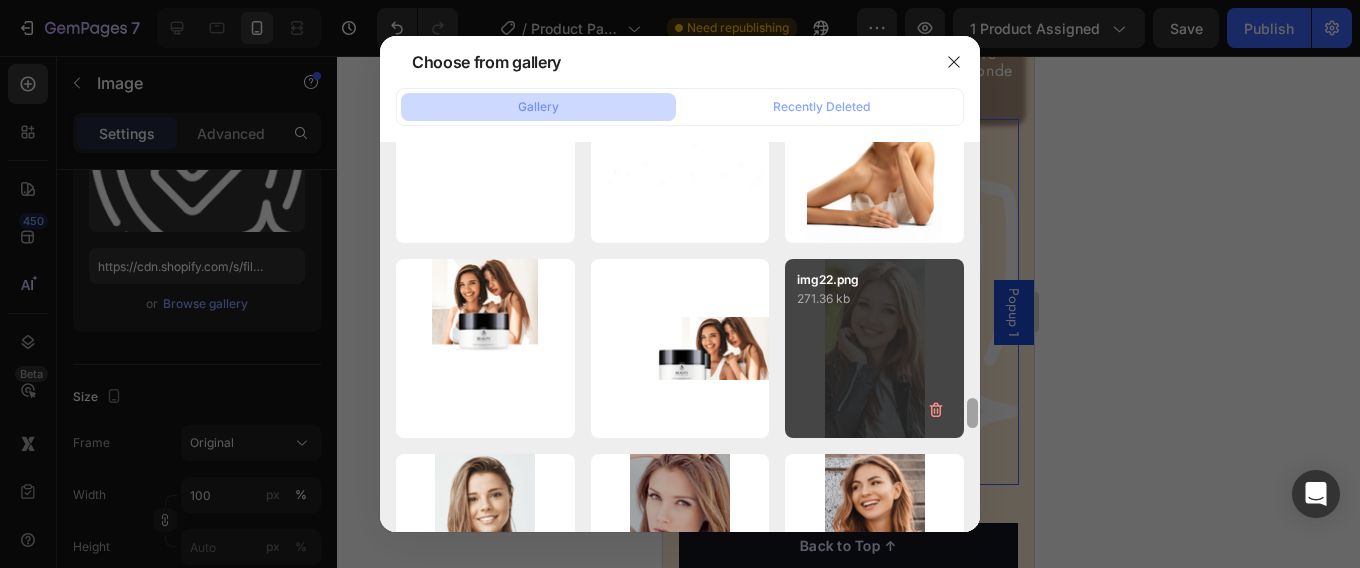 drag, startPoint x: 973, startPoint y: 159, endPoint x: 957, endPoint y: 416, distance: 257.49756 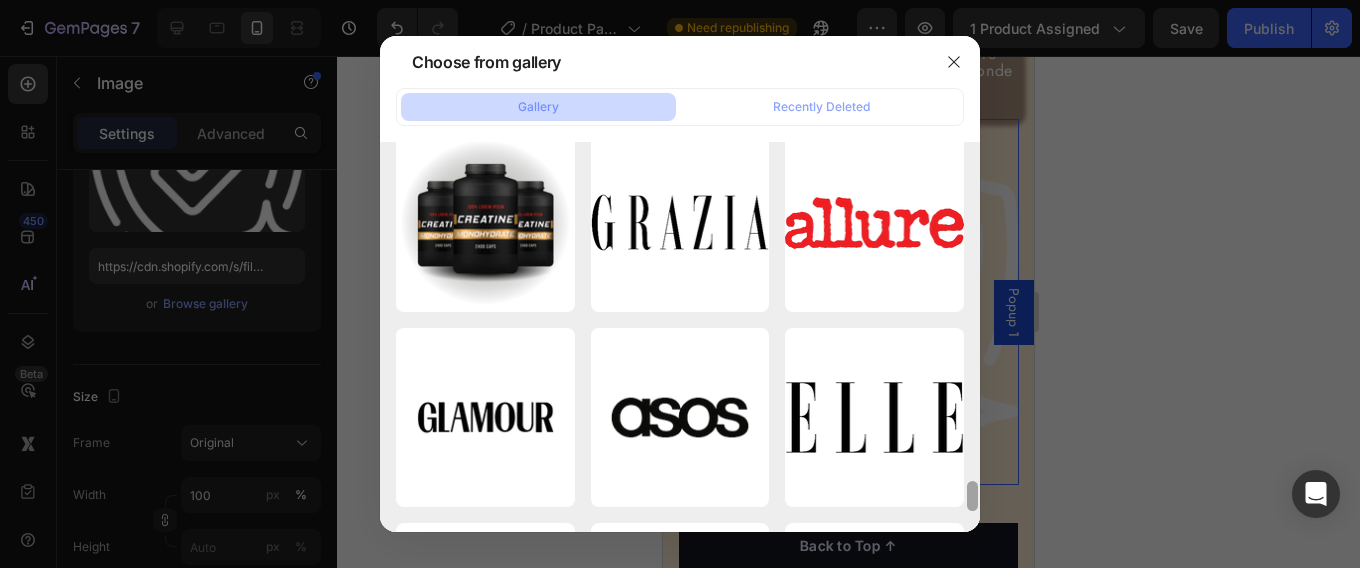 drag, startPoint x: 971, startPoint y: 413, endPoint x: 968, endPoint y: 498, distance: 85.052925 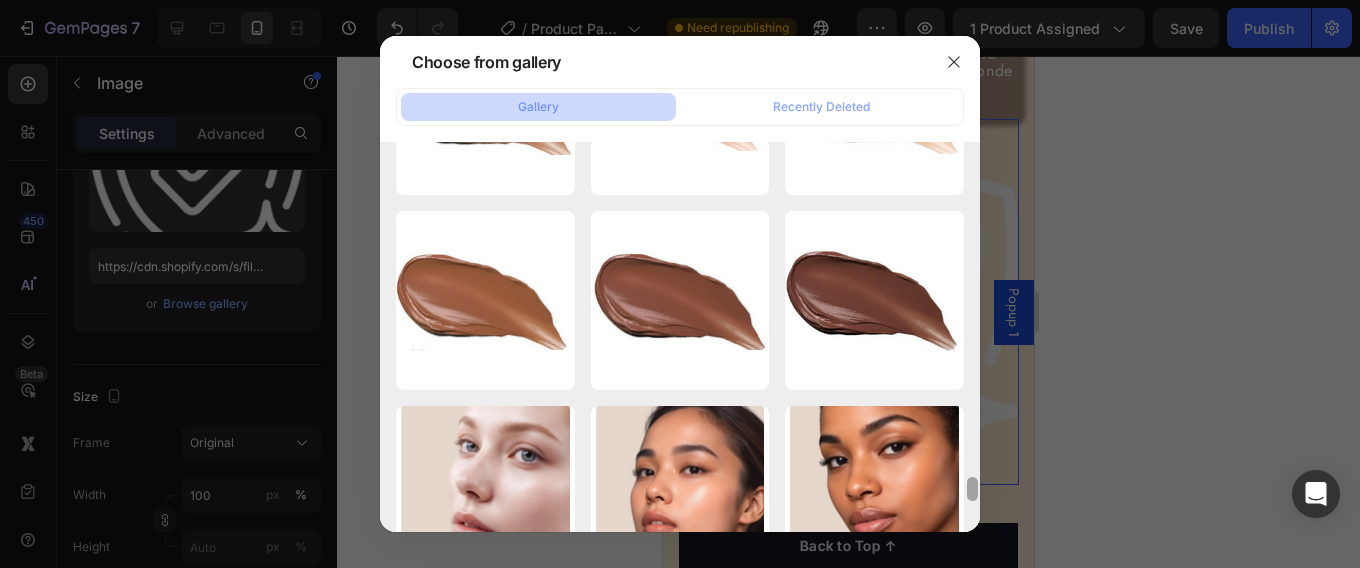 drag, startPoint x: 972, startPoint y: 494, endPoint x: 972, endPoint y: 546, distance: 52 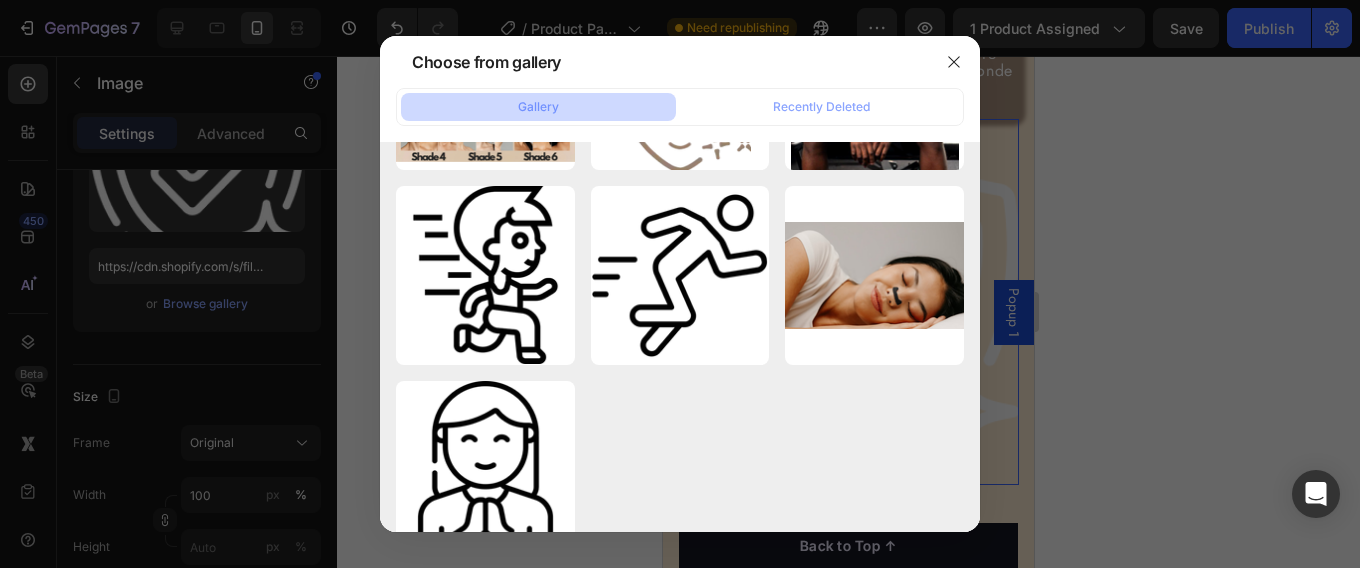 scroll, scrollTop: 6023, scrollLeft: 0, axis: vertical 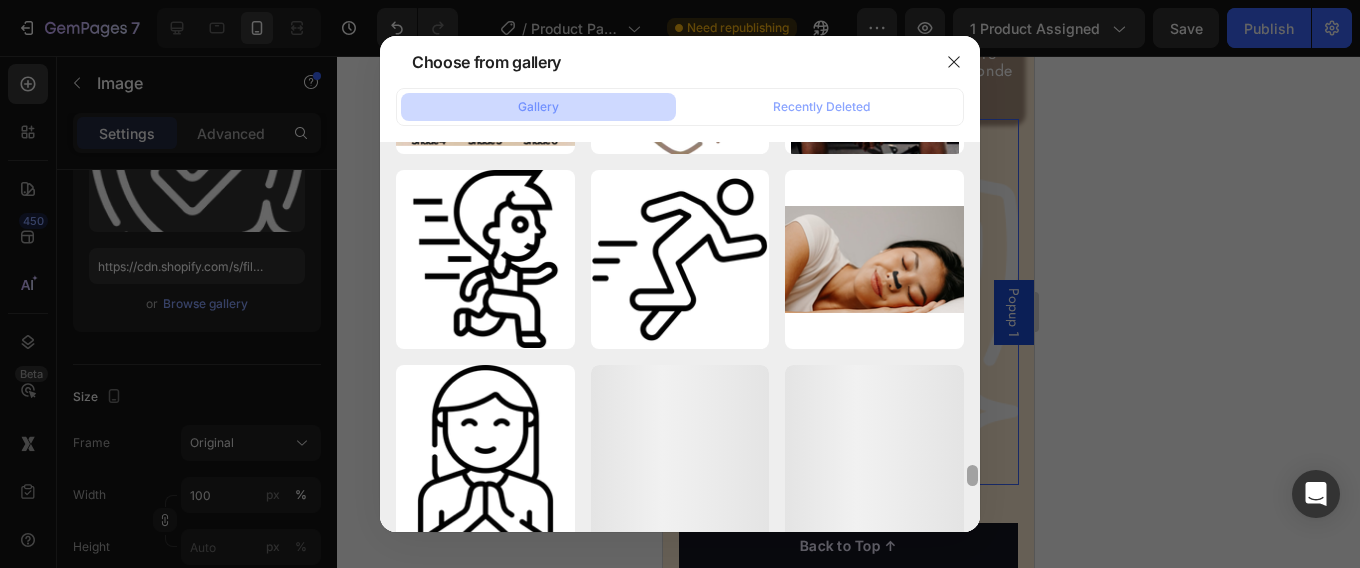drag, startPoint x: 972, startPoint y: 478, endPoint x: 971, endPoint y: 528, distance: 50.01 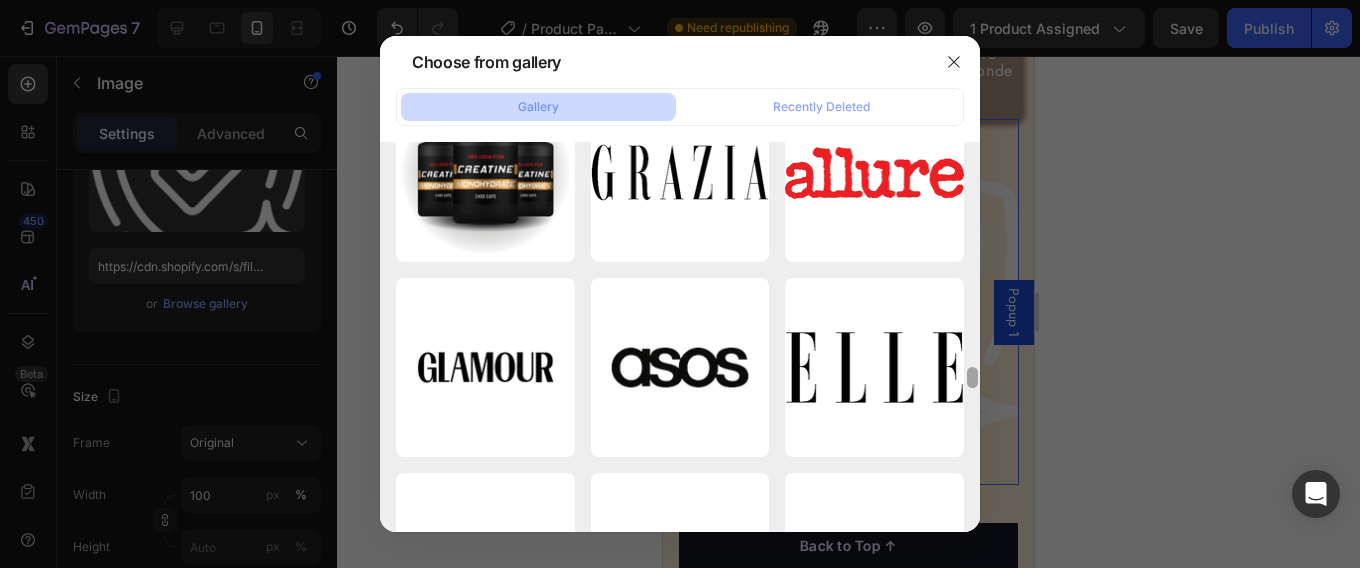 scroll, scrollTop: 4627, scrollLeft: 0, axis: vertical 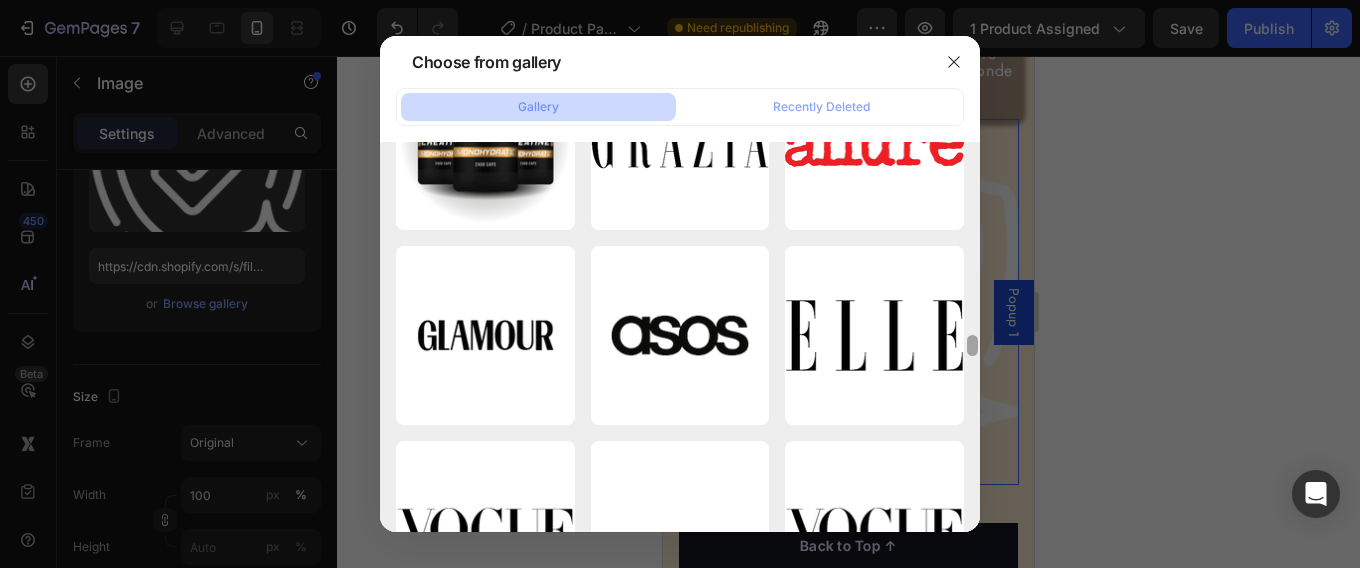 drag, startPoint x: 971, startPoint y: 479, endPoint x: 971, endPoint y: 404, distance: 75 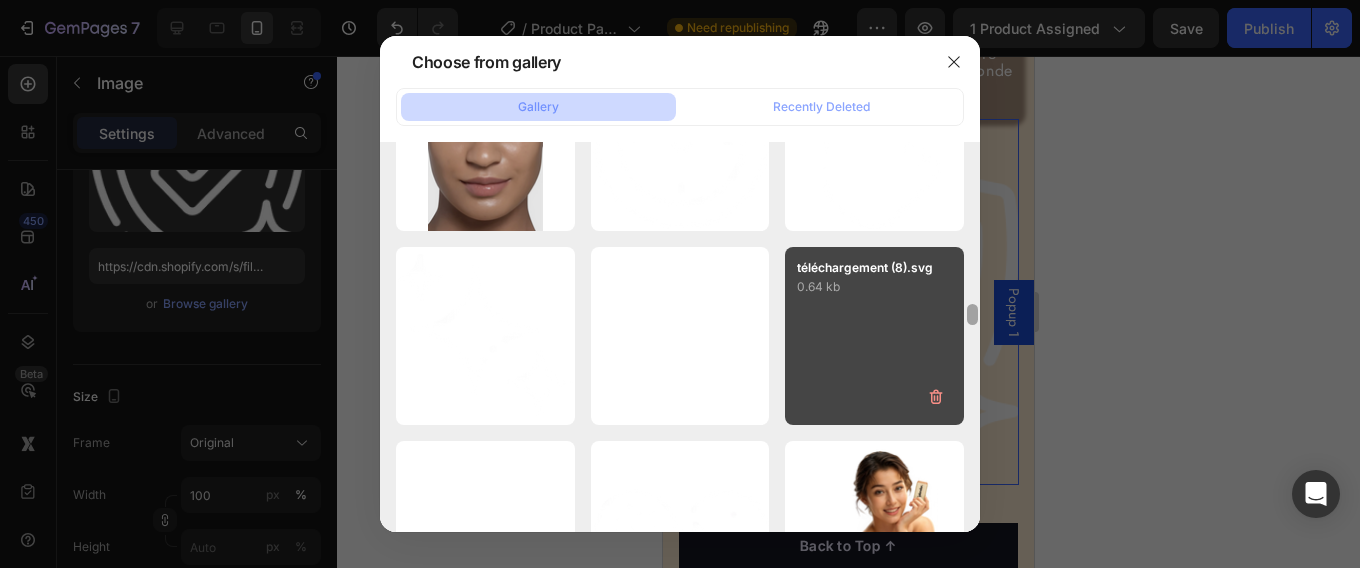 drag, startPoint x: 971, startPoint y: 404, endPoint x: 959, endPoint y: 316, distance: 88.814415 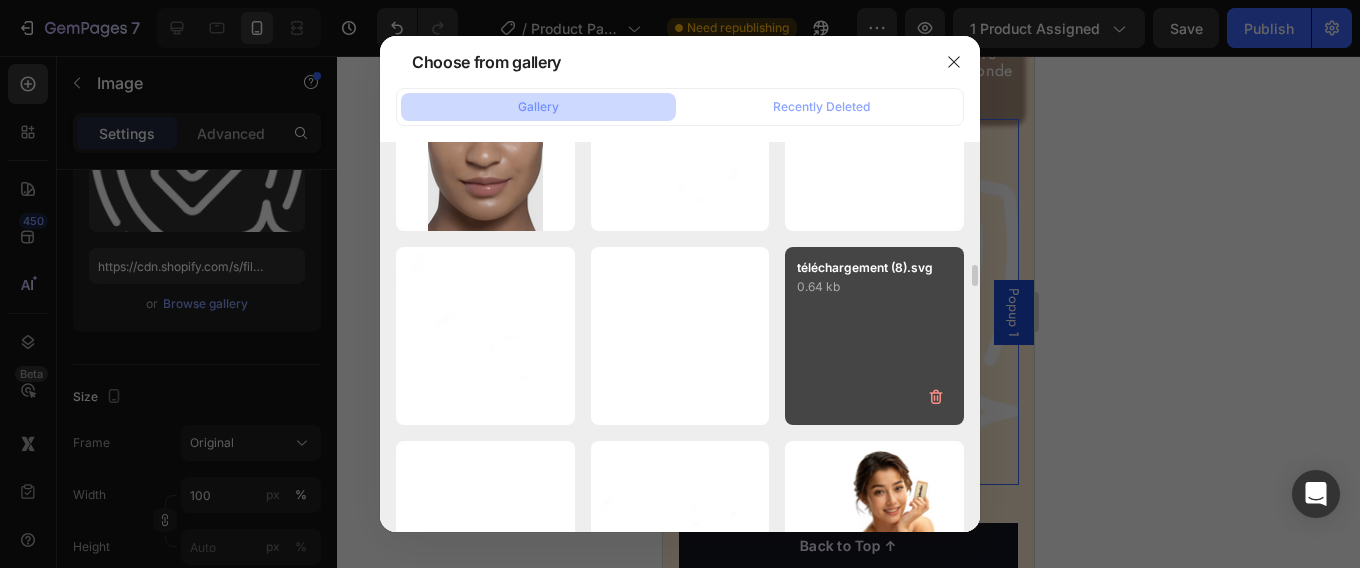 scroll, scrollTop: 2989, scrollLeft: 0, axis: vertical 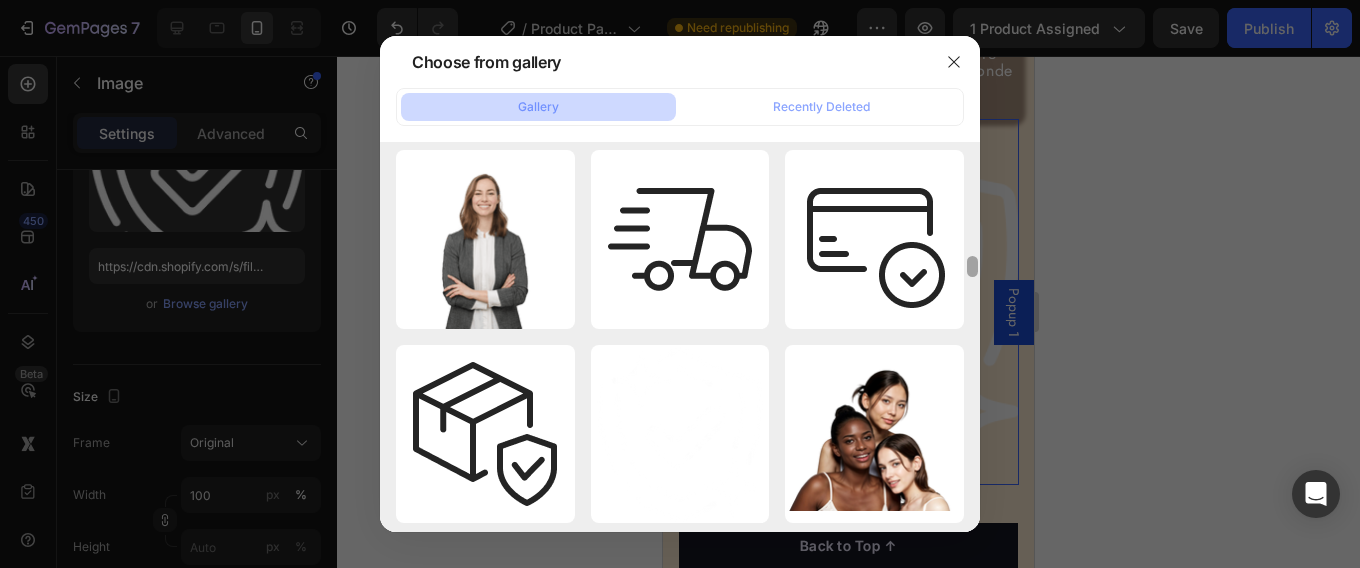 drag, startPoint x: 971, startPoint y: 308, endPoint x: 965, endPoint y: 243, distance: 65.27634 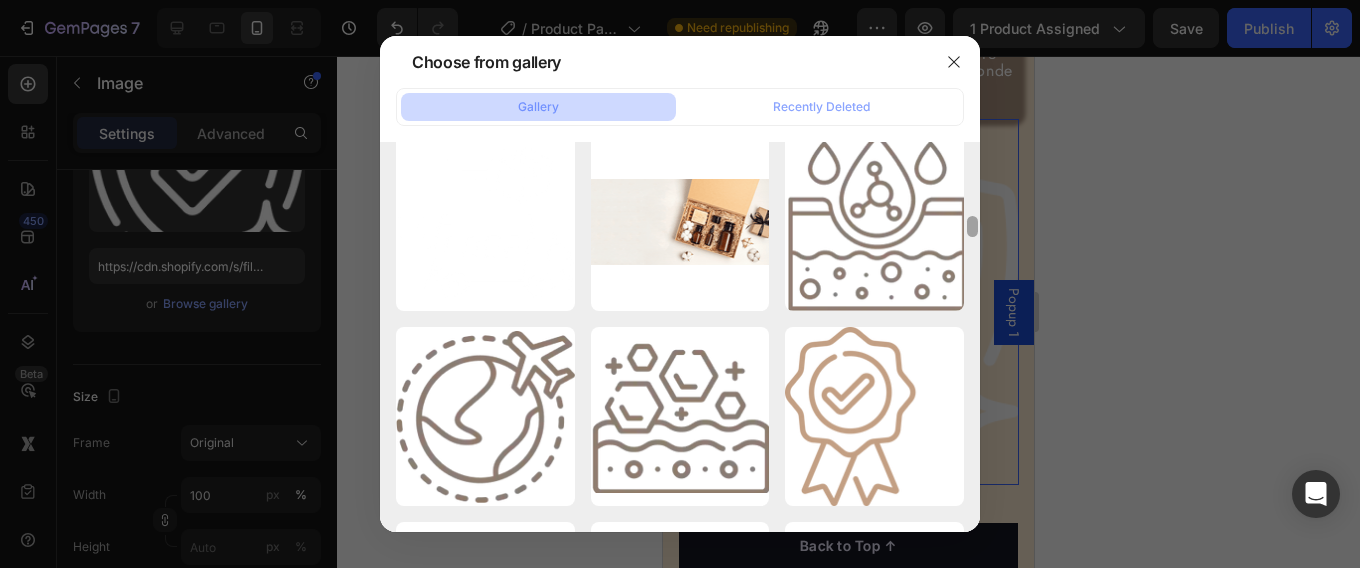 scroll, scrollTop: 1369, scrollLeft: 0, axis: vertical 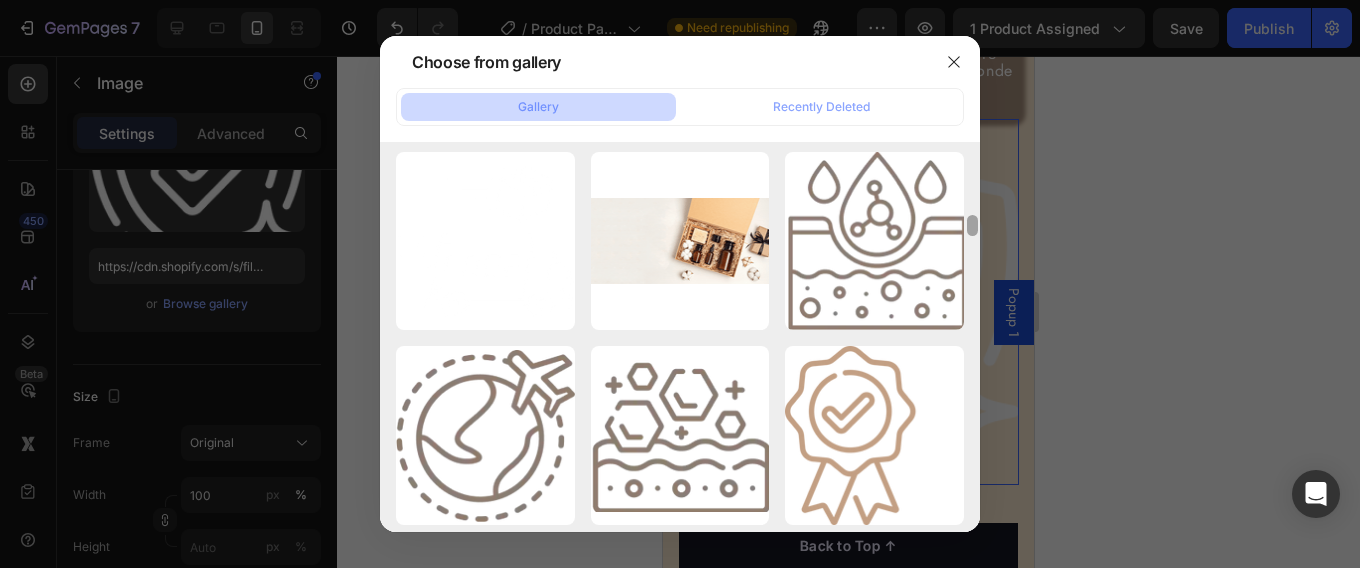 drag, startPoint x: 969, startPoint y: 242, endPoint x: 968, endPoint y: 220, distance: 22.022715 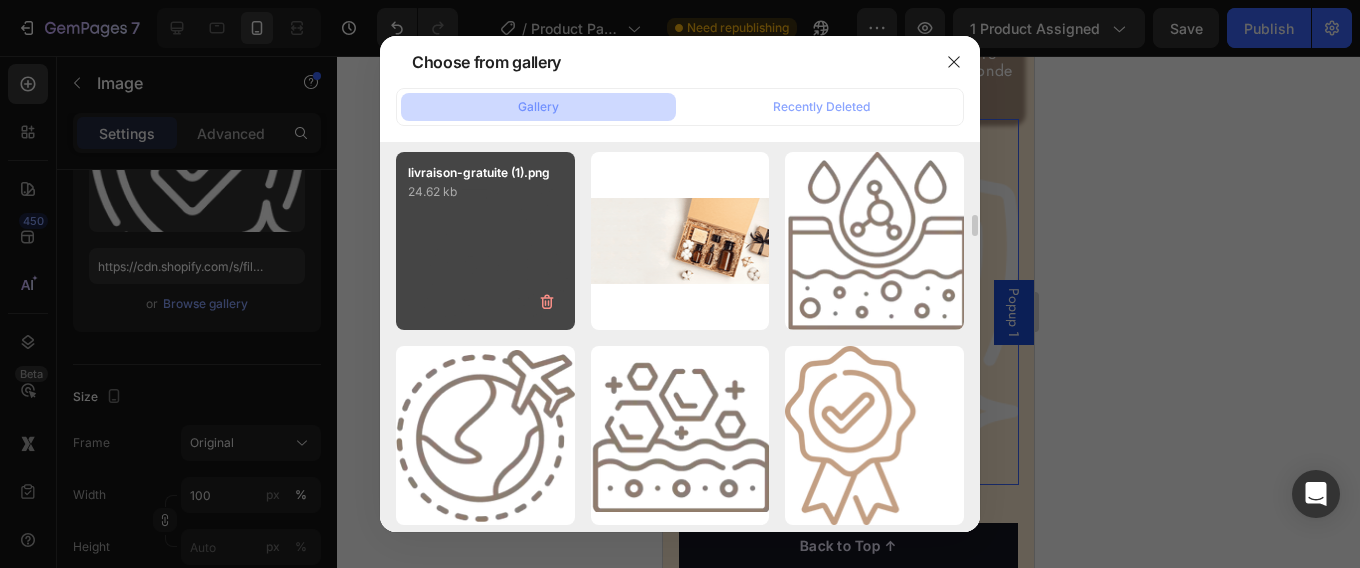 click on "livraison-gratuite (1).png 24.62 kb" at bounding box center [485, 241] 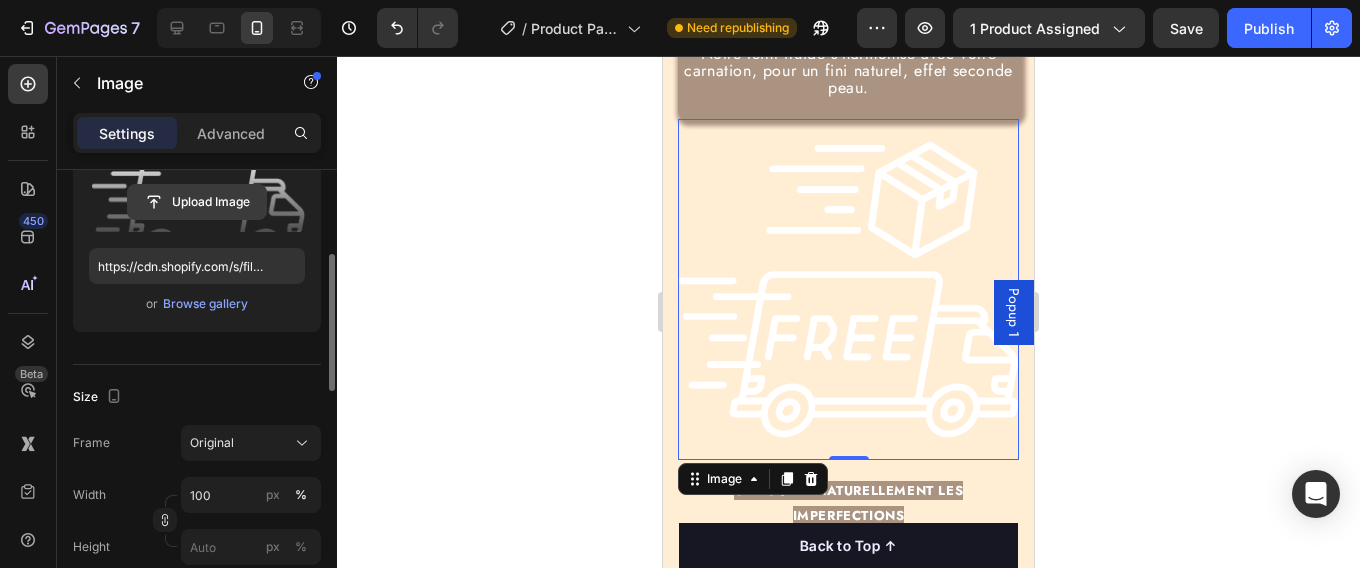 click 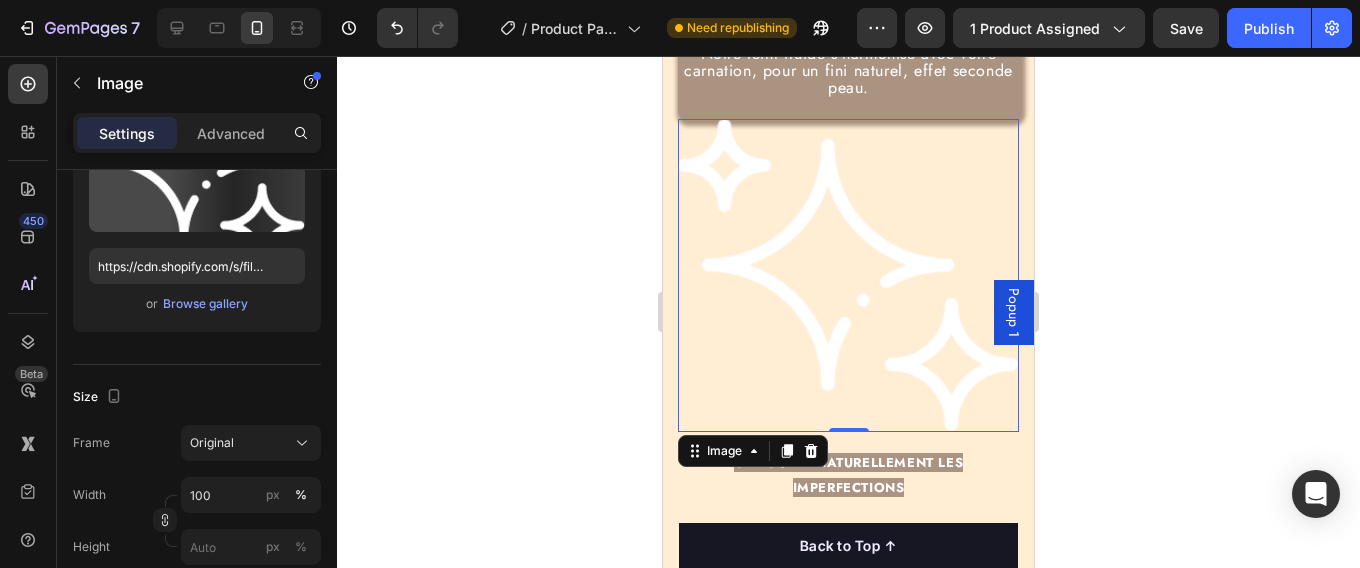 type on "https://cdn.shopify.com/s/files/1/0689/2293/3384/files/gempages_574927243608851685-e39cc5fd-876d-43ad-bd1c-e5732a37d65f.png" 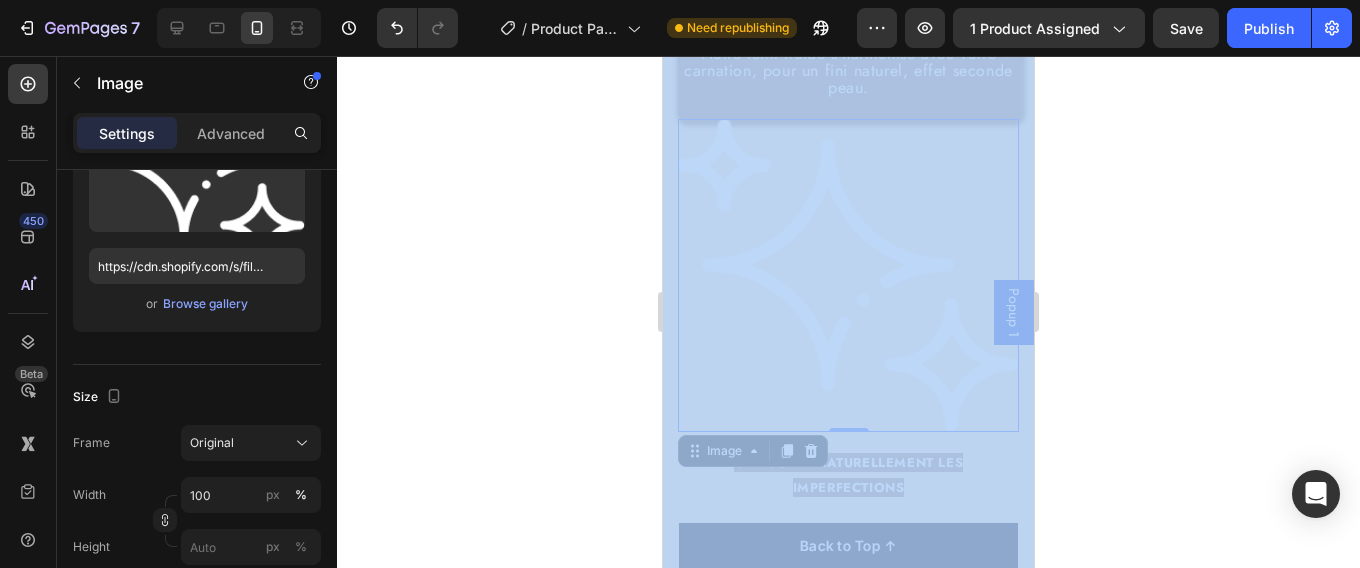 drag, startPoint x: 1715, startPoint y: 420, endPoint x: 1004, endPoint y: 285, distance: 723.703 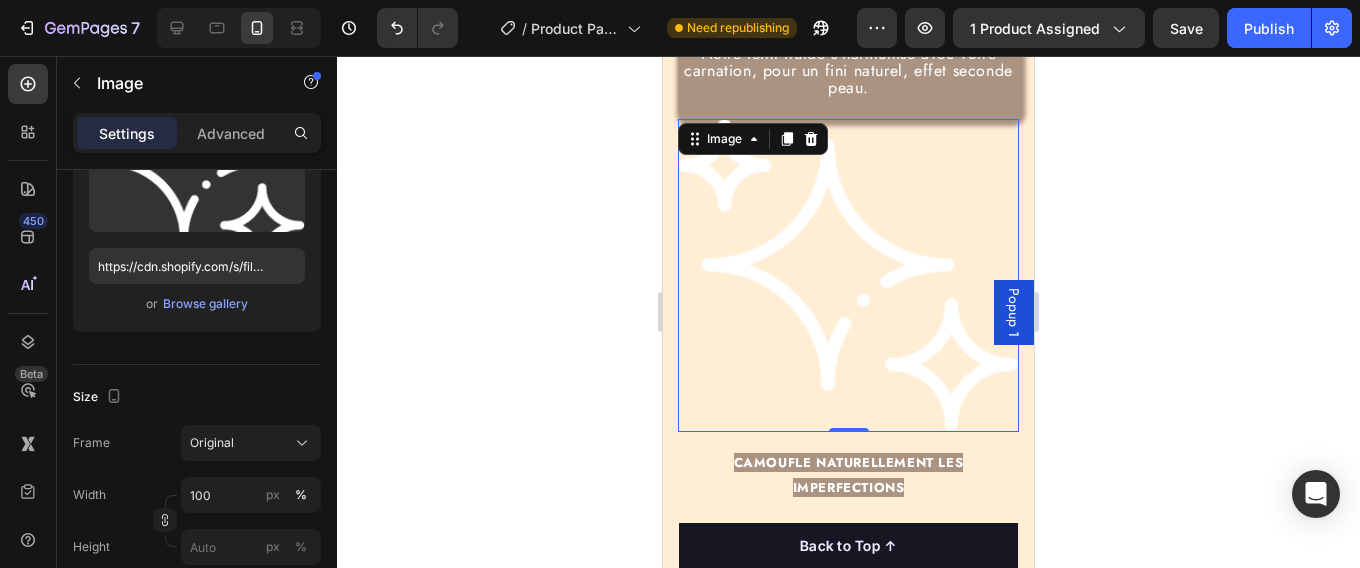 click at bounding box center (848, 275) 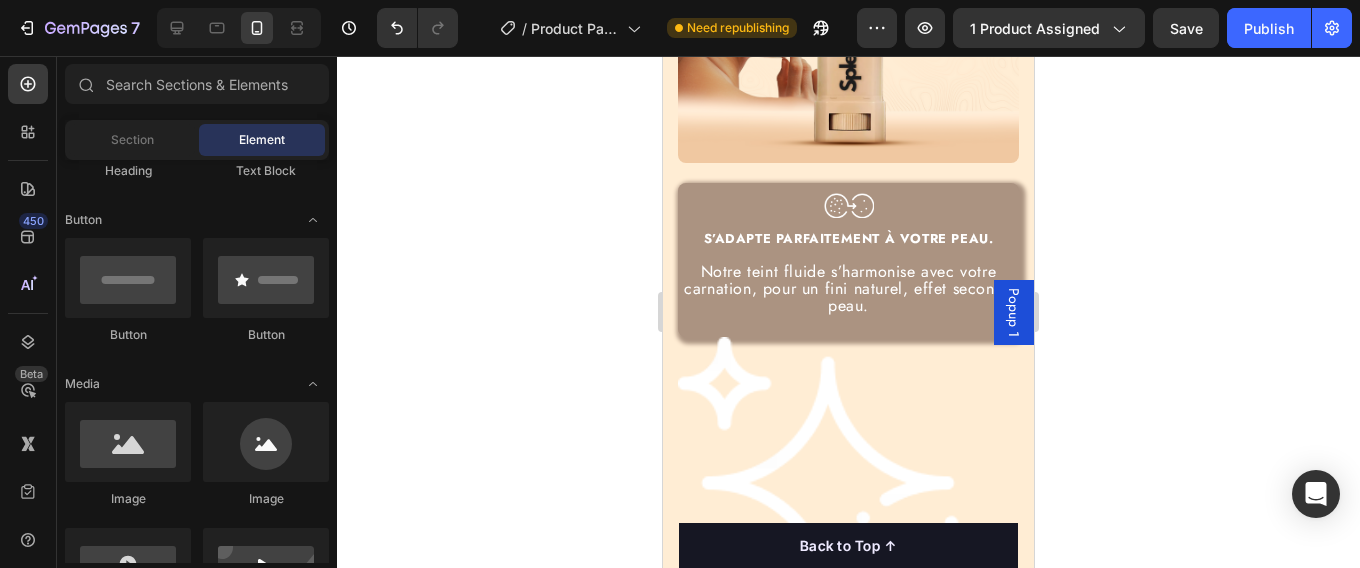 scroll, scrollTop: 4900, scrollLeft: 0, axis: vertical 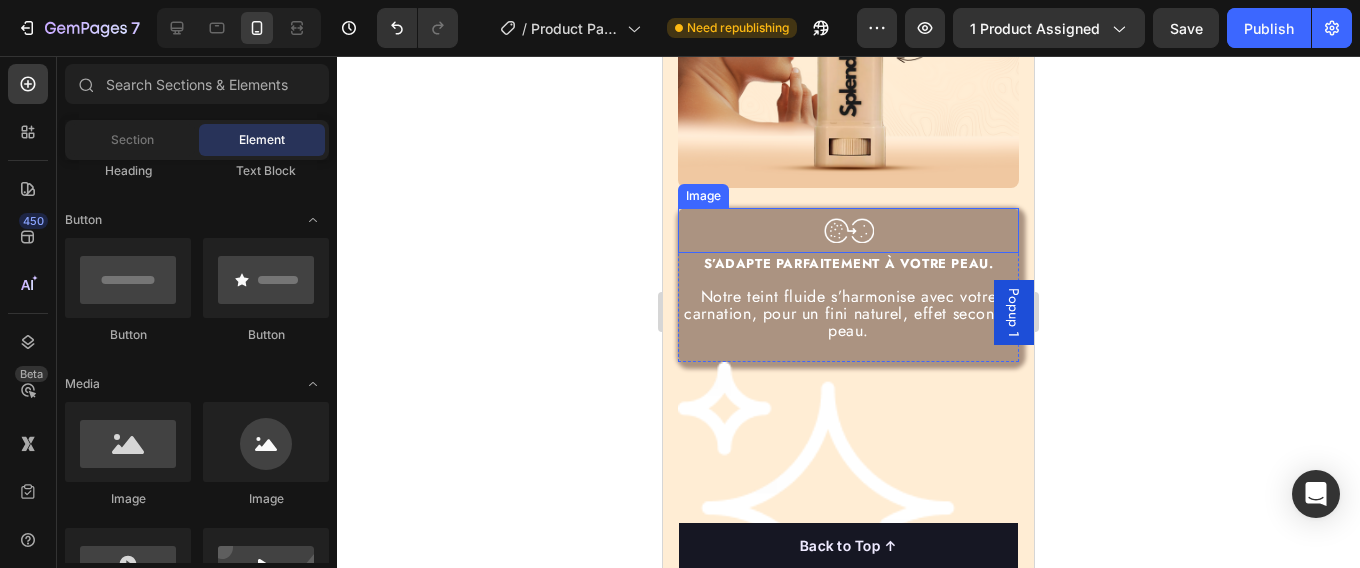 click at bounding box center (849, 230) 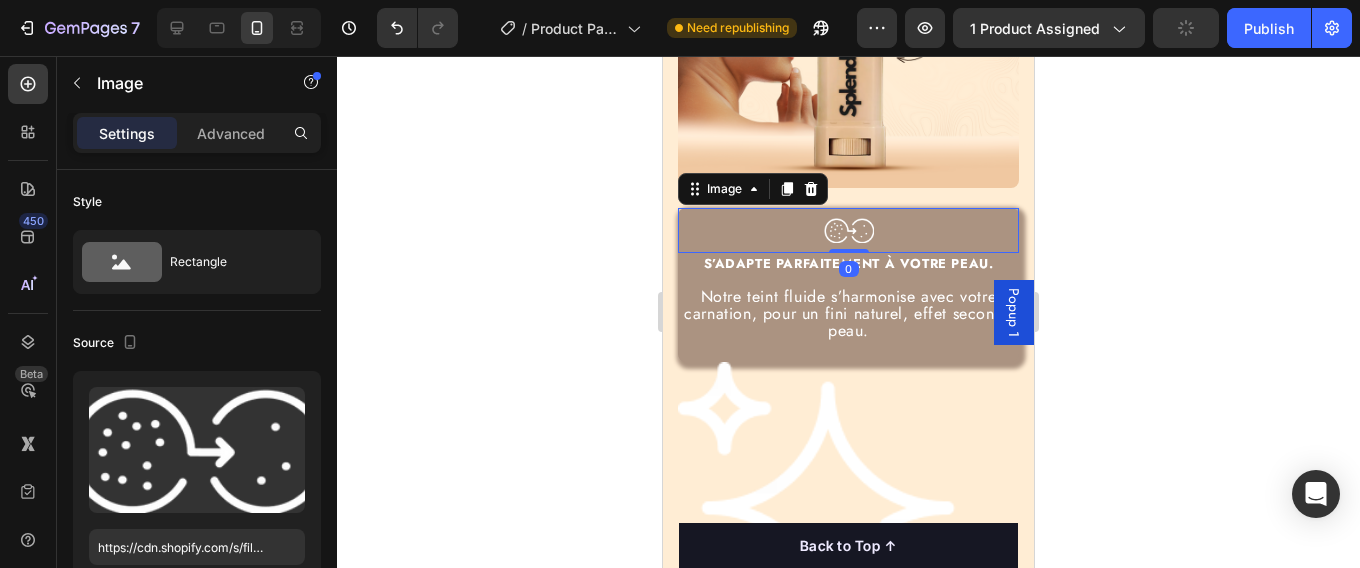 drag, startPoint x: 330, startPoint y: 217, endPoint x: 331, endPoint y: 346, distance: 129.00388 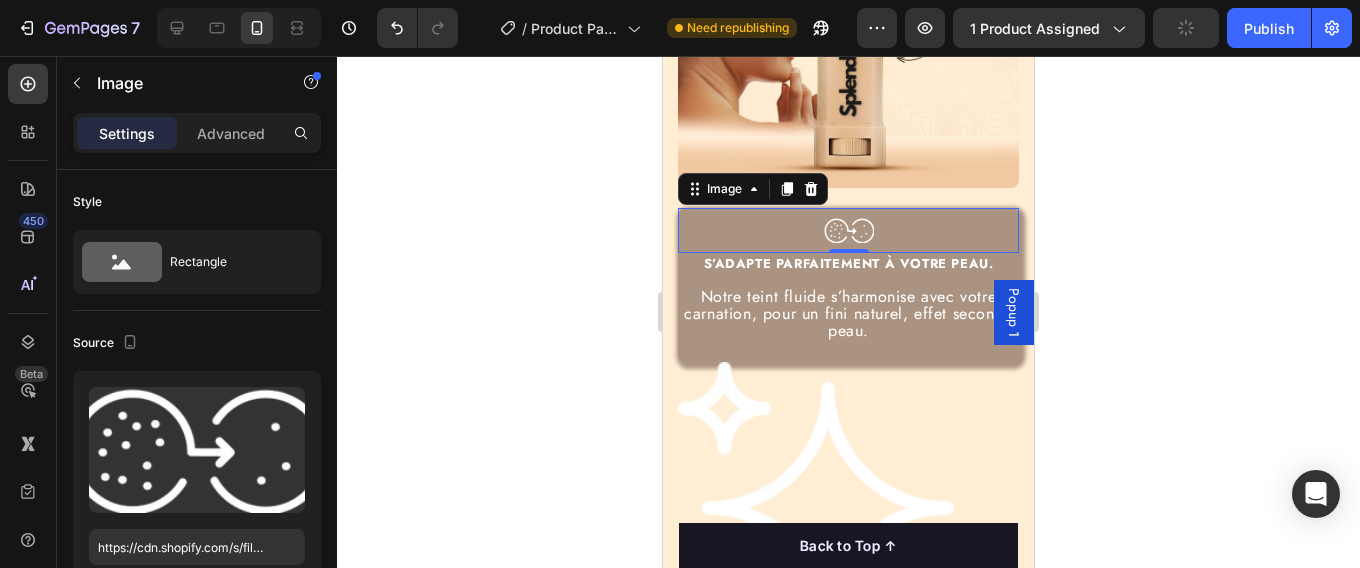 scroll, scrollTop: 441, scrollLeft: 0, axis: vertical 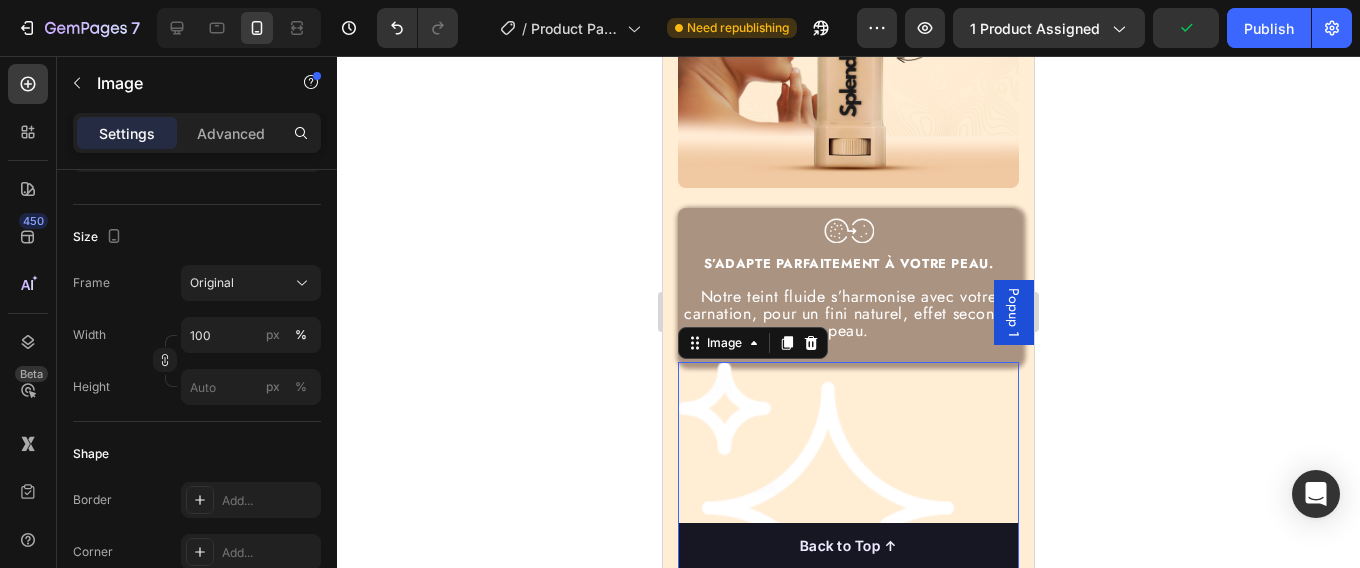 click at bounding box center [848, 518] 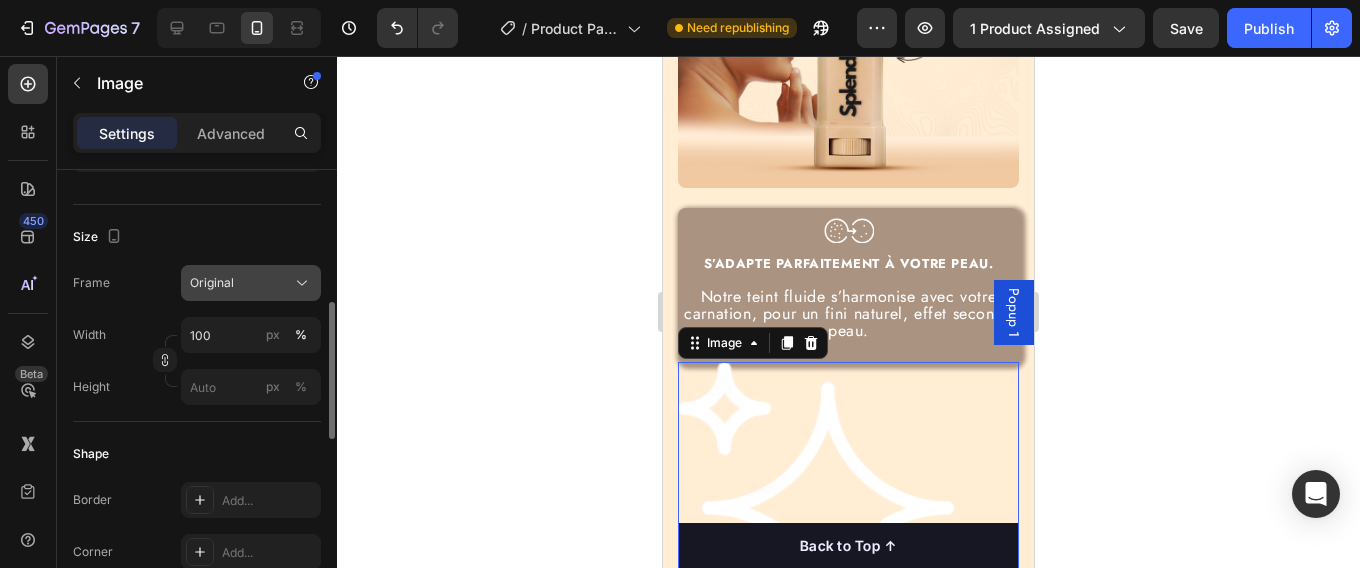 click on "Original" at bounding box center (251, 283) 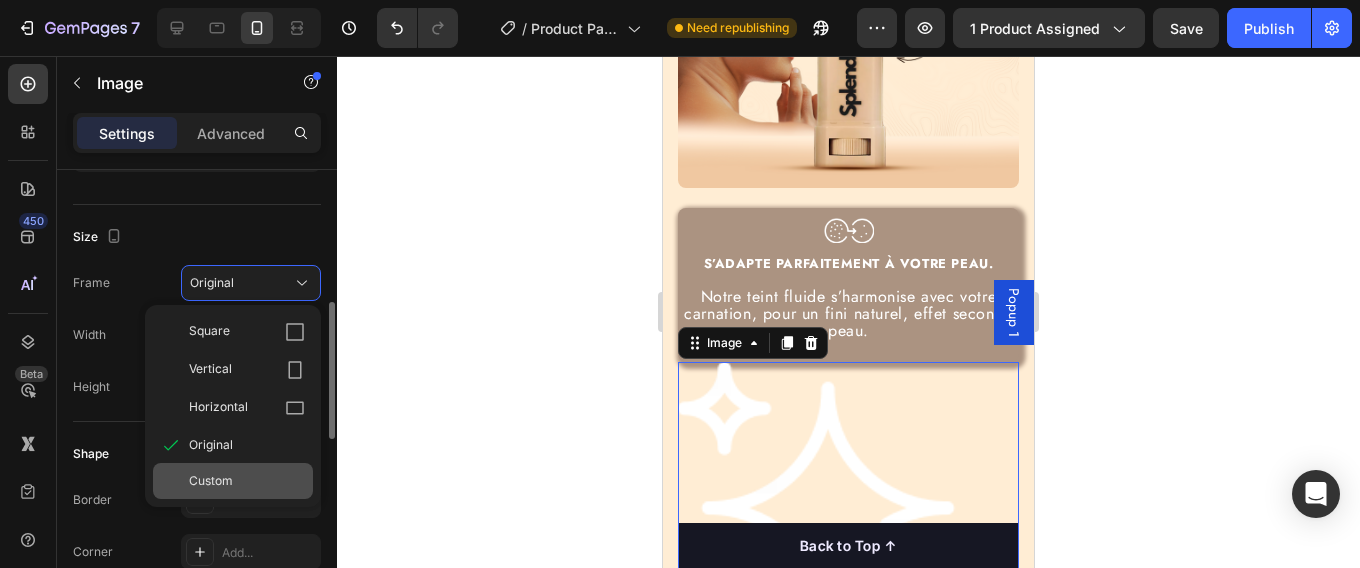 click on "Custom" 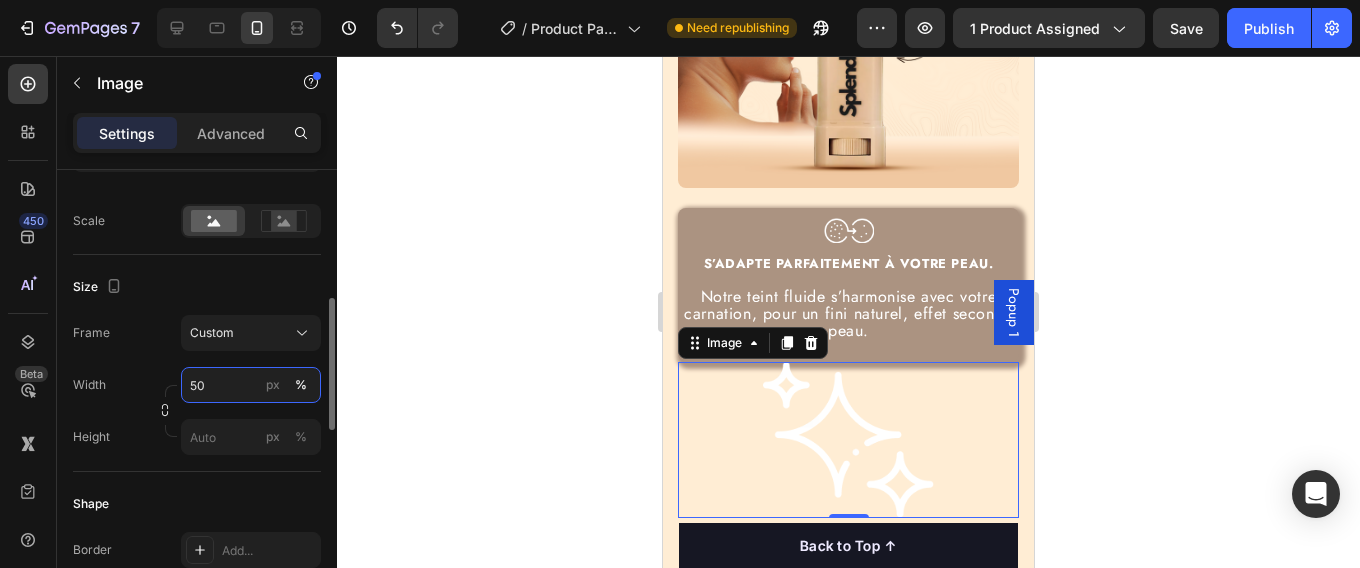 type on "50" 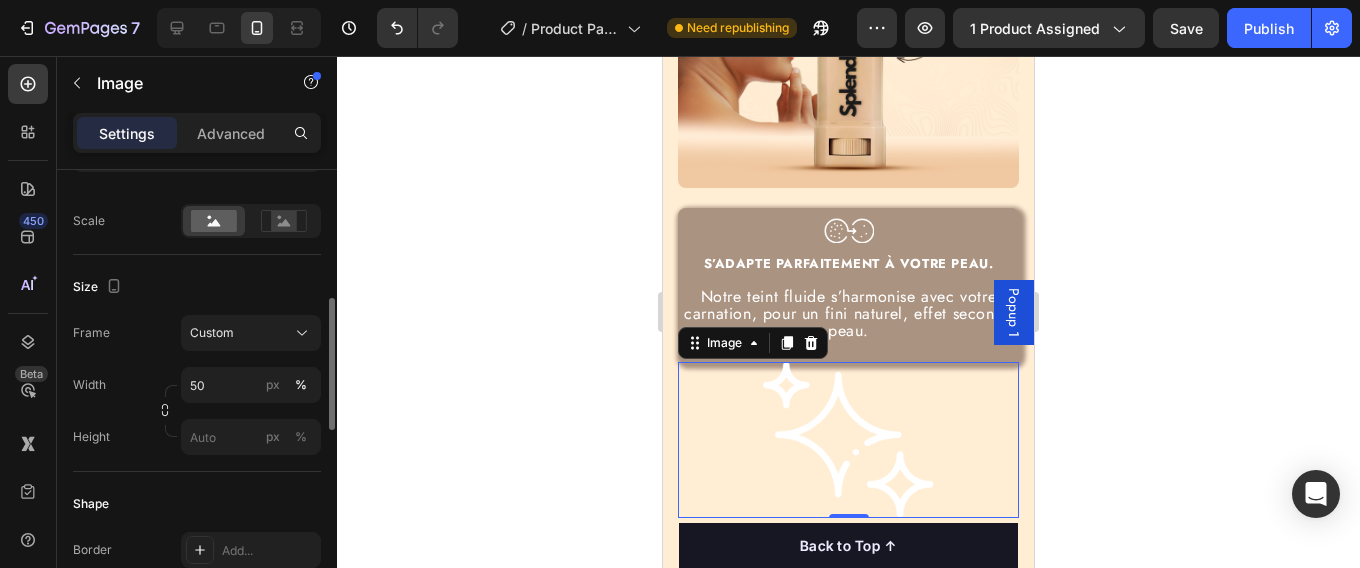 click on "Shape Border Add... Corner Add... Shadow Add..." 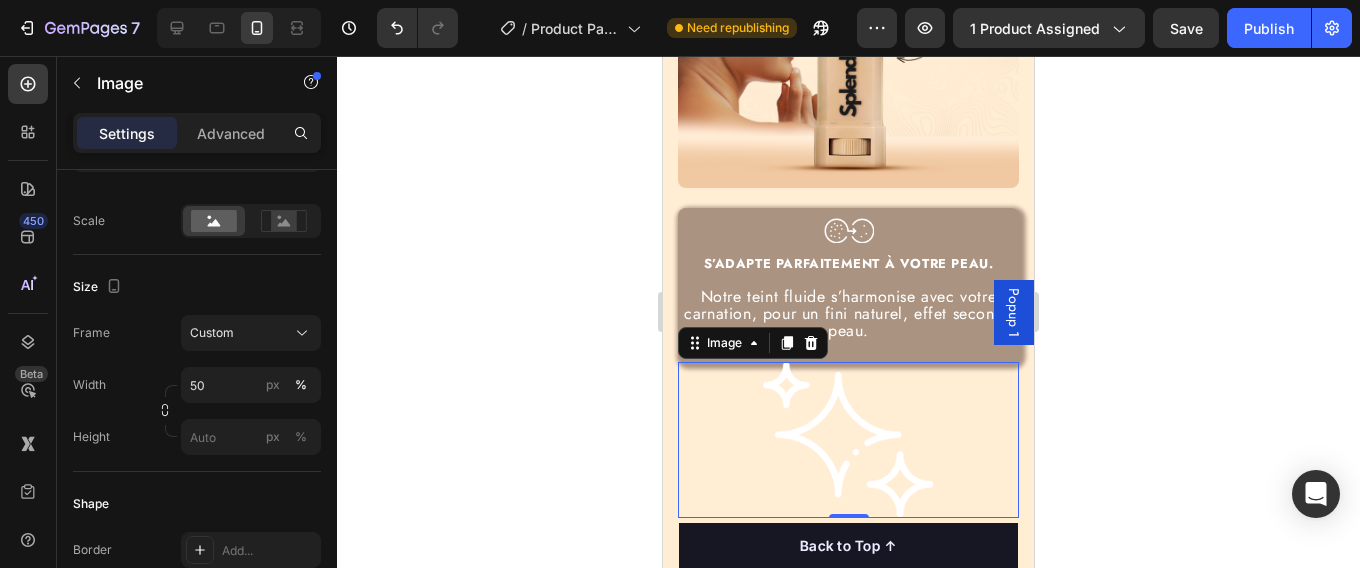 click 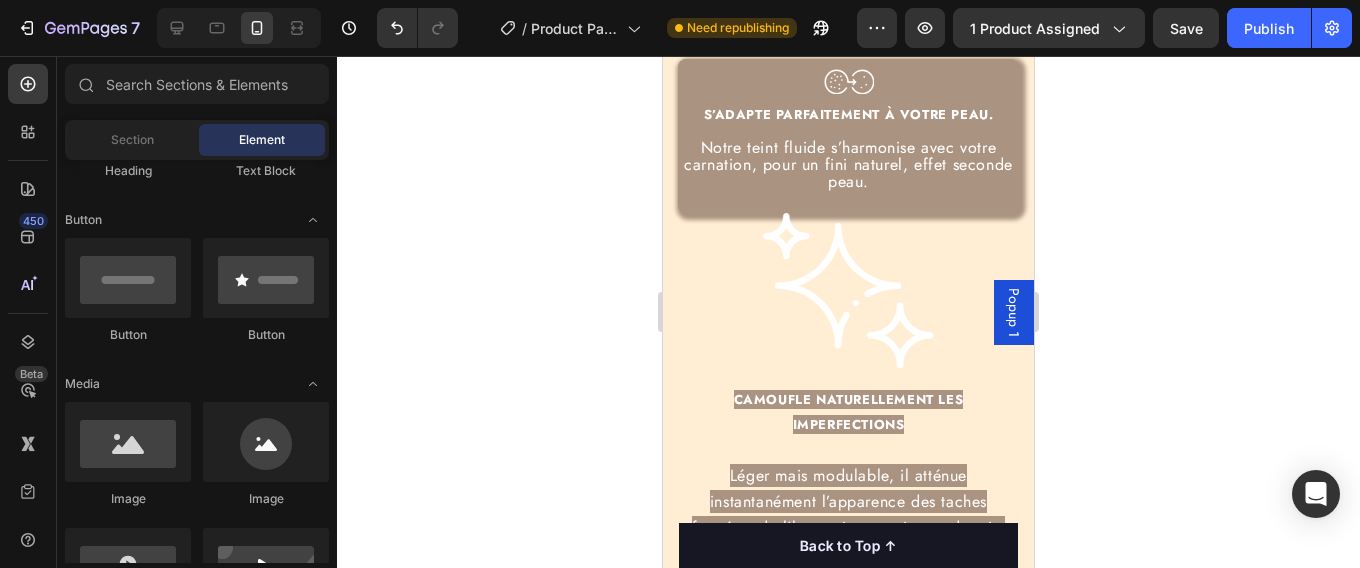 scroll, scrollTop: 5072, scrollLeft: 0, axis: vertical 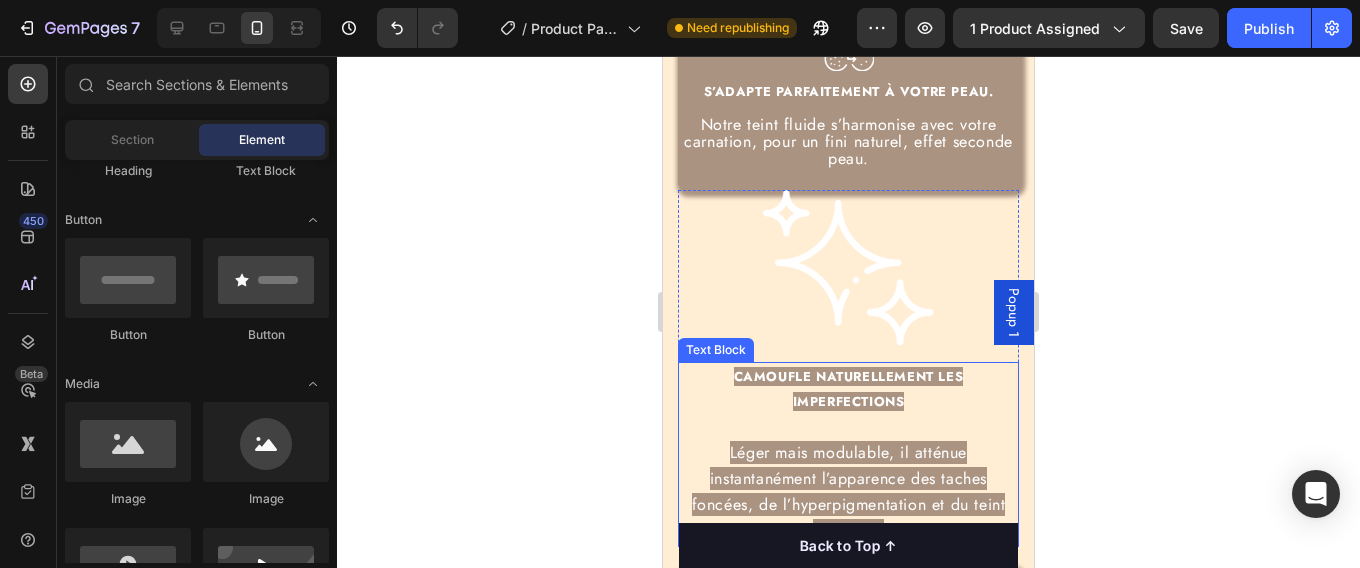 click on "Léger mais modulable, il atténue instantanément l’apparence des taches foncées, de l’hyperpigmentation et du teint irrégulier." at bounding box center (848, 480) 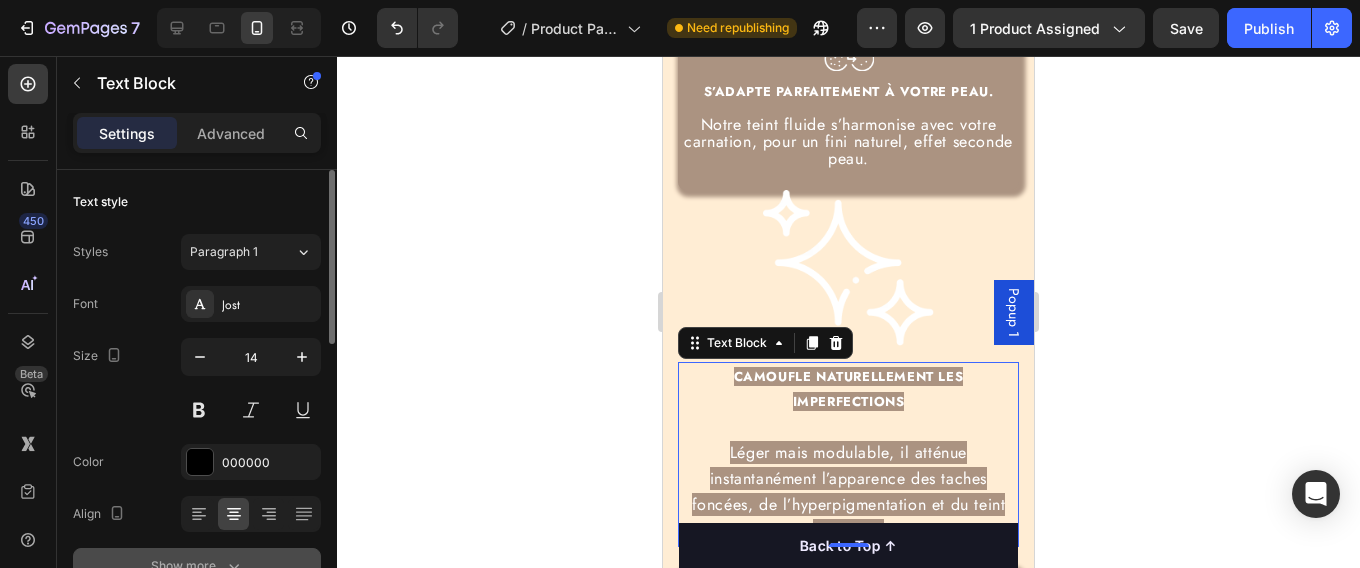 click on "Show more" at bounding box center (197, 566) 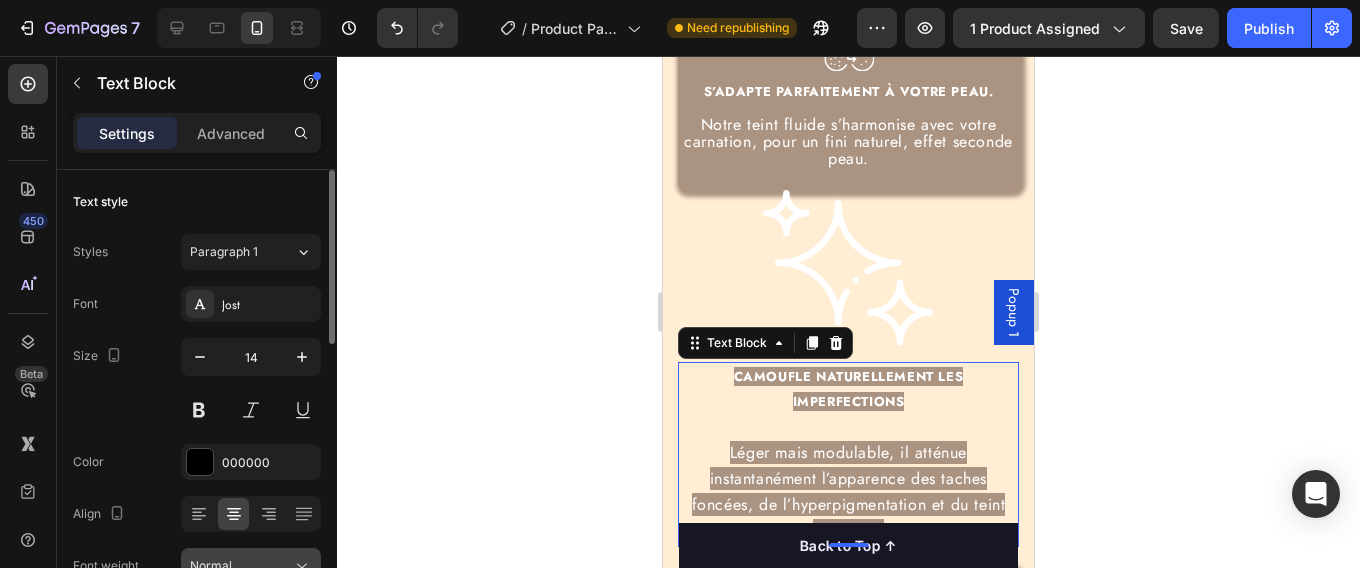 click on "Normal" at bounding box center (241, 566) 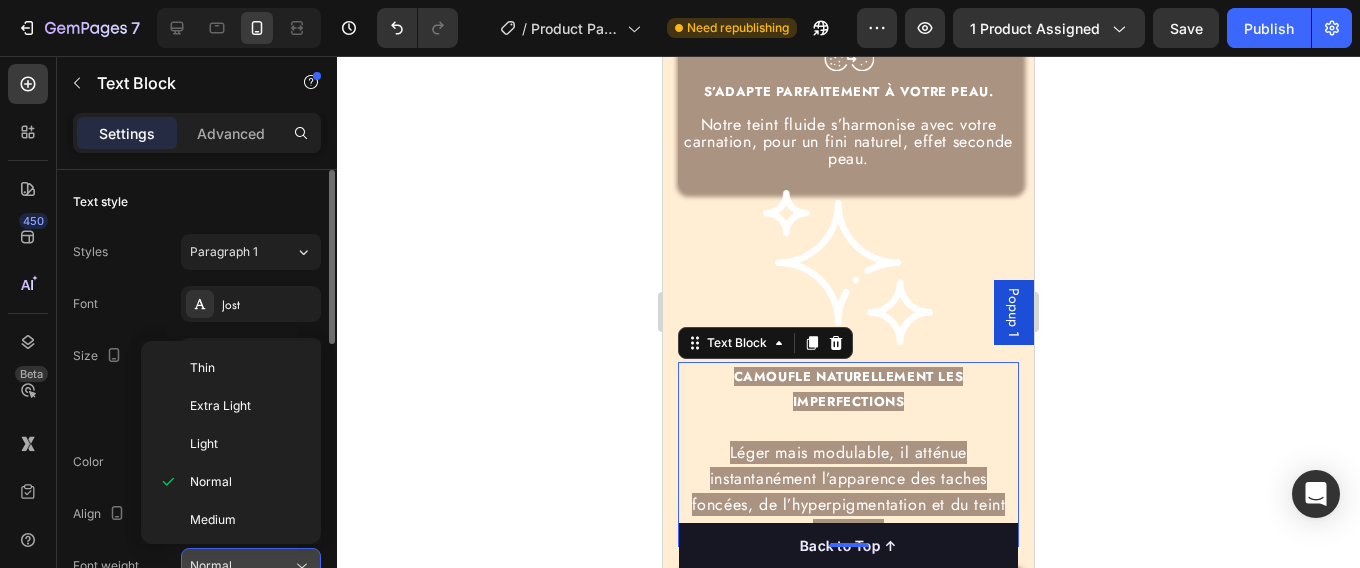 click on "Normal" at bounding box center [241, 566] 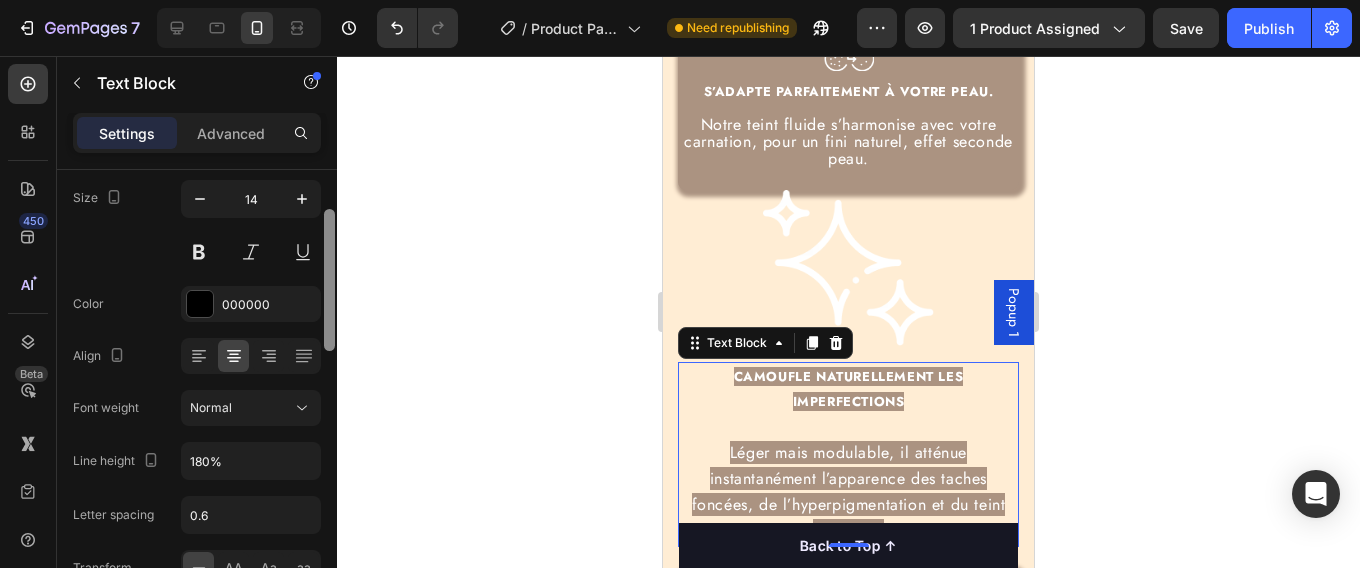 scroll, scrollTop: 171, scrollLeft: 0, axis: vertical 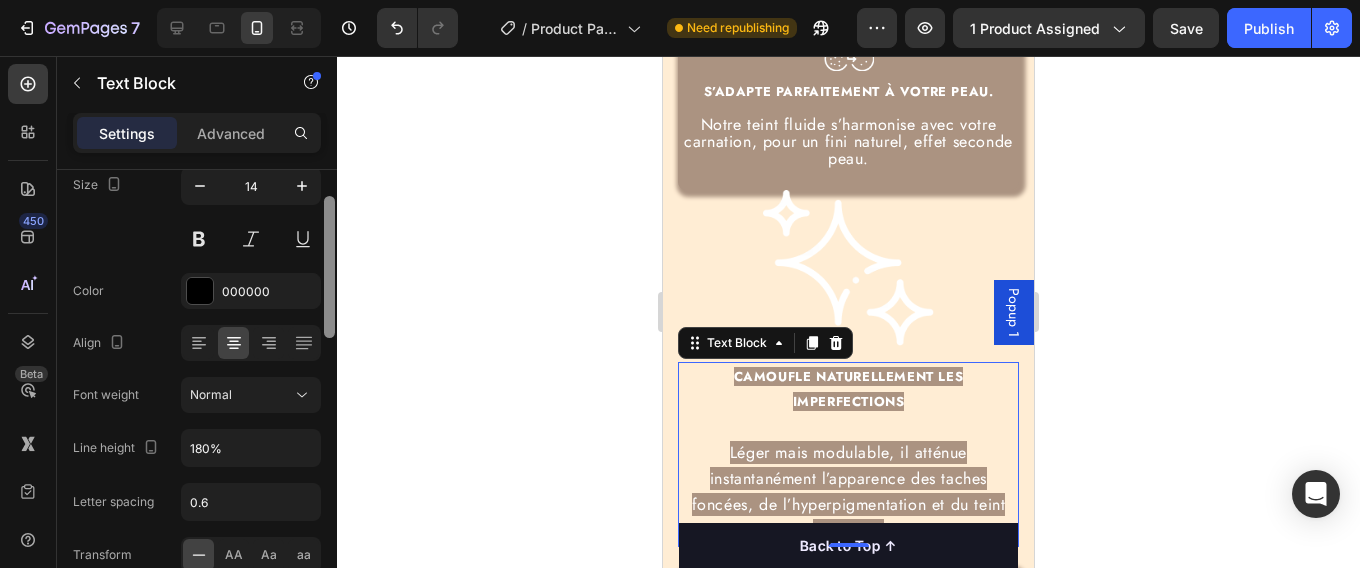 drag, startPoint x: 329, startPoint y: 289, endPoint x: 332, endPoint y: 355, distance: 66.068146 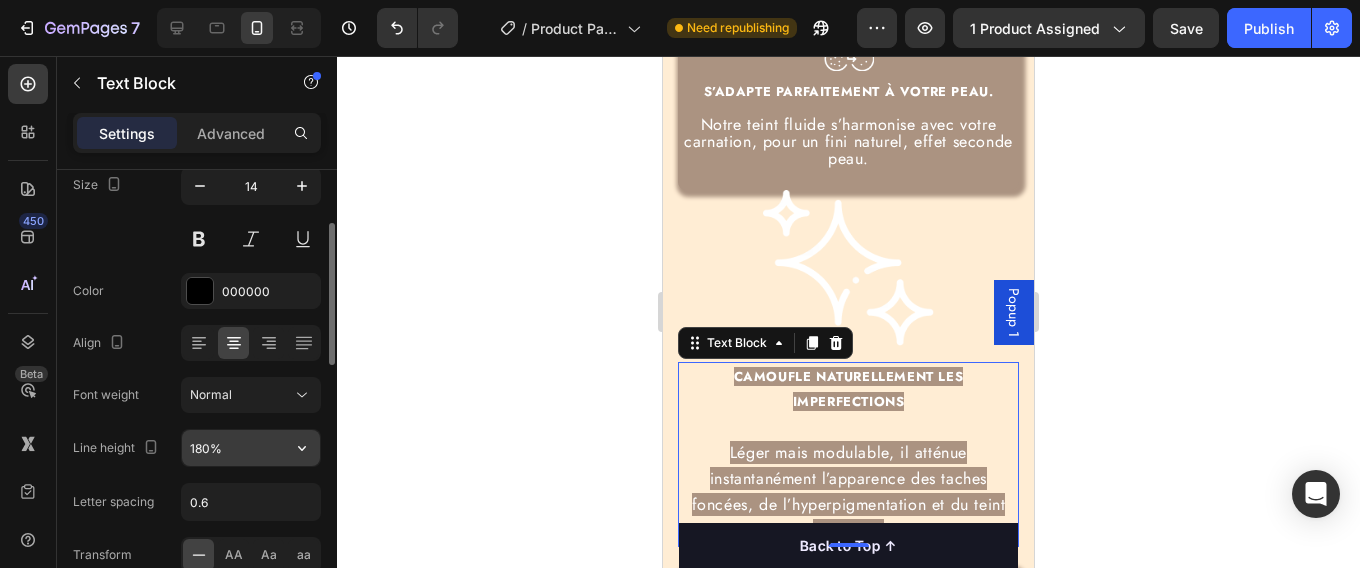 click 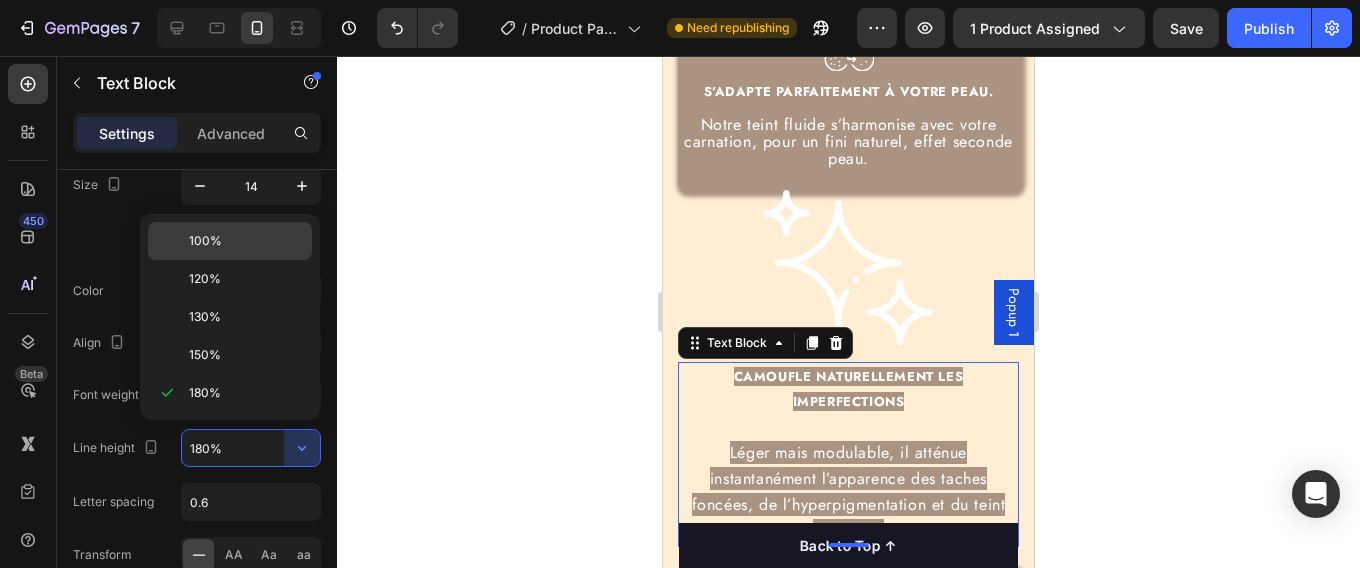 click on "100%" at bounding box center [205, 241] 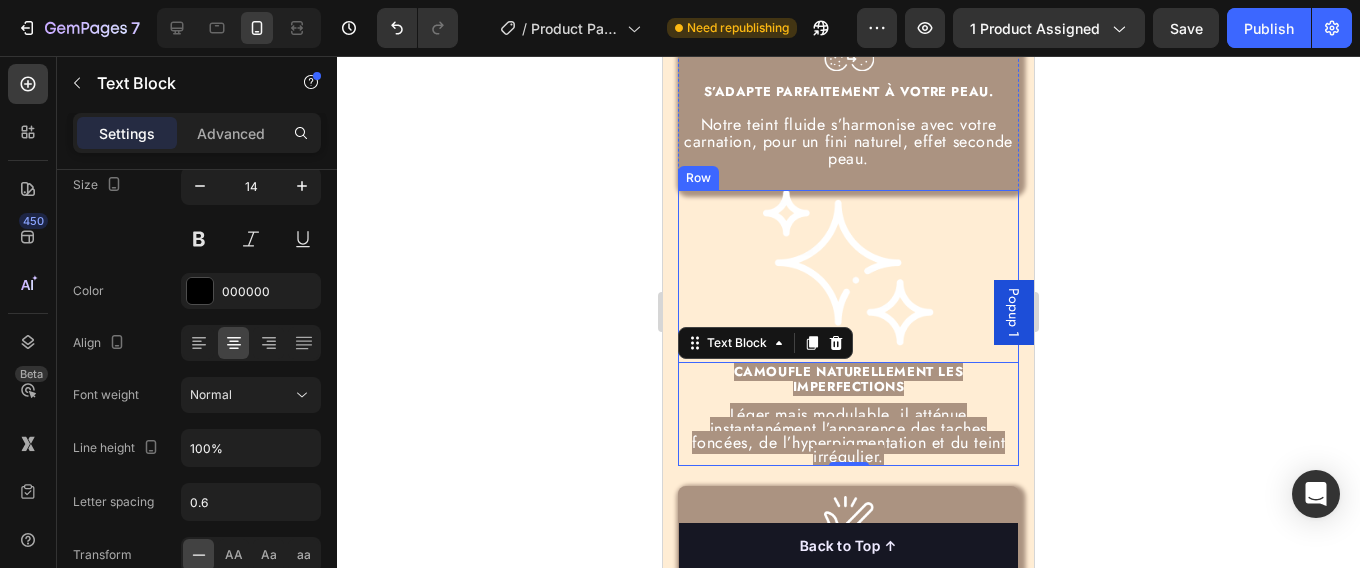 click on "Image CAMOUFLE NATURELLEMENT LES IMPERFECTIONS Léger mais modulable, il atténue instantanément l’apparence des taches foncées, de l’hyperpigmentation et du teint irrégulier. Text Block   0 Row" at bounding box center [848, 328] 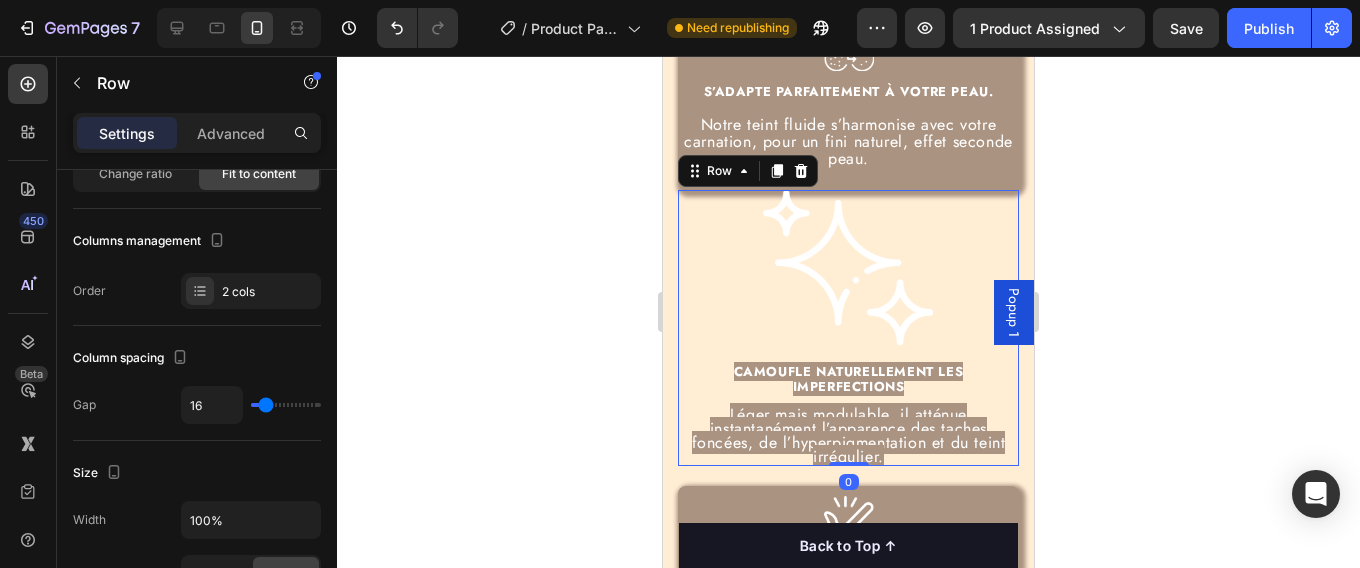 scroll, scrollTop: 0, scrollLeft: 0, axis: both 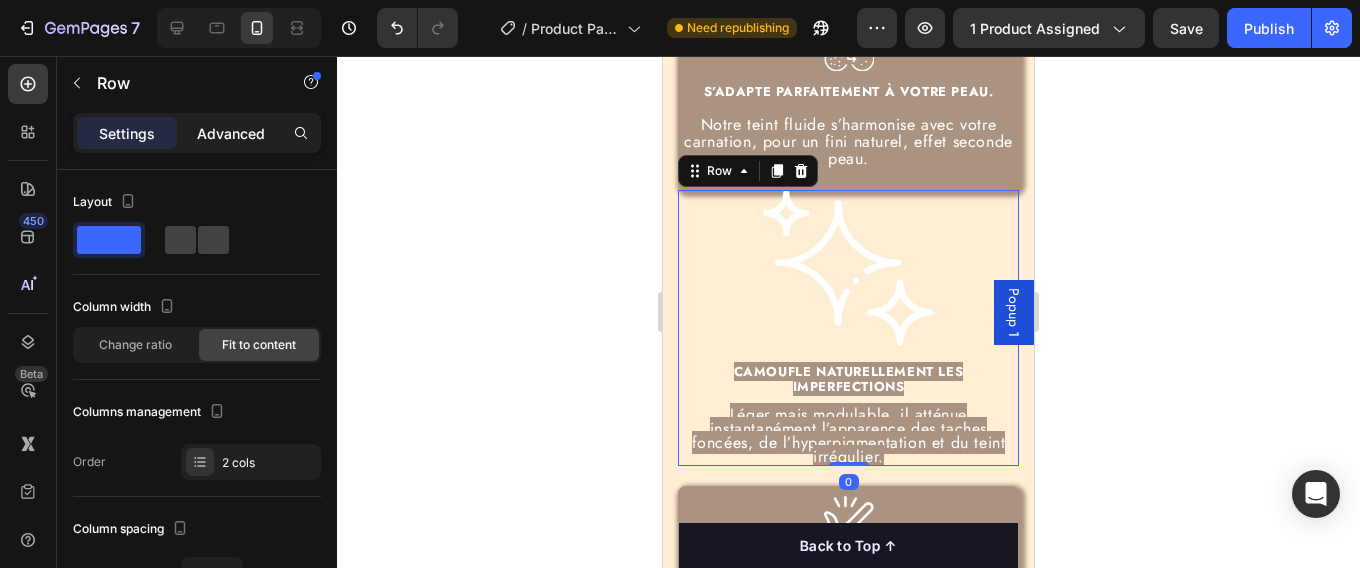 click on "Advanced" at bounding box center [231, 133] 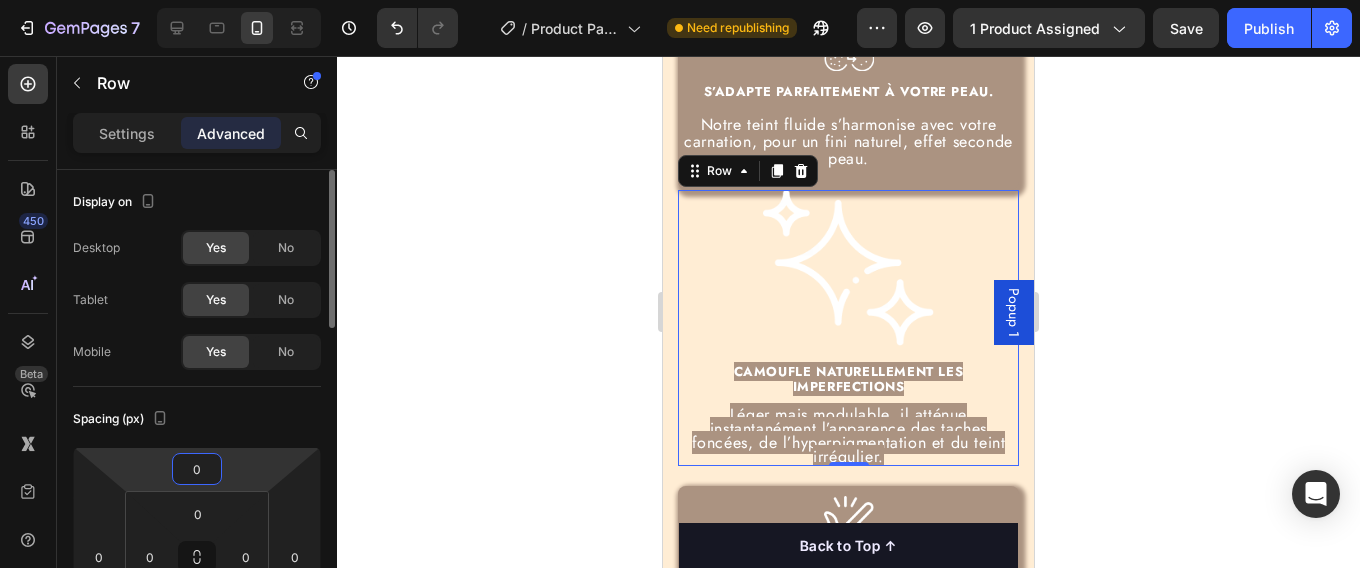 click on "0" at bounding box center [197, 469] 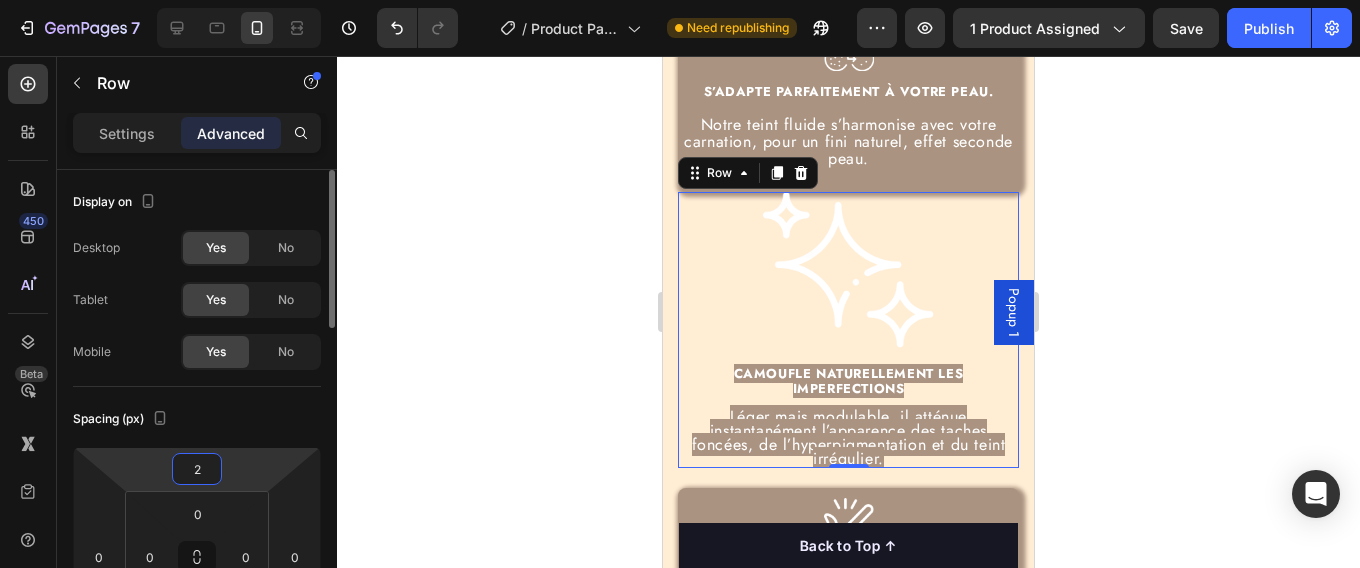type on "20" 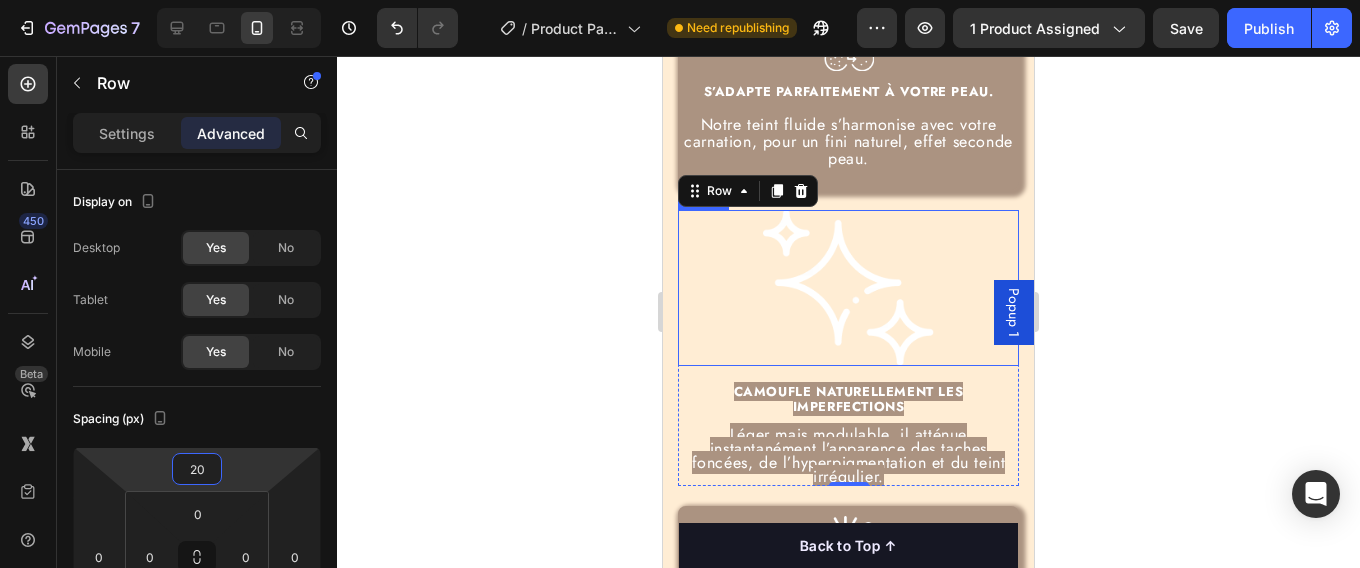 click at bounding box center [848, 288] 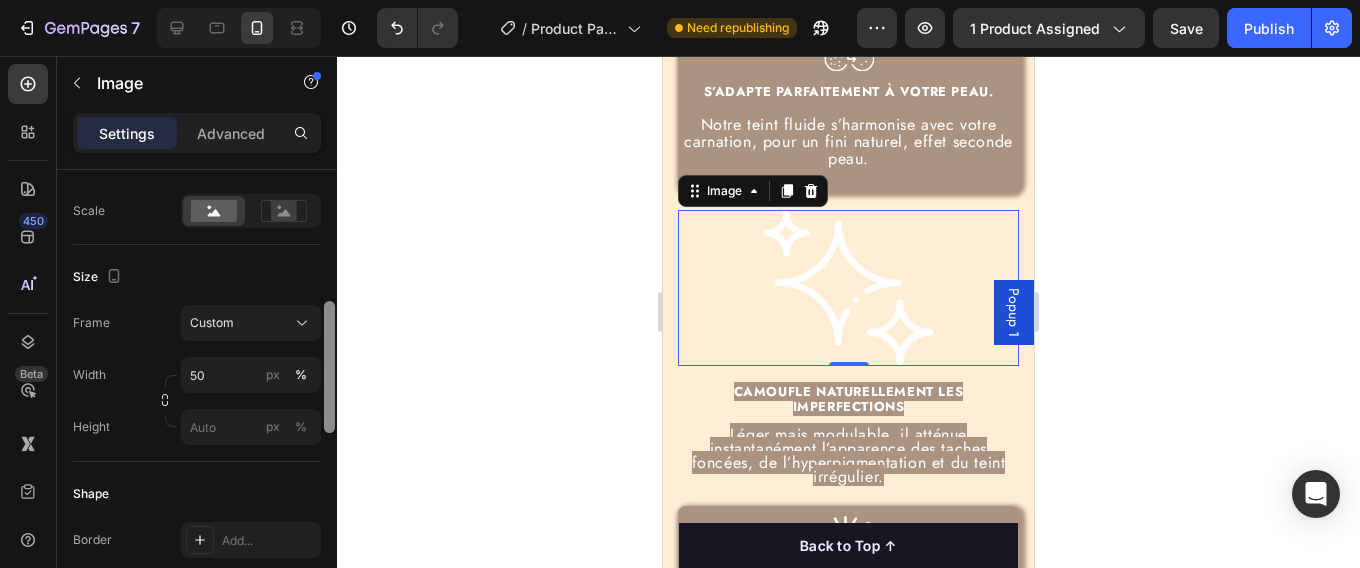 scroll, scrollTop: 455, scrollLeft: 0, axis: vertical 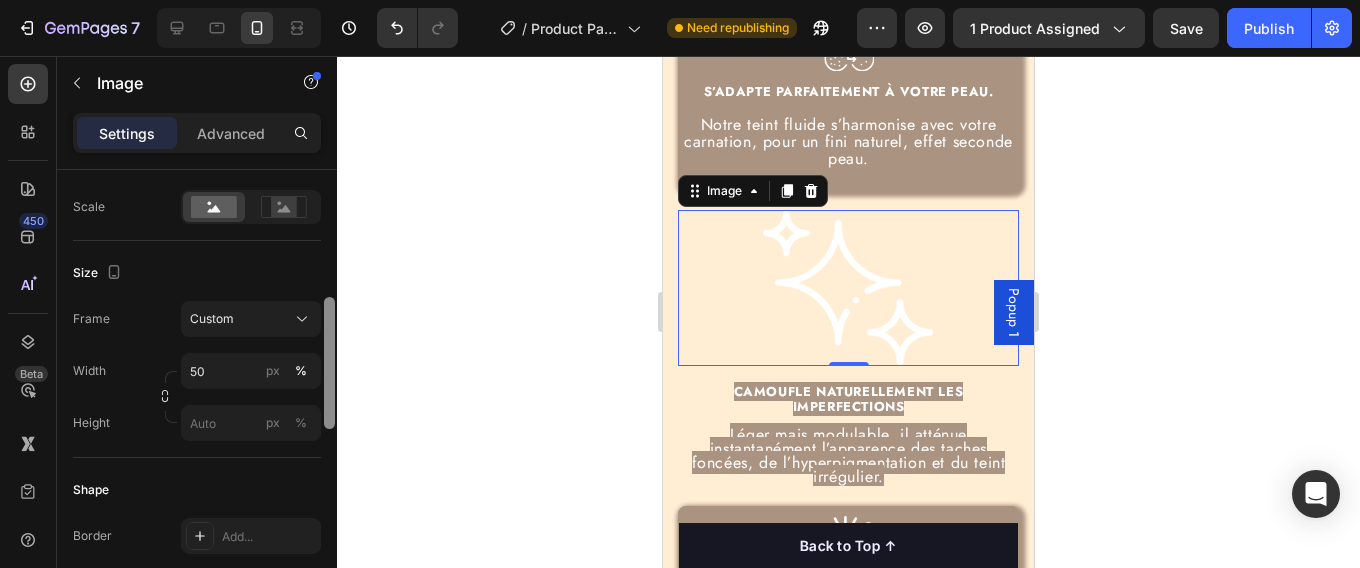 drag, startPoint x: 332, startPoint y: 290, endPoint x: 326, endPoint y: 423, distance: 133.13527 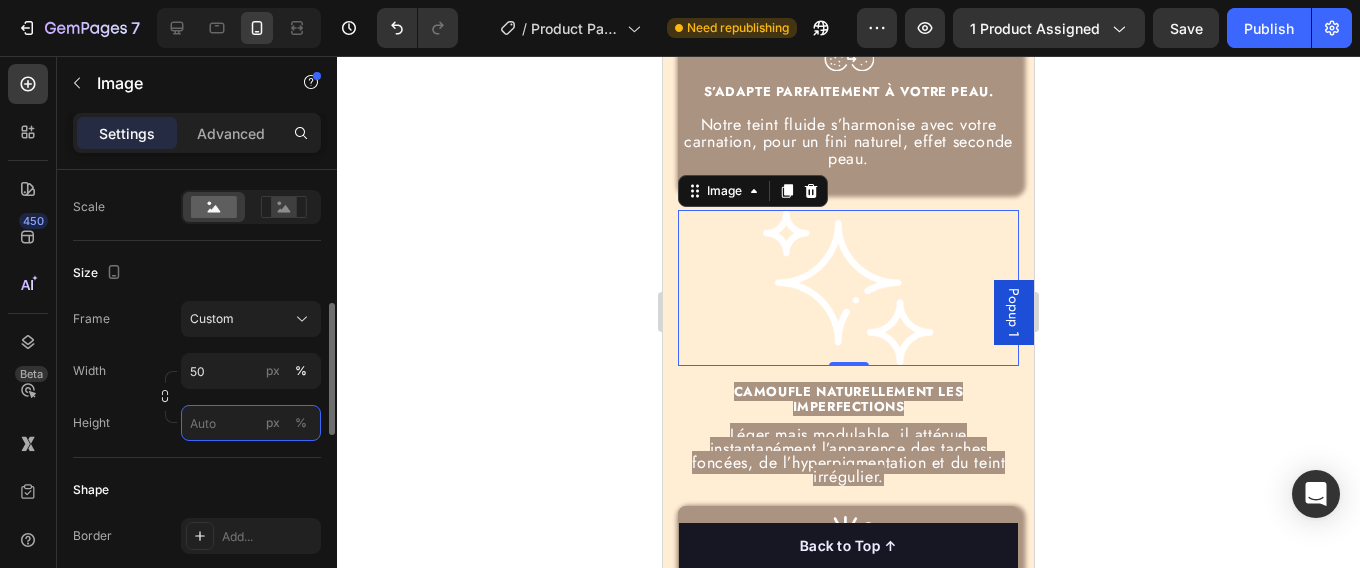 click on "px %" at bounding box center [251, 423] 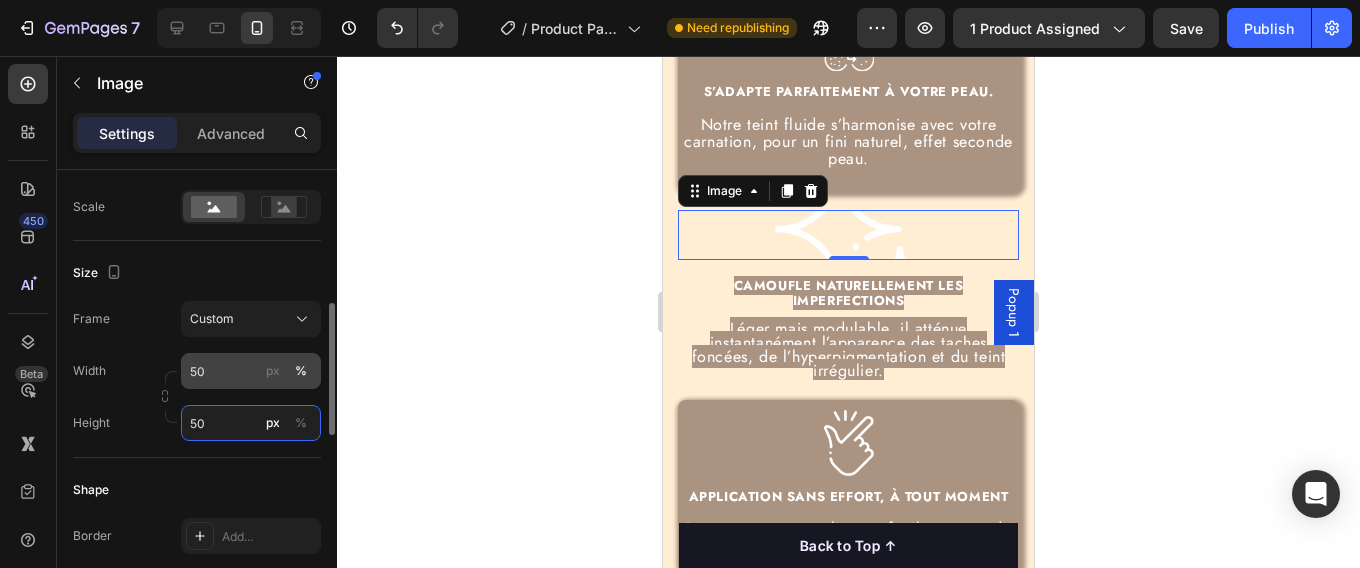 type on "50" 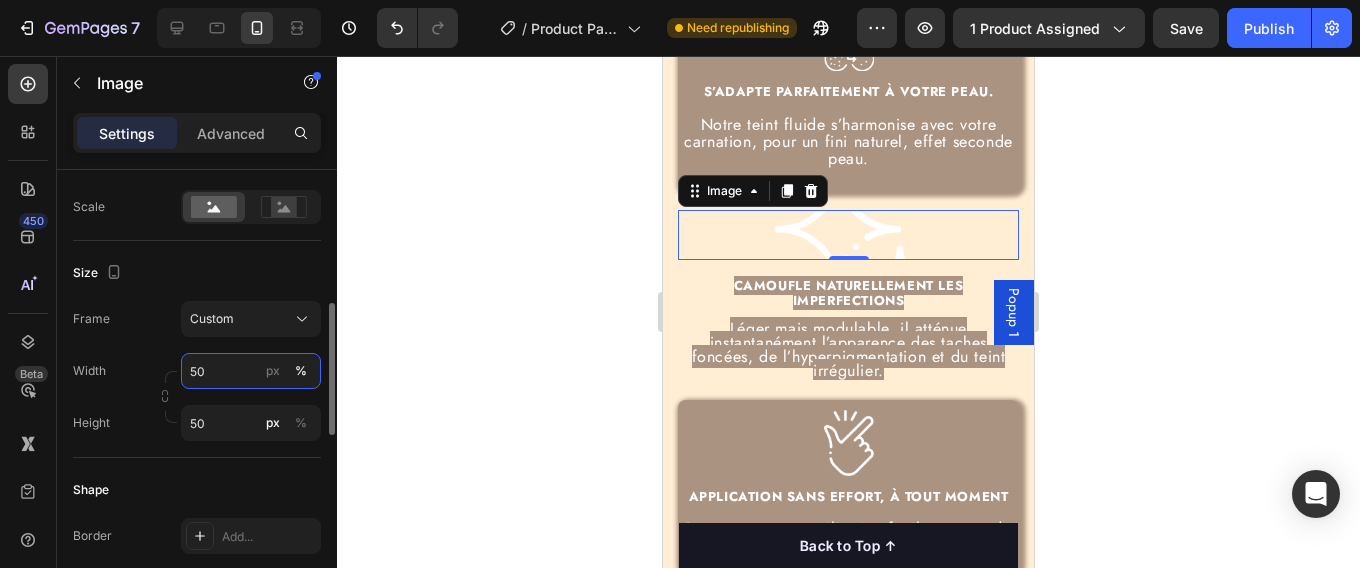 click on "50" at bounding box center [251, 371] 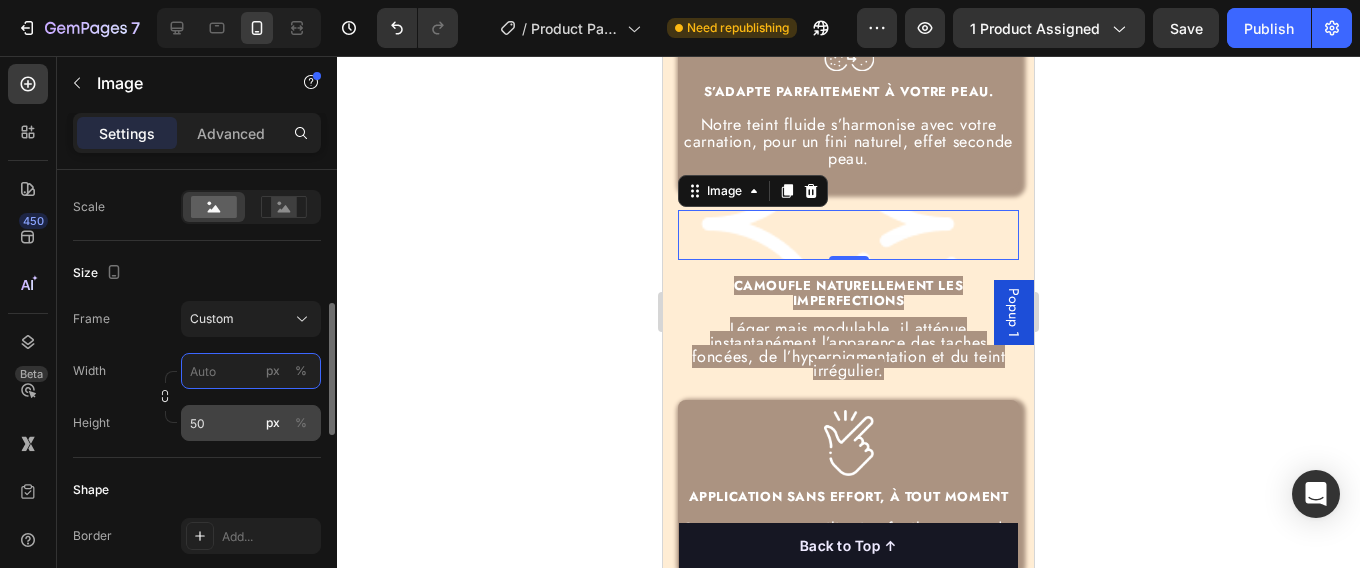 type 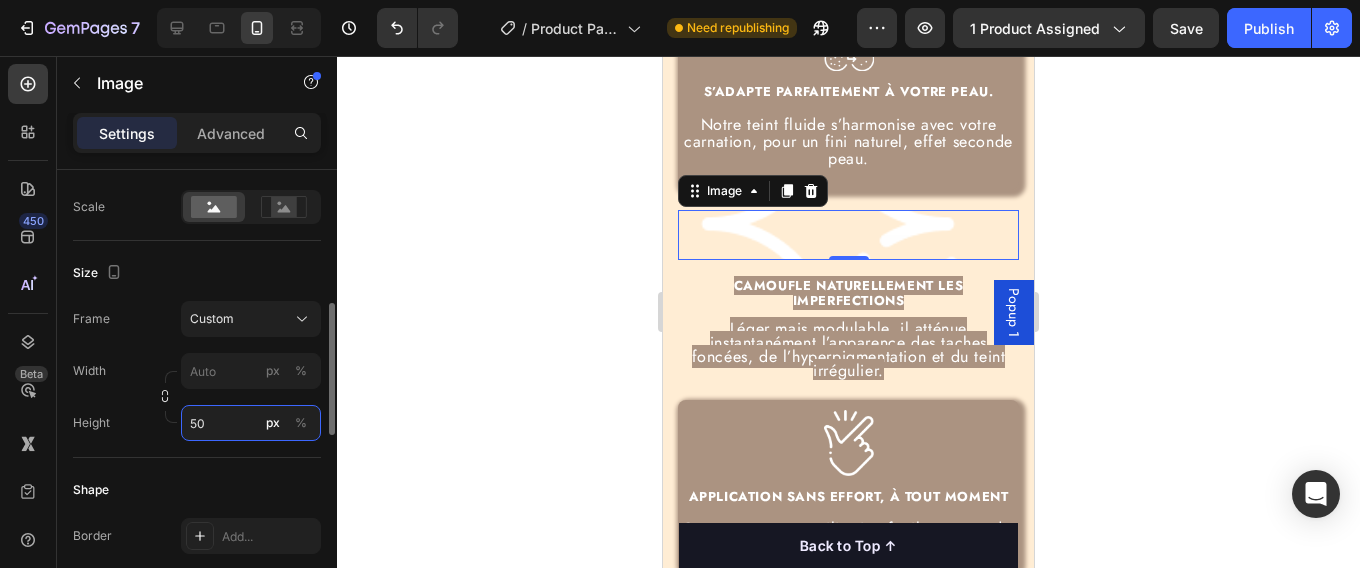 click on "Style Rectangle Source Upload Image https://cdn.shopify.com/s/files/1/0689/2293/3384/files/gempages_574927243608851685-e39cc5fd-876d-43ad-bd1c-e5732a37d65f.png or  Browse gallery  Scale Size Frame Custom Width px % Height 50 px % Shape Border Add... Corner Add... Shadow Add... Link SEO Alt text Add... Image title Add... Optimize LCP Preload Yes No Quality High Align" at bounding box center (197, 426) 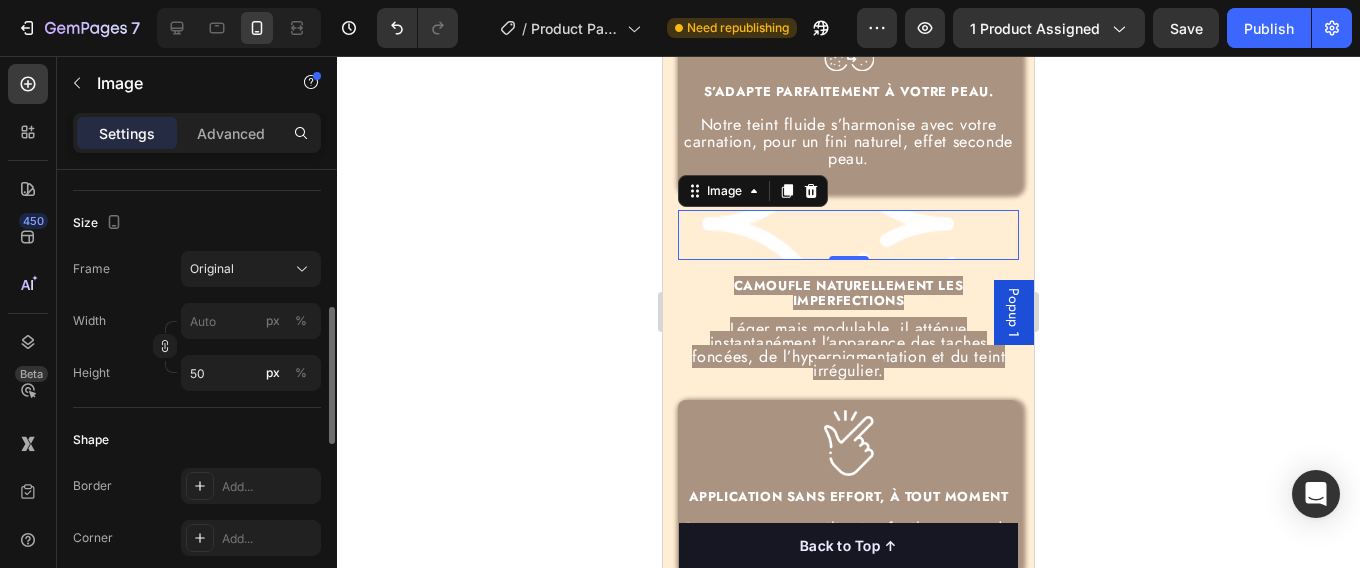 click on "Size" at bounding box center [197, 223] 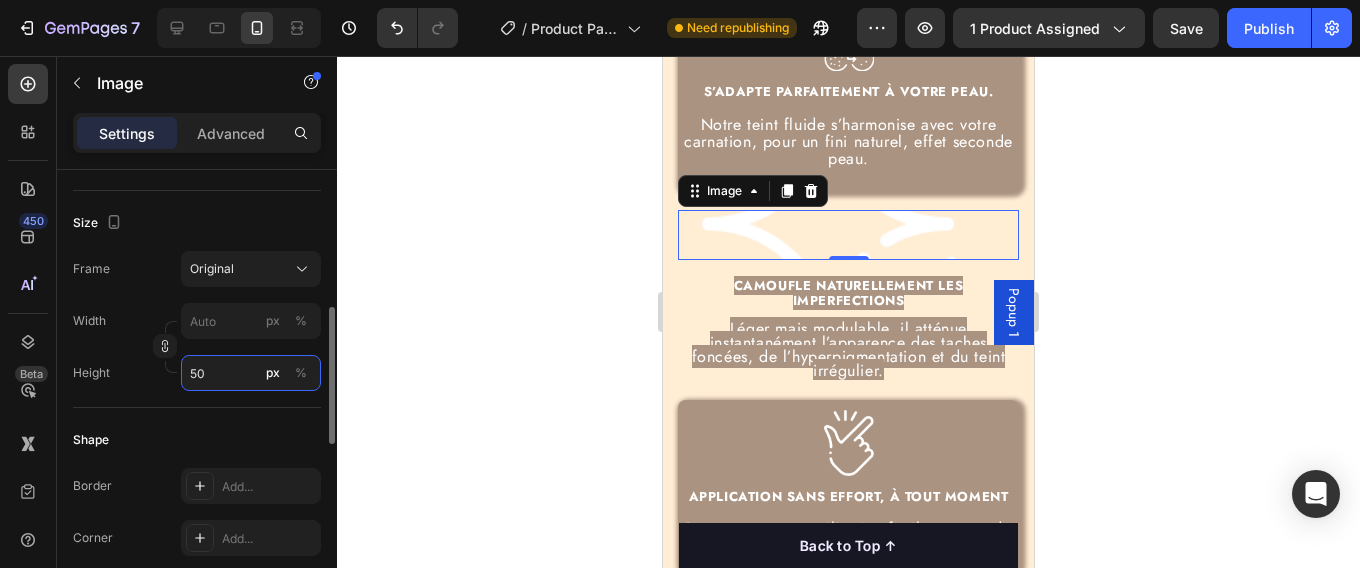 click on "50" at bounding box center [251, 373] 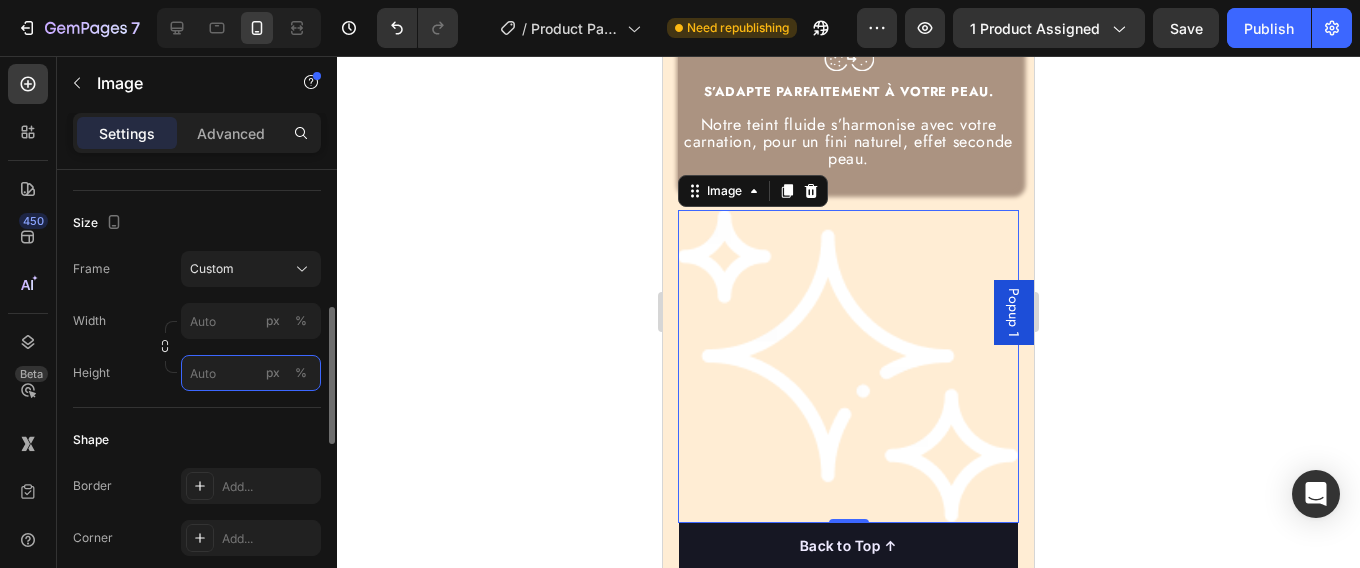 type 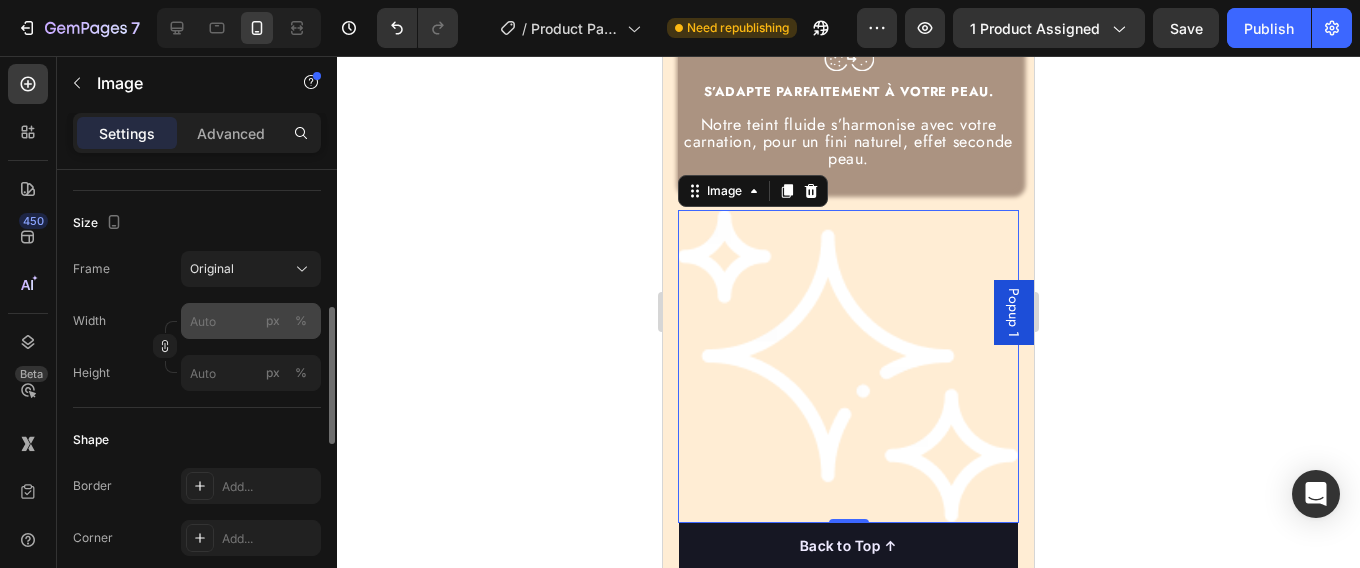 drag, startPoint x: 225, startPoint y: 302, endPoint x: 224, endPoint y: 321, distance: 19.026299 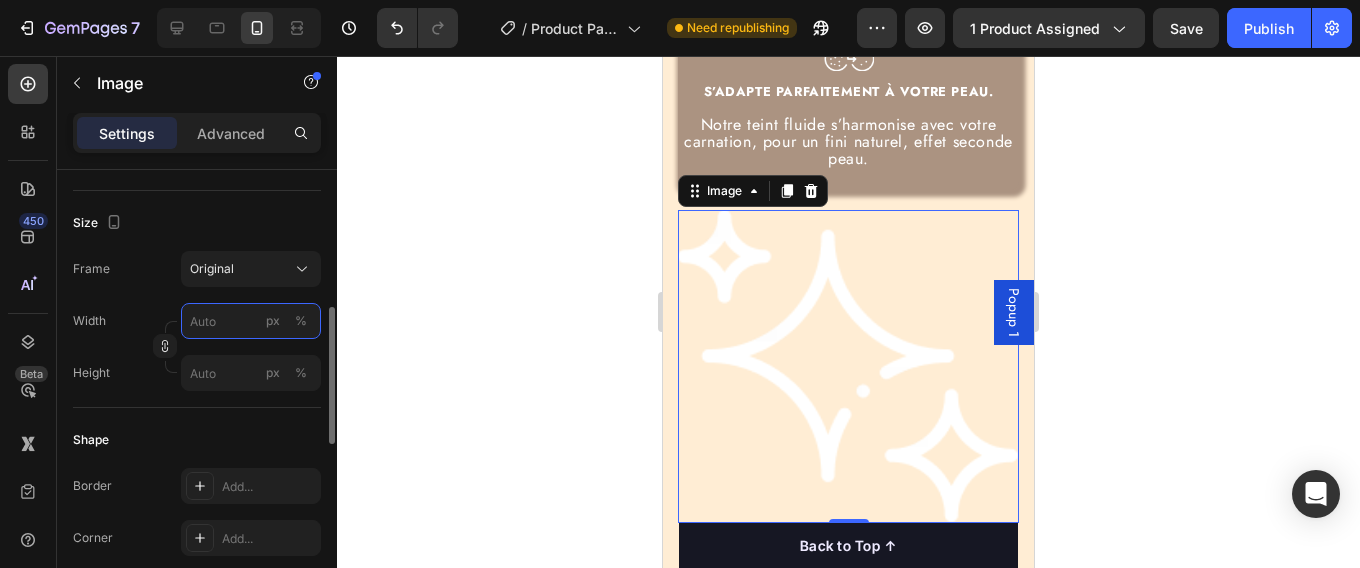 click on "px %" at bounding box center (251, 321) 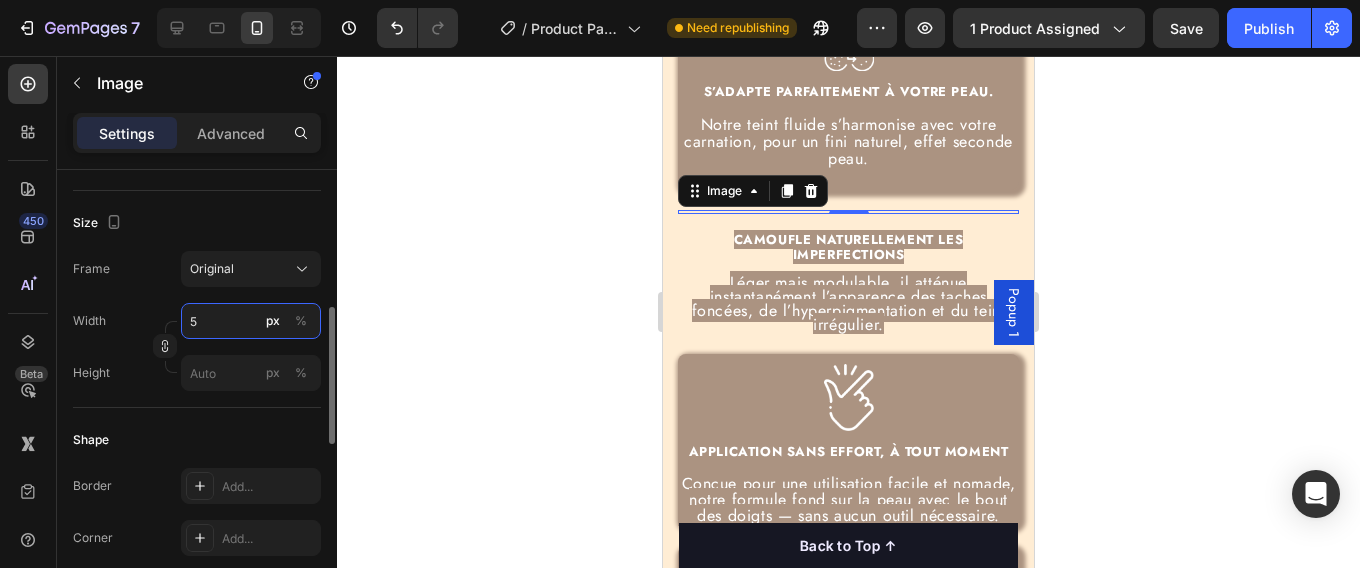 type on "50" 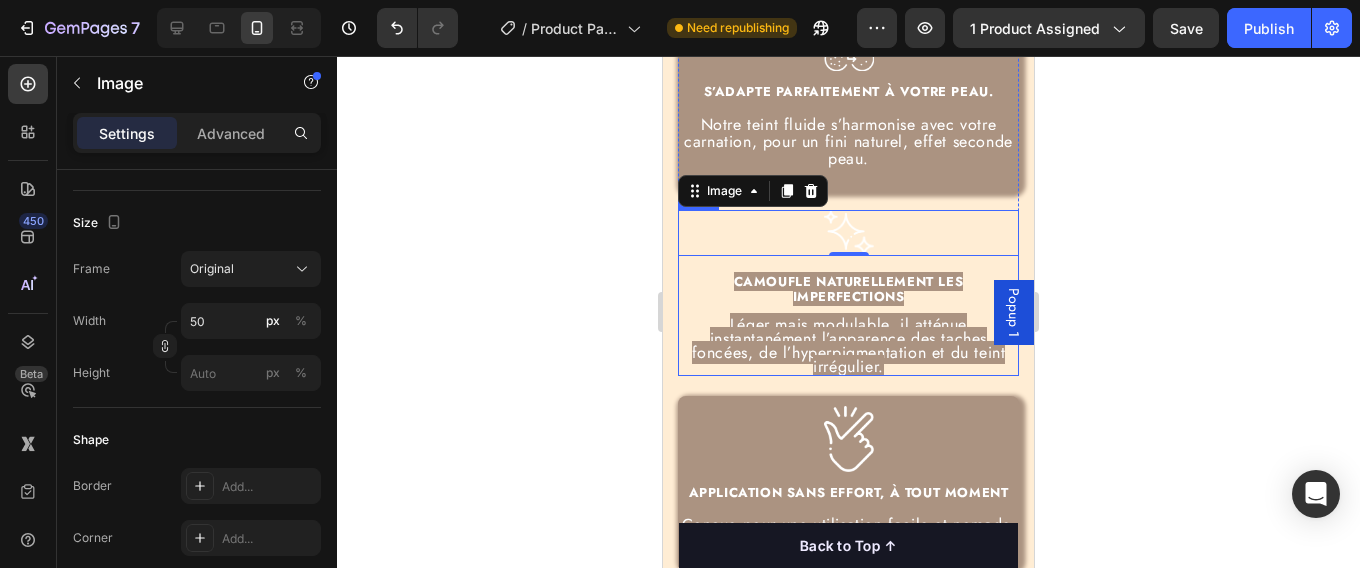 click on "Image   0 CAMOUFLE NATURELLEMENT LES IMPERFECTIONS Léger mais modulable, il atténue instantanément l’apparence des taches foncées, de l’hyperpigmentation et du teint irrégulier. Text Block Row" at bounding box center (848, 293) 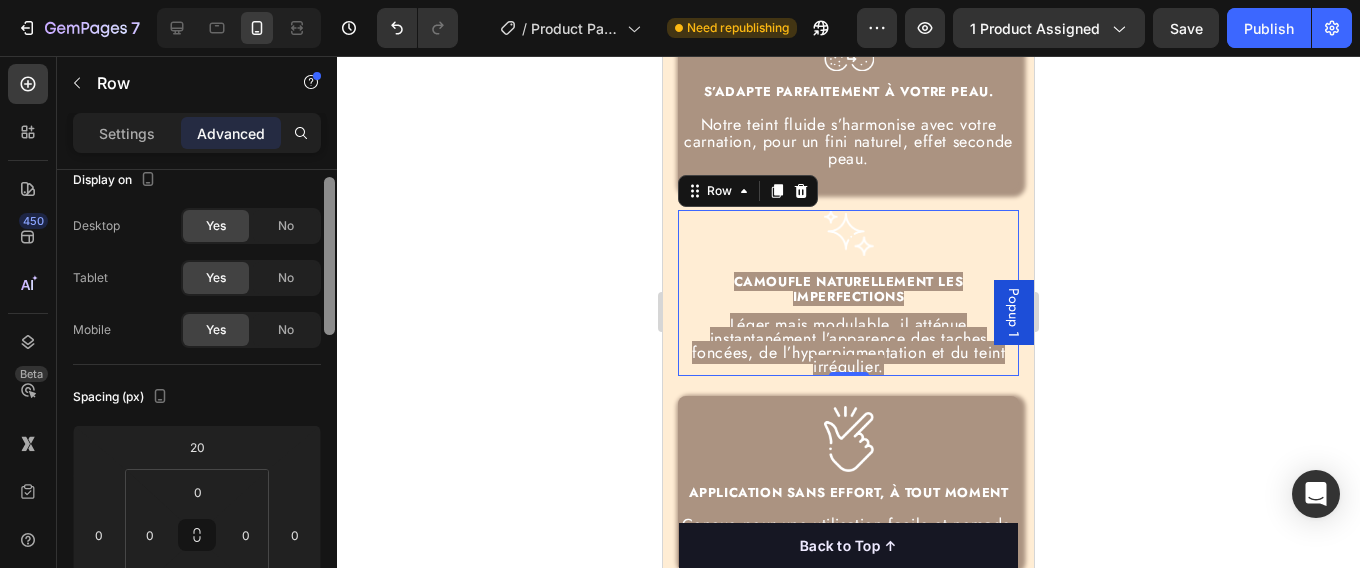 scroll, scrollTop: 25, scrollLeft: 0, axis: vertical 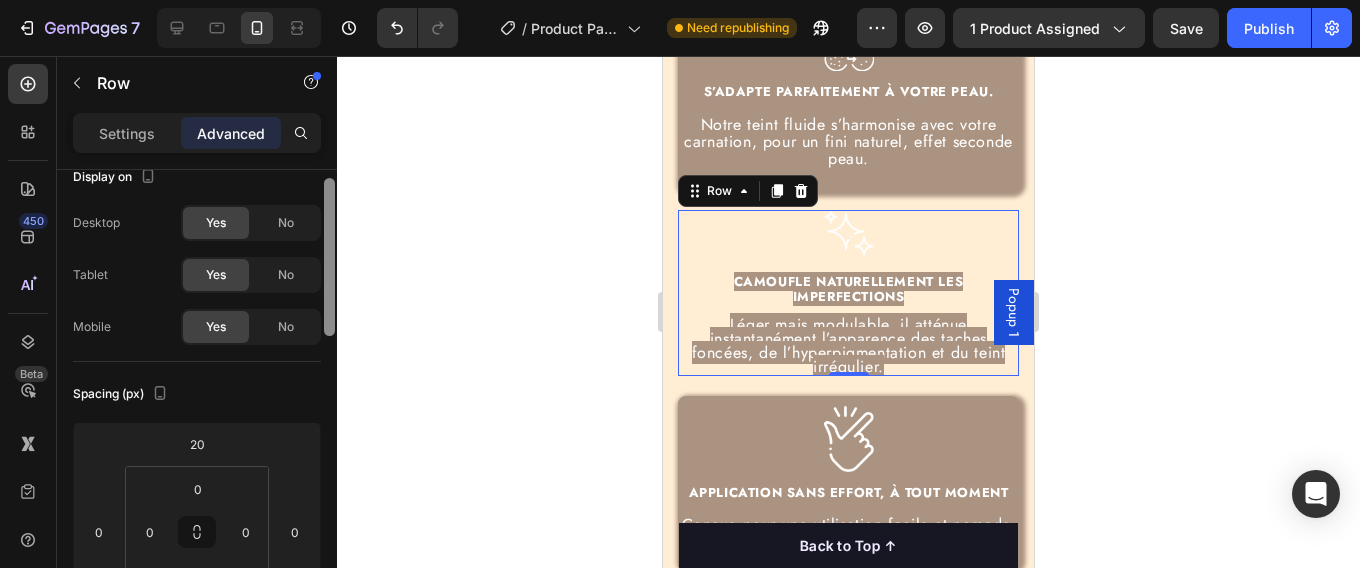 click at bounding box center [329, 257] 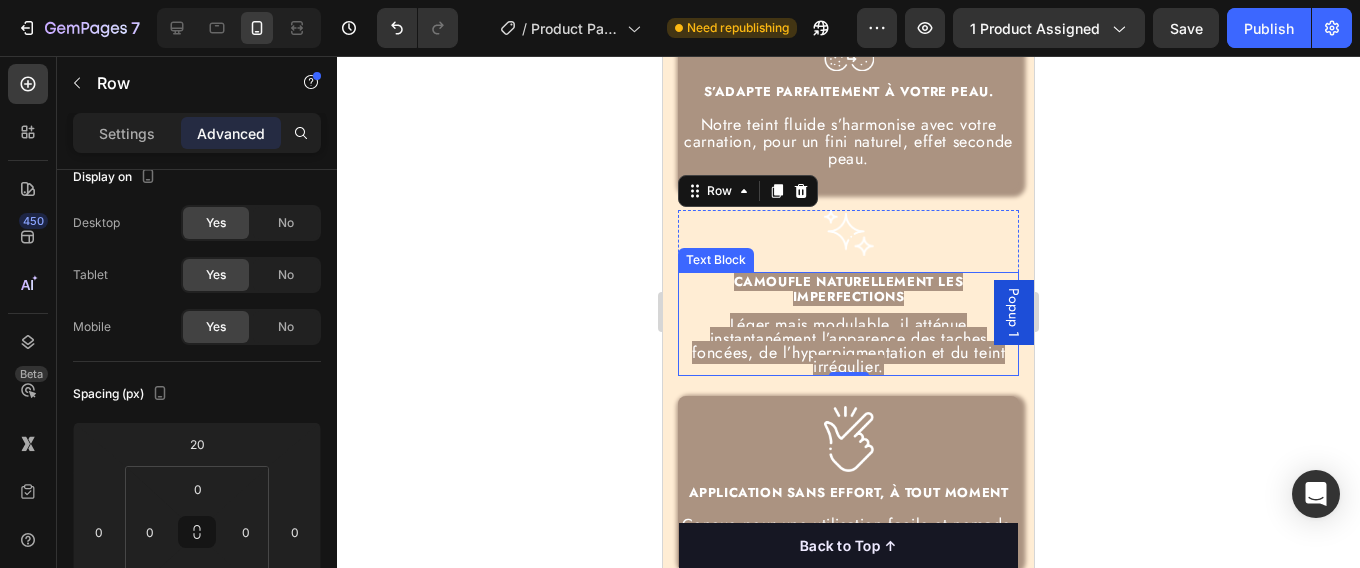 click on "Léger mais modulable, il atténue instantanément l’apparence des taches foncées, de l’hyperpigmentation et du teint irrégulier." at bounding box center (849, 345) 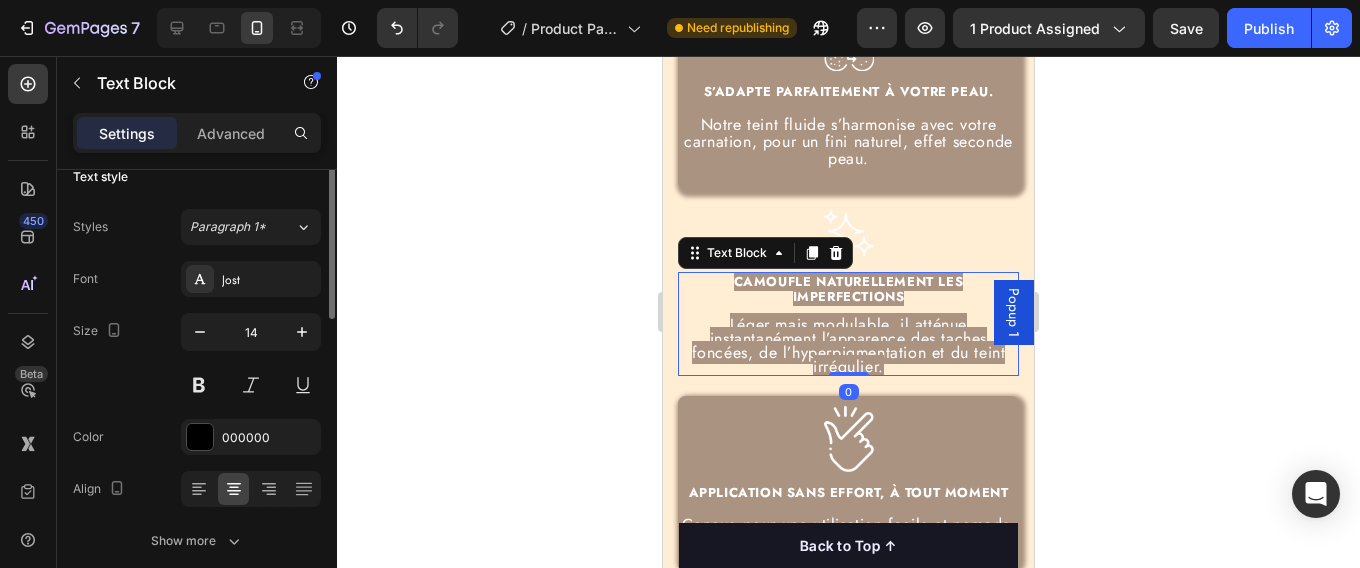 scroll, scrollTop: 0, scrollLeft: 0, axis: both 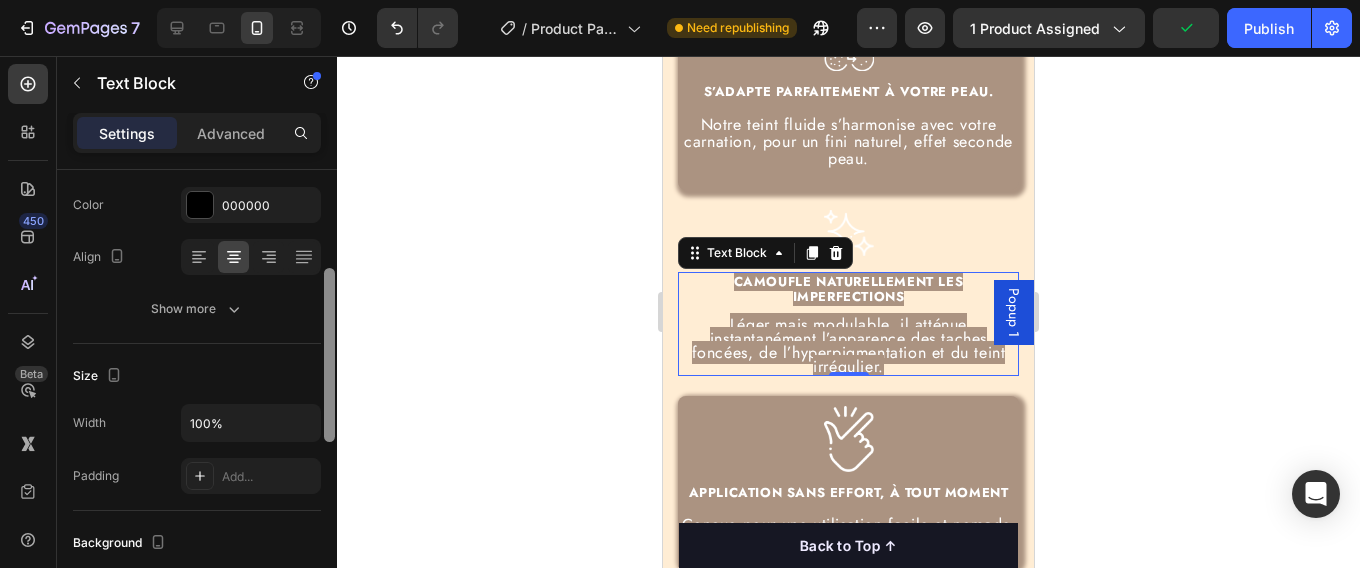 drag, startPoint x: 329, startPoint y: 322, endPoint x: 326, endPoint y: 422, distance: 100.04499 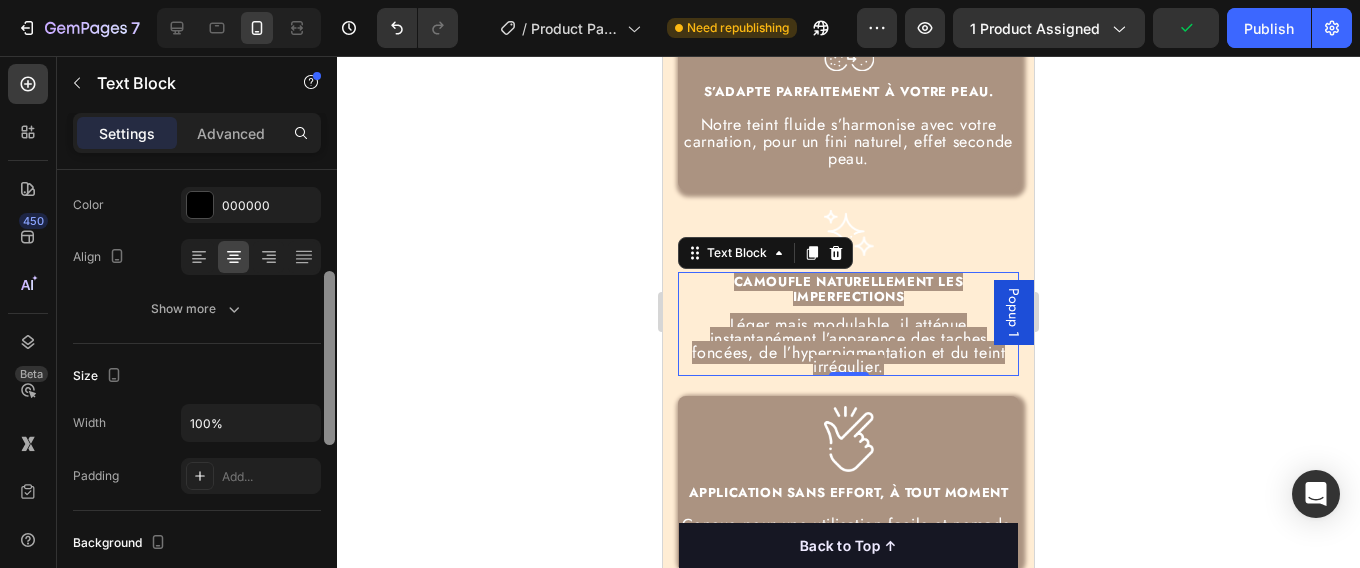 scroll, scrollTop: 259, scrollLeft: 0, axis: vertical 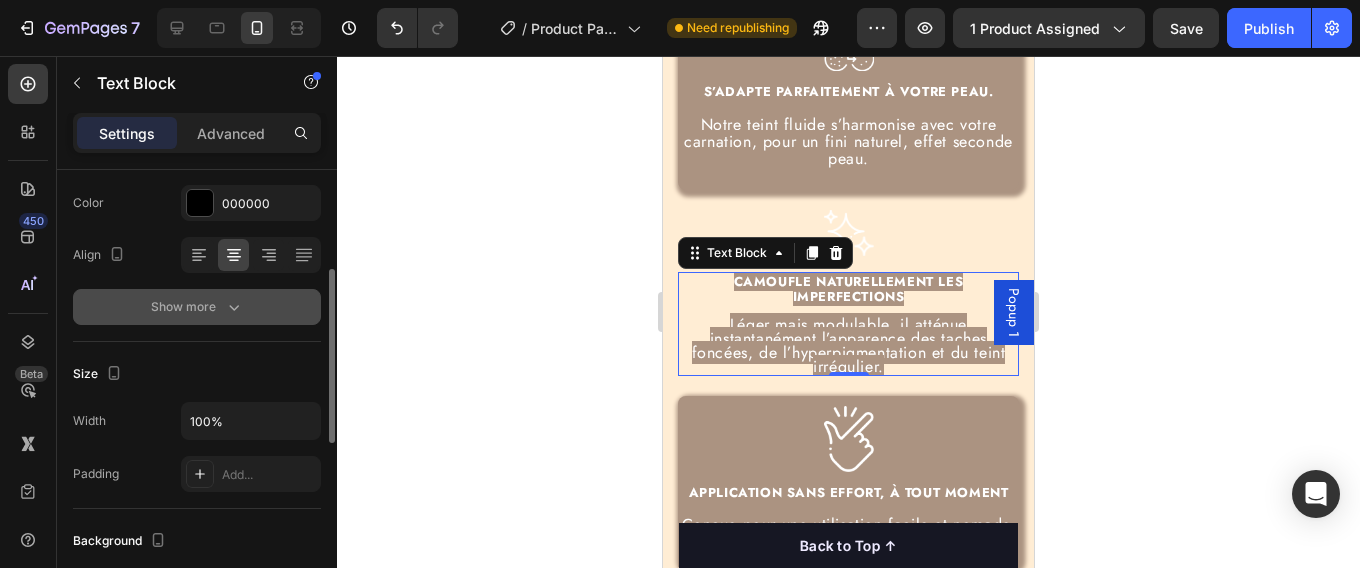click 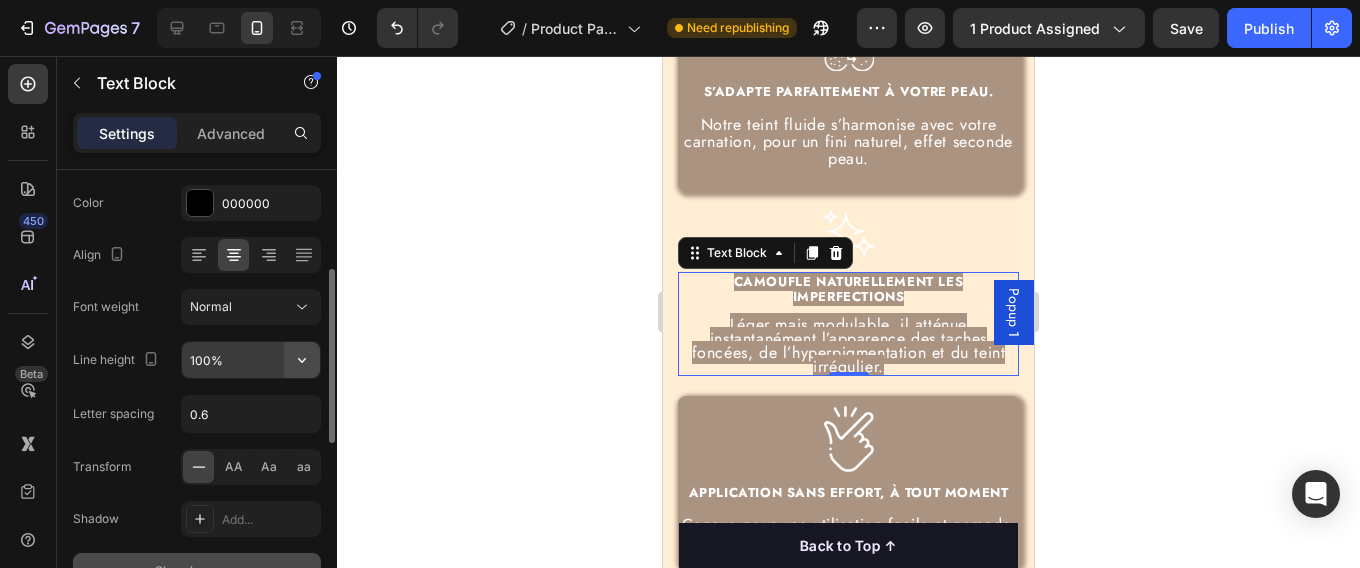 click 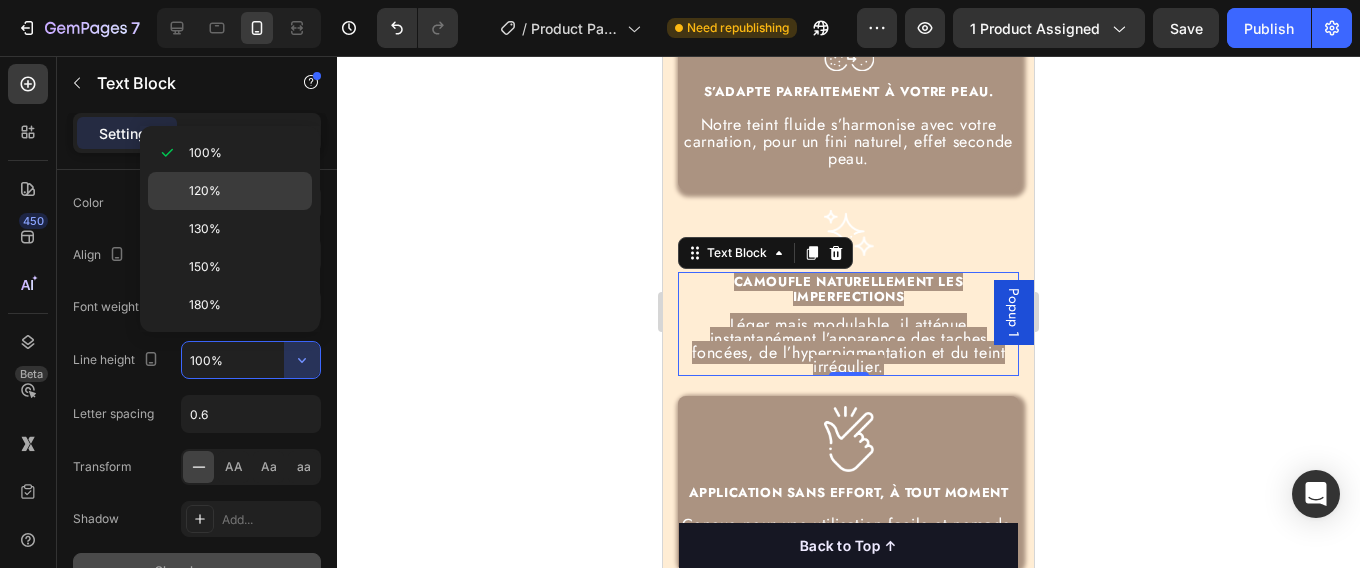 click on "120%" 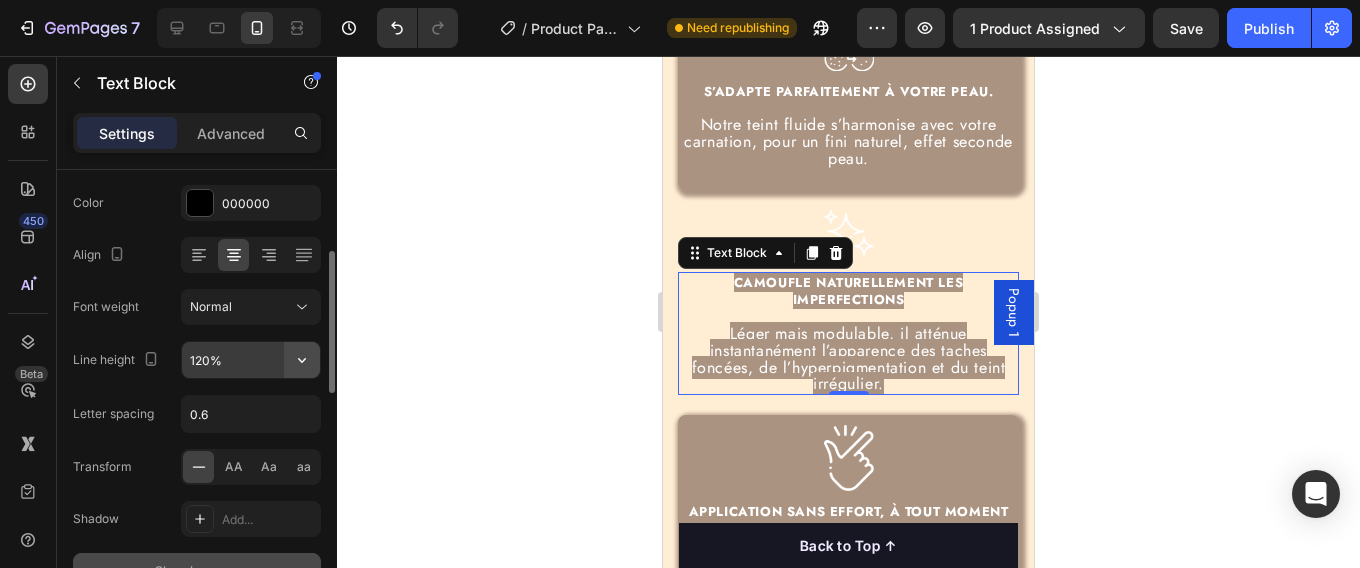 click 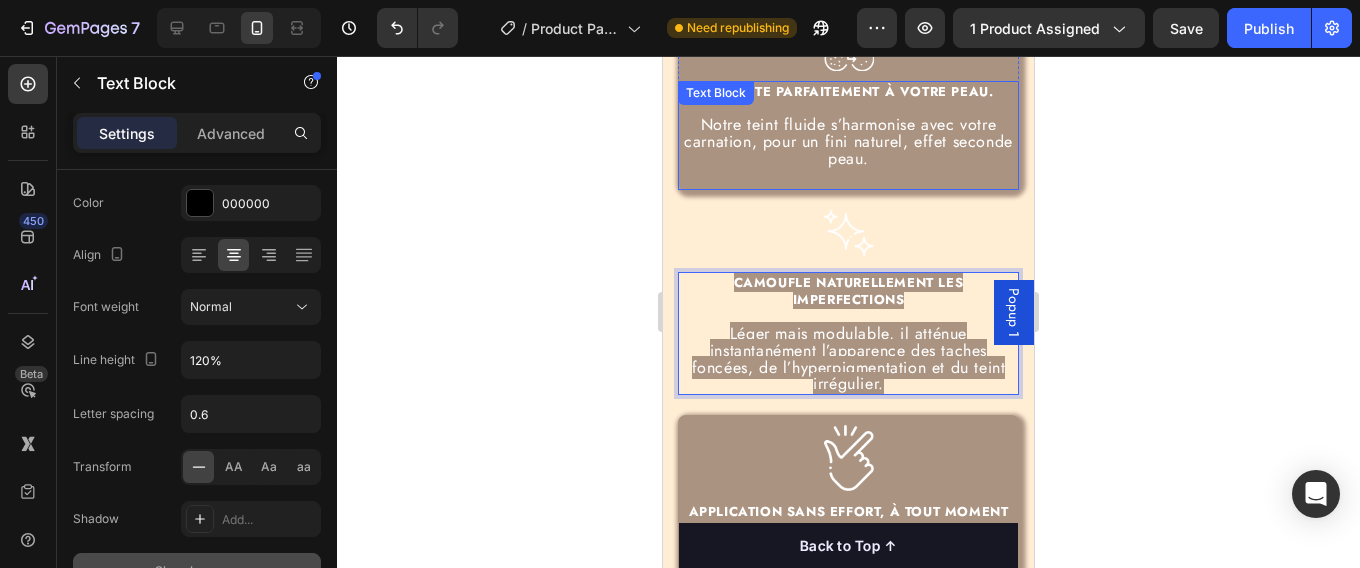 click on "Notre teint fluide s’harmonise avec votre carnation, pour un fini naturel, effet seconde peau." at bounding box center (848, 141) 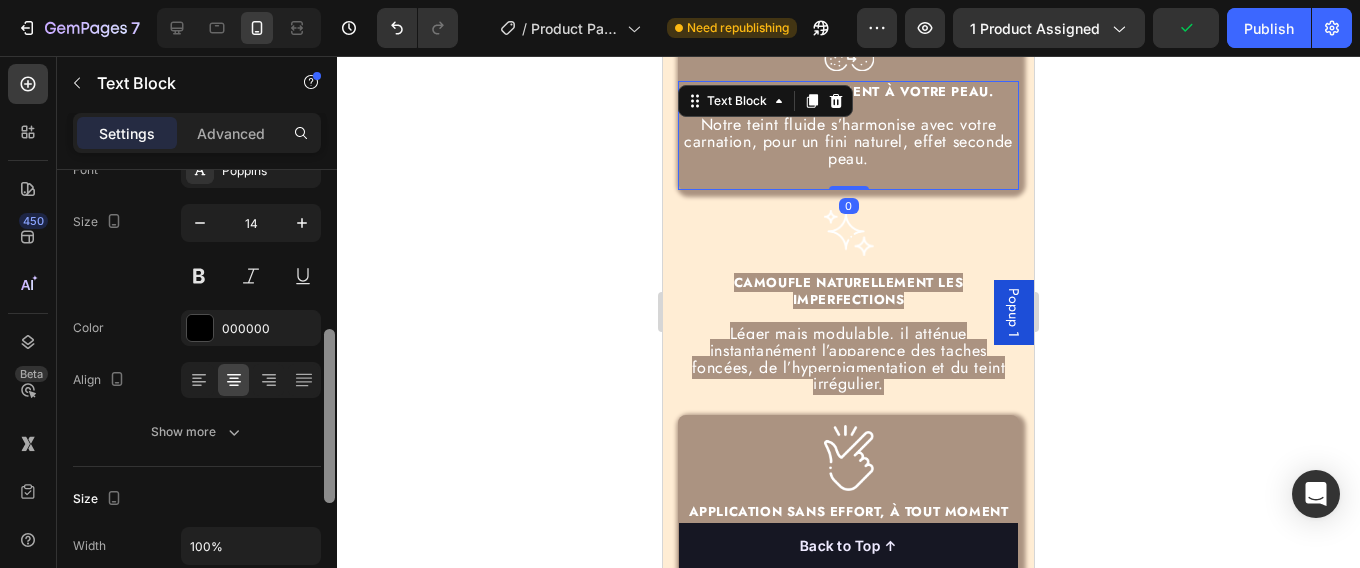 scroll, scrollTop: 0, scrollLeft: 0, axis: both 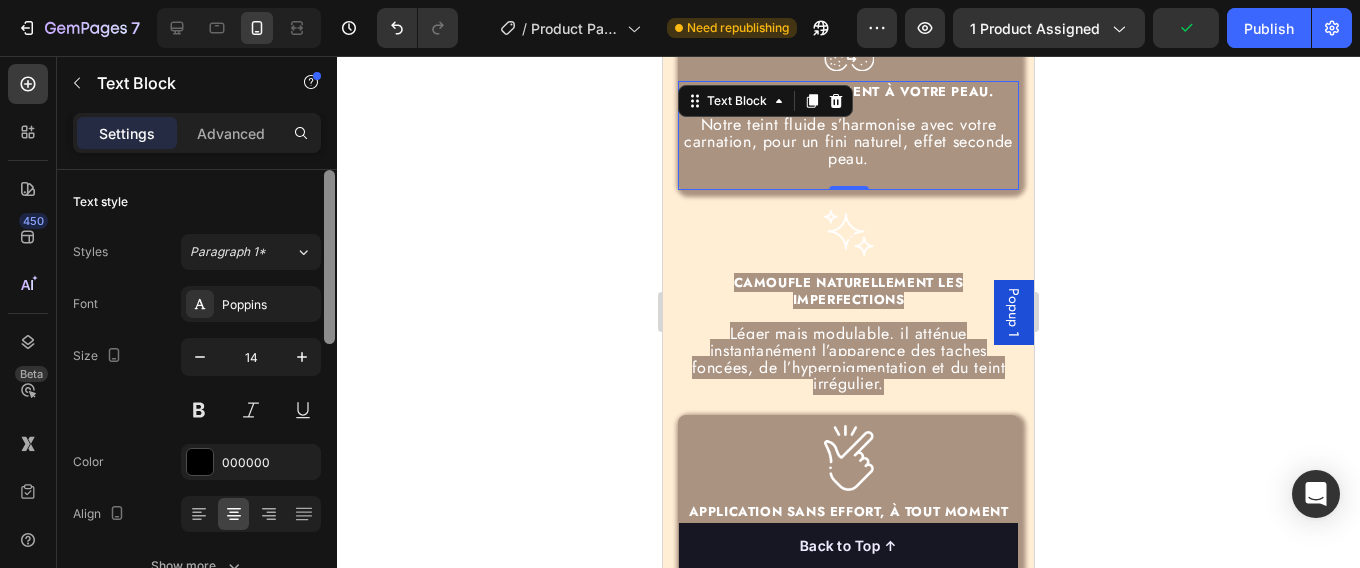 drag, startPoint x: 329, startPoint y: 295, endPoint x: 321, endPoint y: 160, distance: 135.23683 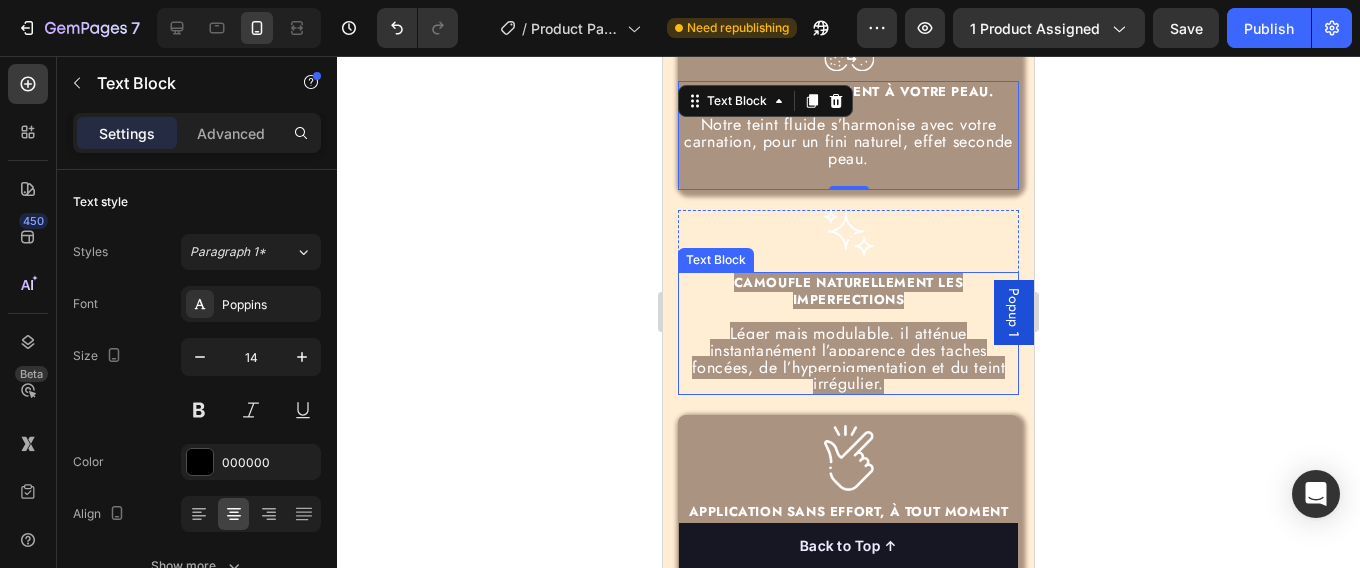 click on "Léger mais modulable, il atténue instantanément l’apparence des taches foncées, de l’hyperpigmentation et du teint irrégulier." at bounding box center (849, 358) 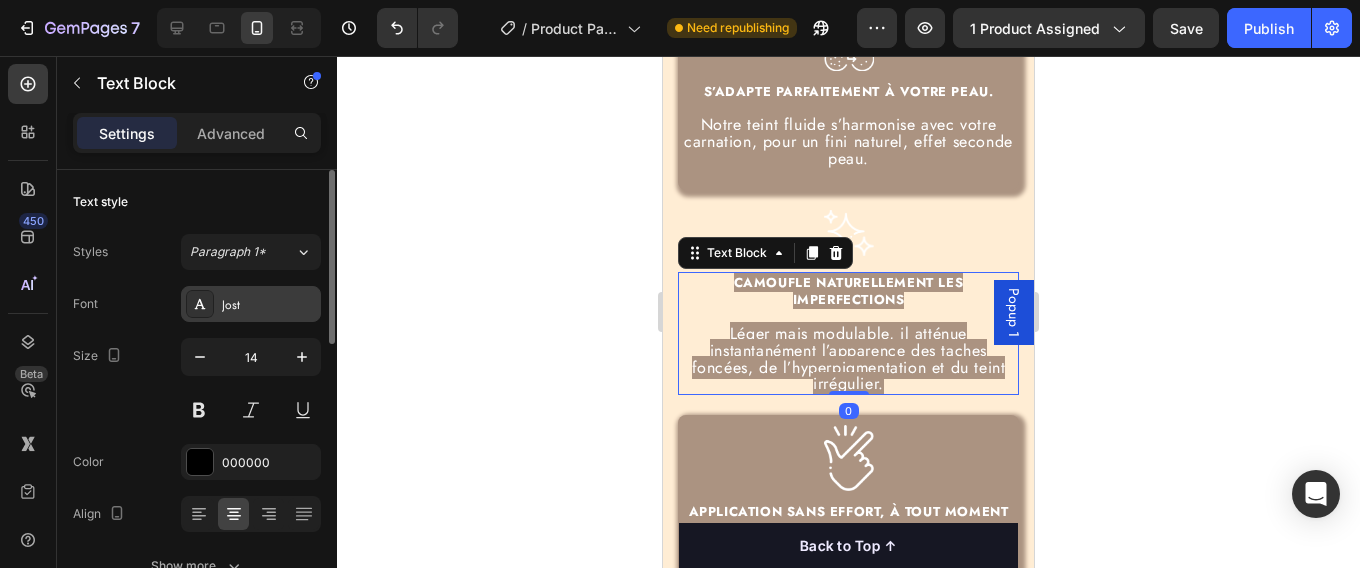 click on "Jost" at bounding box center (251, 304) 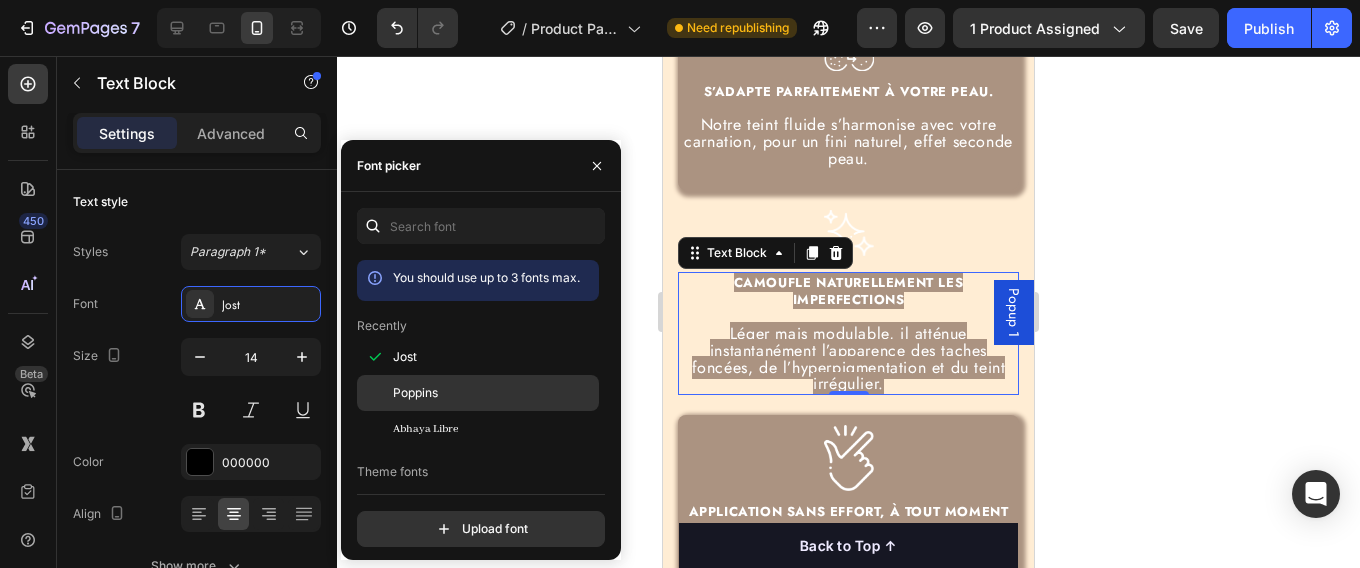 click on "Poppins" at bounding box center (494, 393) 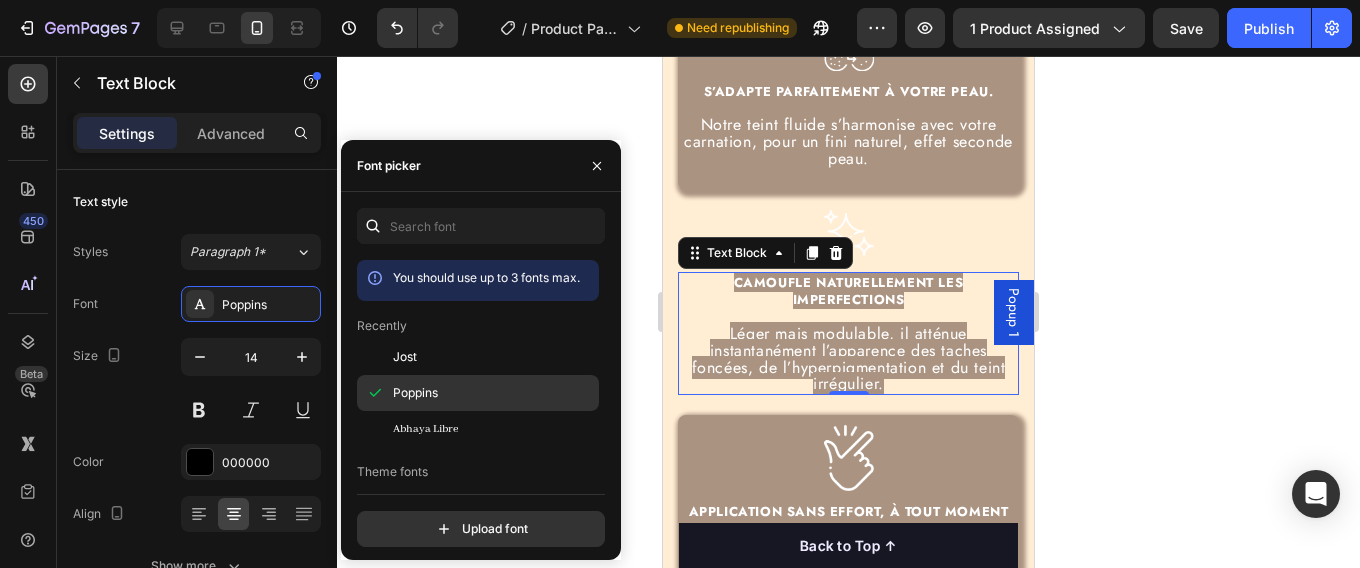 click on "Poppins" at bounding box center (494, 393) 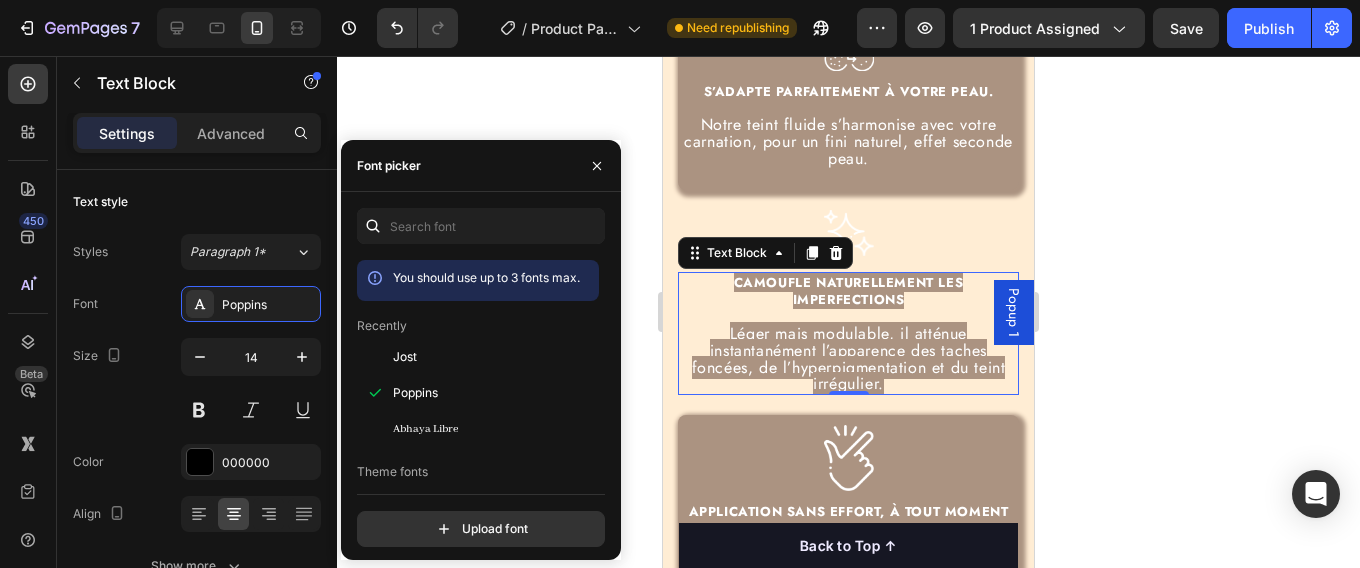 click 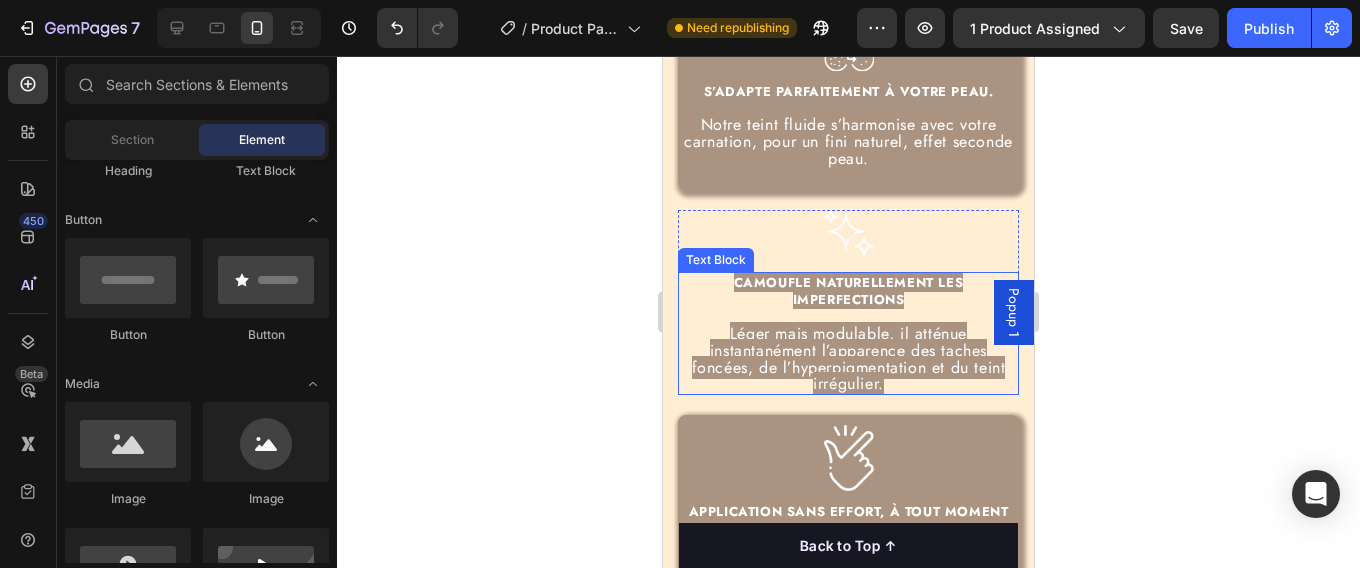 click on "Léger mais modulable, il atténue instantanément l’apparence des taches foncées, de l’hyperpigmentation et du teint irrégulier." at bounding box center [849, 358] 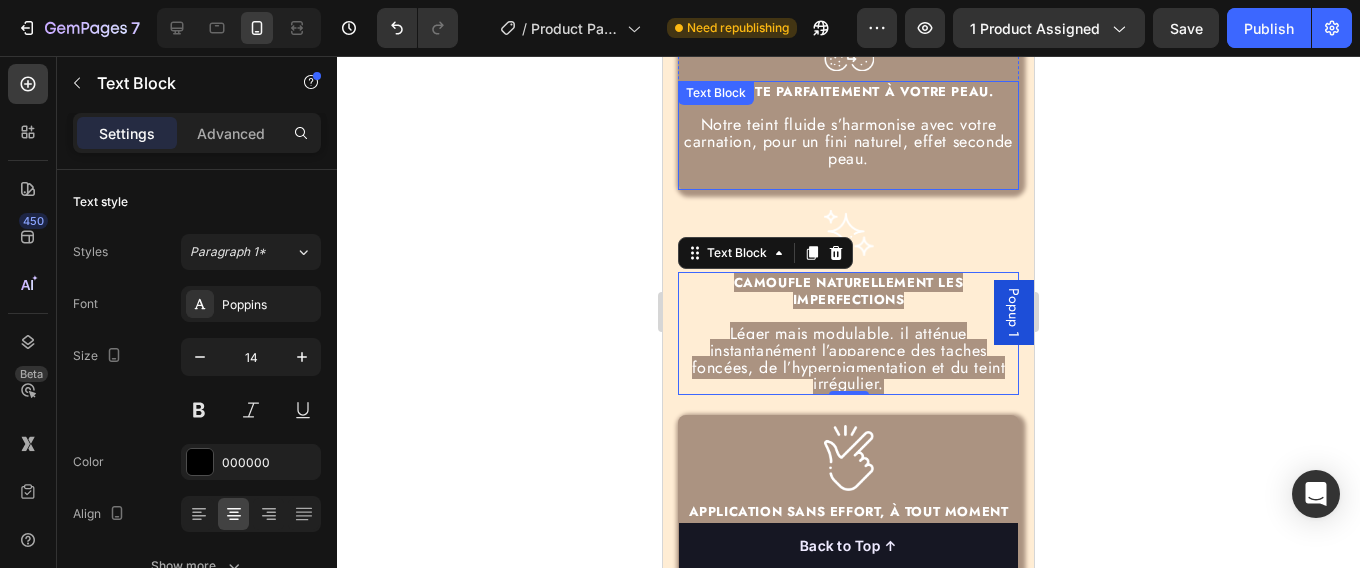 click on "Notre teint fluide s’harmonise avec votre carnation, pour un fini naturel, effet seconde peau." at bounding box center [848, 141] 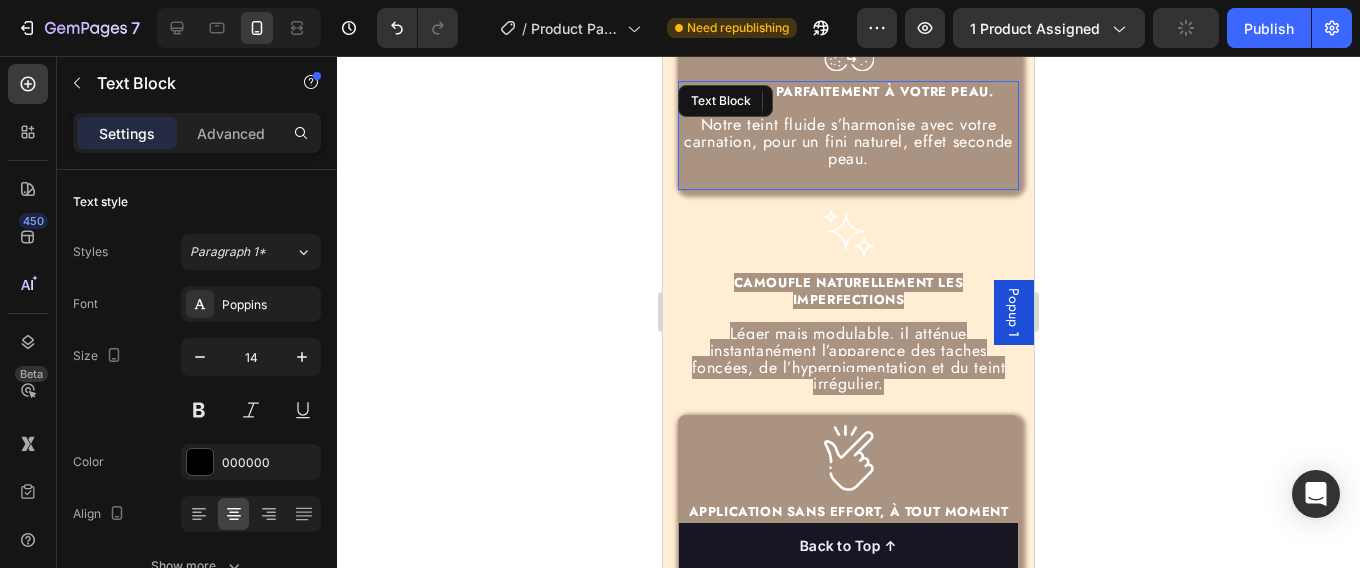 click on "Notre teint fluide s’harmonise avec votre carnation, pour un fini naturel, effet seconde peau." at bounding box center (848, 141) 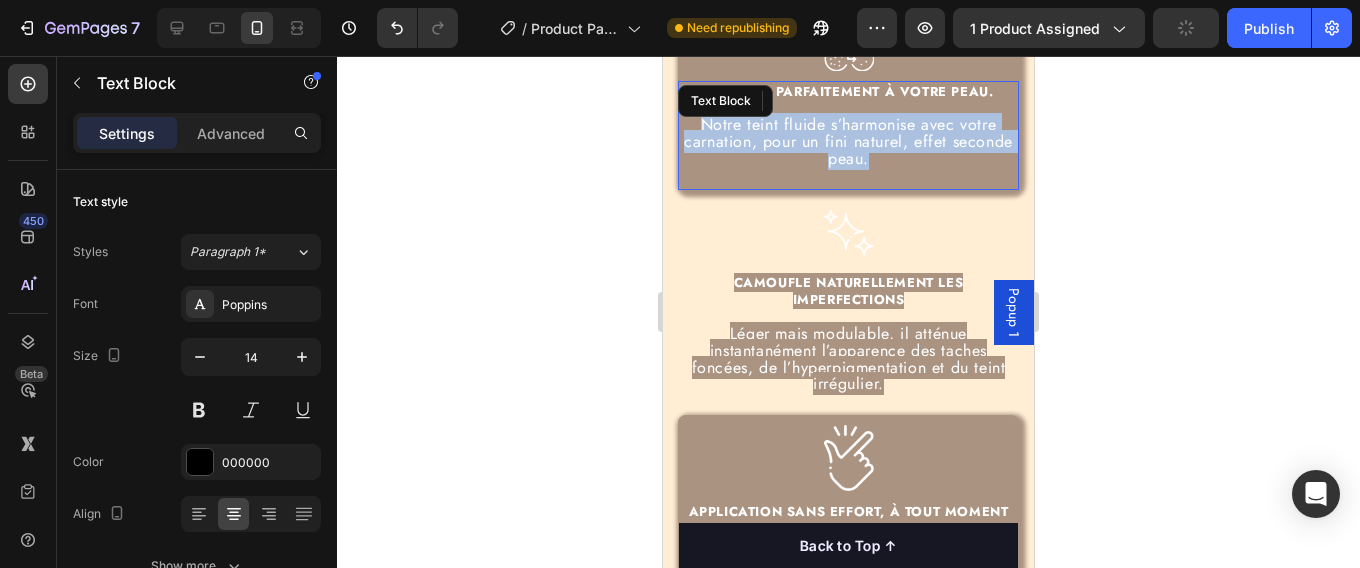 click on "Notre teint fluide s’harmonise avec votre carnation, pour un fini naturel, effet seconde peau." at bounding box center [848, 141] 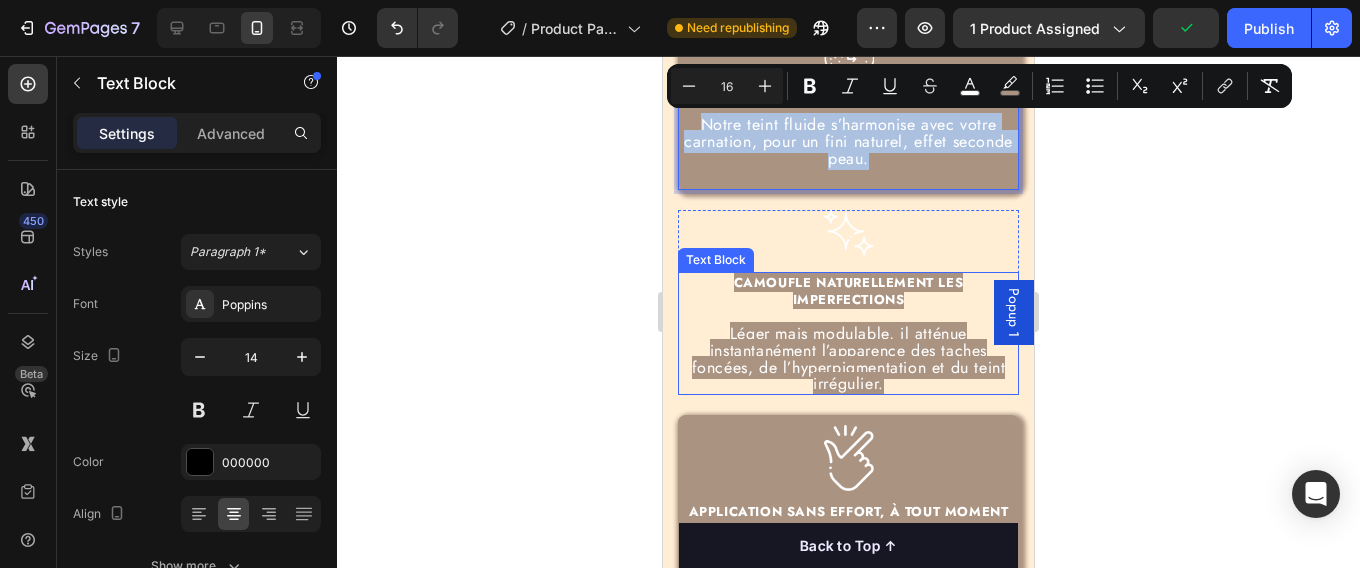 click on "Léger mais modulable, il atténue instantanément l’apparence des taches foncées, de l’hyperpigmentation et du teint irrégulier." at bounding box center (848, 351) 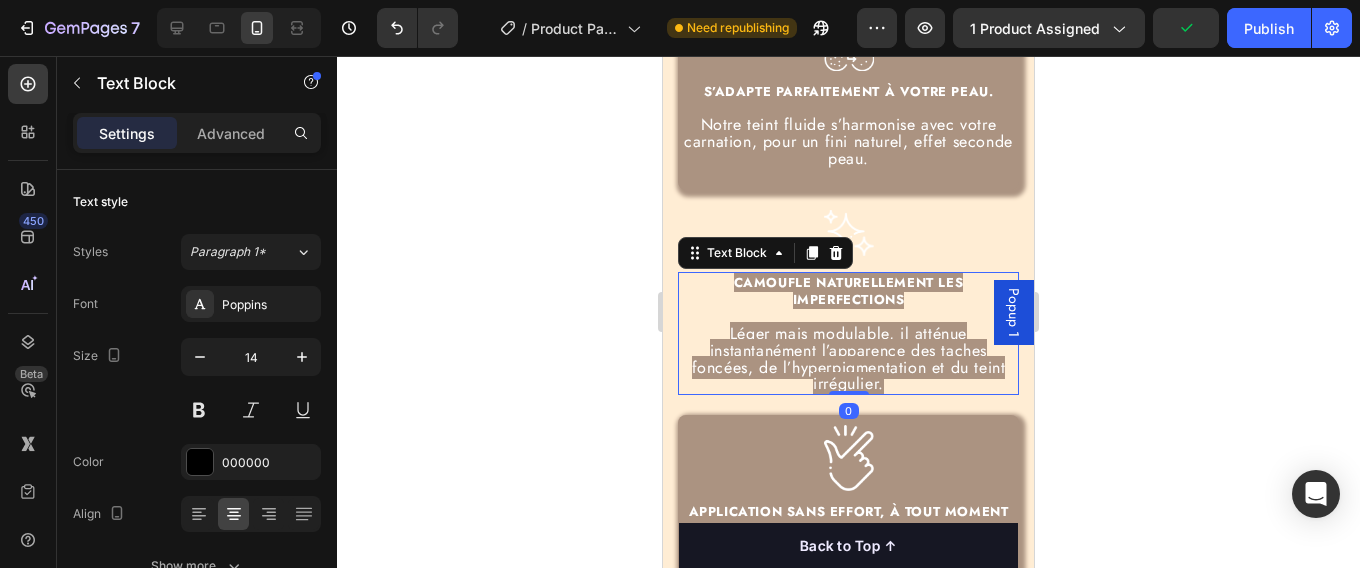 click on "Léger mais modulable, il atténue instantanément l’apparence des taches foncées, de l’hyperpigmentation et du teint irrégulier." at bounding box center [848, 351] 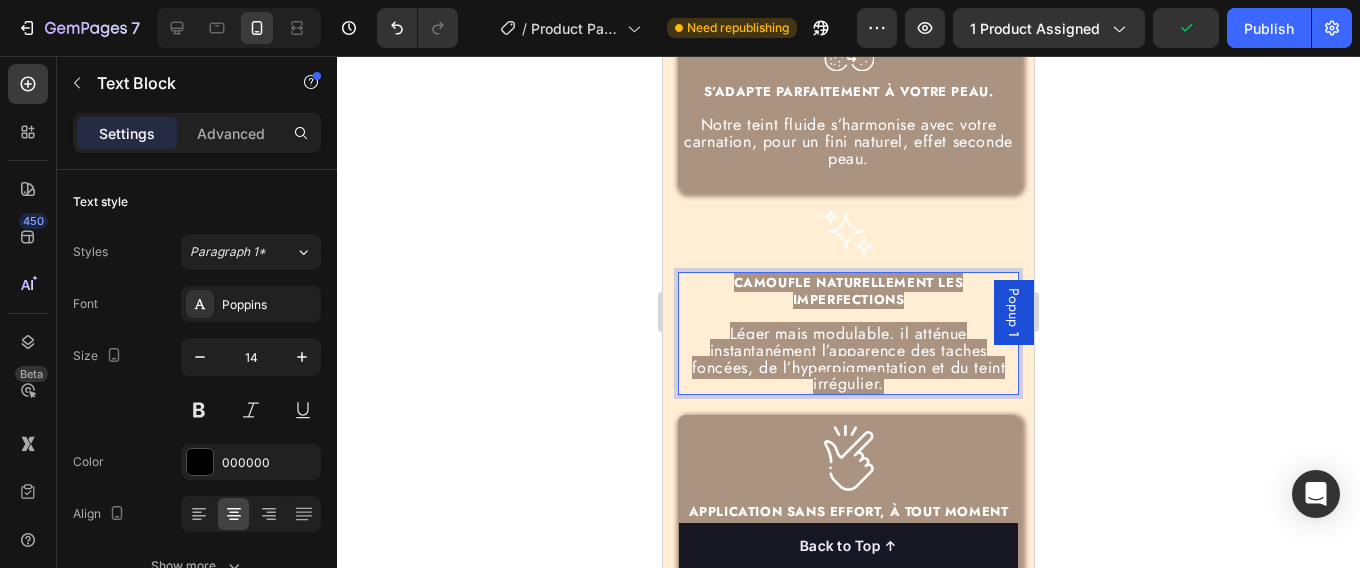 click on "Léger mais modulable, il atténue instantanément l’apparence des taches foncées, de l’hyperpigmentation et du teint irrégulier." at bounding box center [848, 351] 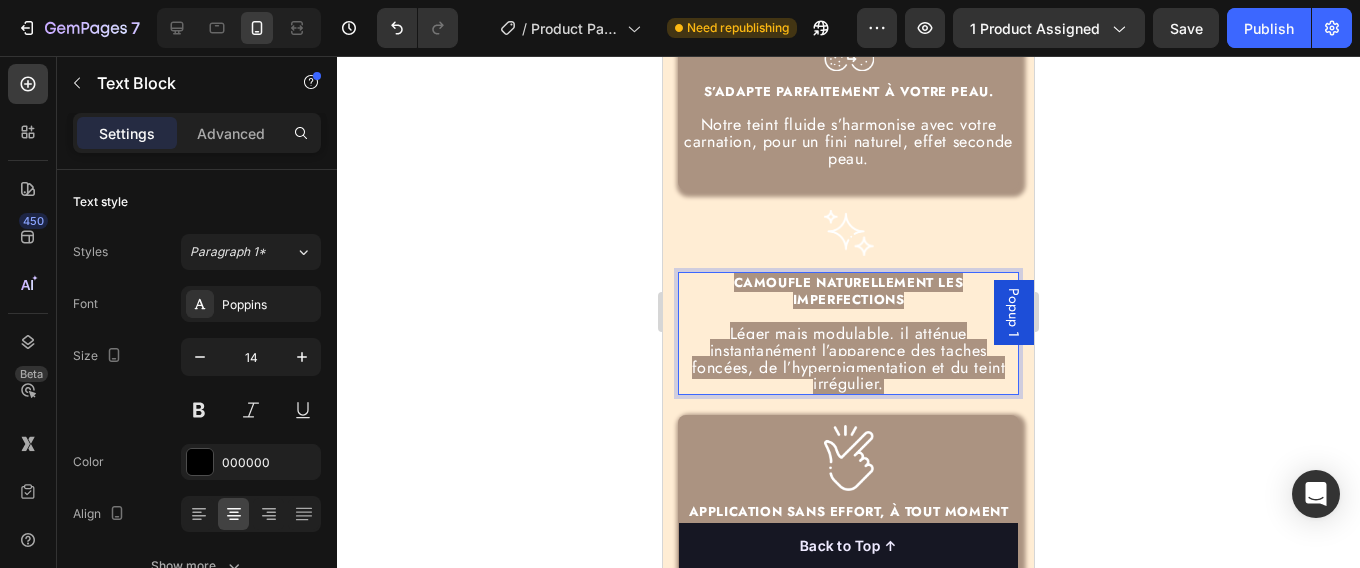 click on "Léger mais modulable, il atténue instantanément l’apparence des taches foncées, de l’hyperpigmentation et du teint irrégulier." at bounding box center (849, 358) 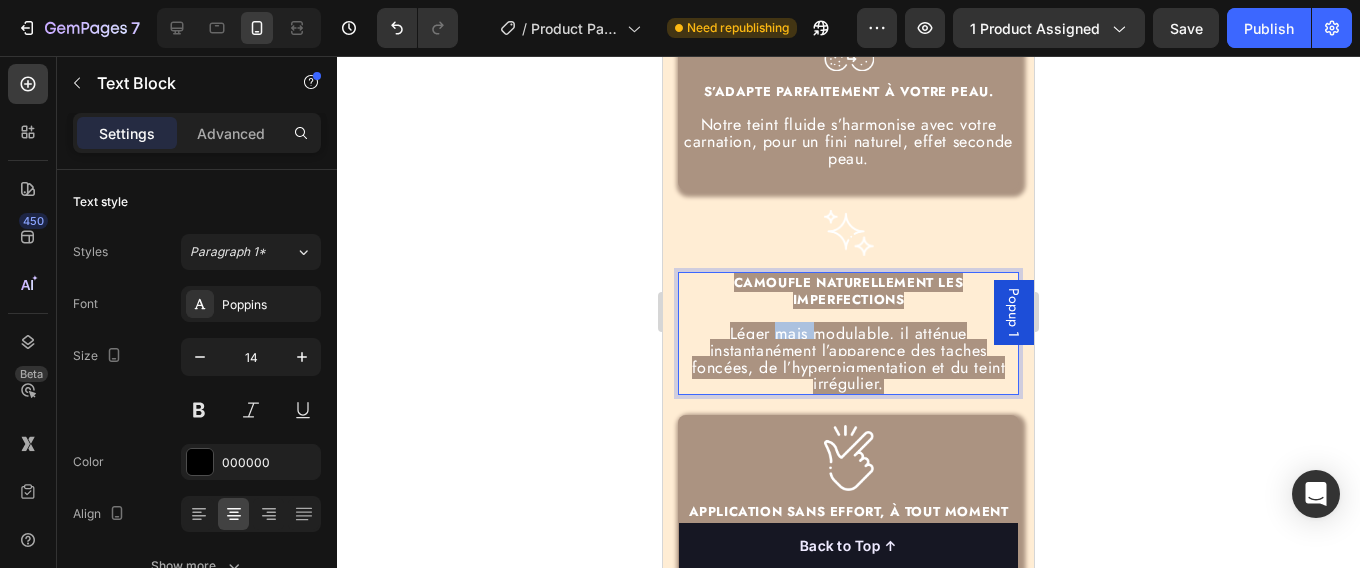 click on "Léger mais modulable, il atténue instantanément l’apparence des taches foncées, de l’hyperpigmentation et du teint irrégulier." at bounding box center (849, 358) 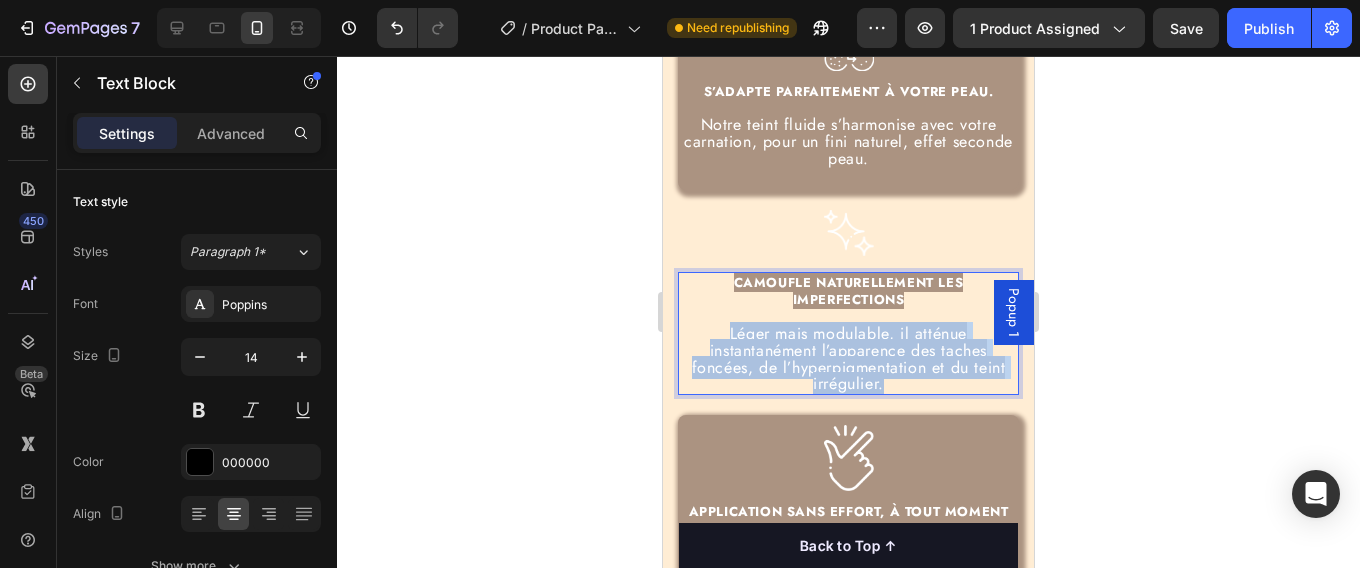 click on "Léger mais modulable, il atténue instantanément l’apparence des taches foncées, de l’hyperpigmentation et du teint irrégulier." at bounding box center [849, 358] 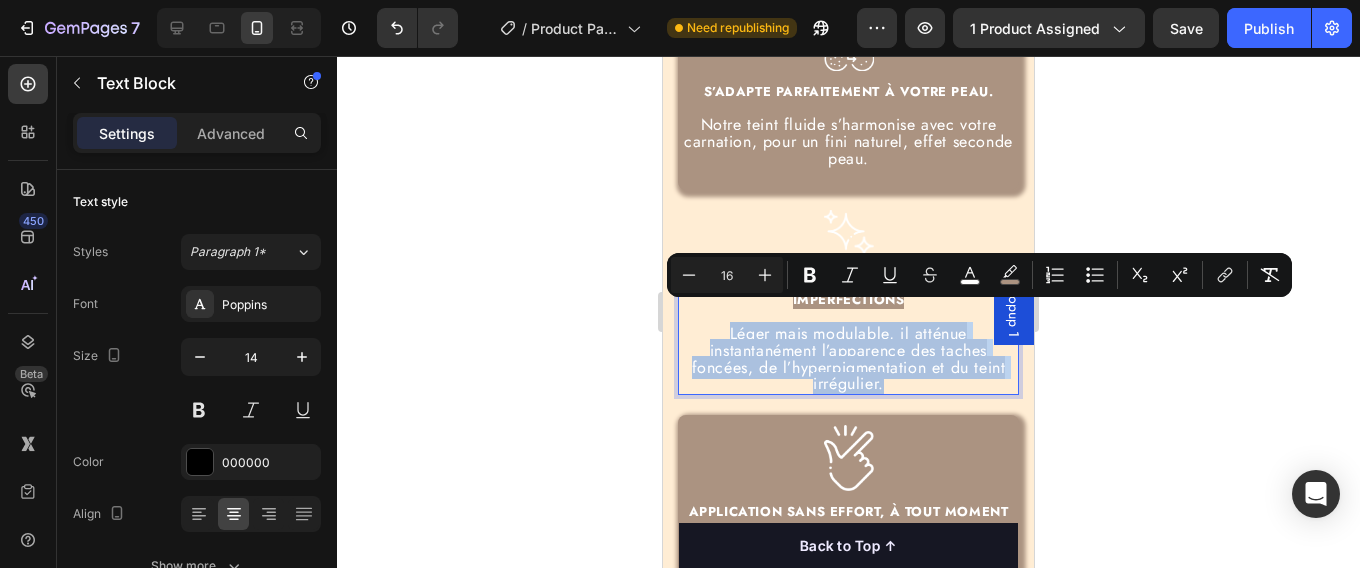 click on "Léger mais modulable, il atténue instantanément l’apparence des taches foncées, de l’hyperpigmentation et du teint irrégulier." at bounding box center [849, 358] 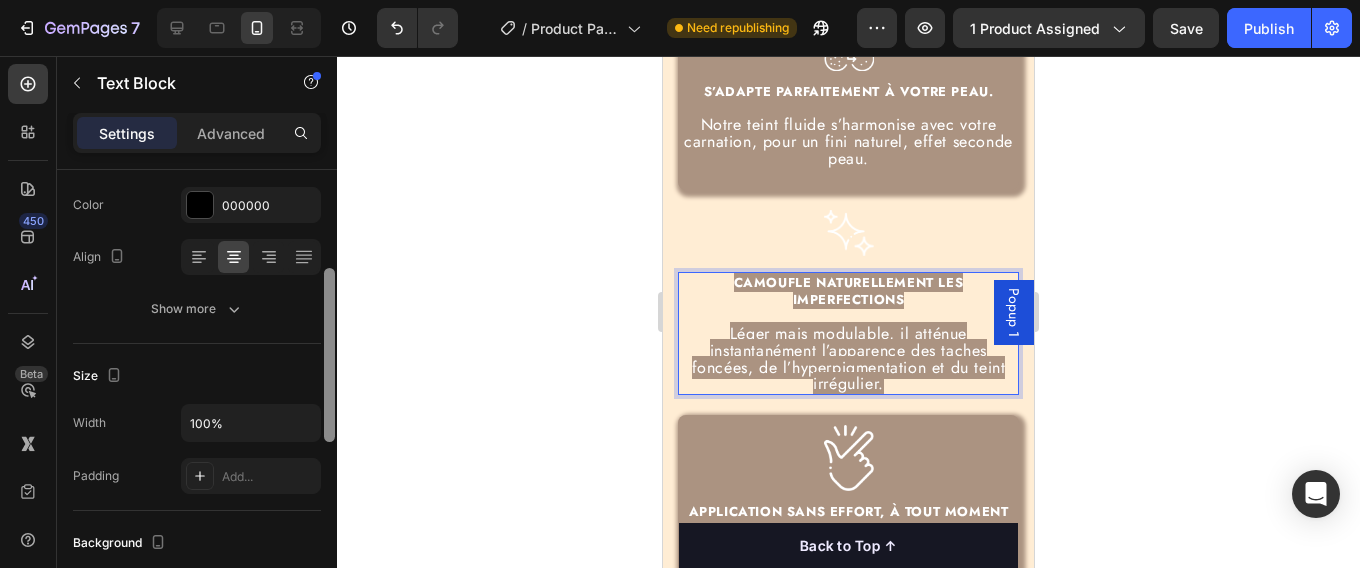 scroll, scrollTop: 259, scrollLeft: 0, axis: vertical 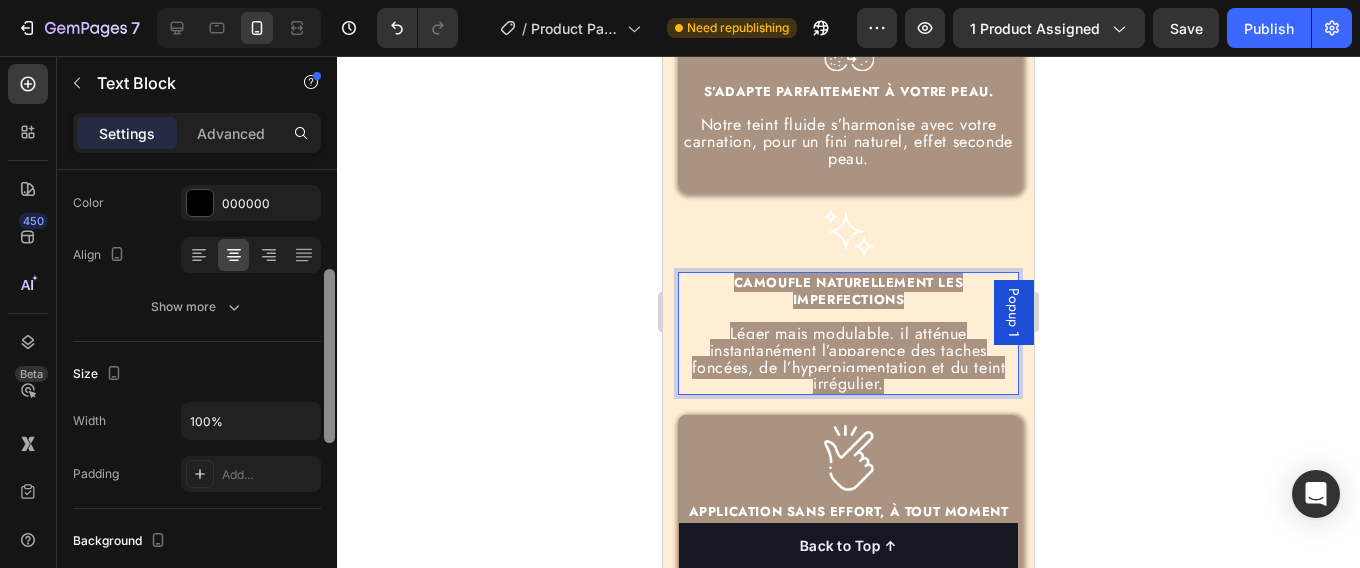 drag, startPoint x: 330, startPoint y: 334, endPoint x: 332, endPoint y: 434, distance: 100.02 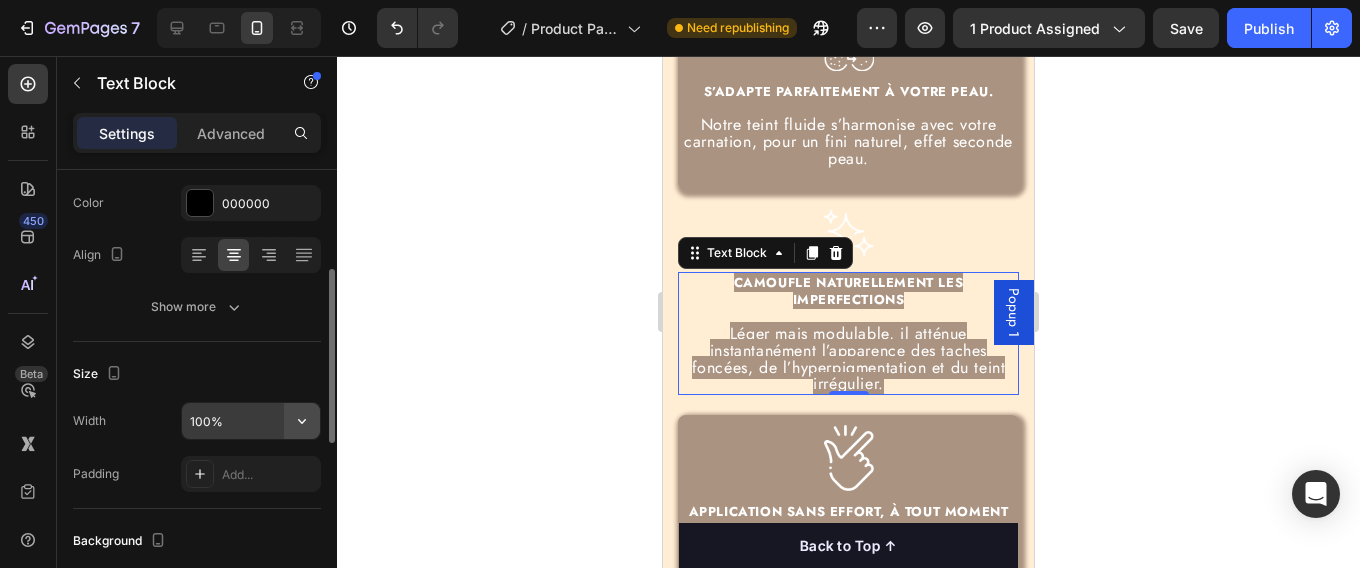 click 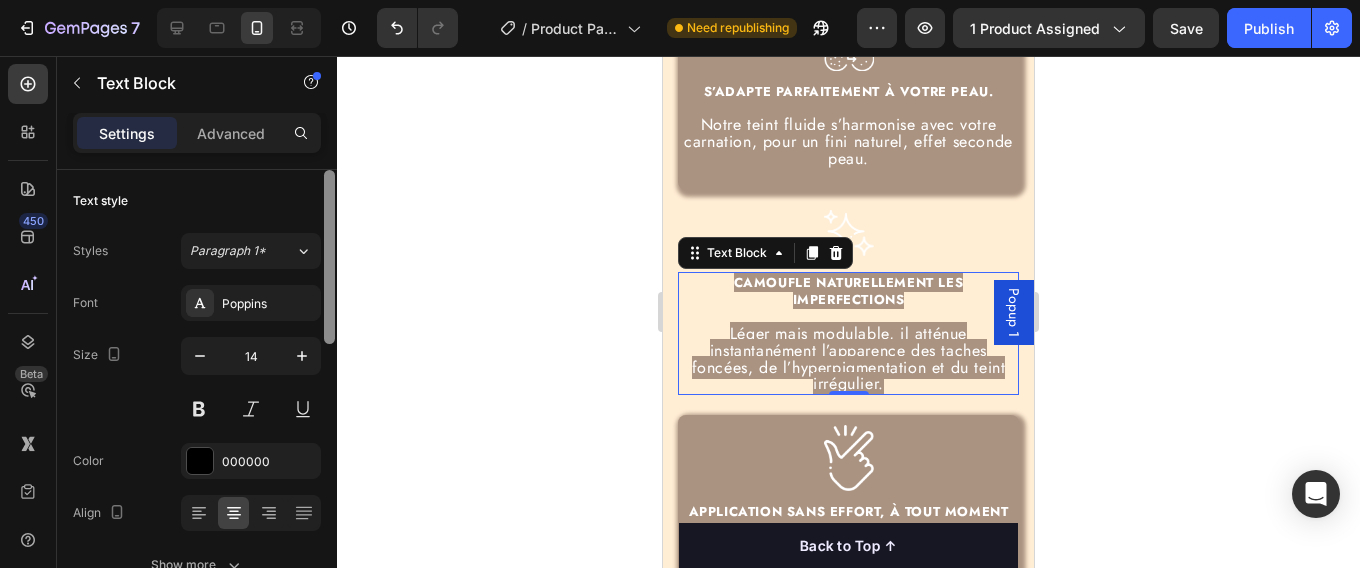 scroll, scrollTop: 0, scrollLeft: 0, axis: both 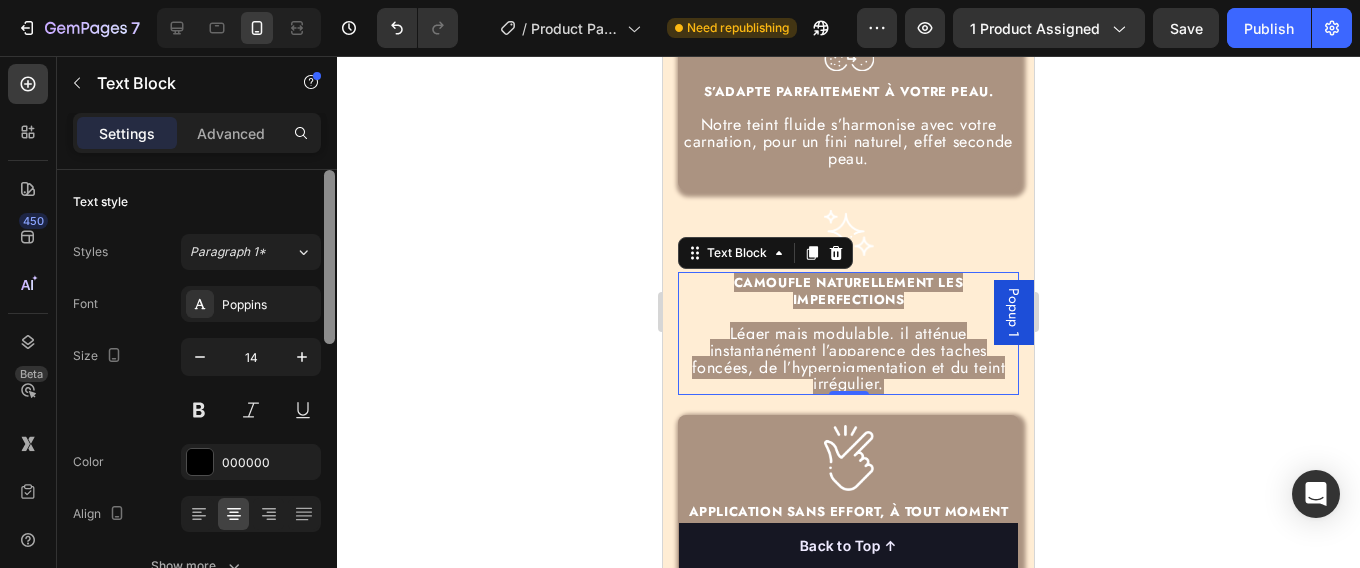 drag, startPoint x: 326, startPoint y: 363, endPoint x: 330, endPoint y: 264, distance: 99.08077 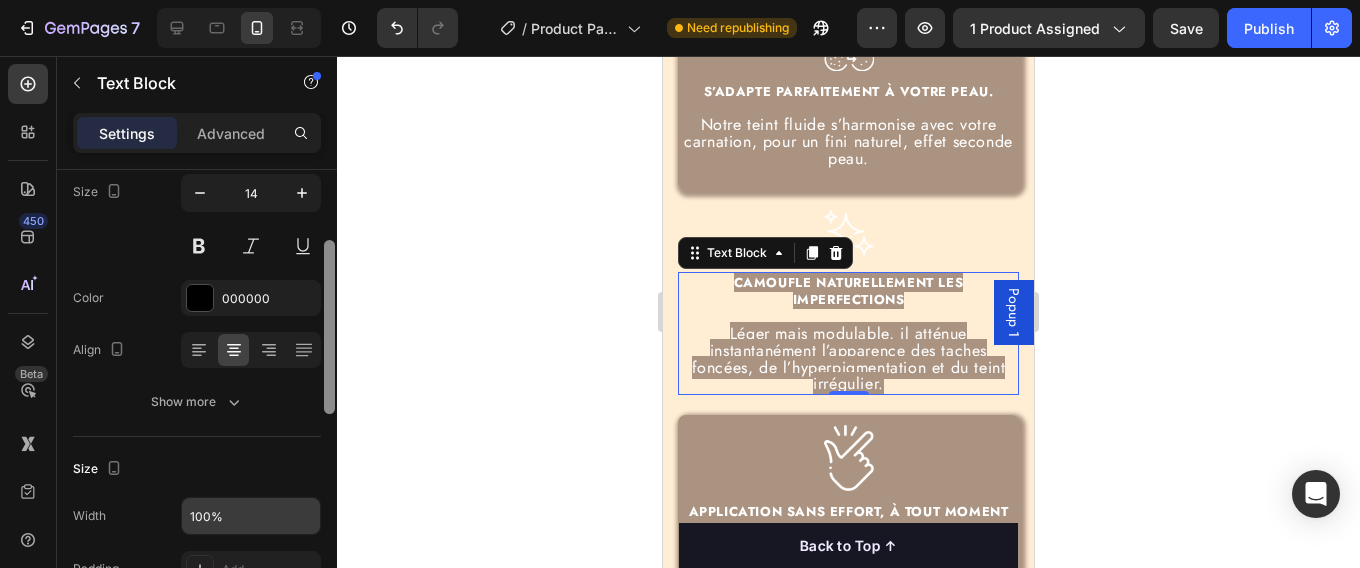 scroll, scrollTop: 172, scrollLeft: 0, axis: vertical 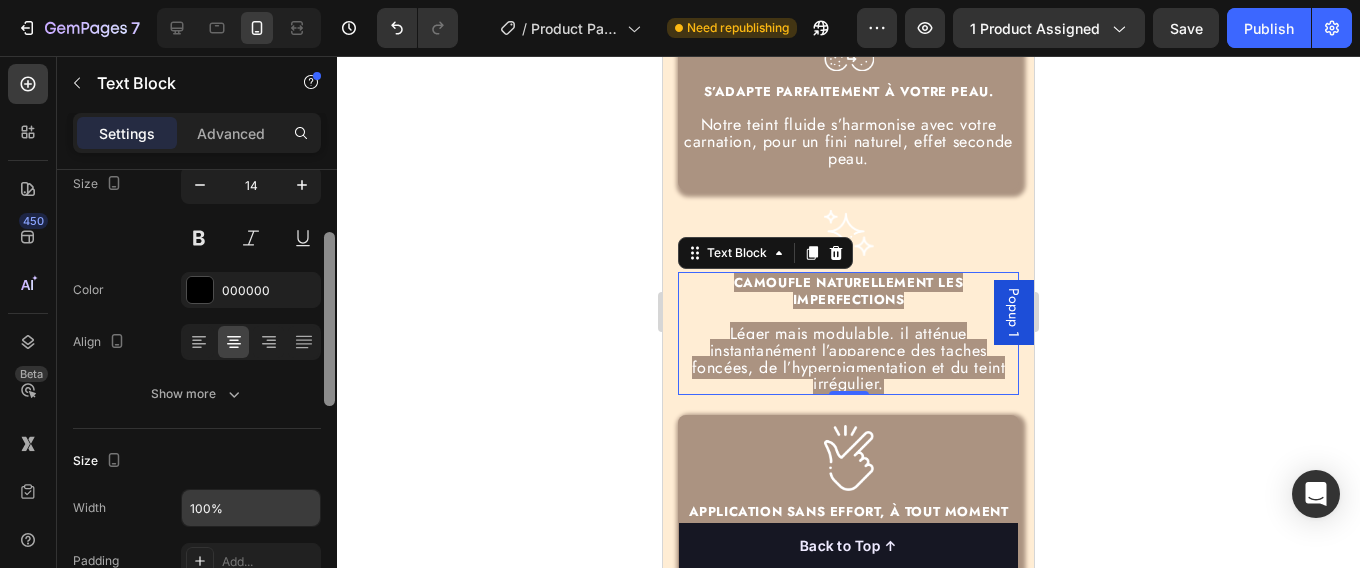 drag, startPoint x: 324, startPoint y: 317, endPoint x: 324, endPoint y: 383, distance: 66 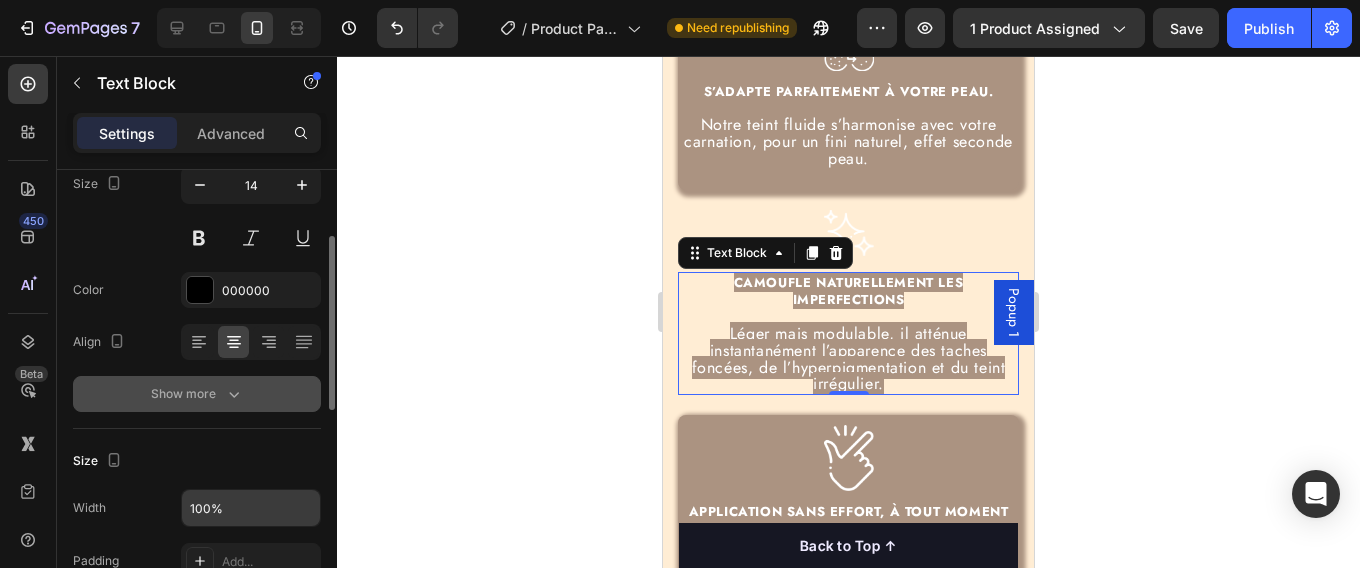 click on "Show more" at bounding box center (197, 394) 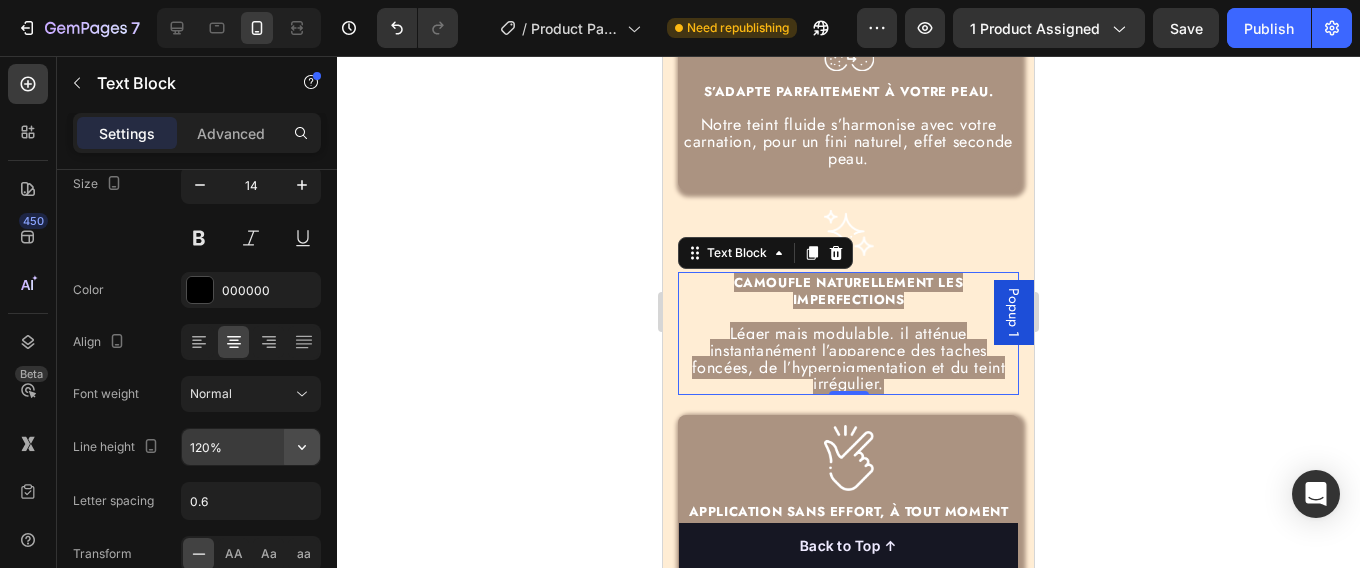 click 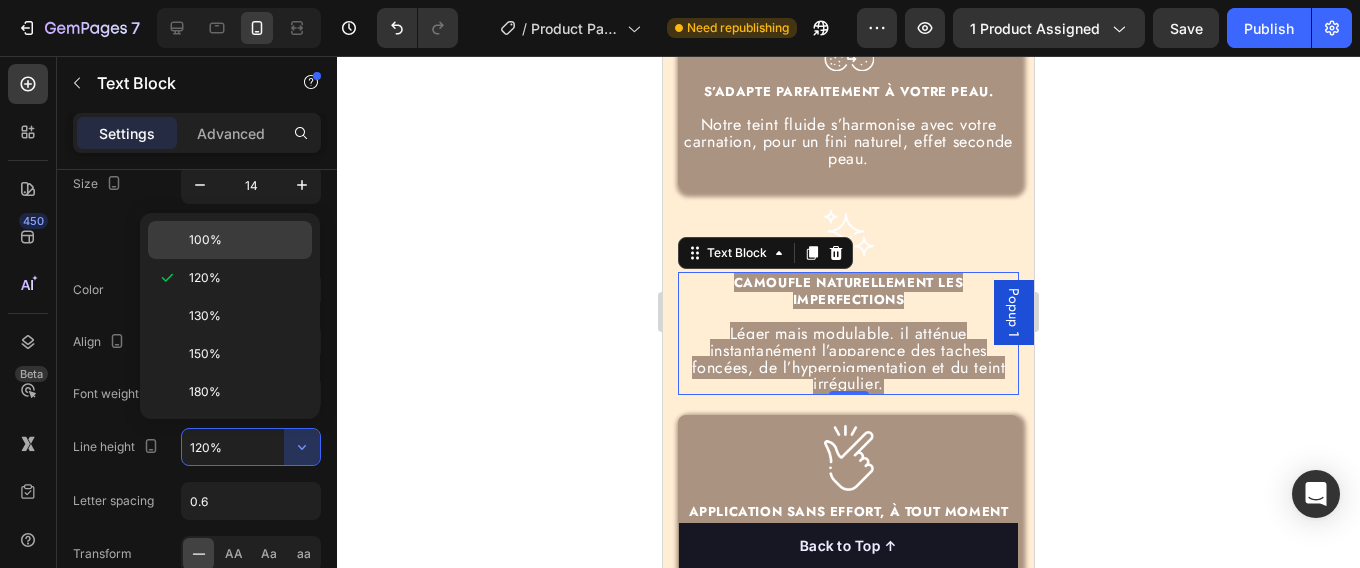 click on "100%" 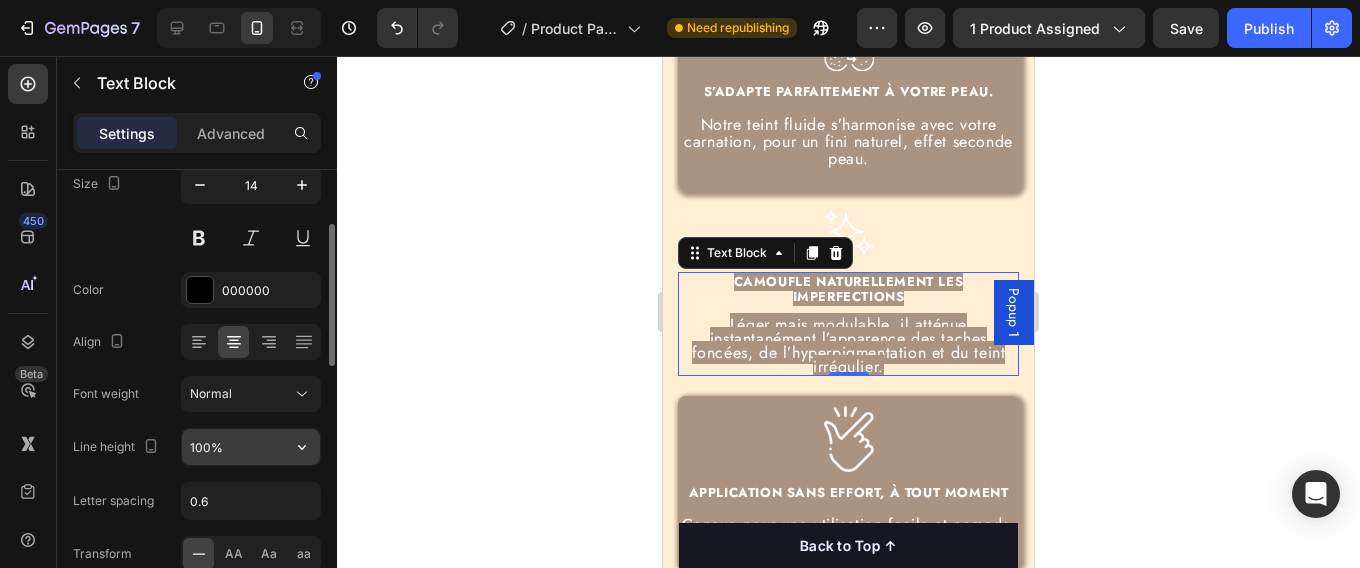 click 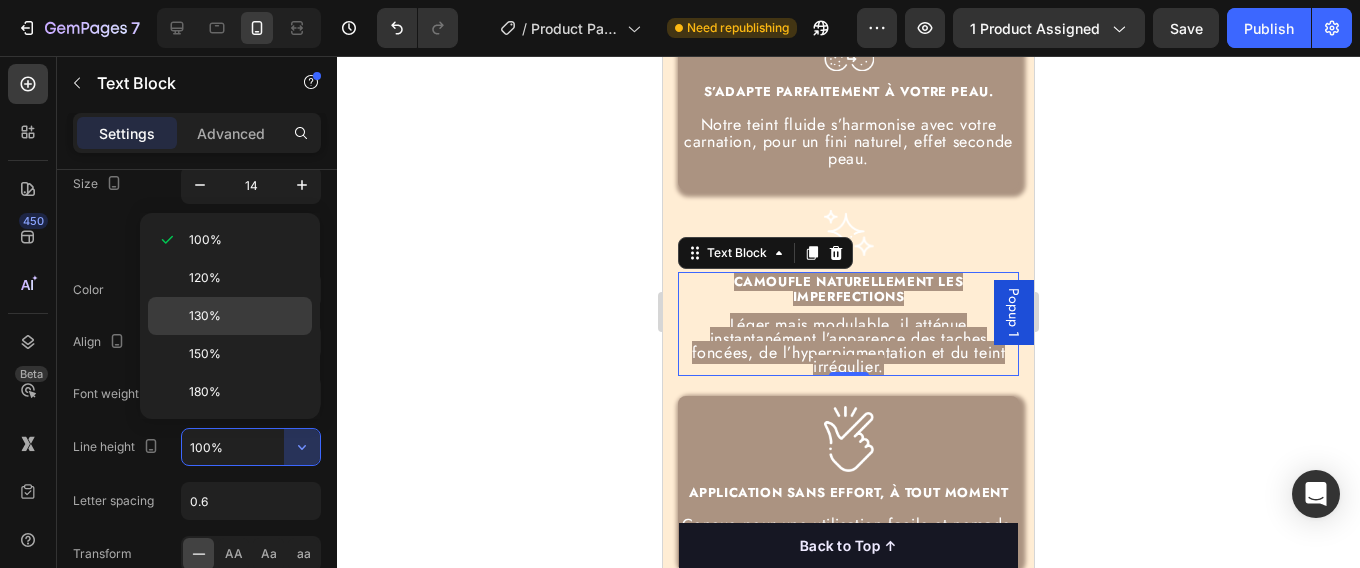 click on "130%" 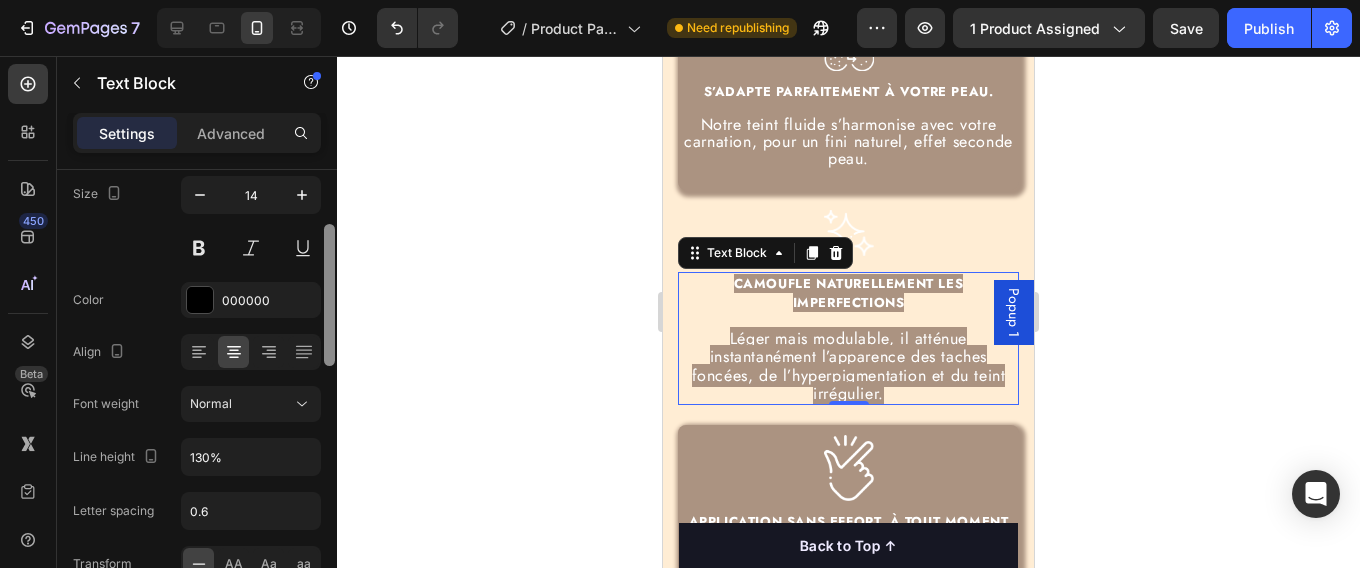 scroll, scrollTop: 165, scrollLeft: 0, axis: vertical 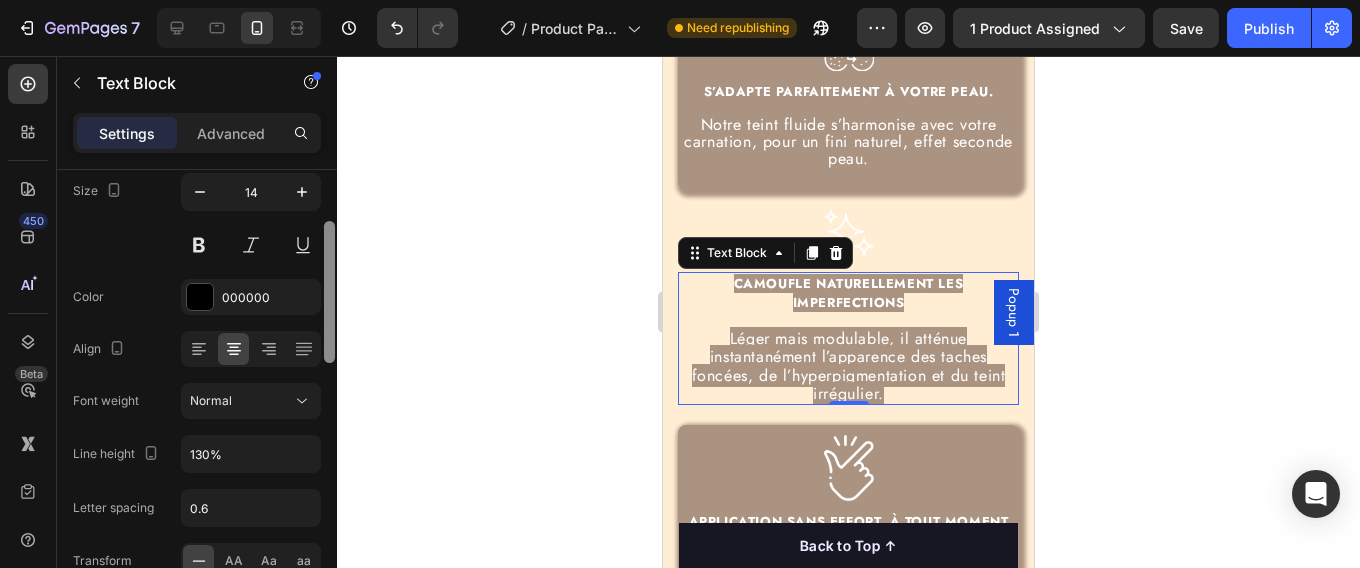 click at bounding box center [329, 292] 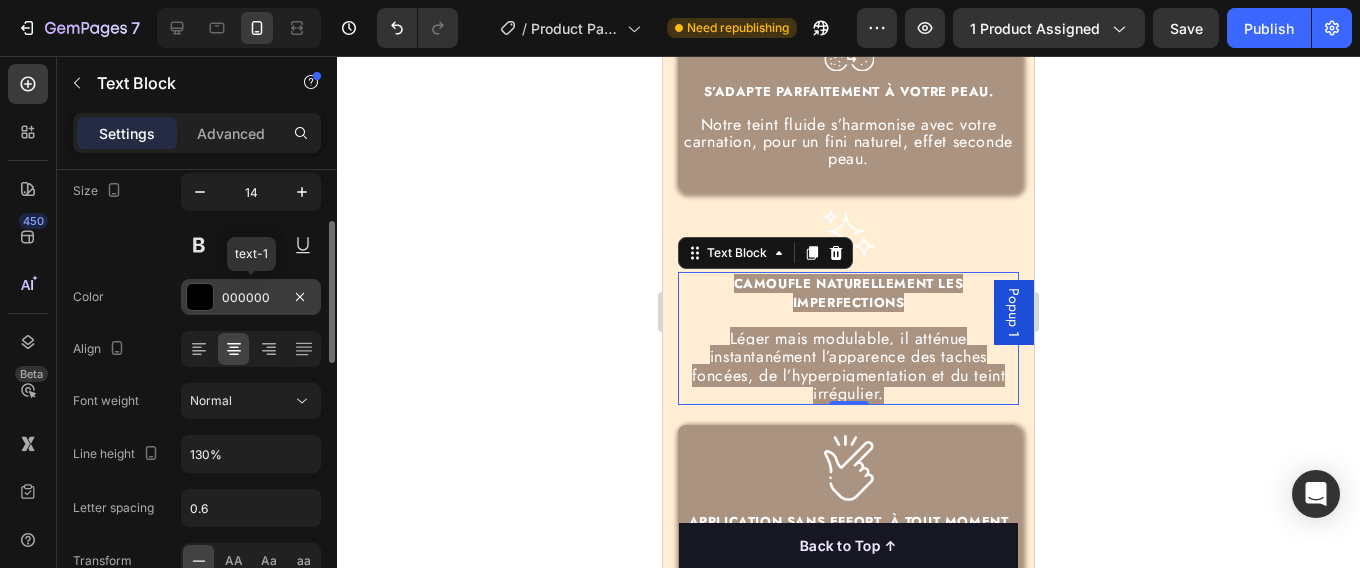 click at bounding box center [200, 297] 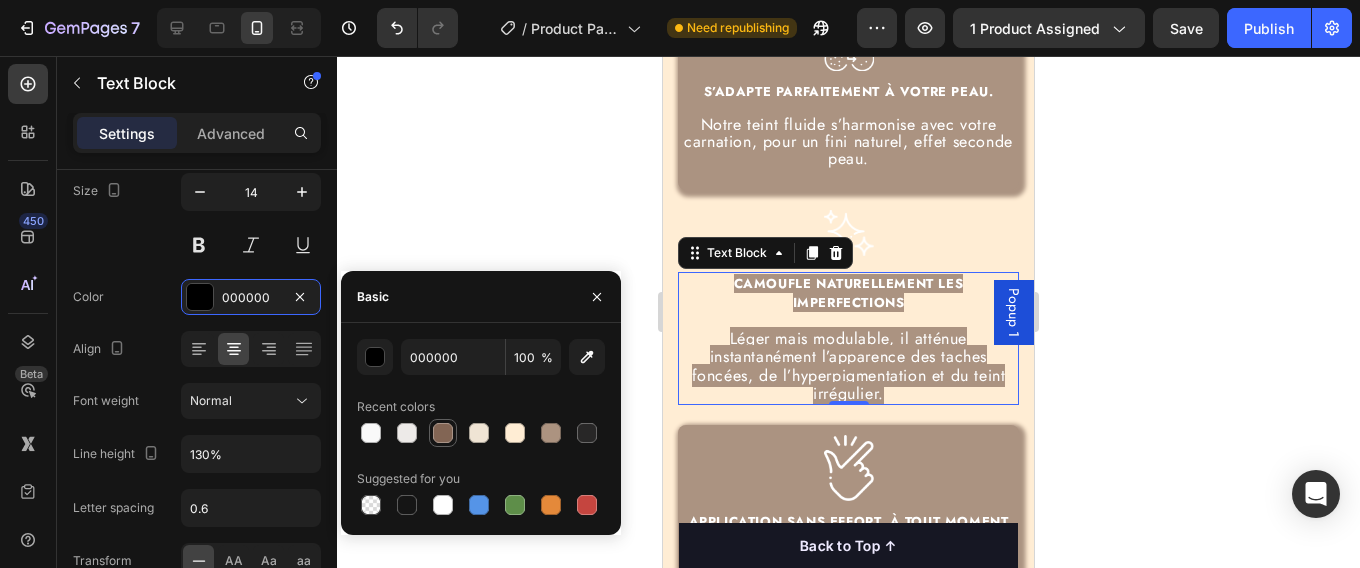 click at bounding box center [443, 433] 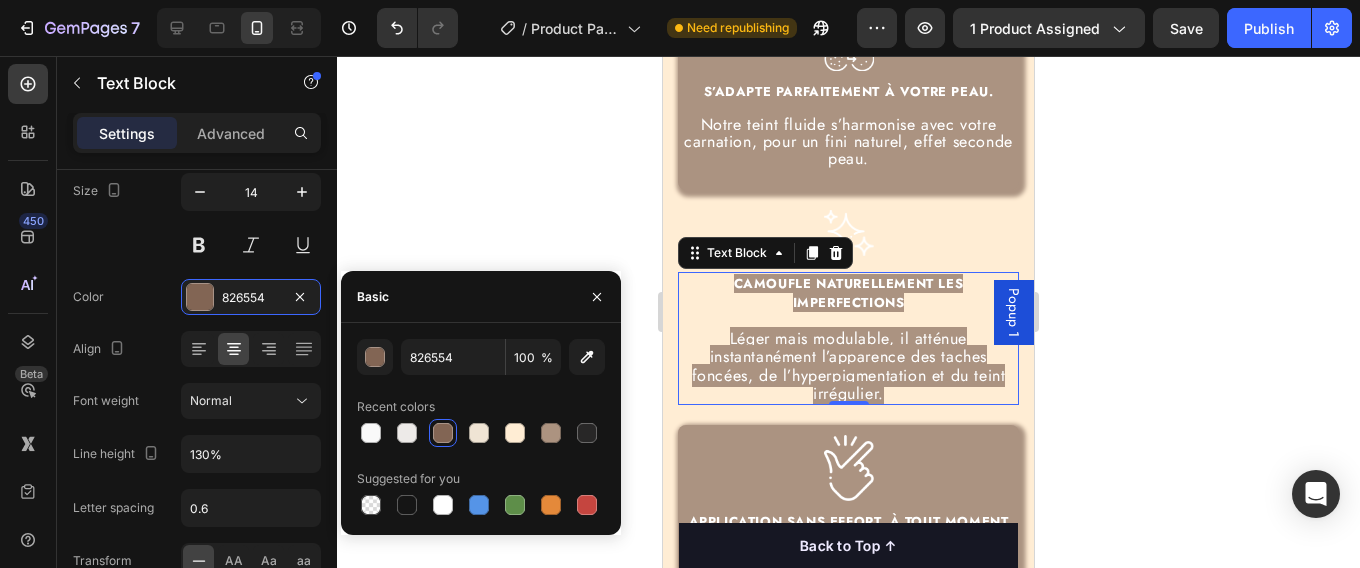 click at bounding box center (443, 433) 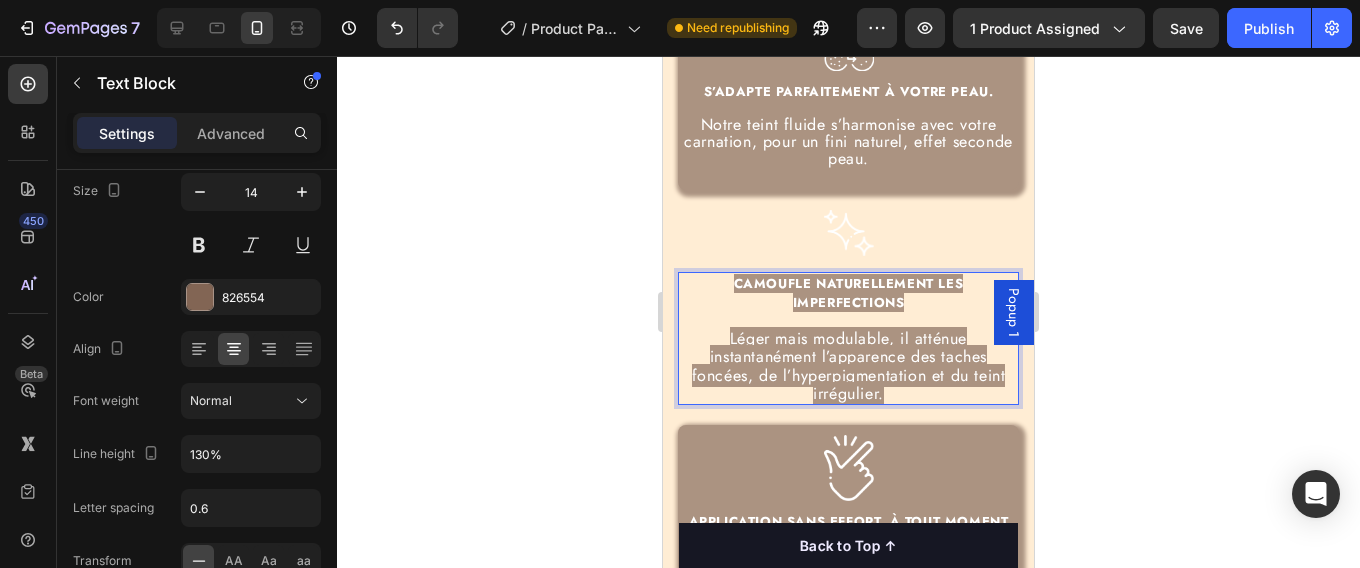 click on "Léger mais modulable, il atténue instantanément l’apparence des taches foncées, de l’hyperpigmentation et du teint irrégulier." at bounding box center [849, 366] 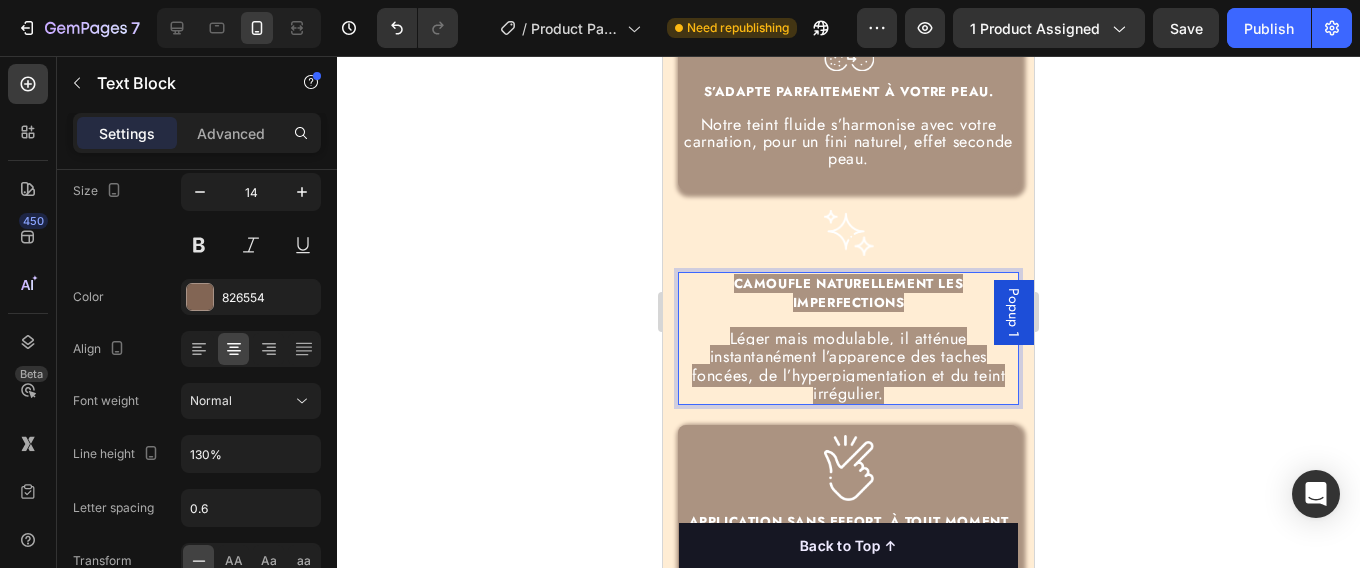 click on "Léger mais modulable, il atténue instantanément l’apparence des taches foncées, de l’hyperpigmentation et du teint irrégulier." at bounding box center [849, 366] 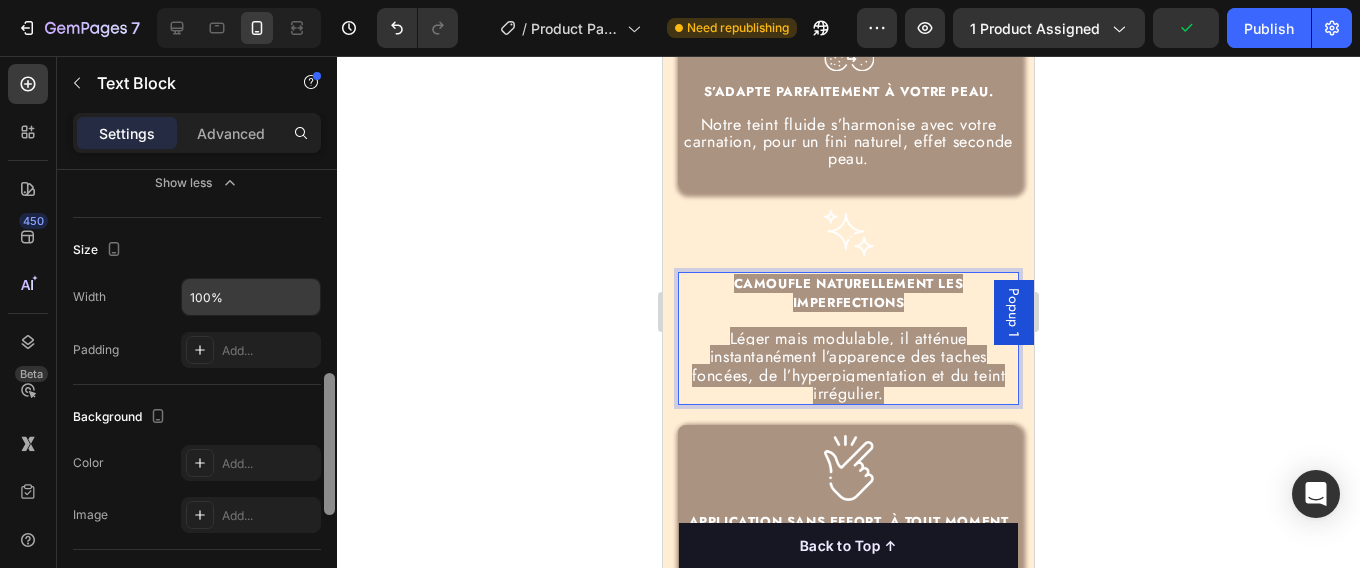 scroll, scrollTop: 644, scrollLeft: 0, axis: vertical 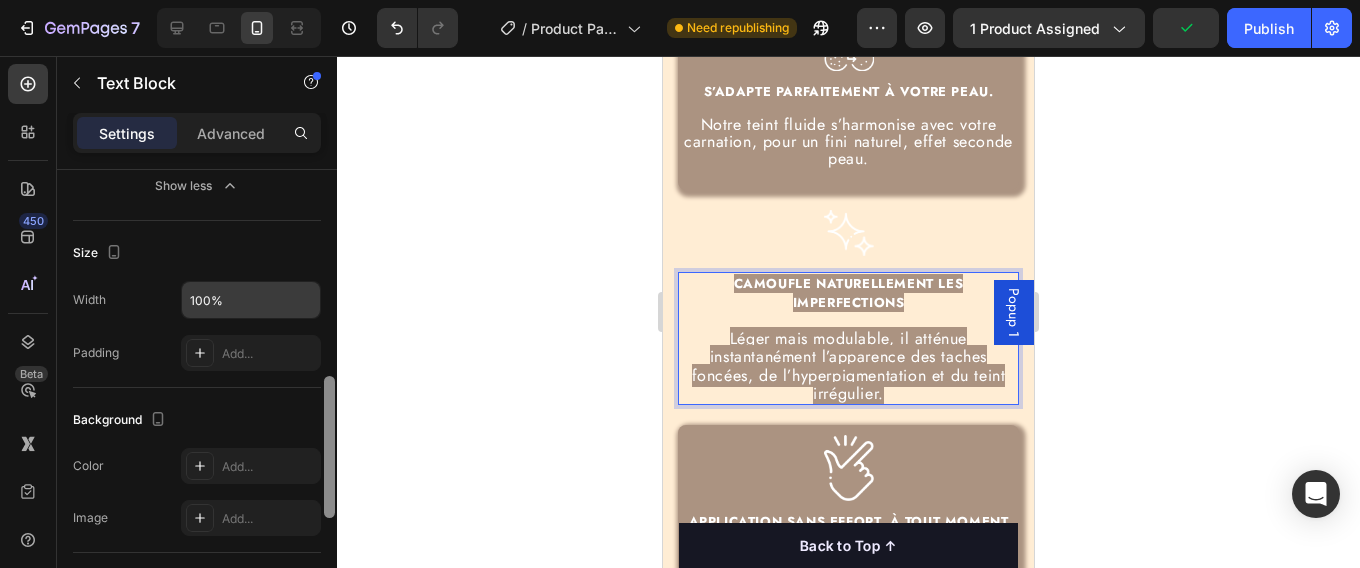 drag, startPoint x: 327, startPoint y: 301, endPoint x: 329, endPoint y: 452, distance: 151.01324 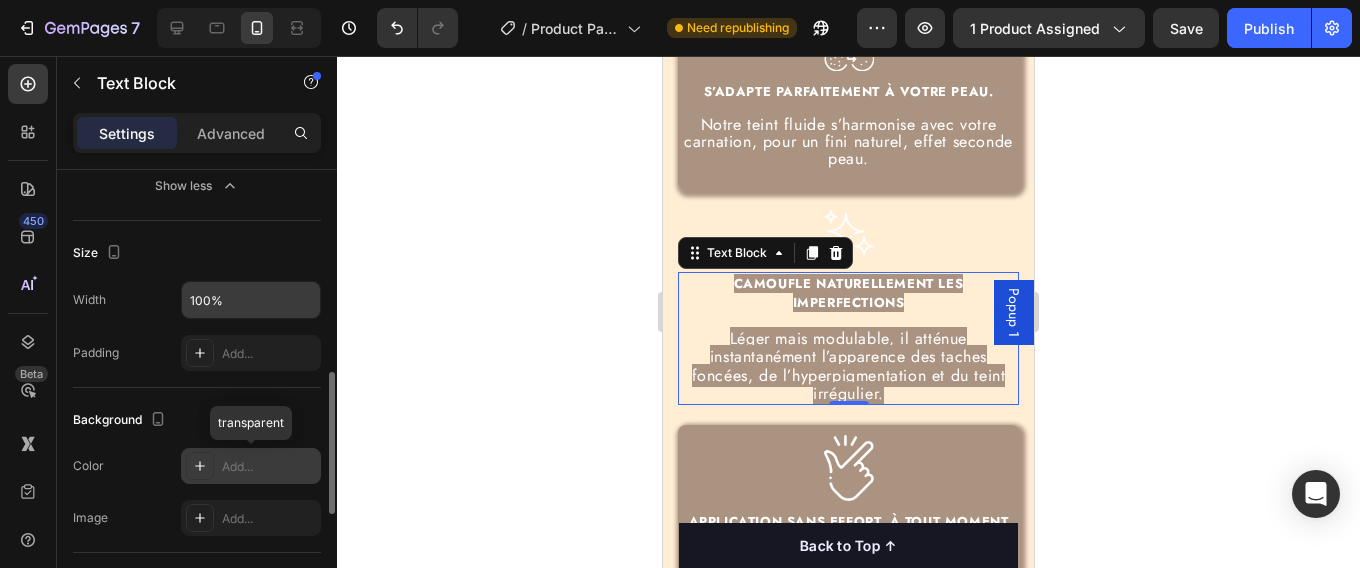 click on "Add..." at bounding box center [269, 467] 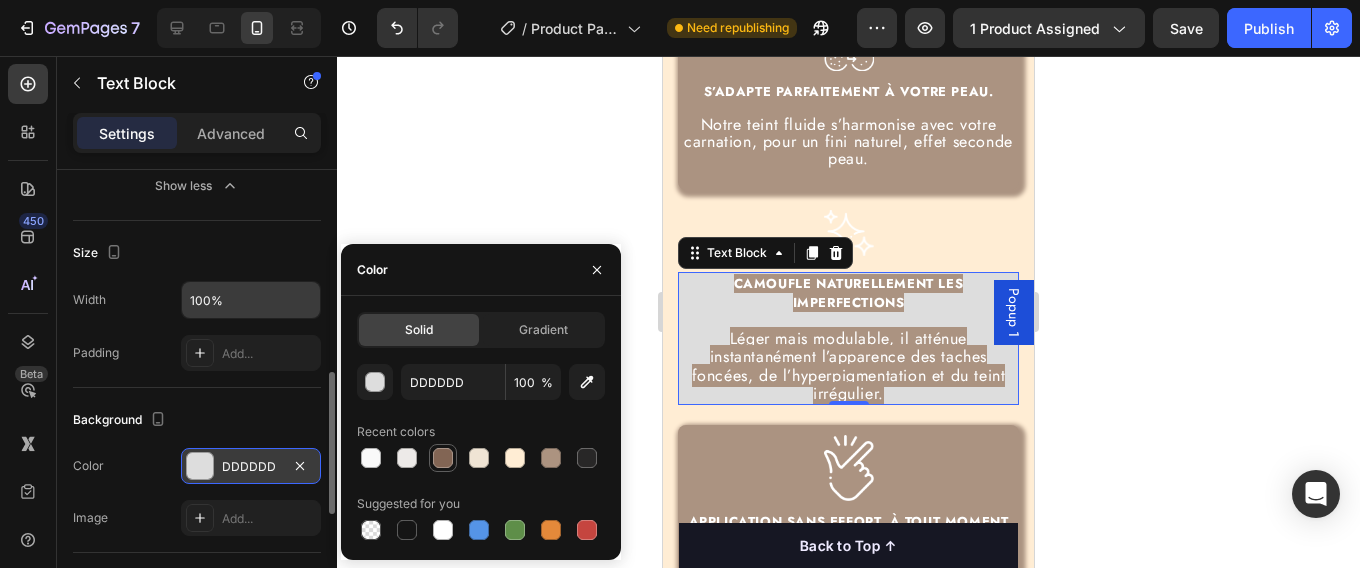 click at bounding box center (443, 458) 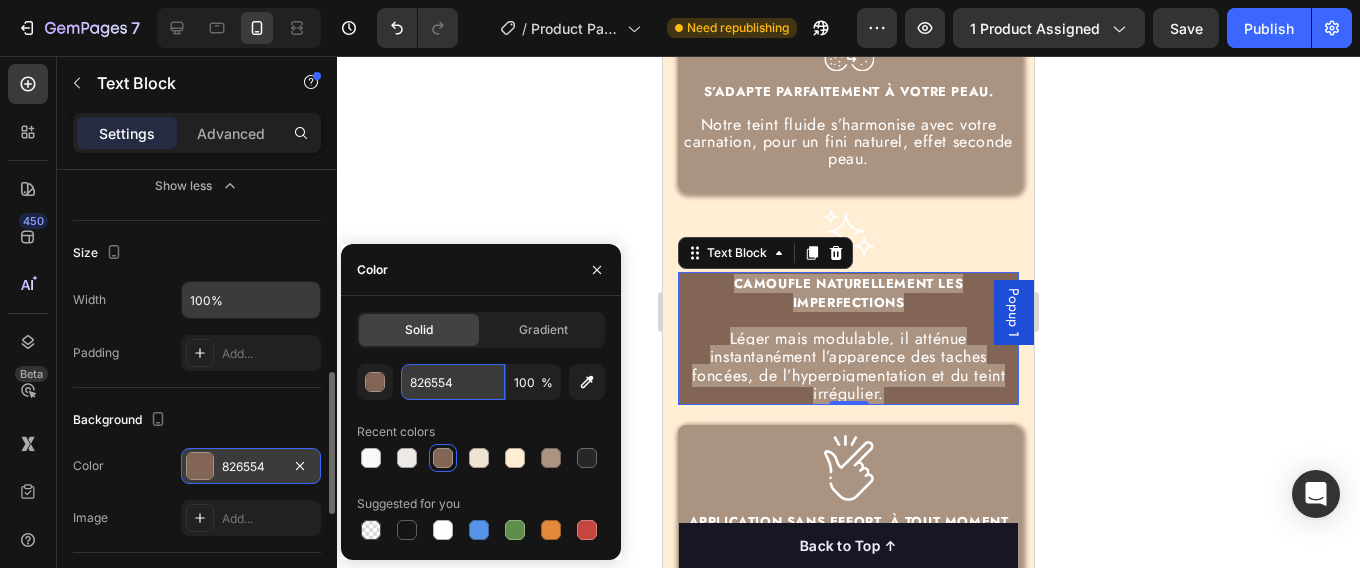 click on "826554" at bounding box center [0, 0] 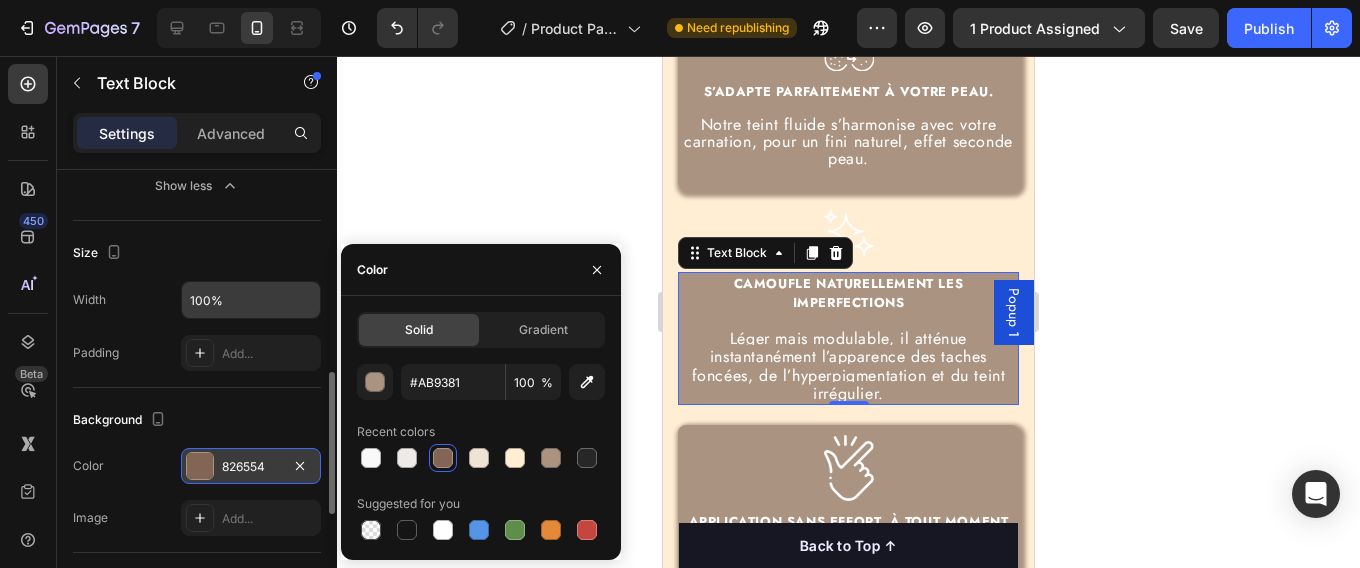 click on "Recent colors" at bounding box center [481, 432] 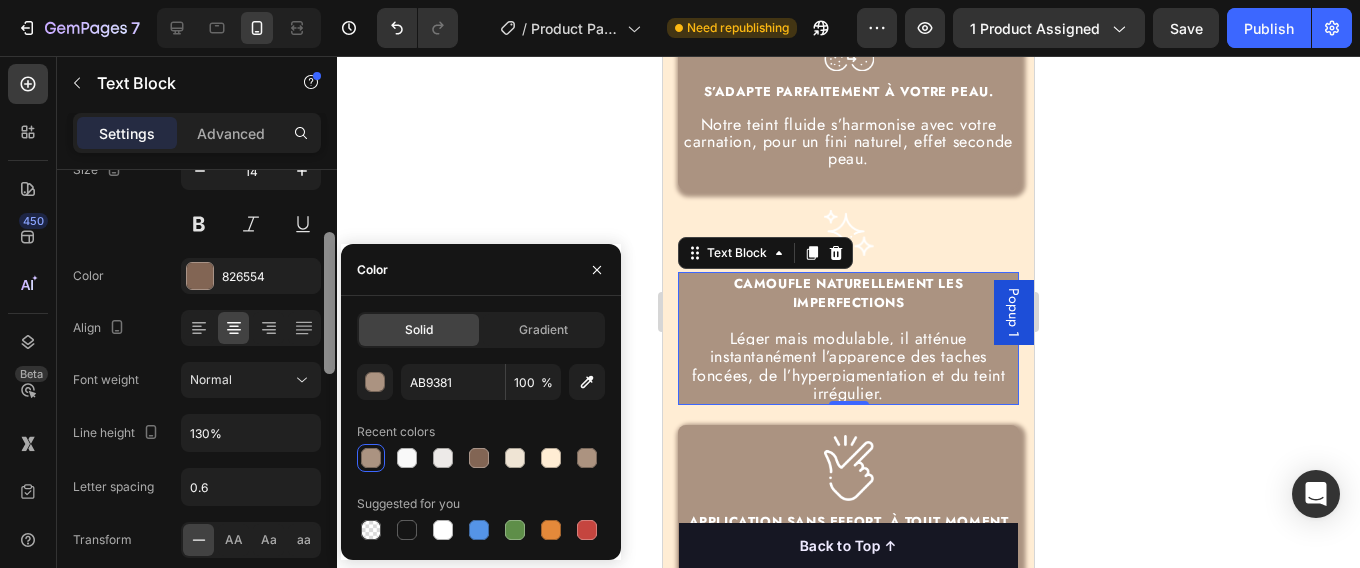 scroll, scrollTop: 183, scrollLeft: 0, axis: vertical 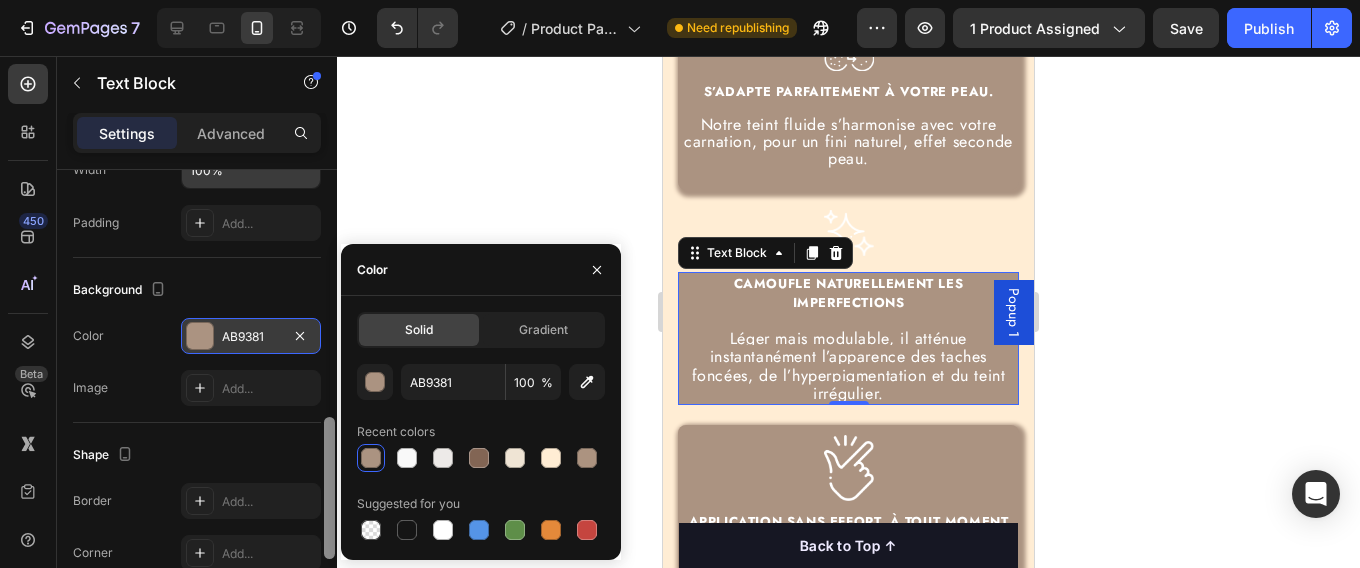 drag, startPoint x: 329, startPoint y: 434, endPoint x: 331, endPoint y: 478, distance: 44.04543 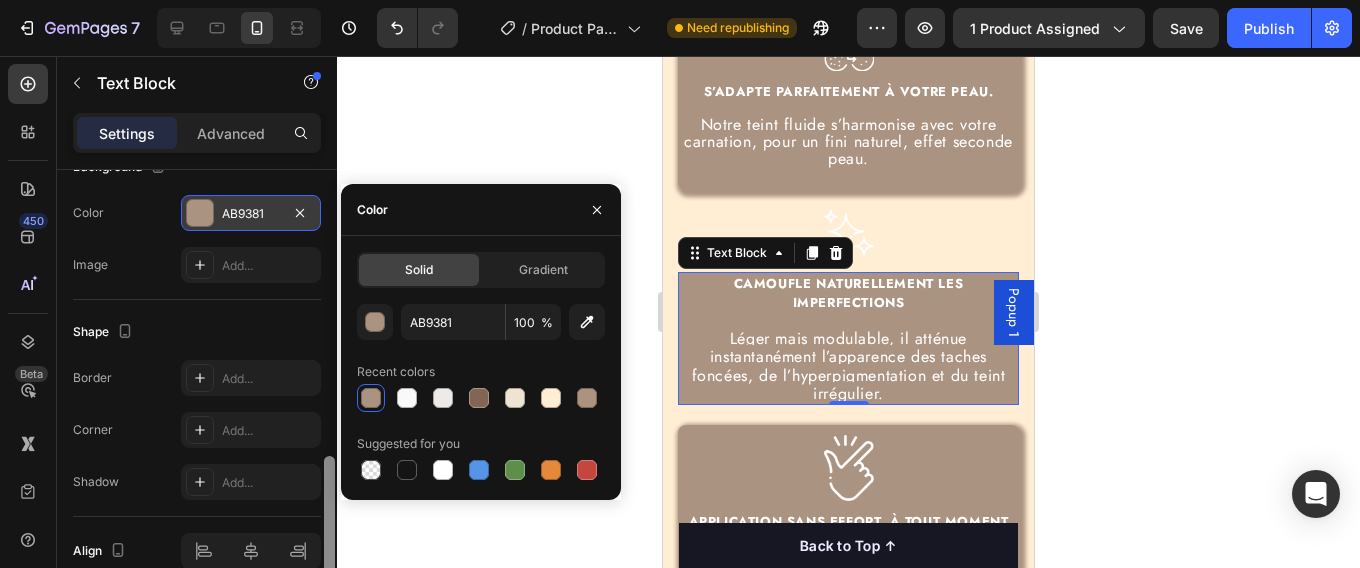 scroll, scrollTop: 910, scrollLeft: 0, axis: vertical 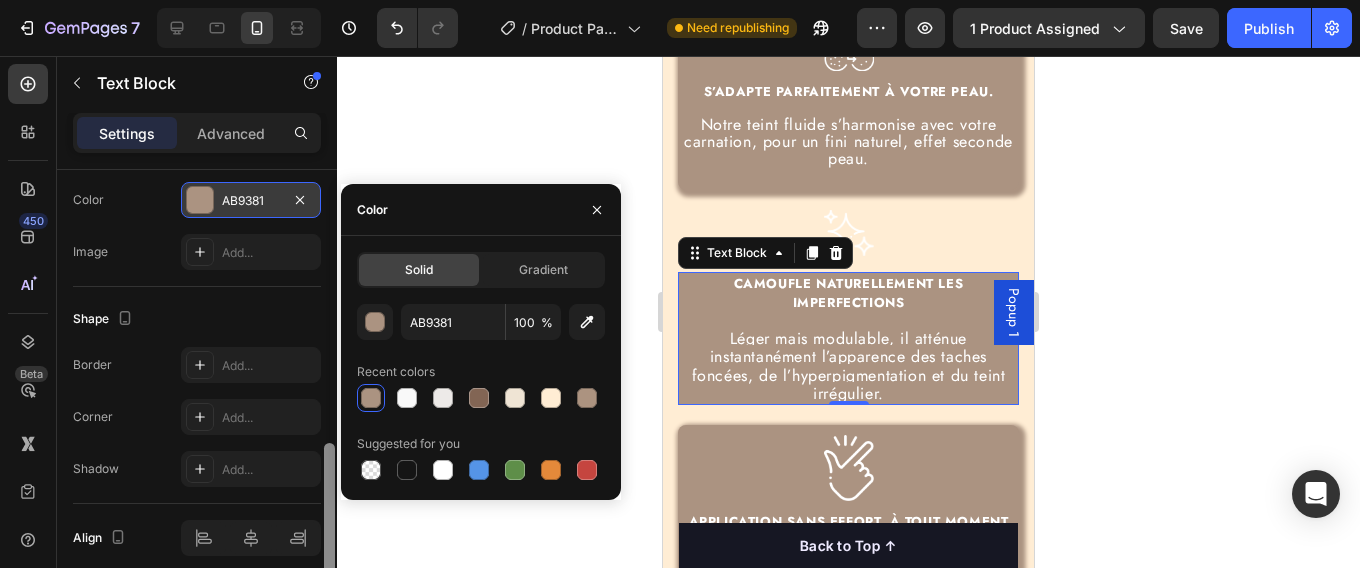 drag, startPoint x: 329, startPoint y: 476, endPoint x: 327, endPoint y: 516, distance: 40.04997 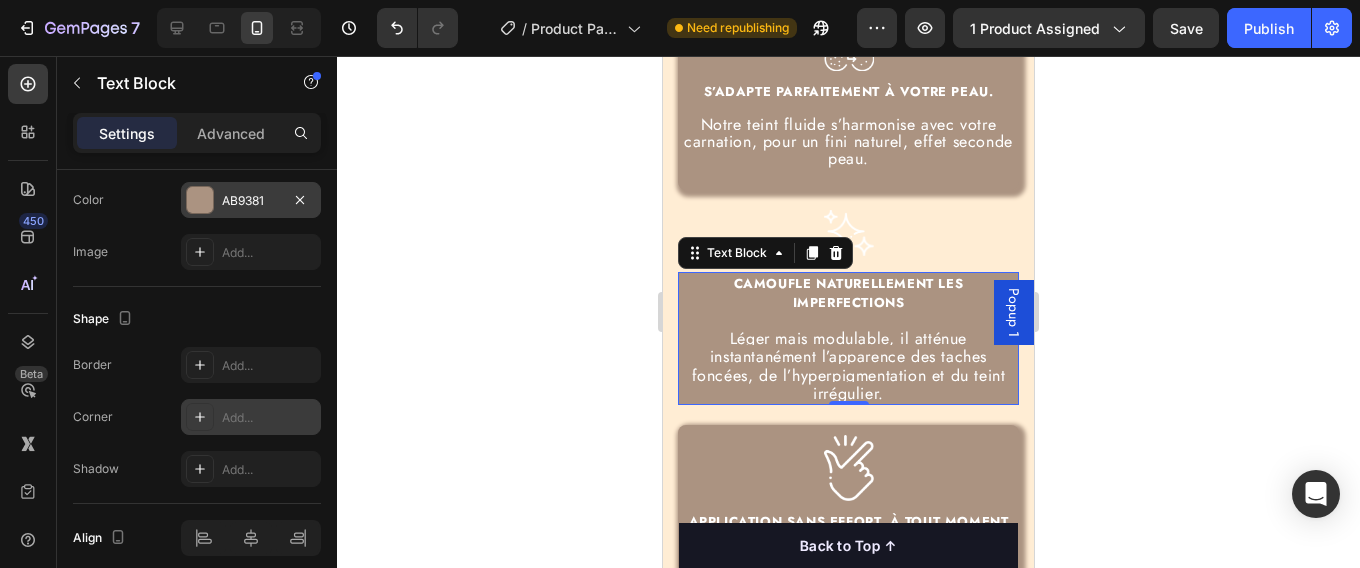 click on "Add..." at bounding box center [269, 418] 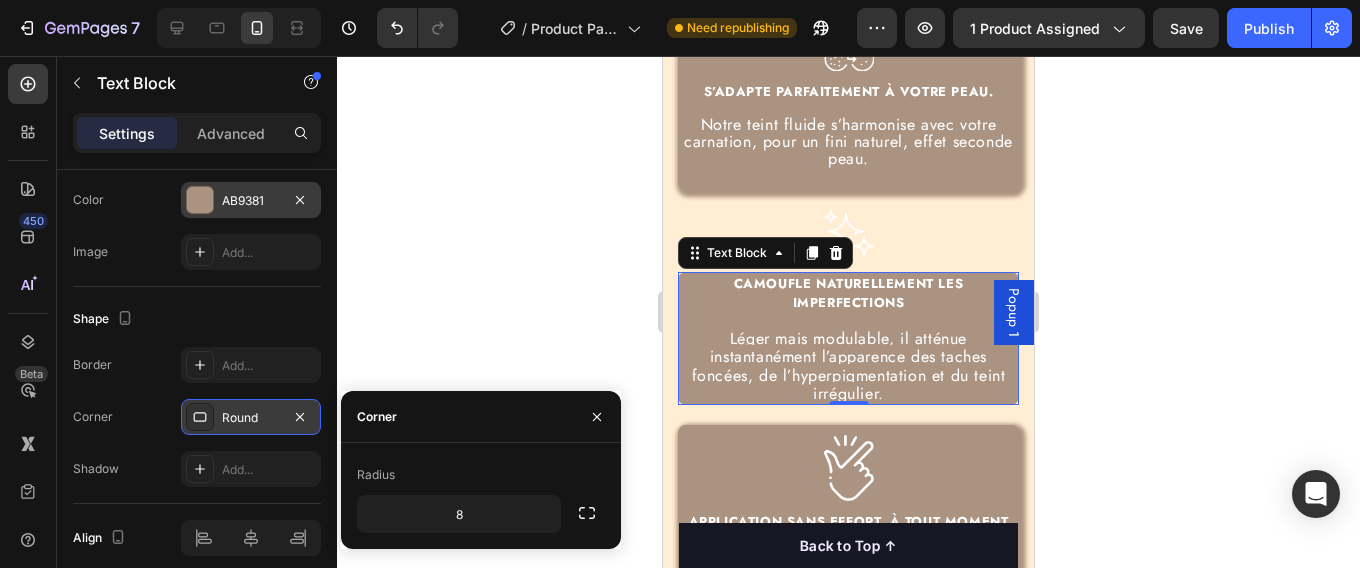 click on "8" 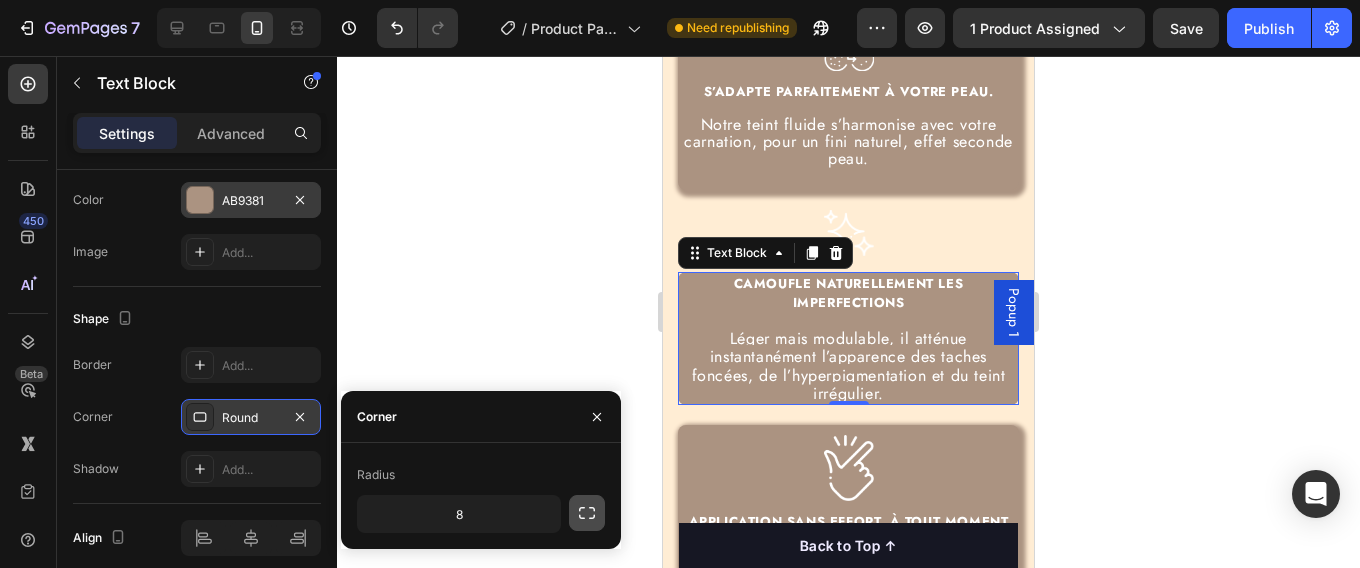 click 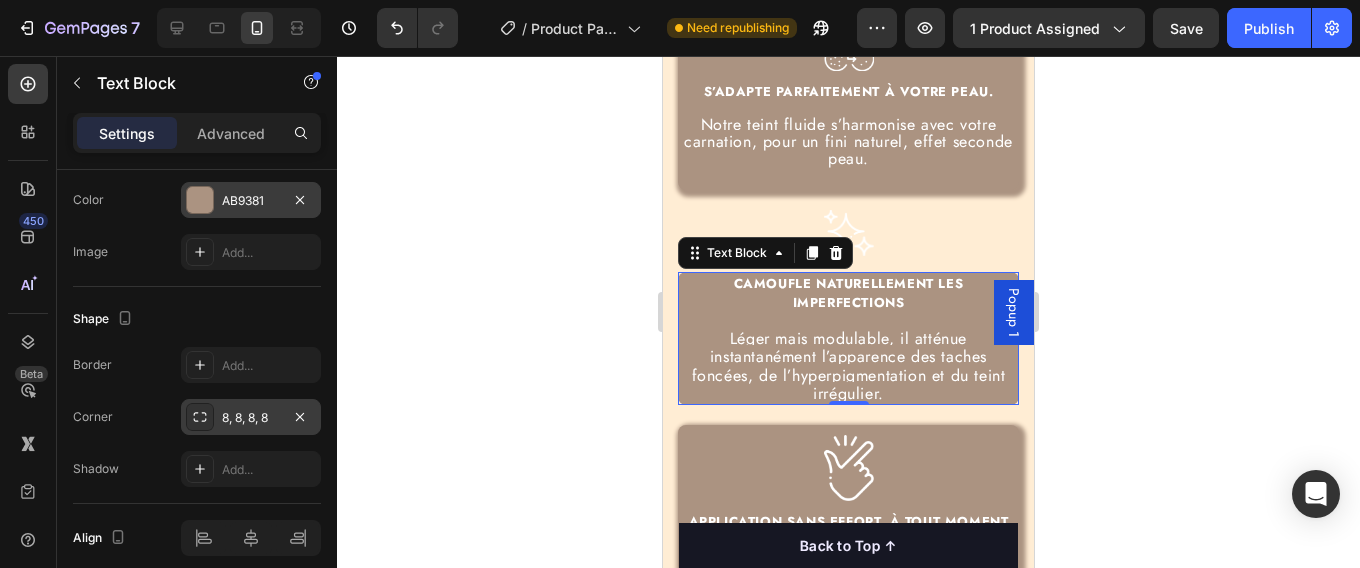 click 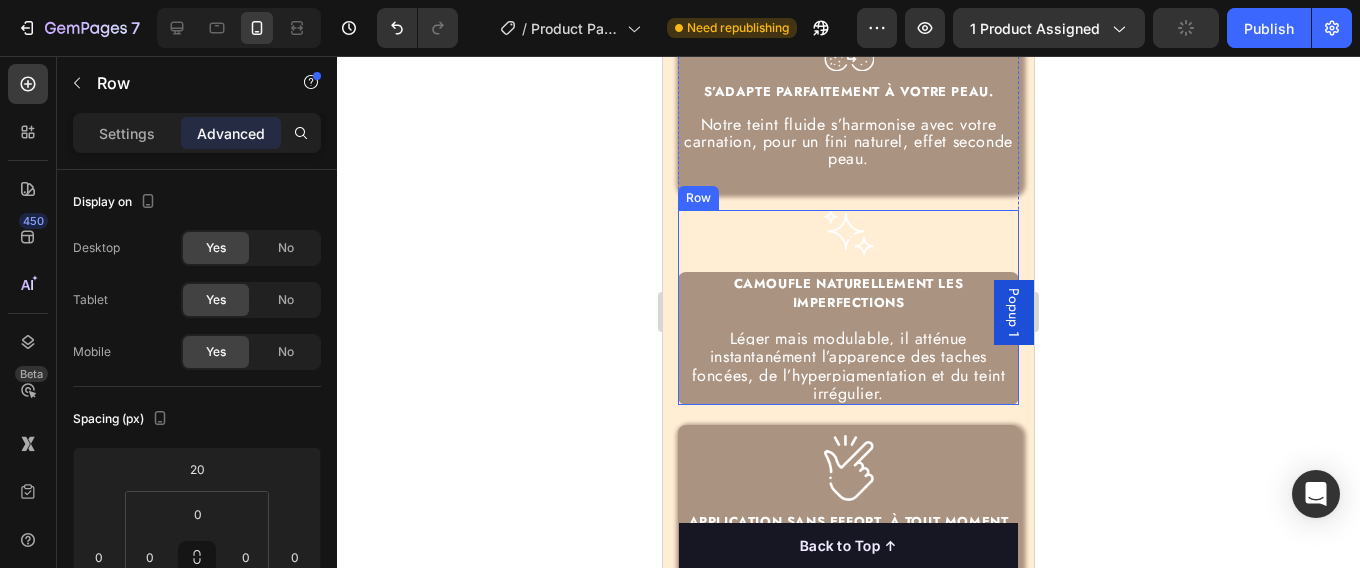 click on "Image CAMOUFLE NATURELLEMENT LES IMPERFECTIONS Léger mais modulable, il atténue instantanément l’apparence des taches foncées, de l’hyperpigmentation et du teint irrégulier. Text Block Row" at bounding box center [848, 307] 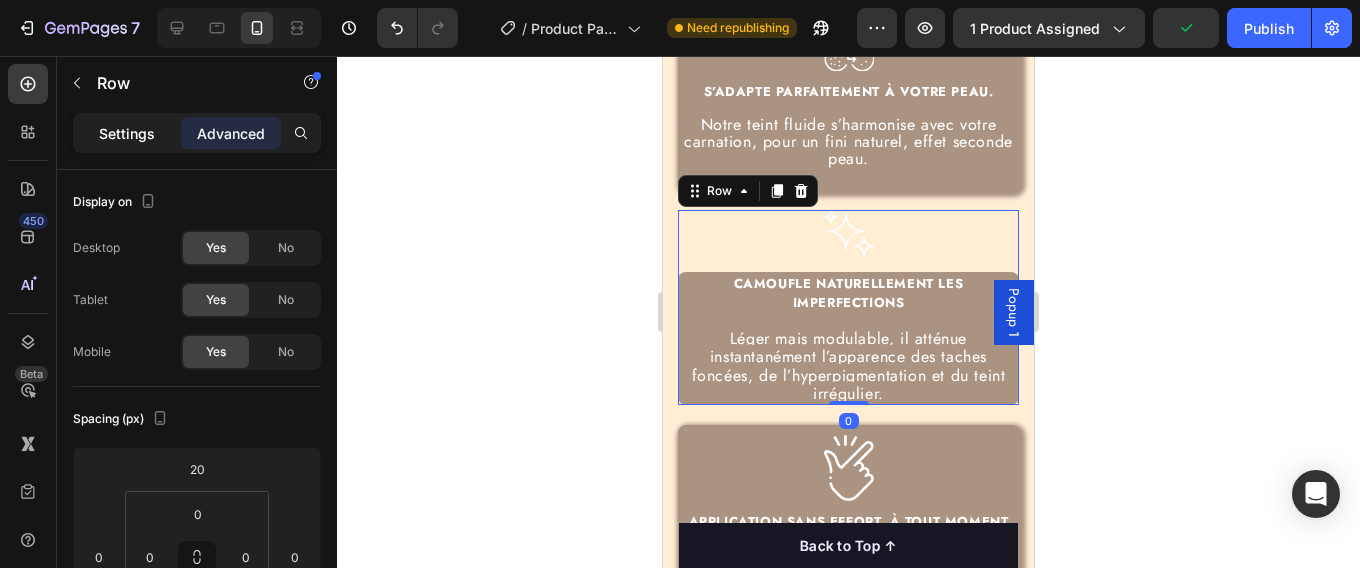 click on "Settings" at bounding box center [127, 133] 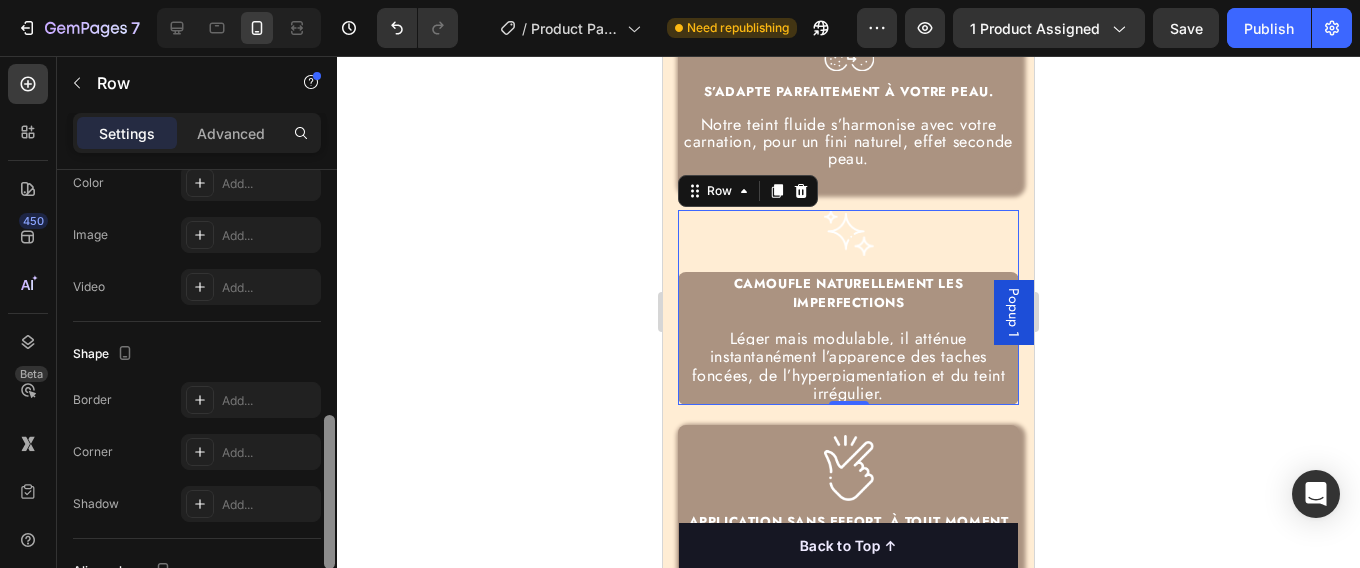 drag, startPoint x: 328, startPoint y: 297, endPoint x: 318, endPoint y: 545, distance: 248.20154 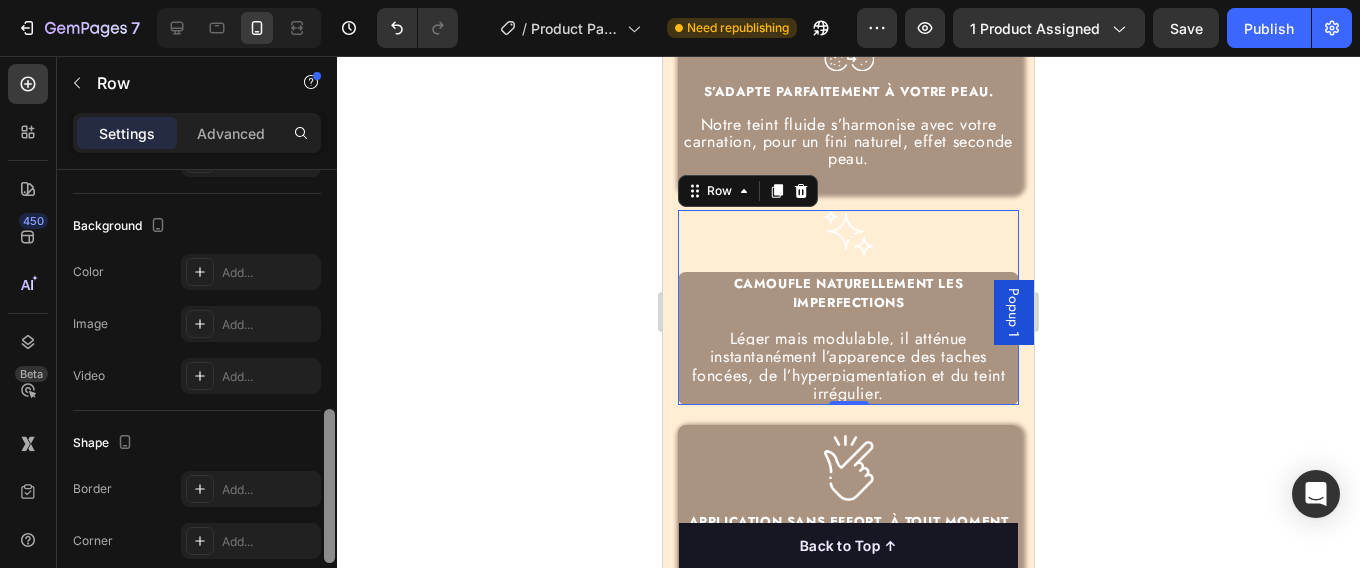 scroll, scrollTop: 628, scrollLeft: 0, axis: vertical 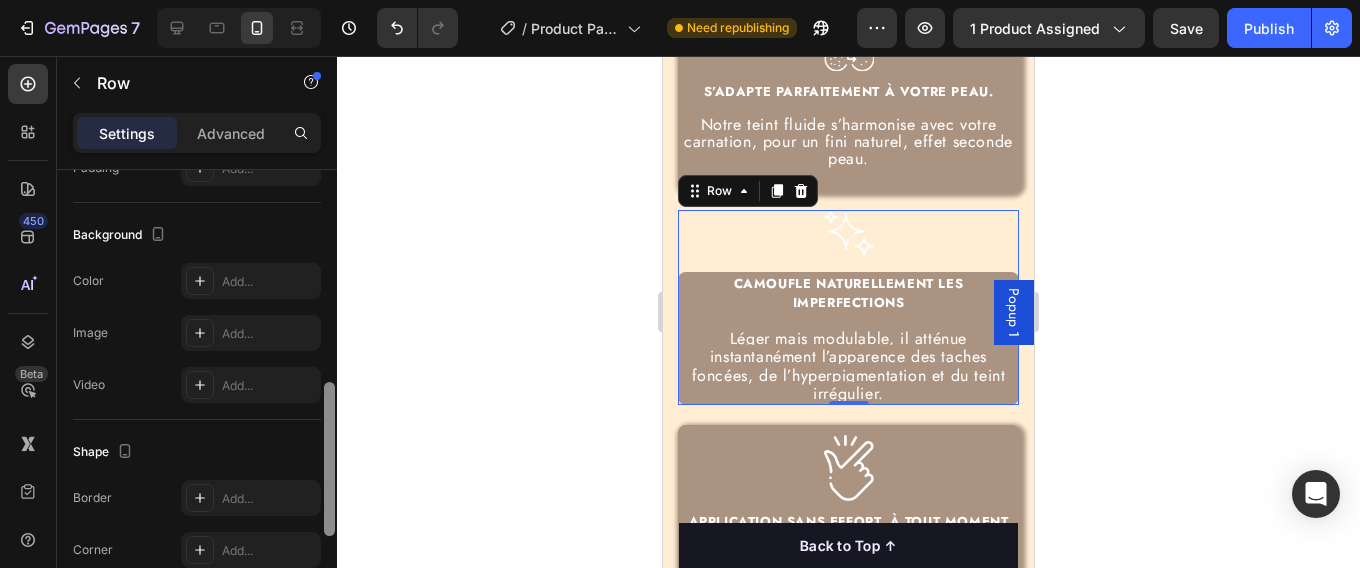 drag, startPoint x: 333, startPoint y: 464, endPoint x: 330, endPoint y: 429, distance: 35.128338 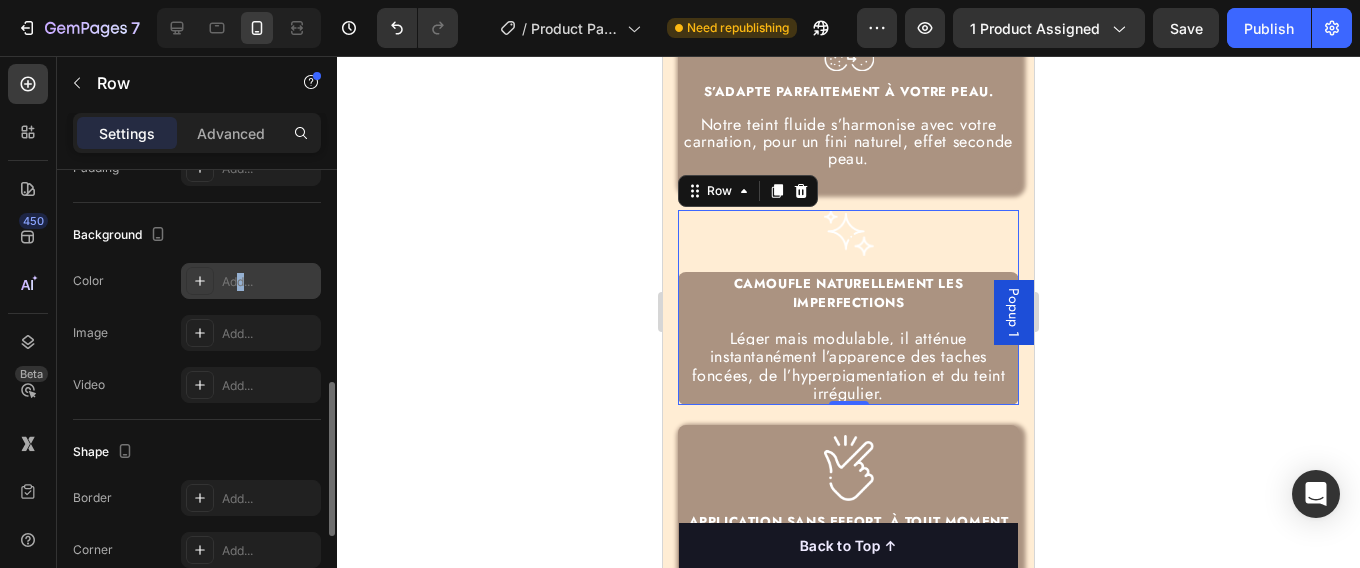 click on "Add..." at bounding box center (269, 282) 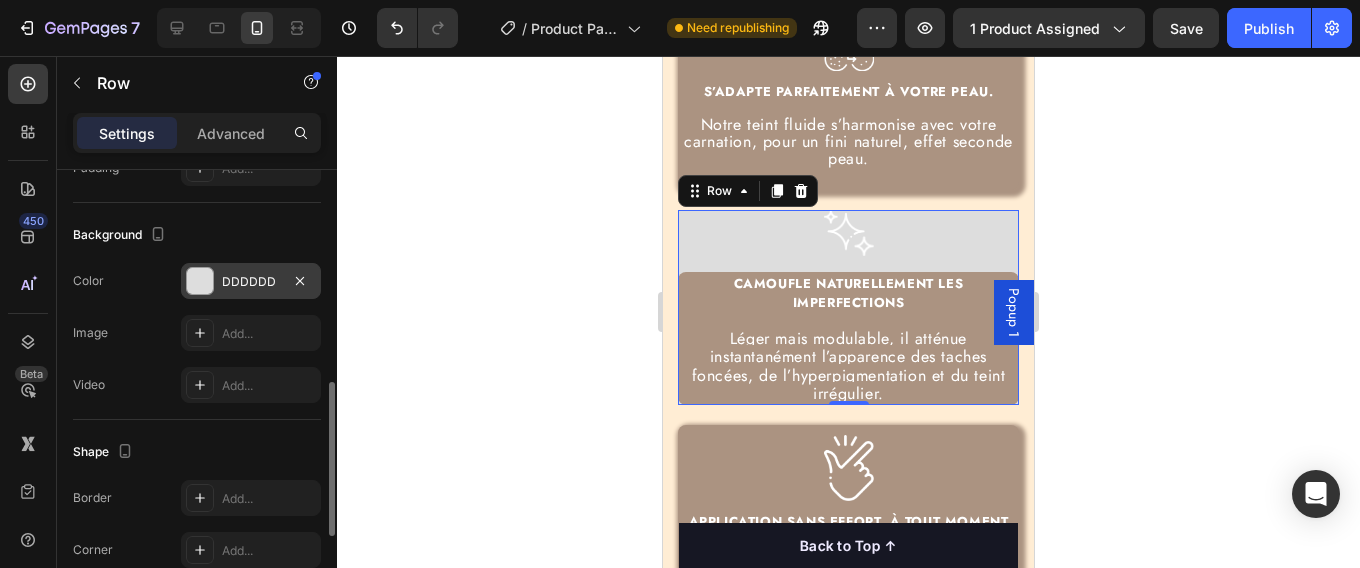 click on "DDDDDD" at bounding box center [251, 281] 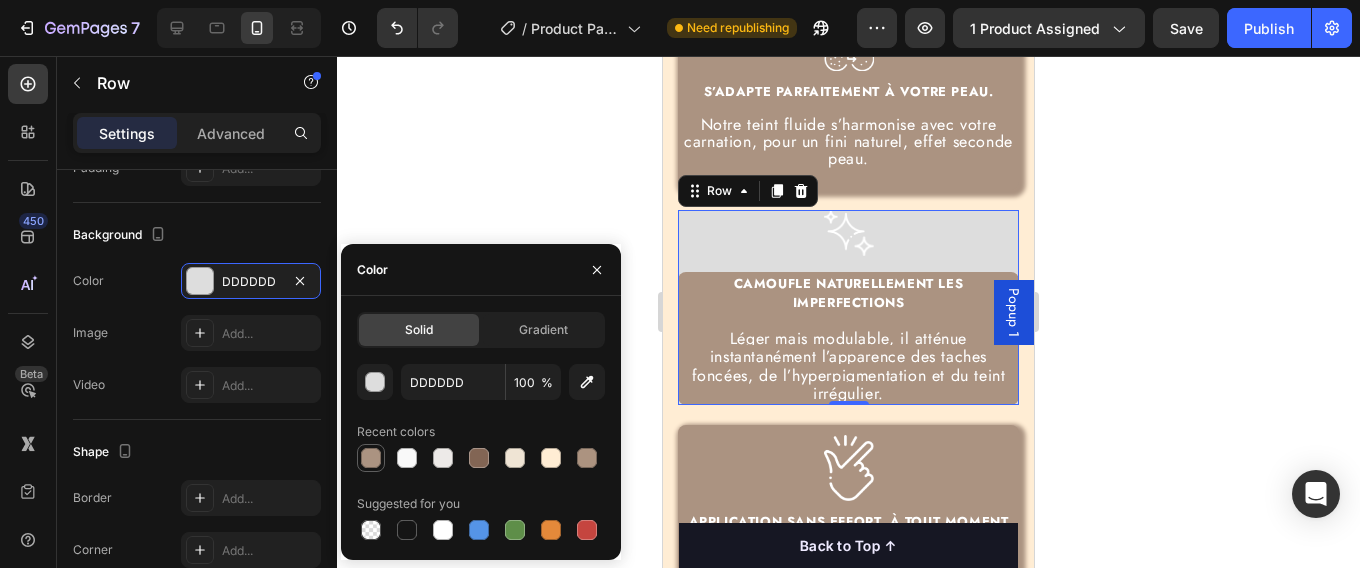 click at bounding box center [371, 458] 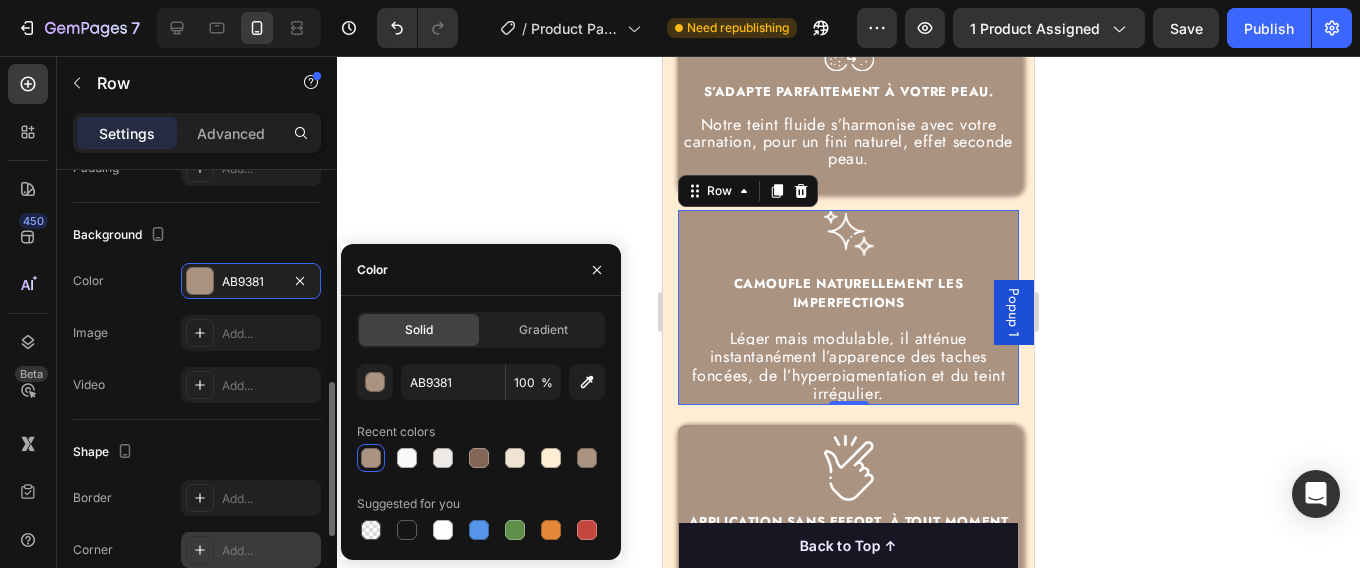 click on "Add..." at bounding box center (269, 551) 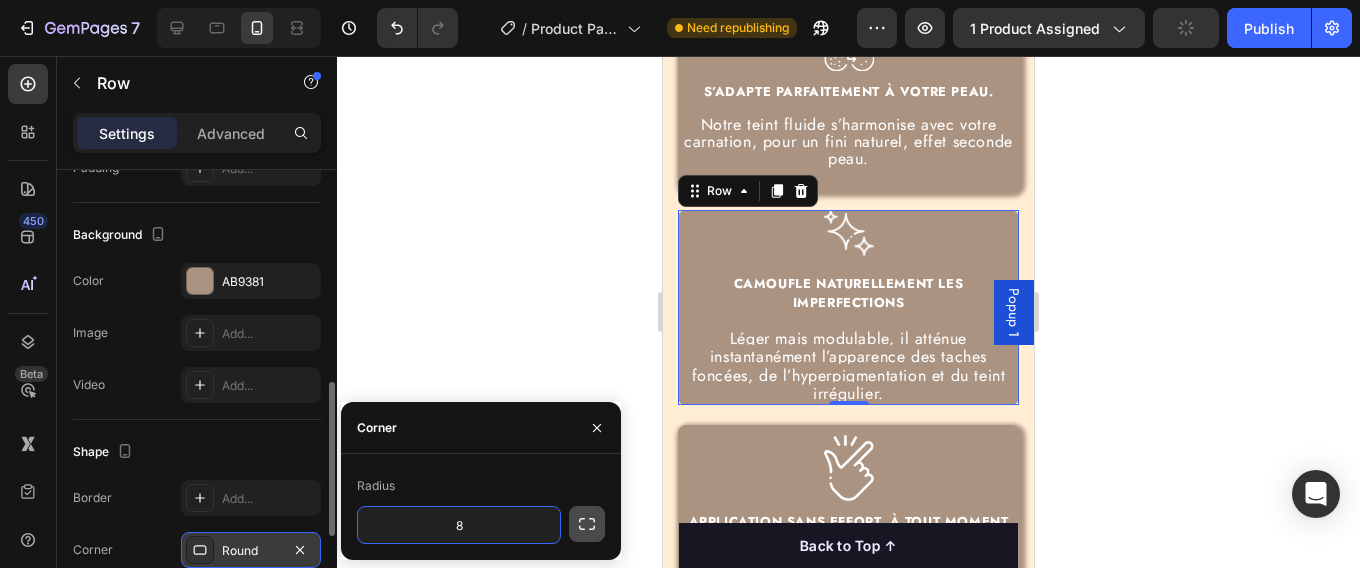 click 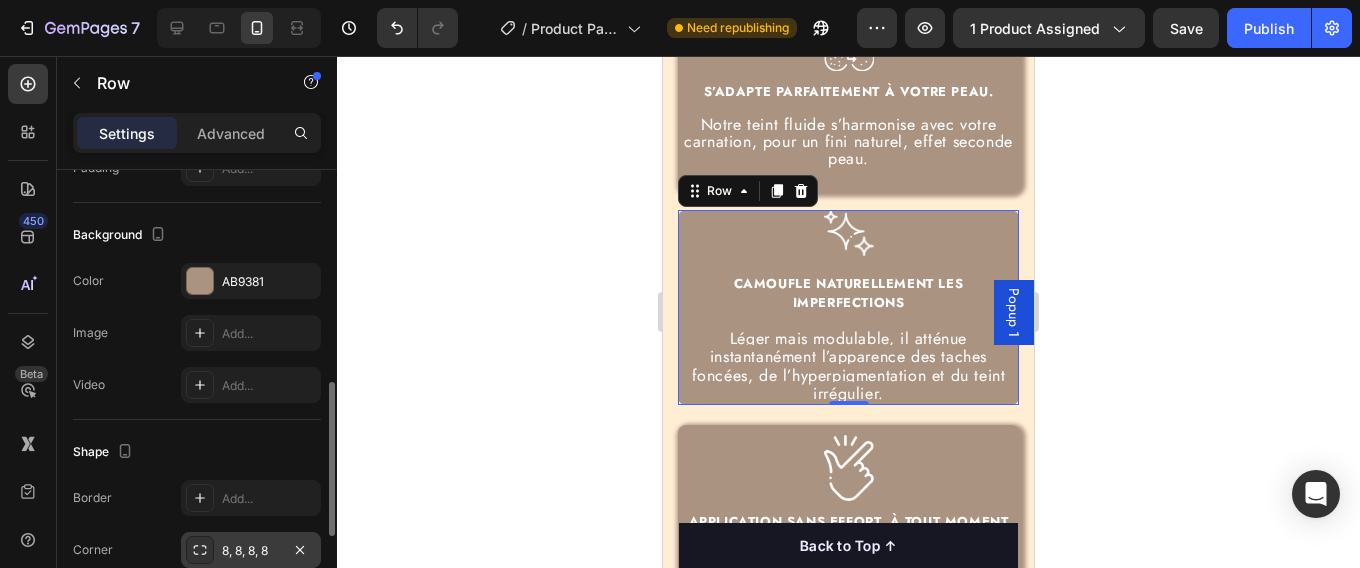 click 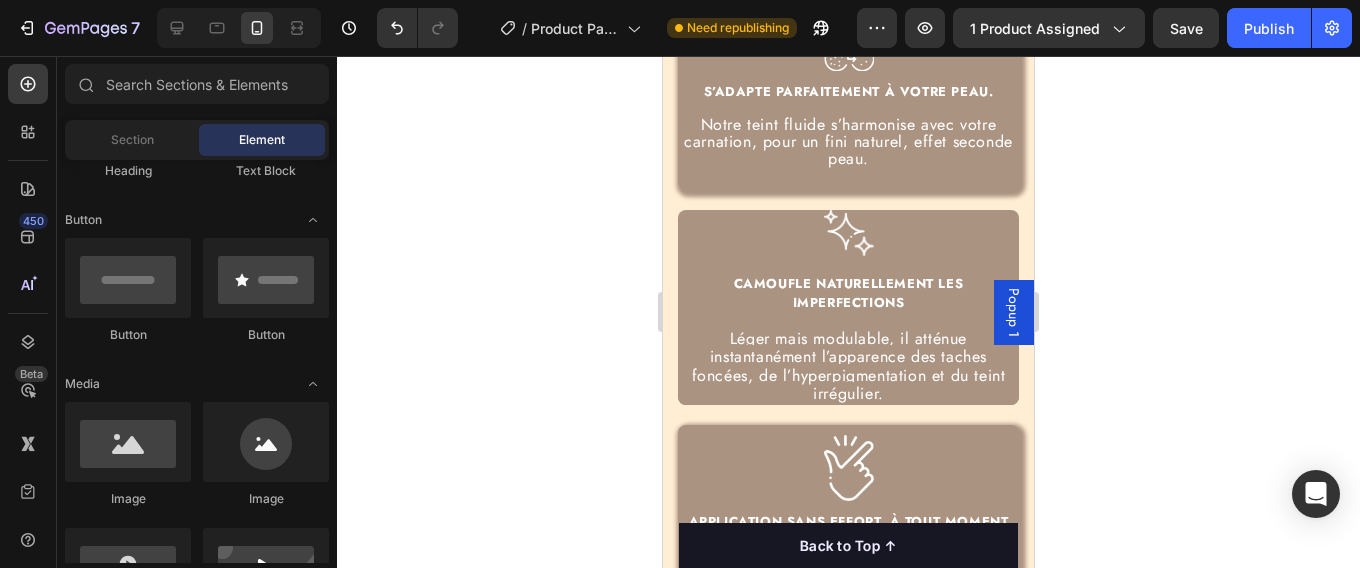 click 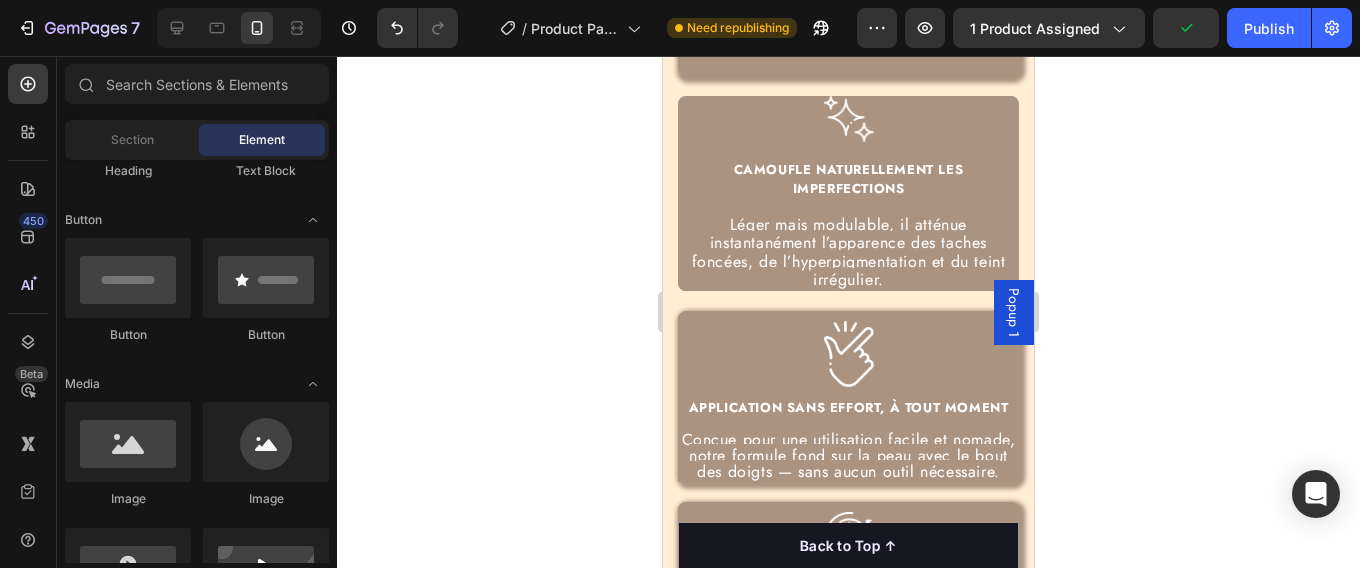 scroll, scrollTop: 5210, scrollLeft: 0, axis: vertical 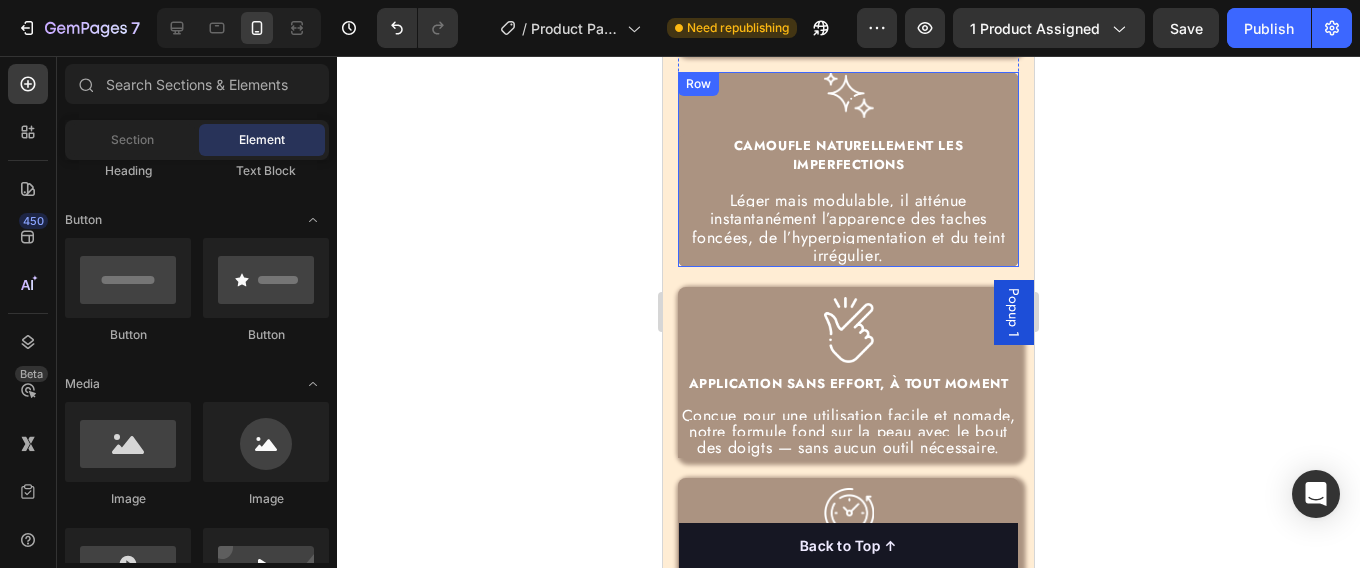 click on "Image CAMOUFLE NATURELLEMENT LES IMPERFECTIONS Léger mais modulable, il atténue instantanément l’apparence des taches foncées, de l’hyperpigmentation et du teint irrégulier. Text Block Row" at bounding box center (848, 169) 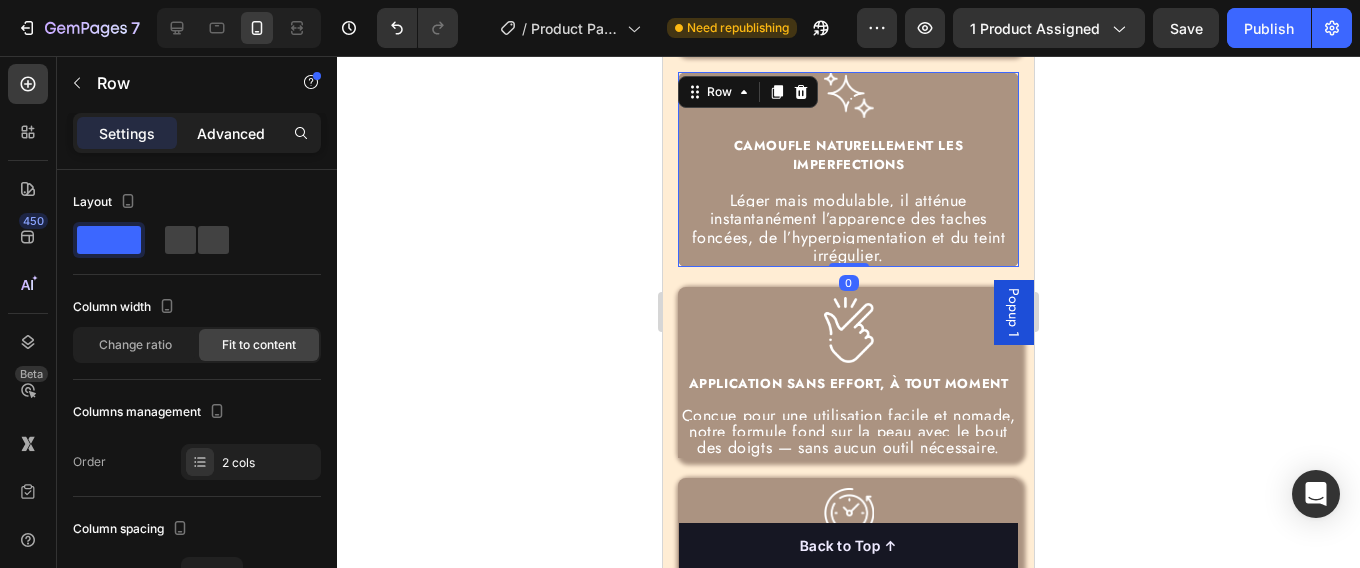 click on "Advanced" 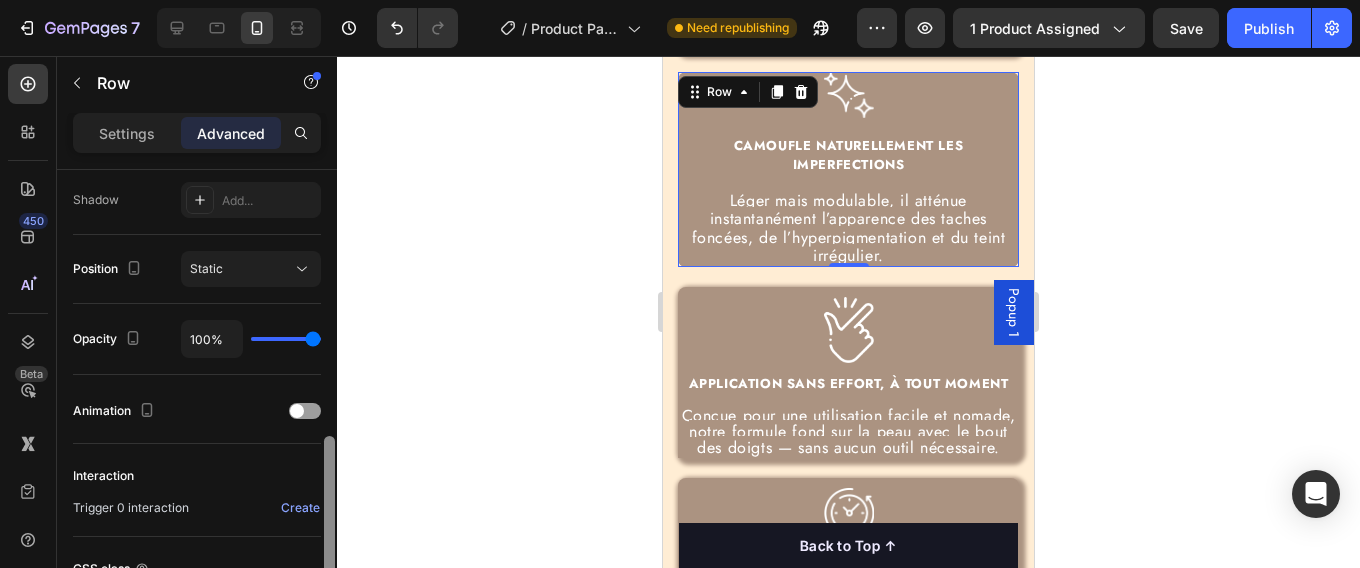 scroll, scrollTop: 694, scrollLeft: 0, axis: vertical 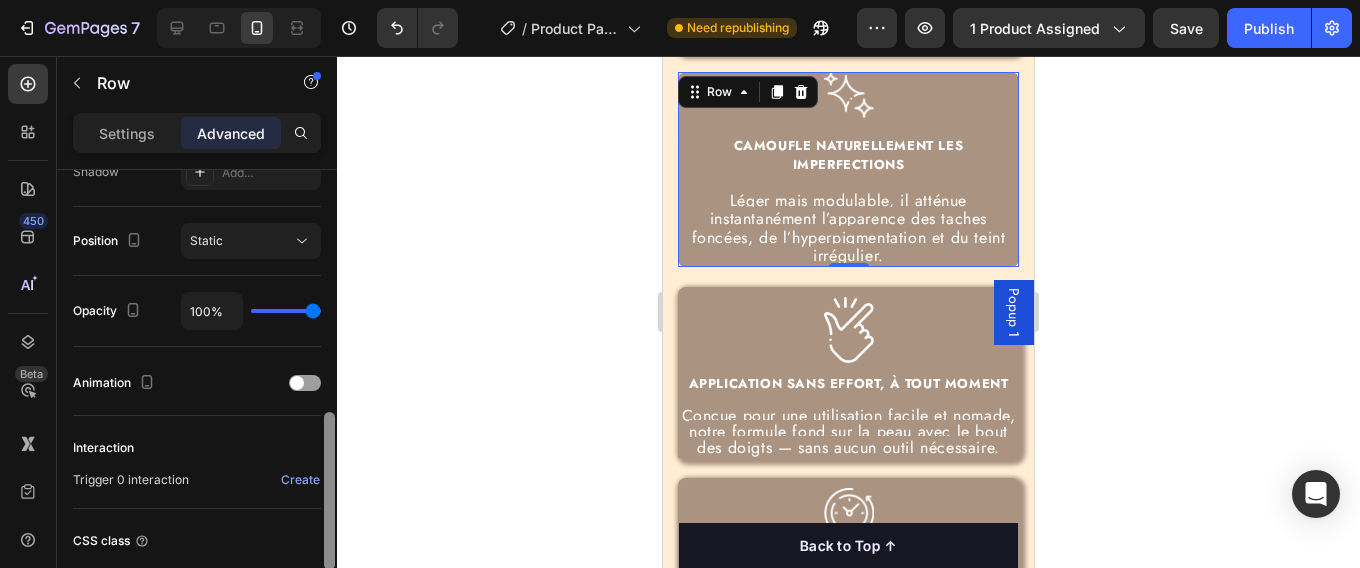 drag, startPoint x: 330, startPoint y: 259, endPoint x: 345, endPoint y: 502, distance: 243.46252 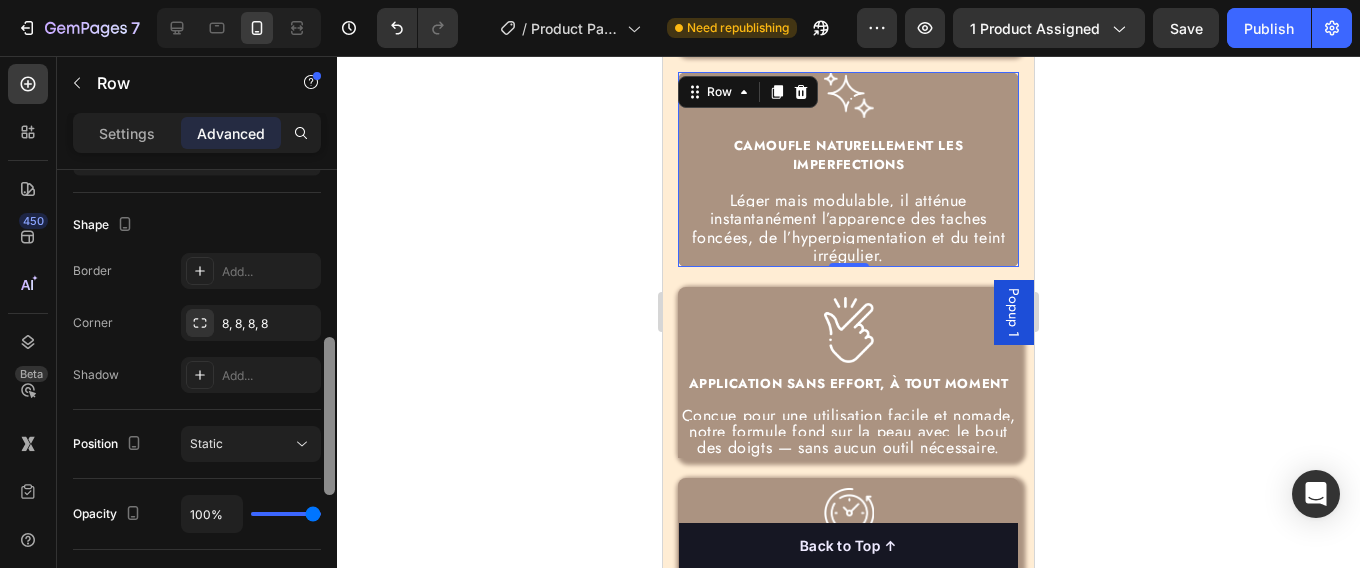 scroll, scrollTop: 488, scrollLeft: 0, axis: vertical 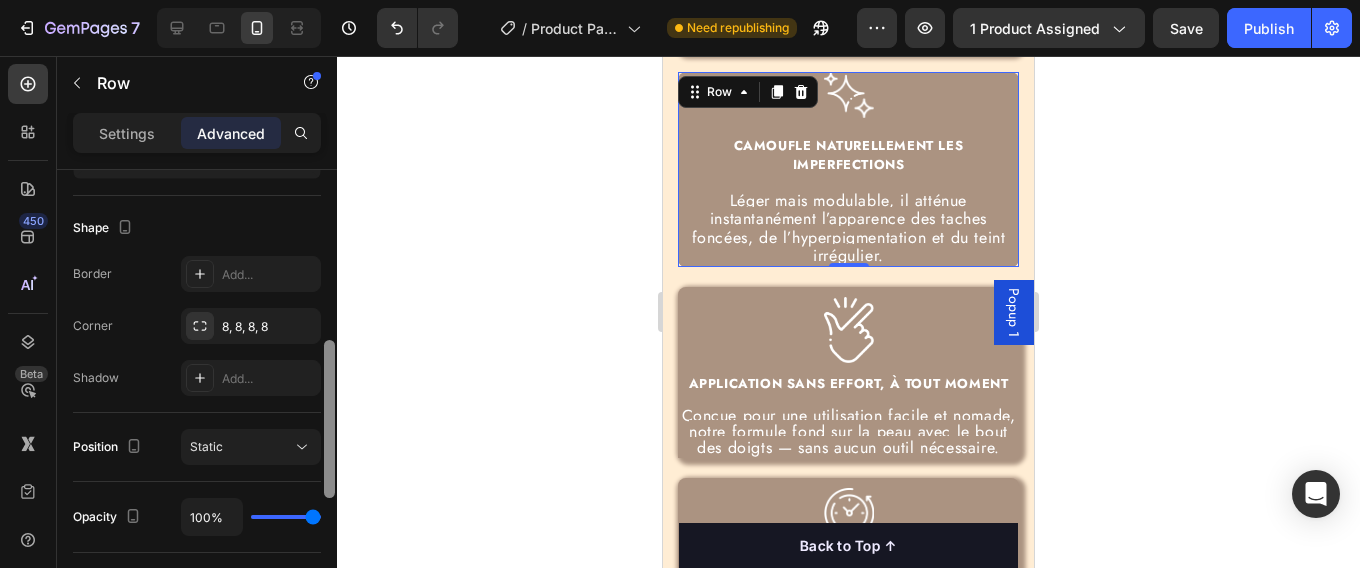 drag, startPoint x: 333, startPoint y: 457, endPoint x: 334, endPoint y: 385, distance: 72.00694 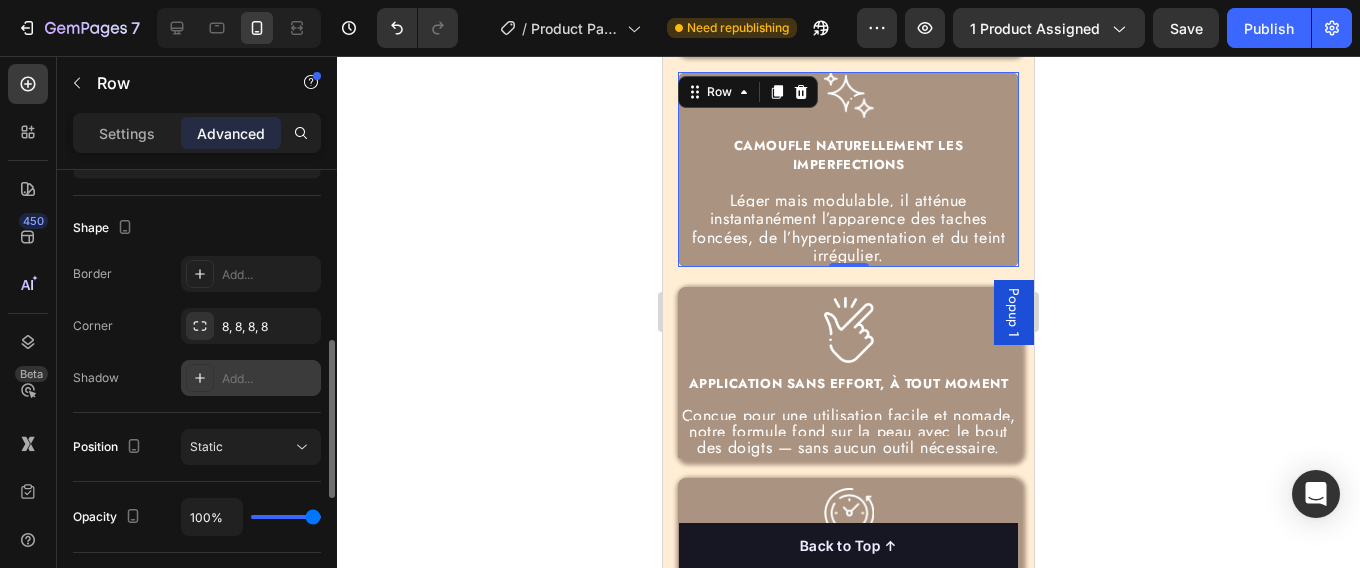 click on "Add..." at bounding box center (269, 379) 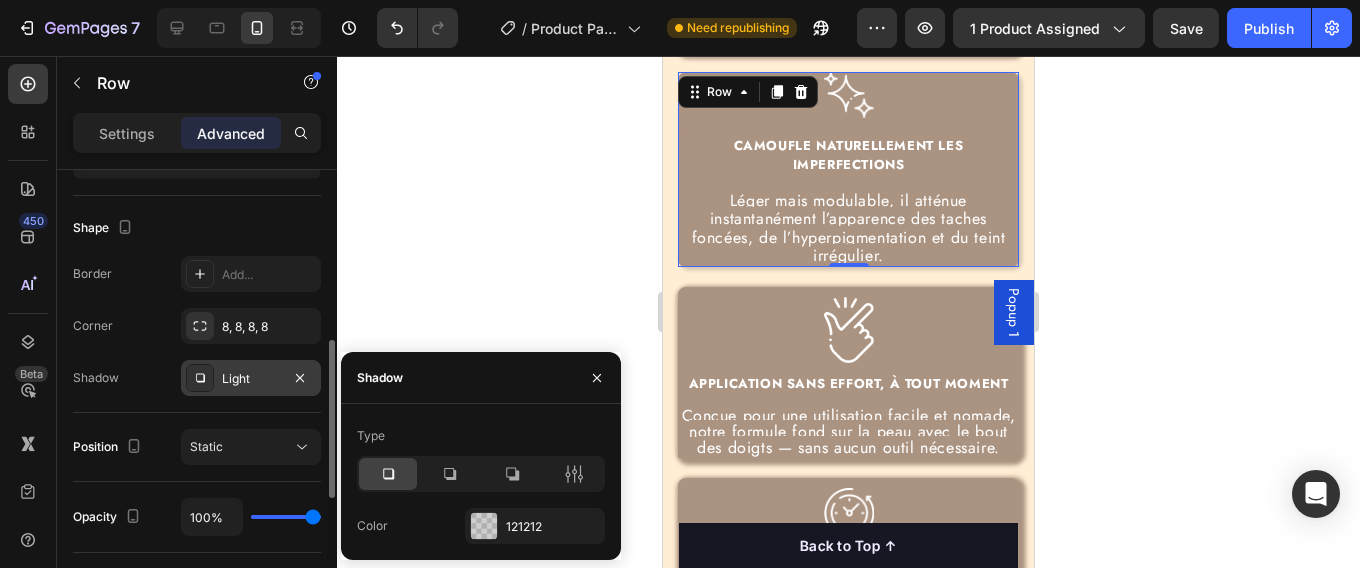 click on "Shape Border Add... Corner 8, 8, 8, 8 Shadow Light" 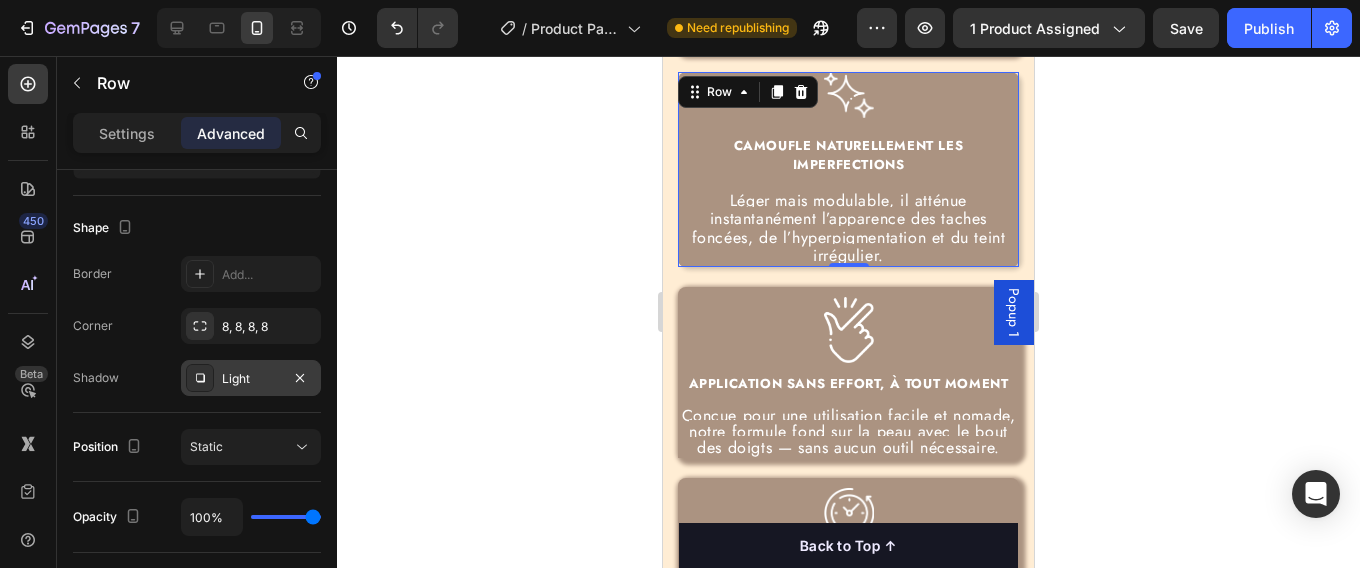 click 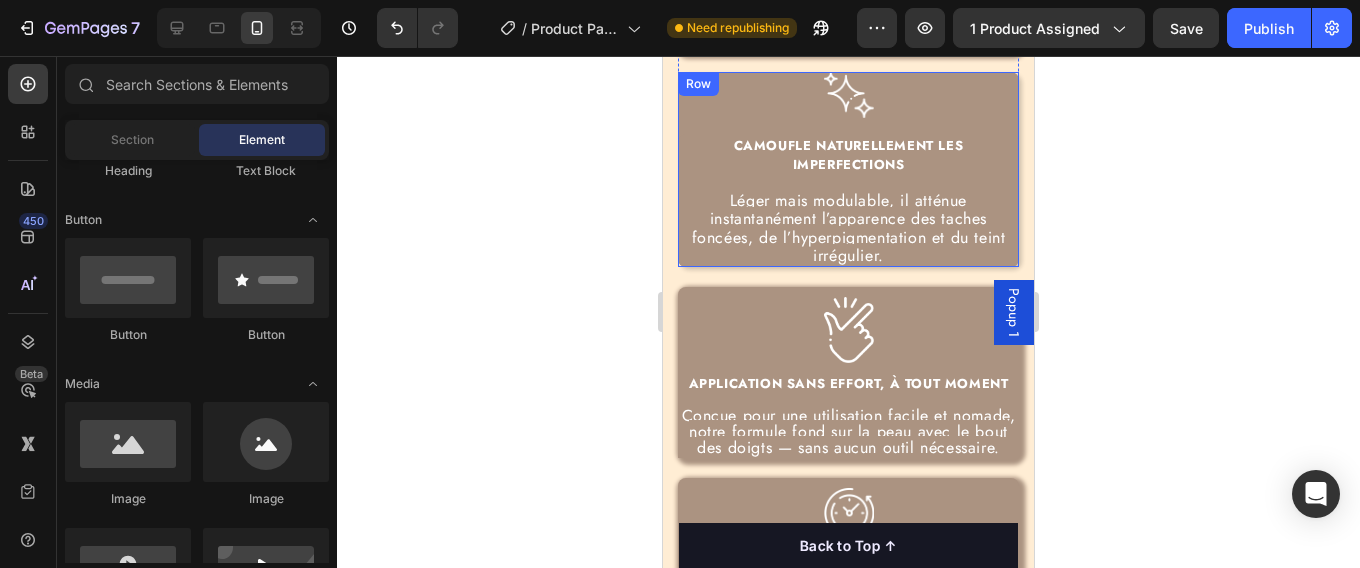 click on "Image CAMOUFLE NATURELLEMENT LES IMPERFECTIONS Léger mais modulable, il atténue instantanément l’apparence des taches foncées, de l’hyperpigmentation et du teint irrégulier. Text Block Row" at bounding box center (848, 169) 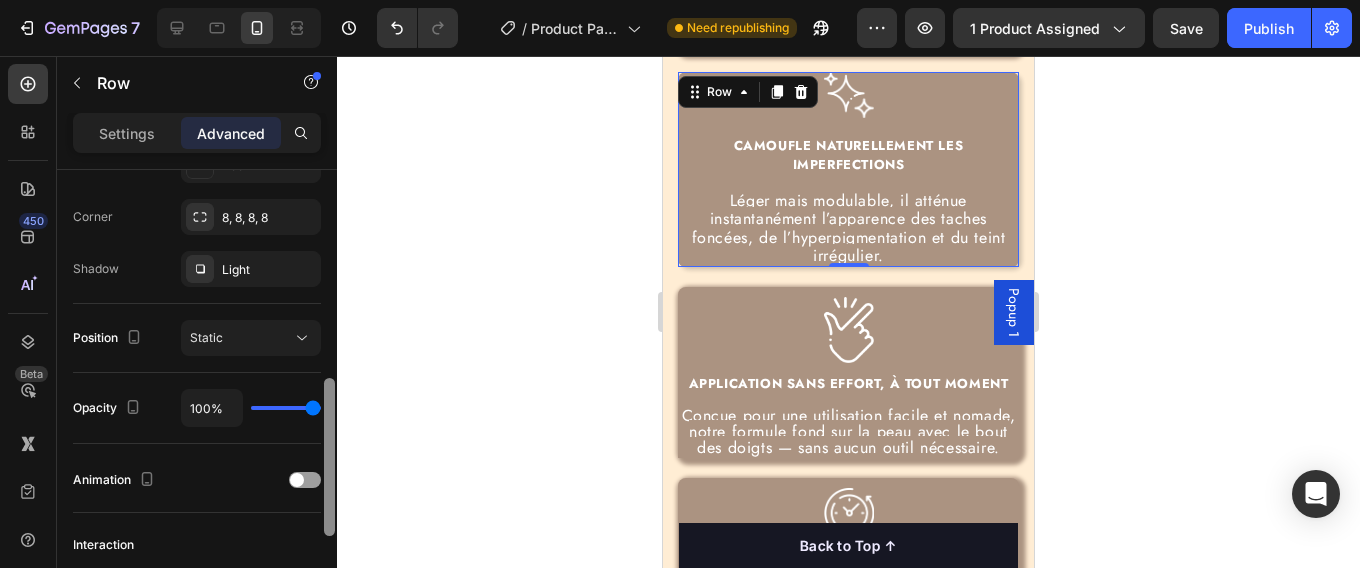 scroll, scrollTop: 600, scrollLeft: 0, axis: vertical 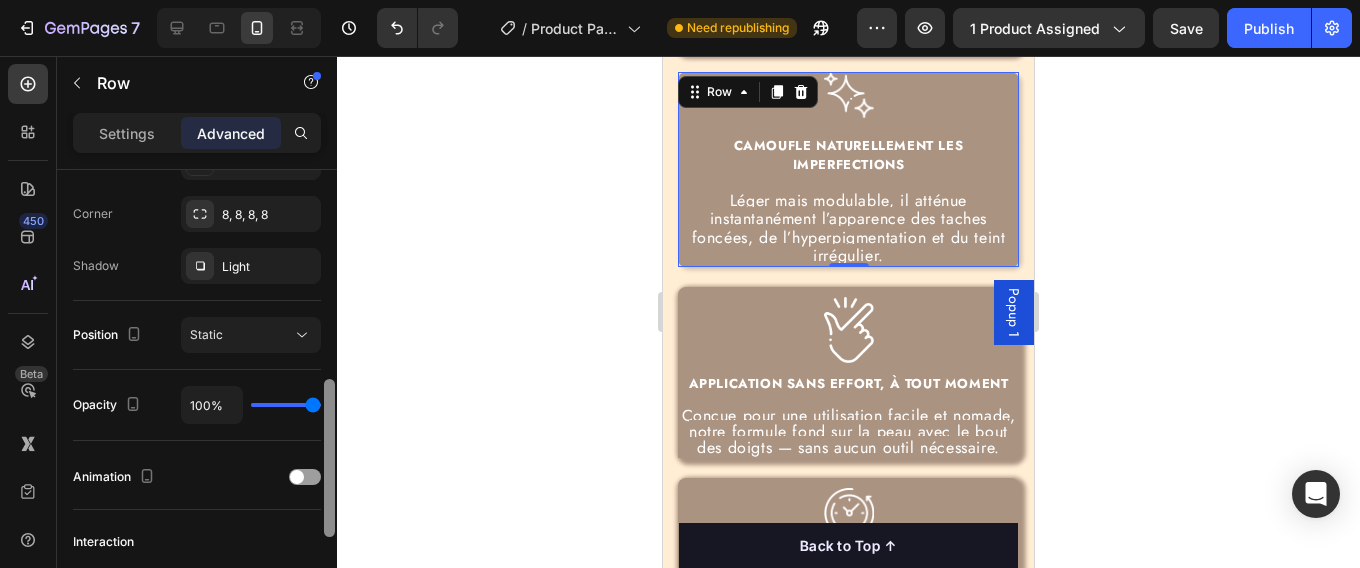 drag, startPoint x: 329, startPoint y: 250, endPoint x: 327, endPoint y: 460, distance: 210.00952 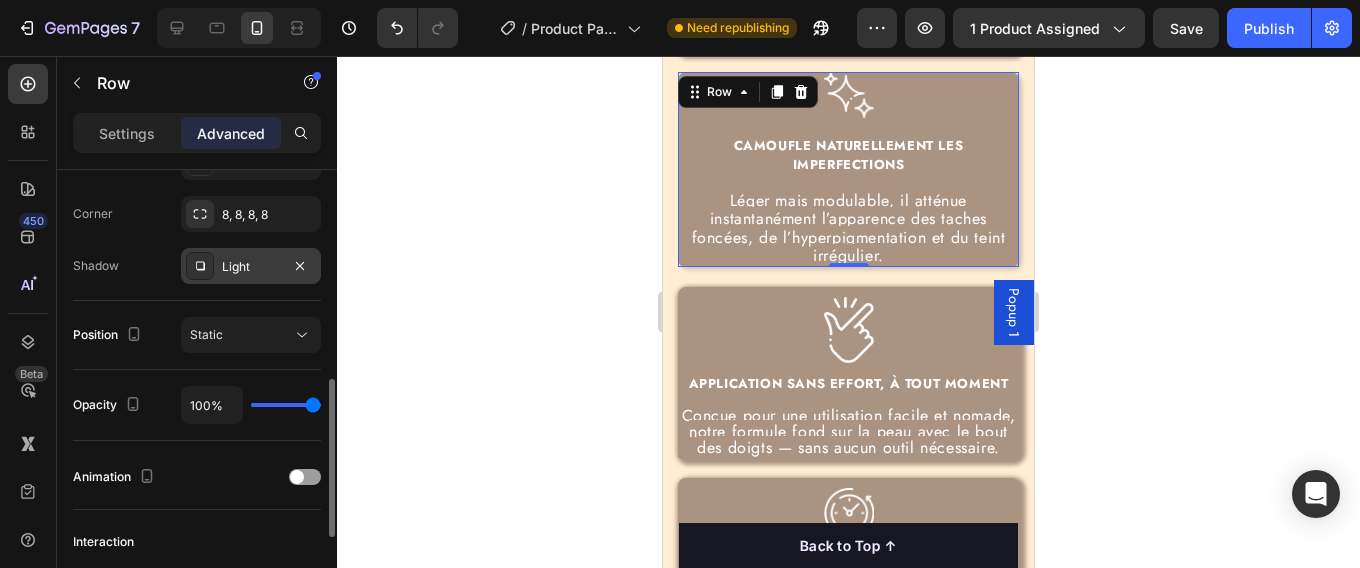 click on "Light" at bounding box center [251, 267] 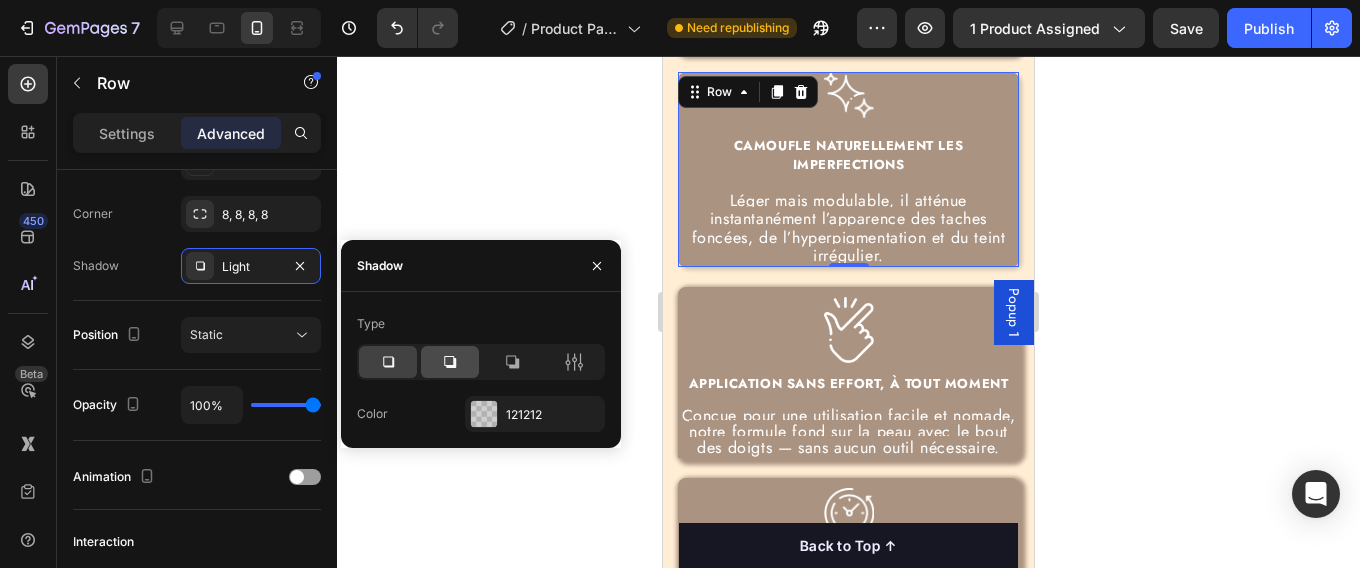 click 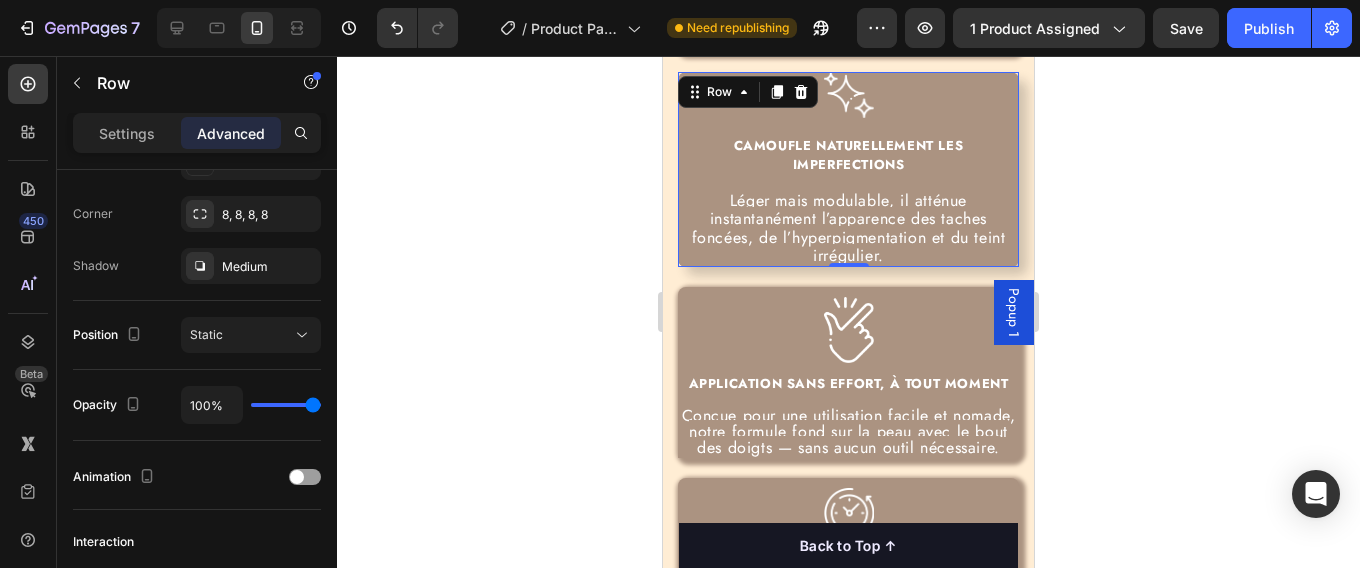 click 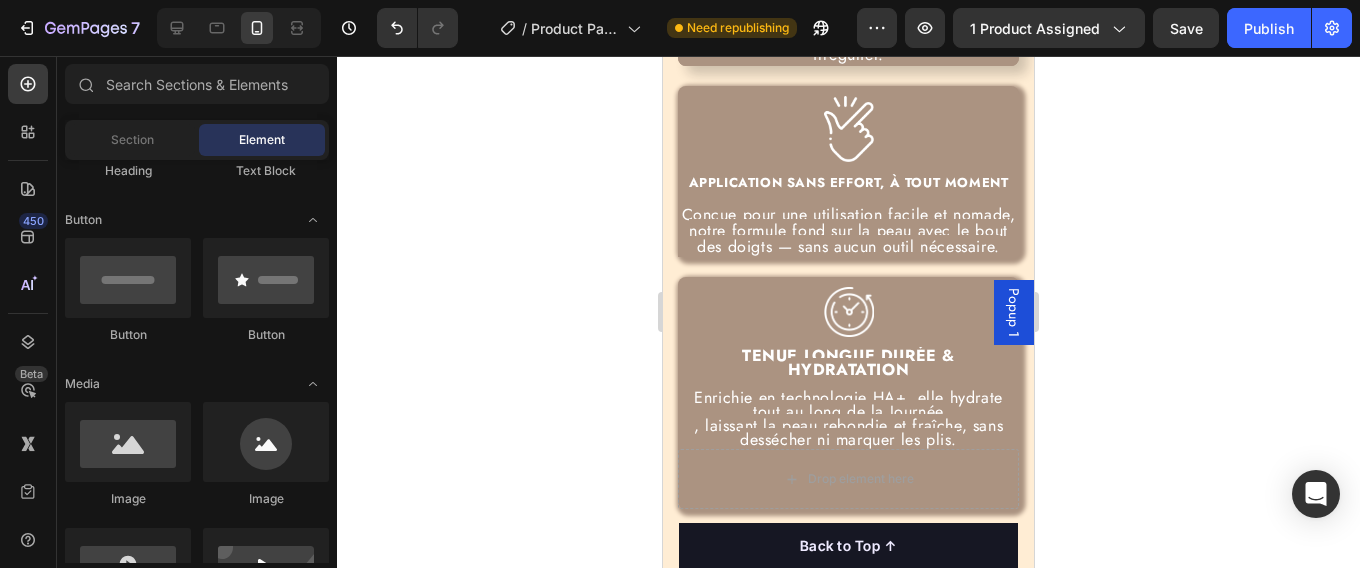scroll, scrollTop: 5363, scrollLeft: 0, axis: vertical 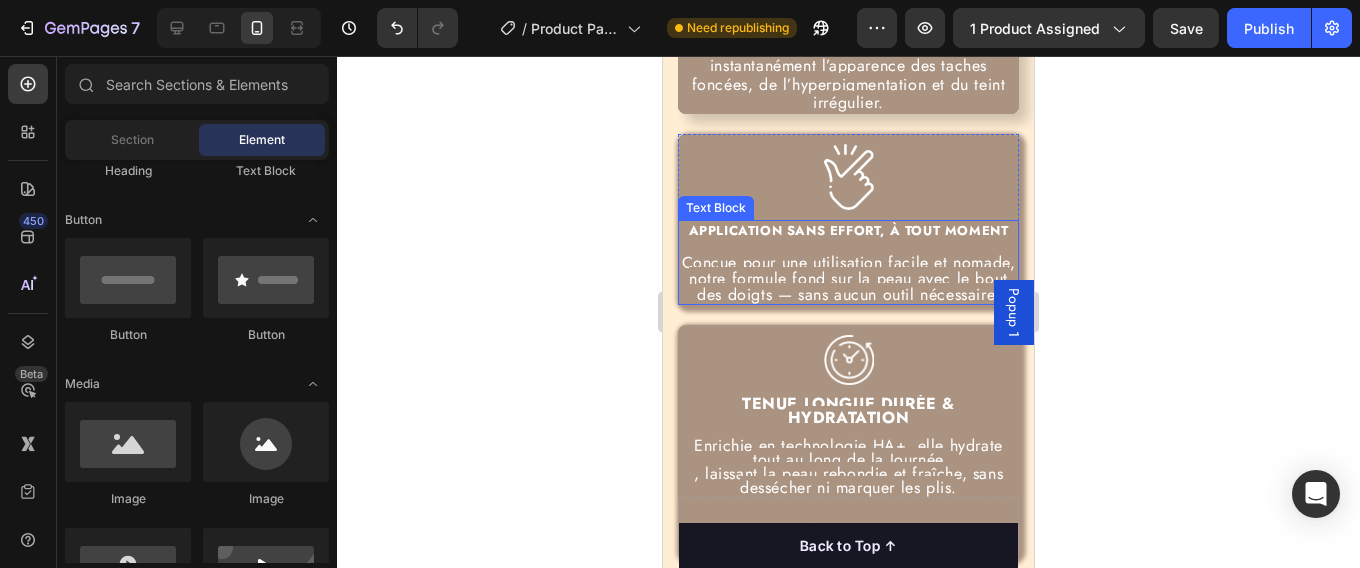 click on "Conçue pour une utilisation facile et nomade, notre formule fond sur la peau avec le bout des doigts — sans aucun outil nécessaire." at bounding box center [849, 278] 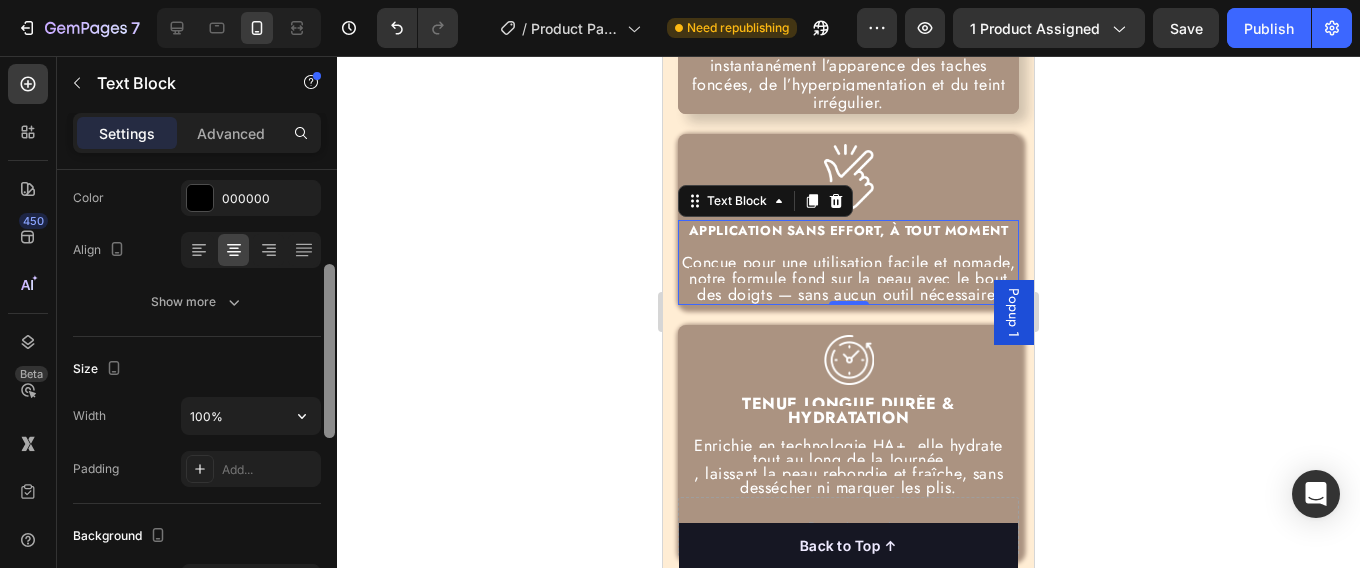 scroll, scrollTop: 257, scrollLeft: 0, axis: vertical 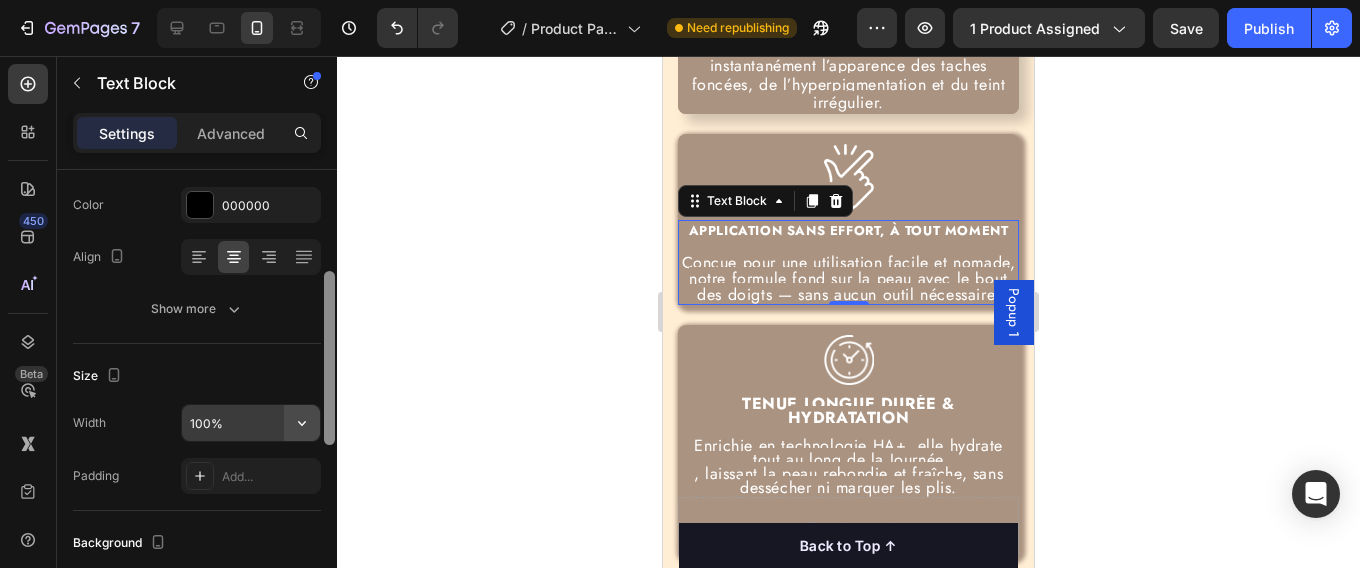 drag, startPoint x: 329, startPoint y: 309, endPoint x: 318, endPoint y: 408, distance: 99.60924 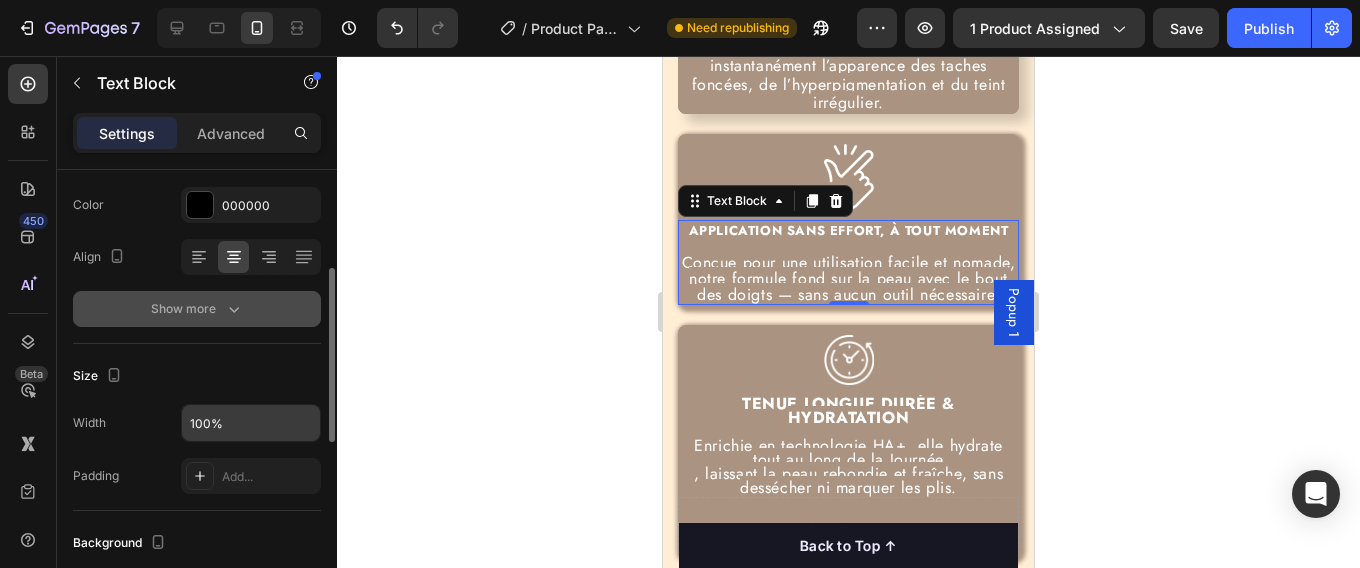 click 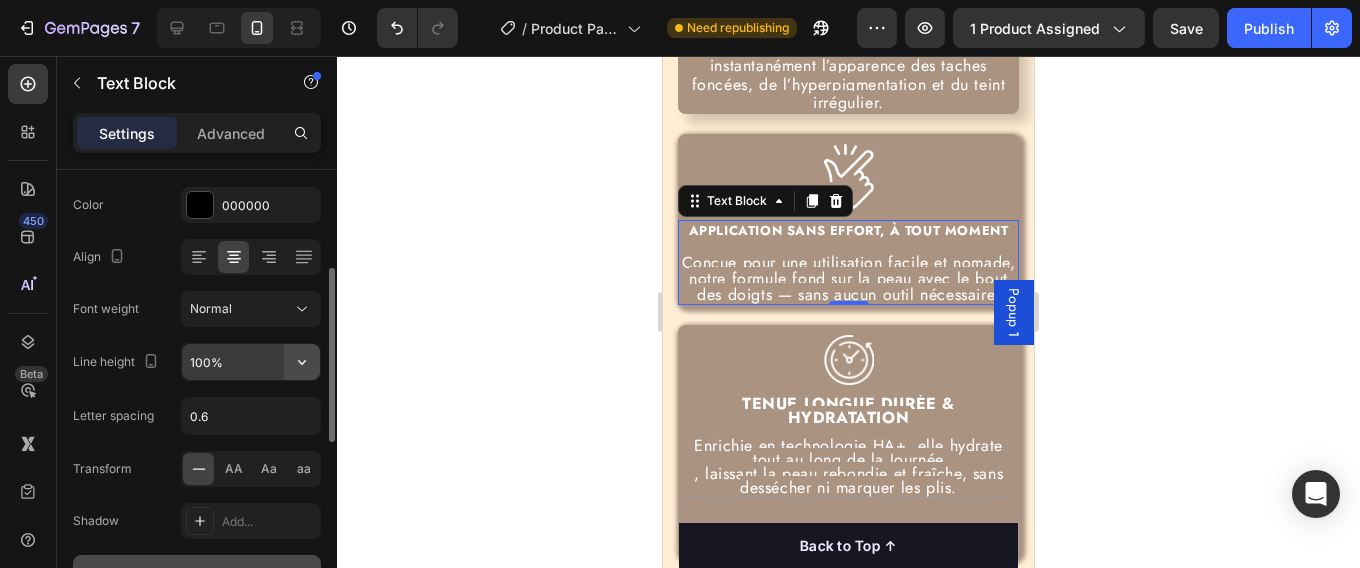 click 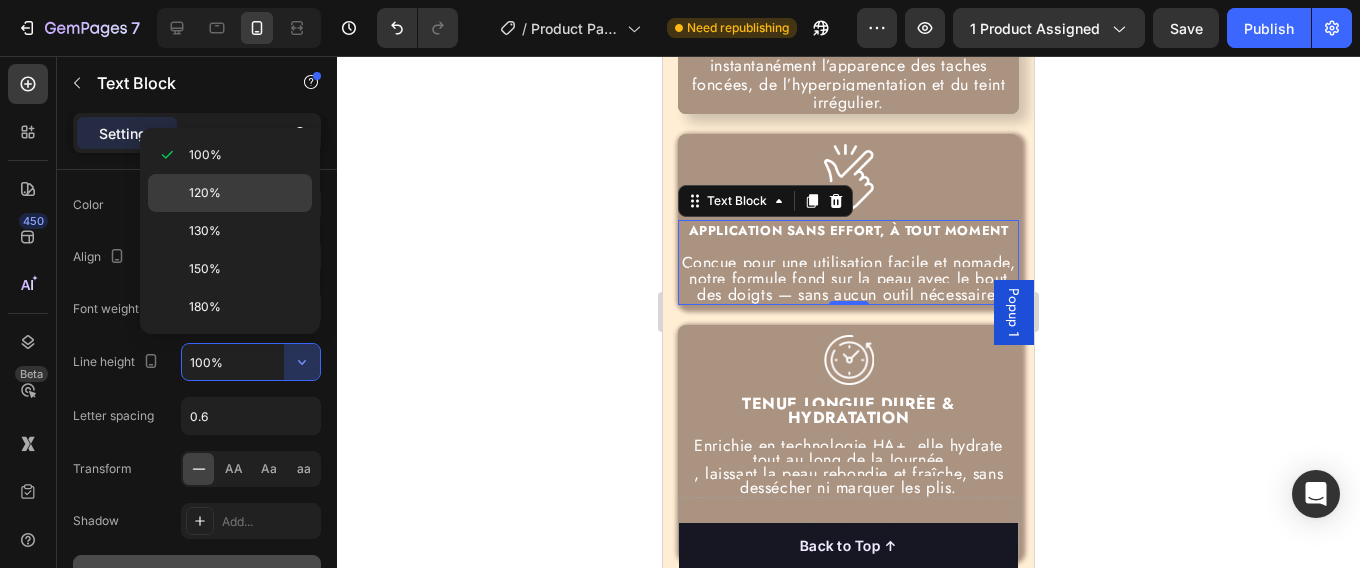 click on "120%" at bounding box center [246, 193] 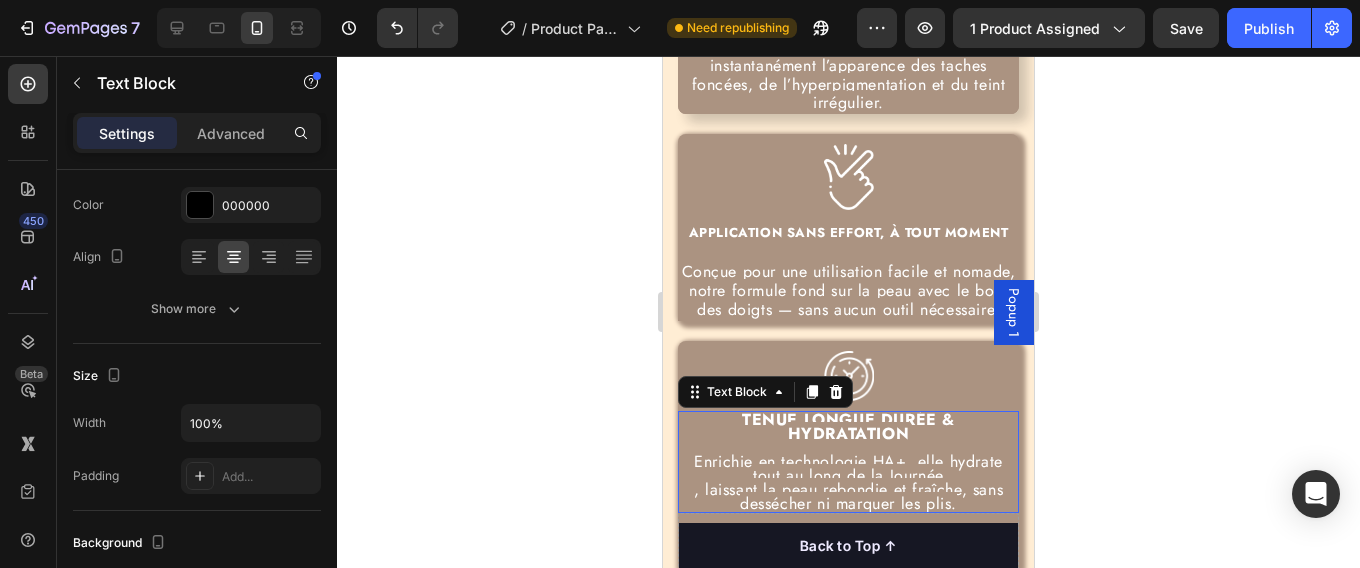 click on ", laissant la peau rebondie et fraîche, sans" at bounding box center [848, 489] 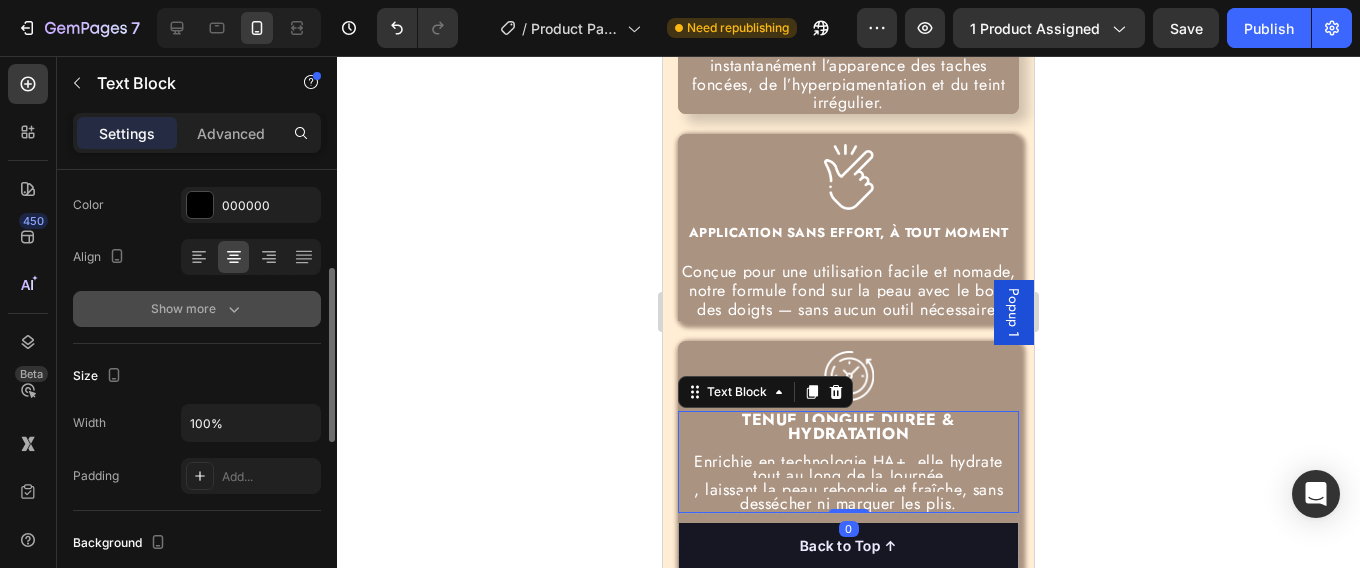 click on "Show more" at bounding box center (197, 309) 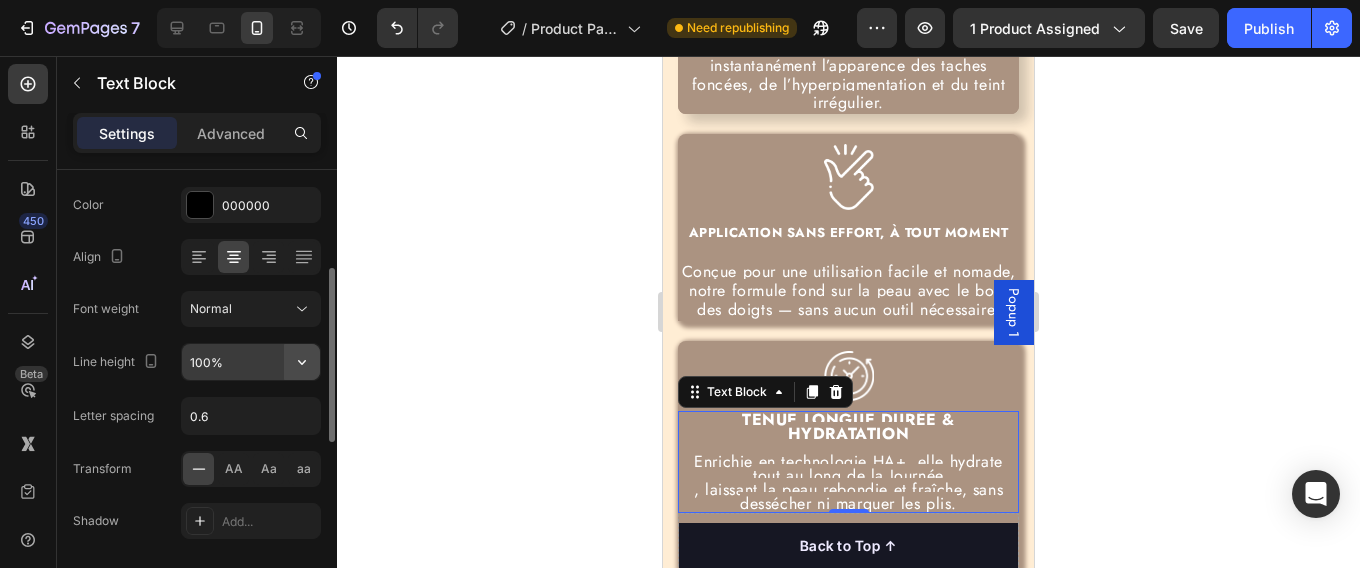 click 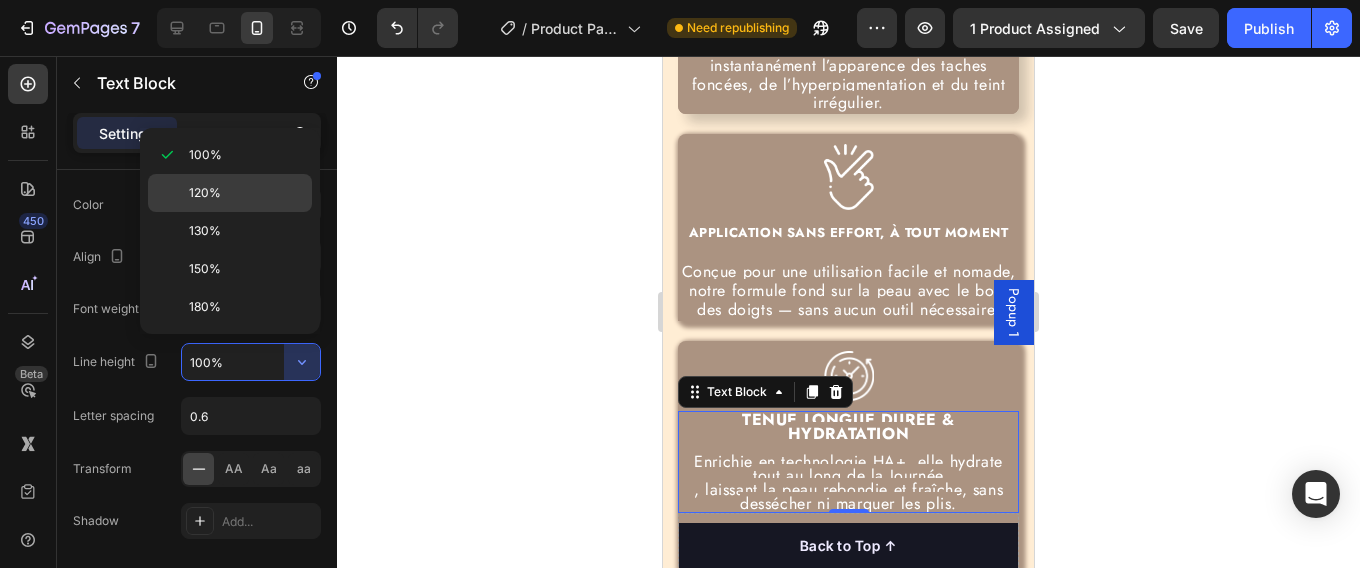 click on "120%" at bounding box center [246, 193] 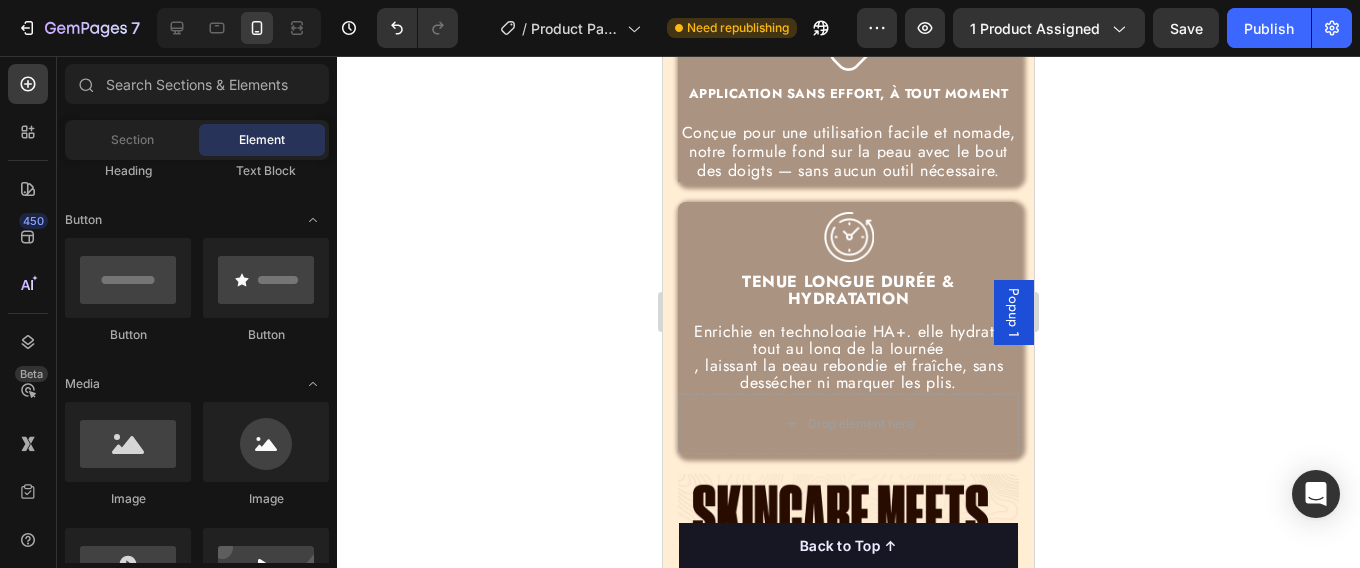 scroll, scrollTop: 5526, scrollLeft: 0, axis: vertical 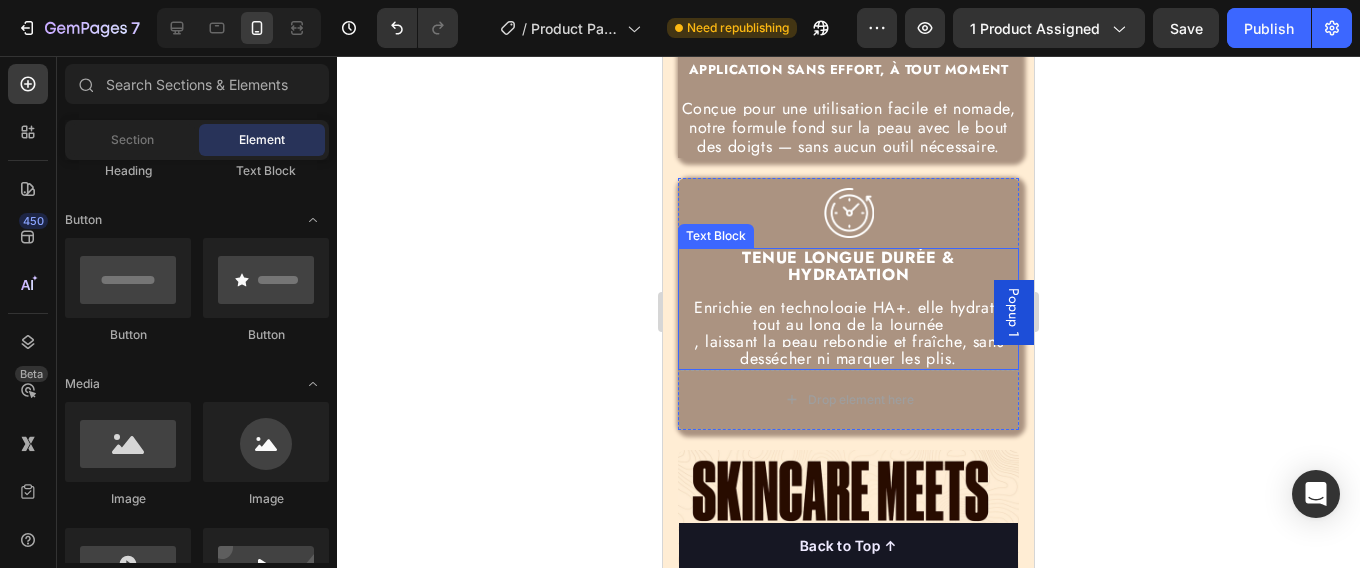 click on ", laissant la peau rebondie et fraîche, sans" at bounding box center [848, 341] 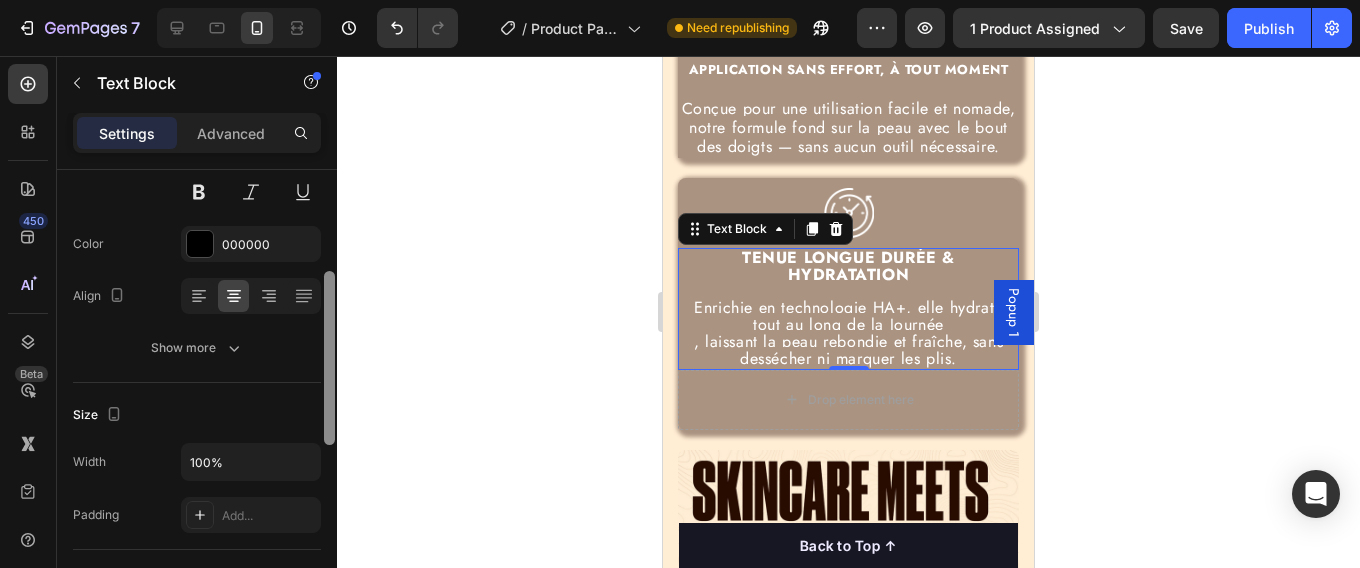 scroll, scrollTop: 233, scrollLeft: 0, axis: vertical 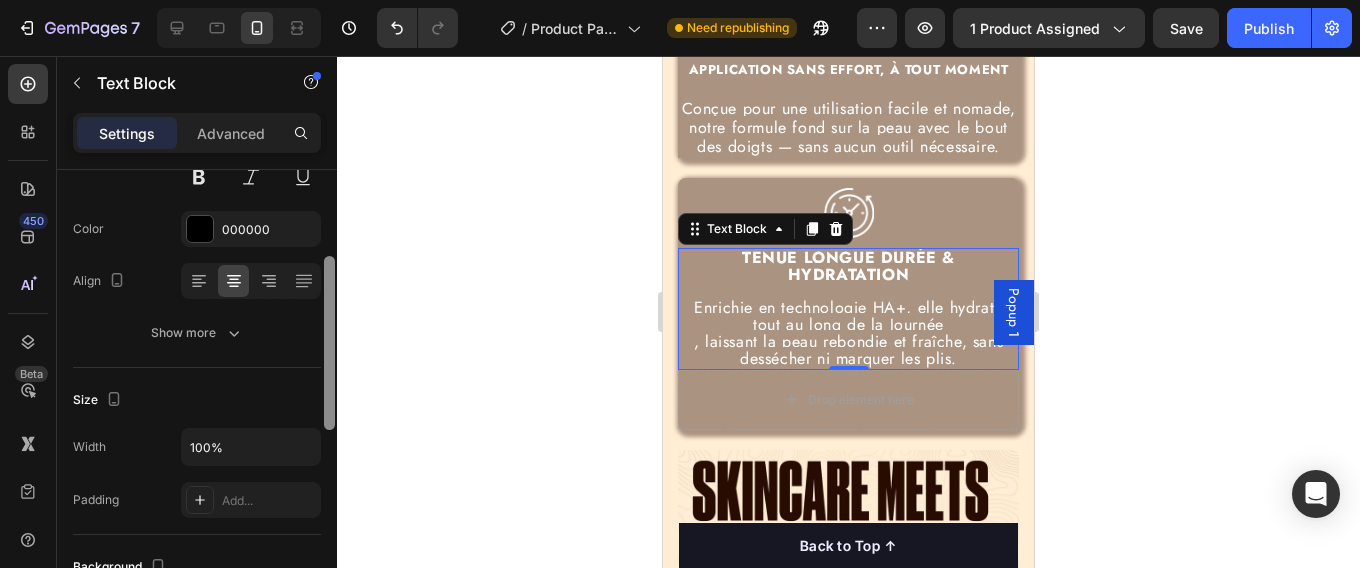 drag, startPoint x: 329, startPoint y: 330, endPoint x: 324, endPoint y: 420, distance: 90.13878 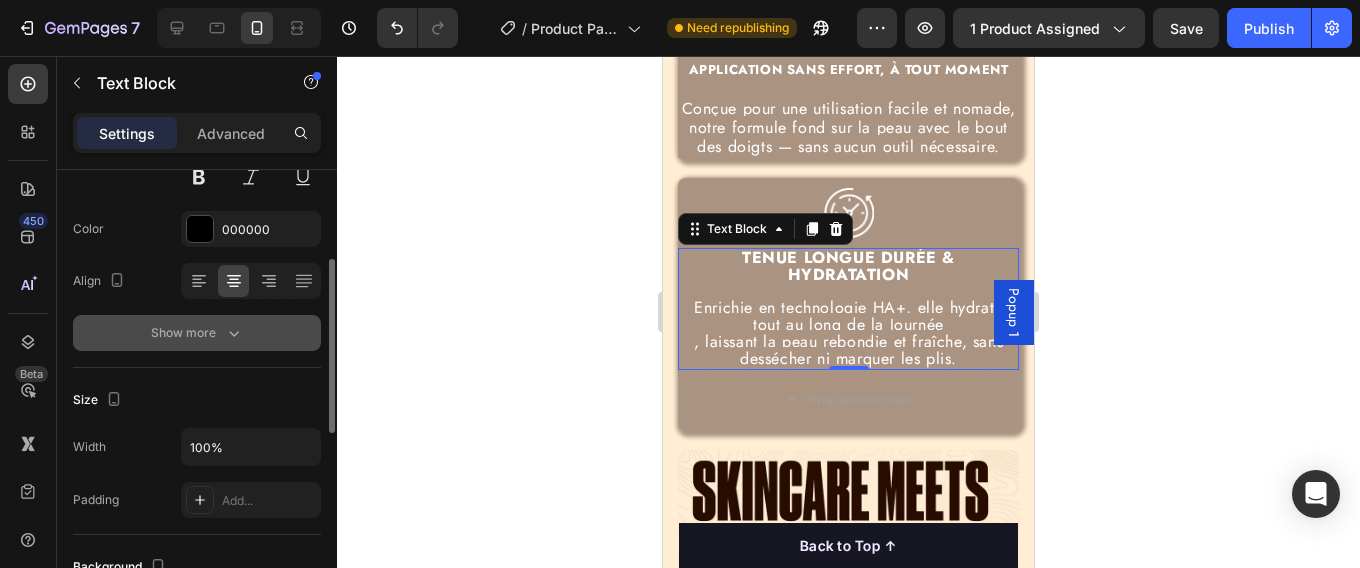 click on "Show more" at bounding box center (197, 333) 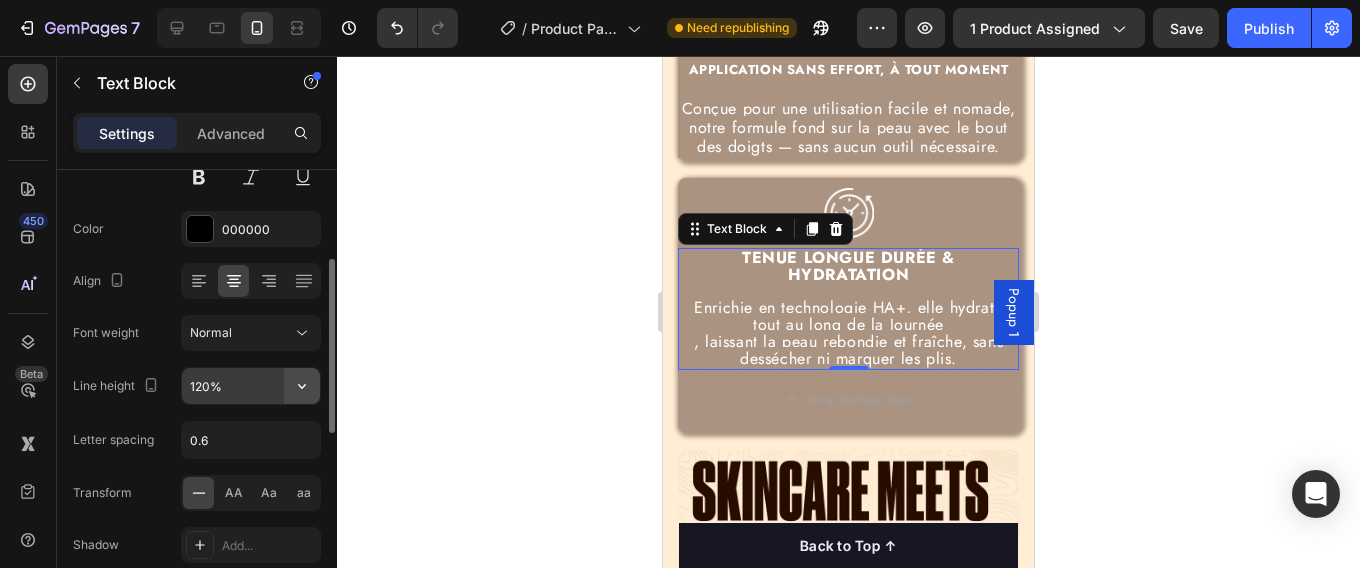 click 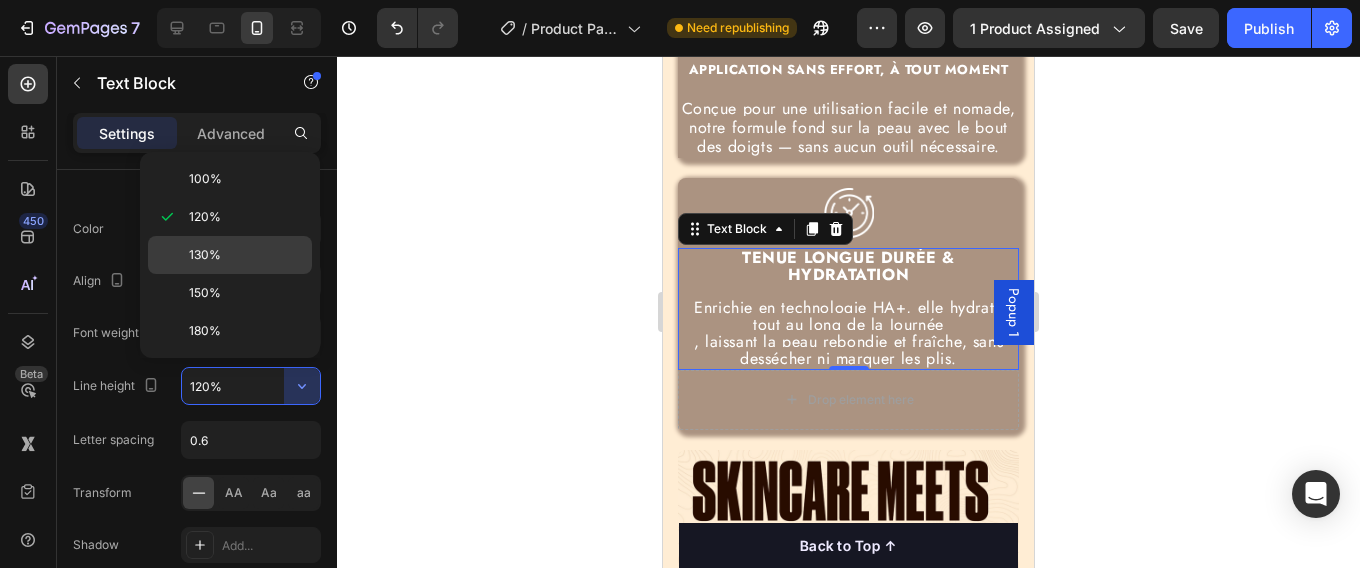click on "130%" 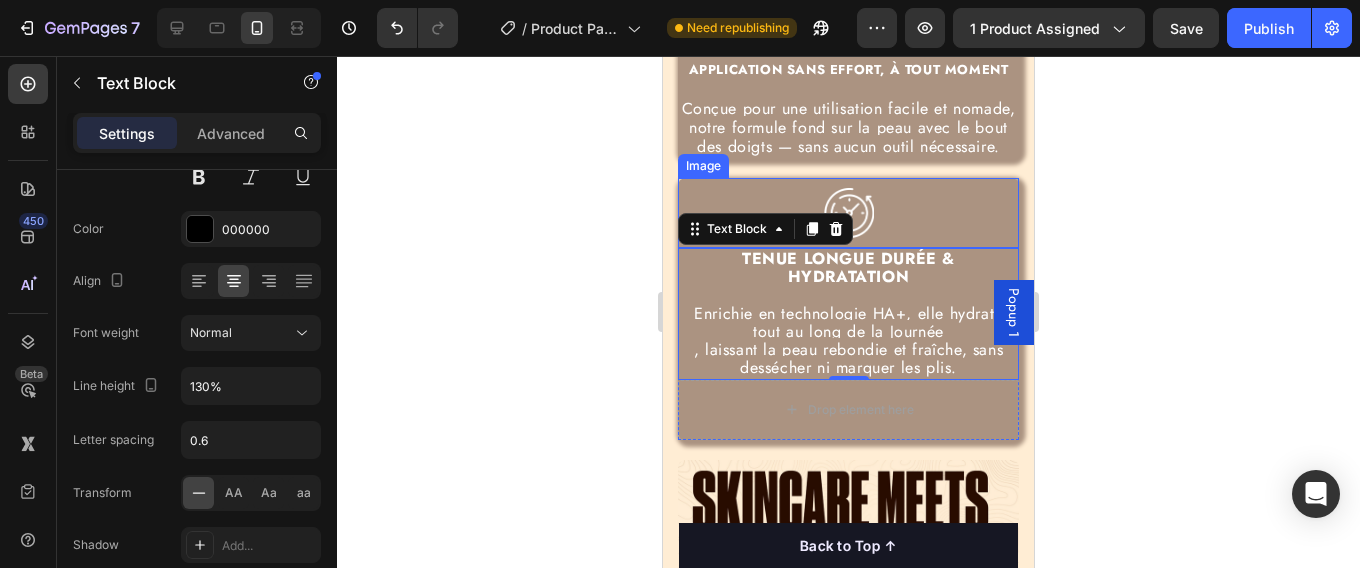 click on "Image" at bounding box center (848, 213) 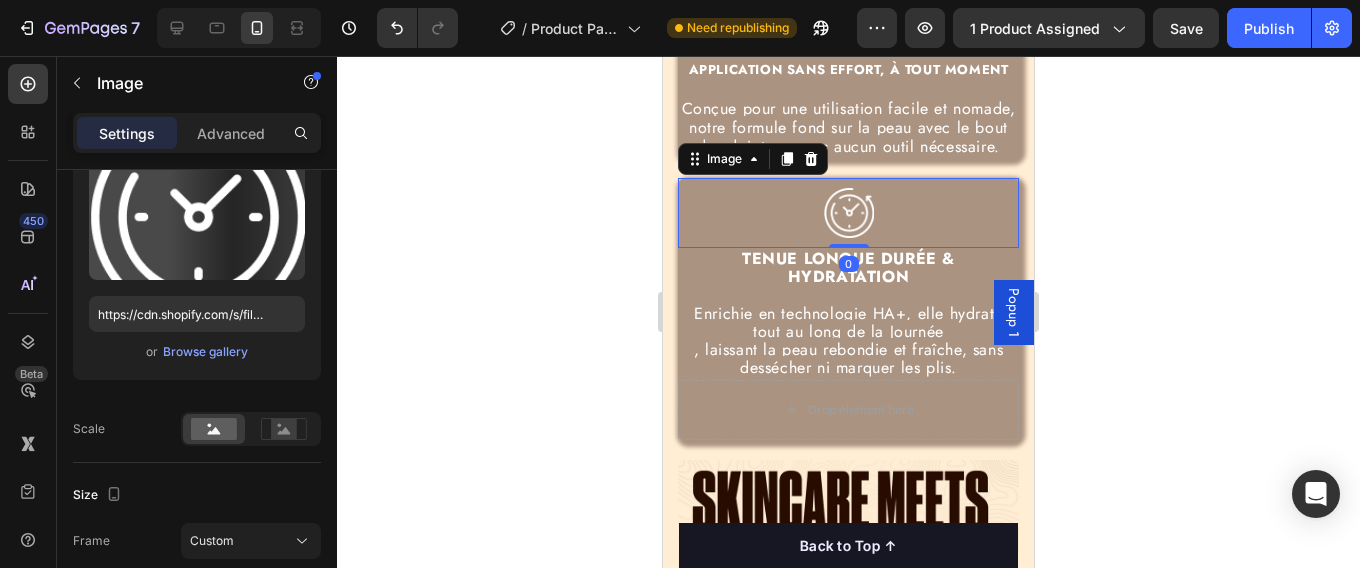 scroll, scrollTop: 0, scrollLeft: 0, axis: both 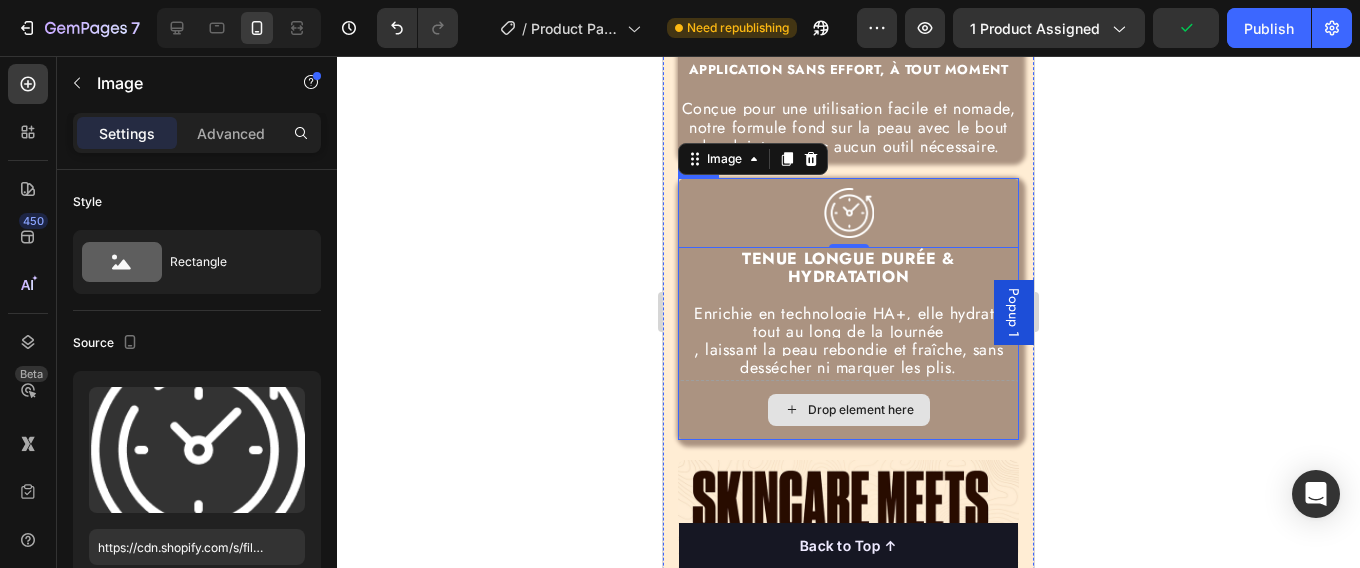 click on "Drop element here" at bounding box center (848, 410) 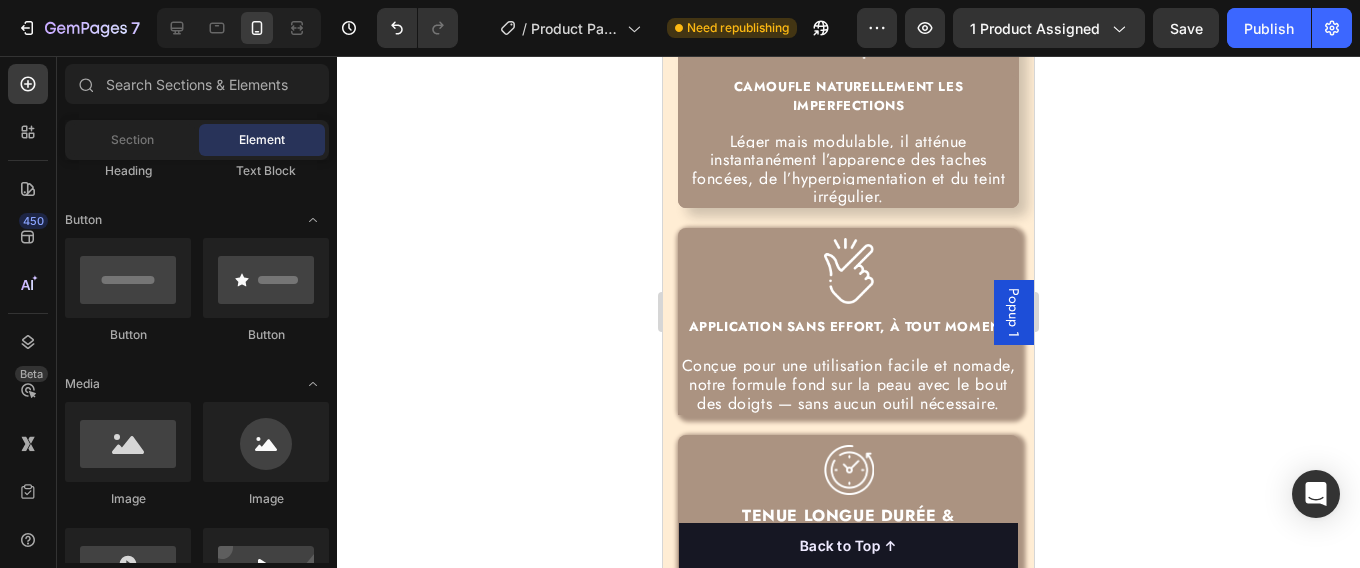 scroll, scrollTop: 5292, scrollLeft: 0, axis: vertical 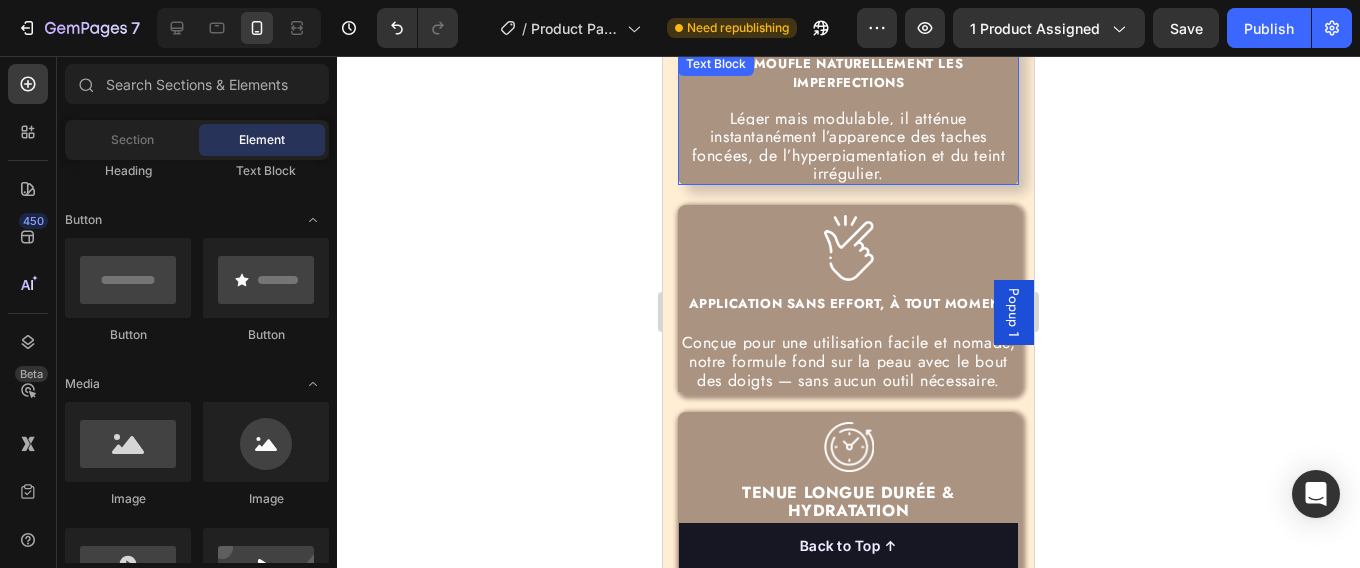 click on "Léger mais modulable, il atténue instantanément l’apparence des taches foncées, de l’hyperpigmentation et du teint irrégulier." at bounding box center [849, 146] 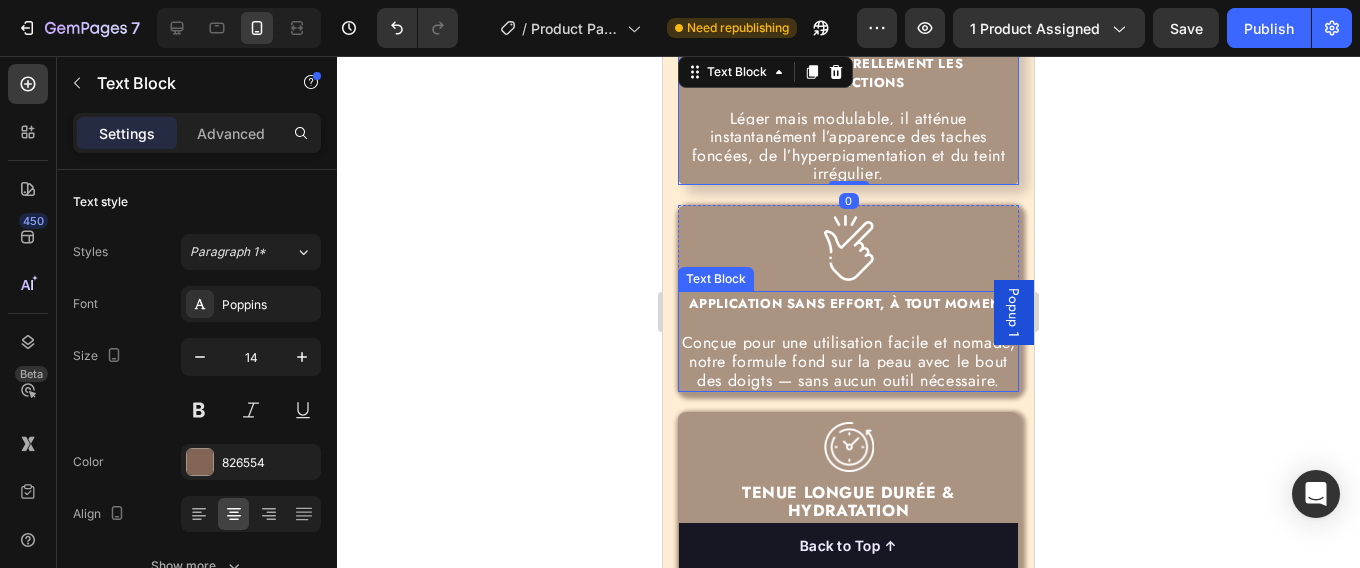 click on "Conçue pour une utilisation facile et nomade, notre formule fond sur la peau avec le bout des doigts — sans aucun outil nécessaire." at bounding box center (848, 352) 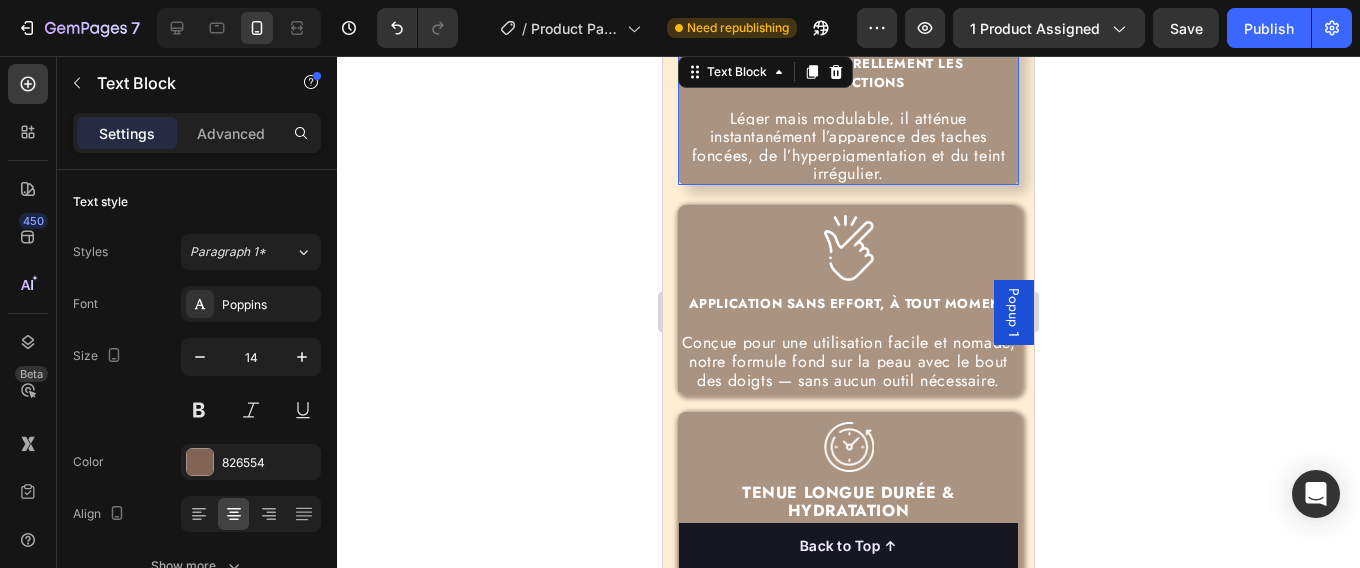 click on "Léger mais modulable, il atténue instantanément l’apparence des taches foncées, de l’hyperpigmentation et du teint irrégulier." at bounding box center (849, 146) 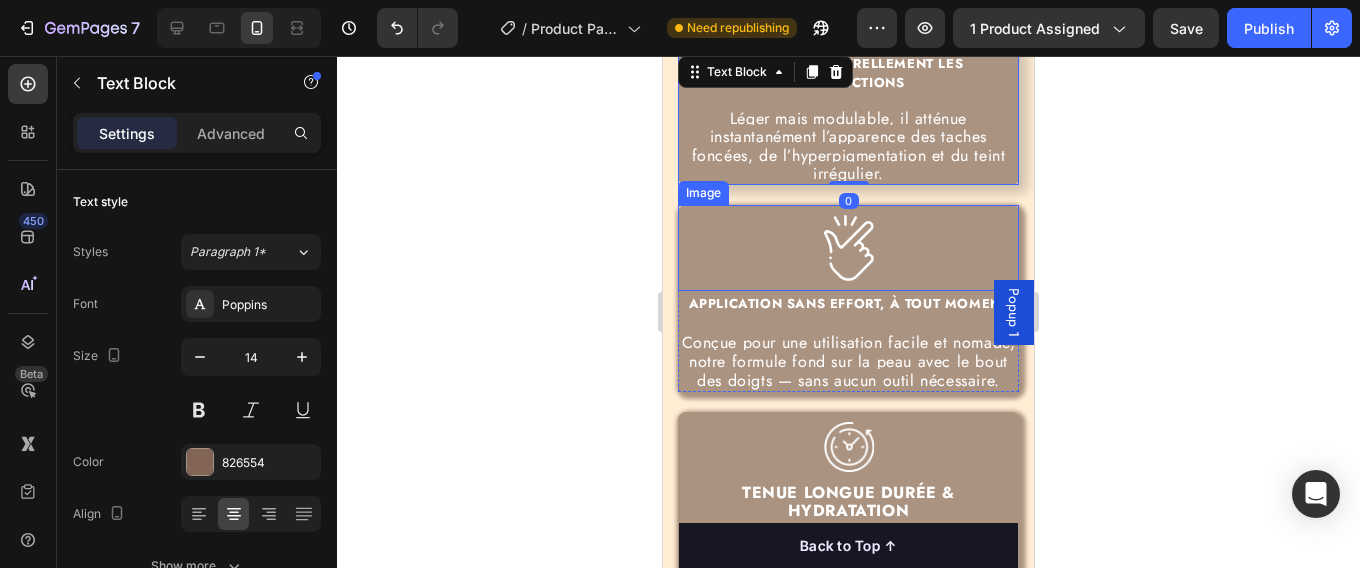 click on "Image" at bounding box center [848, 248] 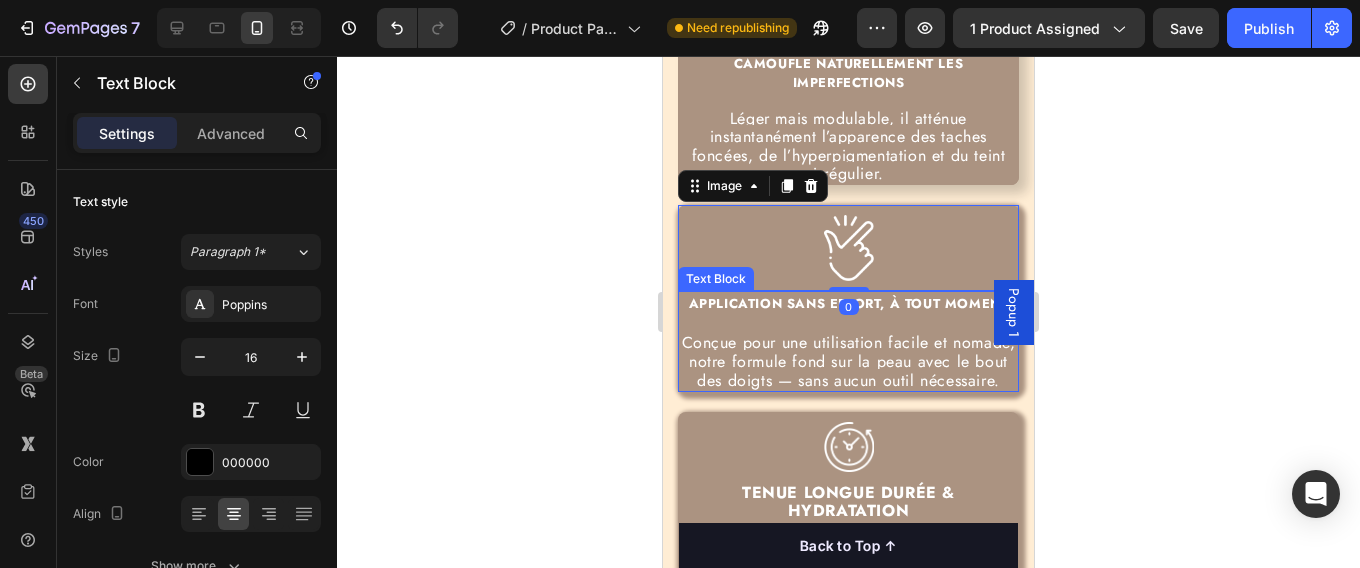 click on "Conçue pour une utilisation facile et nomade, notre formule fond sur la peau avec le bout des doigts — sans aucun outil nécessaire." at bounding box center (848, 352) 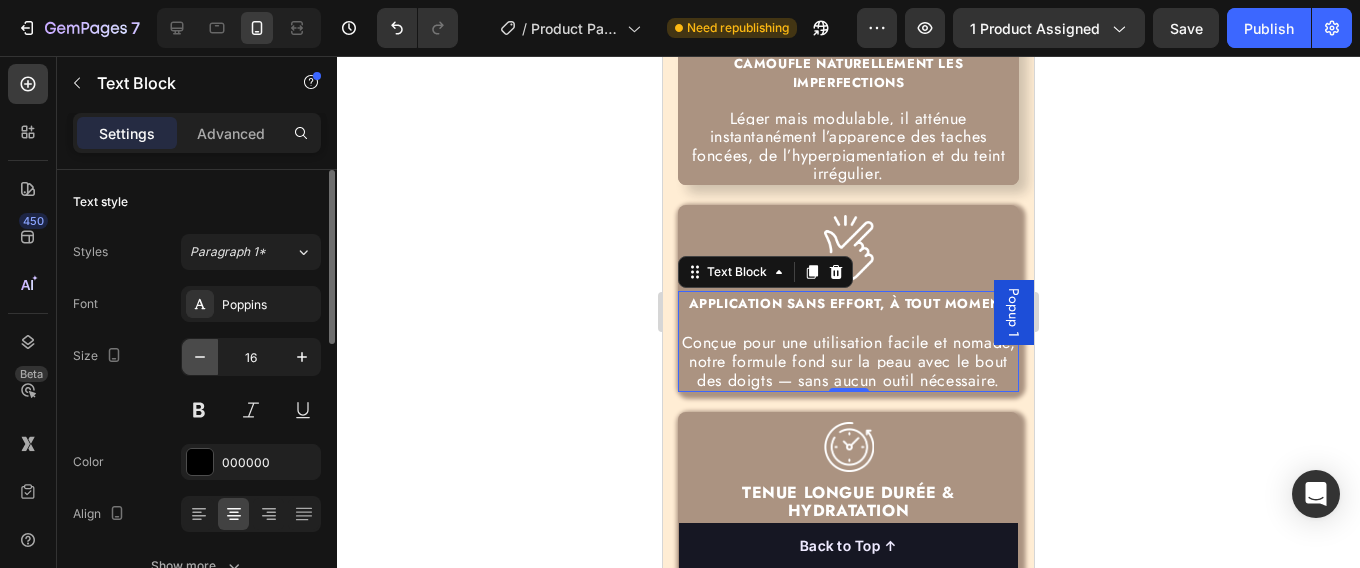 click at bounding box center (200, 357) 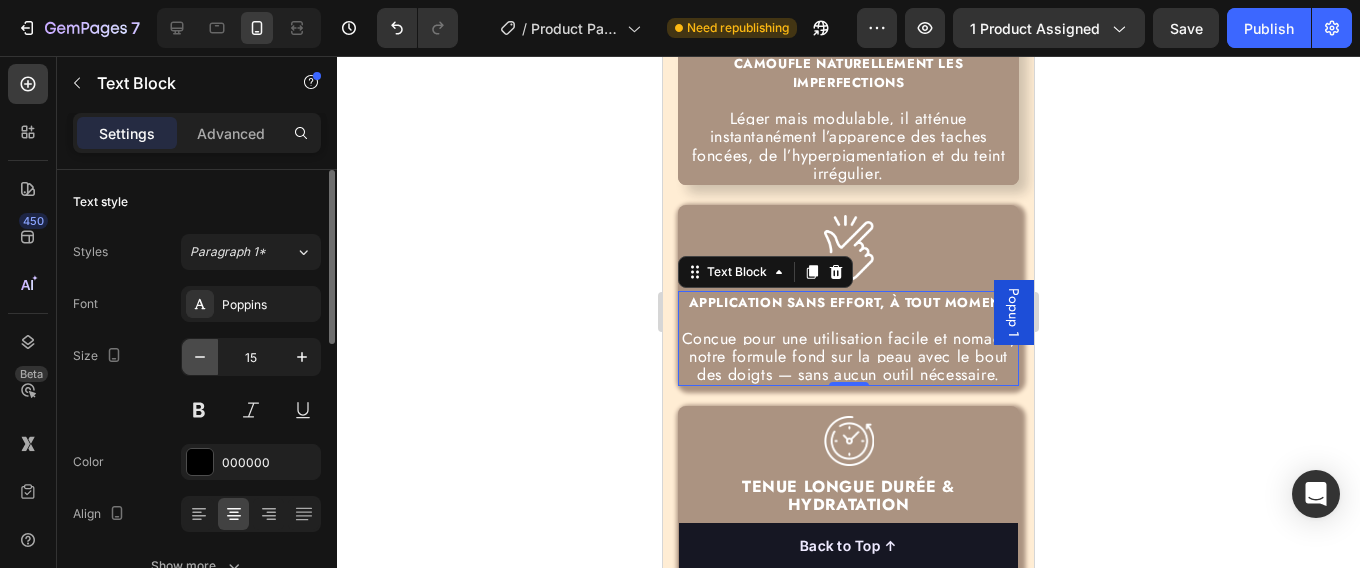 click at bounding box center (200, 357) 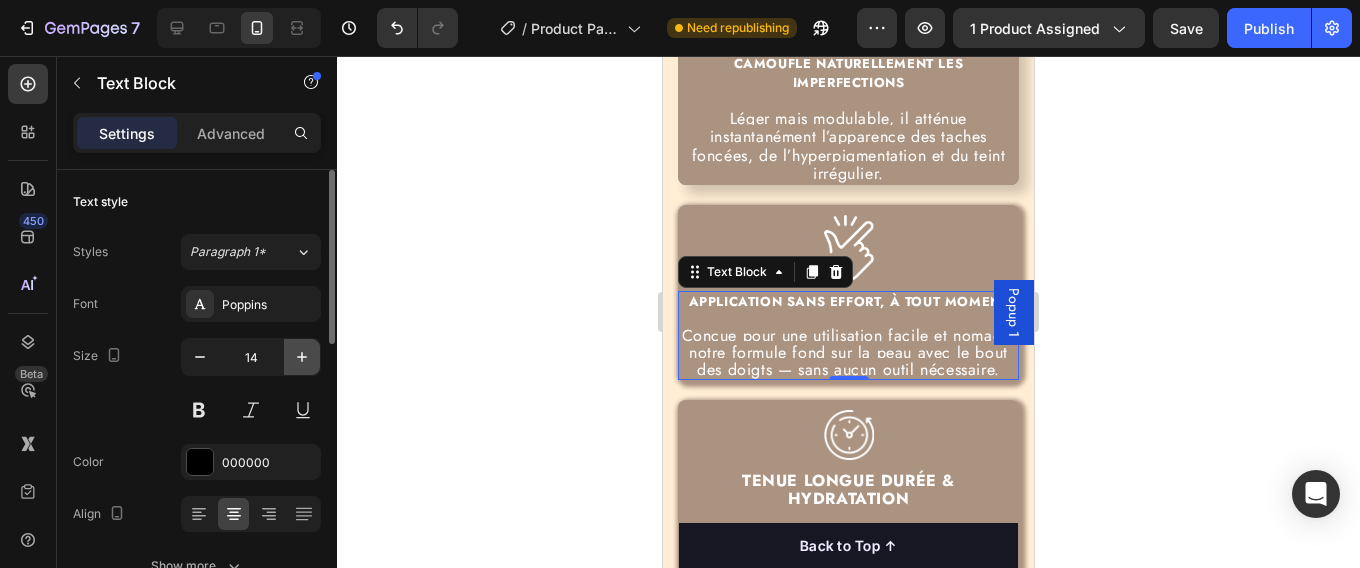 click 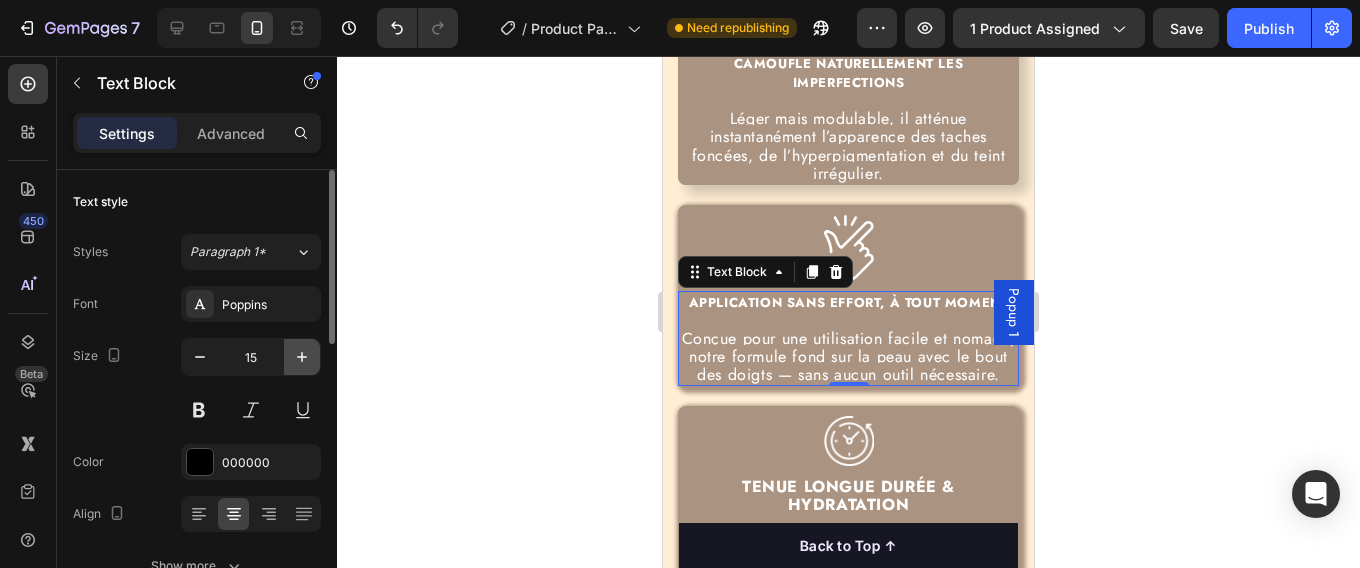 click 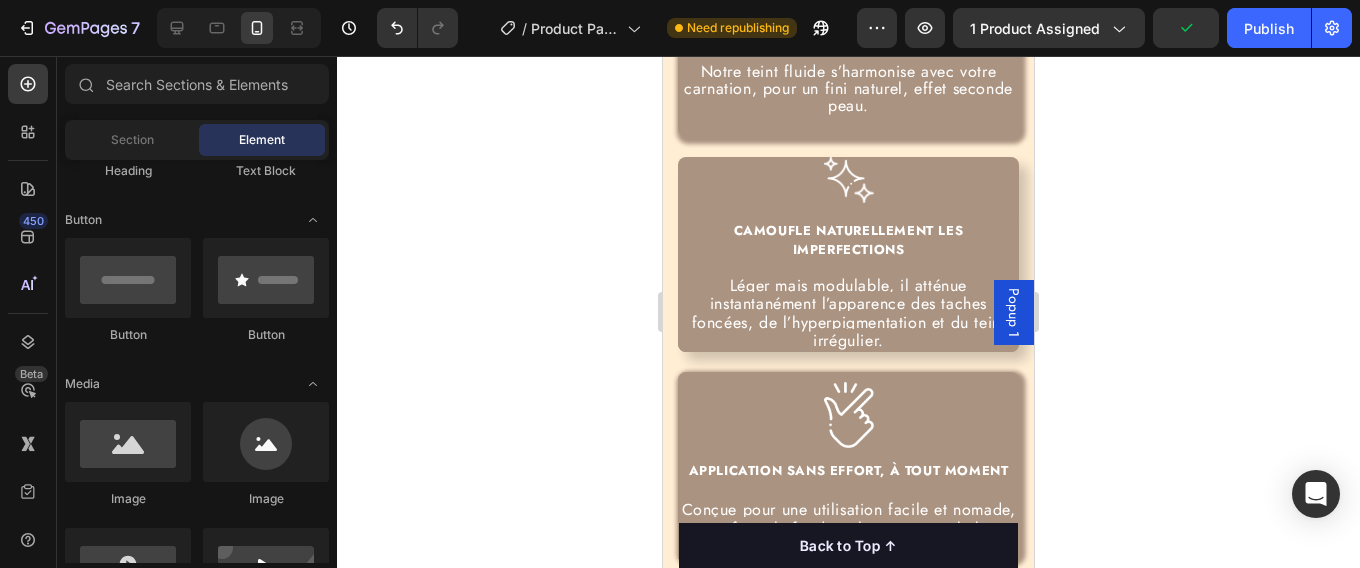 scroll, scrollTop: 5054, scrollLeft: 0, axis: vertical 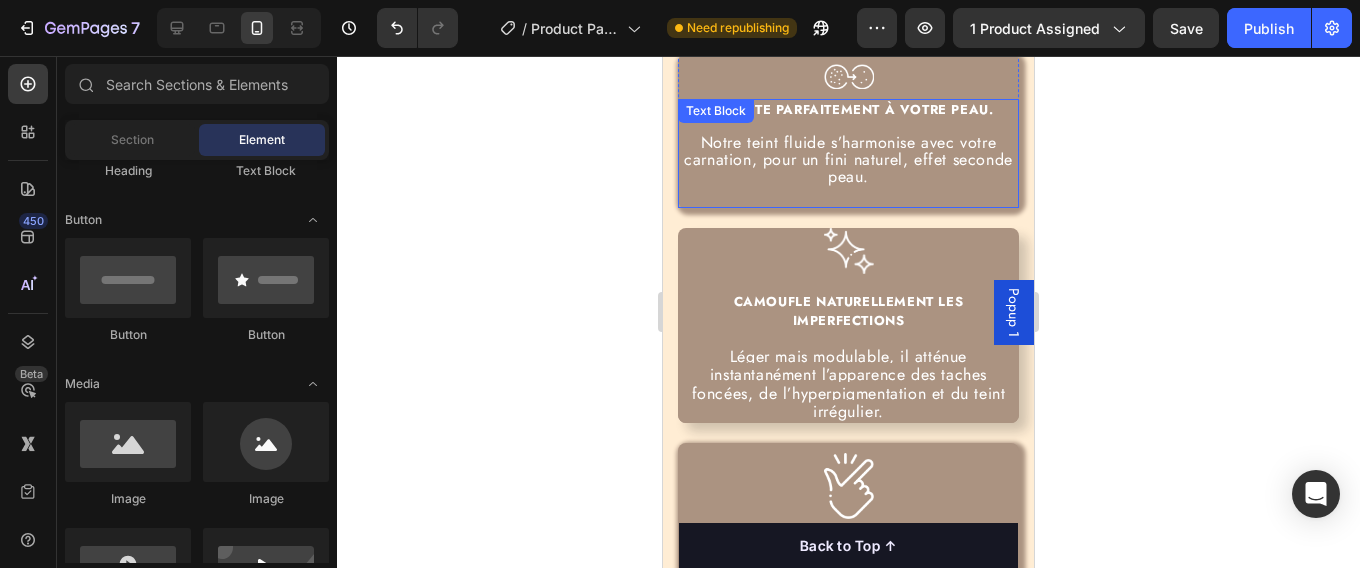 click on "Notre teint fluide s’harmonise avec votre carnation, pour un fini naturel, effet seconde peau." at bounding box center [848, 159] 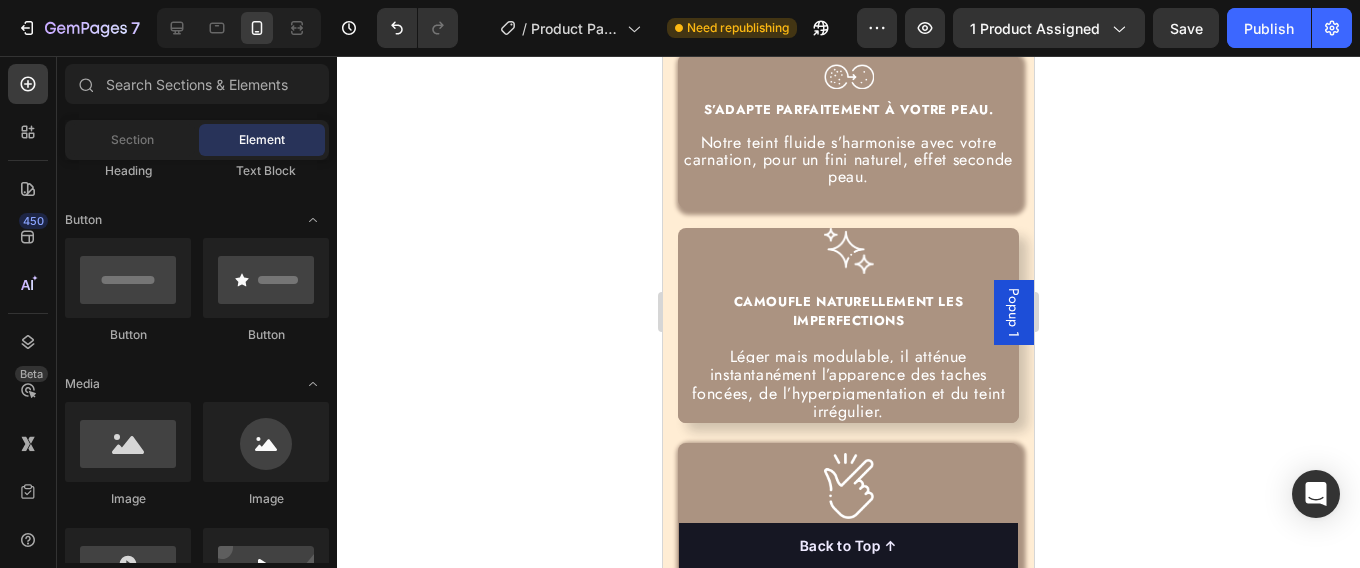 scroll, scrollTop: 5603, scrollLeft: 0, axis: vertical 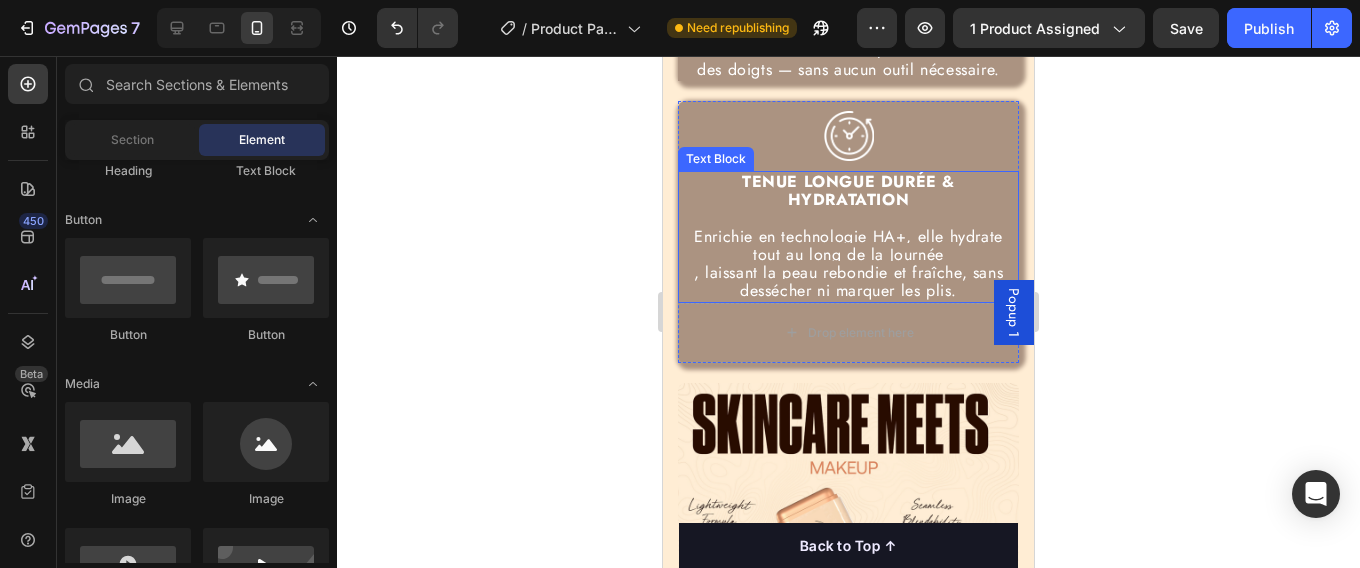 click on ", laissant la peau rebondie et fraîche, sans" at bounding box center [848, 272] 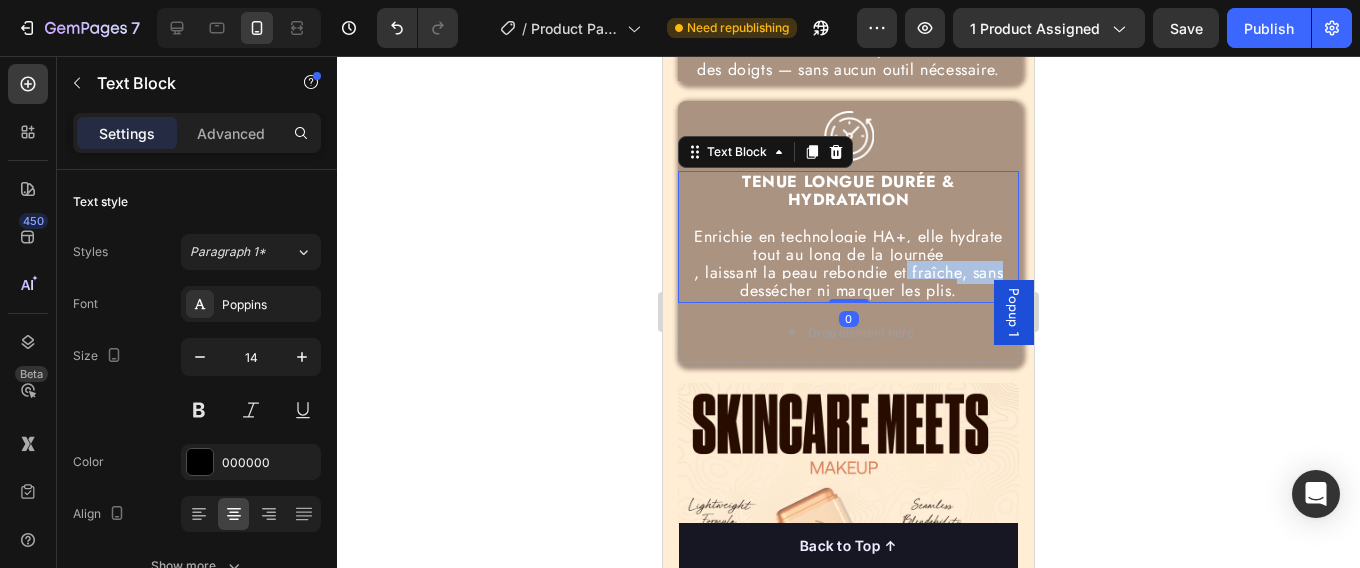drag, startPoint x: 900, startPoint y: 266, endPoint x: 594, endPoint y: 341, distance: 315.05713 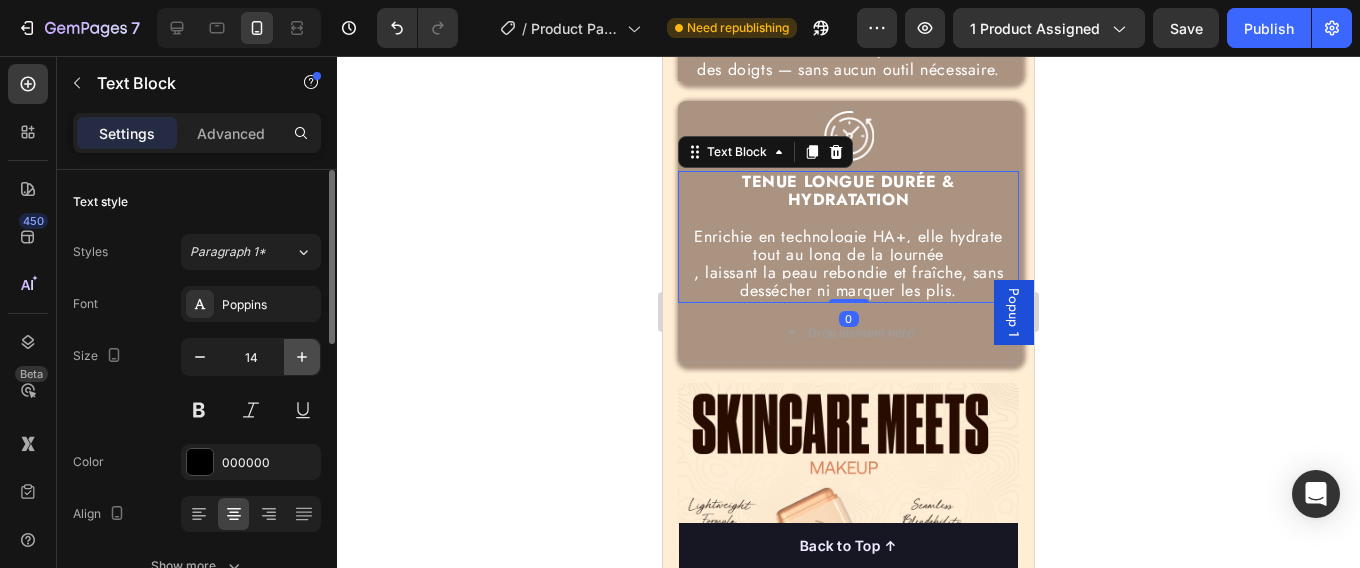 click 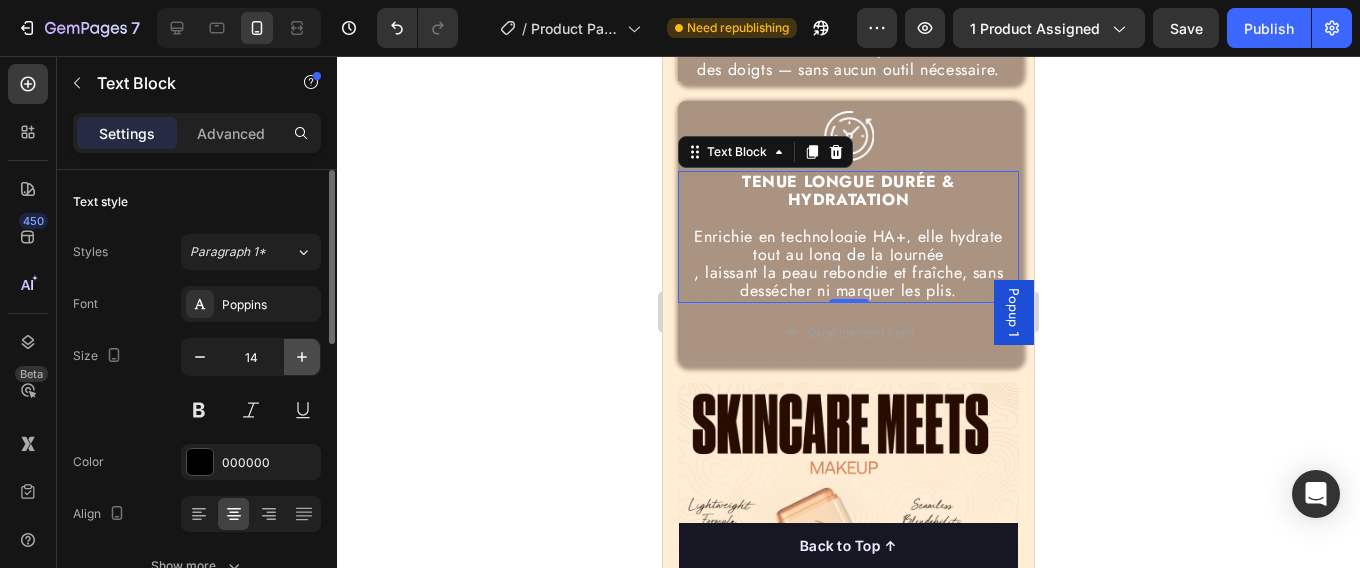 type on "15" 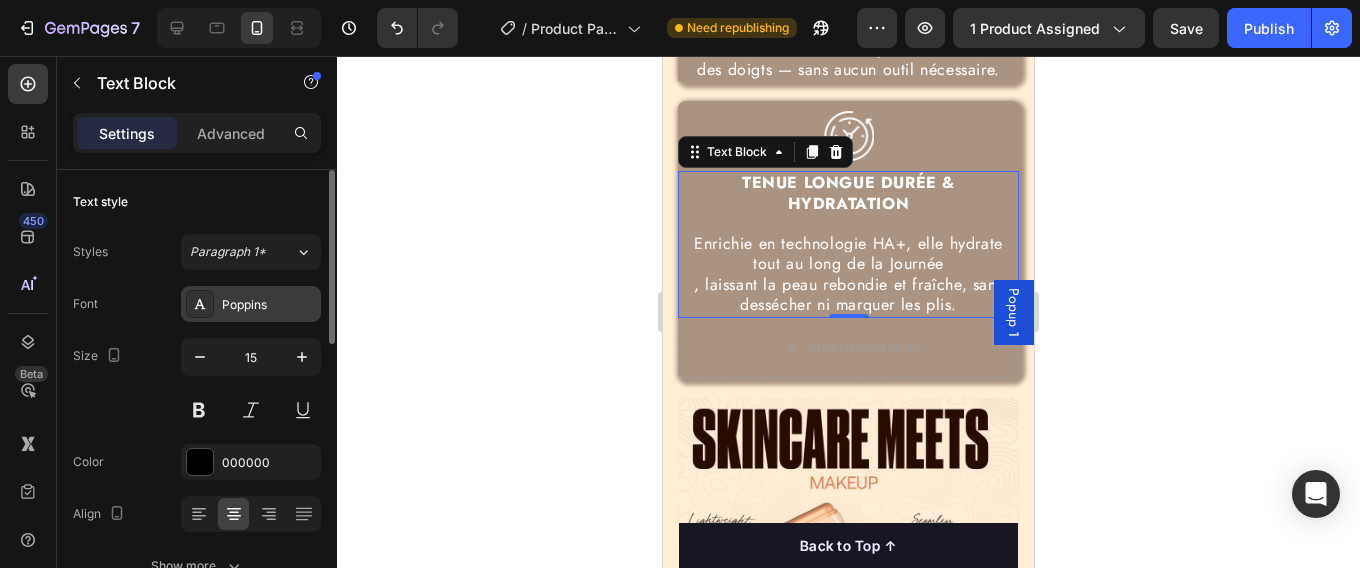 drag, startPoint x: 284, startPoint y: 342, endPoint x: 245, endPoint y: 308, distance: 51.739735 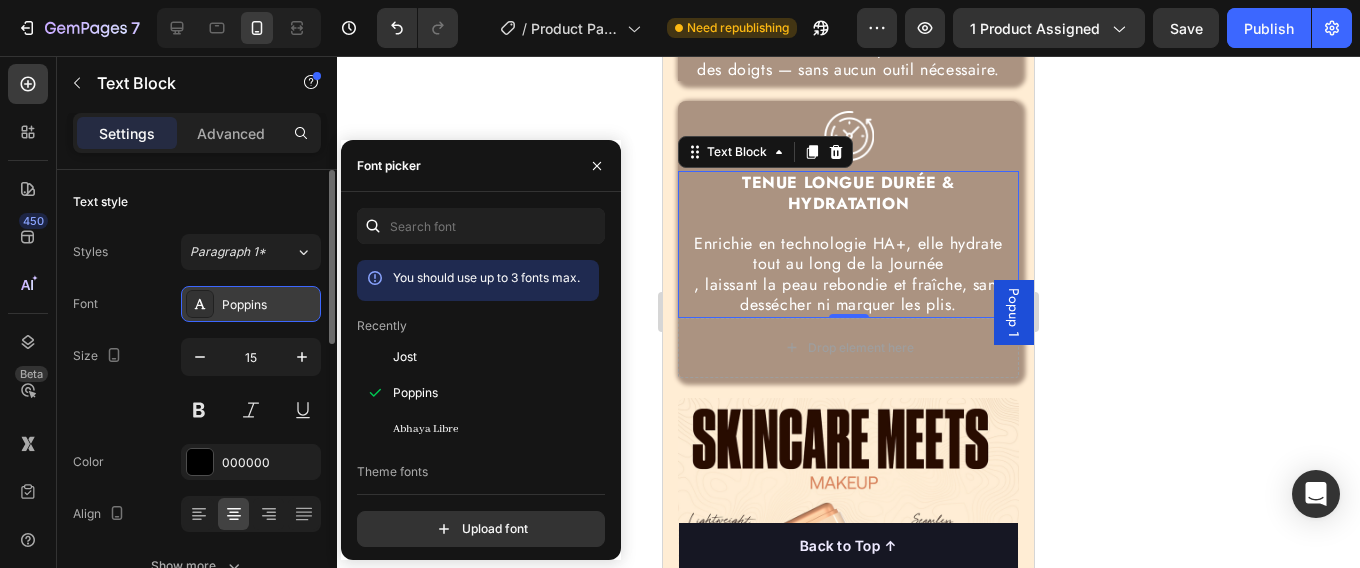 click on "Poppins" at bounding box center (269, 305) 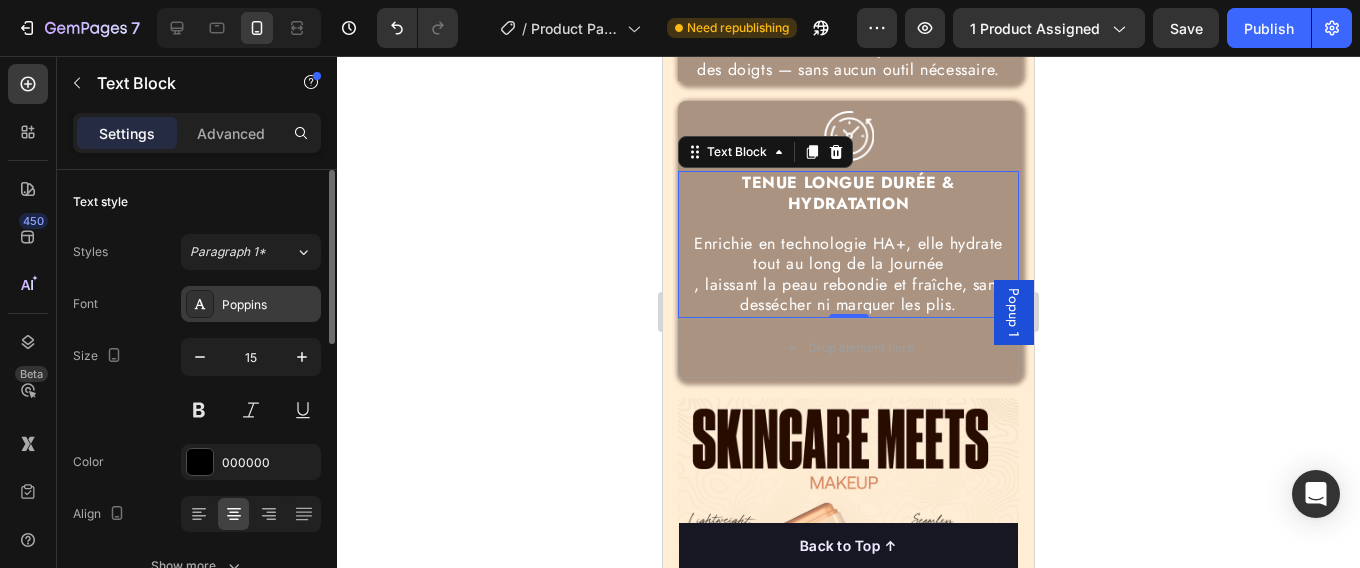 click on "Poppins" at bounding box center (269, 305) 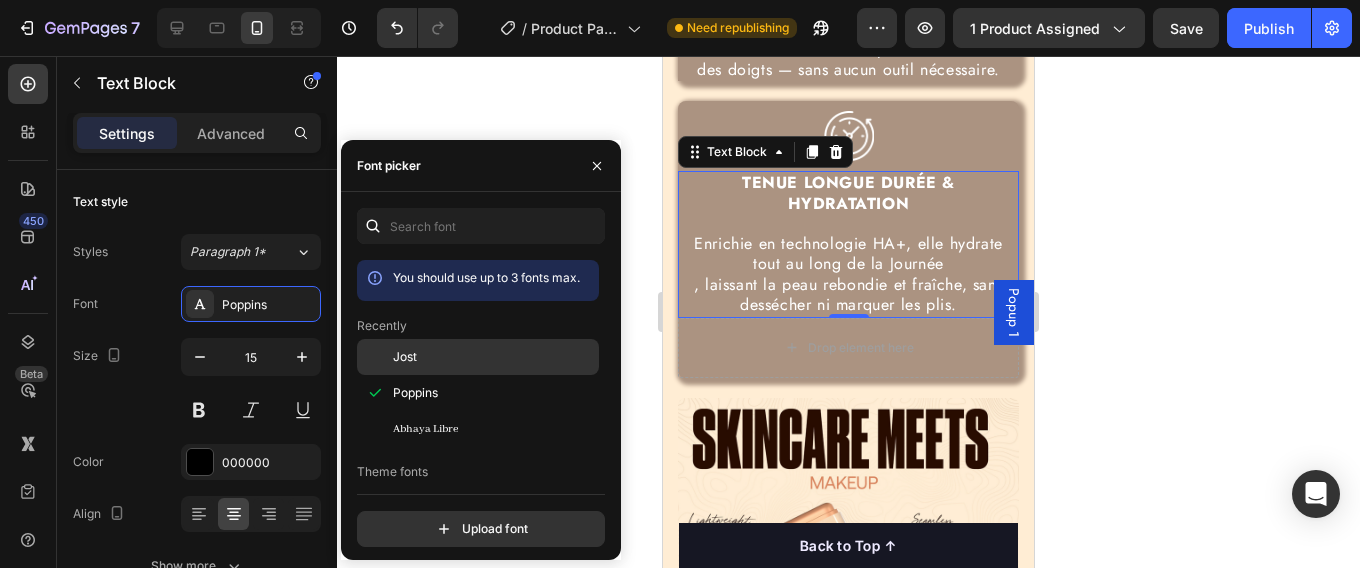 click on "Jost" at bounding box center [405, 357] 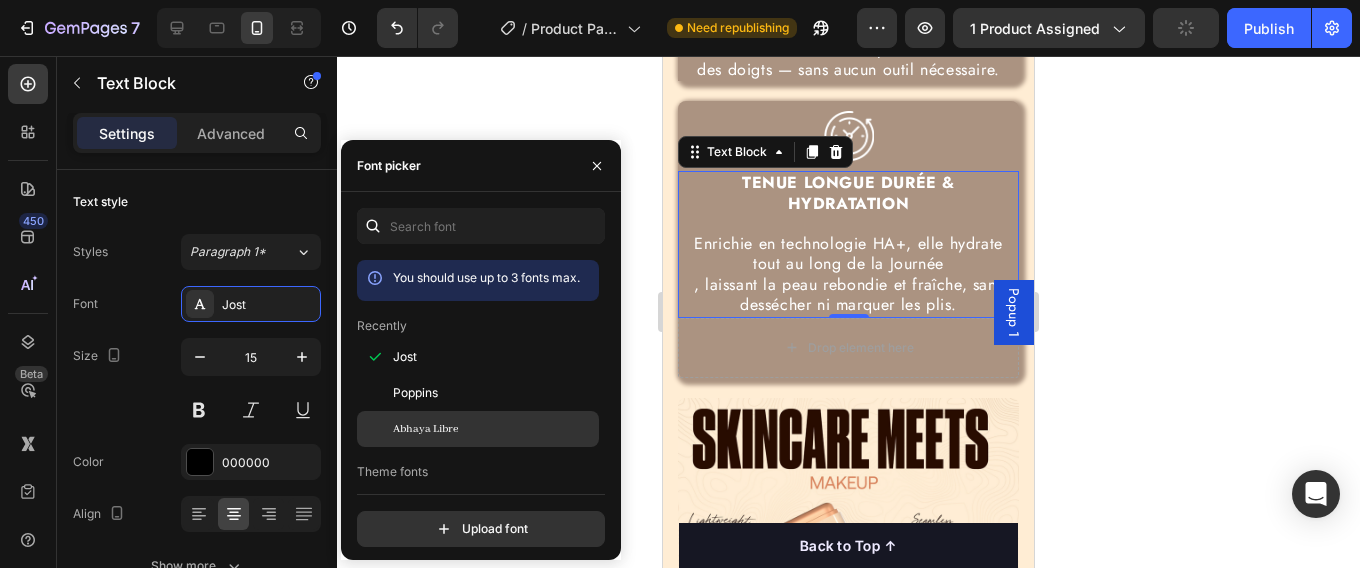 click on "Abhaya Libre" at bounding box center [425, 429] 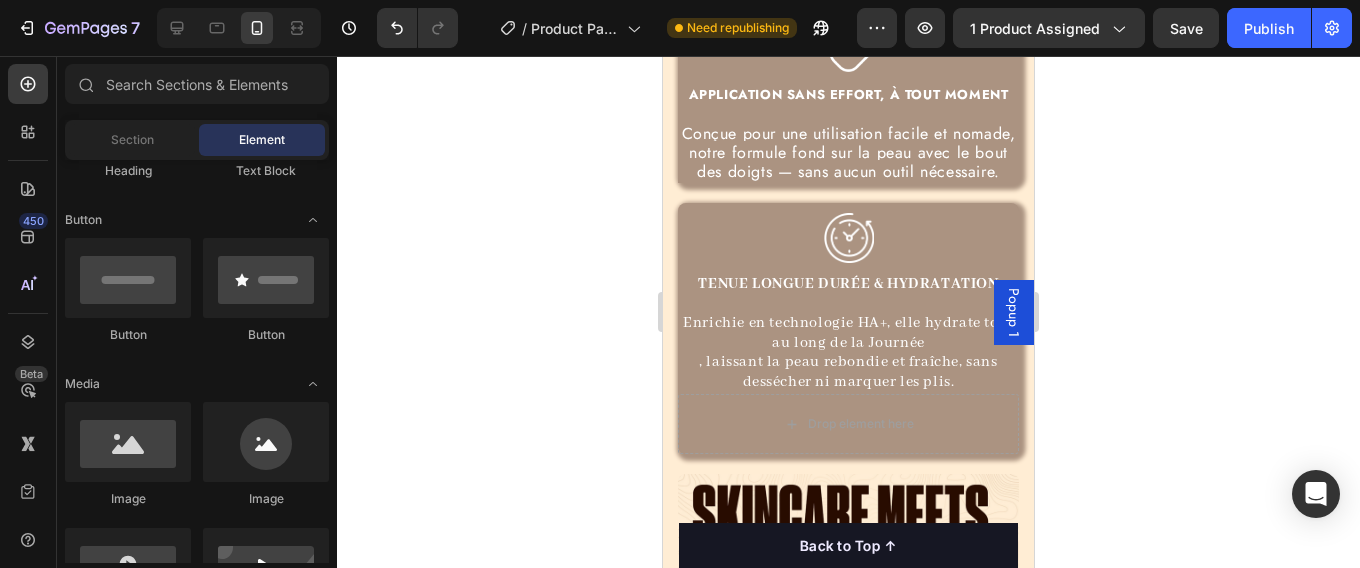 scroll, scrollTop: 5454, scrollLeft: 0, axis: vertical 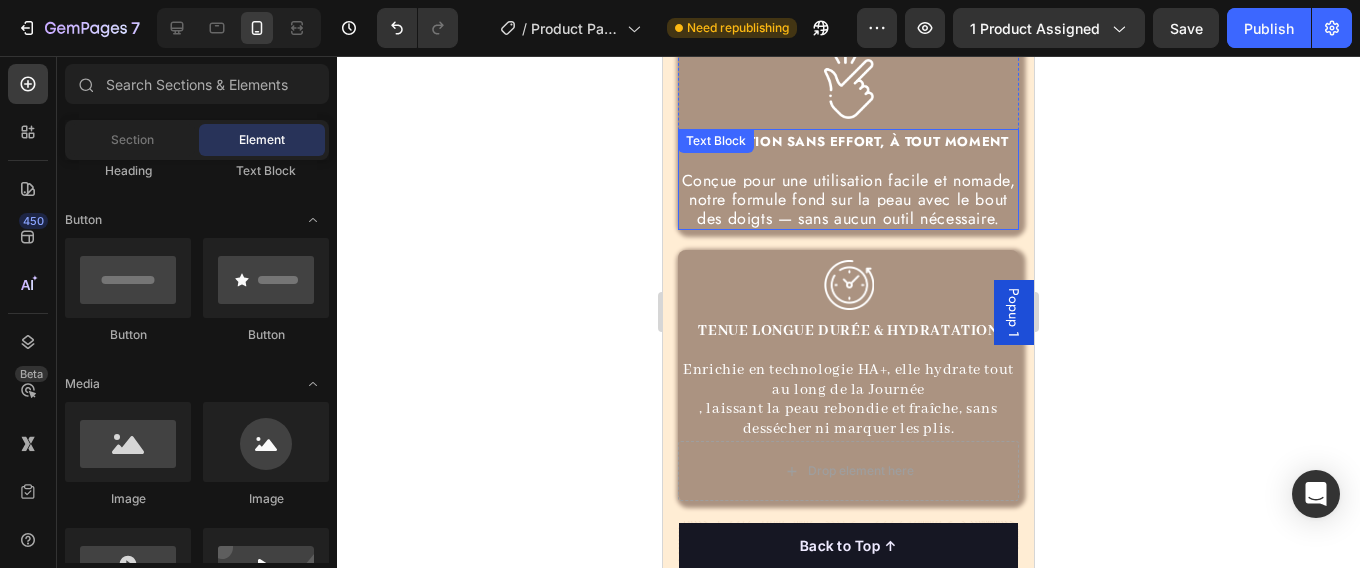 click on "Conçue pour une utilisation facile et nomade, notre formule fond sur la peau avec le bout des doigts — sans aucun outil nécessaire." at bounding box center [849, 199] 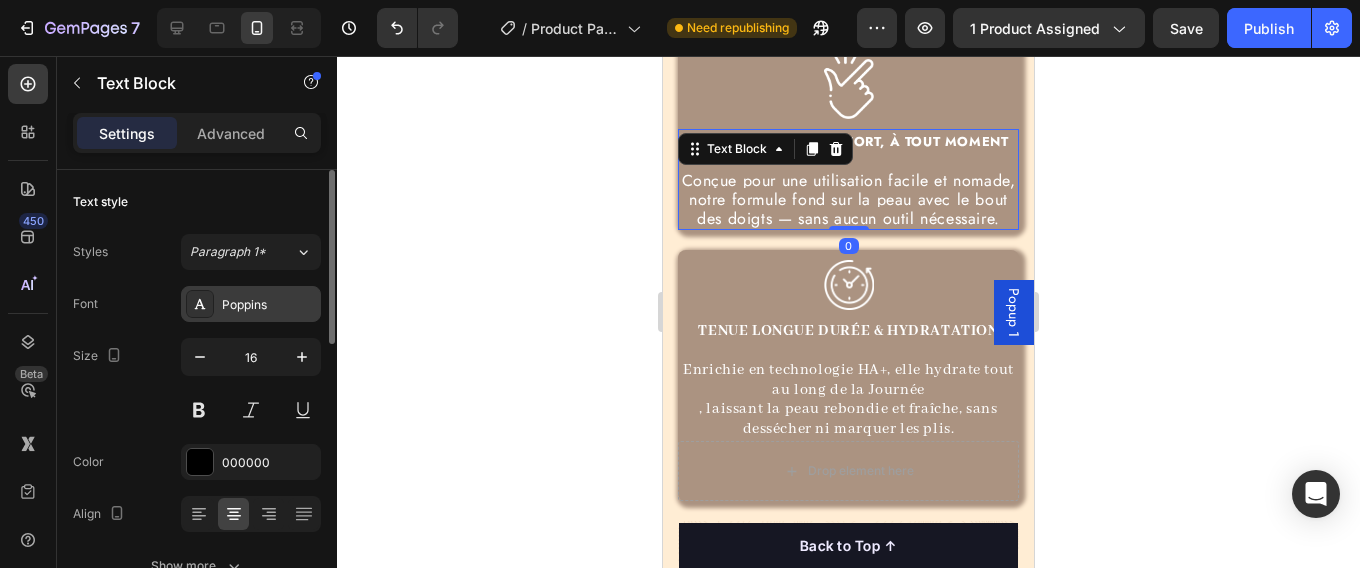 click on "Poppins" at bounding box center [269, 305] 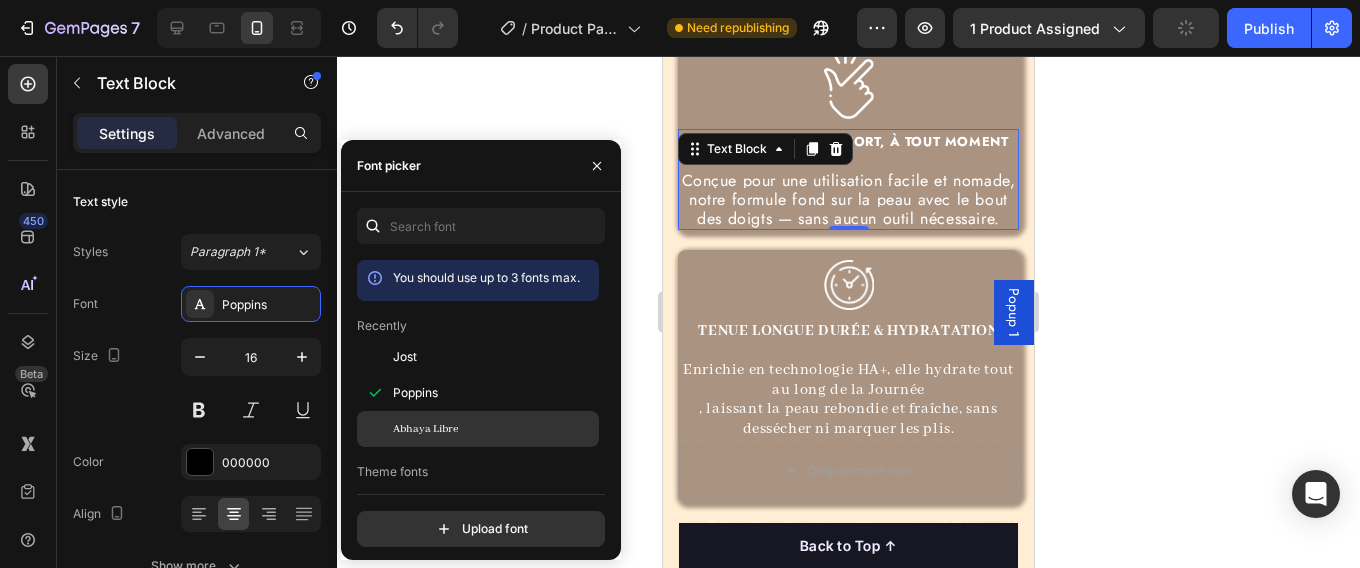 click at bounding box center (375, 429) 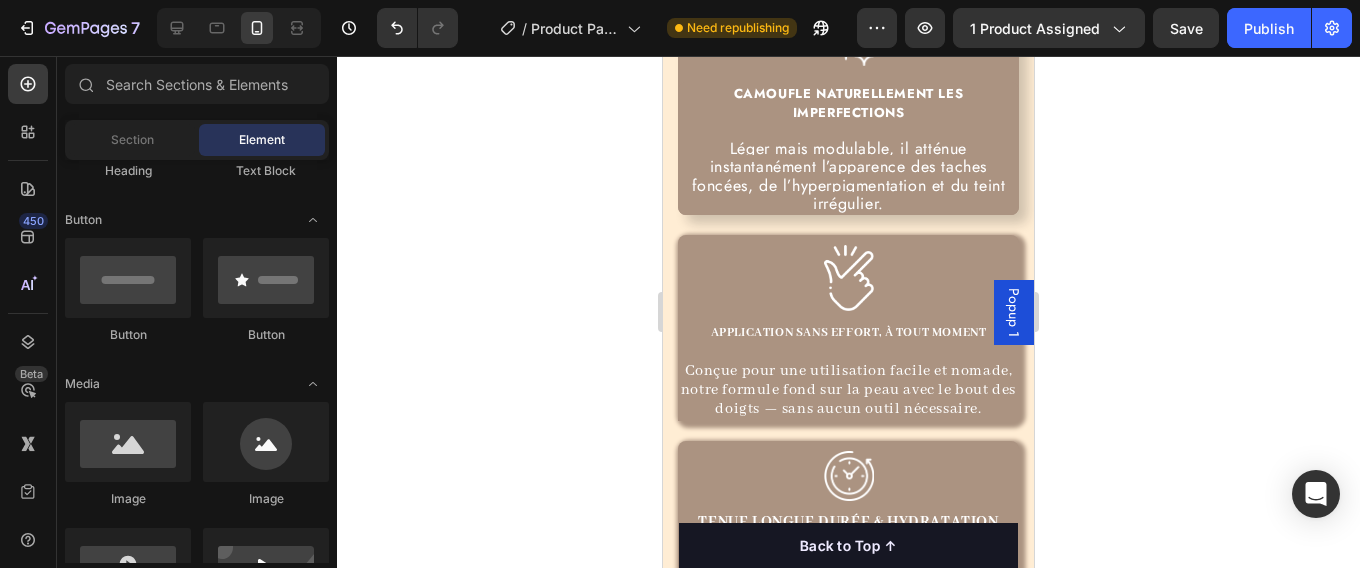 scroll, scrollTop: 5215, scrollLeft: 0, axis: vertical 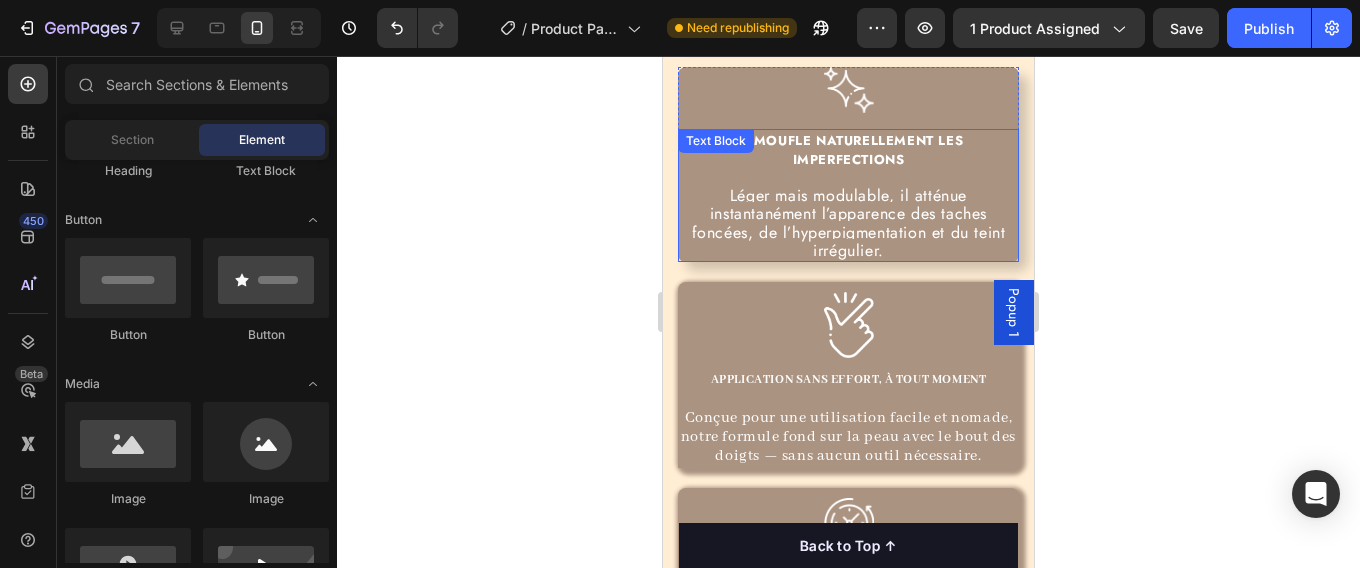 click on "Léger mais modulable, il atténue instantanément l’apparence des taches foncées, de l’hyperpigmentation et du teint irrégulier." at bounding box center [849, 223] 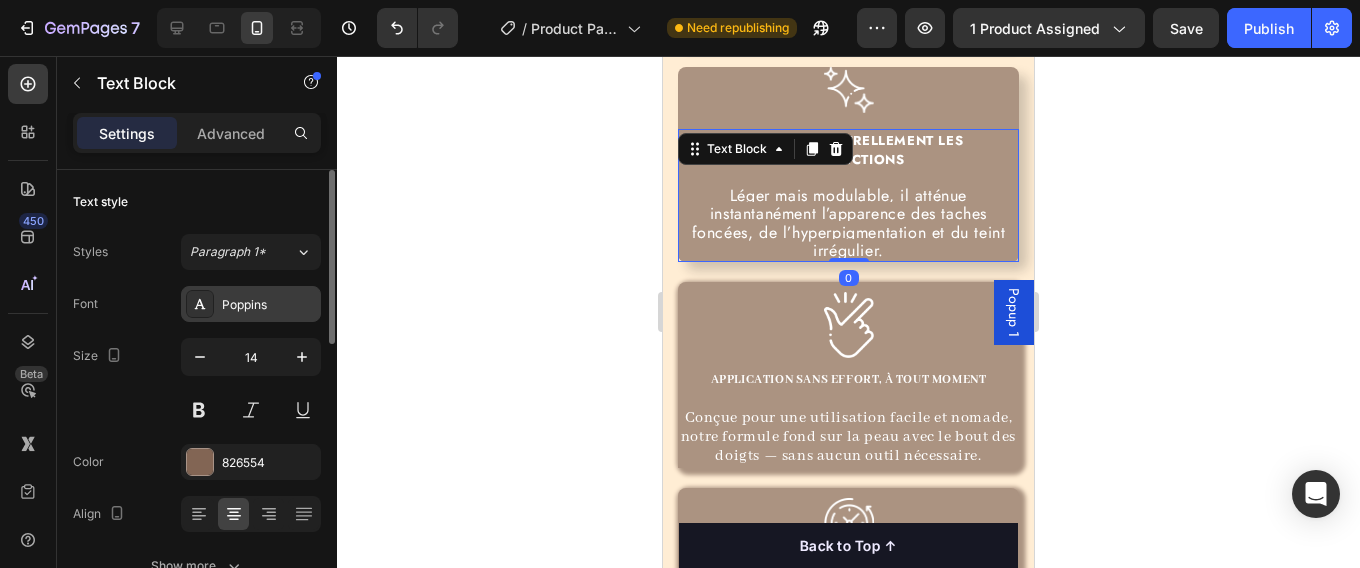click on "Poppins" at bounding box center [269, 305] 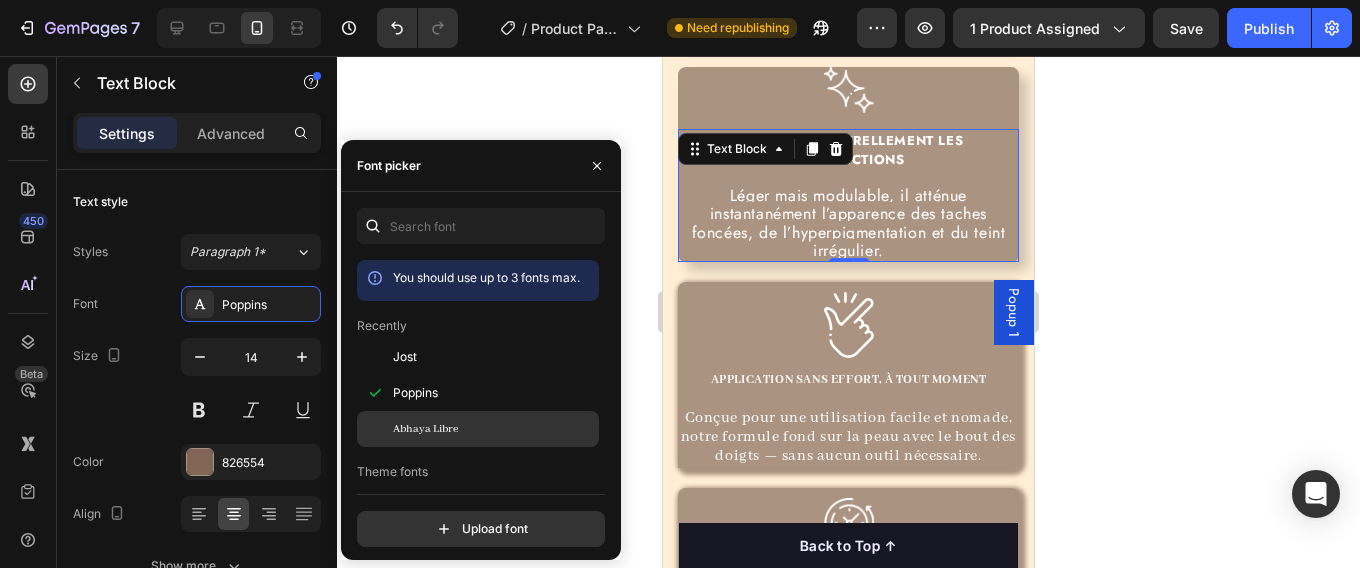 click on "Abhaya Libre" at bounding box center (425, 429) 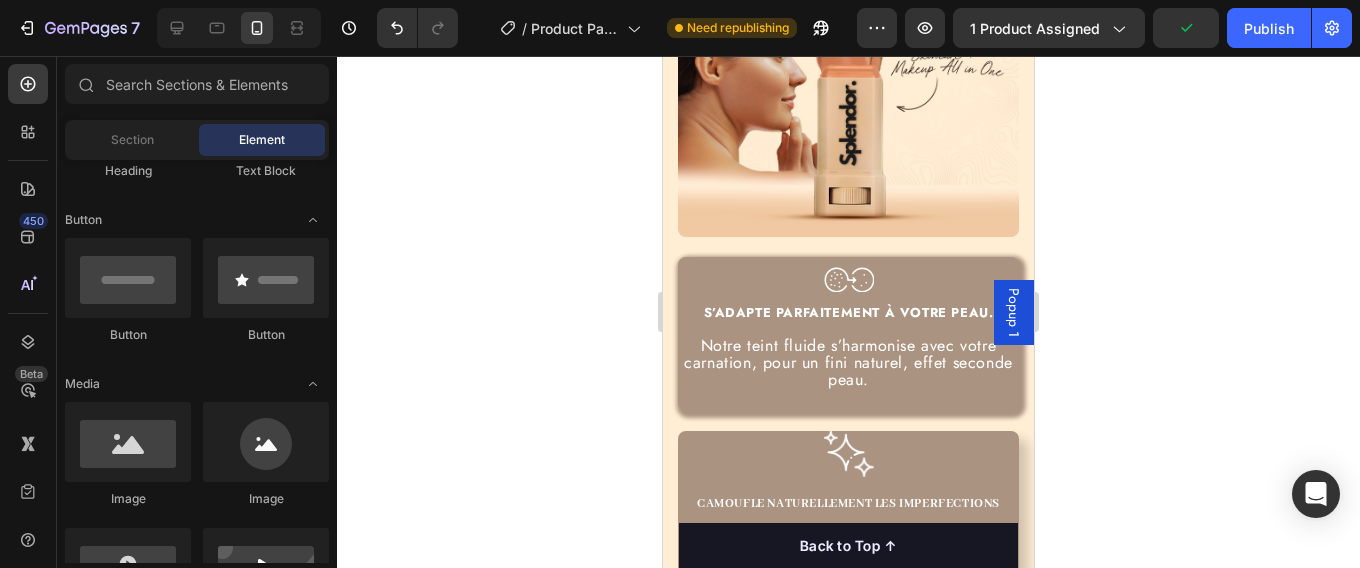 scroll, scrollTop: 4827, scrollLeft: 0, axis: vertical 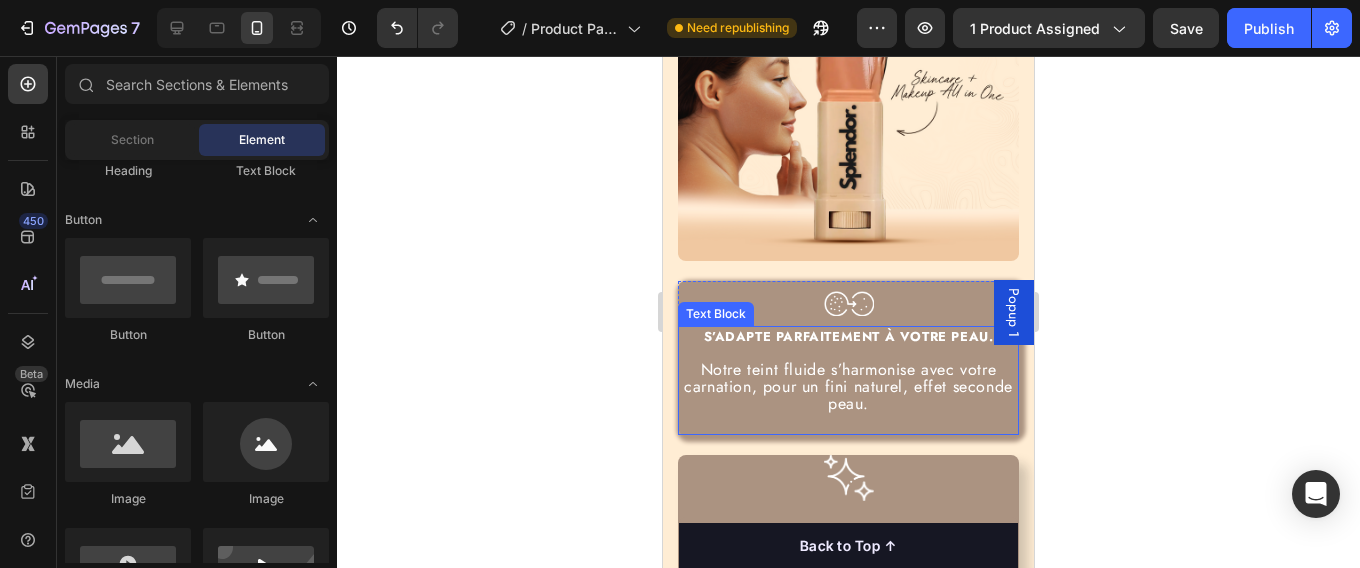 click on "Notre teint fluide s’harmonise avec votre carnation, pour un fini naturel, effet seconde peau." at bounding box center (848, 386) 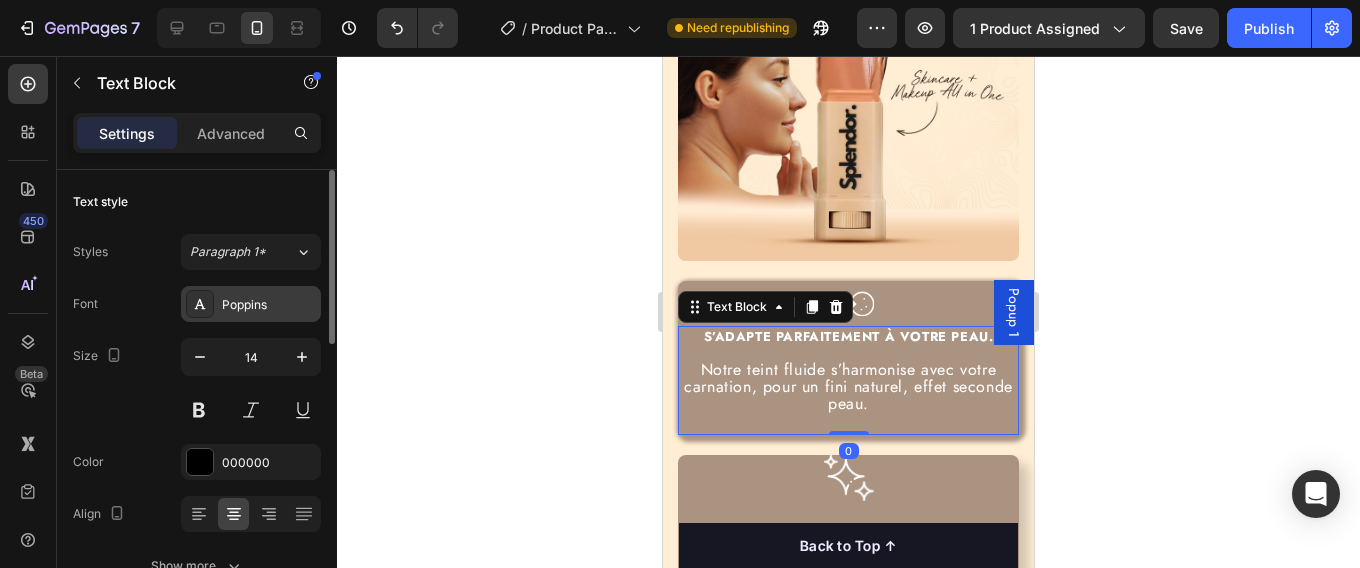click on "Poppins" at bounding box center (269, 305) 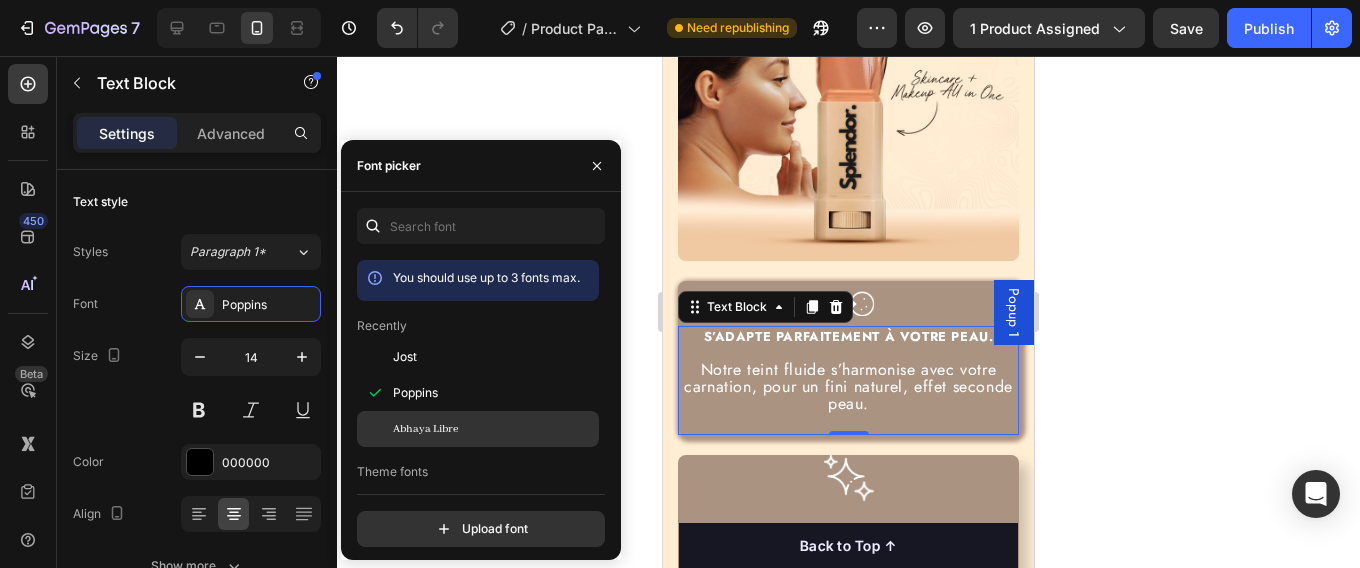 click on "Abhaya Libre" at bounding box center (425, 429) 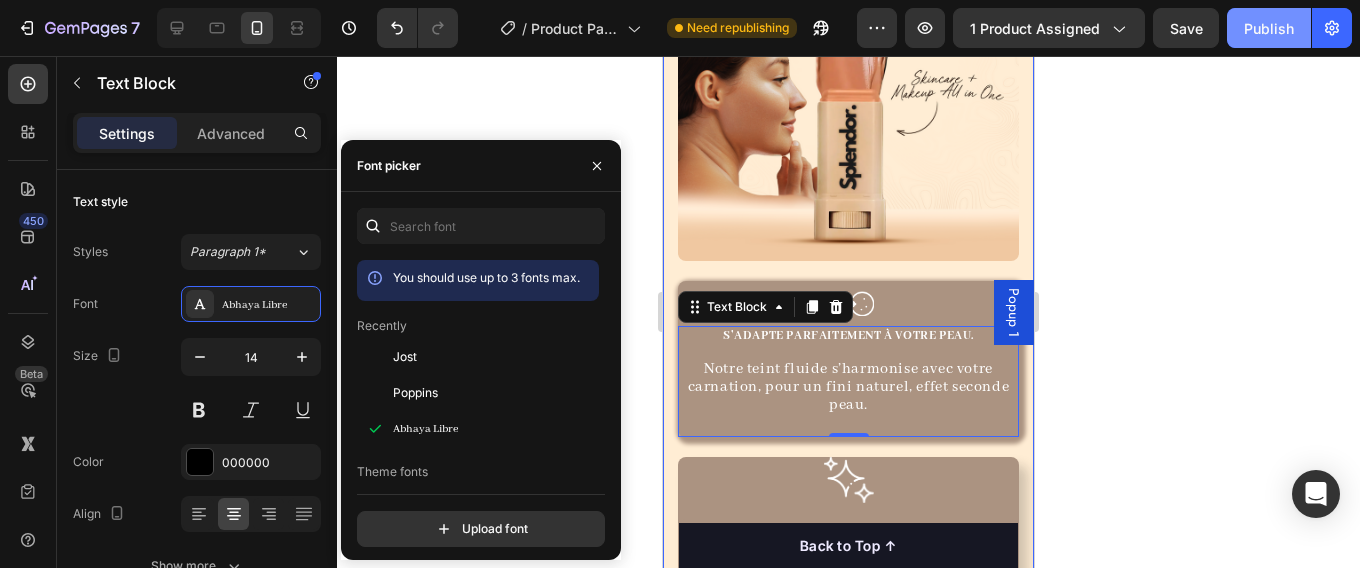 click on "Publish" at bounding box center [1269, 28] 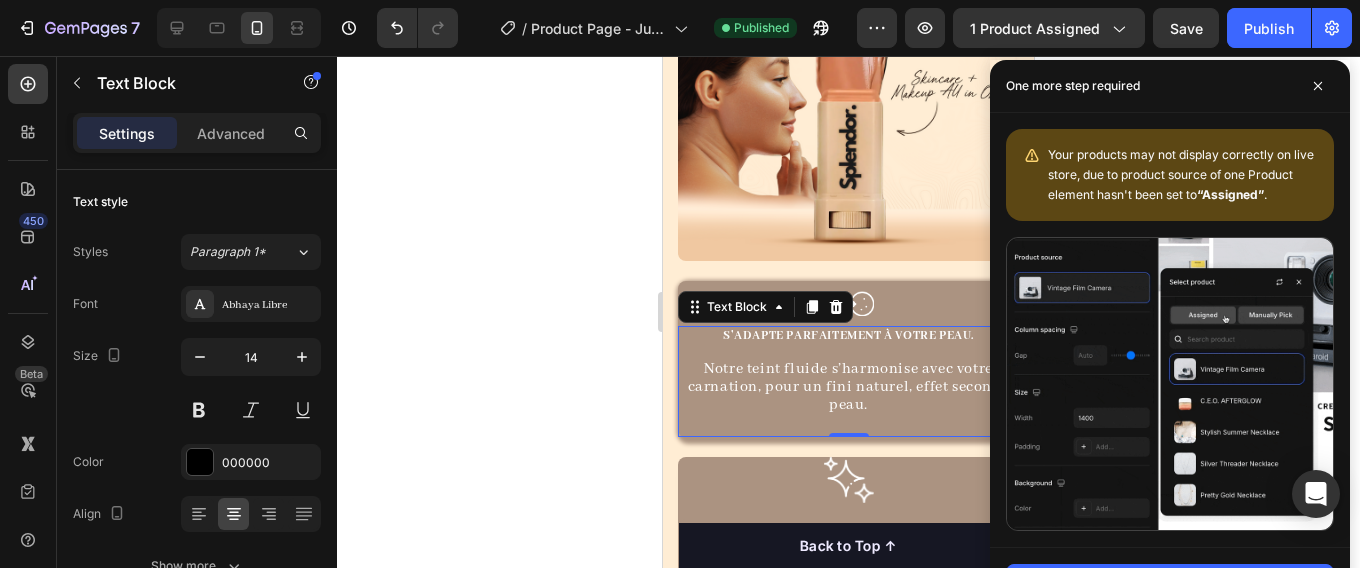 click 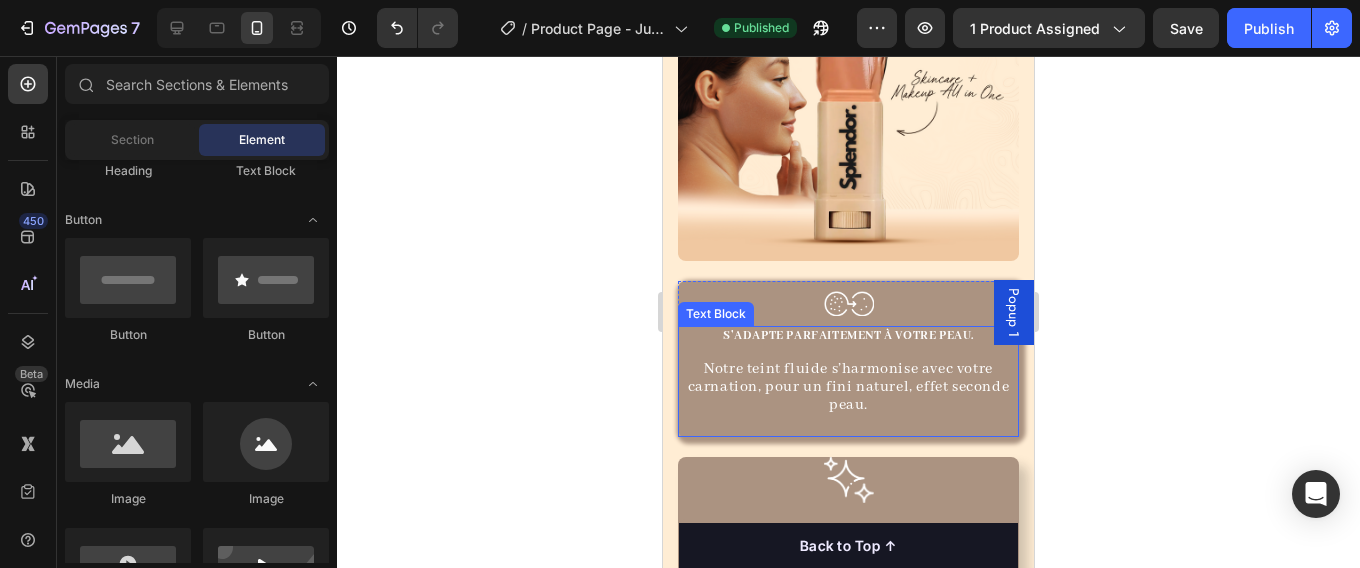 click on "S’ADAPTE PARFAITEMENT À VOTRE PEAU." at bounding box center [848, 336] 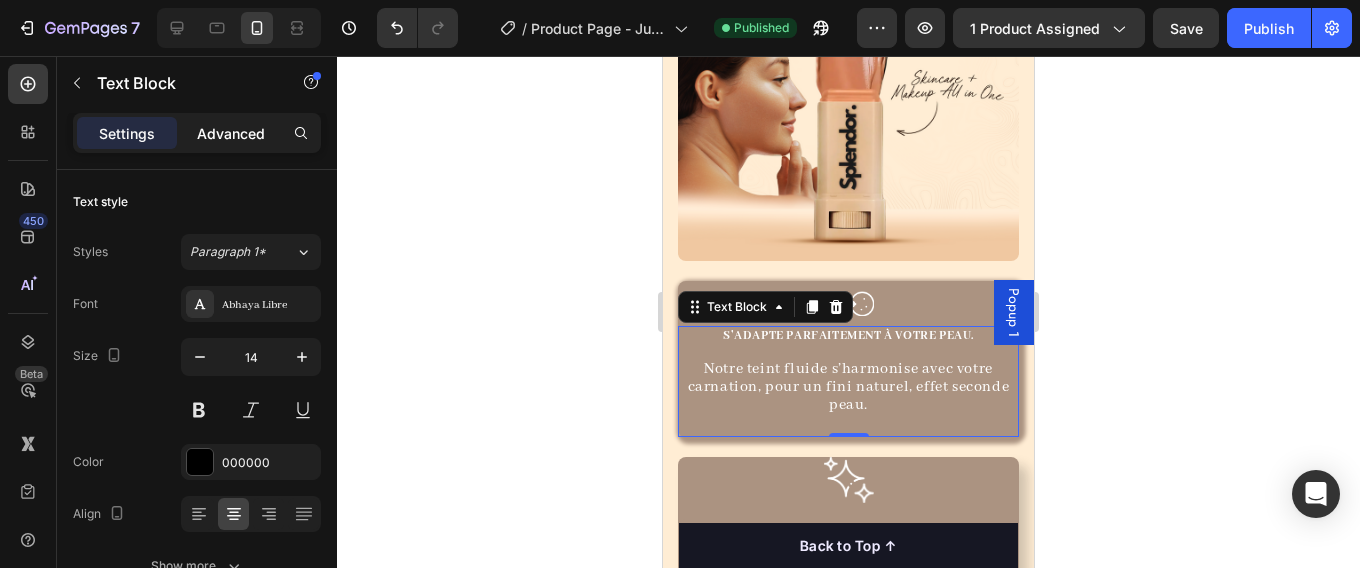 click on "Advanced" at bounding box center (231, 133) 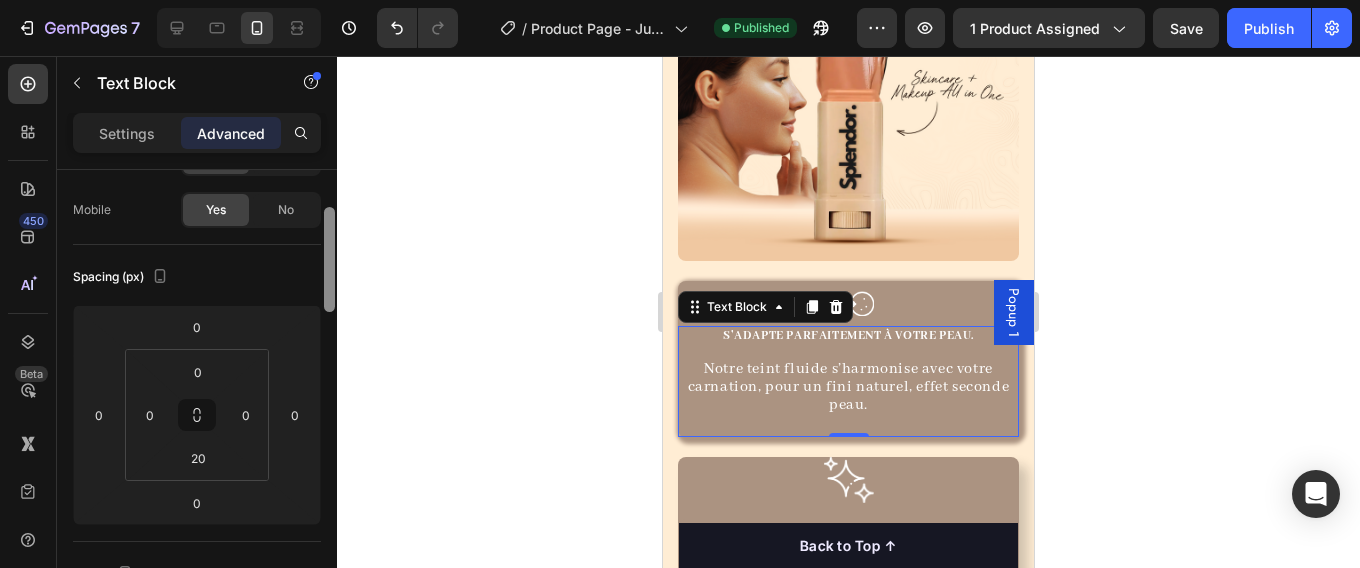 scroll, scrollTop: 146, scrollLeft: 0, axis: vertical 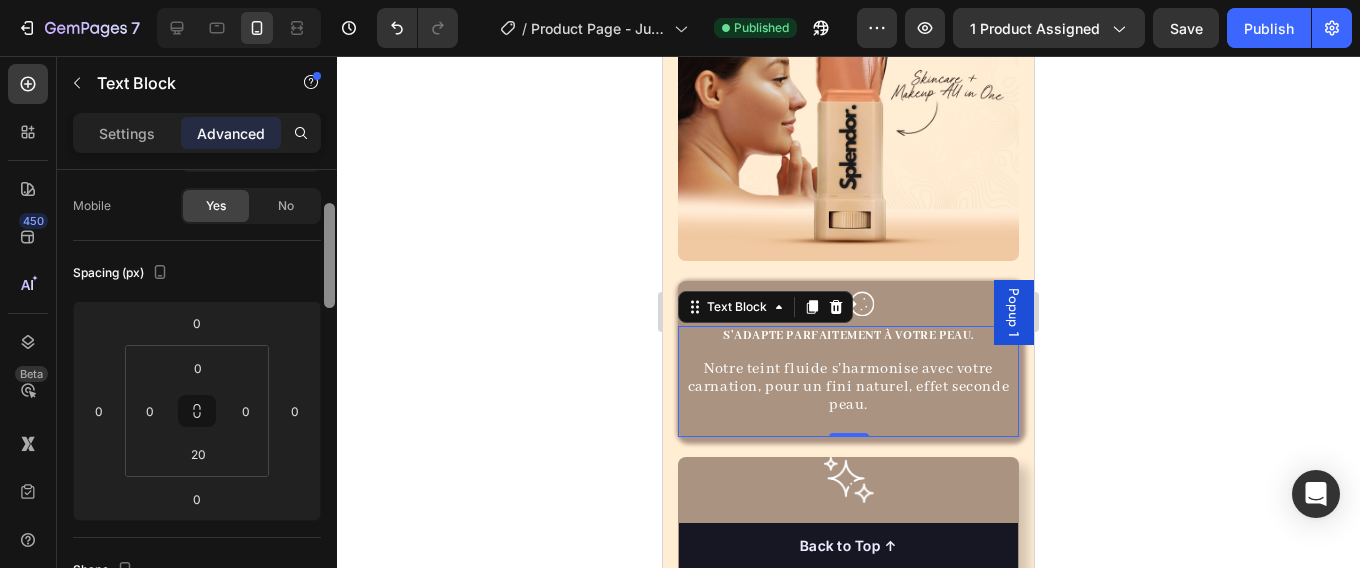 drag, startPoint x: 327, startPoint y: 198, endPoint x: 332, endPoint y: 232, distance: 34.36568 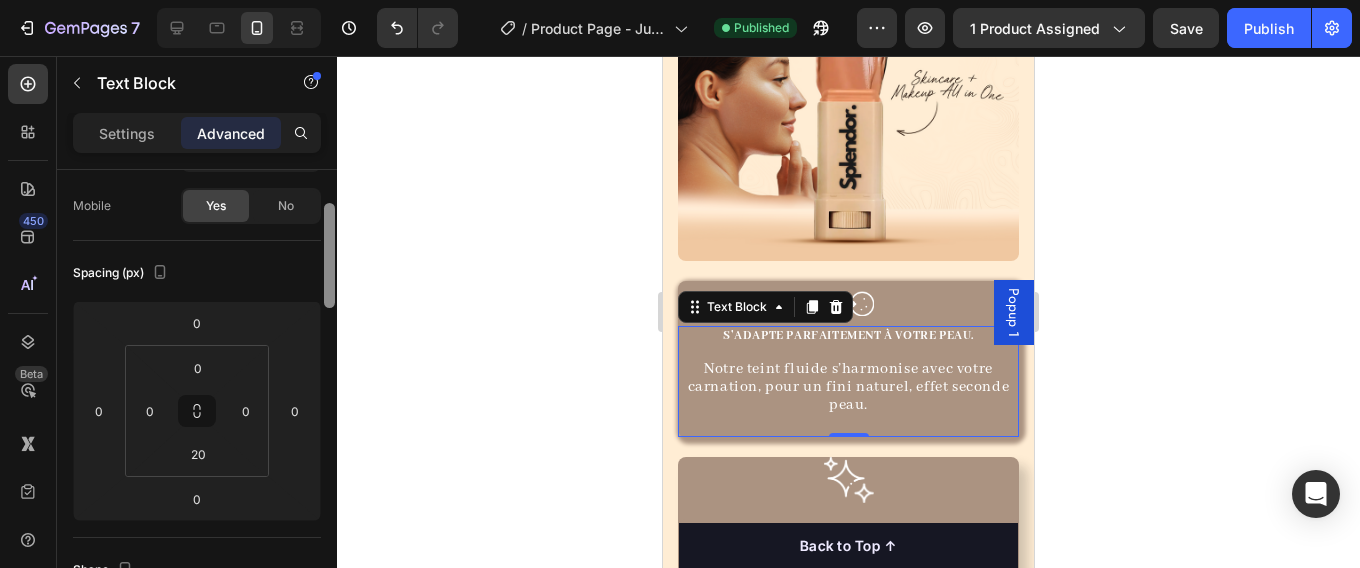 click at bounding box center (329, 255) 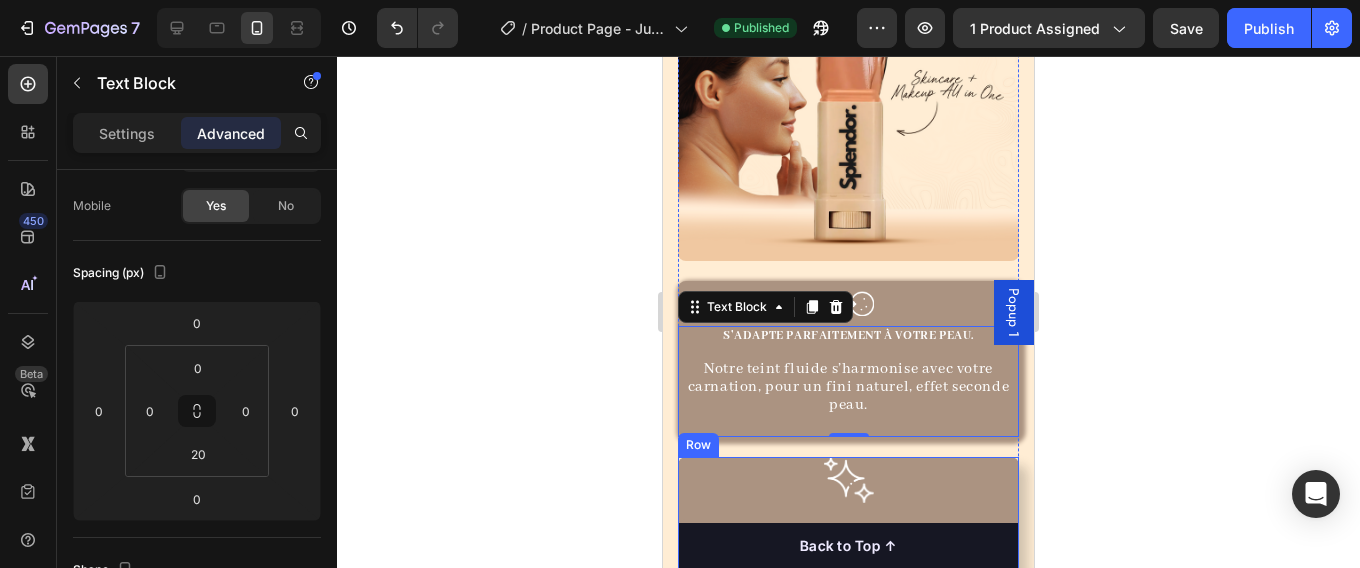 click on "Image CAMOUFLE NATURELLEMENT LES IMPERFECTIONS Léger mais modulable, il atténue instantanément l’apparence des taches foncées, de l’hyperpigmentation et du teint irrégulier. Text Block Row" at bounding box center [848, 546] 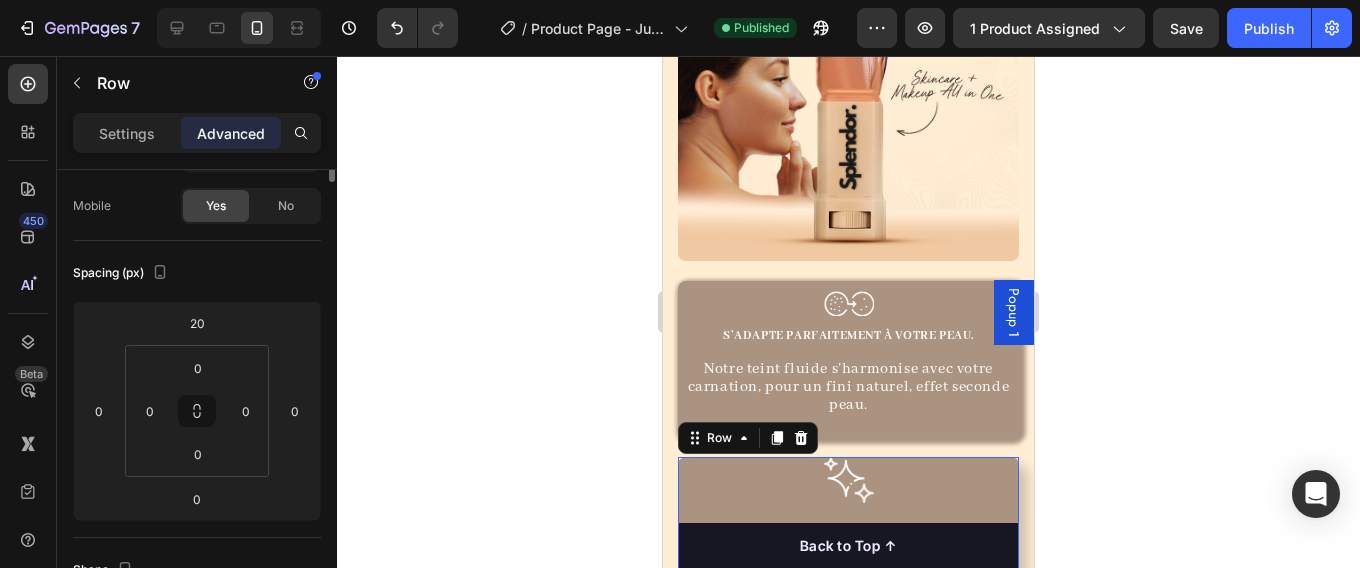 scroll, scrollTop: 0, scrollLeft: 0, axis: both 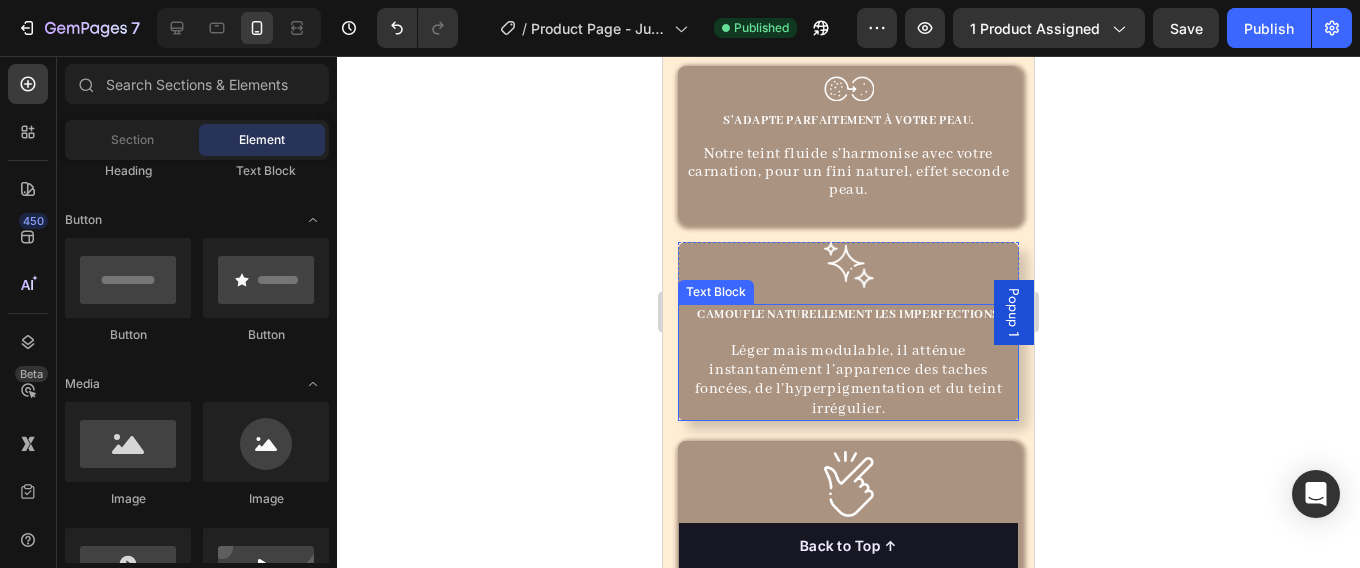 click on "Léger mais modulable, il atténue instantanément l’apparence des taches foncées, de l’hyperpigmentation et du teint irrégulier." at bounding box center (848, 371) 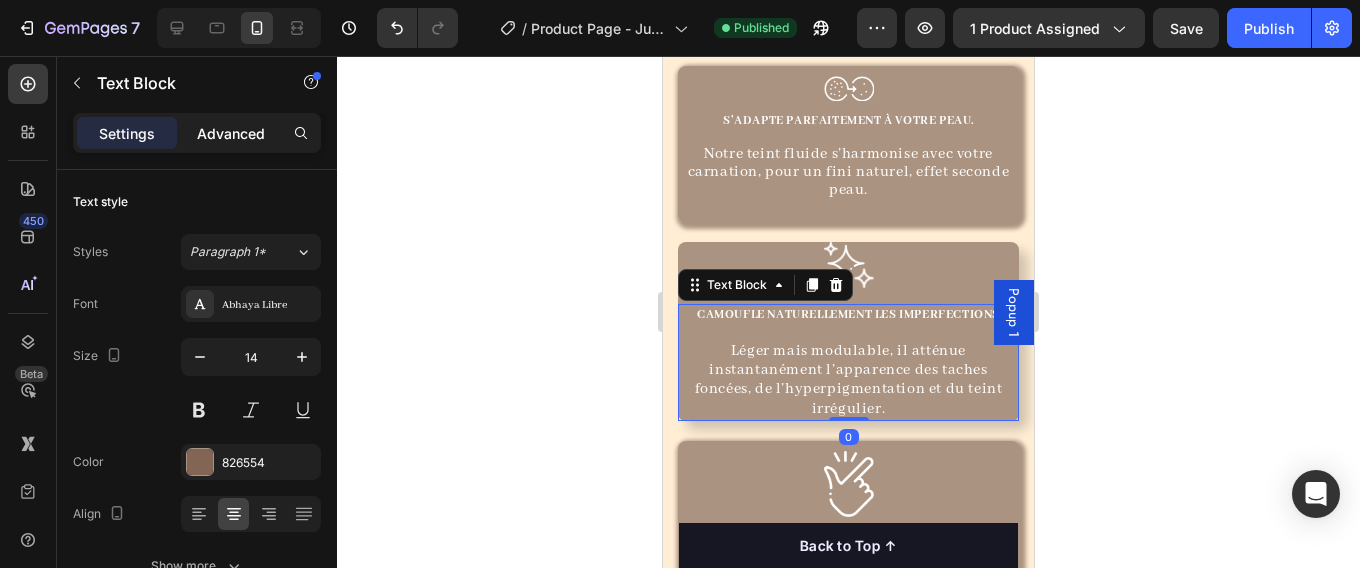 click on "Advanced" at bounding box center [231, 133] 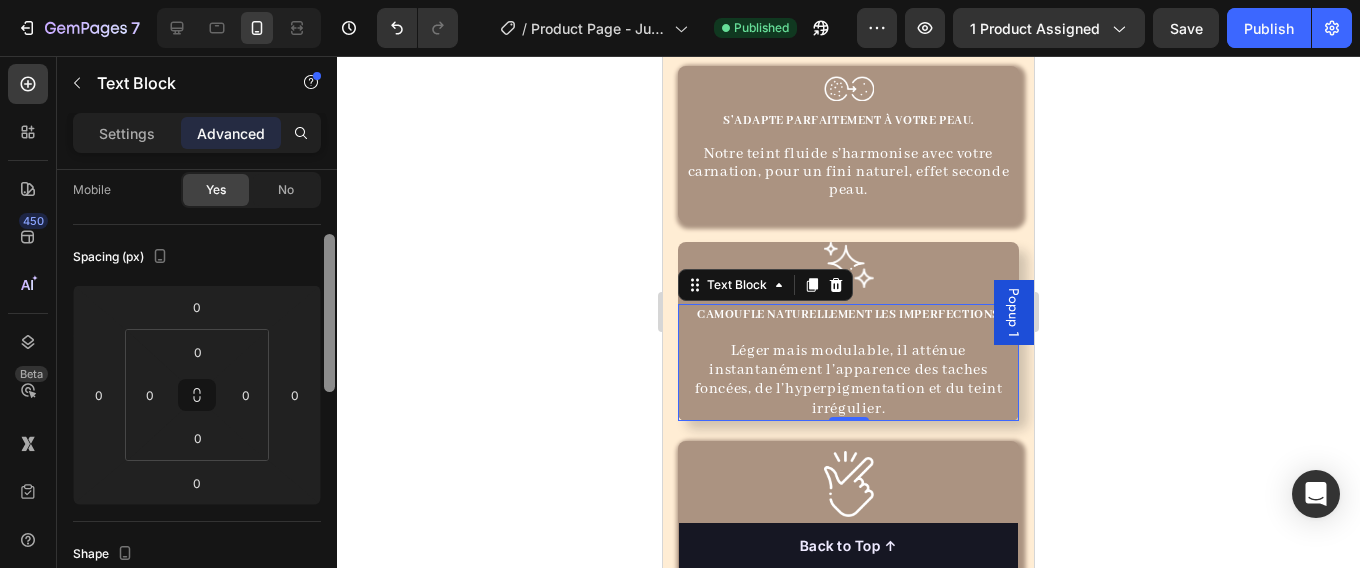scroll, scrollTop: 191, scrollLeft: 0, axis: vertical 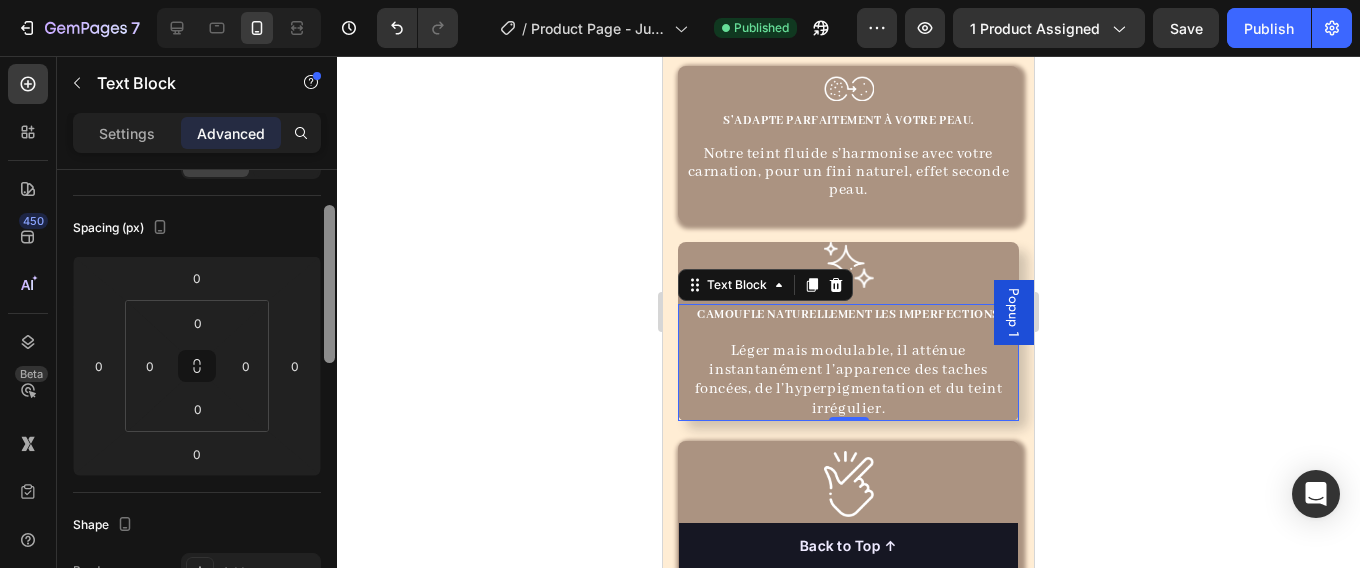 drag, startPoint x: 334, startPoint y: 251, endPoint x: 334, endPoint y: 318, distance: 67 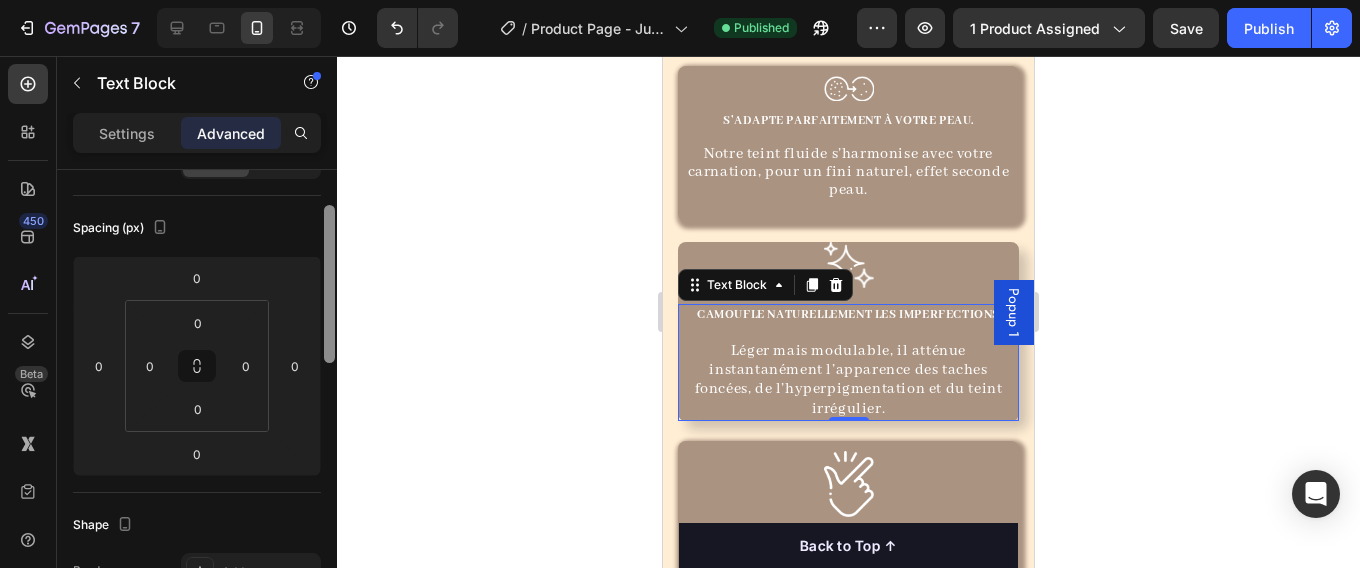 click at bounding box center [329, 284] 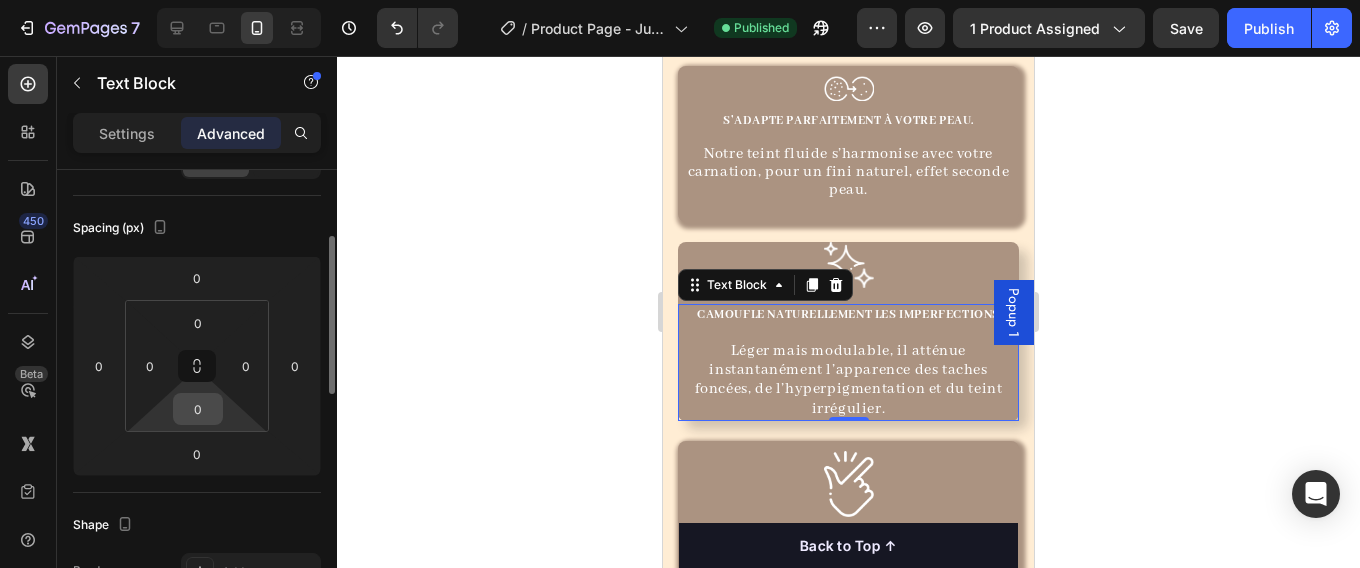 click on "0" at bounding box center (198, 409) 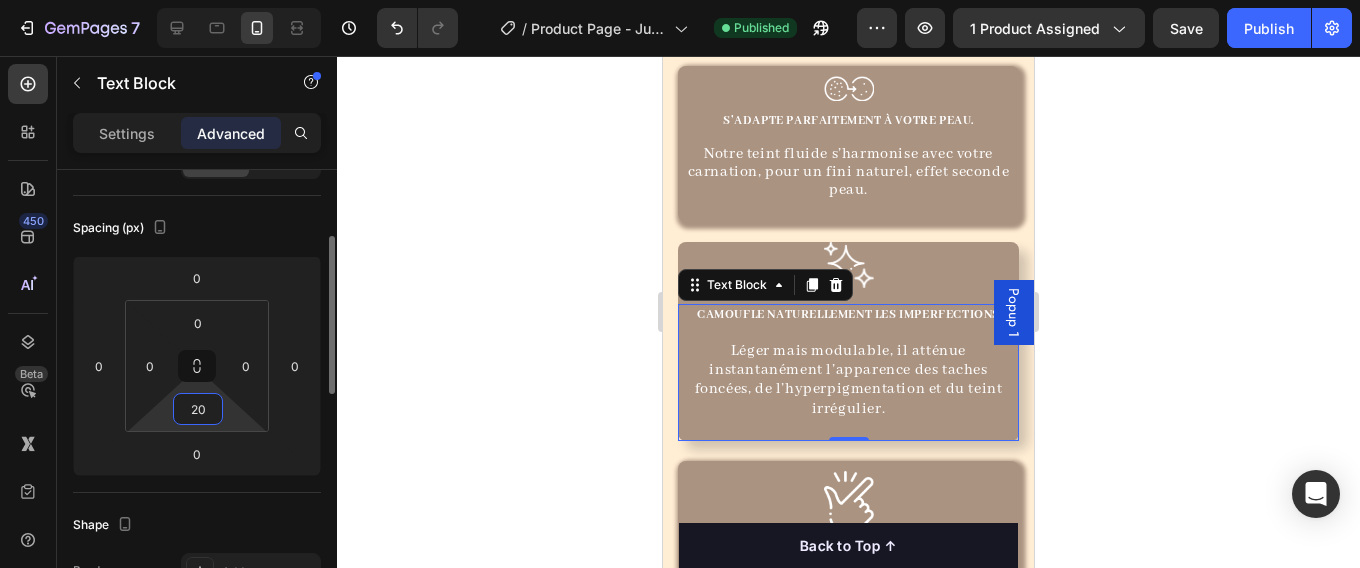 type on "20" 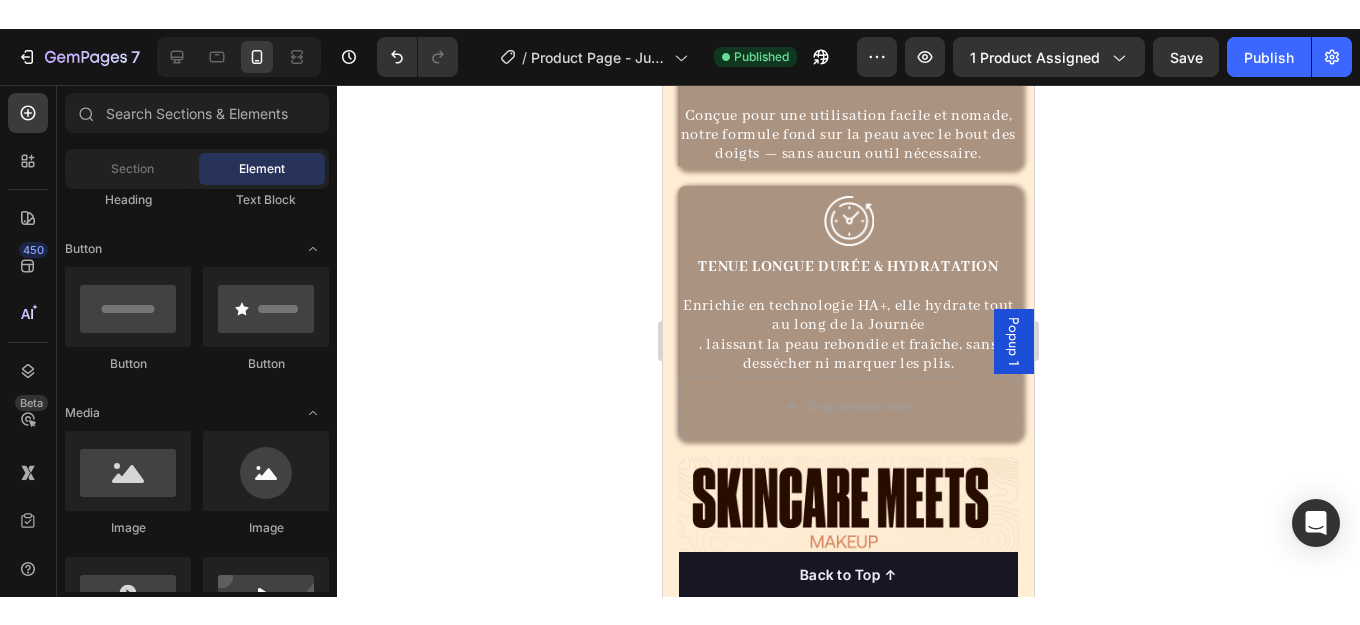 scroll, scrollTop: 5575, scrollLeft: 0, axis: vertical 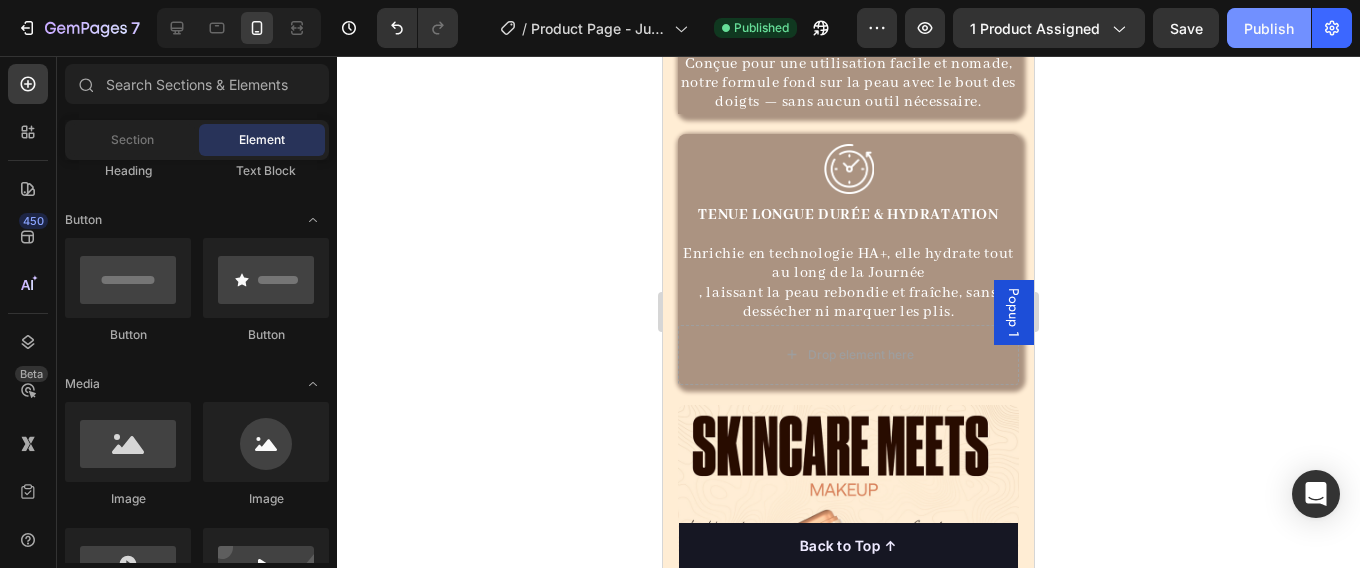 click on "Publish" at bounding box center [1269, 28] 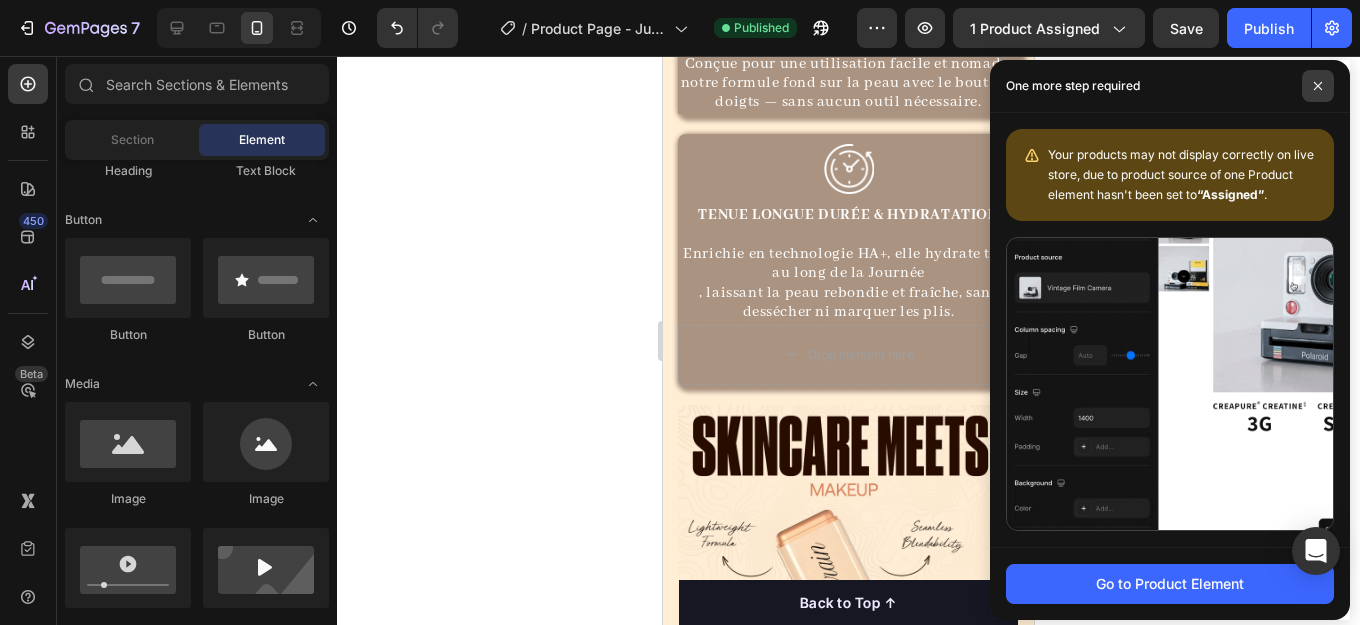 click 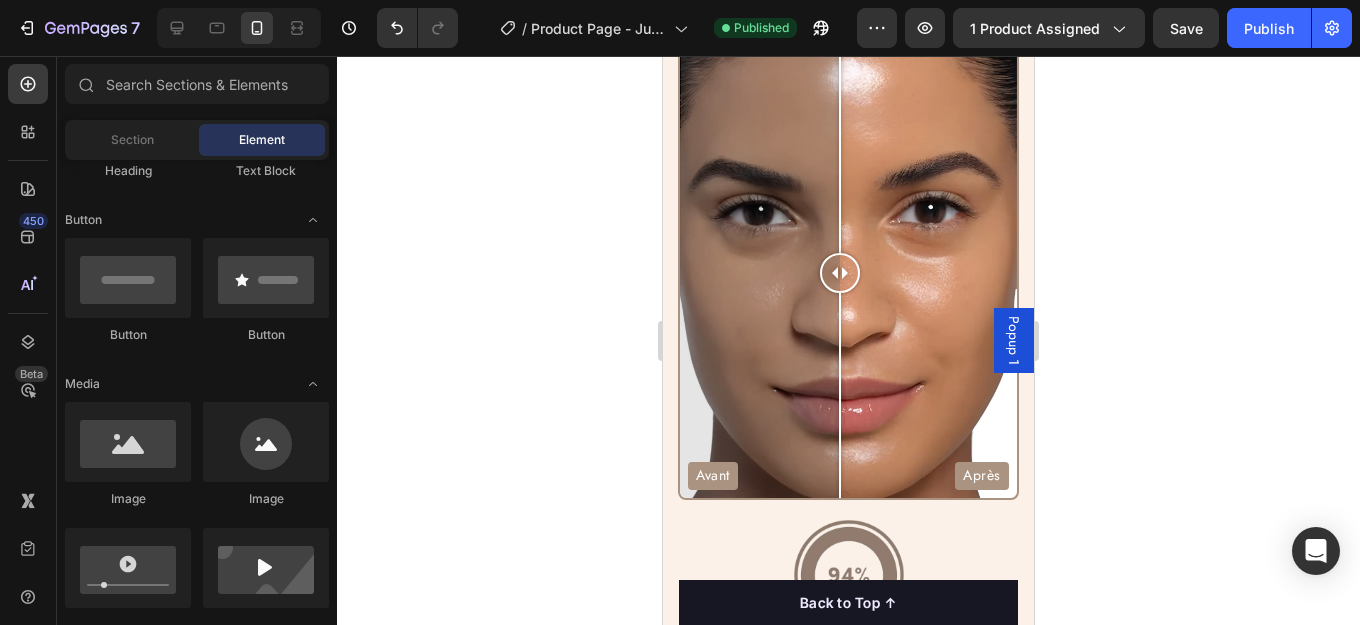 scroll, scrollTop: 6329, scrollLeft: 0, axis: vertical 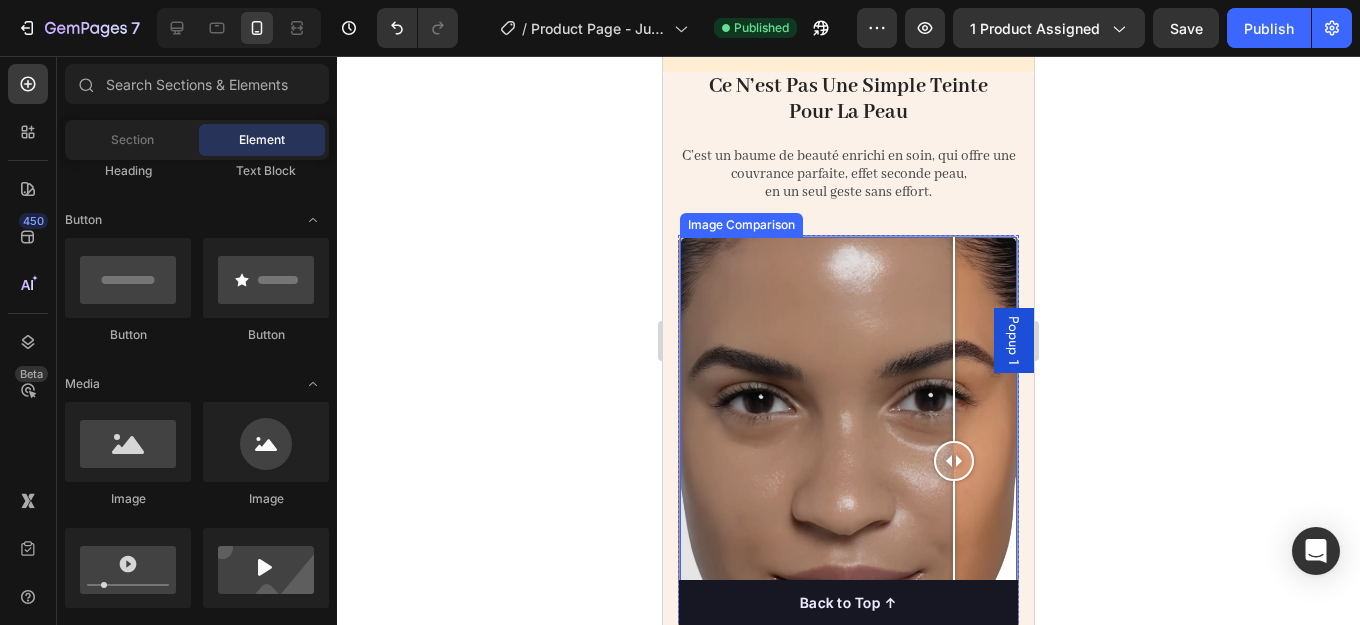 click on "Avant Après" at bounding box center [848, 461] 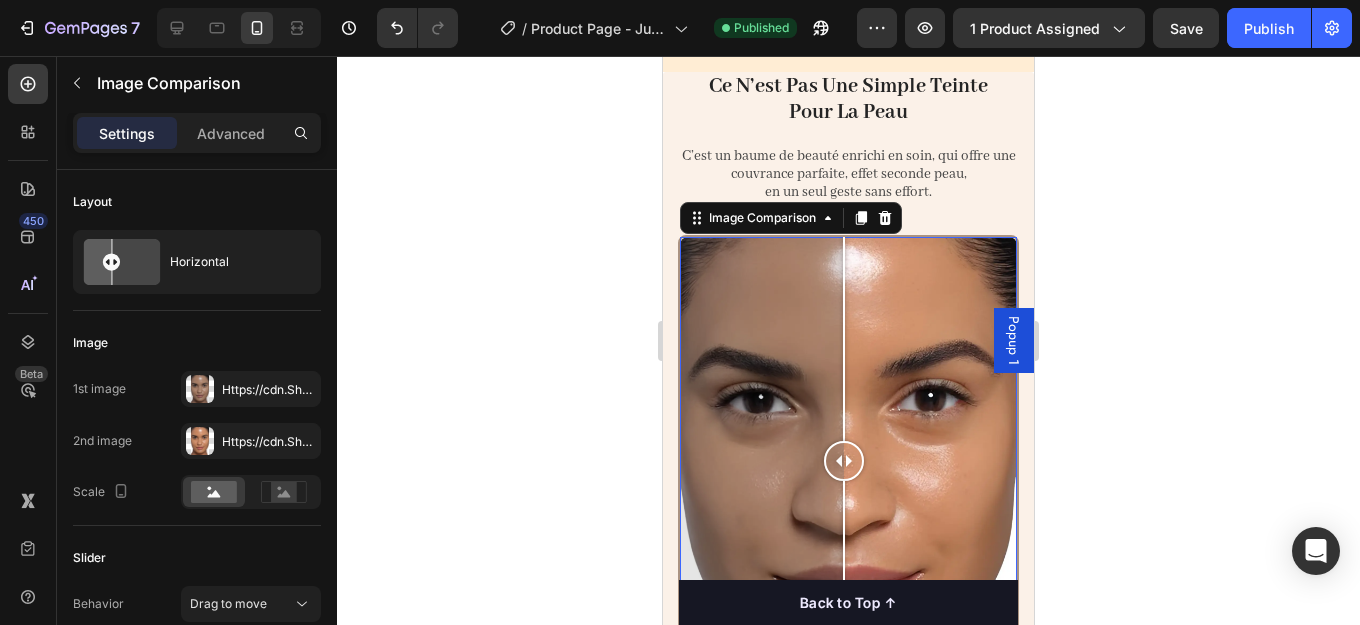 drag, startPoint x: 946, startPoint y: 428, endPoint x: 841, endPoint y: 426, distance: 105.01904 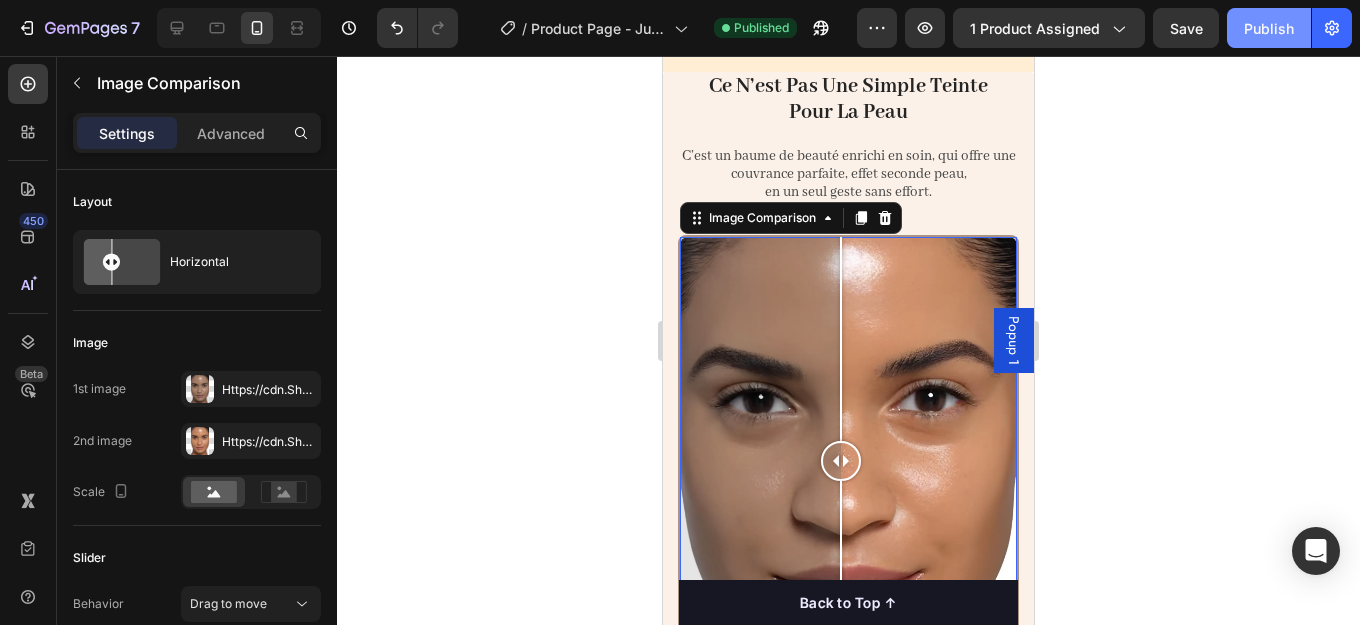 click on "Publish" at bounding box center [1269, 28] 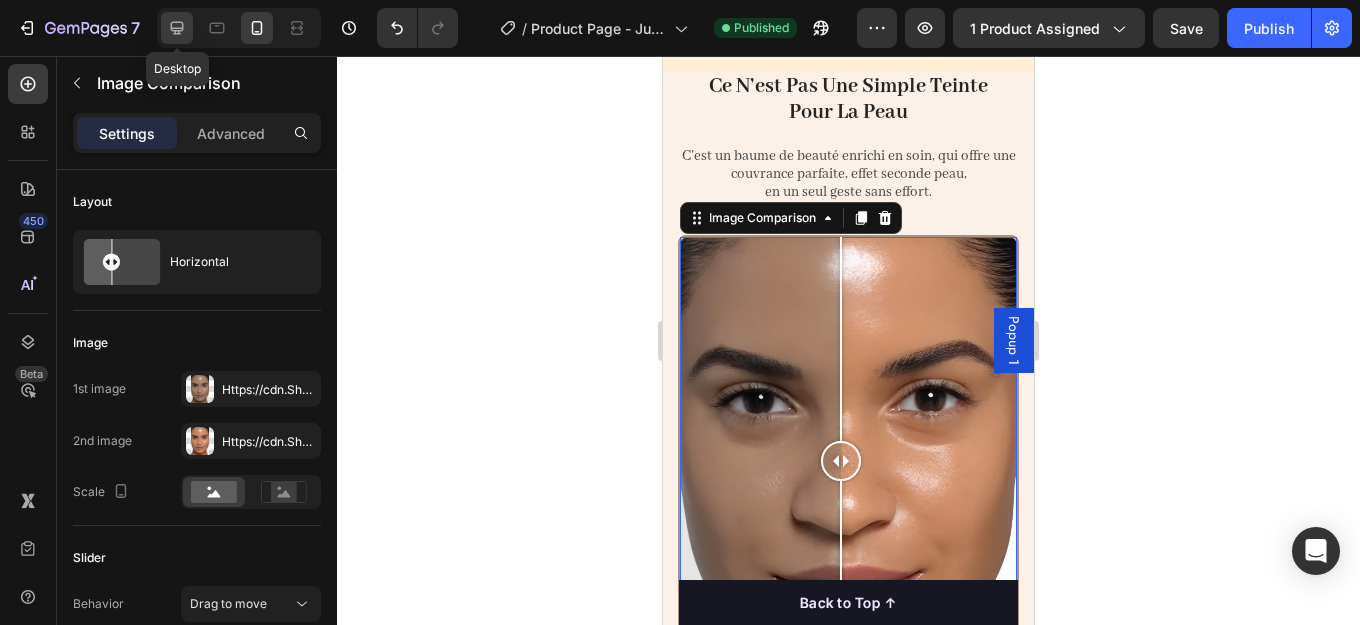 click 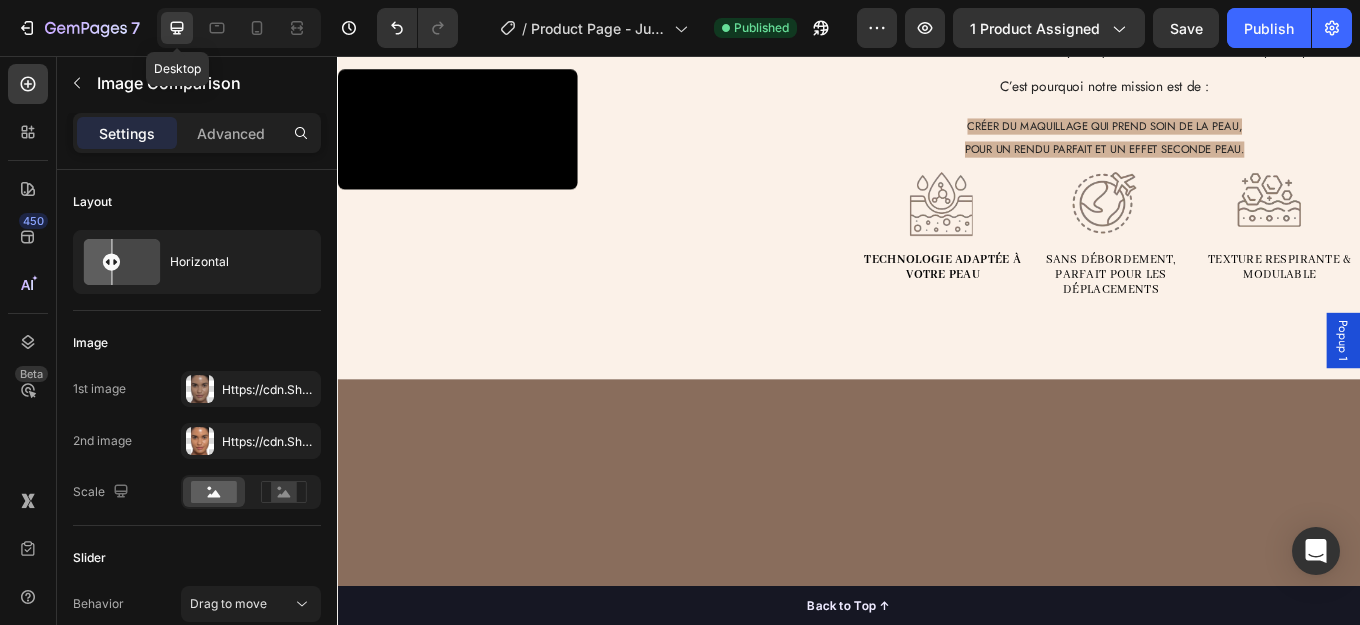 scroll, scrollTop: 5746, scrollLeft: 0, axis: vertical 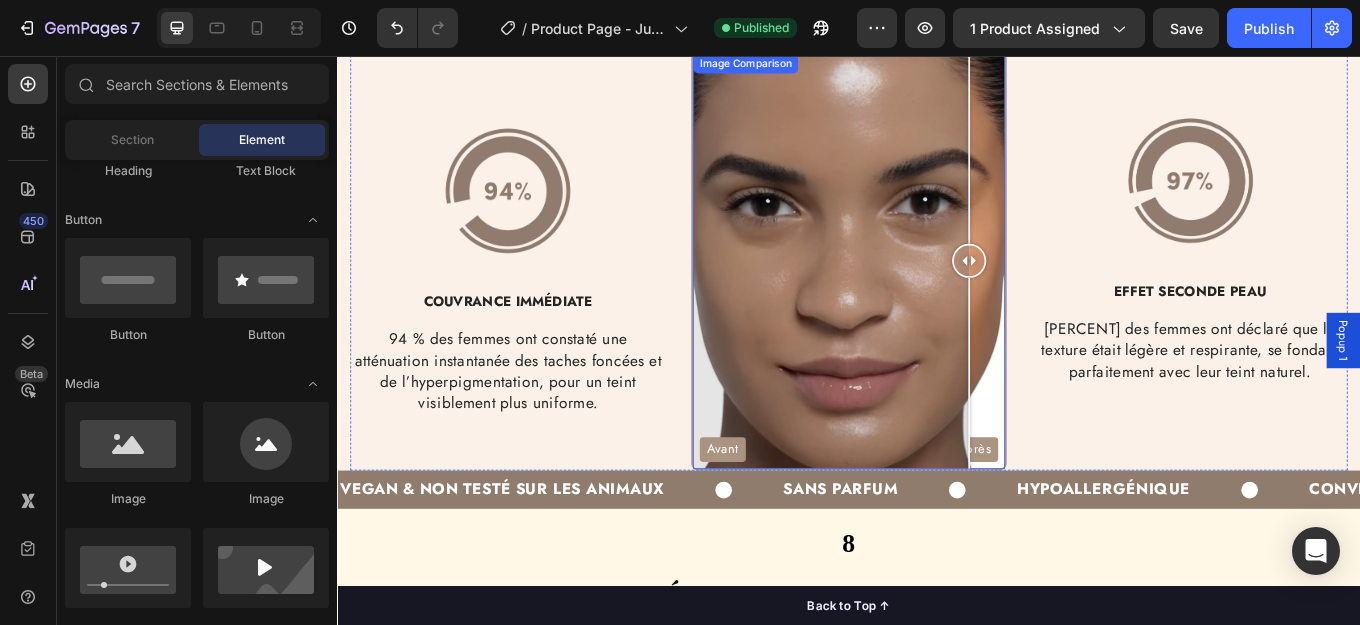 click on "Avant Après" at bounding box center [937, 296] 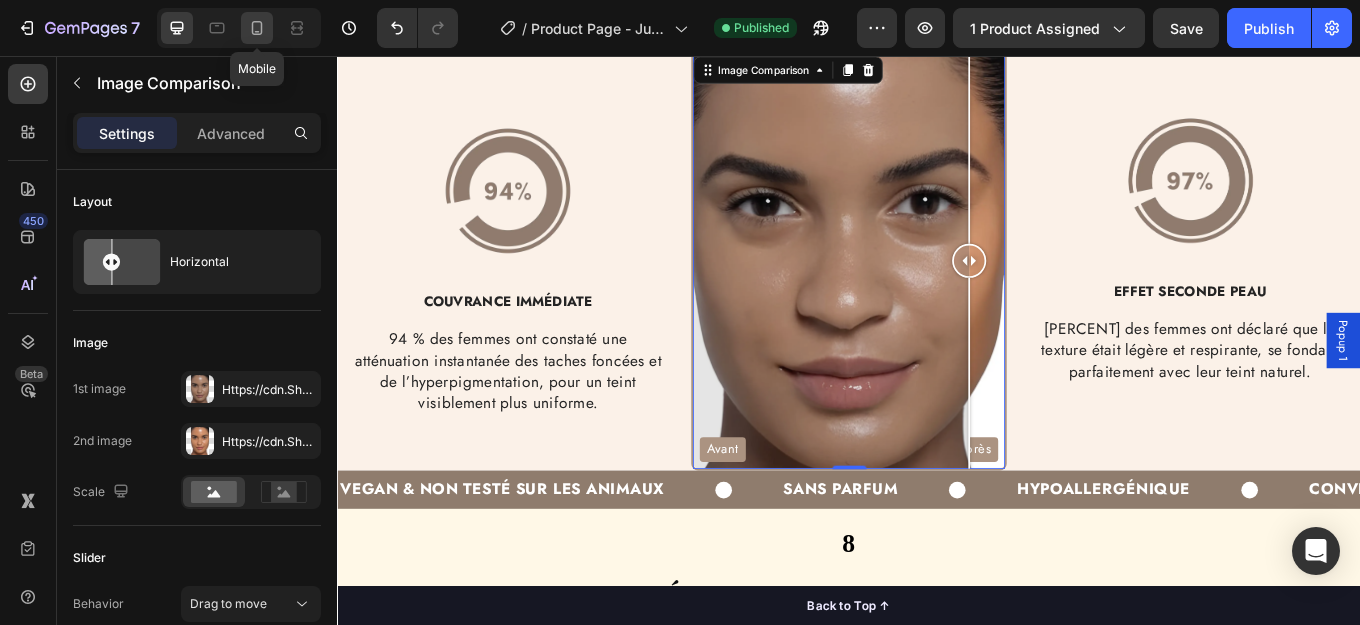 click 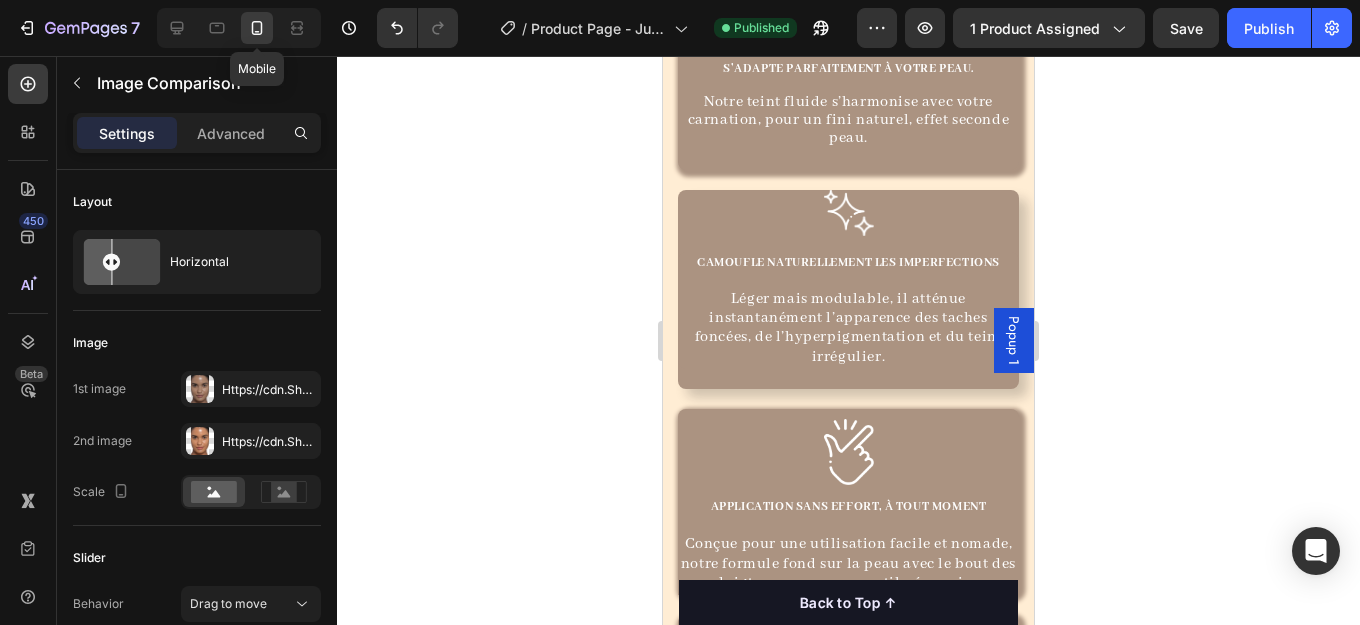 scroll, scrollTop: 5016, scrollLeft: 0, axis: vertical 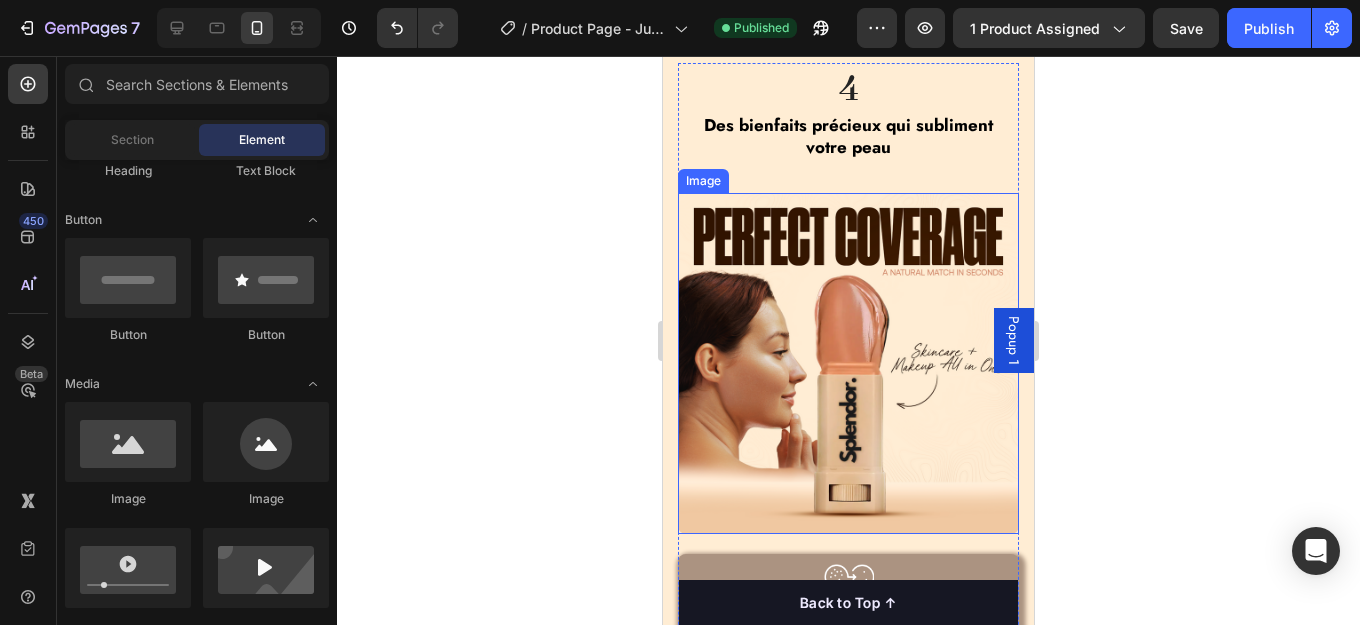 click at bounding box center [848, 363] 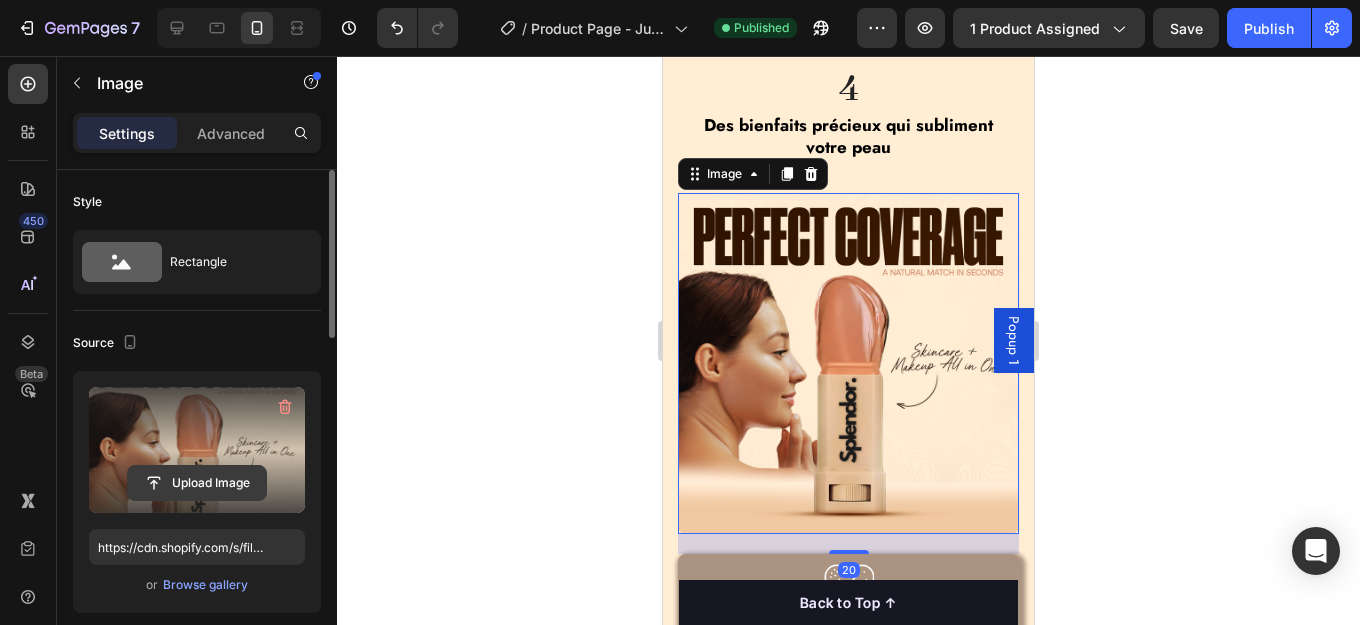 click 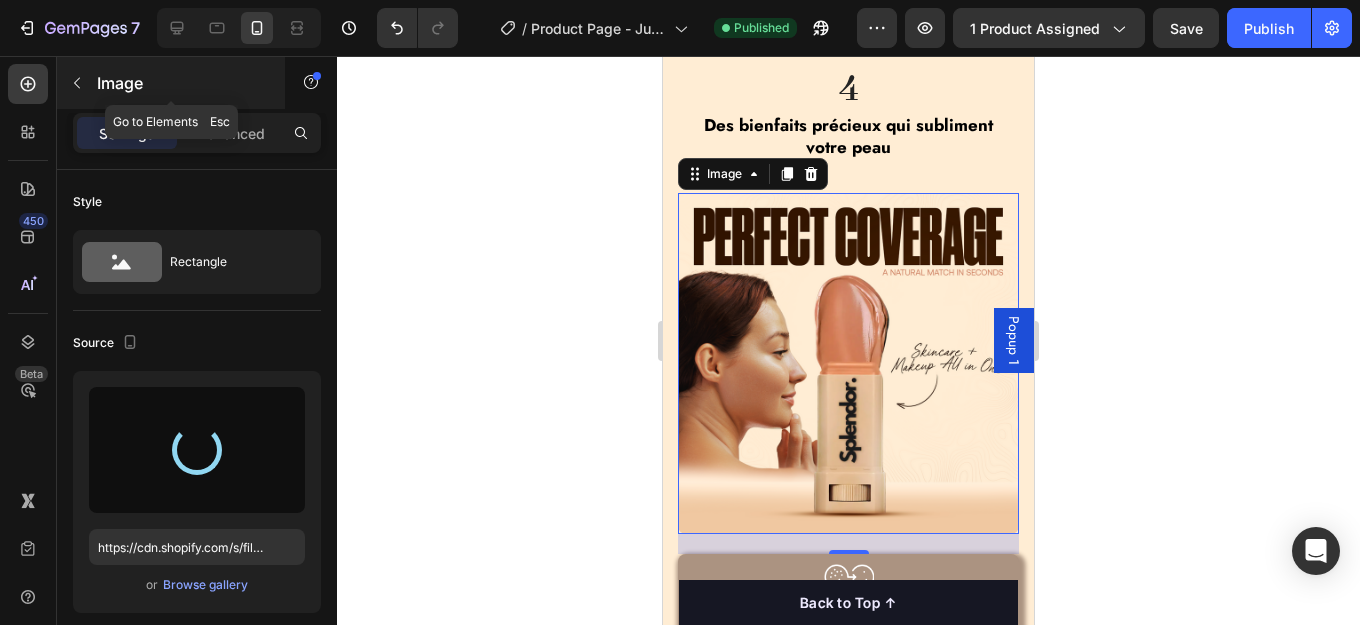 type on "https://cdn.shopify.com/s/files/1/0689/2293/3384/files/gempages_574927243608851685-a4207c0c-cd92-4c84-afda-6bcf7f1ea454.png" 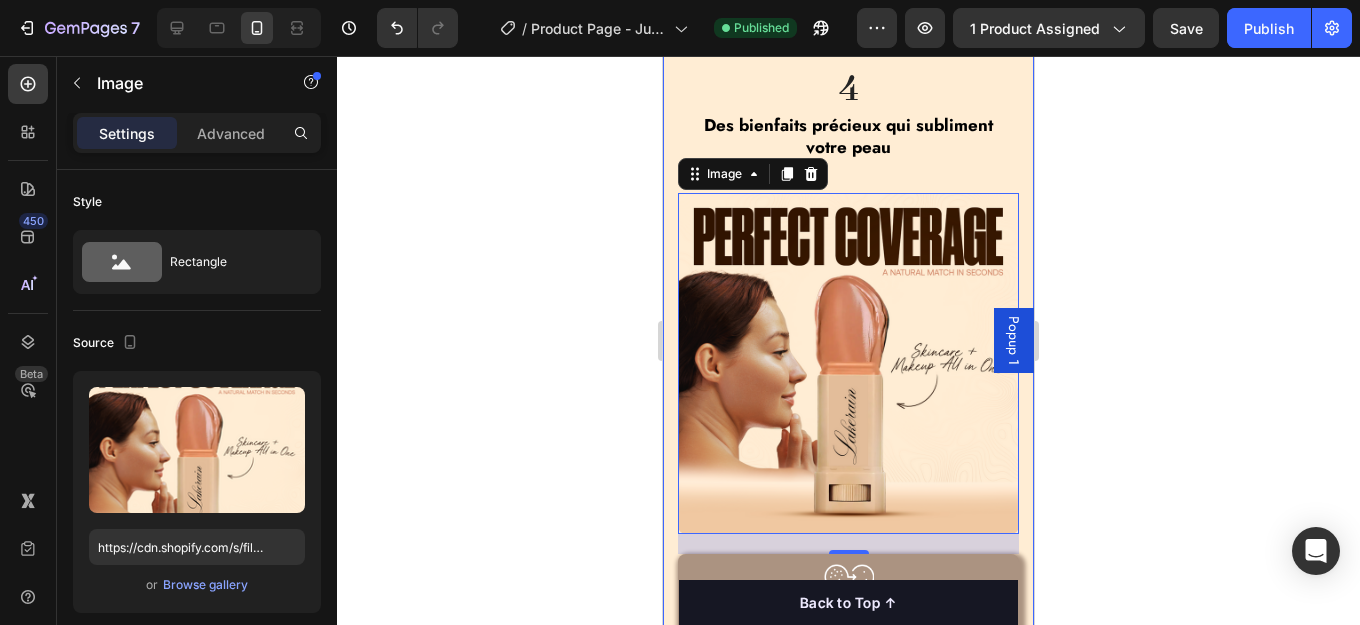 click 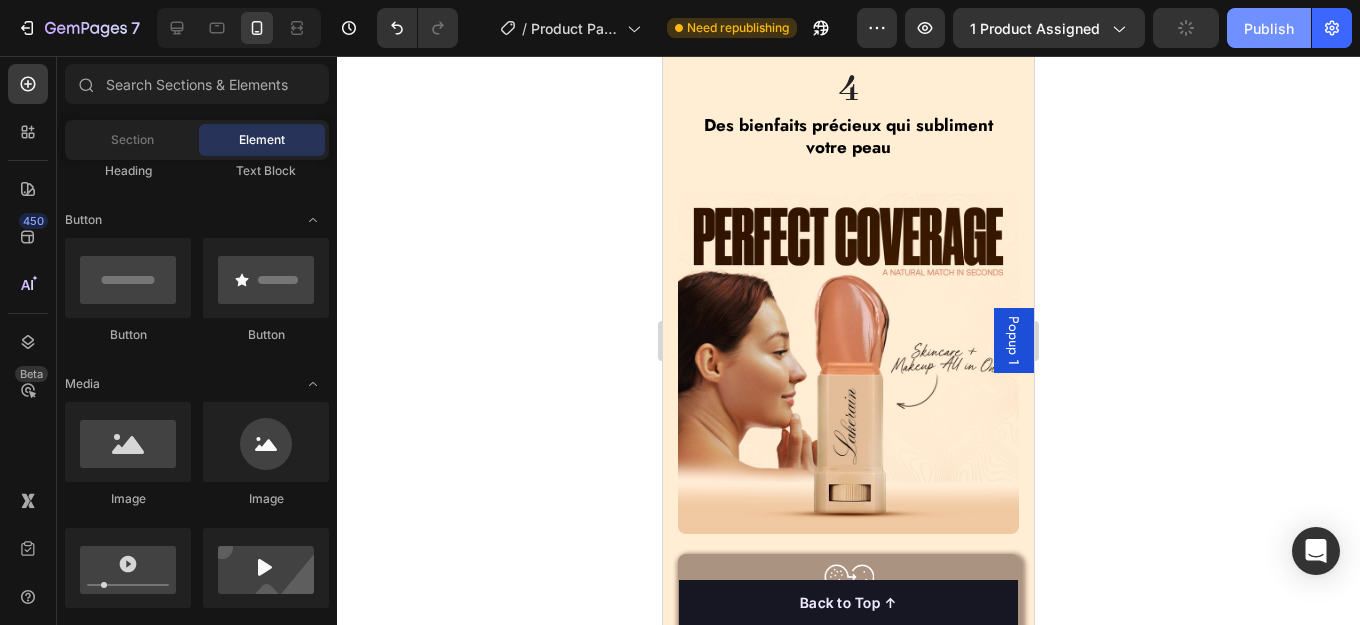 click on "Publish" 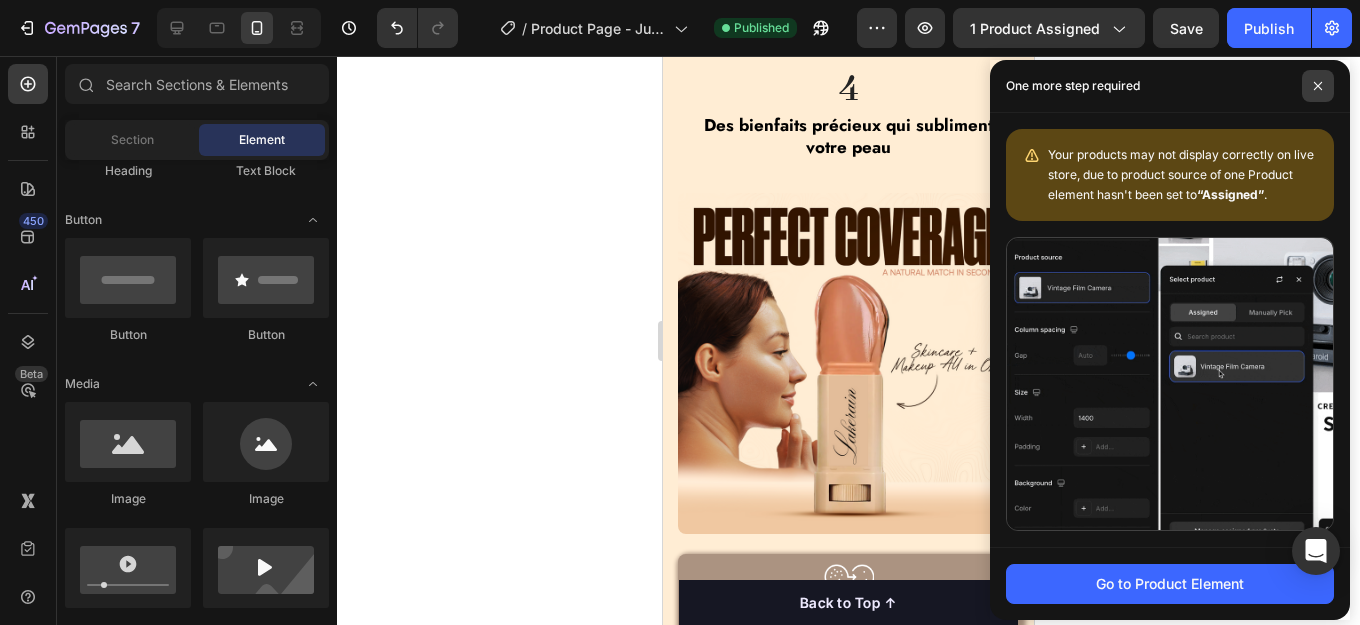 click at bounding box center [1318, 86] 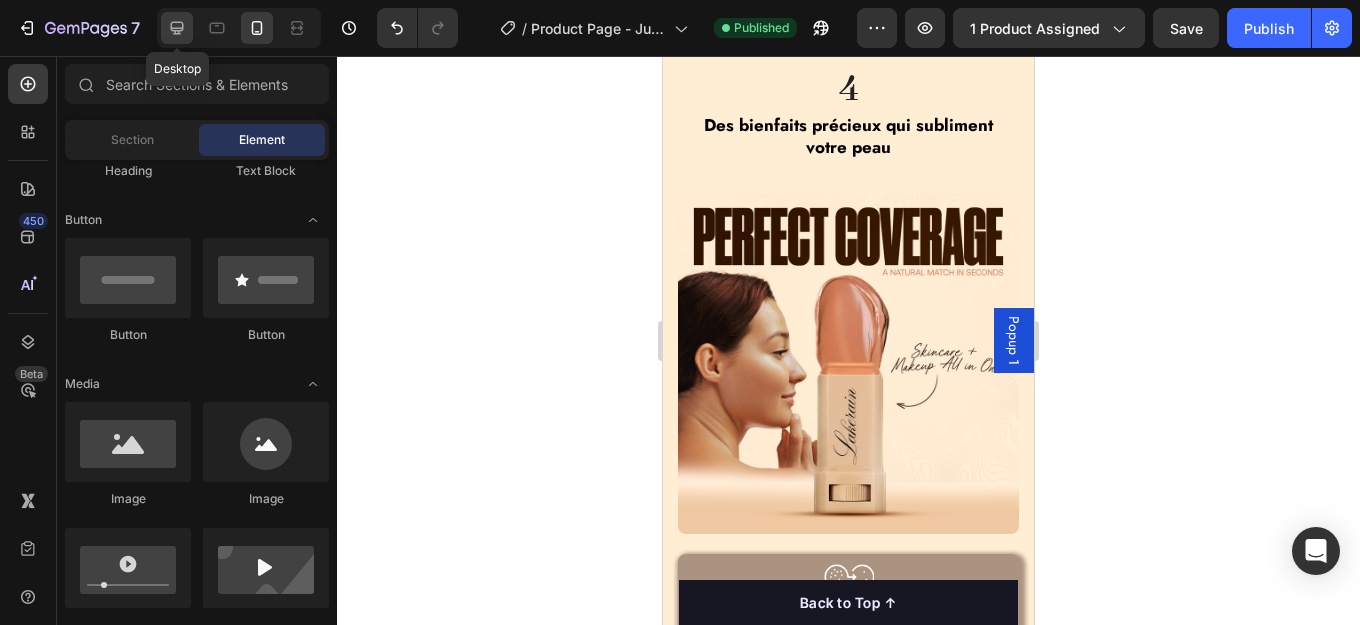 click 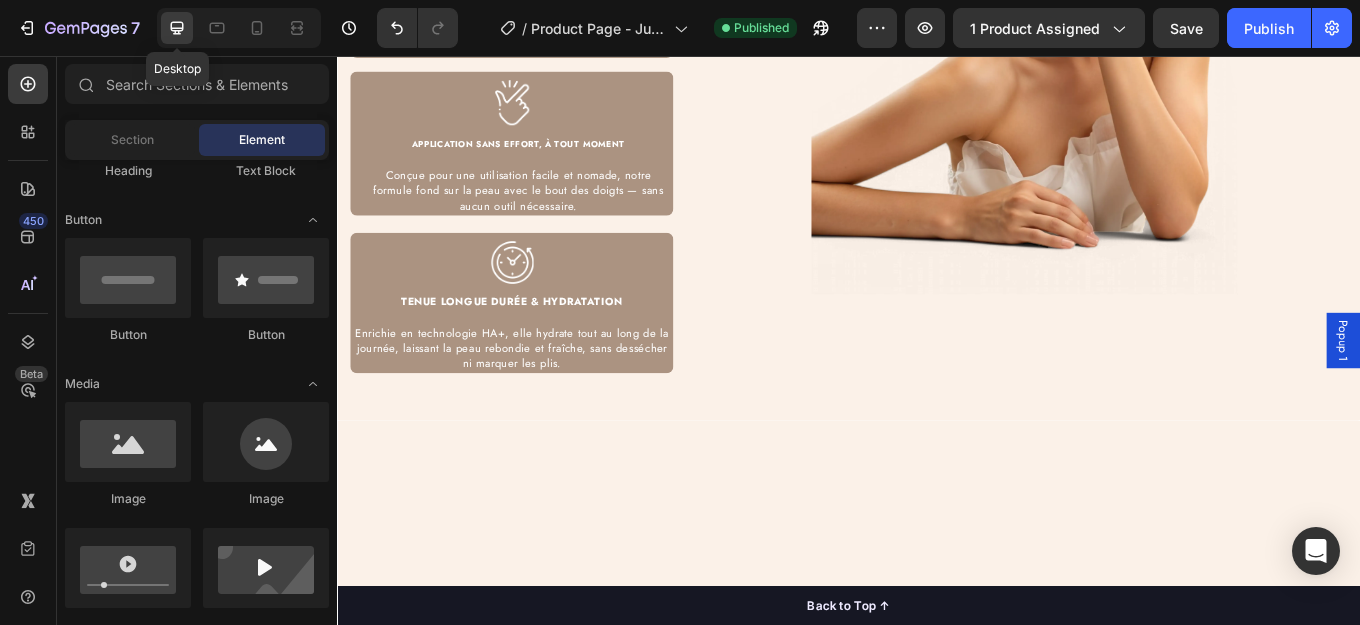 scroll, scrollTop: 3917, scrollLeft: 0, axis: vertical 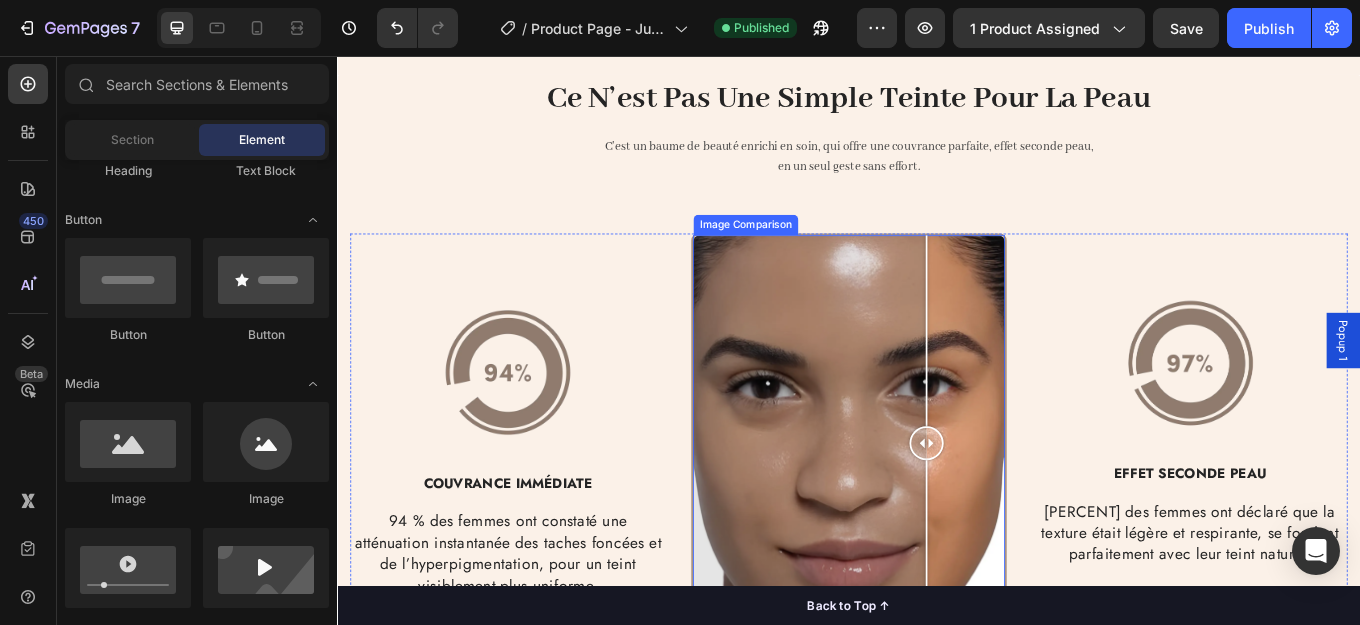 click on "Avant Après" at bounding box center (937, 510) 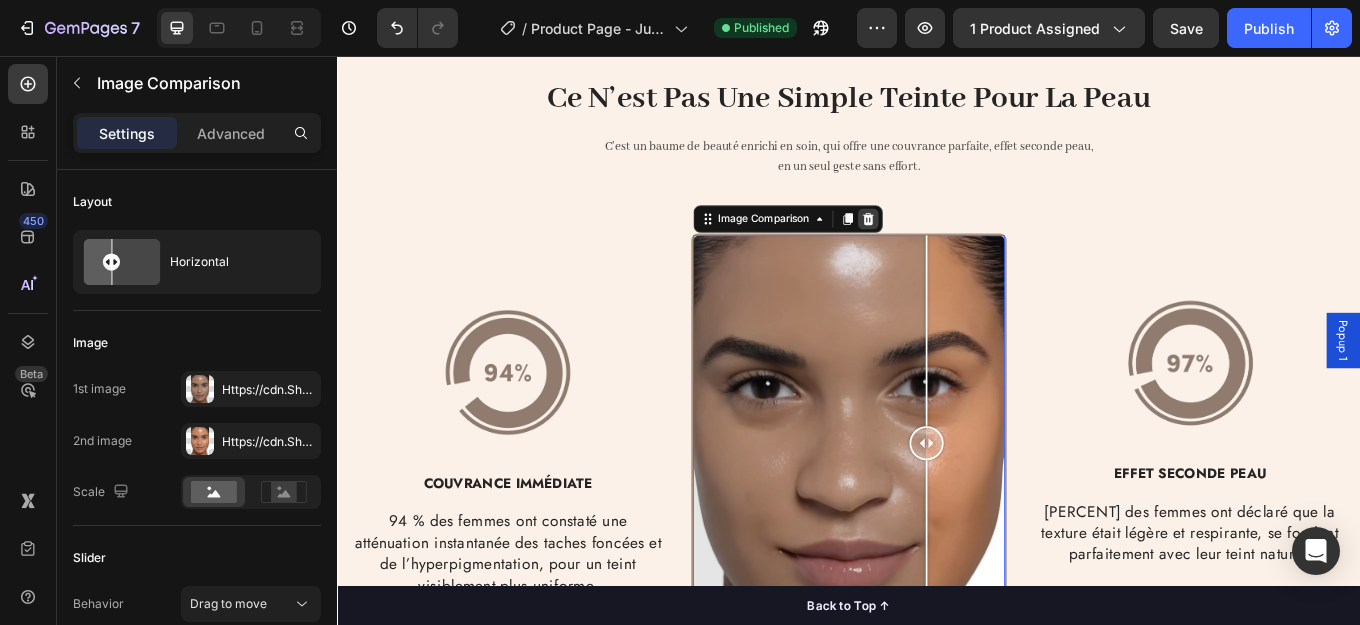 click at bounding box center (959, 247) 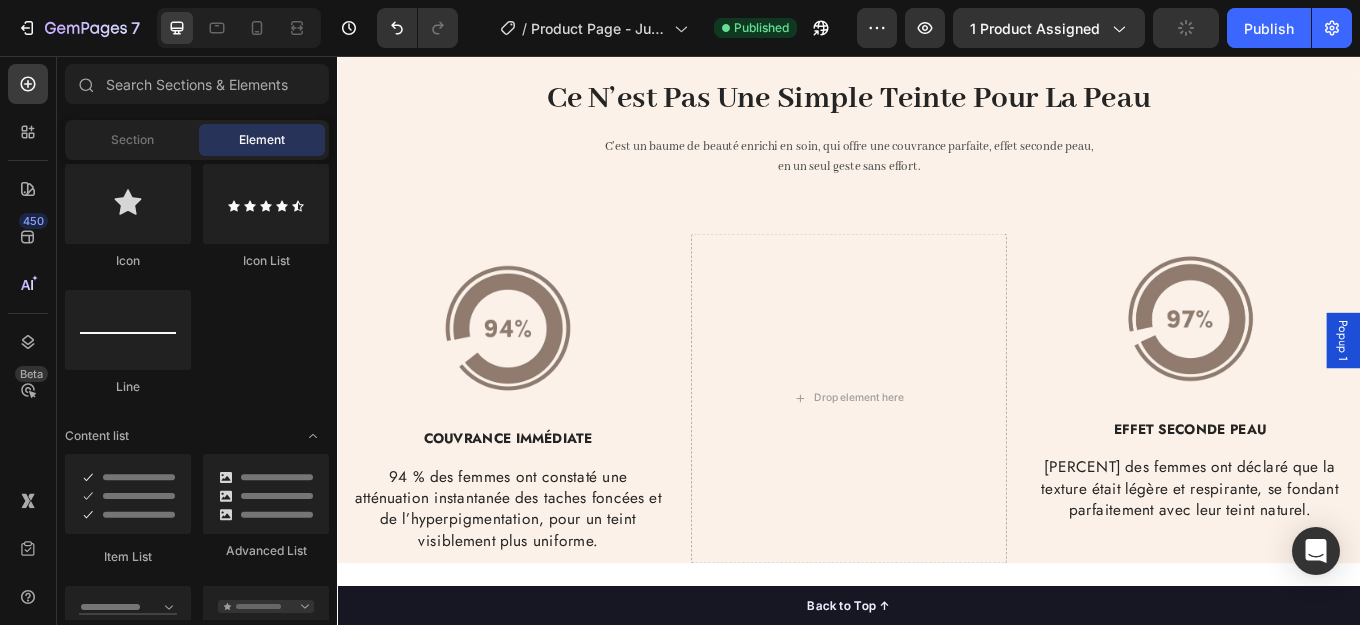 scroll, scrollTop: 971, scrollLeft: 0, axis: vertical 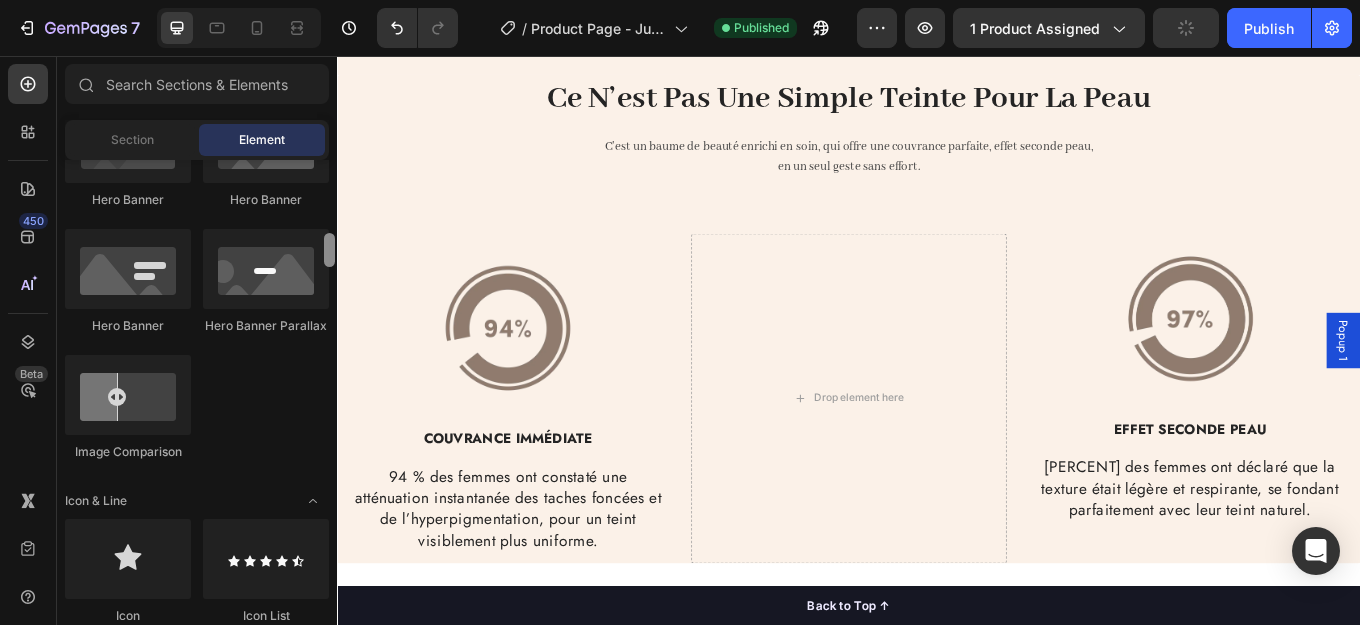 drag, startPoint x: 330, startPoint y: 215, endPoint x: 322, endPoint y: 257, distance: 42.755116 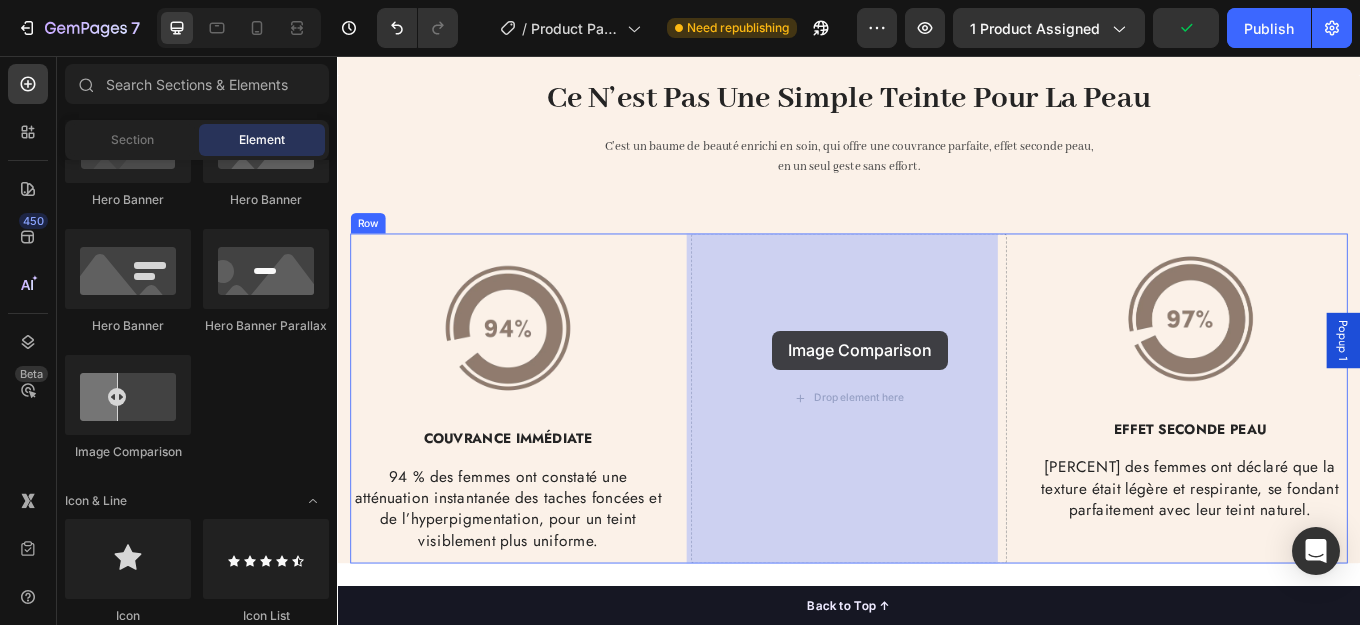 drag, startPoint x: 459, startPoint y: 453, endPoint x: 848, endPoint y: 373, distance: 397.14102 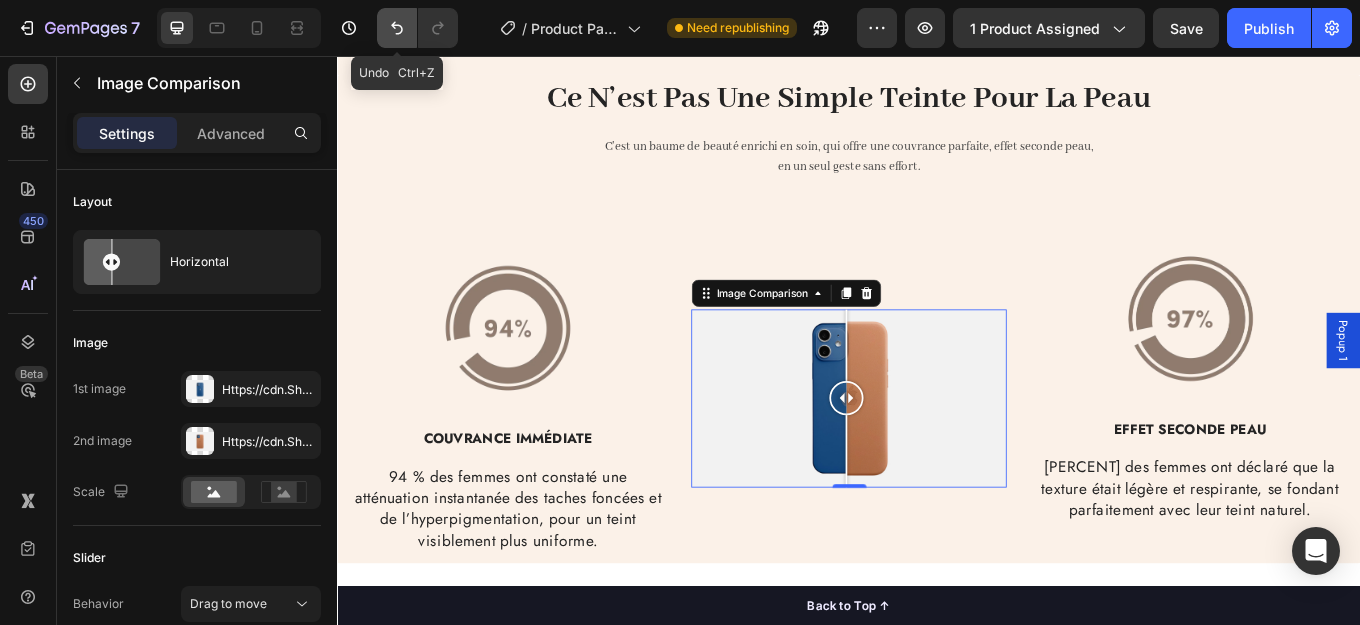 click 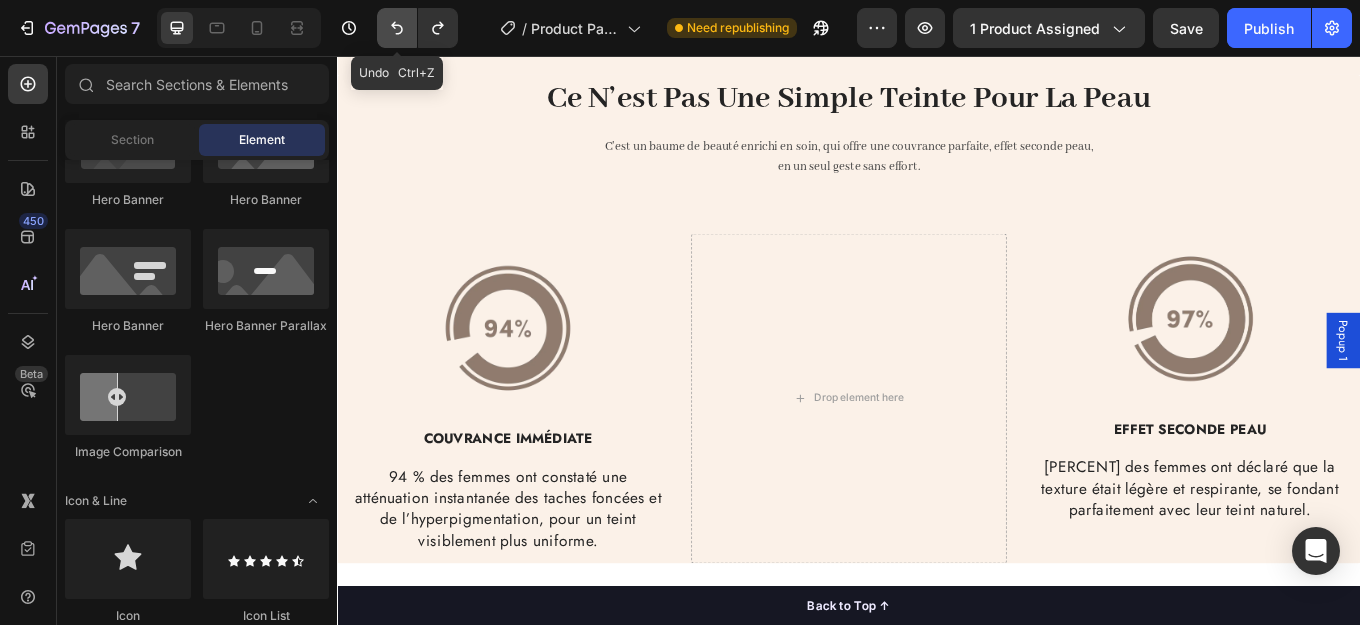click 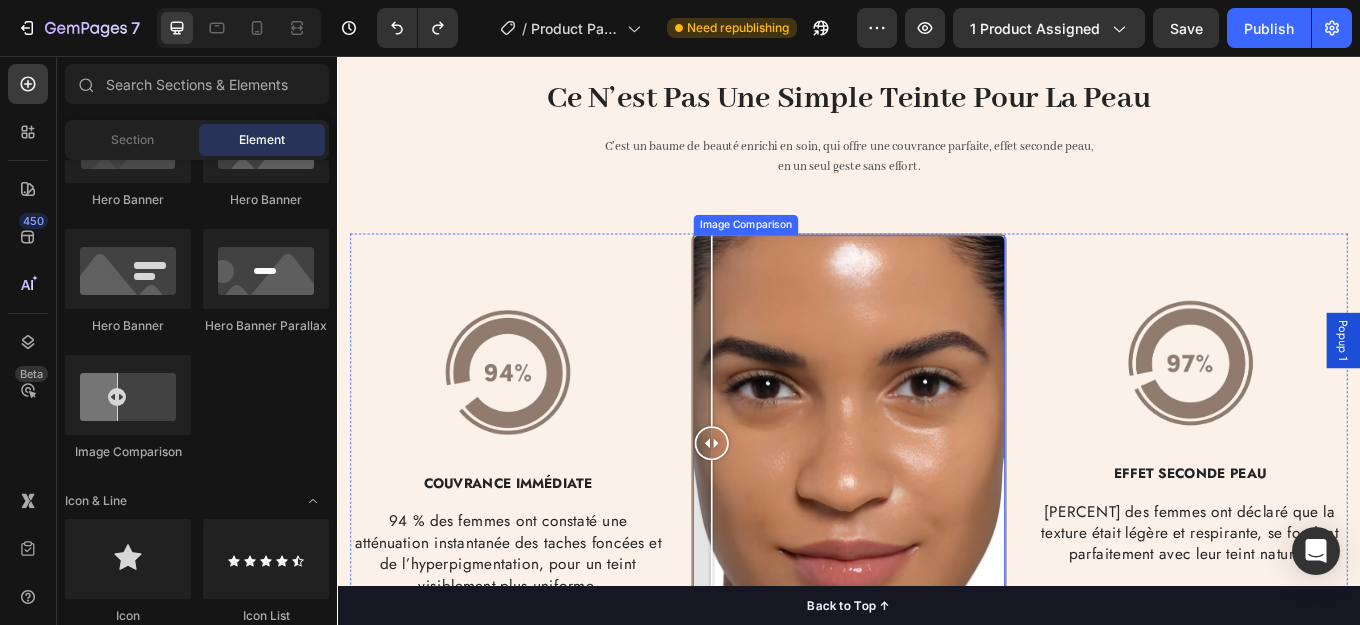 click on "Avant Après" at bounding box center (937, 510) 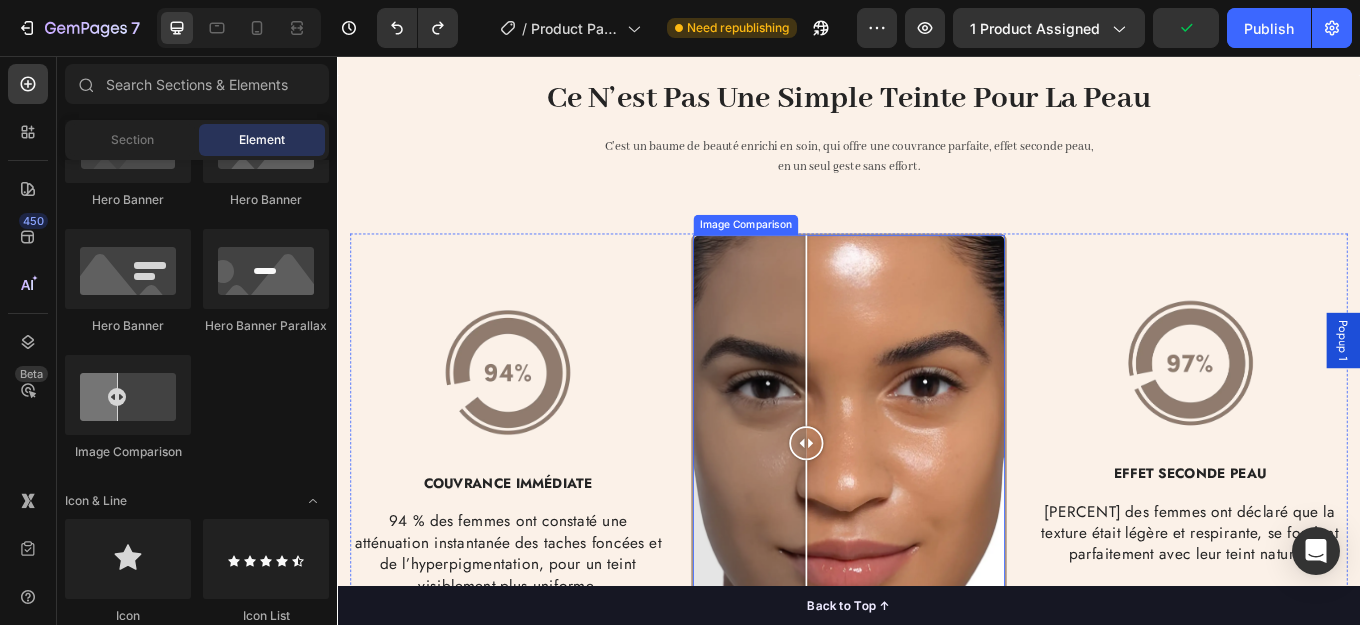 click on "Avant Après" at bounding box center [937, 510] 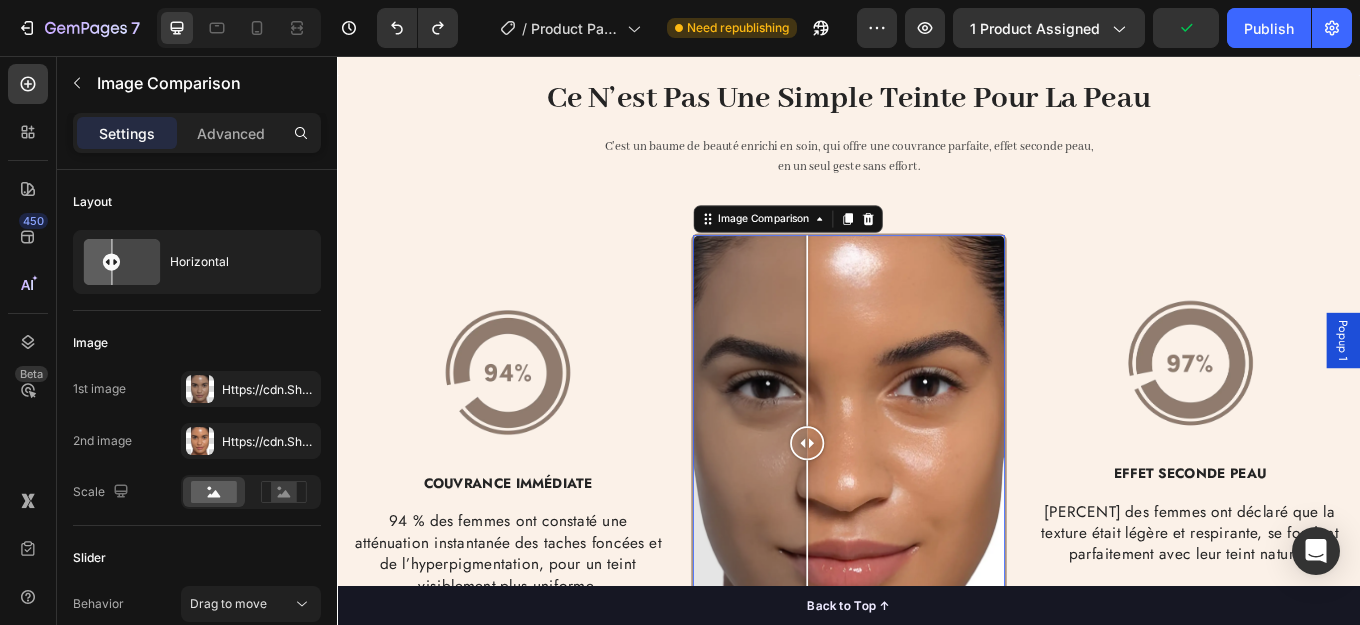 click at bounding box center (888, 510) 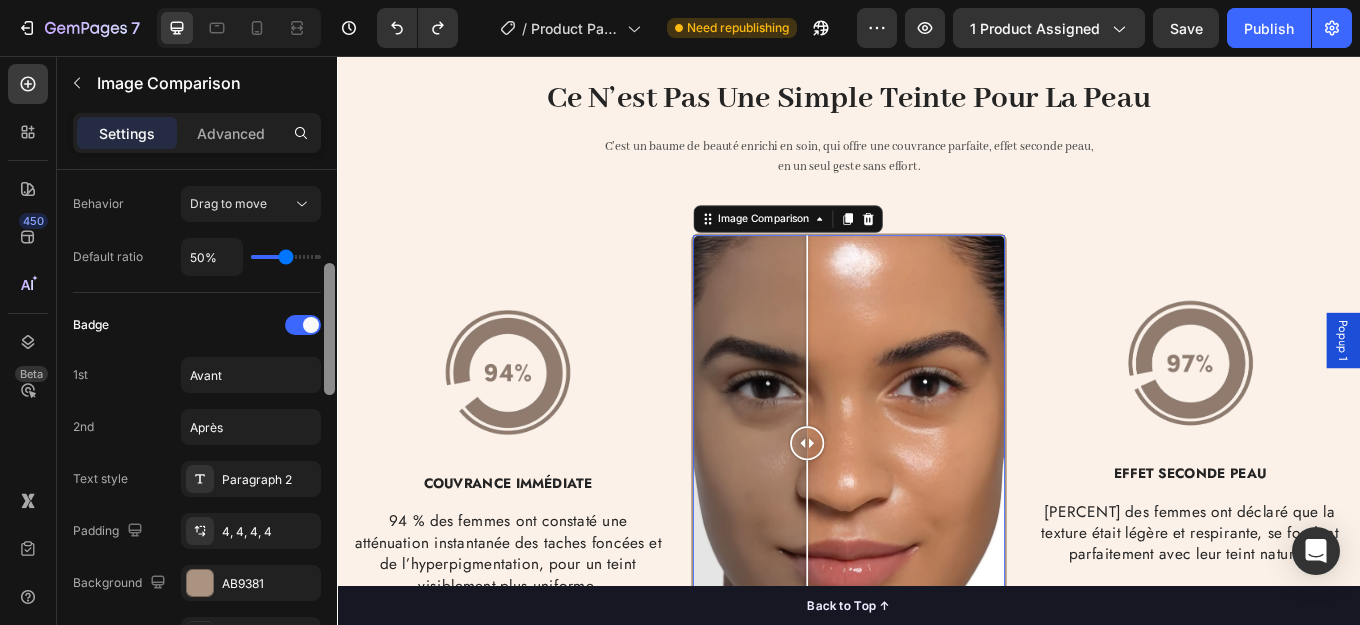 drag, startPoint x: 332, startPoint y: 257, endPoint x: 324, endPoint y: 362, distance: 105.30432 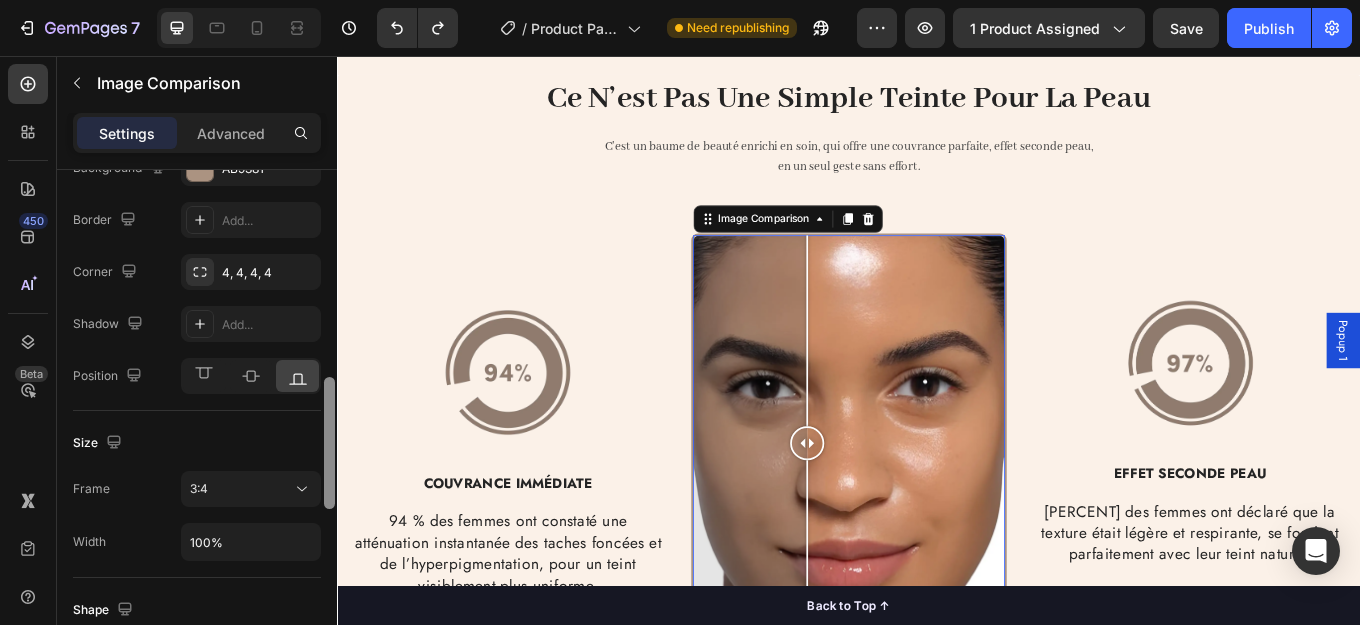 scroll, scrollTop: 819, scrollLeft: 0, axis: vertical 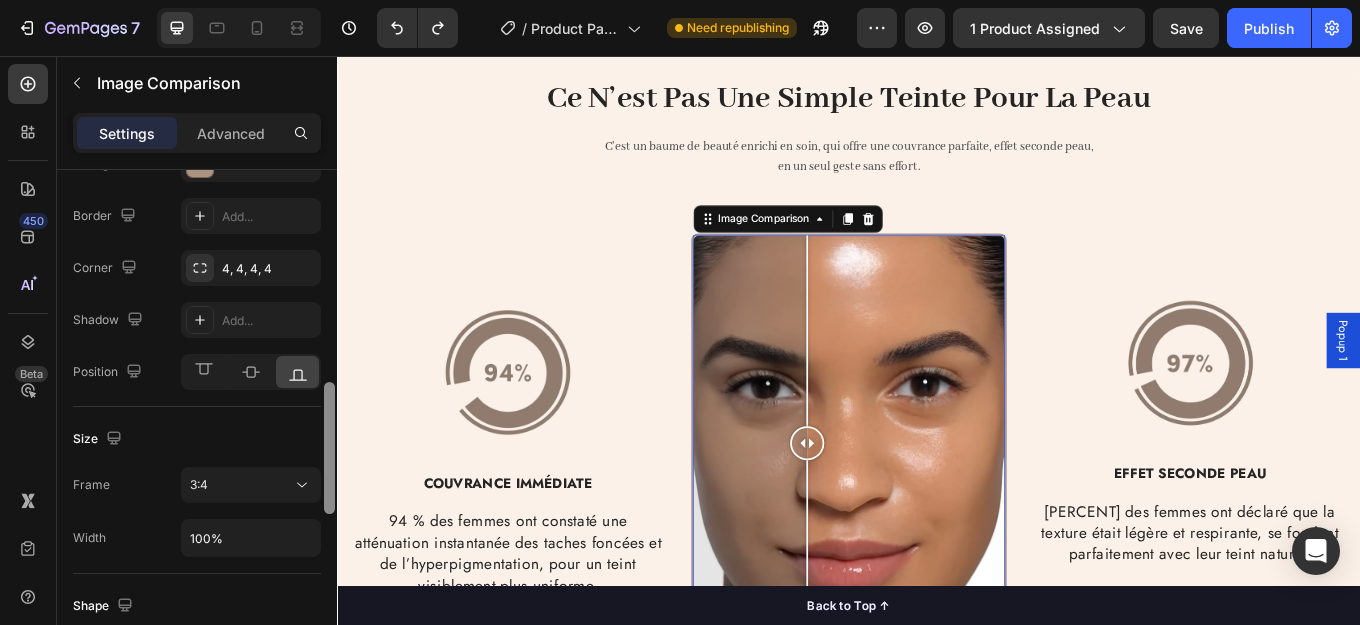 drag, startPoint x: 324, startPoint y: 362, endPoint x: 327, endPoint y: 470, distance: 108.04166 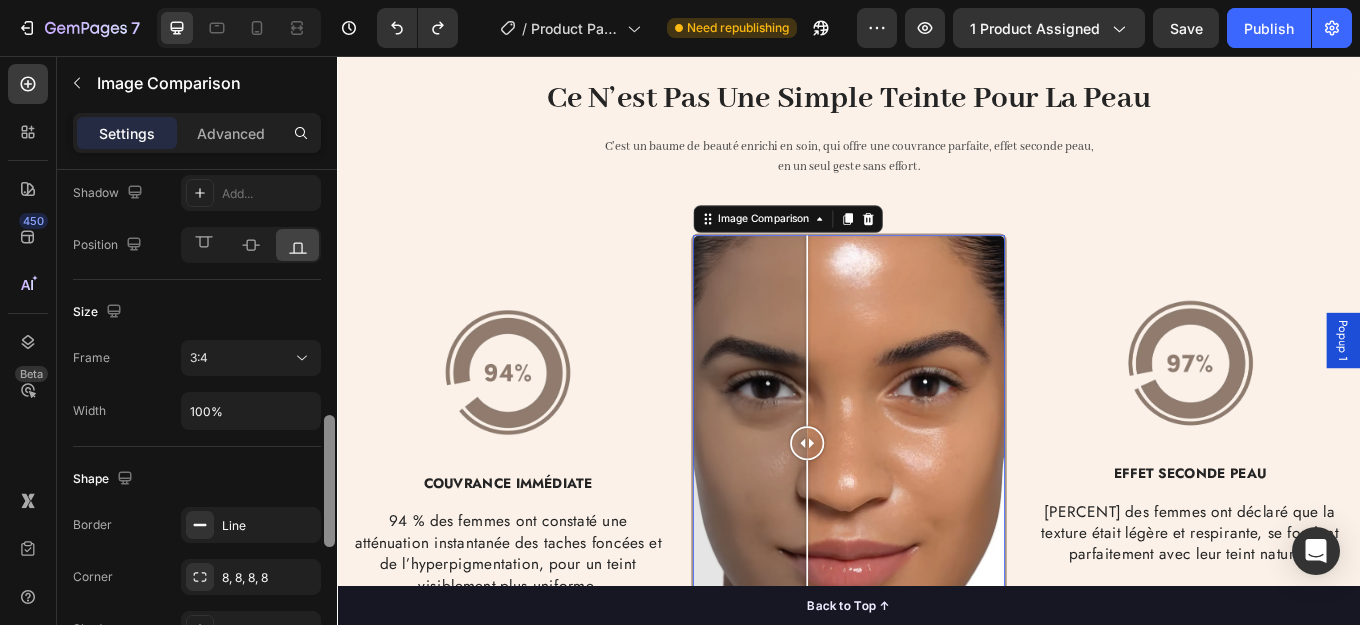 scroll, scrollTop: 949, scrollLeft: 0, axis: vertical 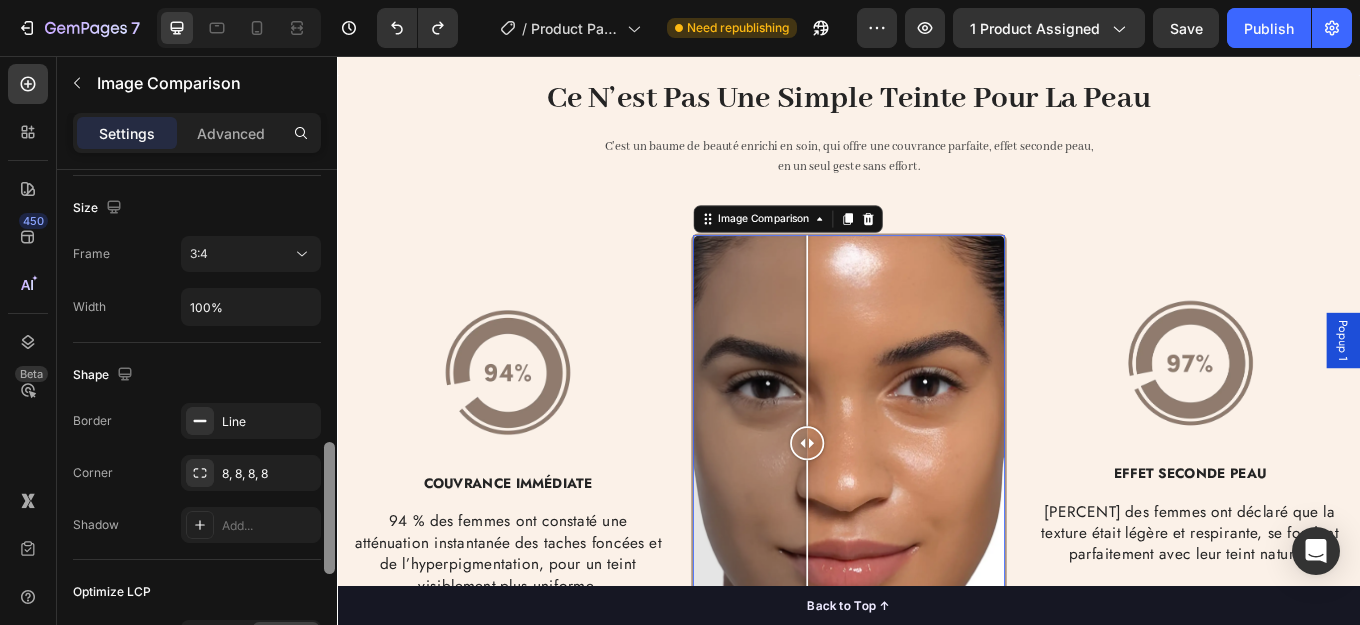 drag, startPoint x: 331, startPoint y: 451, endPoint x: 332, endPoint y: 507, distance: 56.008926 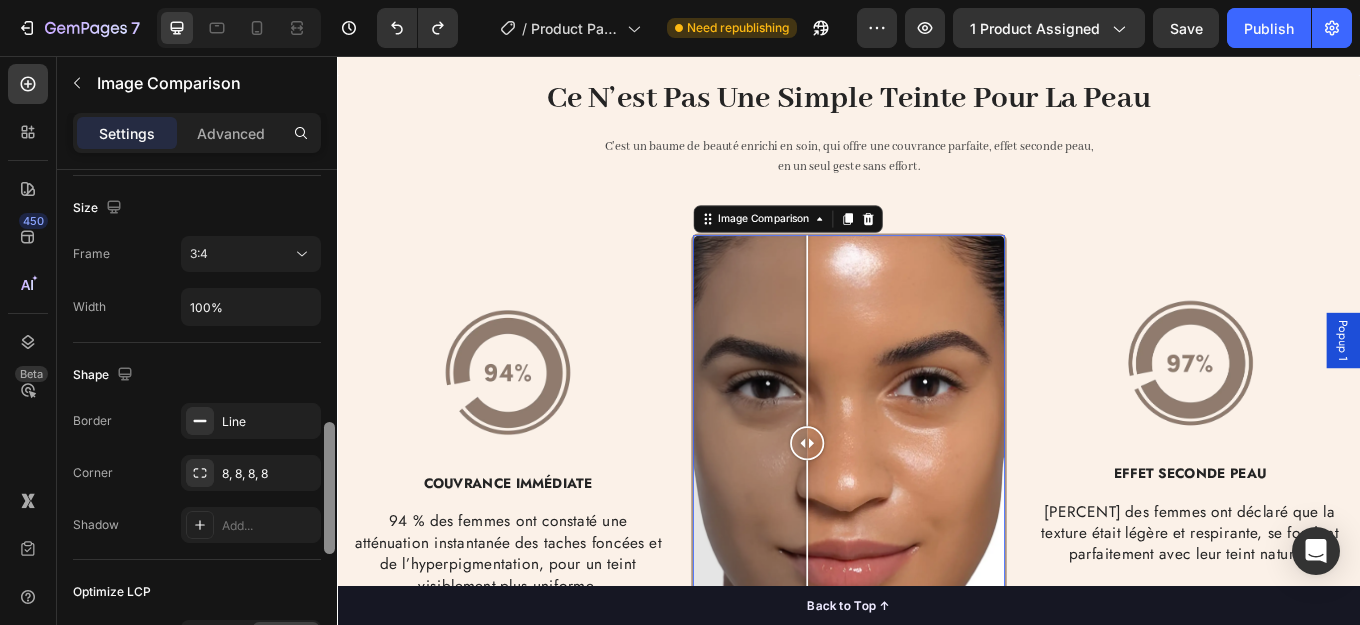 scroll, scrollTop: 1034, scrollLeft: 0, axis: vertical 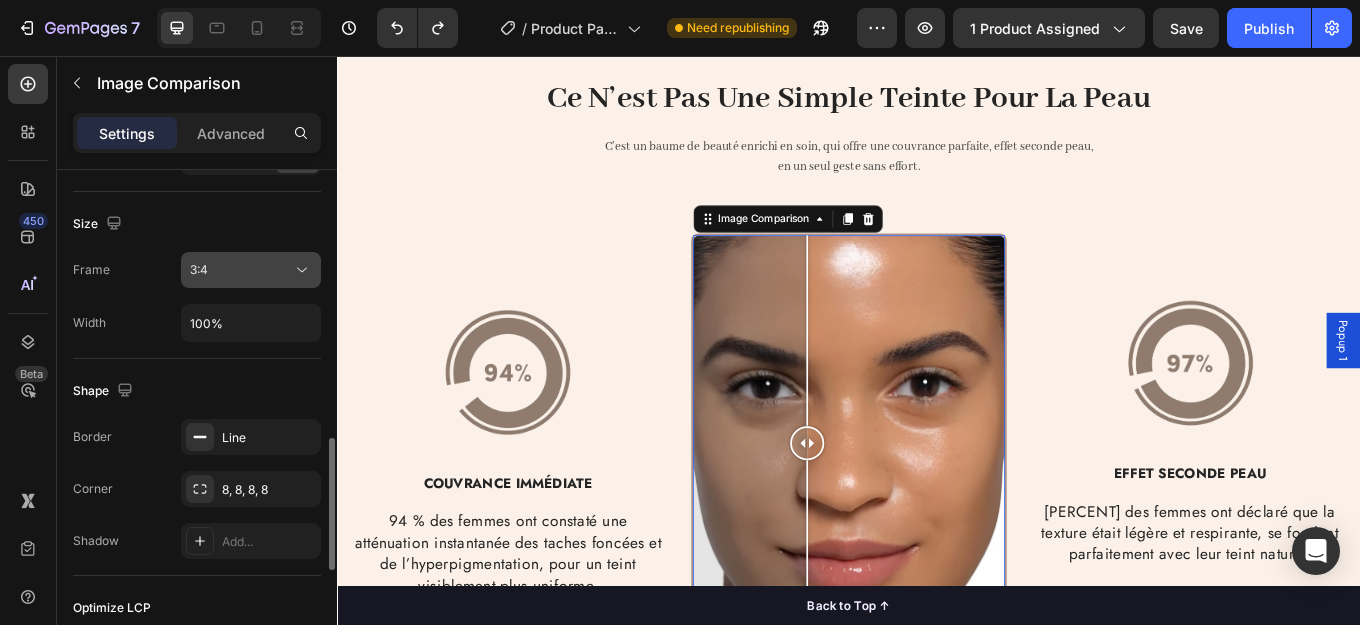 click on "3:4" 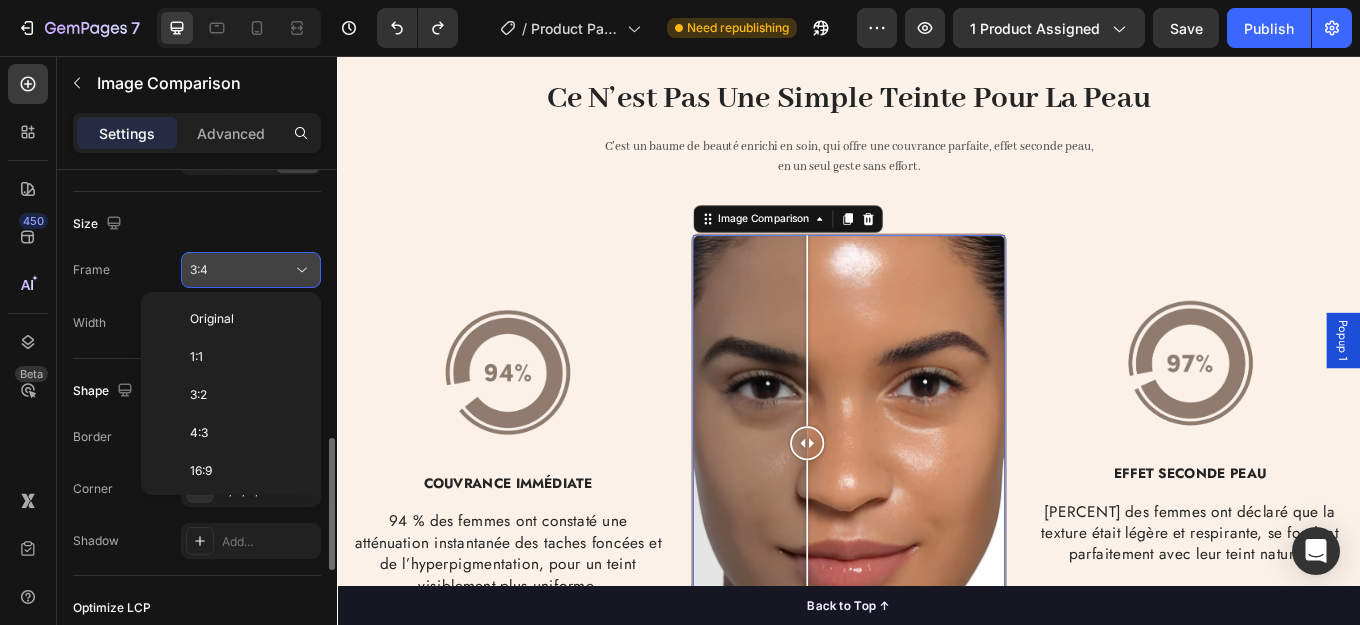 scroll, scrollTop: 144, scrollLeft: 0, axis: vertical 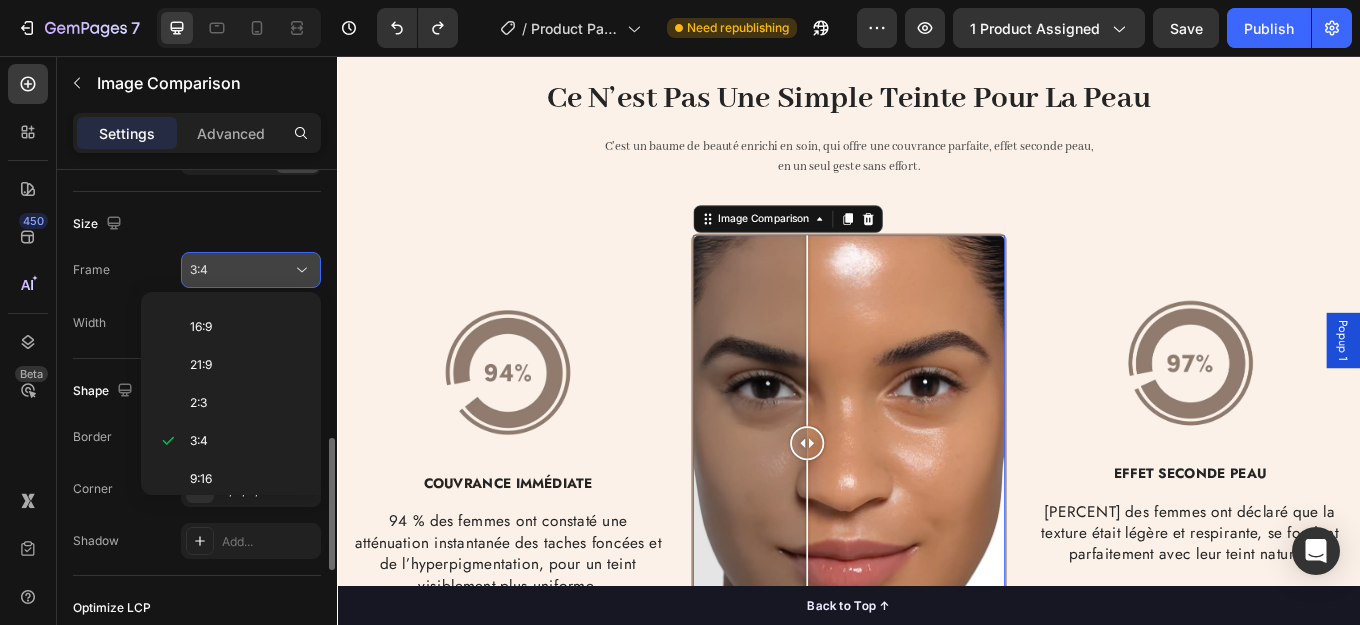 click on "3:4" 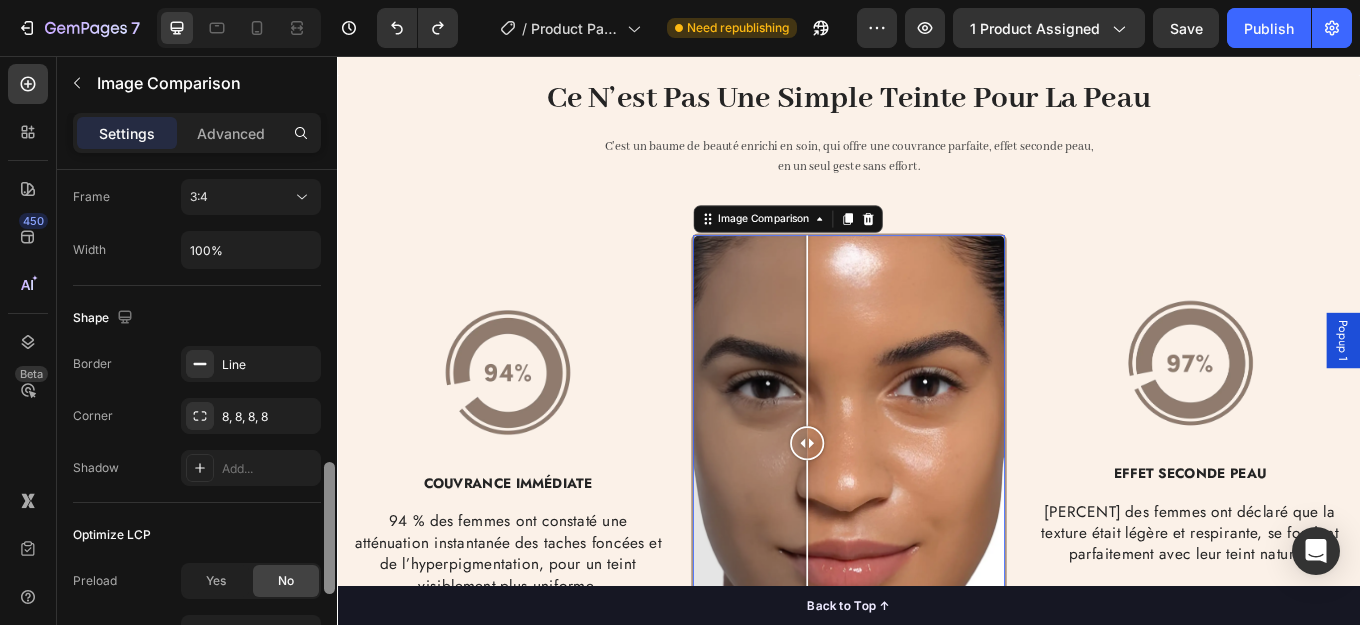 scroll, scrollTop: 1111, scrollLeft: 0, axis: vertical 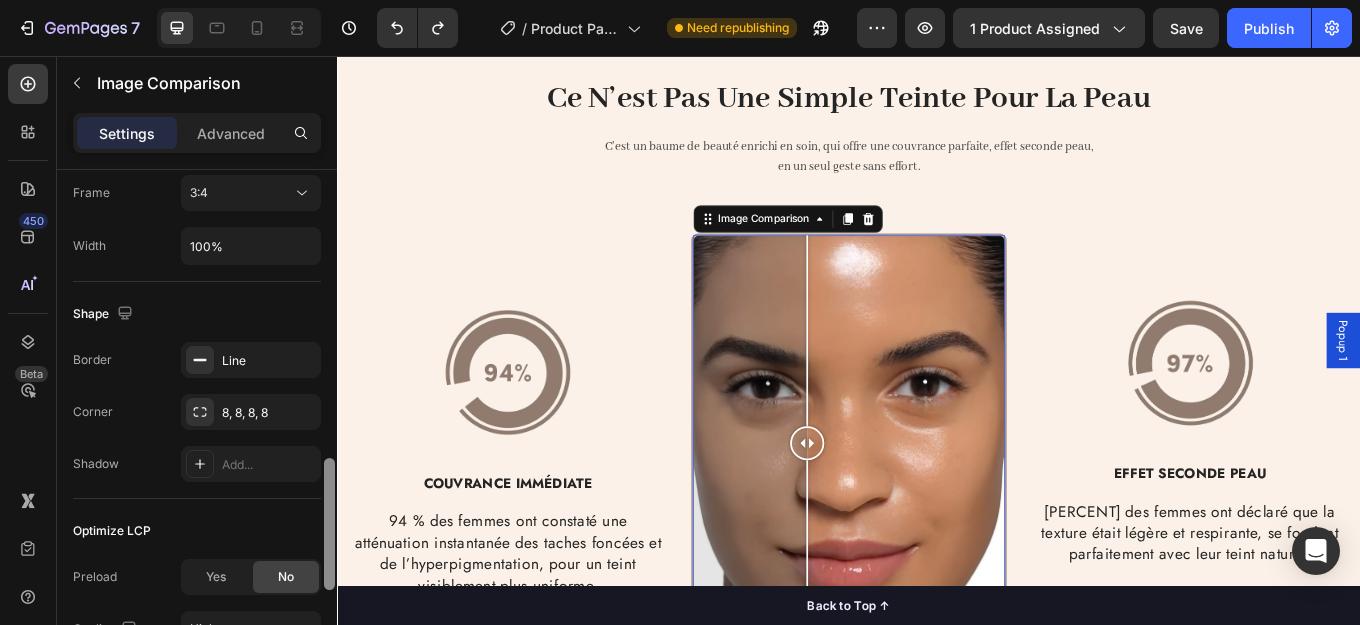 drag, startPoint x: 331, startPoint y: 452, endPoint x: 331, endPoint y: 472, distance: 20 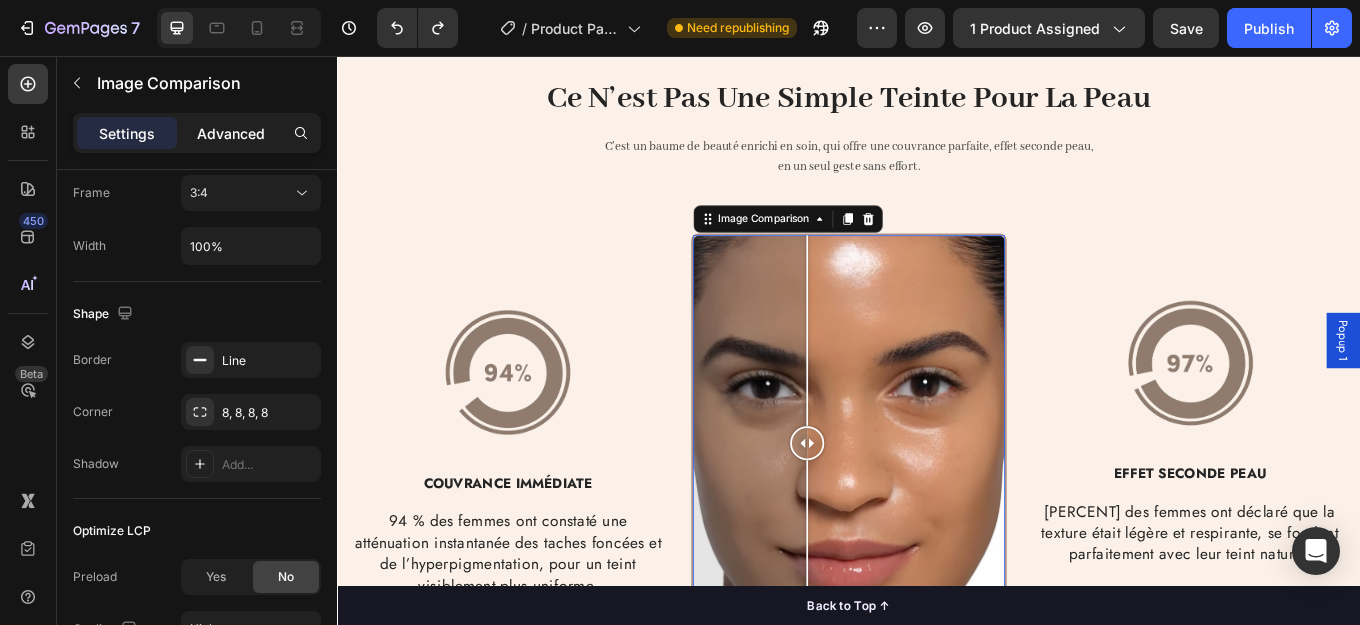 click on "Advanced" 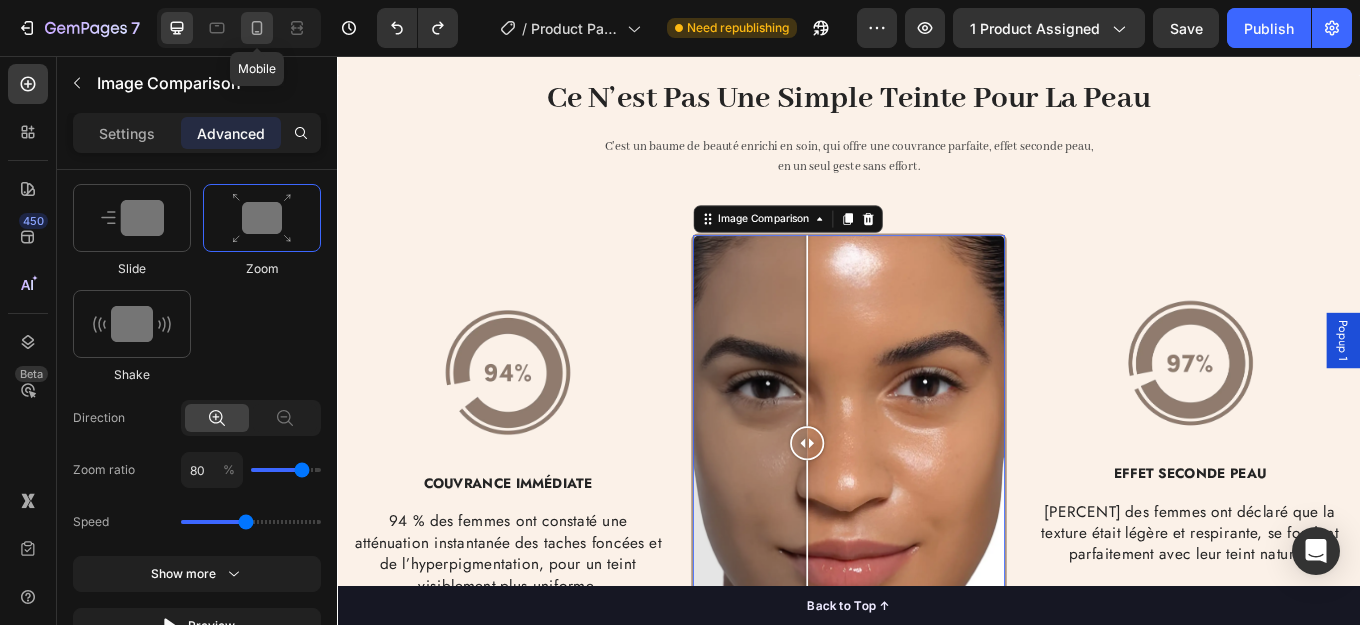 click 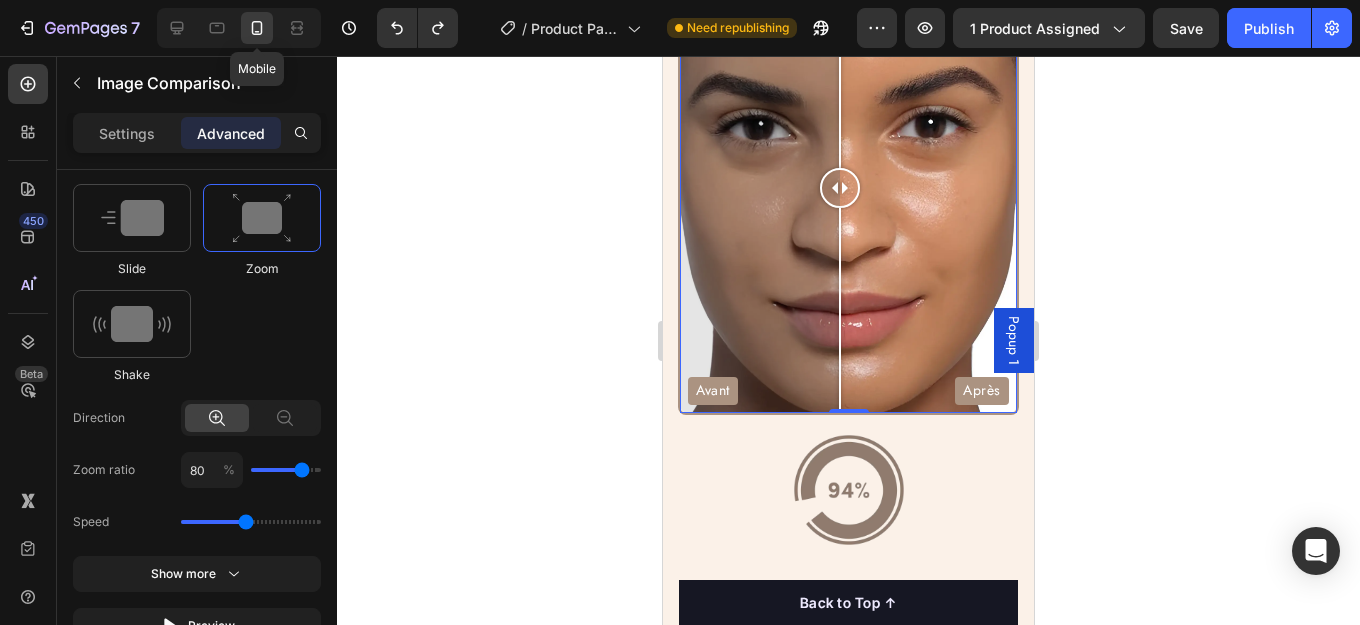 scroll, scrollTop: 6146, scrollLeft: 0, axis: vertical 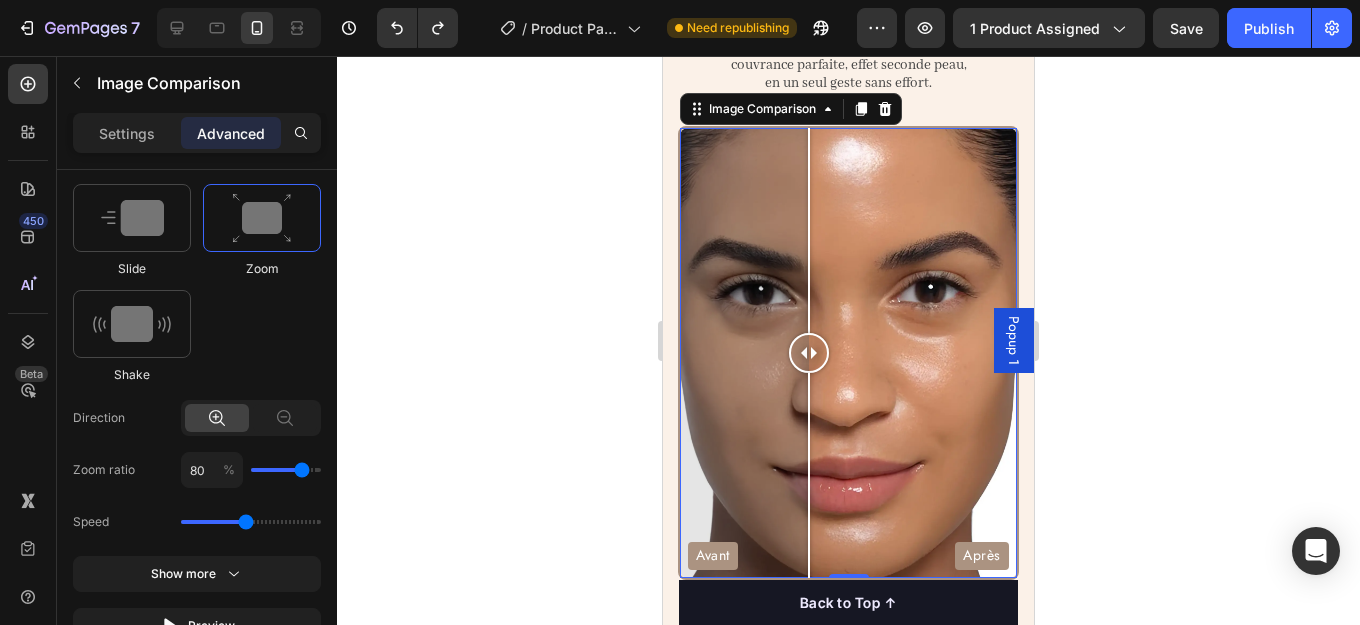 click on "Avant Après" at bounding box center [848, 352] 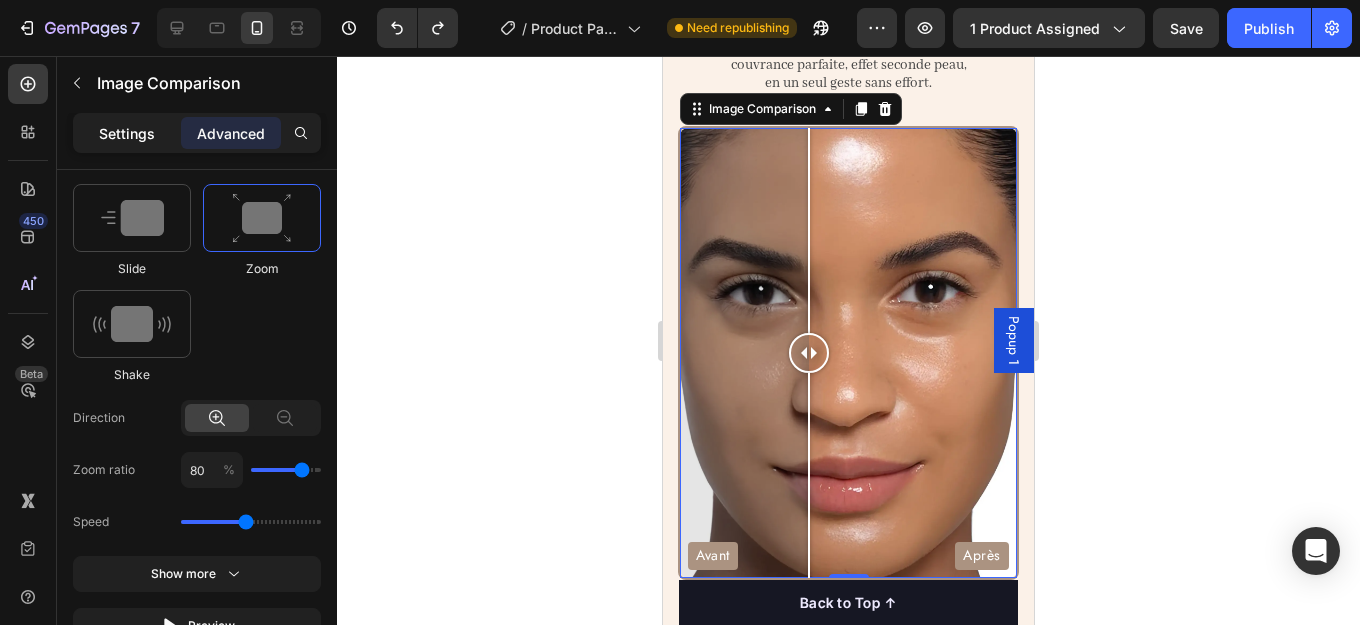 click on "Settings" at bounding box center (127, 133) 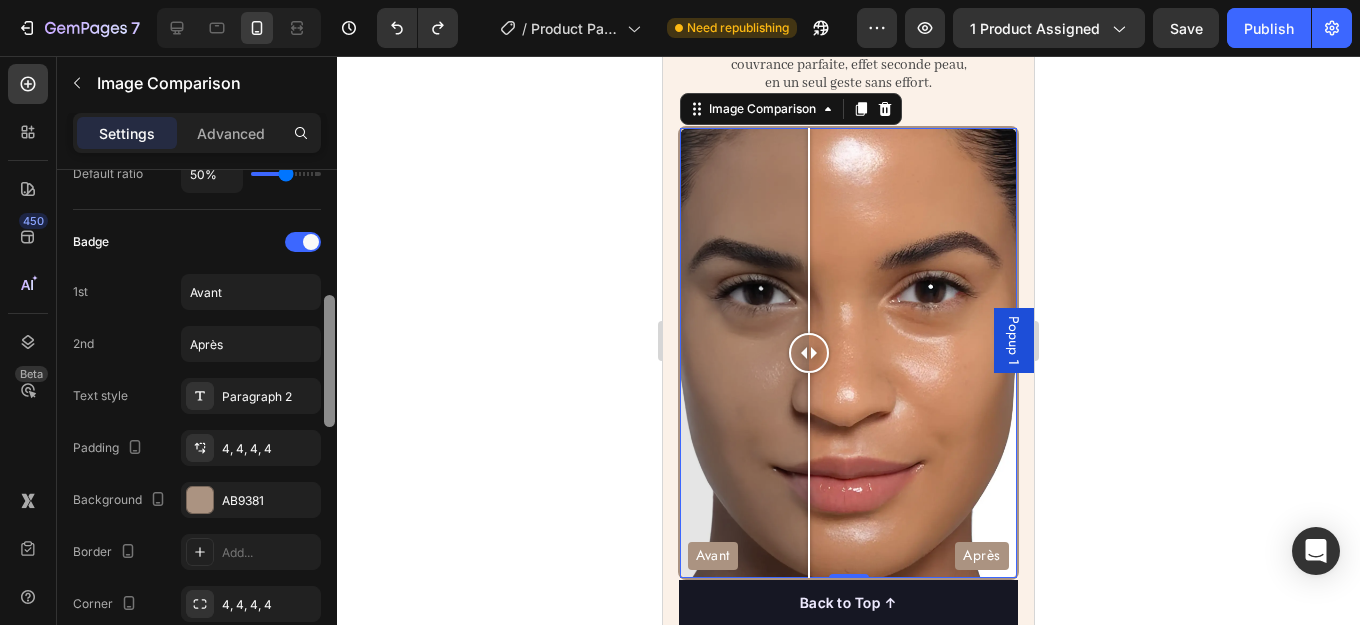 scroll, scrollTop: 475, scrollLeft: 0, axis: vertical 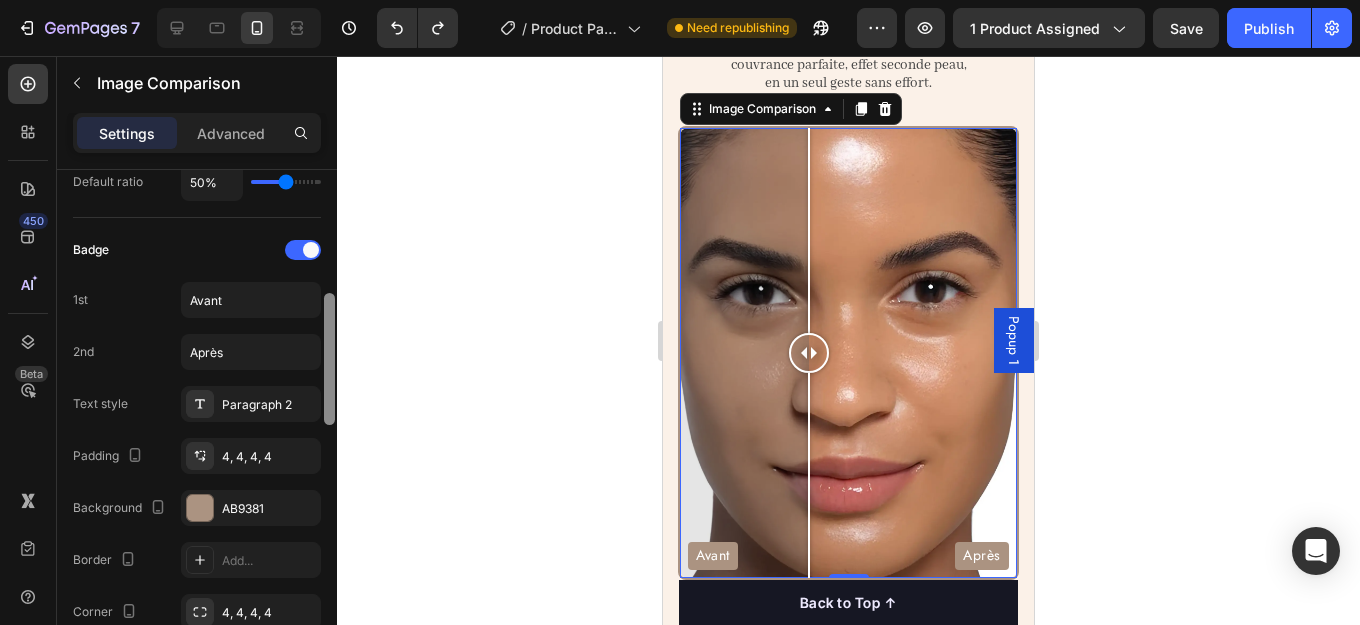 drag, startPoint x: 327, startPoint y: 519, endPoint x: 342, endPoint y: 354, distance: 165.68042 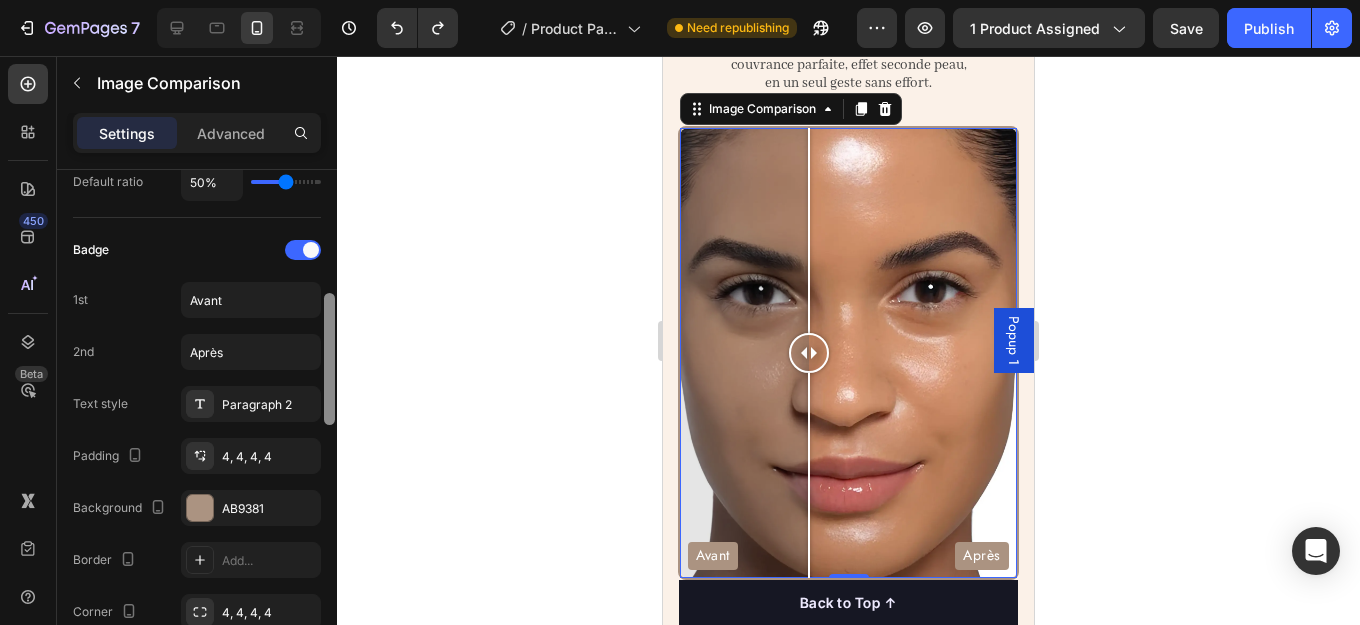 drag, startPoint x: 360, startPoint y: 343, endPoint x: 331, endPoint y: 346, distance: 29.15476 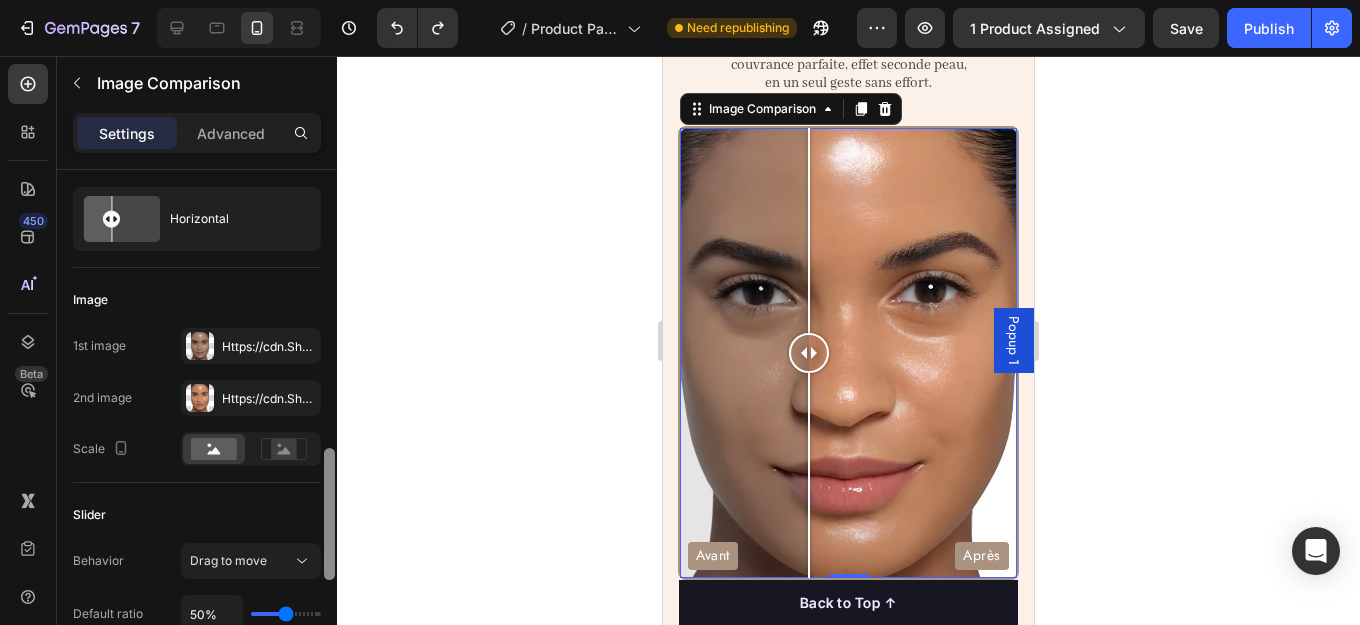 scroll, scrollTop: 0, scrollLeft: 0, axis: both 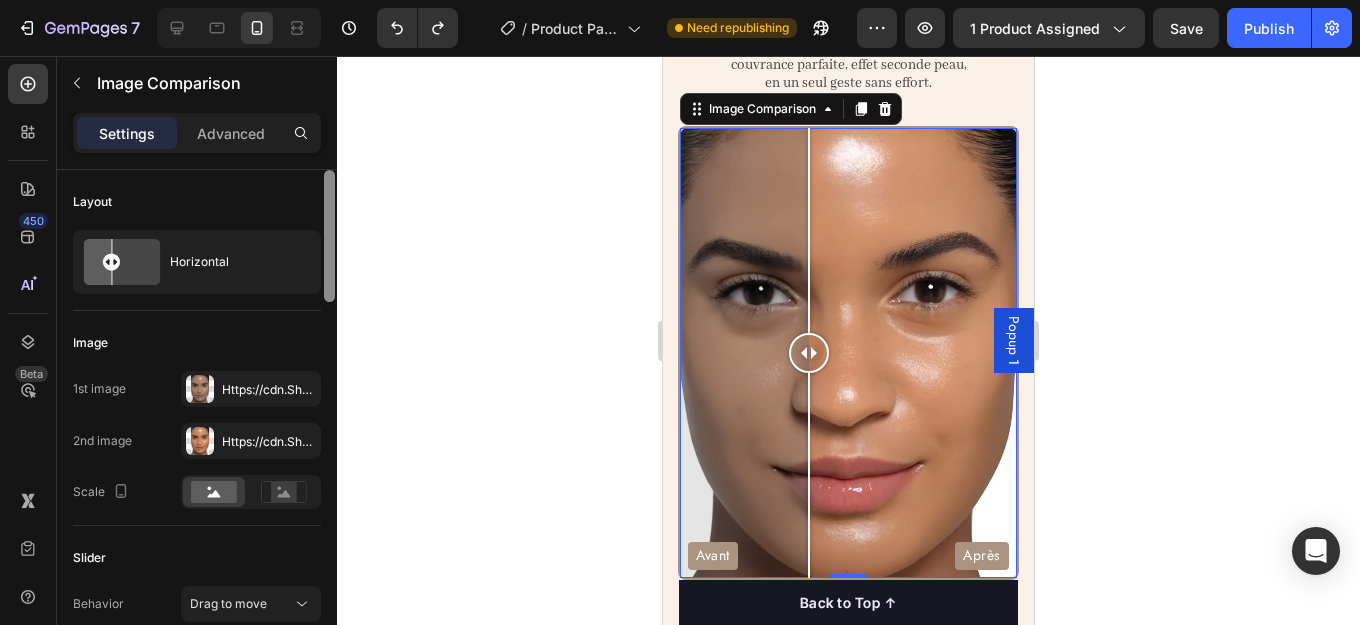 drag, startPoint x: 331, startPoint y: 346, endPoint x: 327, endPoint y: 186, distance: 160.04999 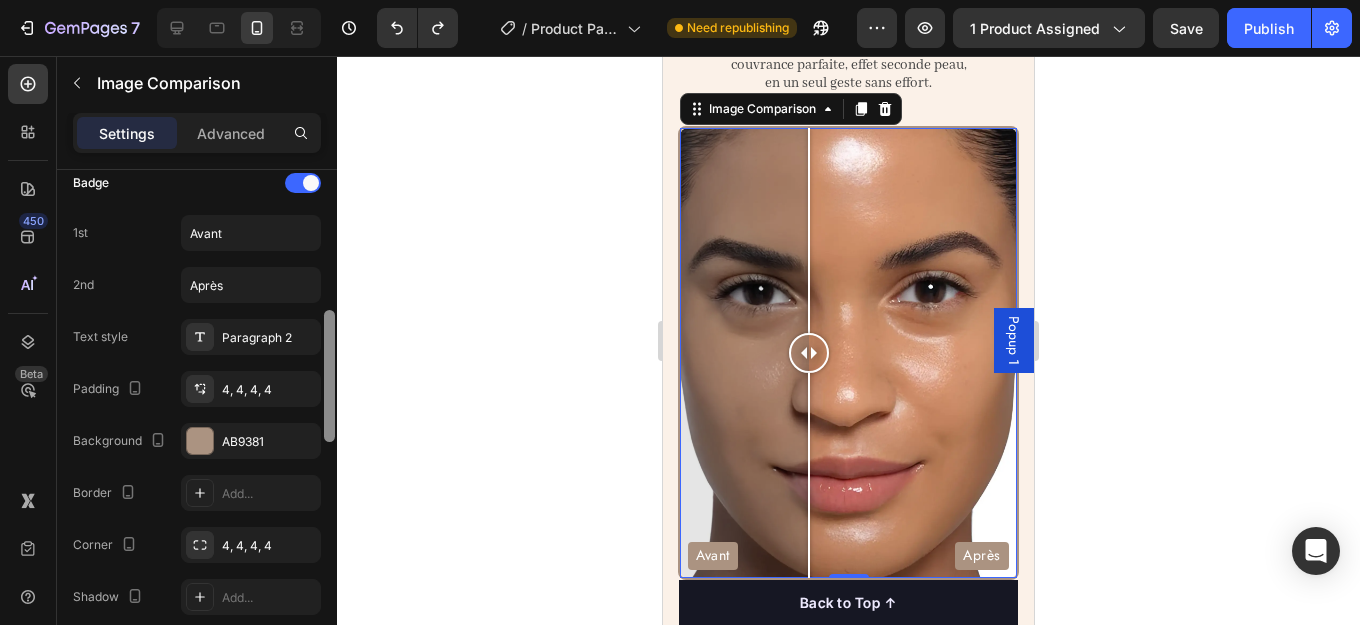 drag, startPoint x: 330, startPoint y: 206, endPoint x: 341, endPoint y: 344, distance: 138.43771 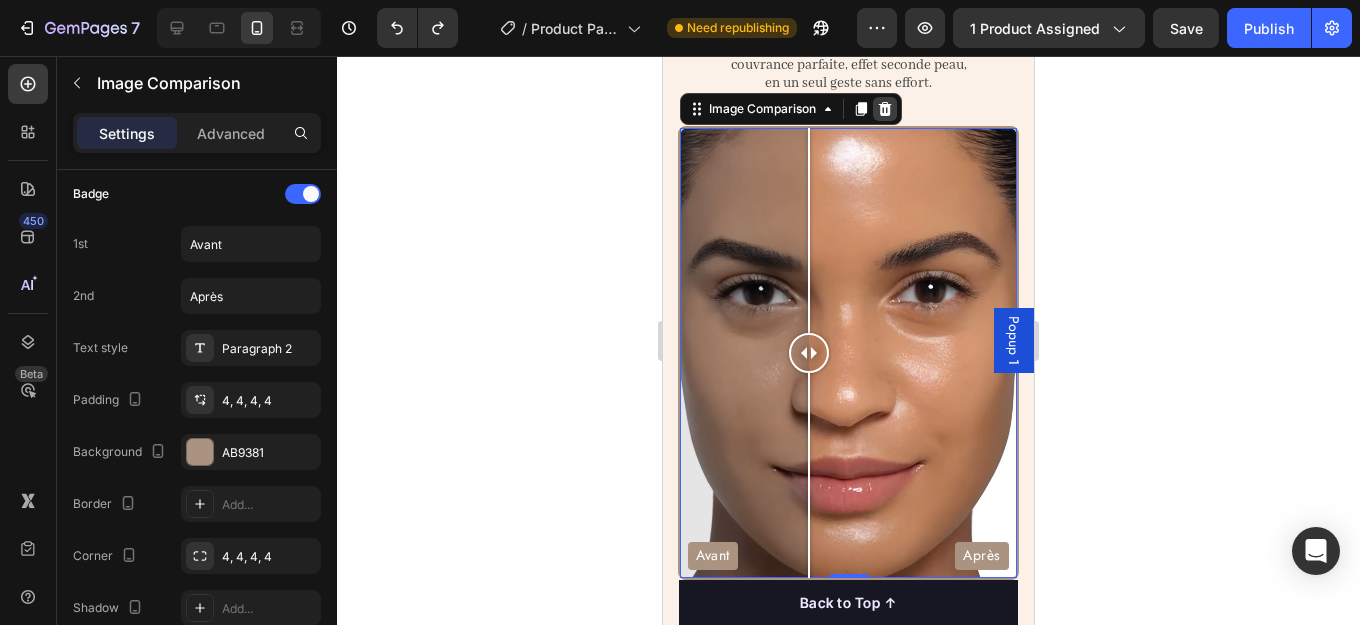 click at bounding box center (885, 109) 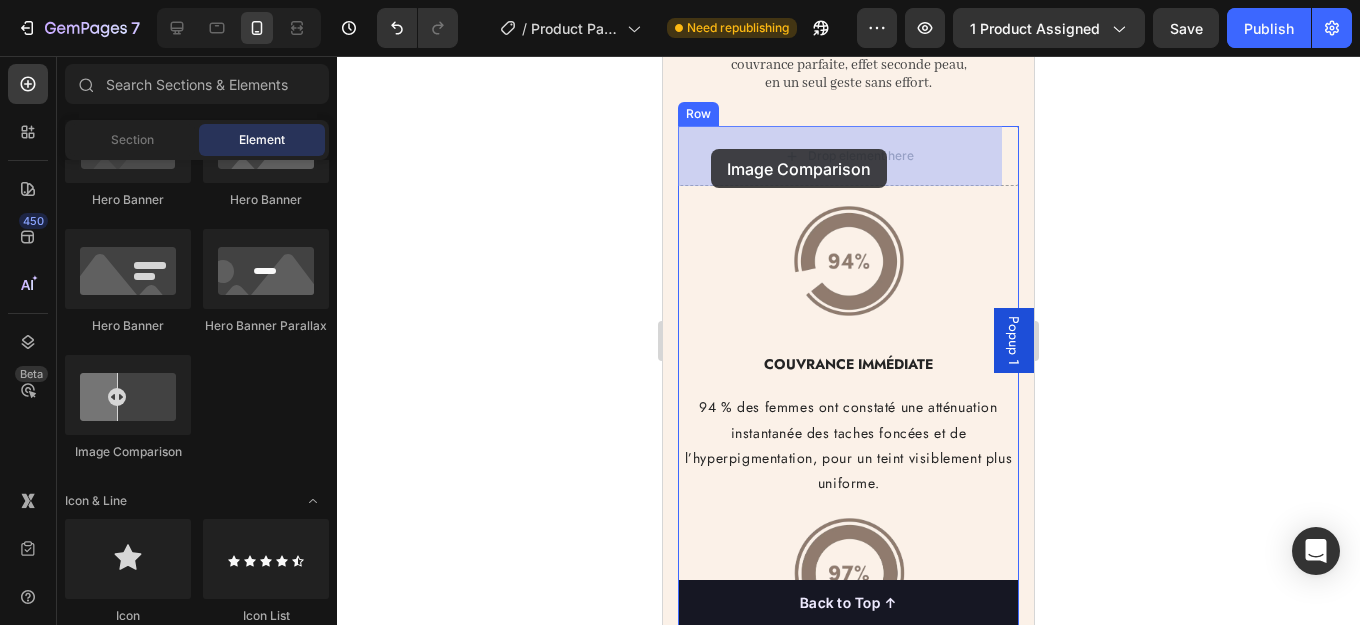 drag, startPoint x: 789, startPoint y: 456, endPoint x: 719, endPoint y: 143, distance: 320.73196 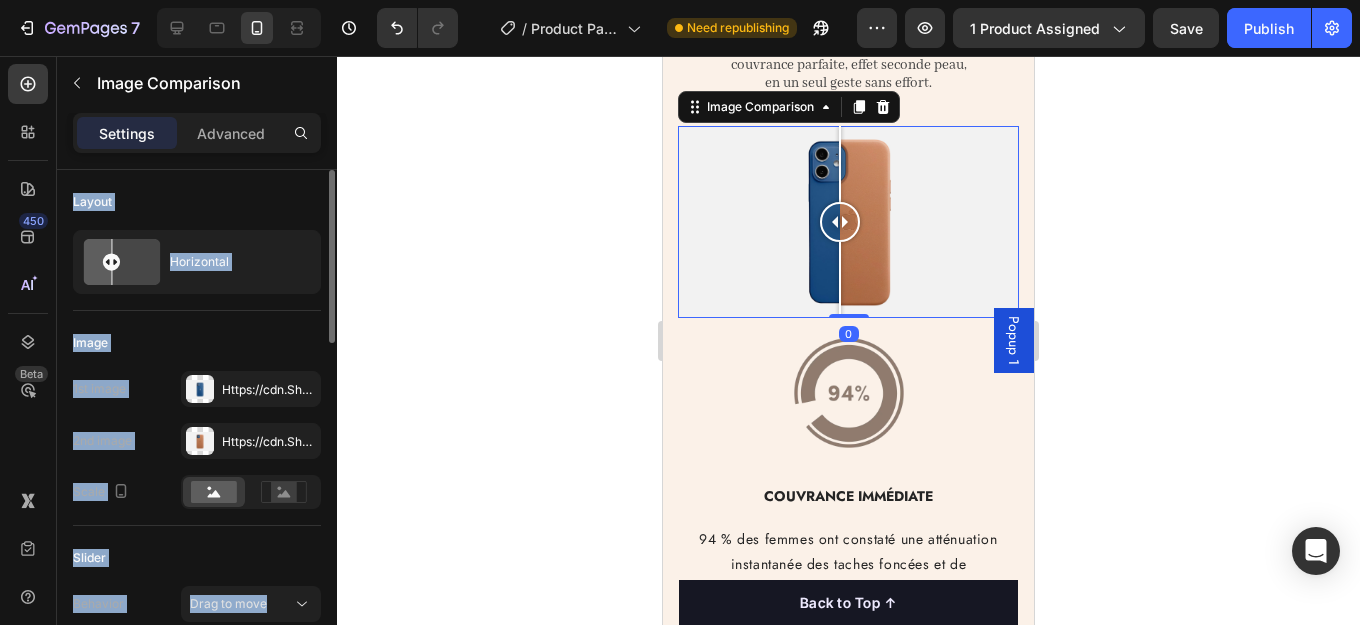 click on "Image 1st image Https://cdn.Shopify.Com/s/files/1/2005/9307/files/image_compare_before.Png 2nd image Https://cdn.Shopify.Com/s/files/1/2005/9307/files/image_compare_after.Png Scale" 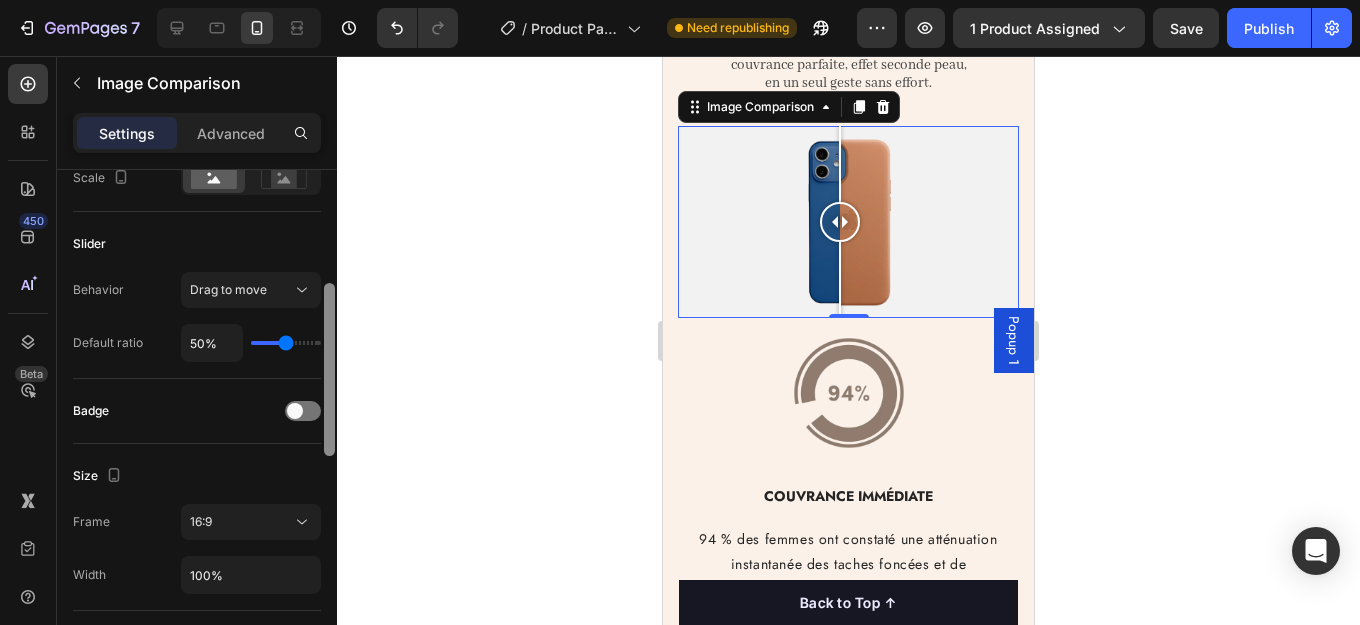 scroll, scrollTop: 319, scrollLeft: 0, axis: vertical 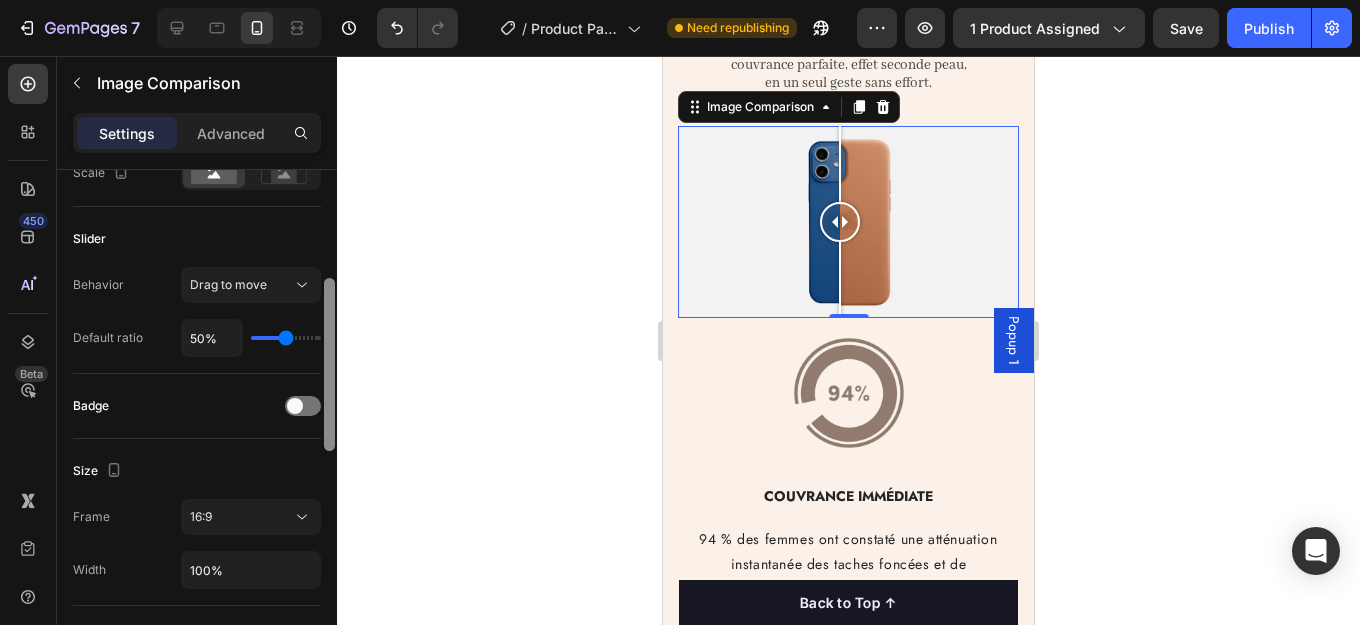 drag, startPoint x: 331, startPoint y: 322, endPoint x: 325, endPoint y: 431, distance: 109.165016 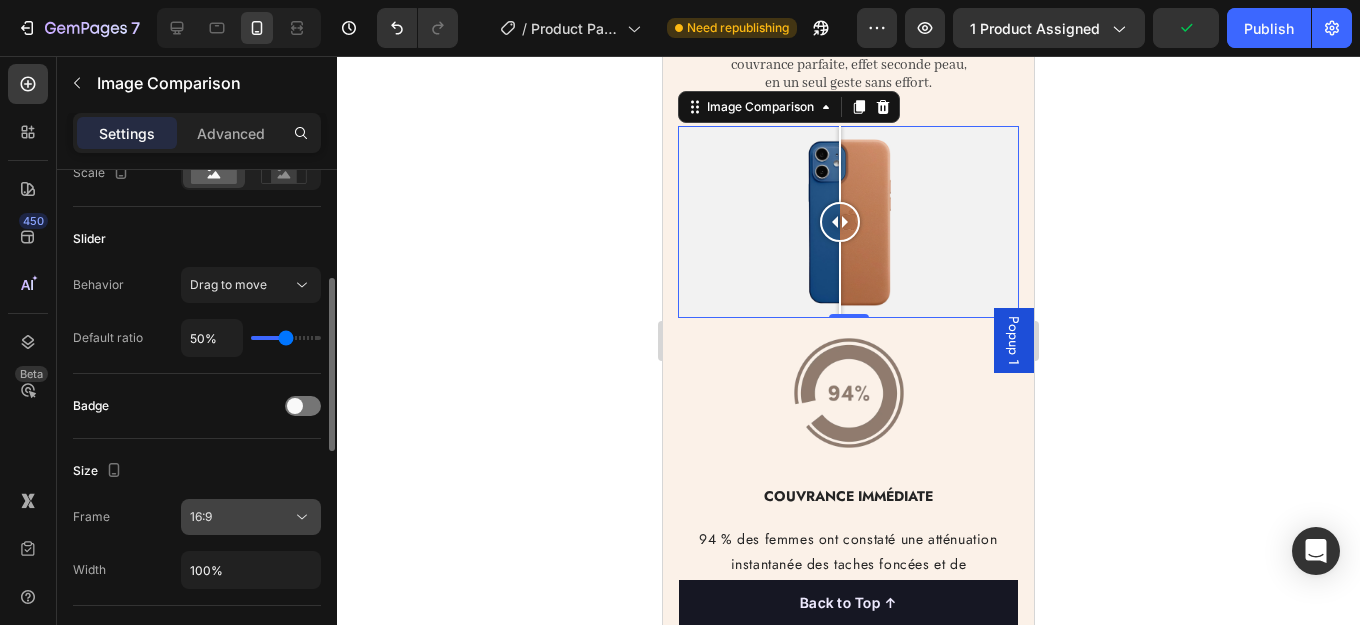click on "16:9" at bounding box center [241, 517] 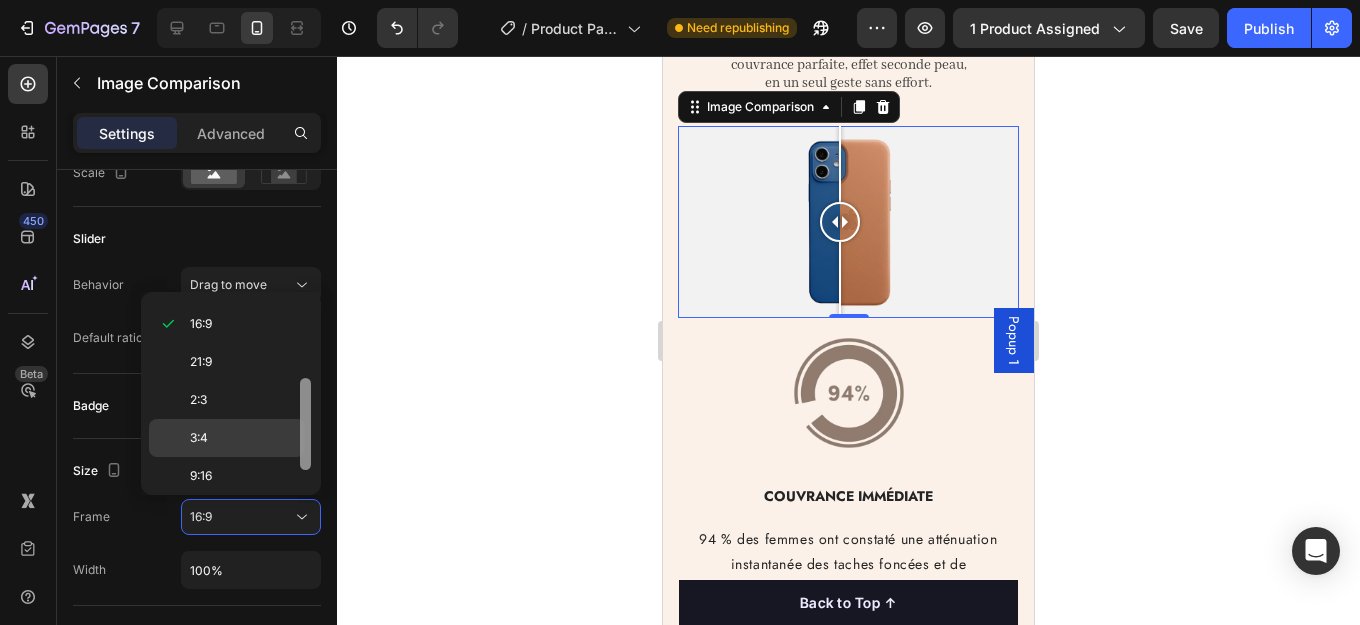 scroll, scrollTop: 151, scrollLeft: 0, axis: vertical 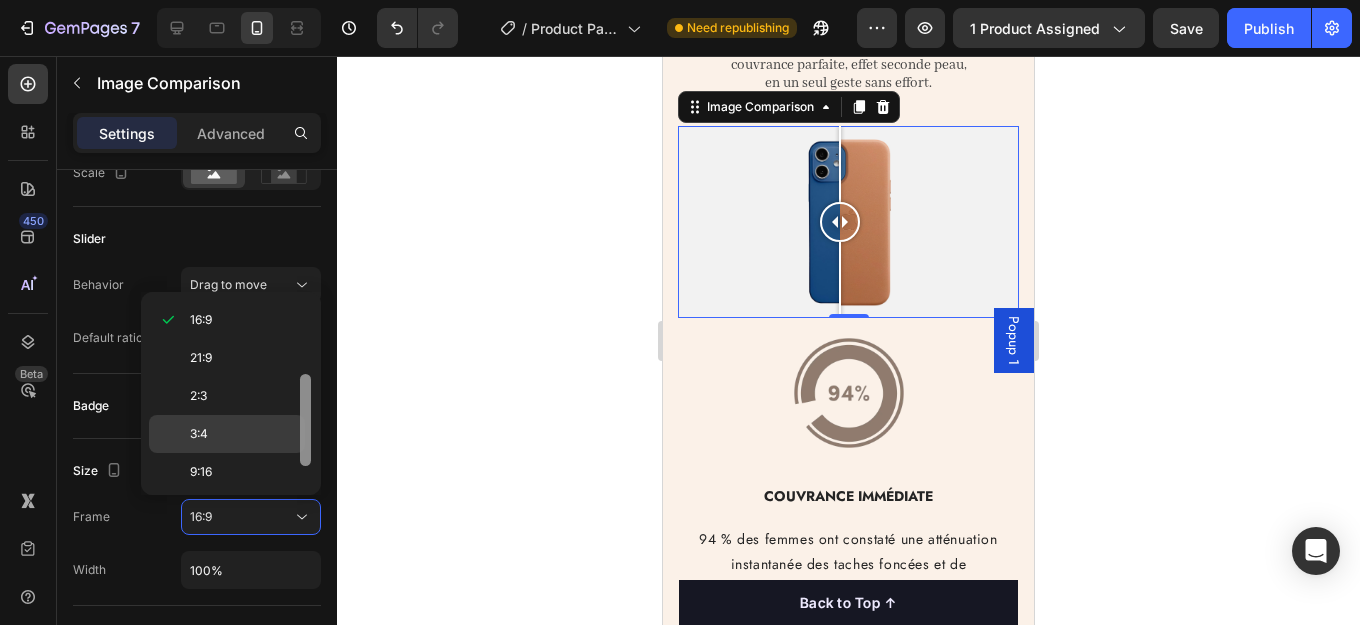 drag, startPoint x: 302, startPoint y: 371, endPoint x: 296, endPoint y: 428, distance: 57.31492 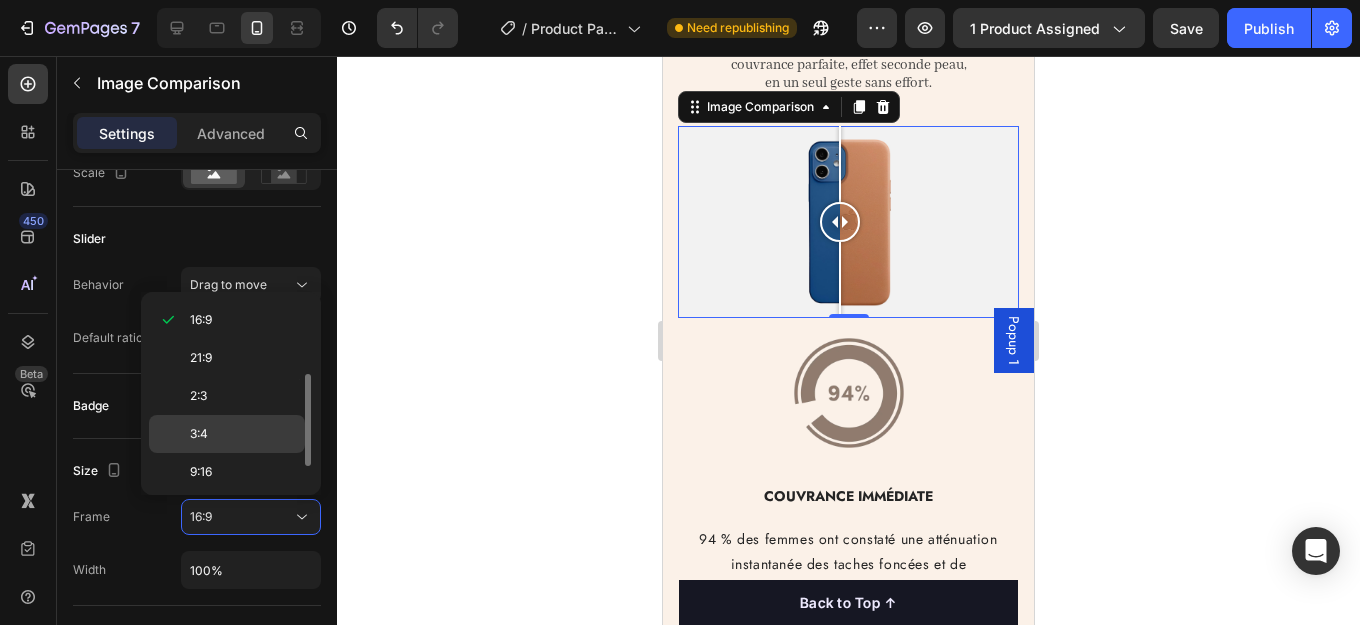click on "3:4" 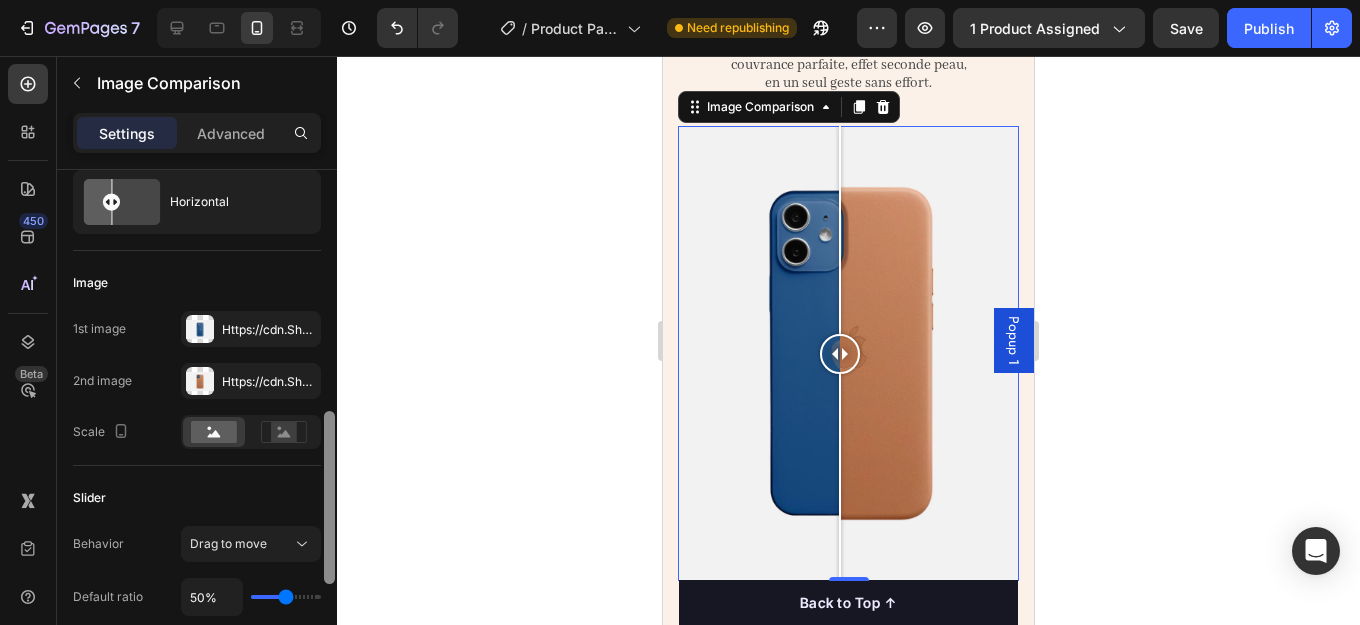 scroll, scrollTop: 0, scrollLeft: 0, axis: both 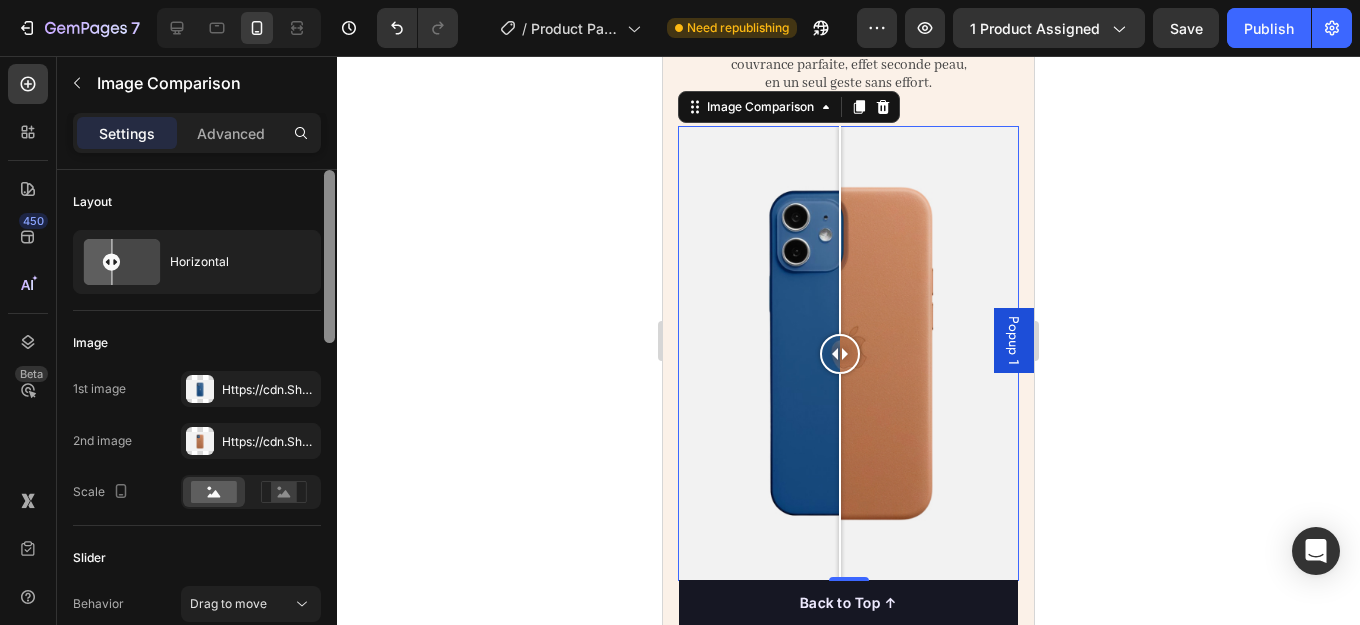 drag, startPoint x: 329, startPoint y: 340, endPoint x: 315, endPoint y: 201, distance: 139.70326 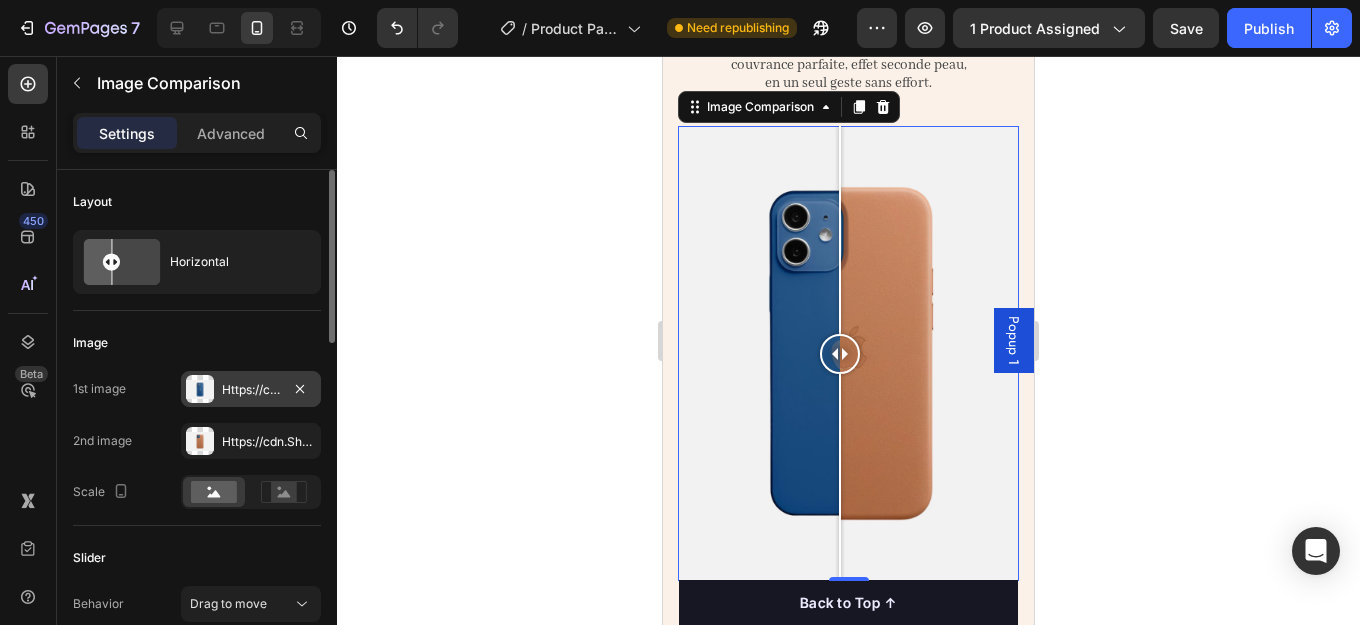 click on "Https://cdn.Shopify.Com/s/files/1/2005/9307/files/image_compare_before.Png" at bounding box center [251, 390] 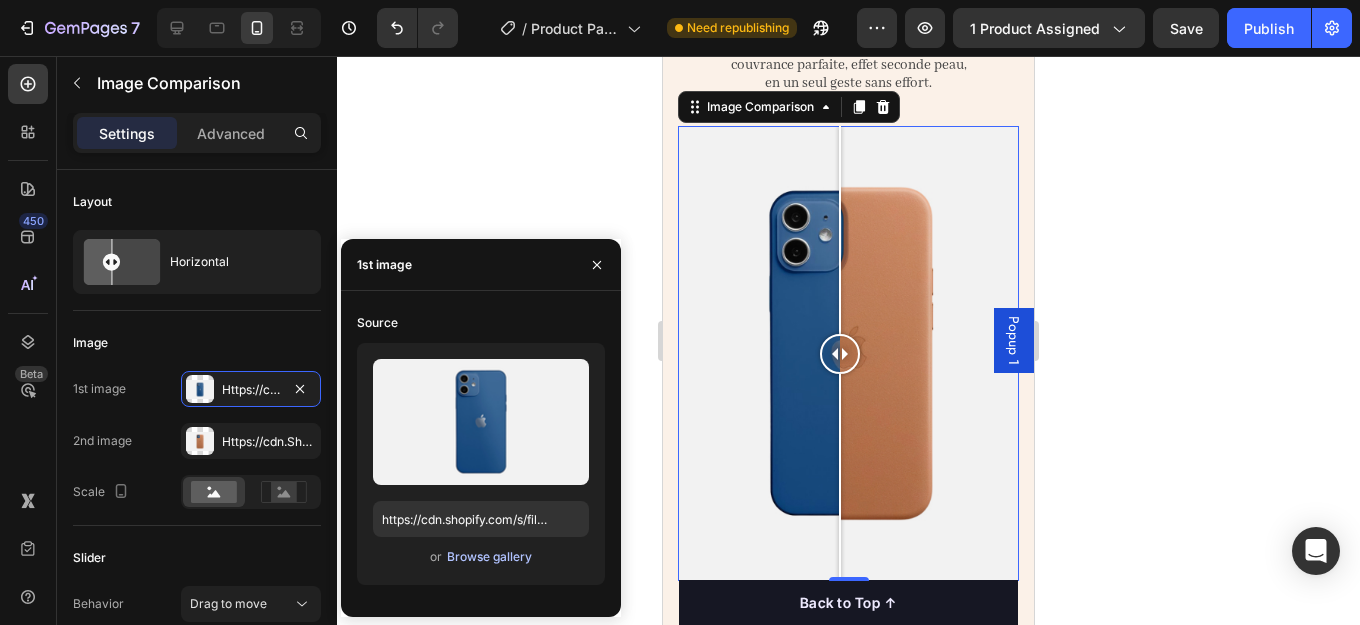 click on "Browse gallery" at bounding box center (489, 557) 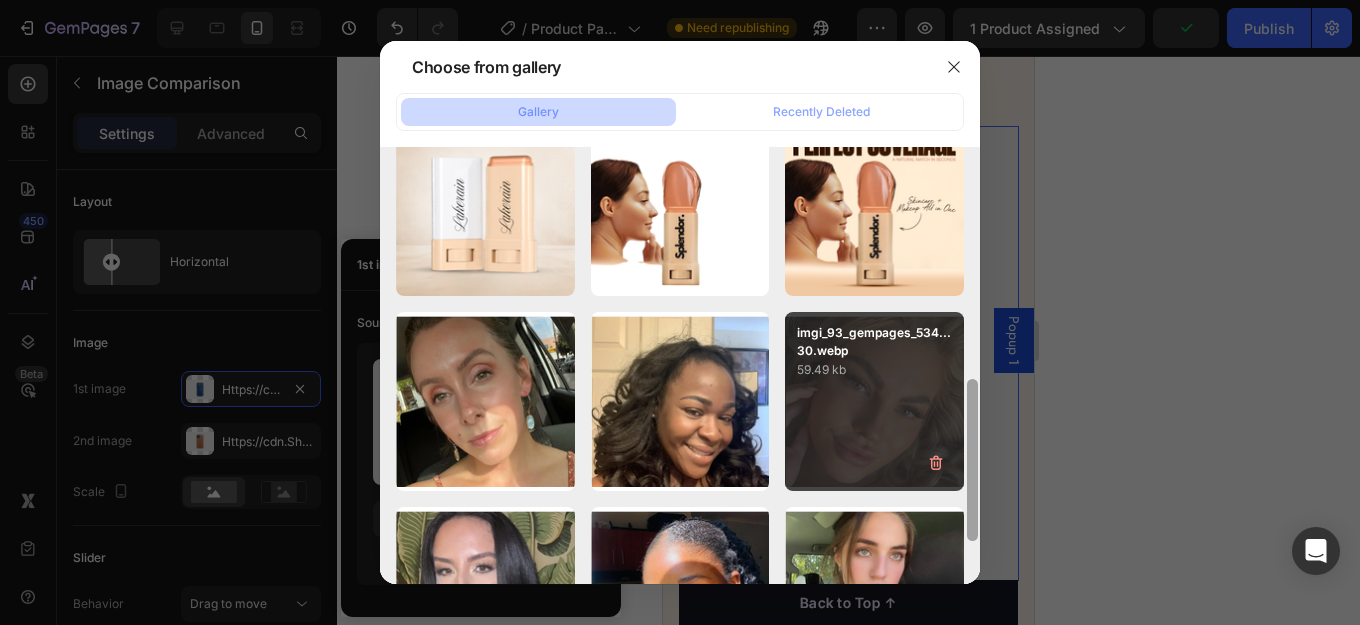 drag, startPoint x: 971, startPoint y: 199, endPoint x: 953, endPoint y: 436, distance: 237.68256 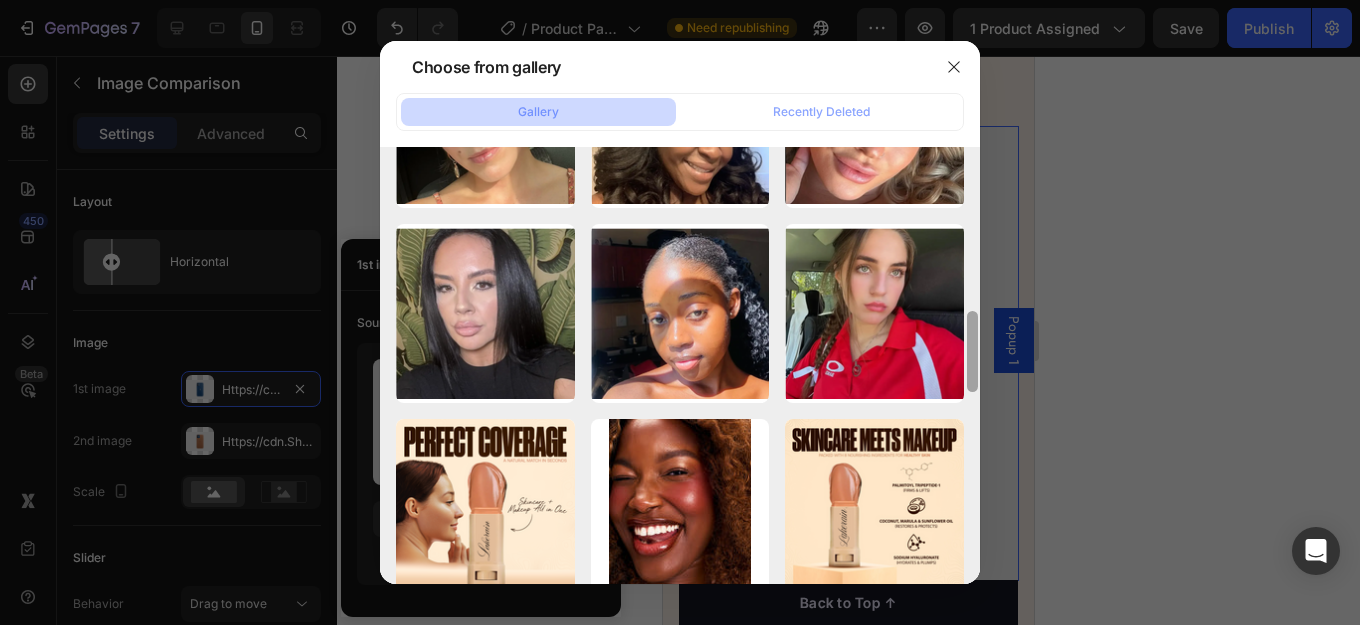 drag, startPoint x: 972, startPoint y: 389, endPoint x: 975, endPoint y: 492, distance: 103.04368 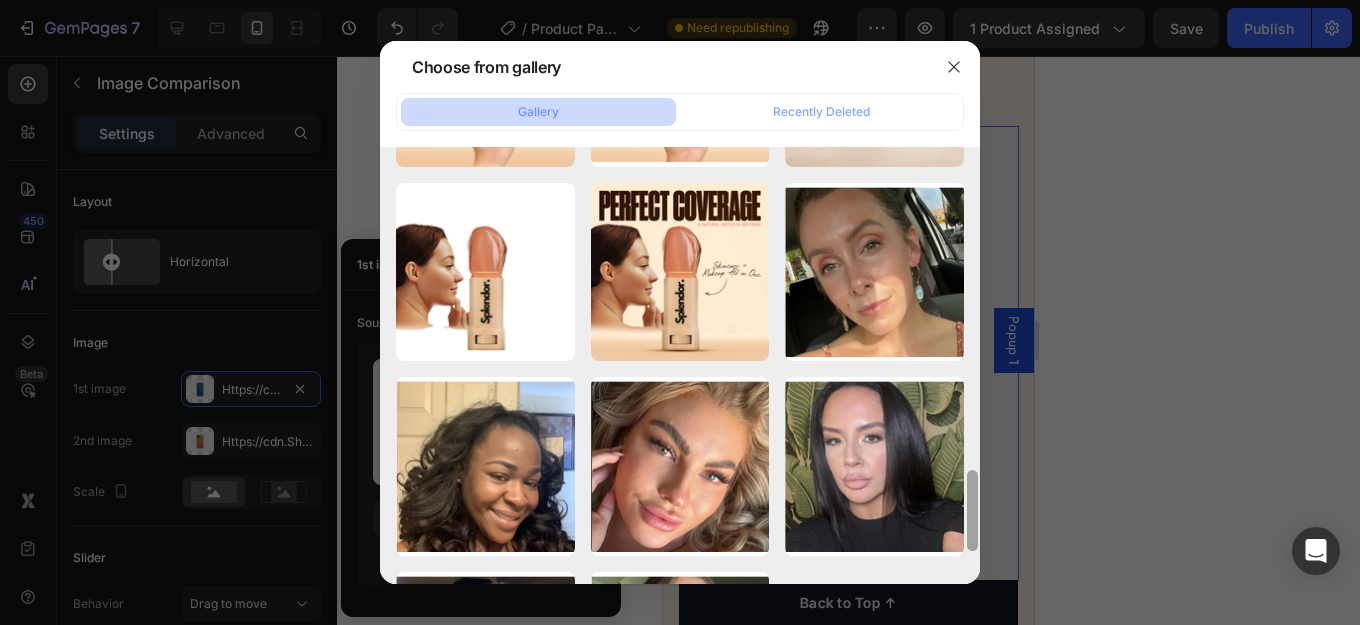 click on "Lakerain (35).png 2294.20 kb  Midnight Lychee is ✨T...💕.jpg 284.47 kb  Lakerain (18).png 1980.25 kb  O1CN01TElw192HP5rC4au...ew.png 280.09 kb  Lakerain (7).png 2245.99 kb  imgi_94_gempages_5346...0b.png 24.90 kb  Lakerain (4).png 3020.06 kb  Lakerain (3).png 299.69 kb  Lakerain (2).png 295.96 kb  image-nspTIHzdWmKCTRY...ew.png 159.90 kb  image-nspTIHzdWmKCTRY...HZ.jpg 3146.34 kb  imgi_97_gempages_534...1f.webp 50.94 kb  imgi_95_gempages_534...5a.webp 52.78 kb  imgi_93_gempages_534...30.webp 59.49 kb  imgi_91_gempages_534...ab.webp 54.64 kb  imgi_89_gempages_534...4d.webp 72.87 kb  imgi_87_gempages_534...e5.webp 49.52 kb  Lakerain (35).png 2294.20 kb  Midnight Lychee is ✨T...💕.jpg 284.47 kb  Lakerain (18).png 1980.25 kb  O1CN01TElw192HP5rC4au...ew.png 280.09 kb  Lakerain (7).png 2245.99 kb  imgi_94_gempages_5346...0b.png 24.90 kb  Lakerain (4).png 3020.06 kb  Lakerain (3).png 299.69 kb  Lakerain (2).png 295.96 kb  image-nspTIHzdWmKCTRY...ew.png 159.90 kb  image-nspTIHzdWmKCTRY...HZ.jpg 3146.34 kb" at bounding box center (680, 366) 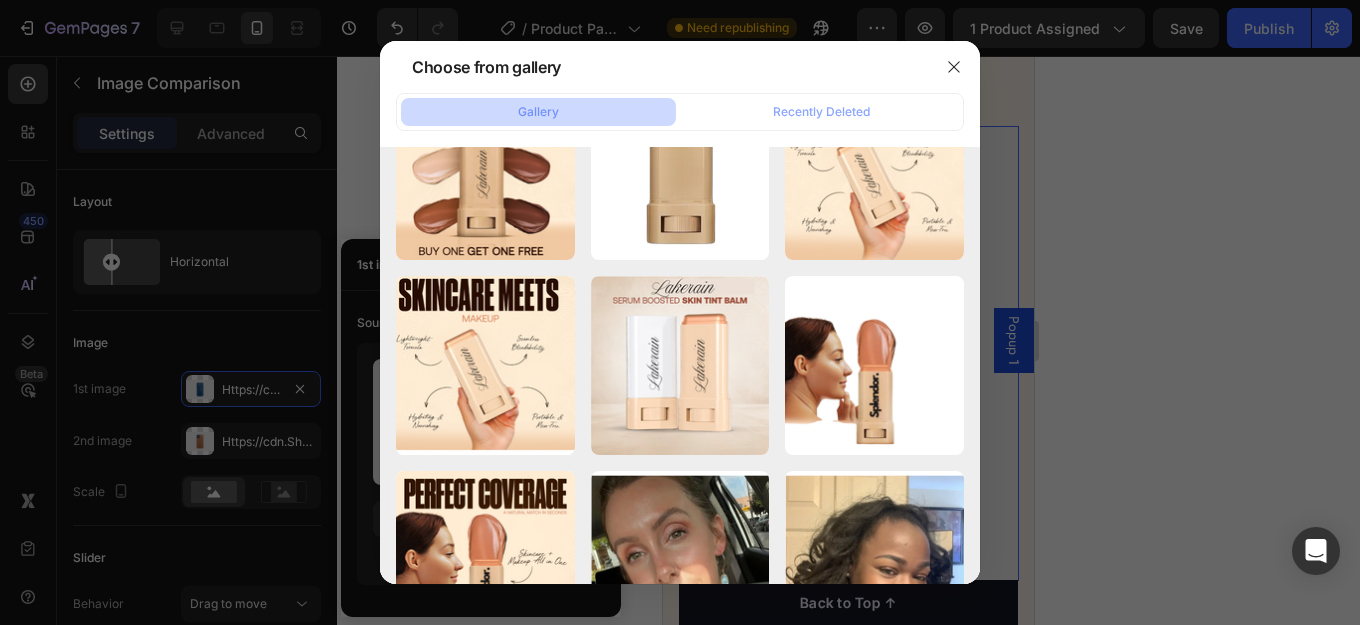 scroll, scrollTop: 3094, scrollLeft: 0, axis: vertical 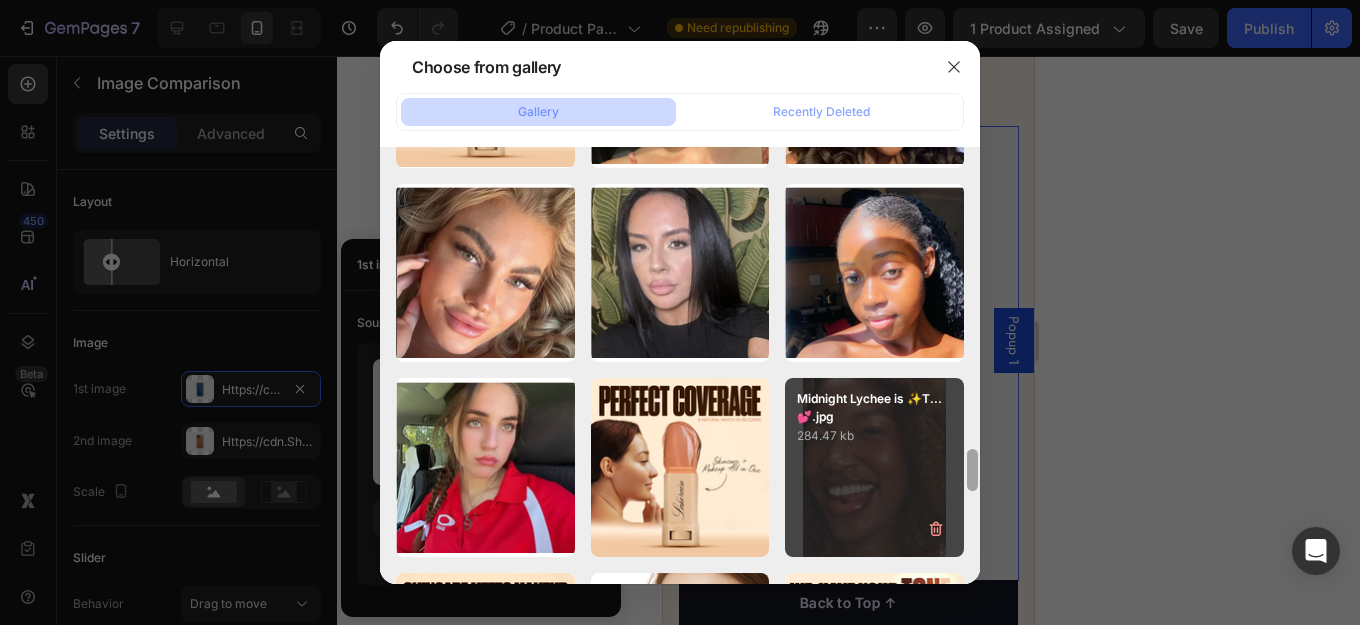 drag, startPoint x: 968, startPoint y: 396, endPoint x: 963, endPoint y: 553, distance: 157.0796 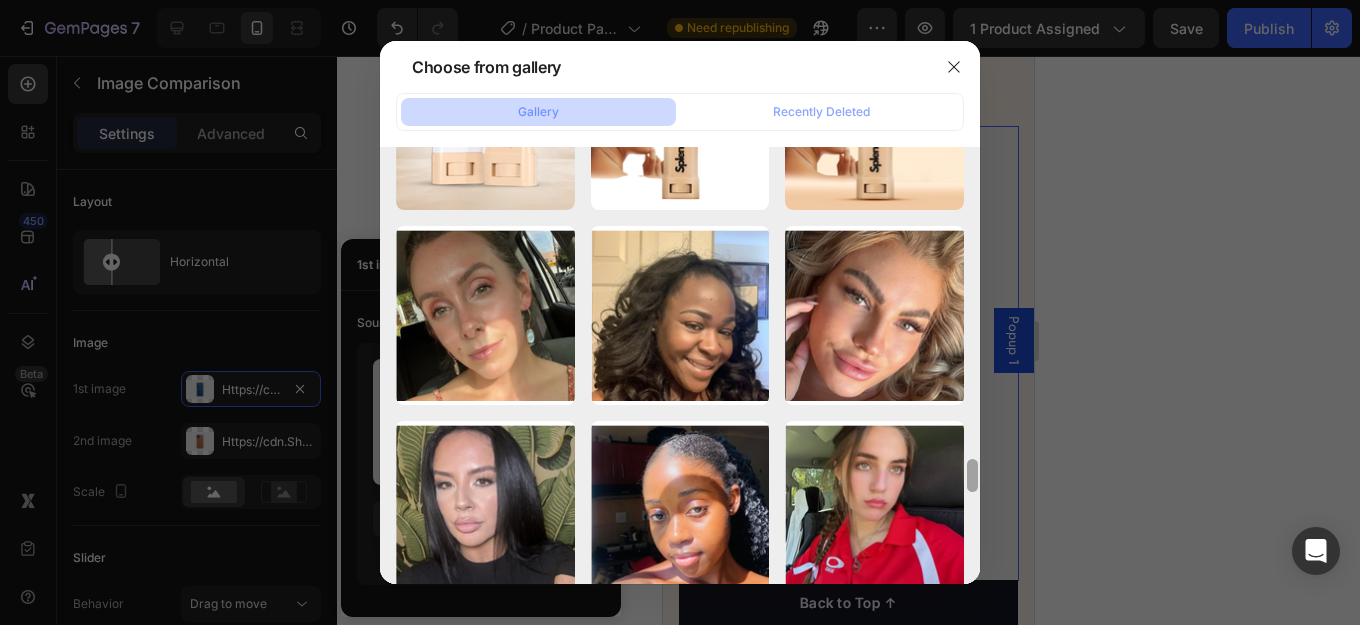 drag, startPoint x: 973, startPoint y: 456, endPoint x: 980, endPoint y: 549, distance: 93.26307 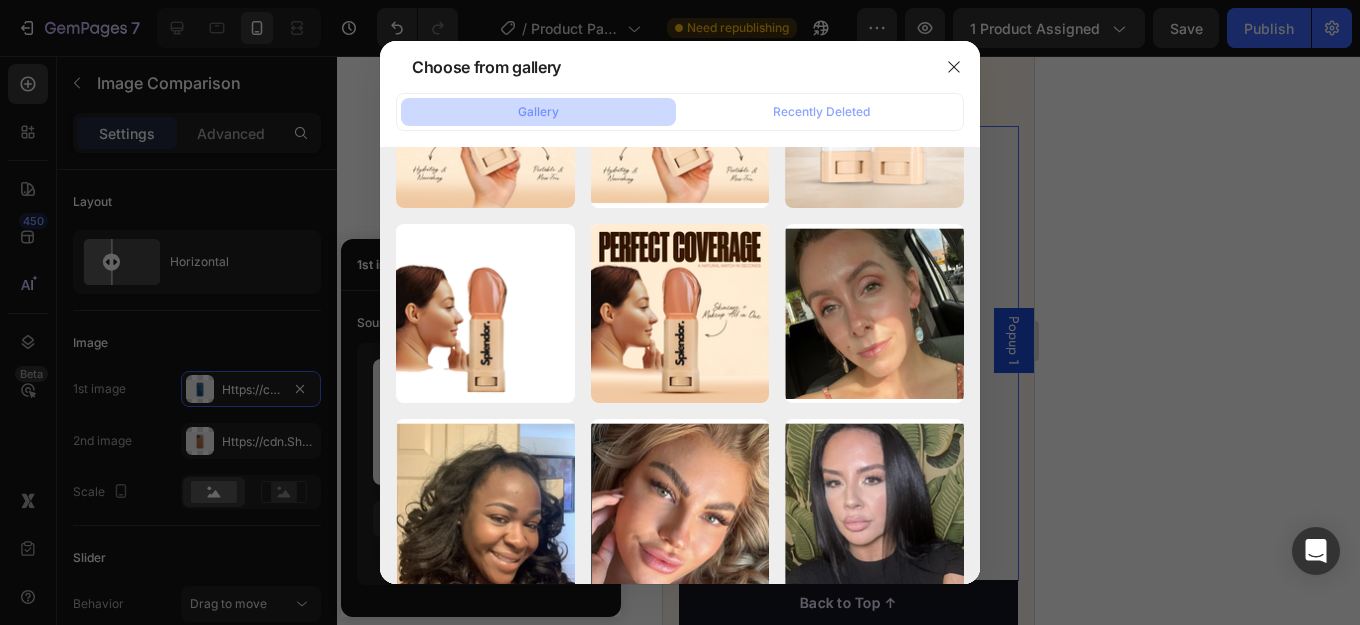 scroll, scrollTop: 5077, scrollLeft: 0, axis: vertical 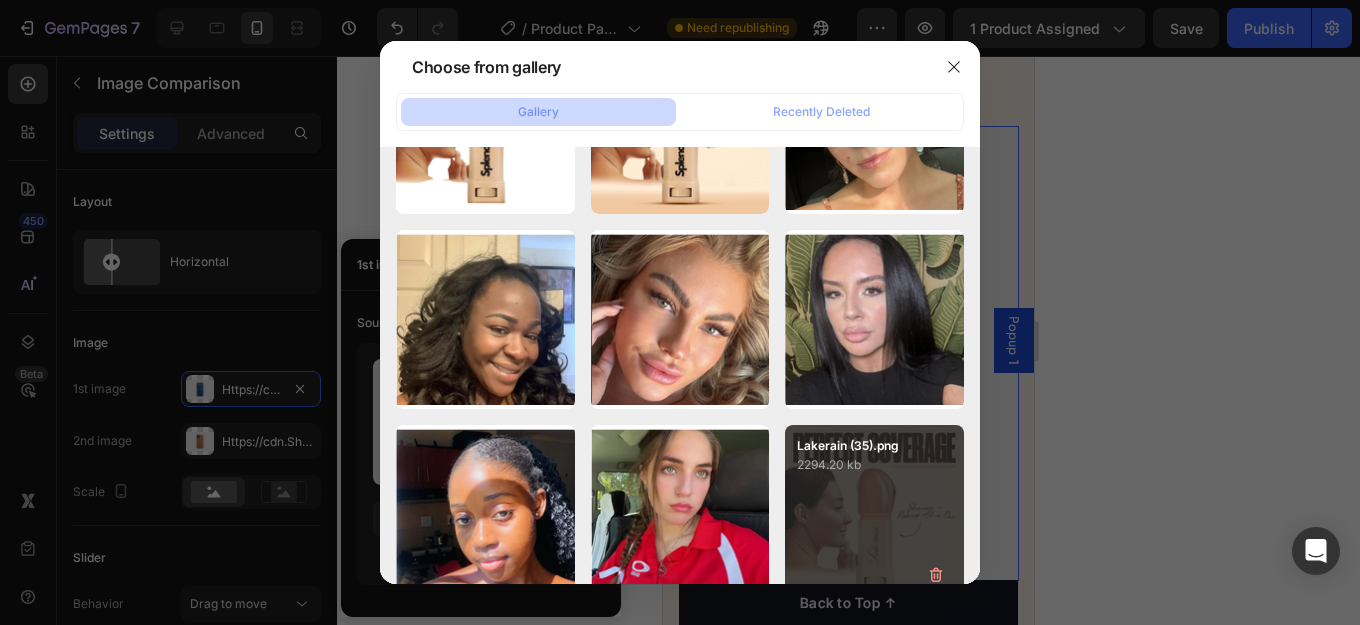 drag, startPoint x: 971, startPoint y: 477, endPoint x: 957, endPoint y: 557, distance: 81.21576 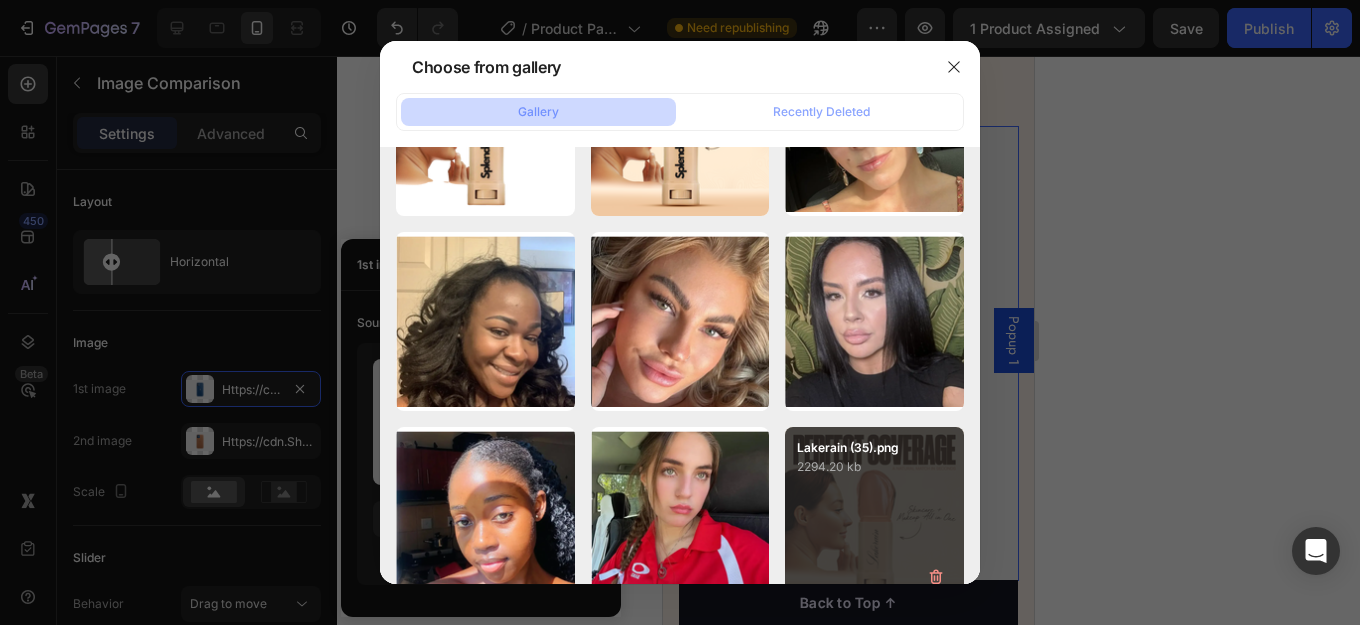 click on "Lakerain (35).png 2294.20 kb  Midnight Lychee is ✨T...💕.jpg 284.47 kb  Lakerain (18).png 1980.25 kb  O1CN01TElw192HP5rC4au...ew.png 280.09 kb  Lakerain (7).png 2245.99 kb  imgi_94_gempages_5346...0b.png 24.90 kb  Lakerain (4).png 3020.06 kb  Lakerain (3).png 299.69 kb  Lakerain (2).png 295.96 kb  image-nspTIHzdWmKCTRY...ew.png 159.90 kb  image-nspTIHzdWmKCTRY...HZ.jpg 3146.34 kb  imgi_97_gempages_534...1f.webp 50.94 kb  imgi_95_gempages_534...5a.webp 52.78 kb  imgi_93_gempages_534...30.webp 59.49 kb  imgi_91_gempages_534...ab.webp 54.64 kb  imgi_89_gempages_534...4d.webp 72.87 kb  imgi_87_gempages_534...e5.webp 49.52 kb  Lakerain (35).png 2294.20 kb  Midnight Lychee is ✨T...💕.jpg 284.47 kb  Lakerain (18).png 1980.25 kb  O1CN01TElw192HP5rC4au...ew.png 280.09 kb  Lakerain (7).png 2245.99 kb  imgi_94_gempages_5346...0b.png 24.90 kb  Lakerain (4).png 3020.06 kb  Lakerain (3).png 299.69 kb  Lakerain (2).png 295.96 kb  image-nspTIHzdWmKCTRY...ew.png 159.90 kb  image-nspTIHzdWmKCTRY...HZ.jpg 3146.34 kb" at bounding box center (680, 366) 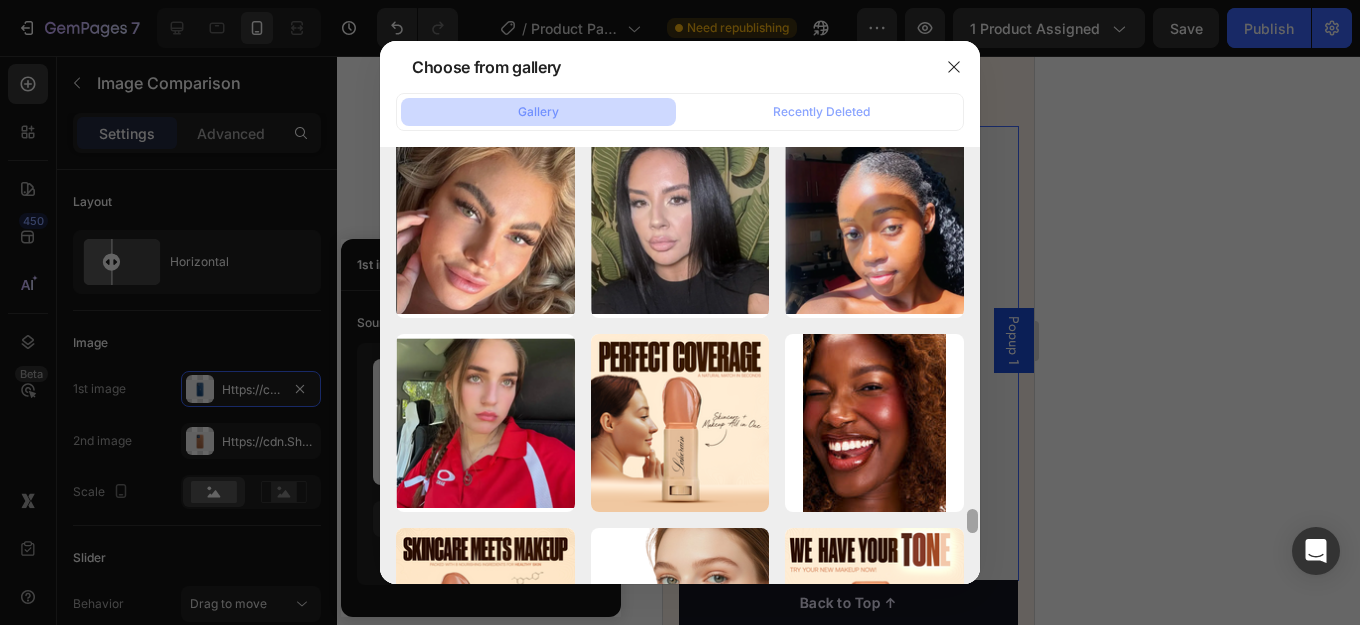 drag, startPoint x: 974, startPoint y: 481, endPoint x: 975, endPoint y: 570, distance: 89.005615 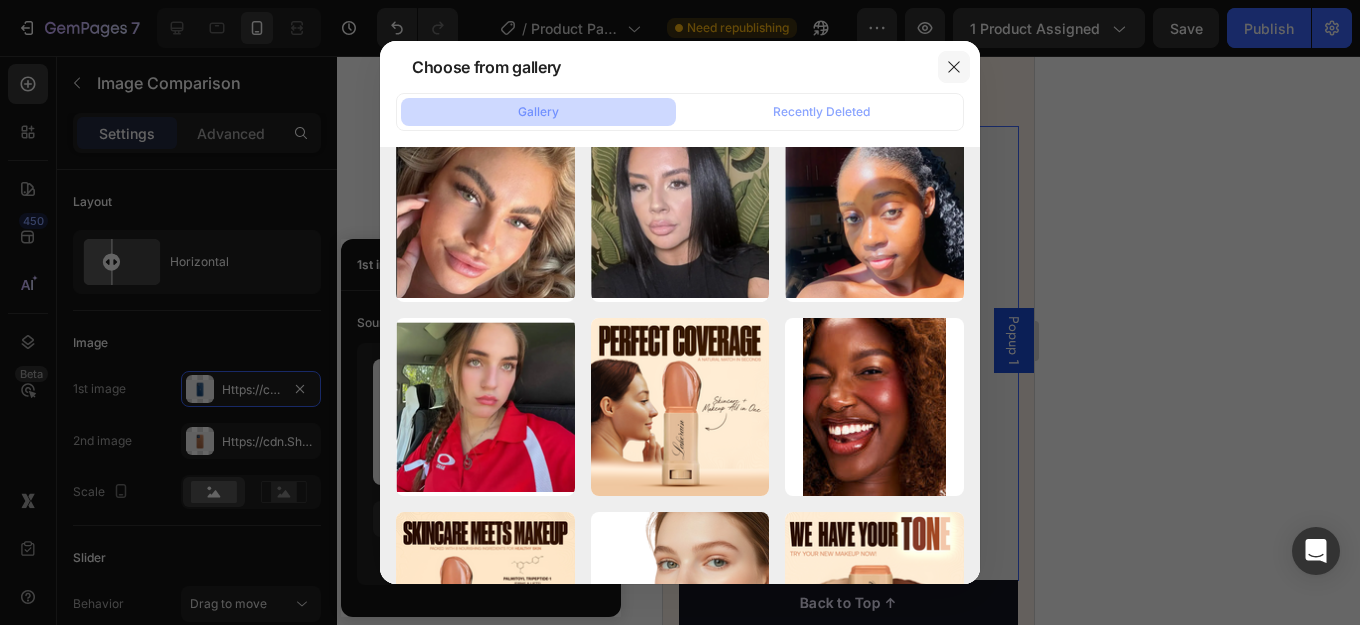 click 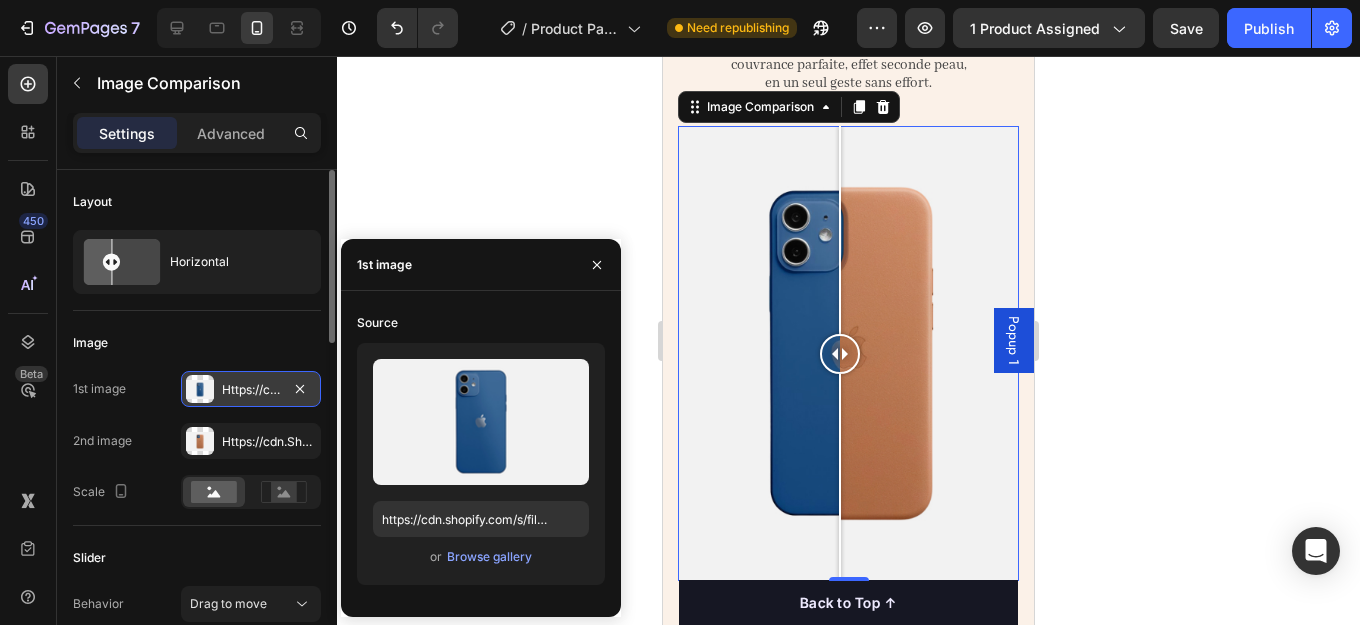 click on "Https://cdn.Shopify.Com/s/files/1/2005/9307/files/image_compare_before.Png" at bounding box center (251, 389) 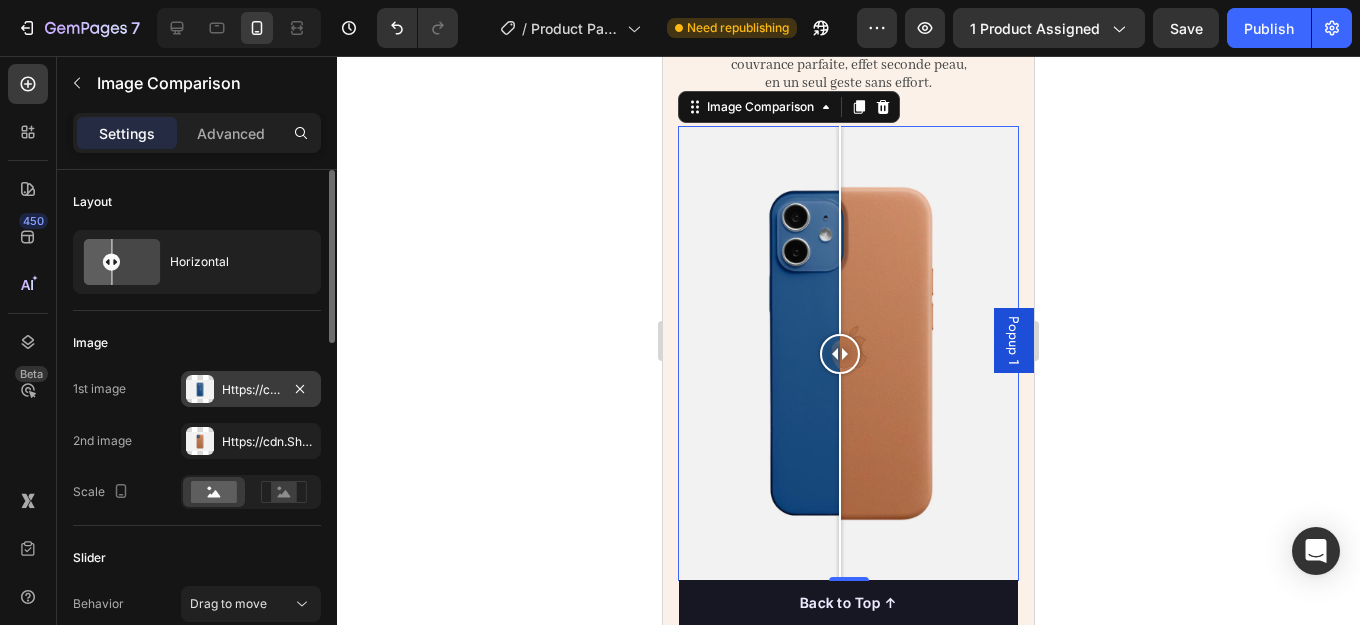 click on "Https://cdn.Shopify.Com/s/files/1/2005/9307/files/image_compare_before.Png" at bounding box center [251, 390] 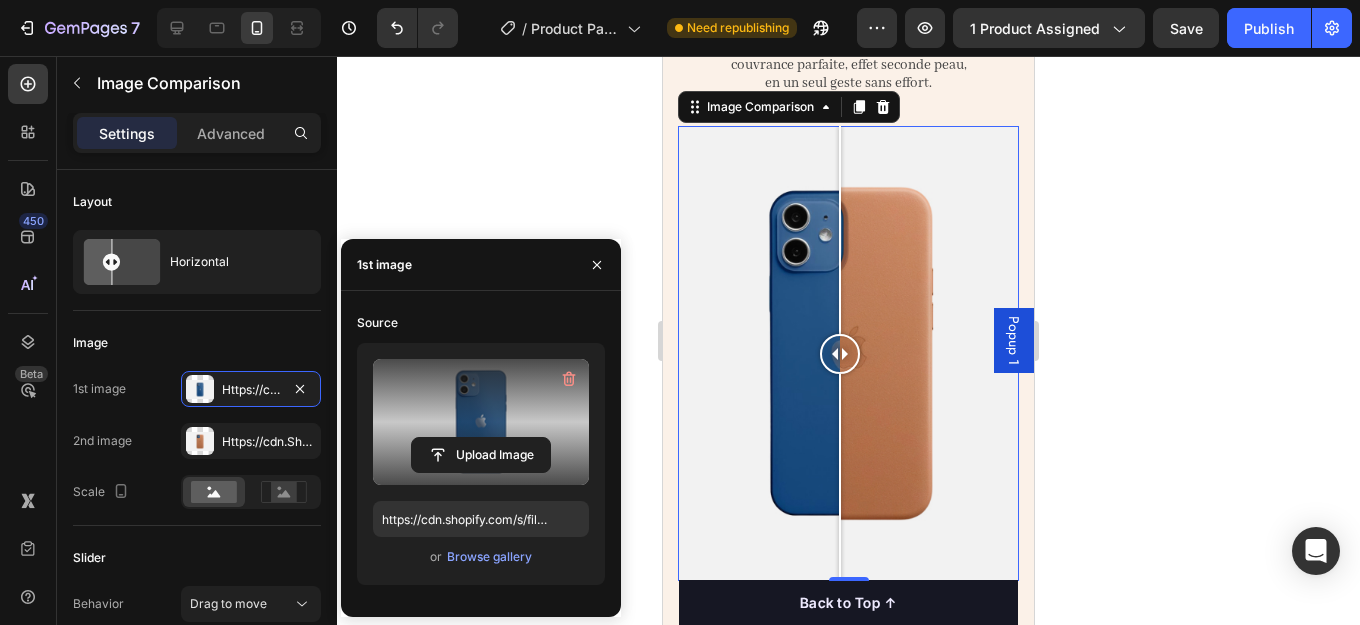 click at bounding box center [481, 422] 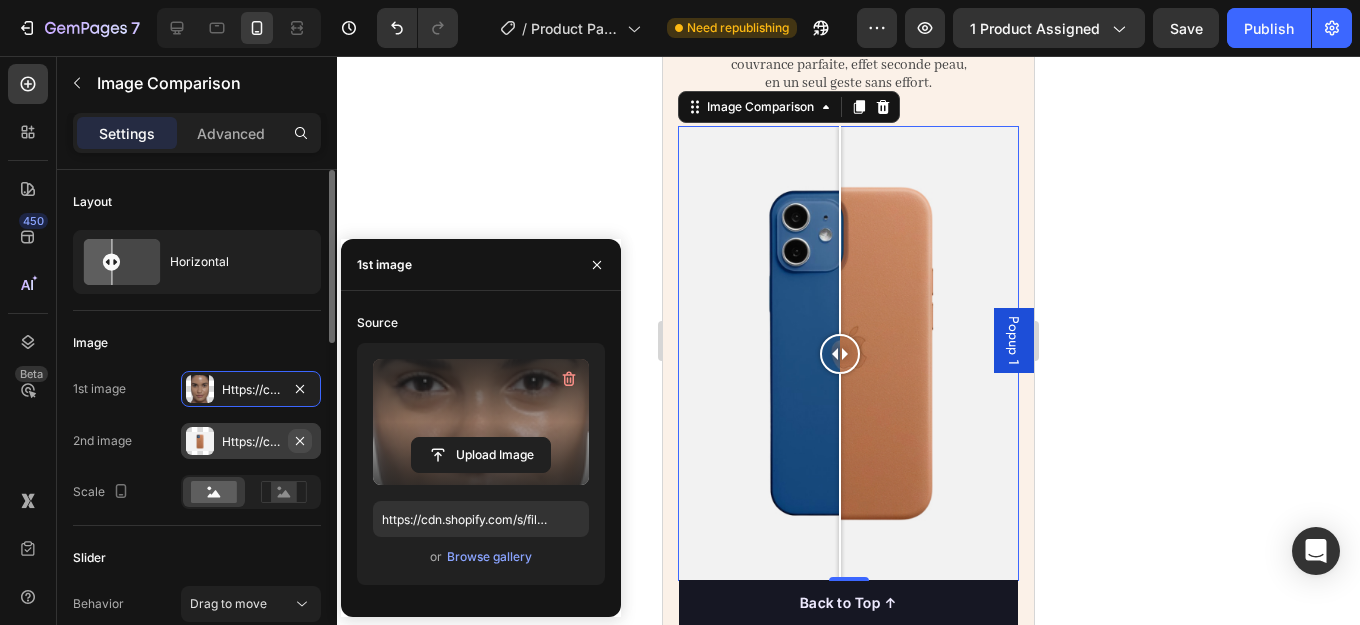 type on "https://cdn.shopify.com/s/files/1/0689/2293/3384/files/gempages_574927243608851685-c78db7a6-ddf5-4a50-b0ff-7cf64c97f2ff.png" 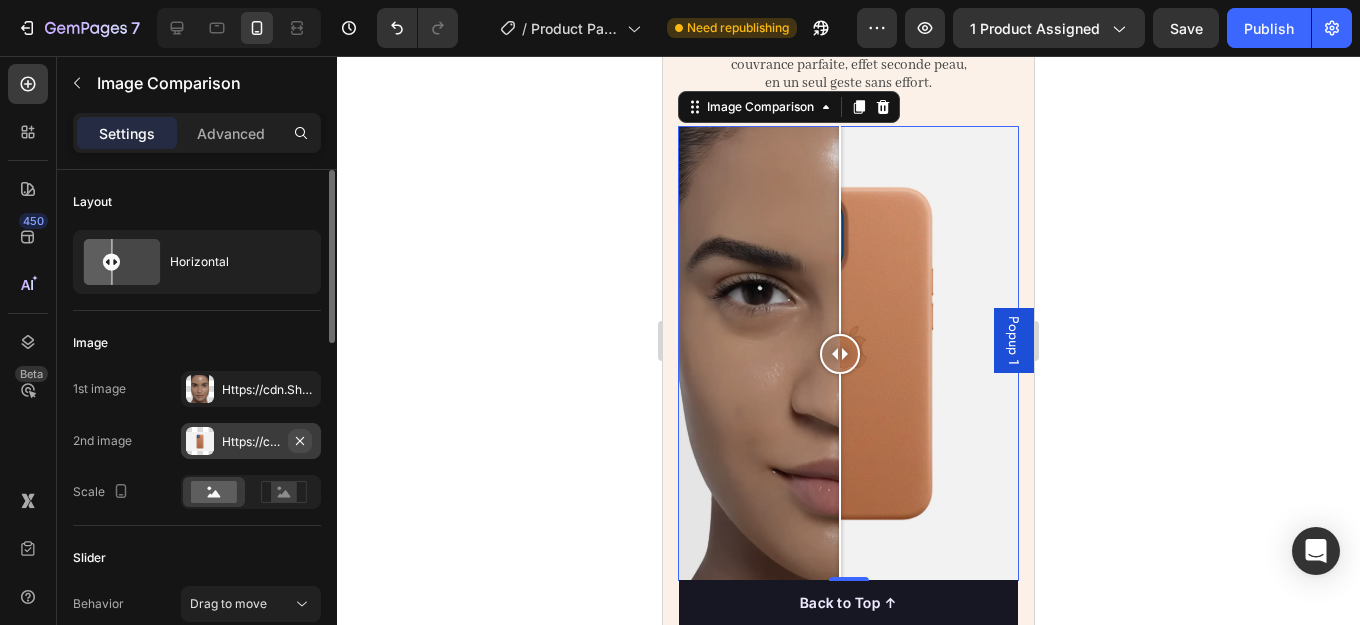 click 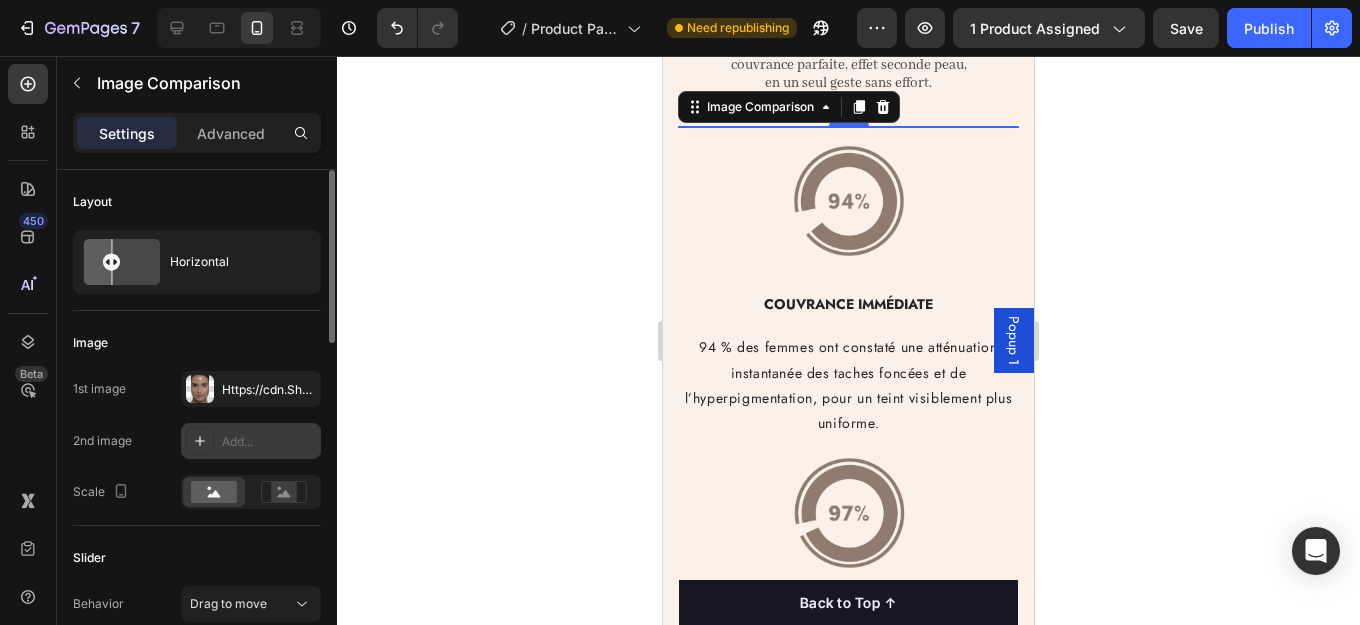 click on "Add..." at bounding box center (269, 442) 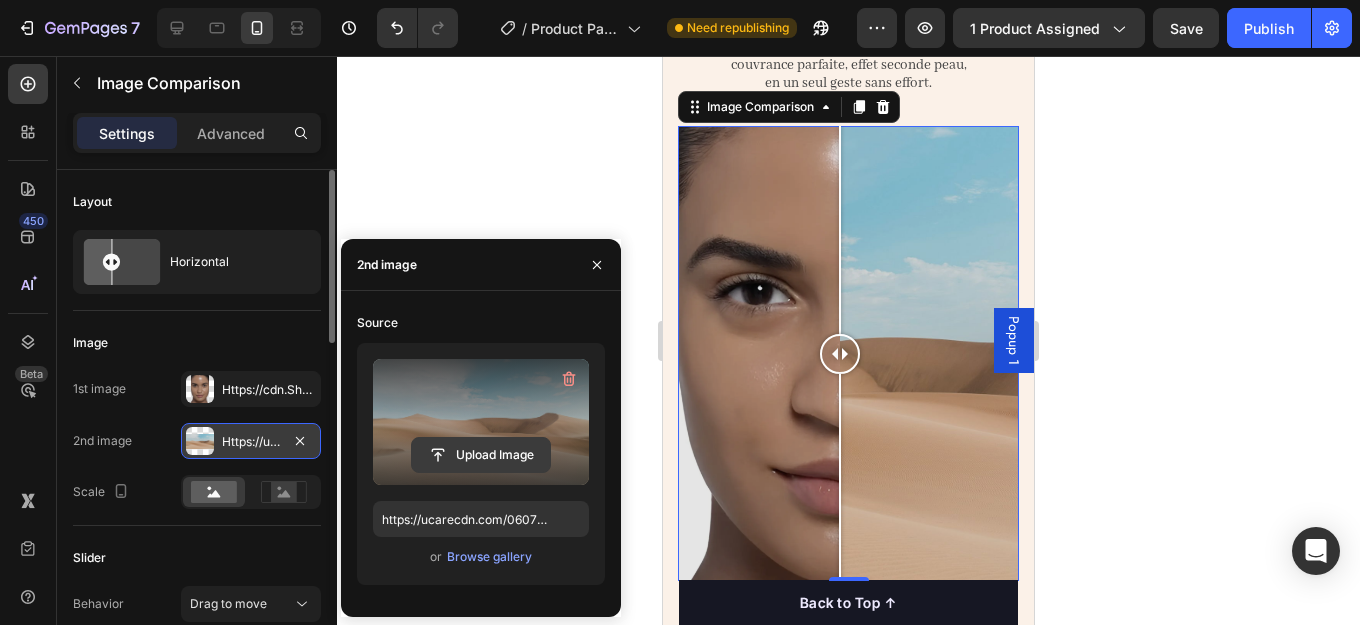 click 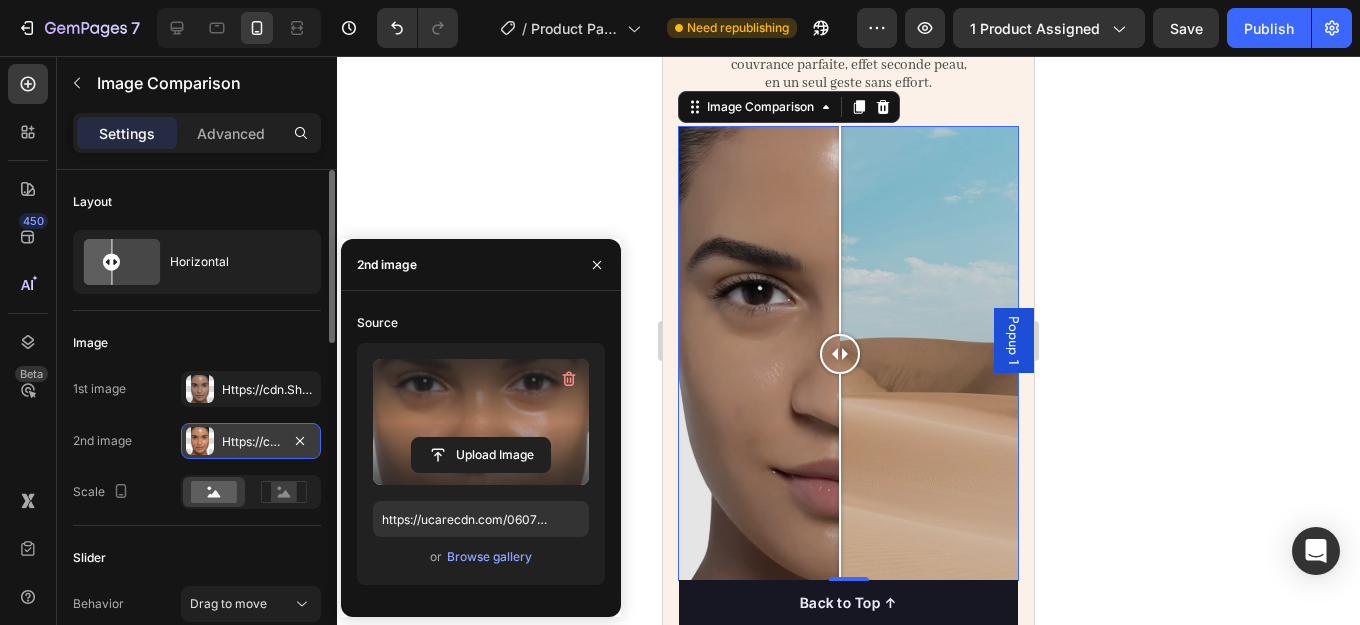 type on "https://cdn.shopify.com/s/files/1/0689/2293/3384/files/gempages_574927243608851685-65d1bd63-e72a-46e8-b6e4-180e67386c86.png" 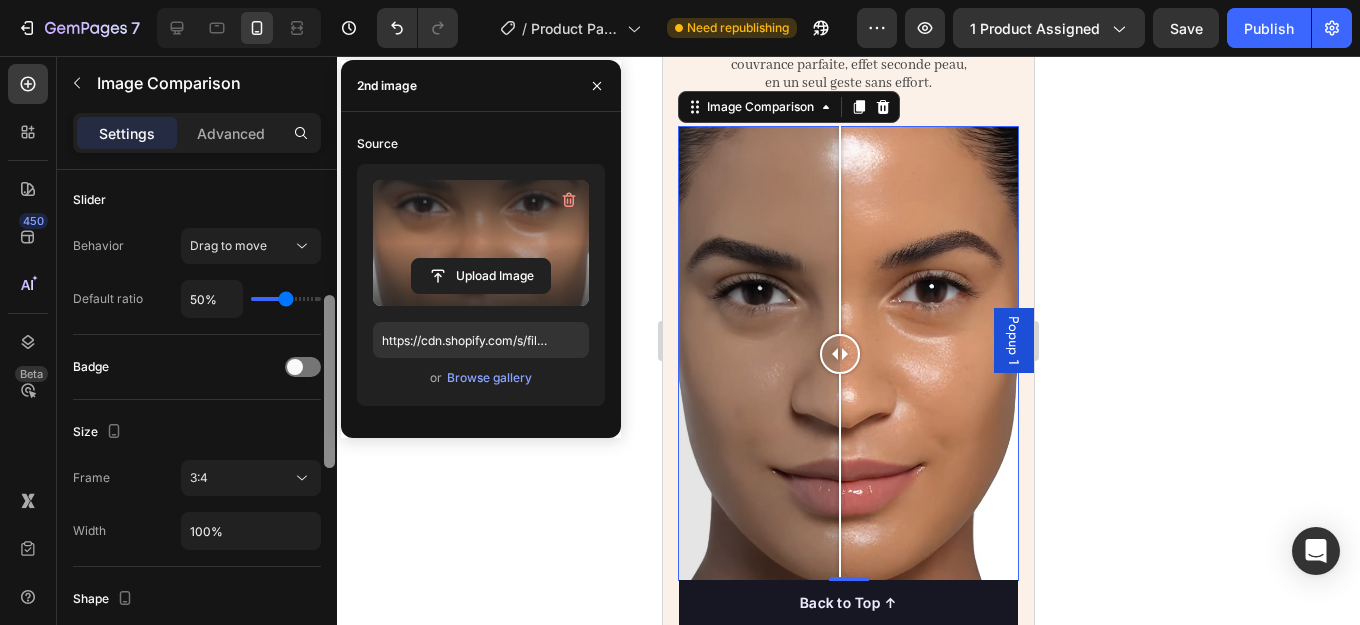 scroll, scrollTop: 361, scrollLeft: 0, axis: vertical 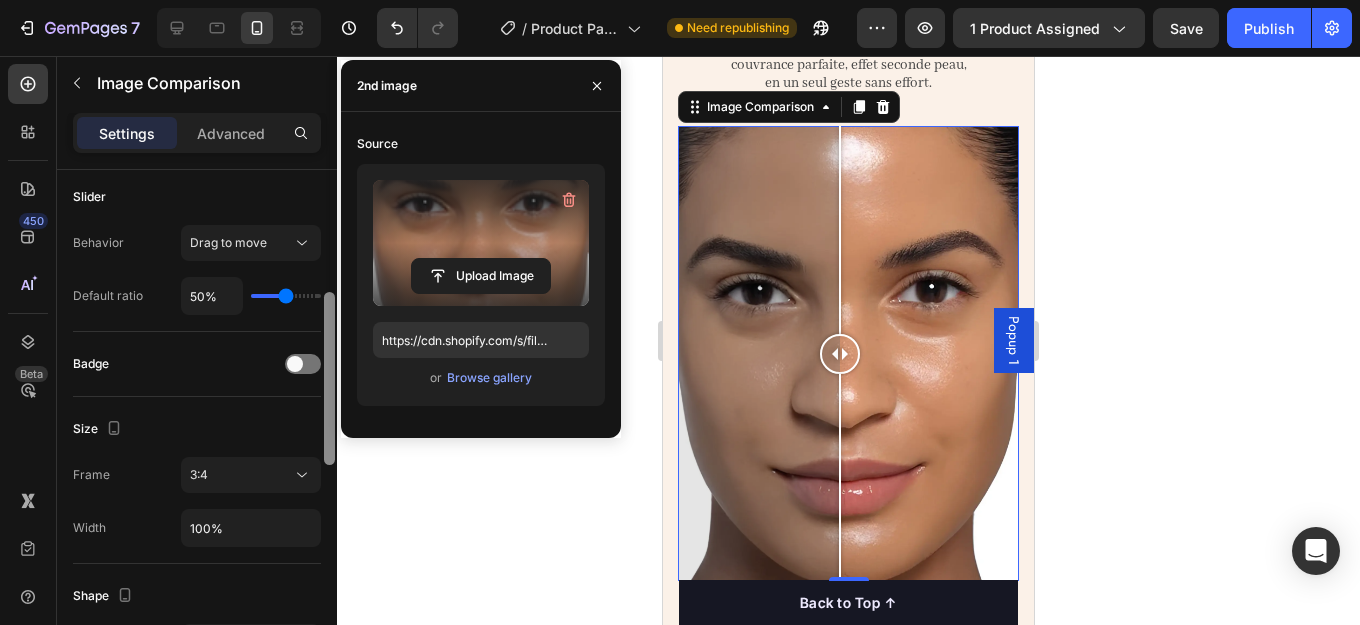 drag, startPoint x: 331, startPoint y: 333, endPoint x: 331, endPoint y: 456, distance: 123 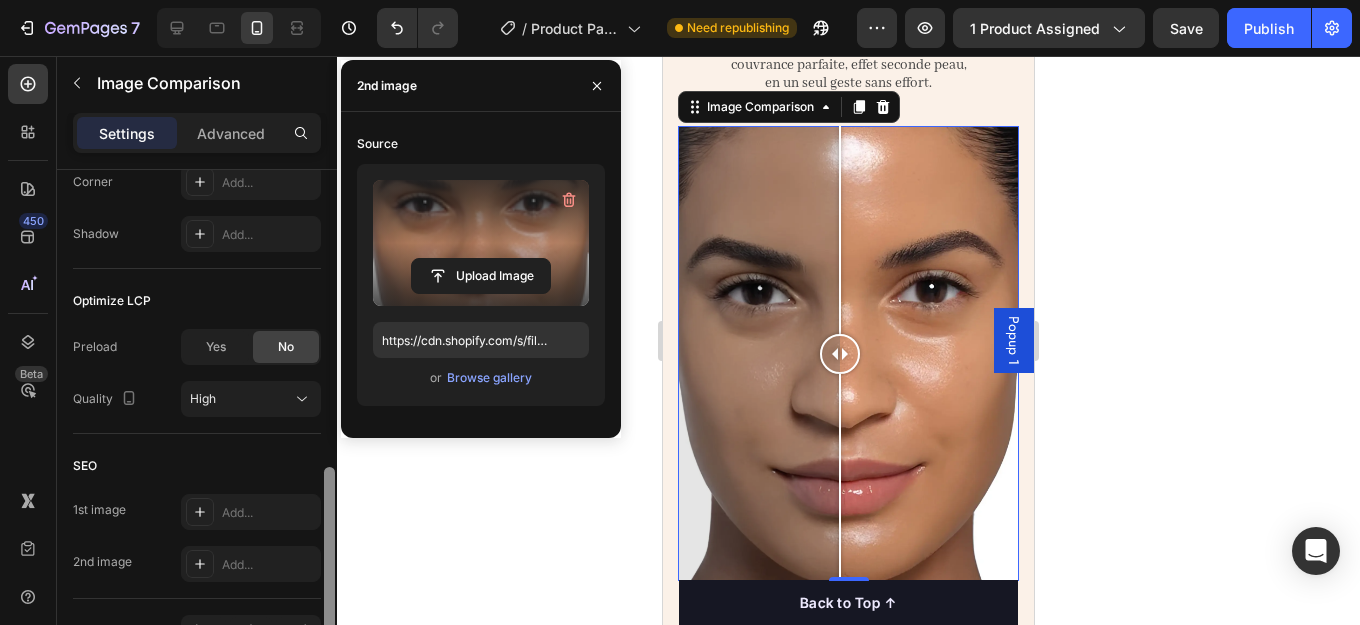 drag, startPoint x: 323, startPoint y: 425, endPoint x: 323, endPoint y: 488, distance: 63 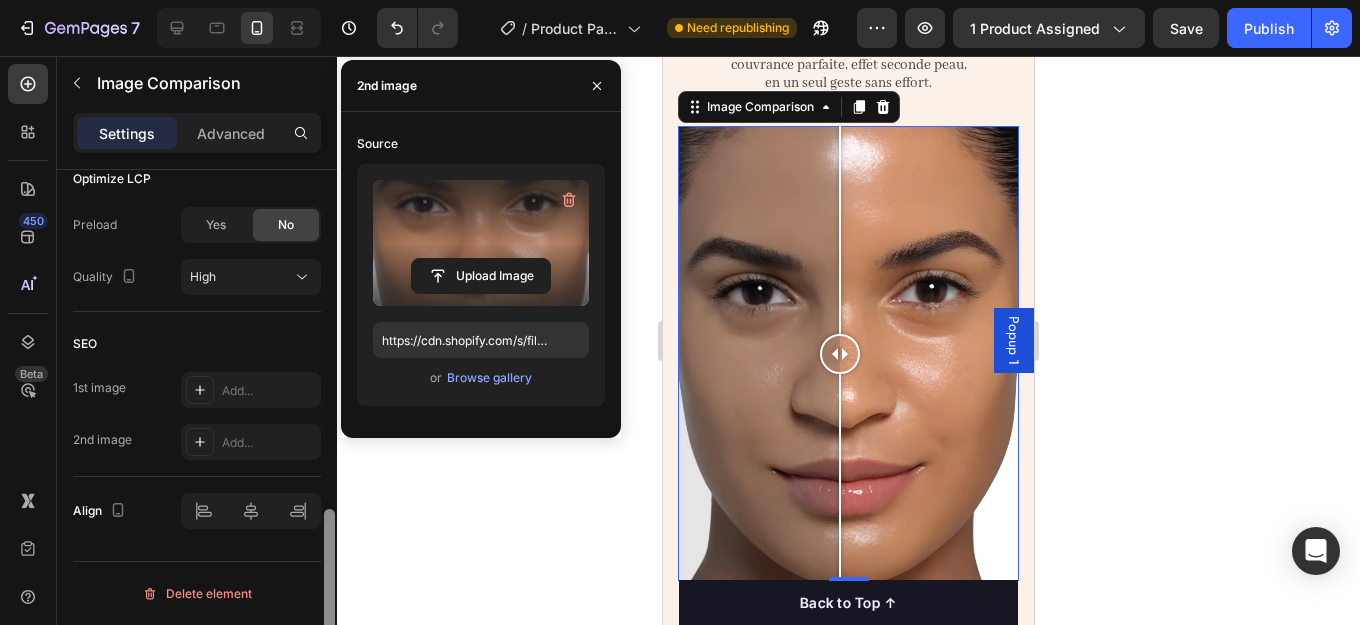 click at bounding box center [329, 426] 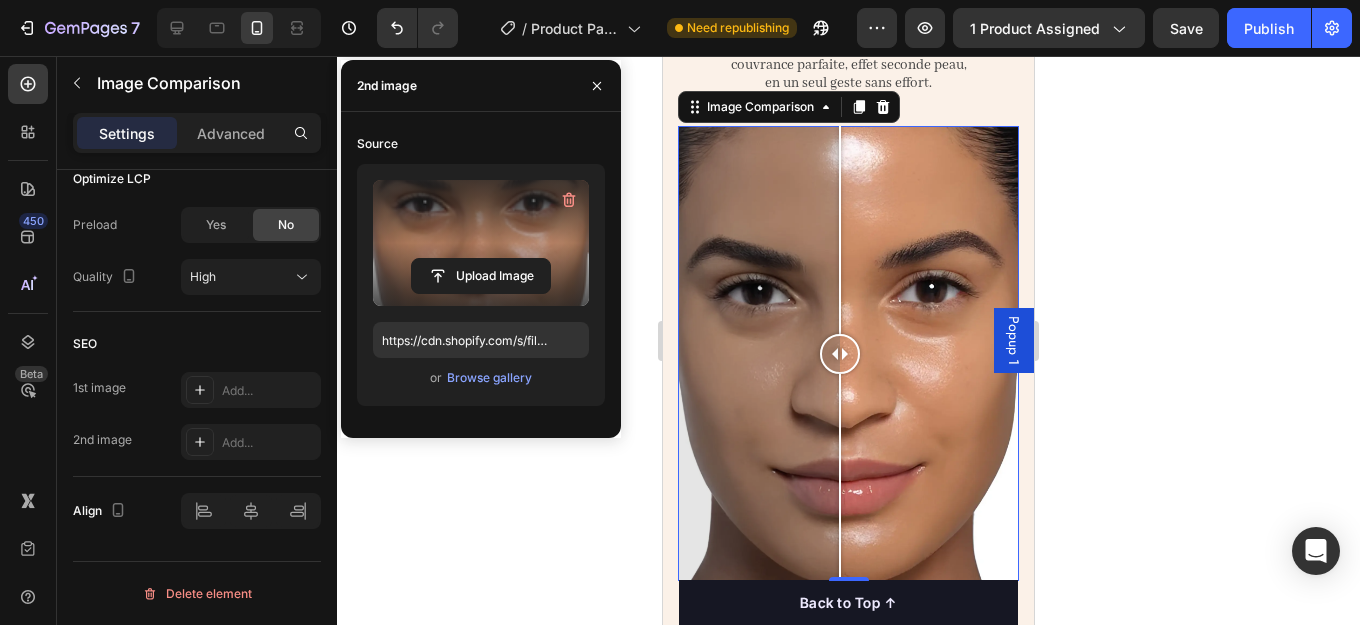 scroll, scrollTop: 483, scrollLeft: 0, axis: vertical 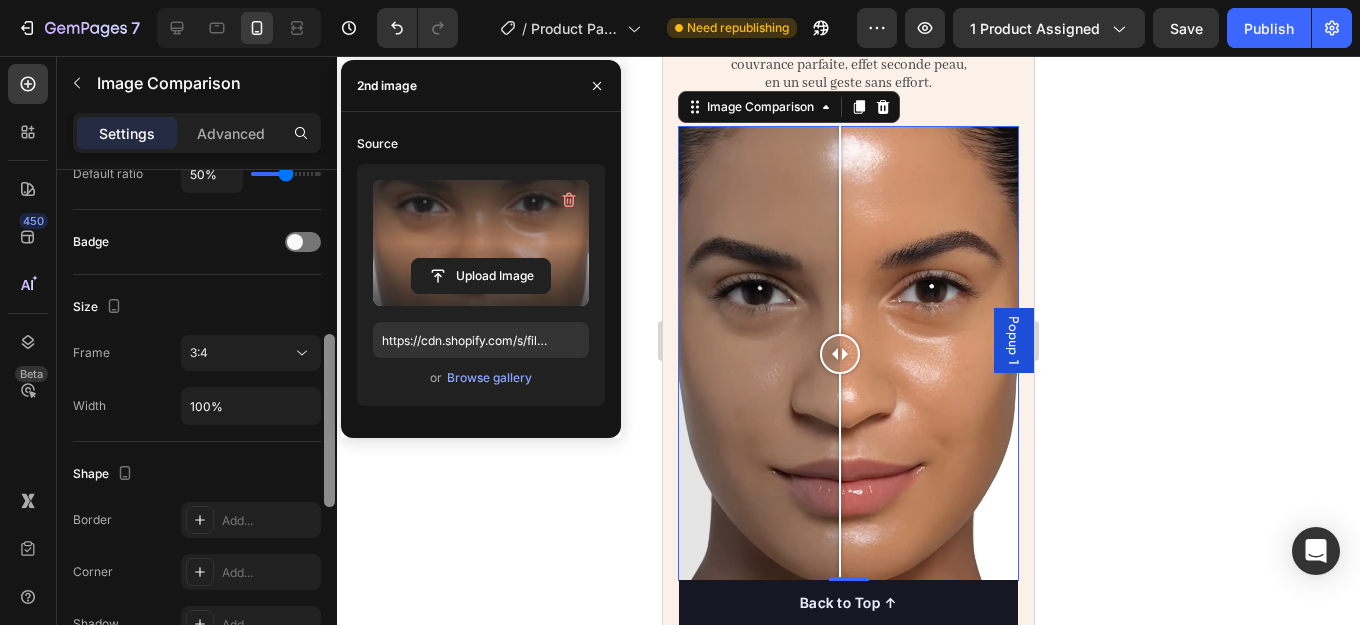 click at bounding box center (329, 426) 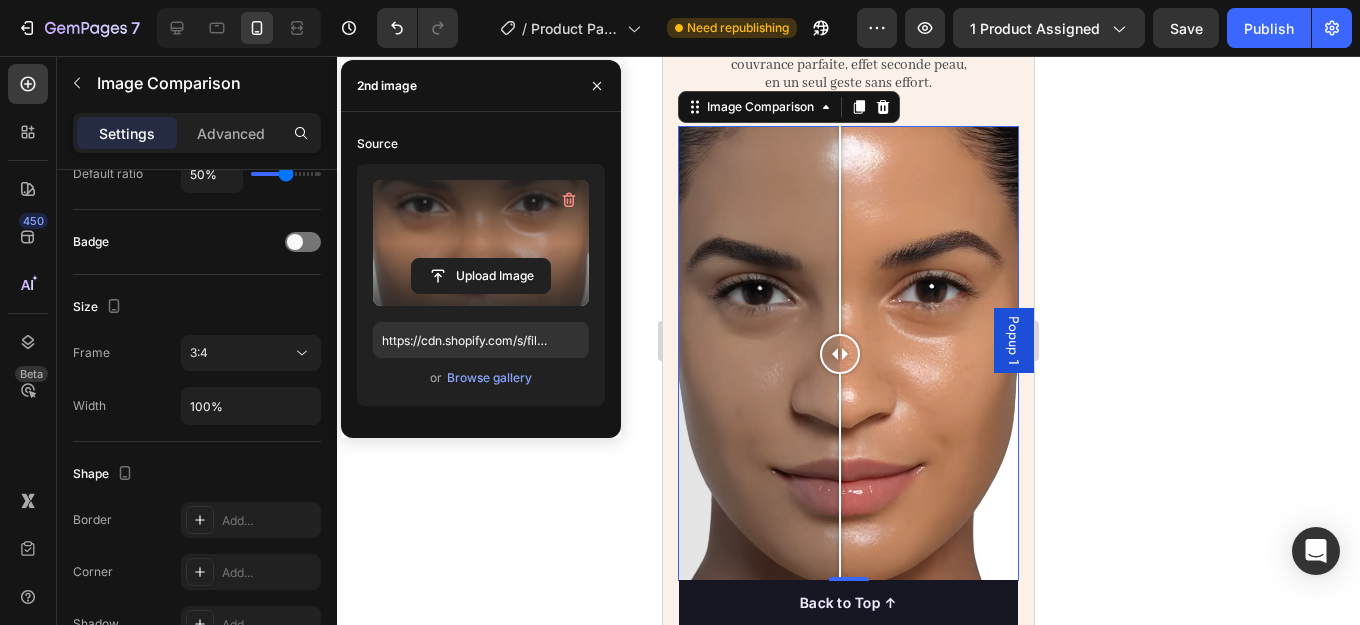 scroll, scrollTop: 995, scrollLeft: 0, axis: vertical 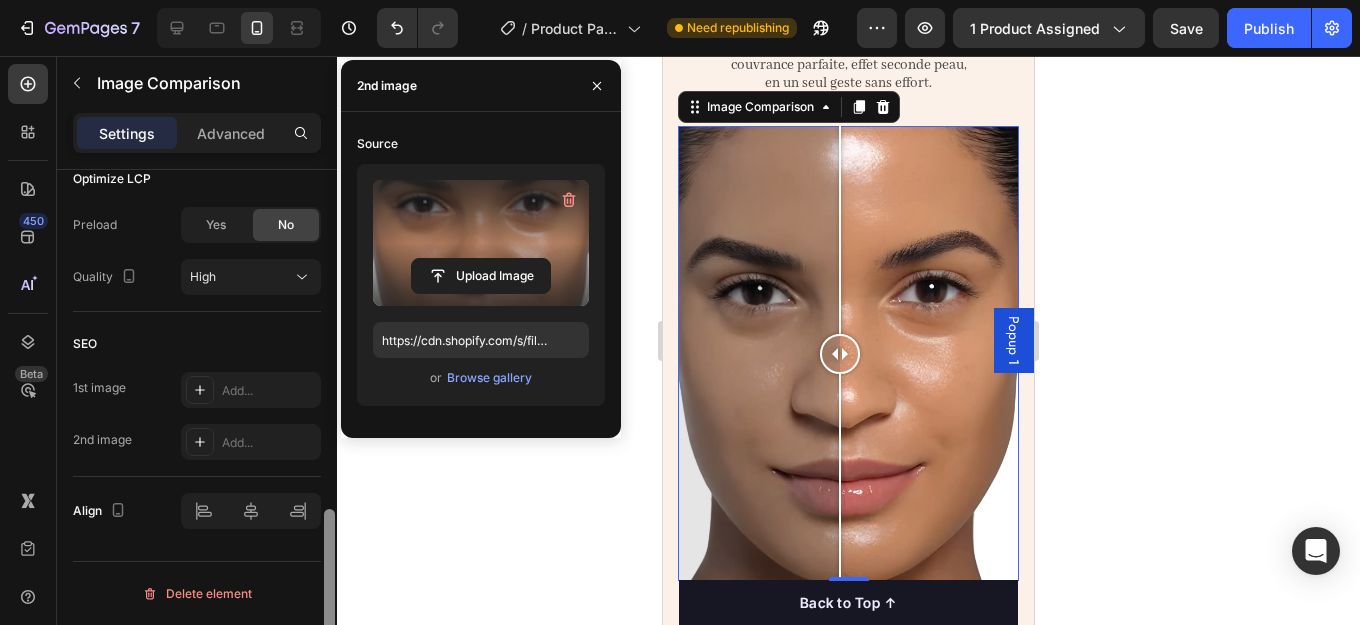 click at bounding box center [329, 426] 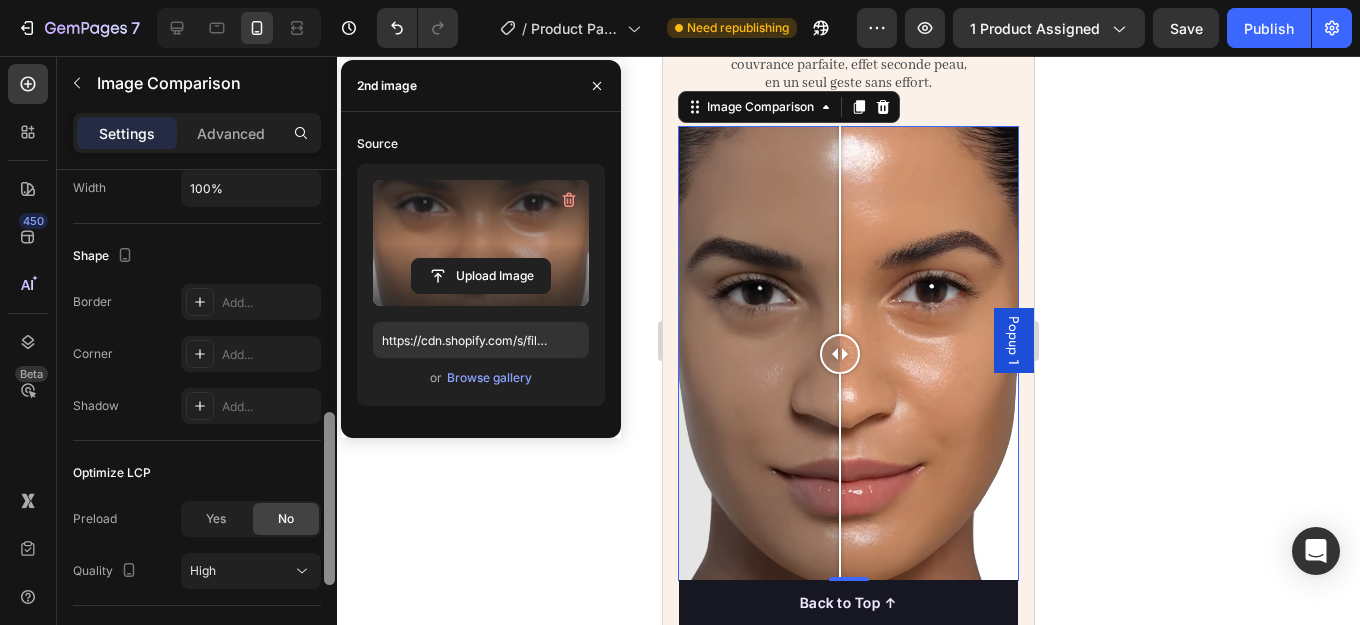 scroll, scrollTop: 689, scrollLeft: 0, axis: vertical 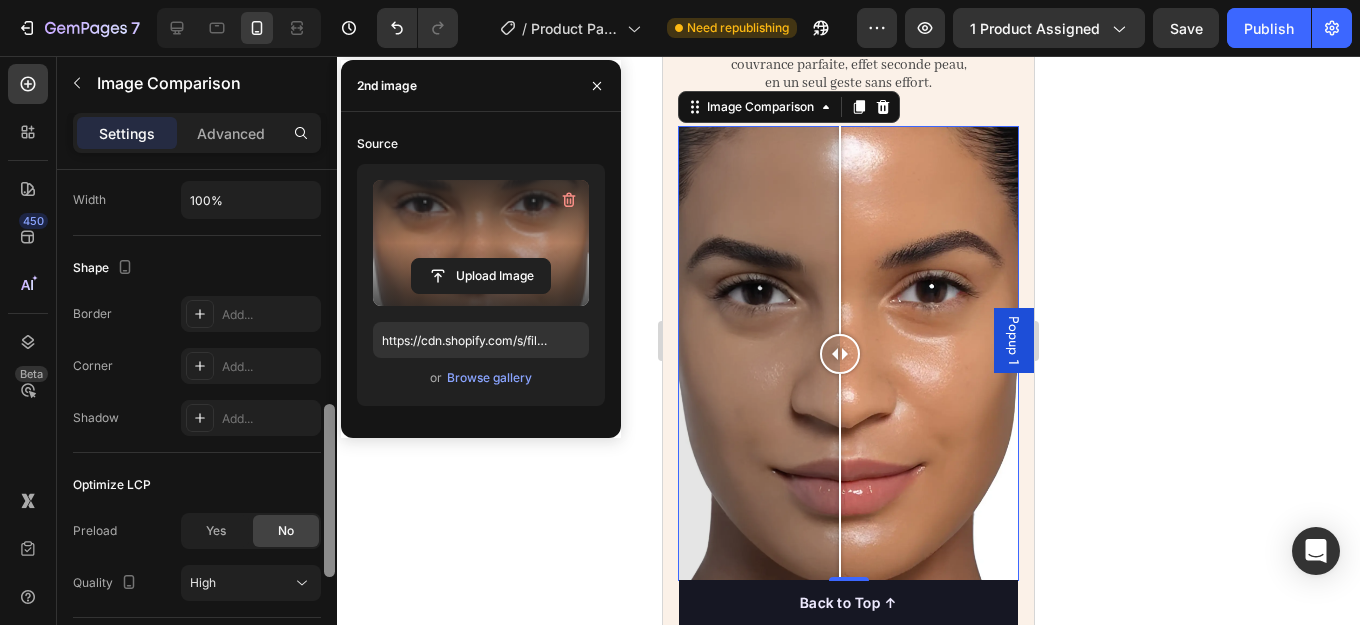 drag, startPoint x: 329, startPoint y: 529, endPoint x: 328, endPoint y: 425, distance: 104.00481 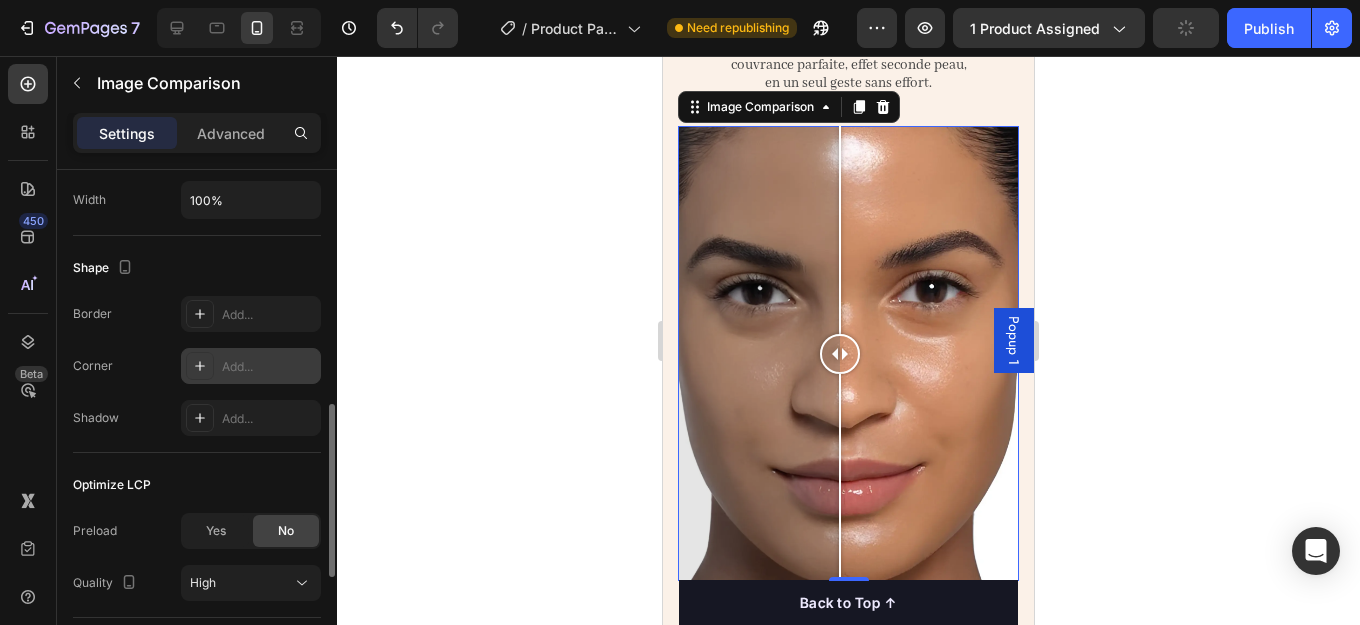 click on "Add..." at bounding box center [269, 367] 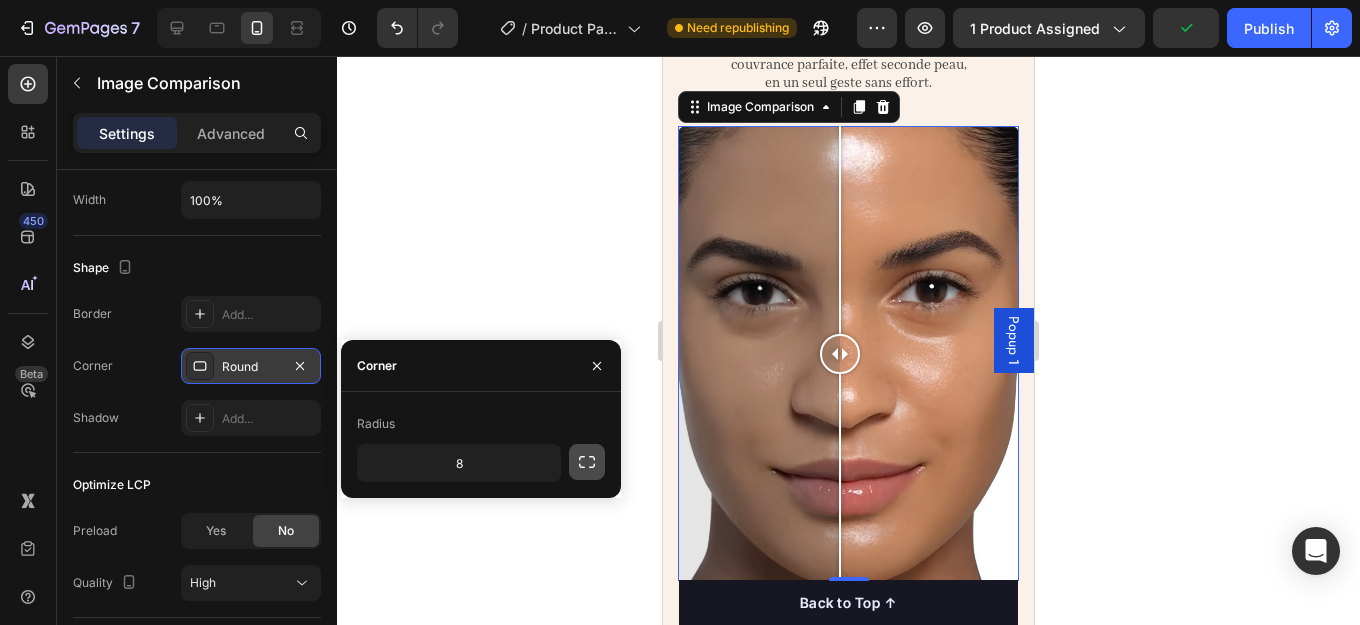 click 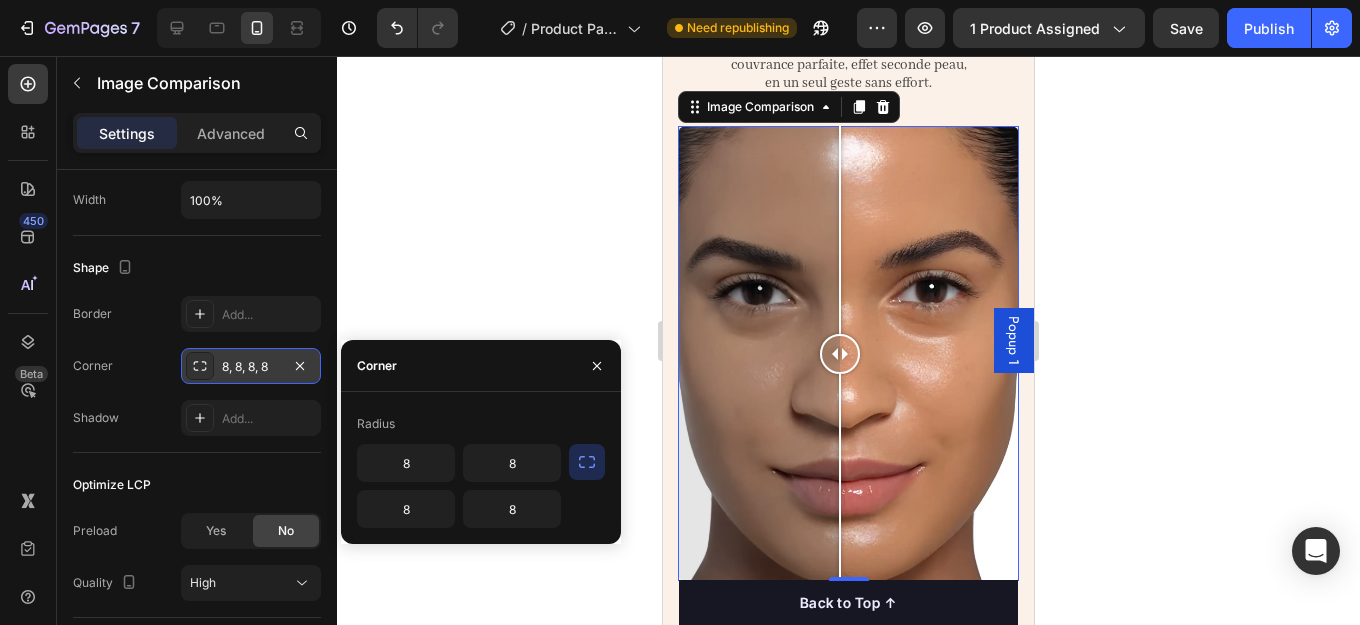 click 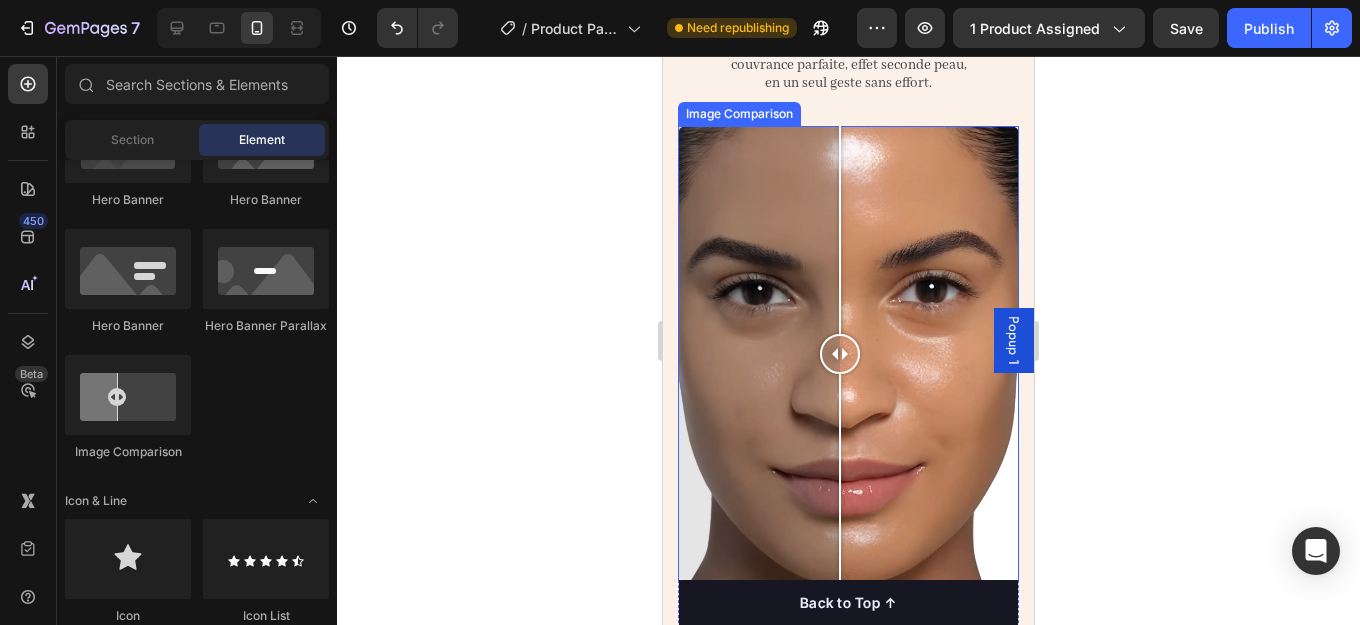 click at bounding box center (848, 353) 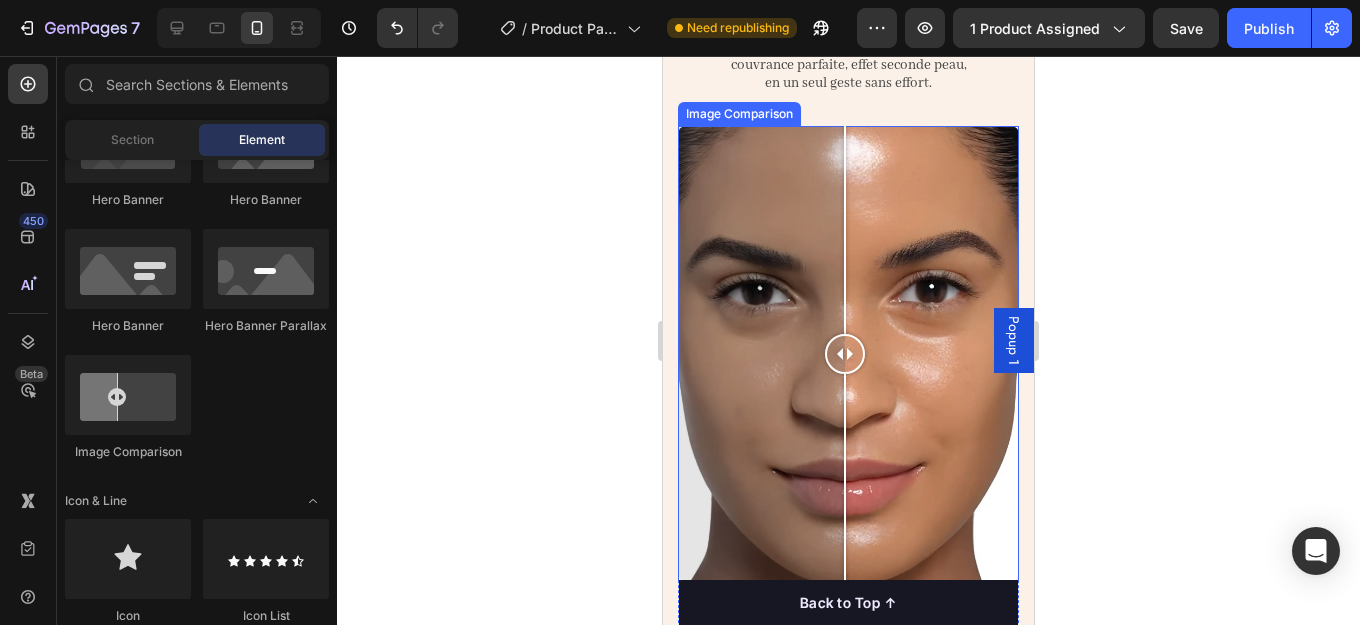 drag, startPoint x: 968, startPoint y: 357, endPoint x: 843, endPoint y: 358, distance: 125.004 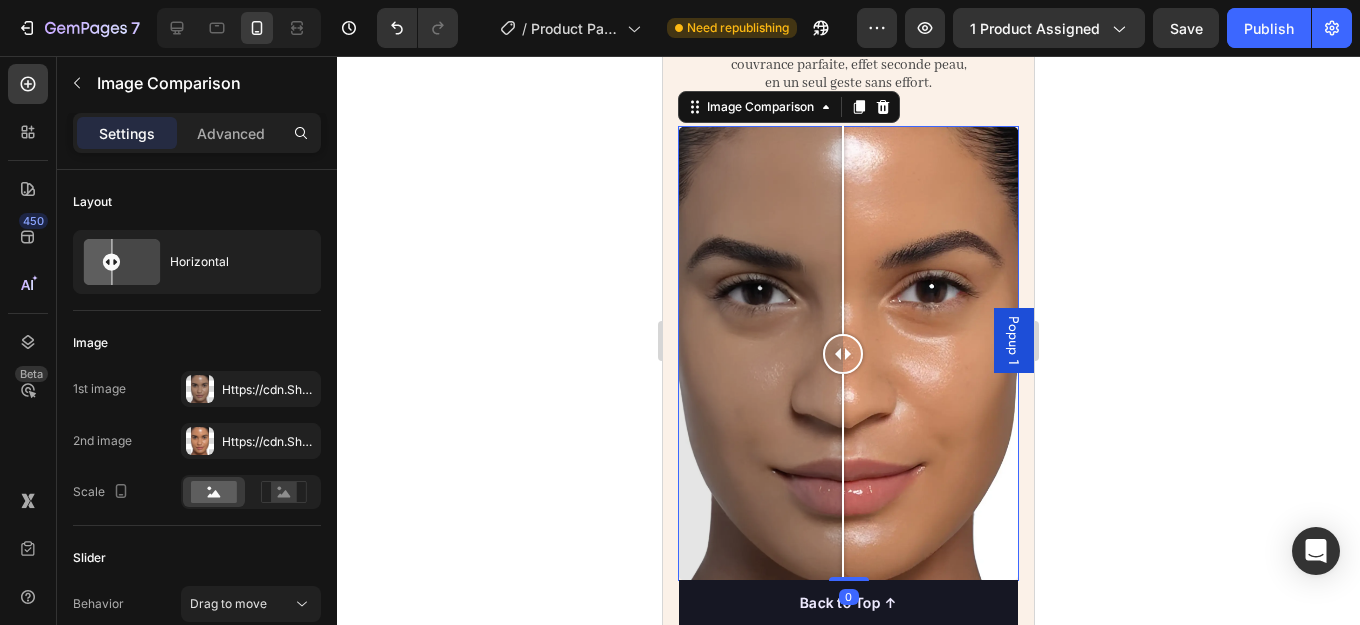 click 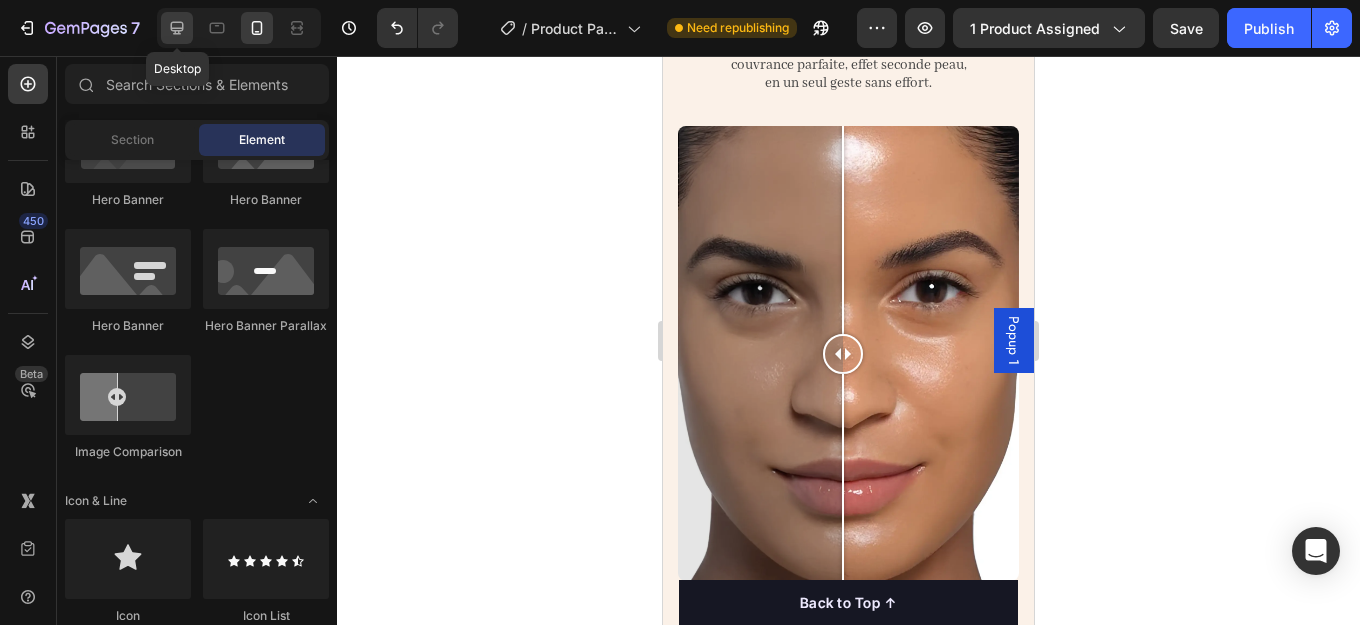 click 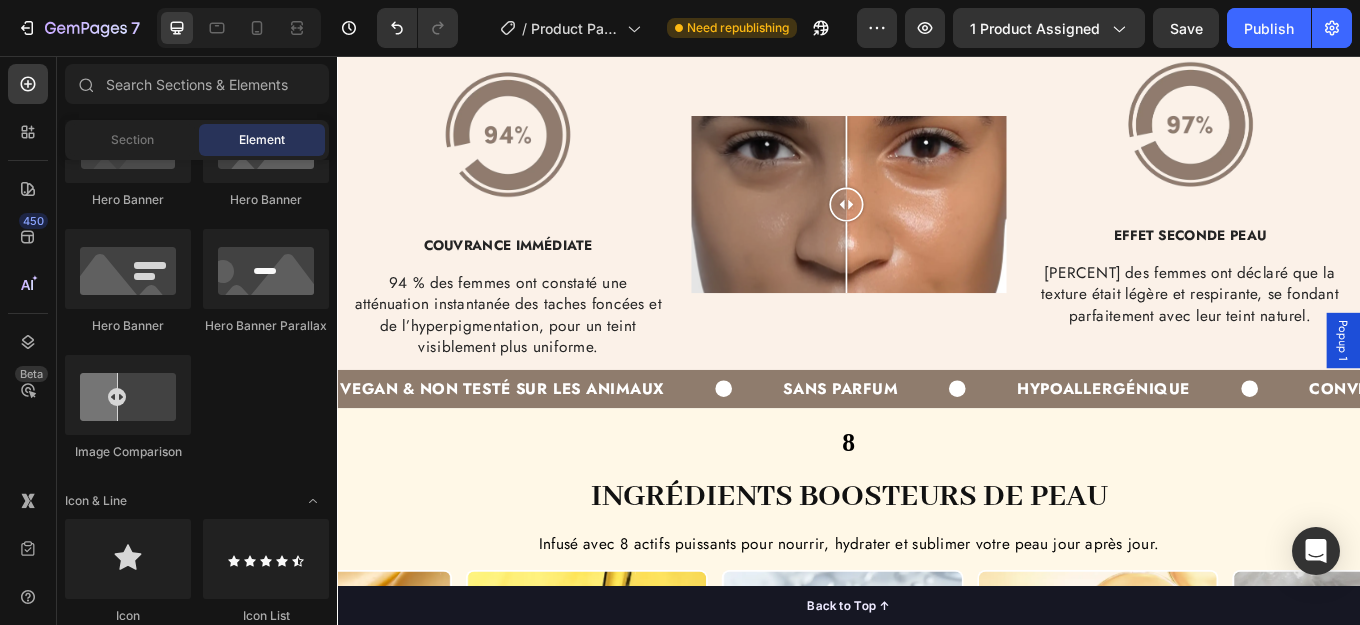 scroll, scrollTop: 3943, scrollLeft: 0, axis: vertical 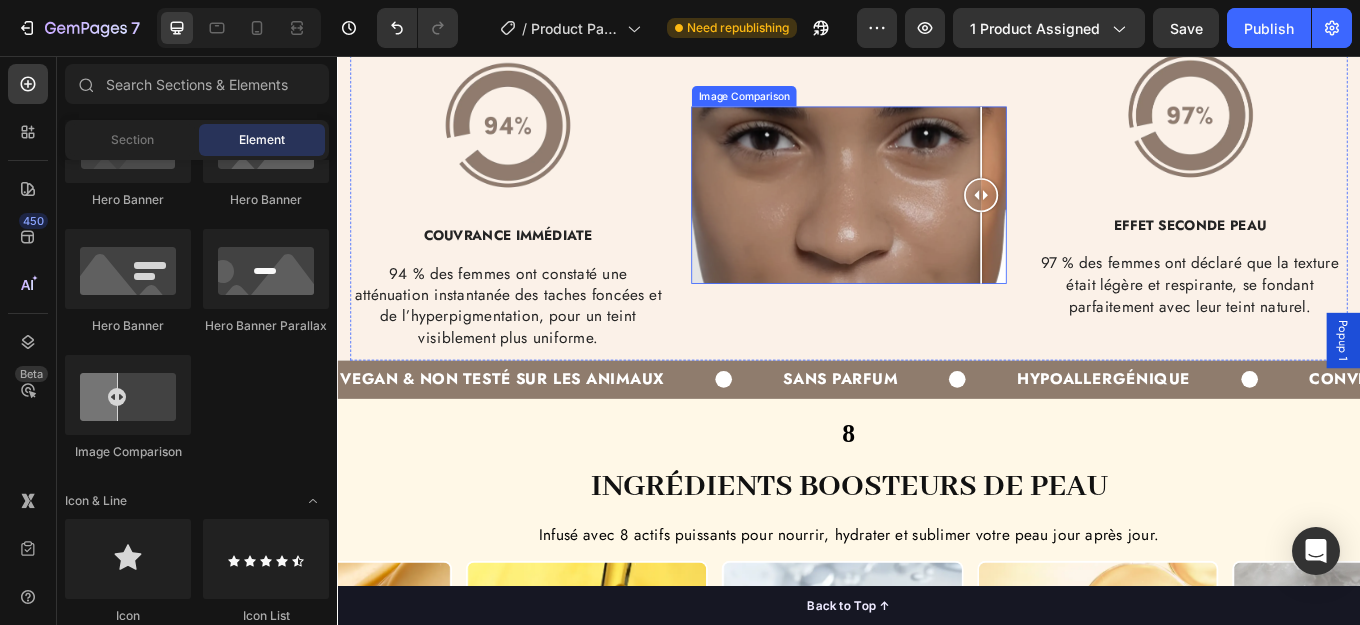 click at bounding box center [937, 219] 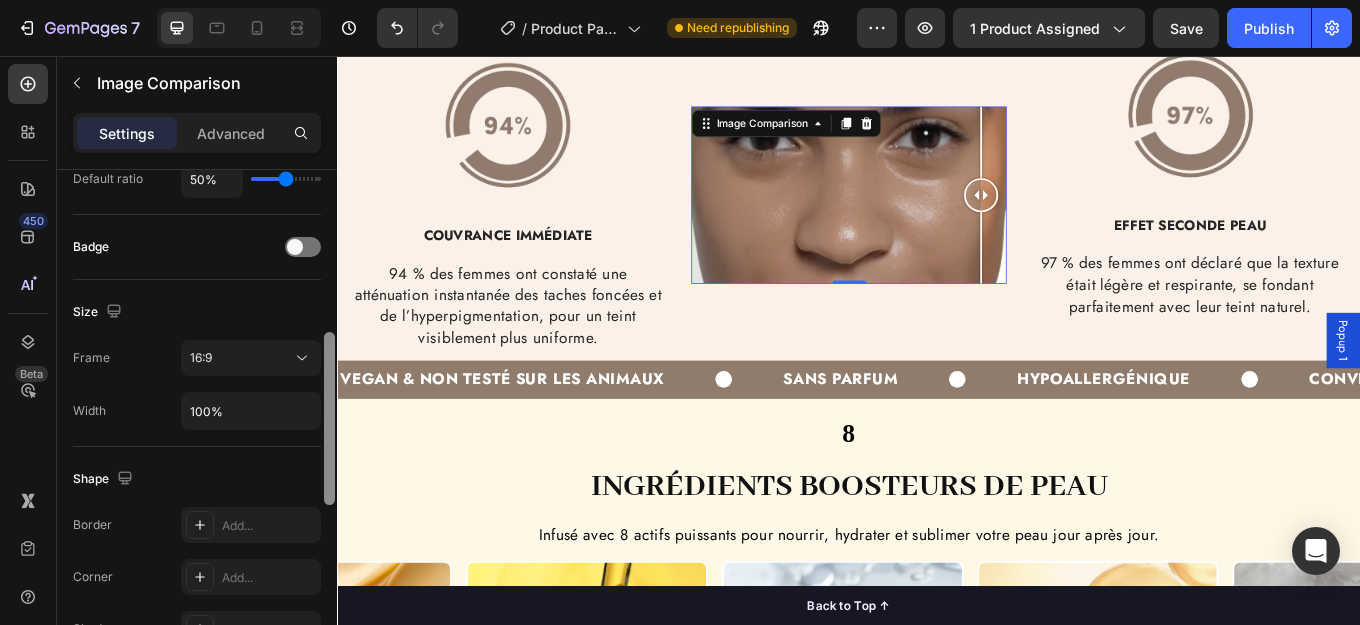 scroll, scrollTop: 481, scrollLeft: 0, axis: vertical 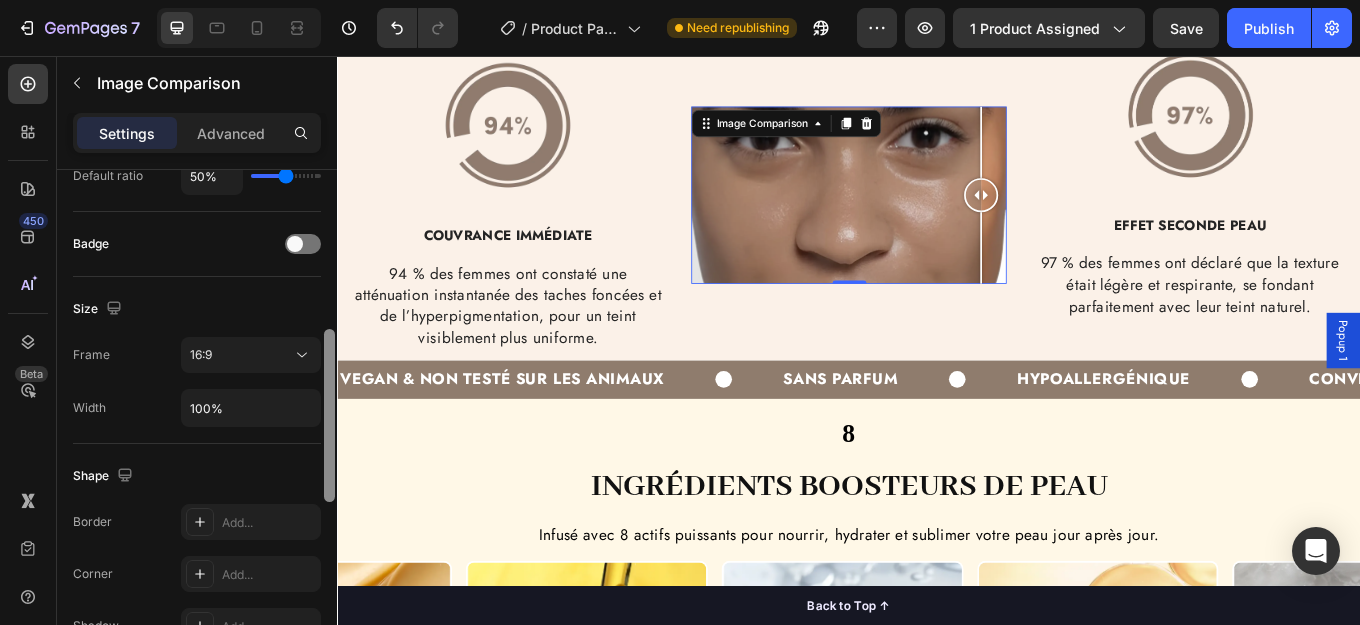 drag, startPoint x: 324, startPoint y: 326, endPoint x: 311, endPoint y: 490, distance: 164.51443 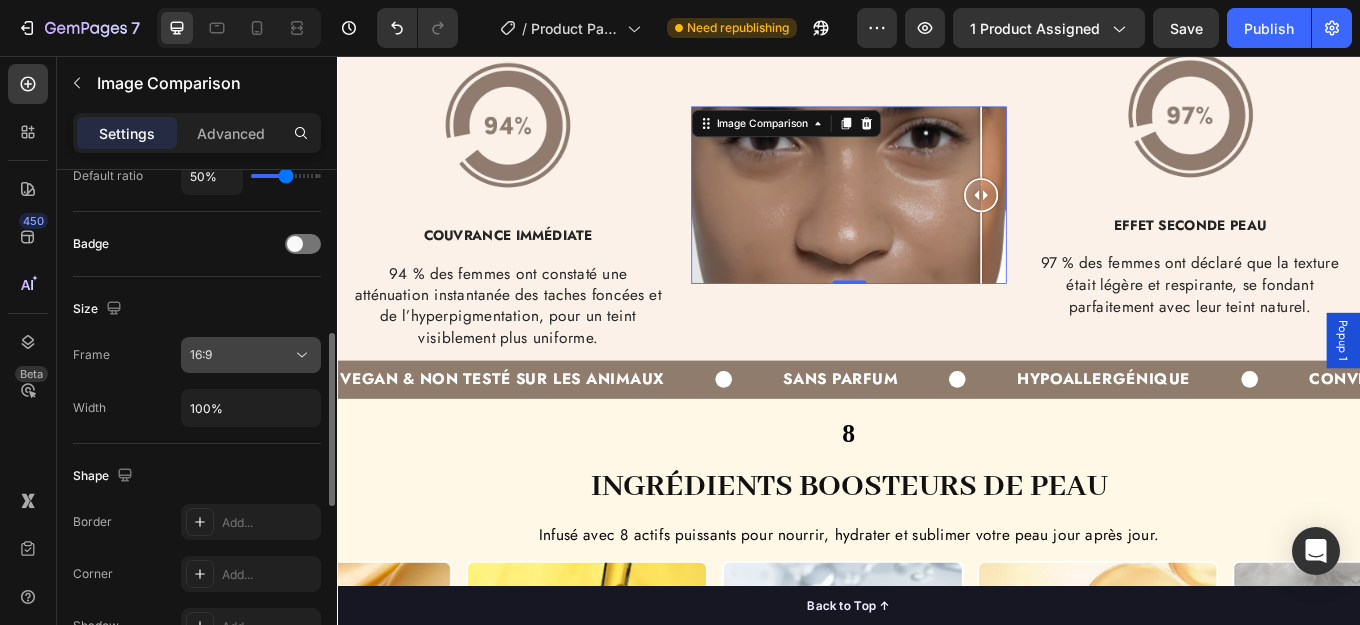 click on "16:9" at bounding box center [251, 355] 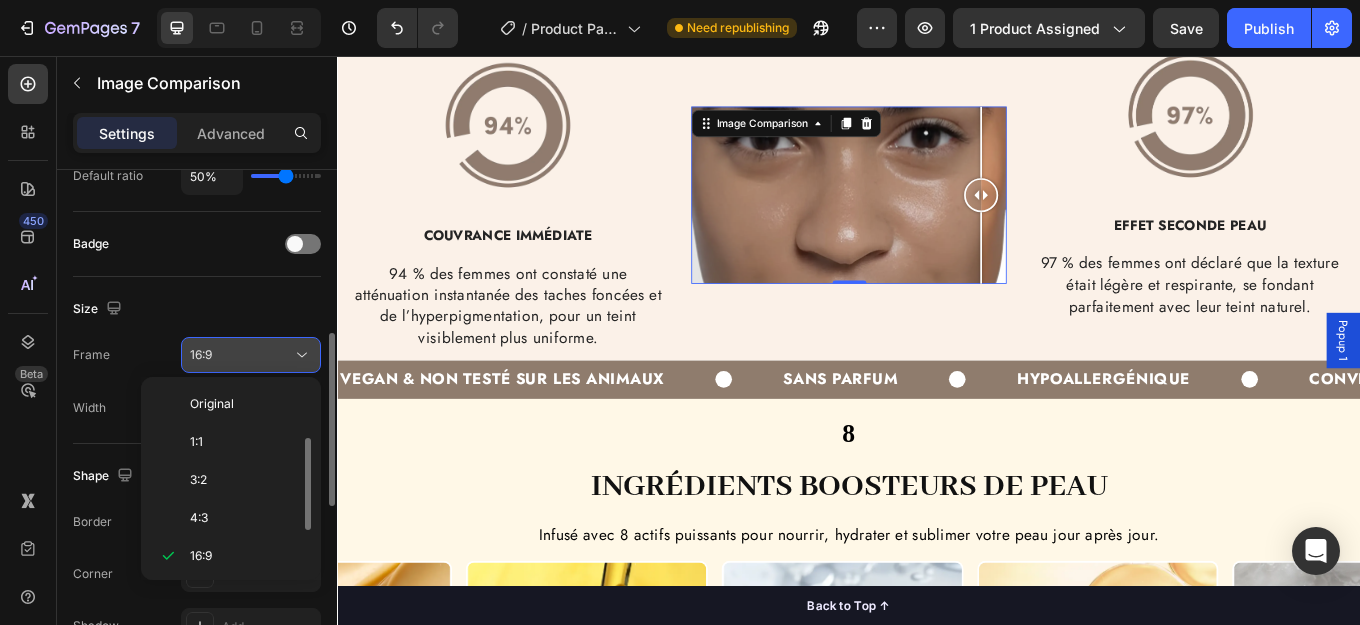 scroll, scrollTop: 36, scrollLeft: 0, axis: vertical 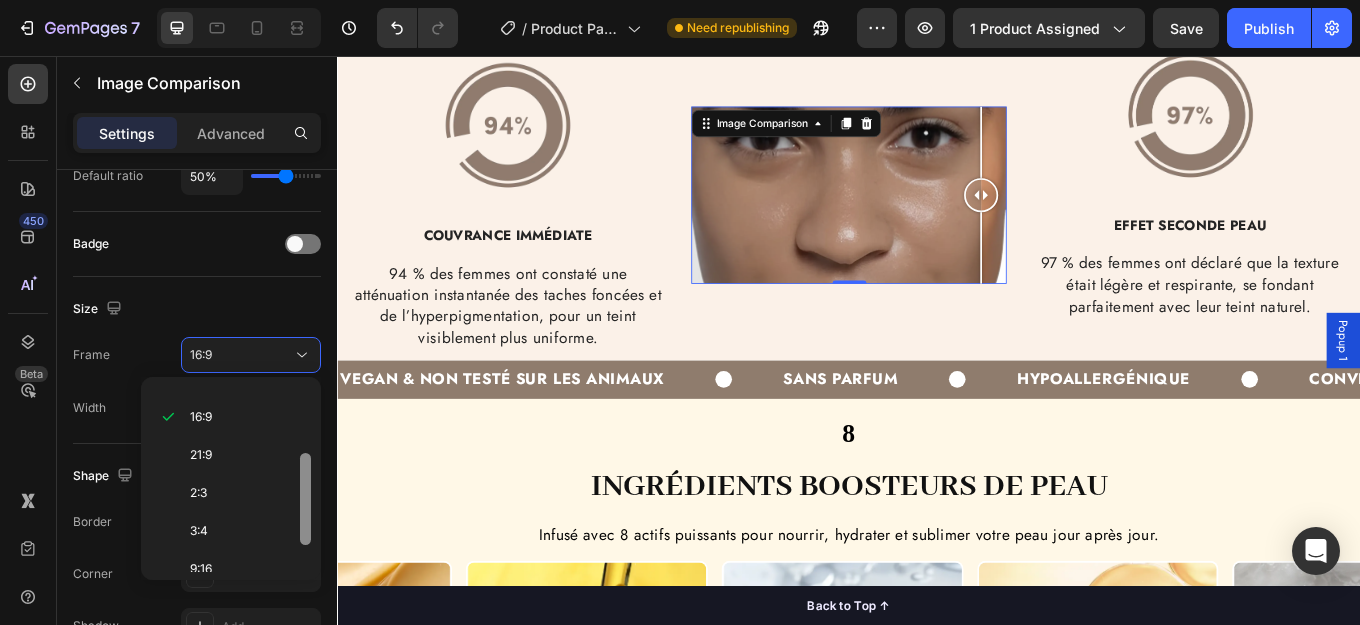 drag, startPoint x: 309, startPoint y: 453, endPoint x: 298, endPoint y: 505, distance: 53.15073 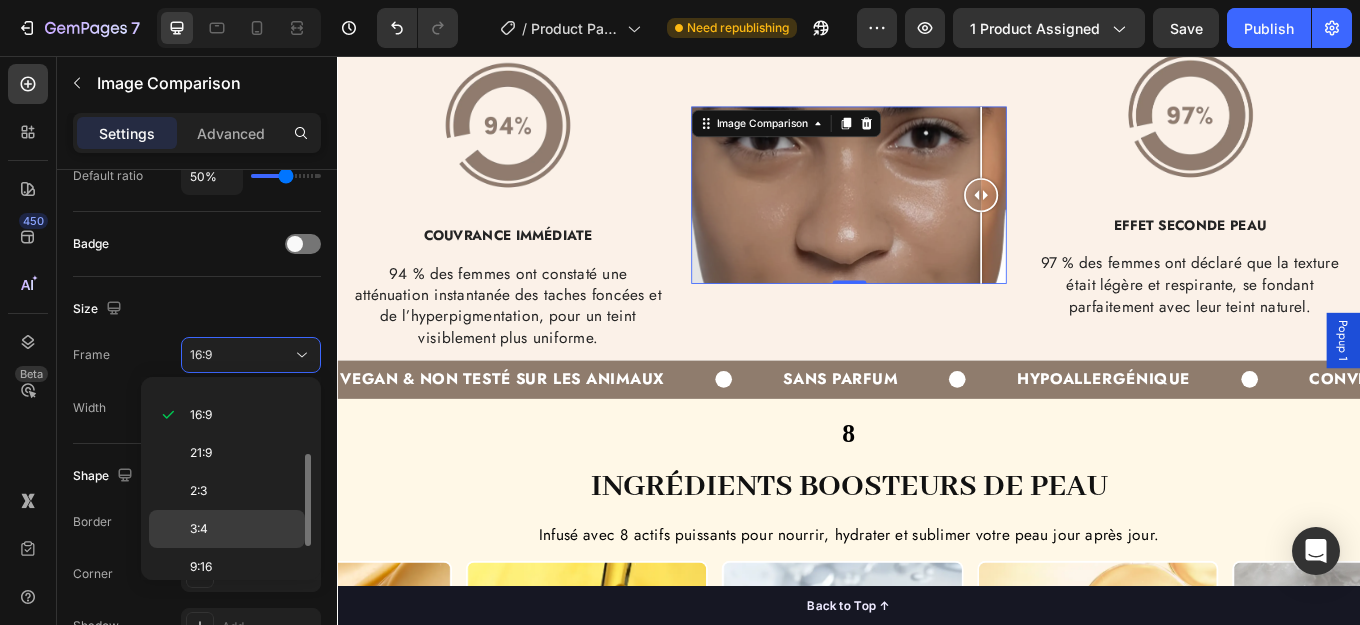 click on "3:4" at bounding box center (243, 529) 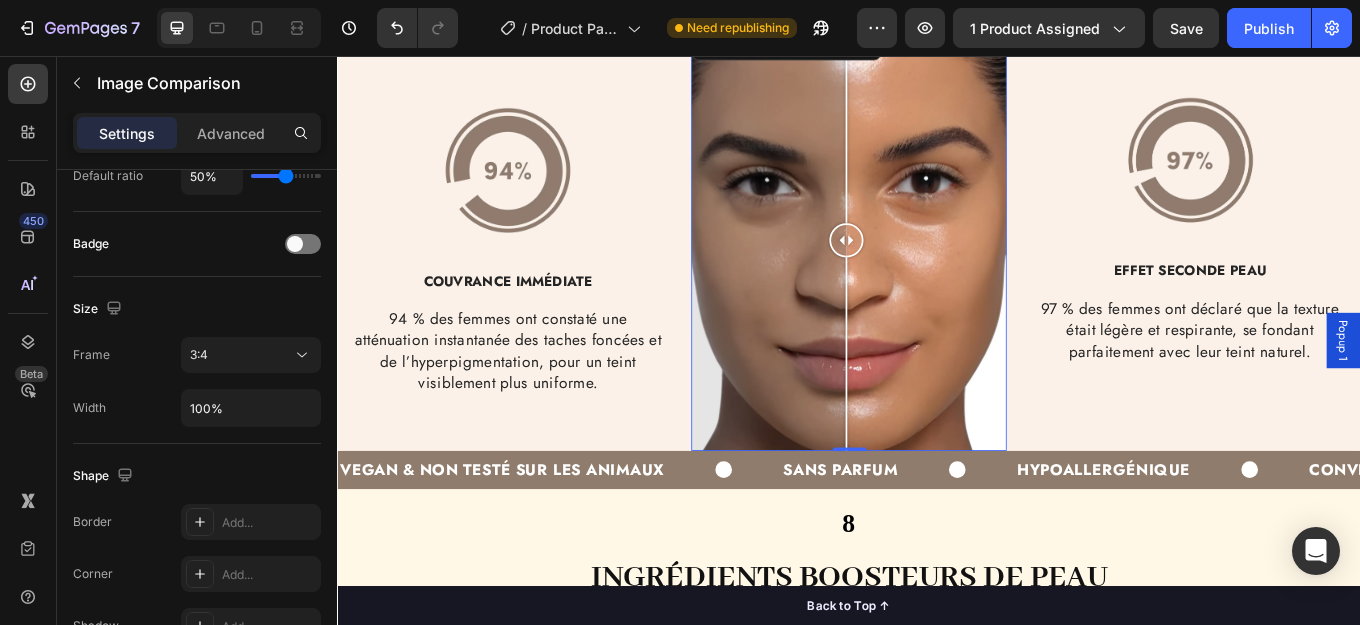 scroll, scrollTop: 4943, scrollLeft: 0, axis: vertical 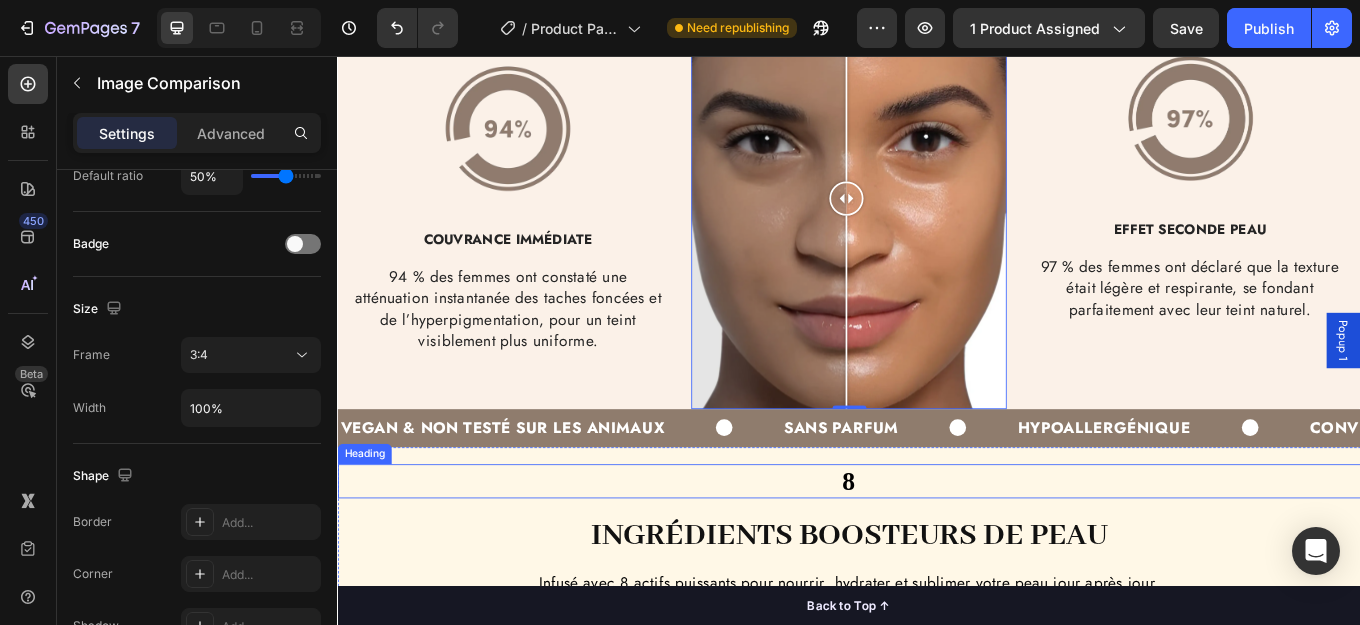 click on "8" at bounding box center [937, 555] 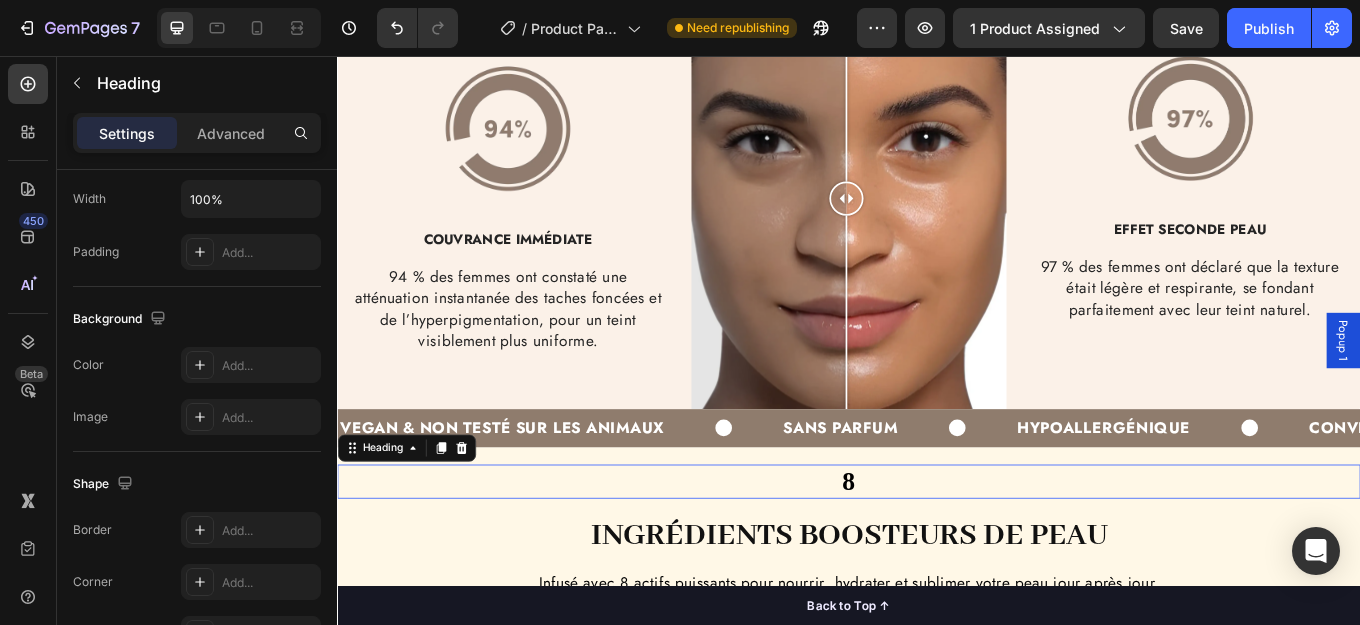 scroll, scrollTop: 0, scrollLeft: 0, axis: both 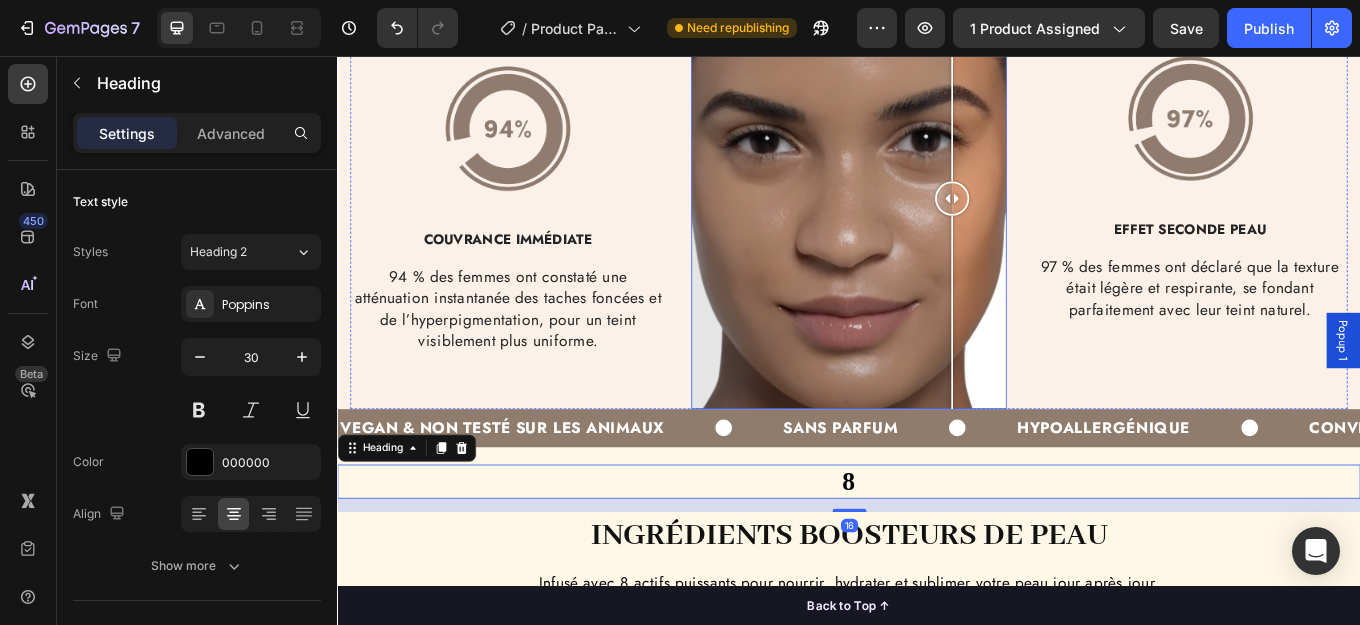 click at bounding box center [937, 222] 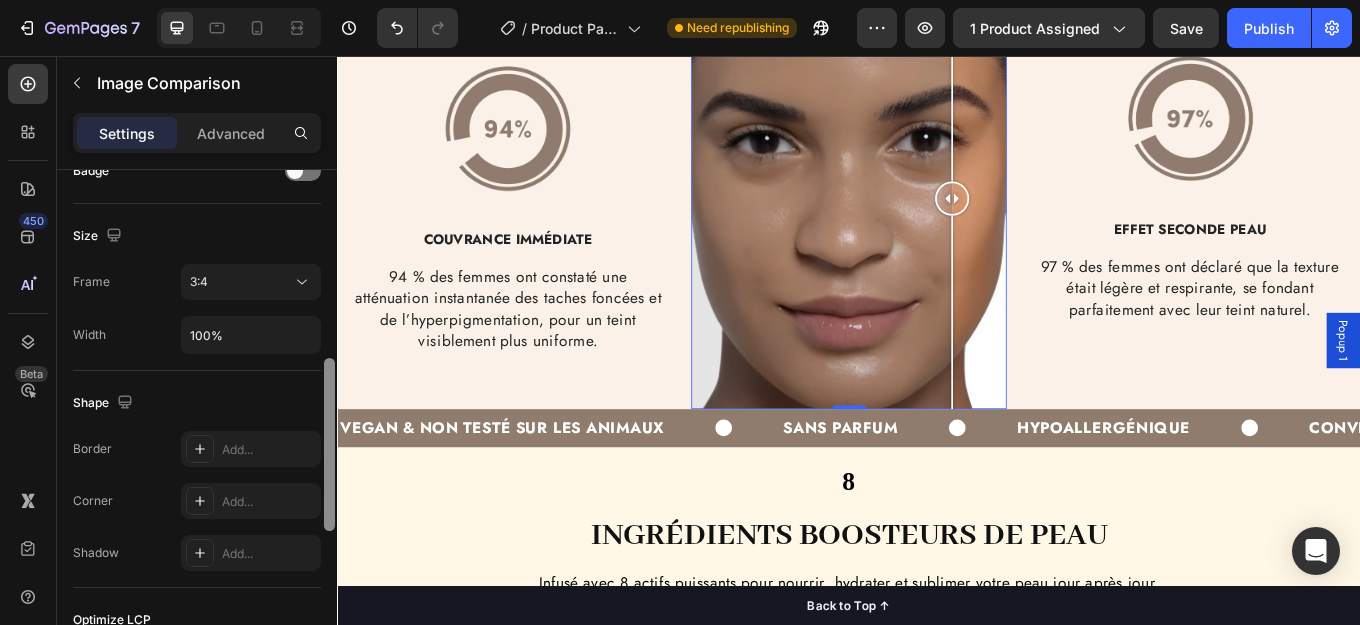 scroll, scrollTop: 557, scrollLeft: 0, axis: vertical 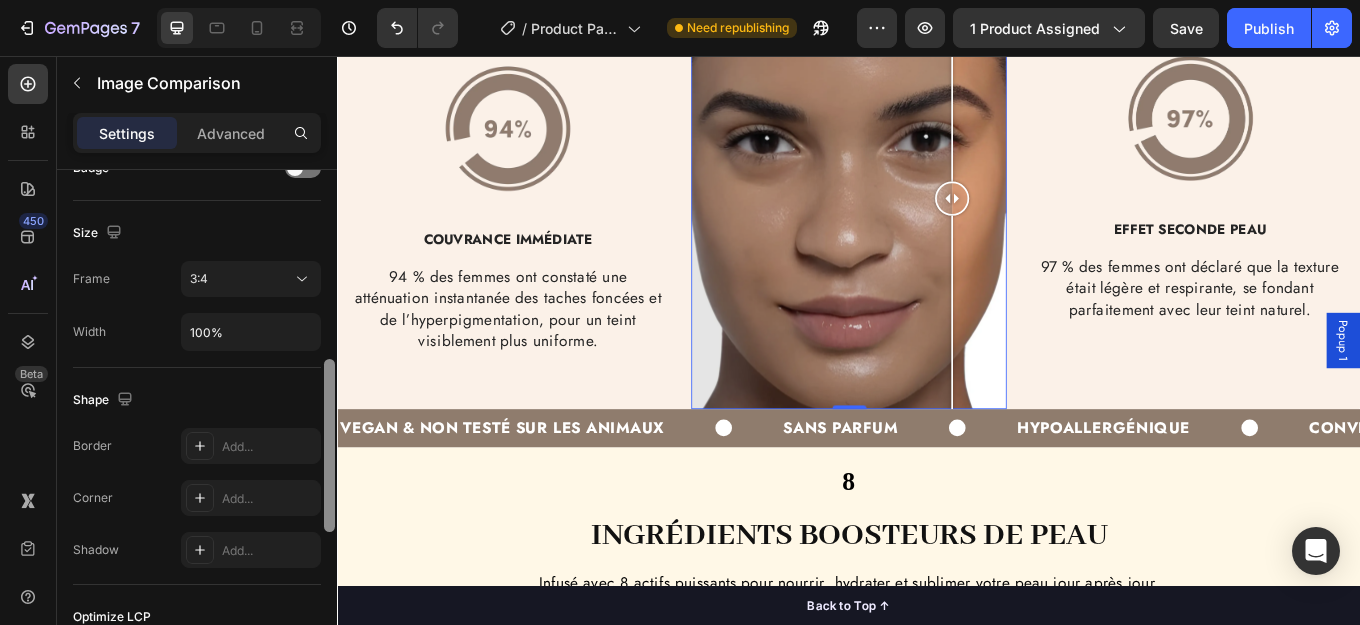 drag, startPoint x: 328, startPoint y: 317, endPoint x: 321, endPoint y: 507, distance: 190.1289 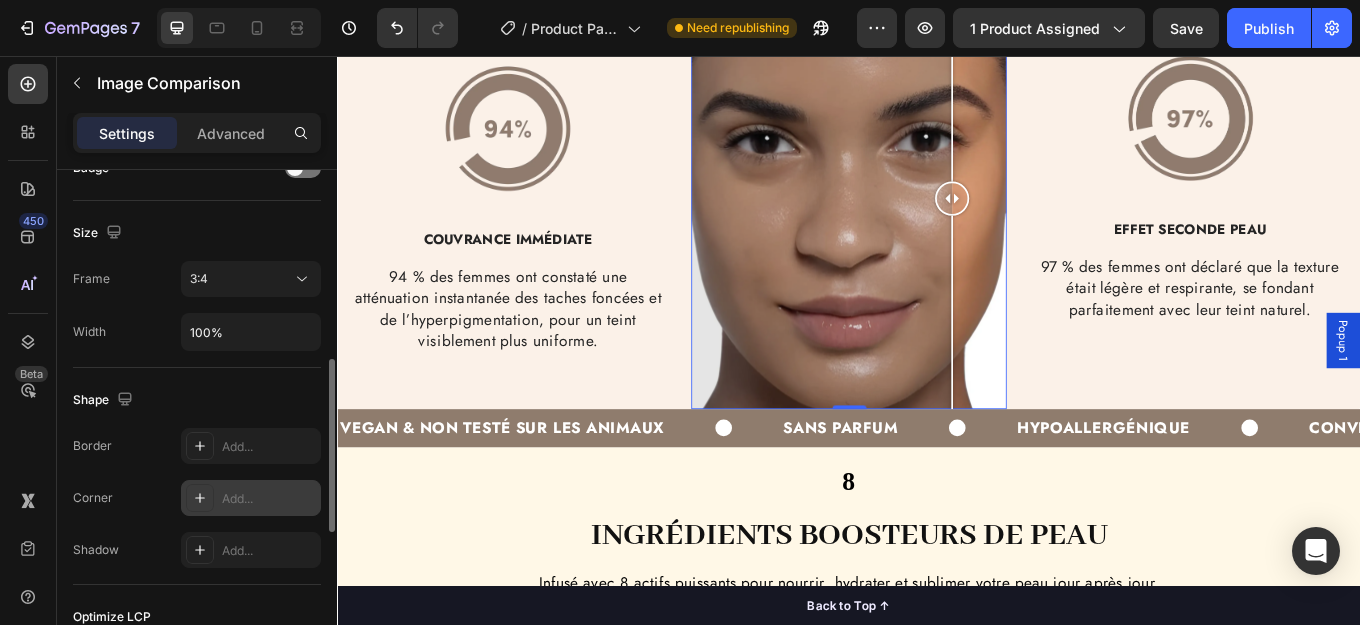 click on "Add..." at bounding box center (269, 499) 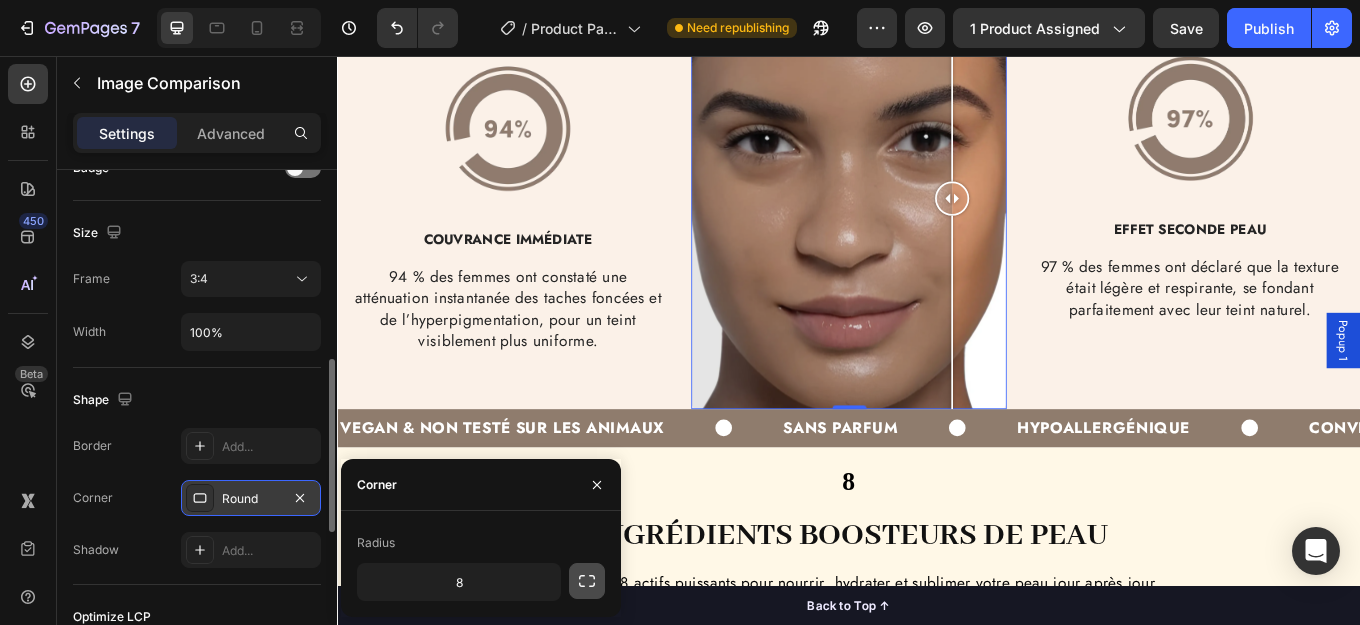 click at bounding box center (587, 581) 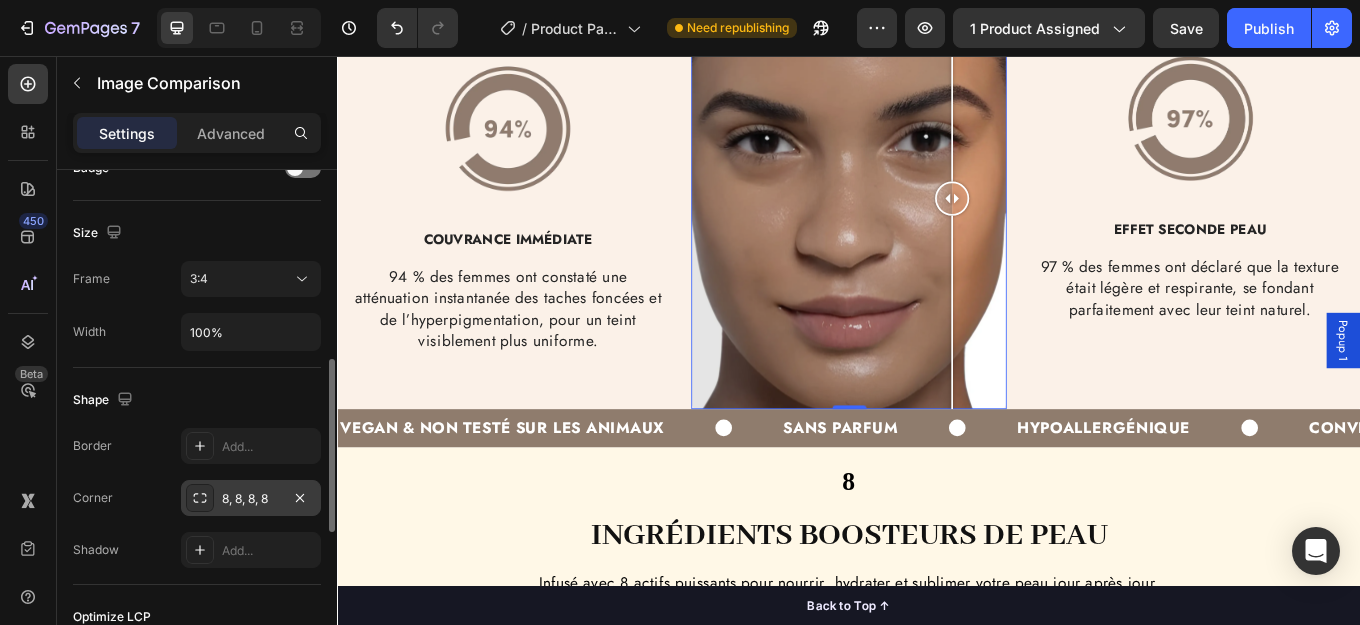 click on "Shape" at bounding box center [197, 400] 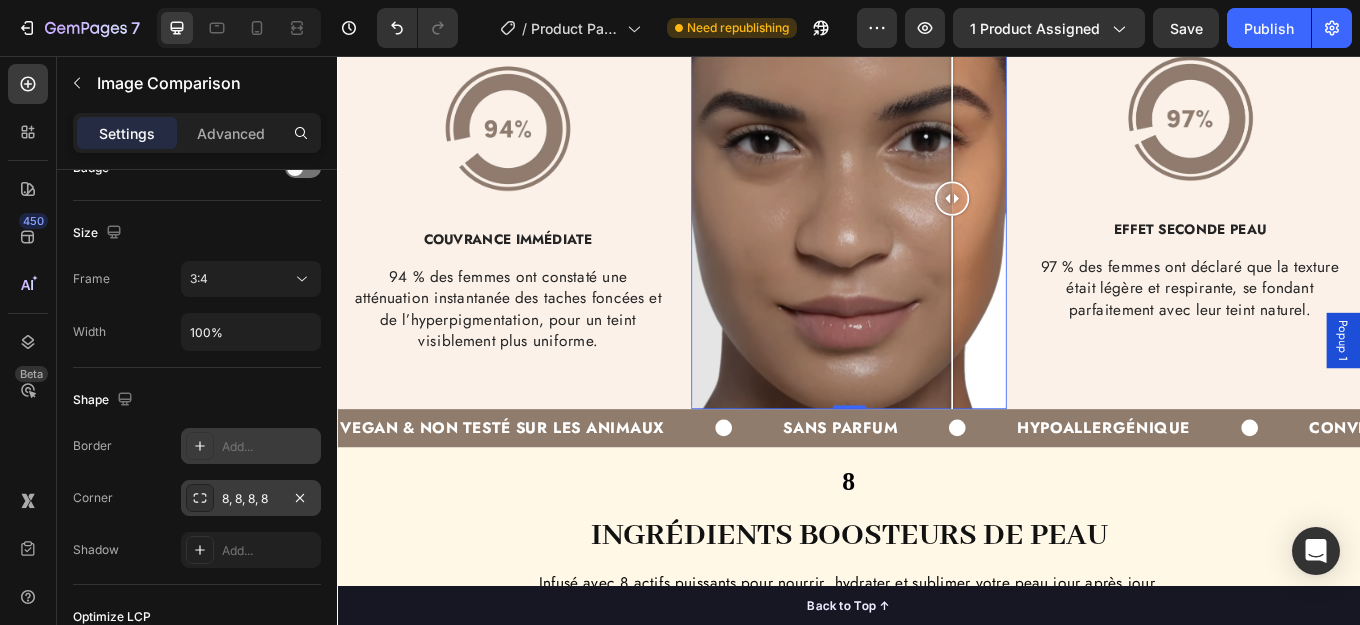 click on "Add..." at bounding box center (251, 446) 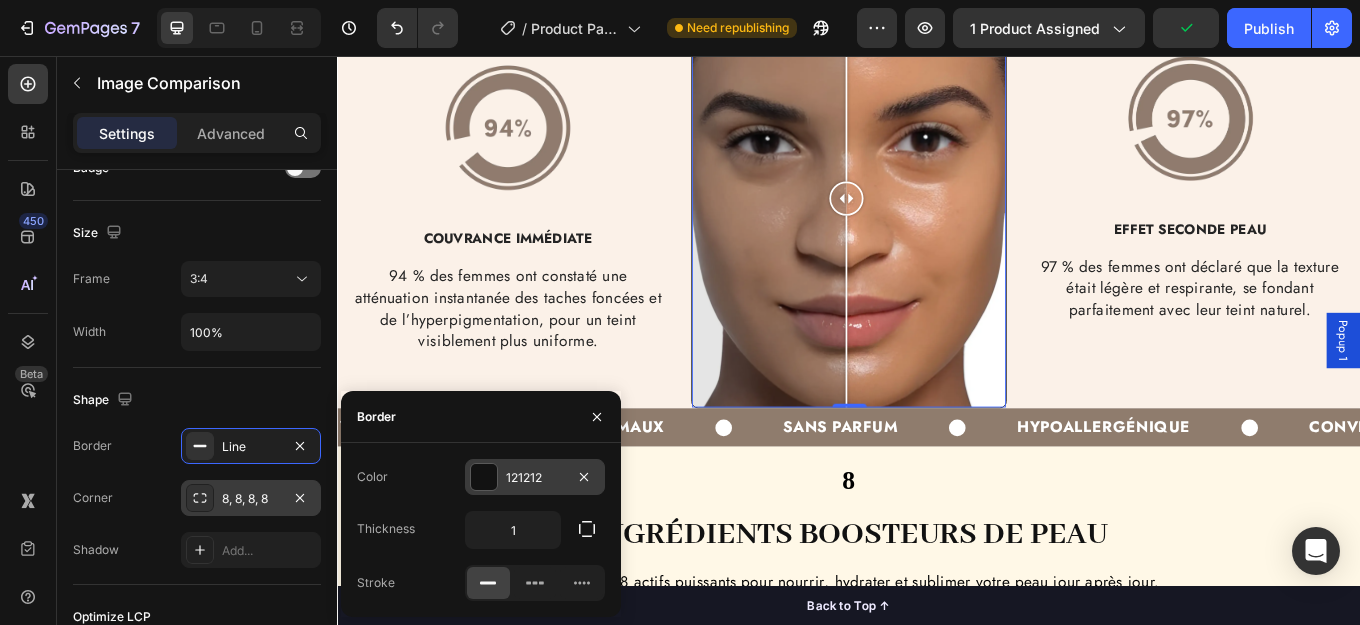 click at bounding box center (484, 477) 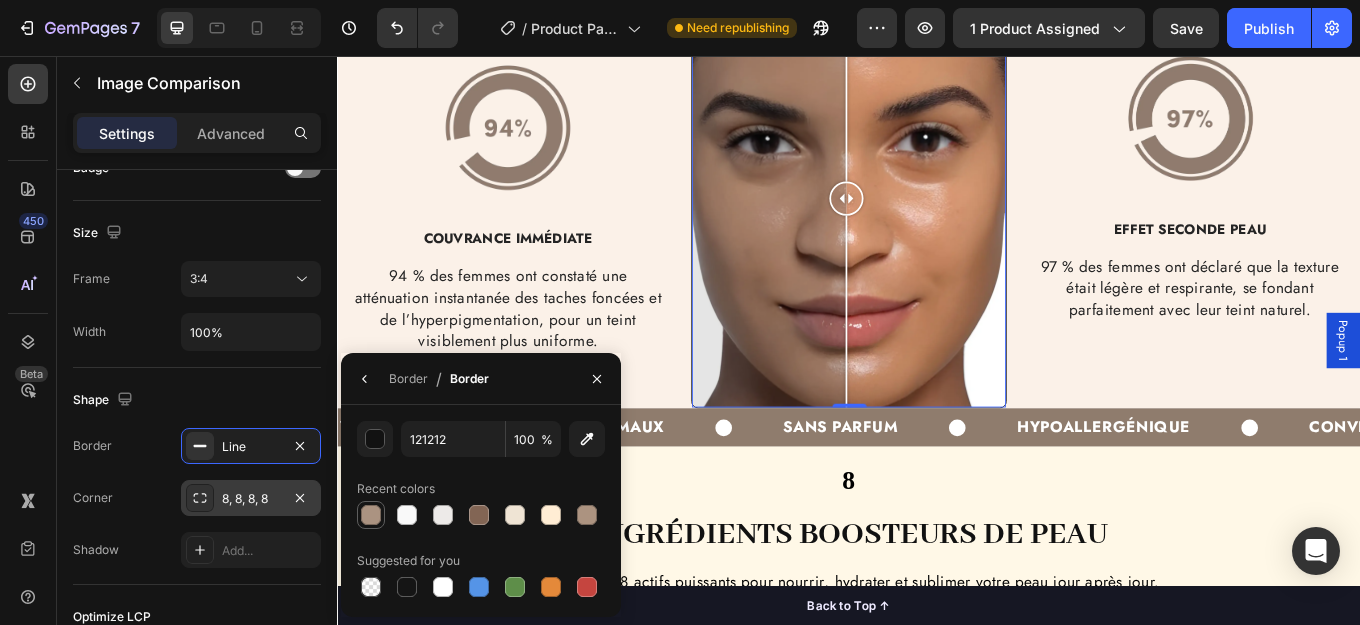 click at bounding box center (371, 515) 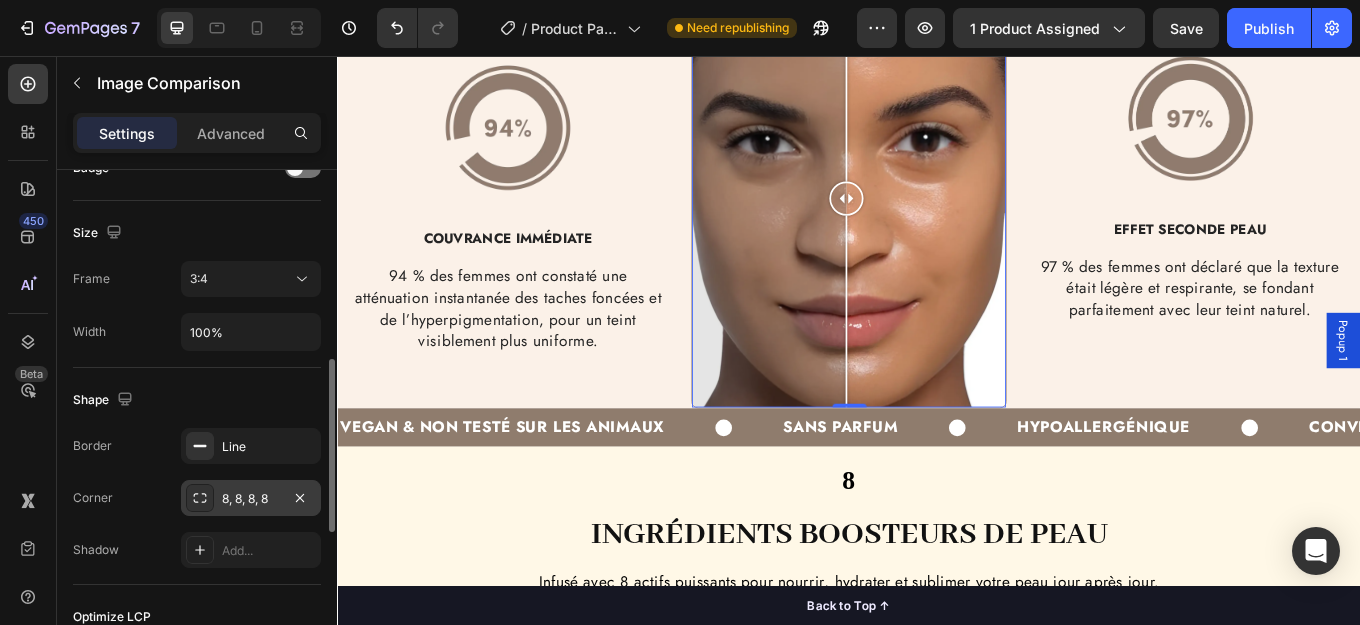 click on "Shape Border Line Corner 8, 8, 8, 8 Shadow Add..." 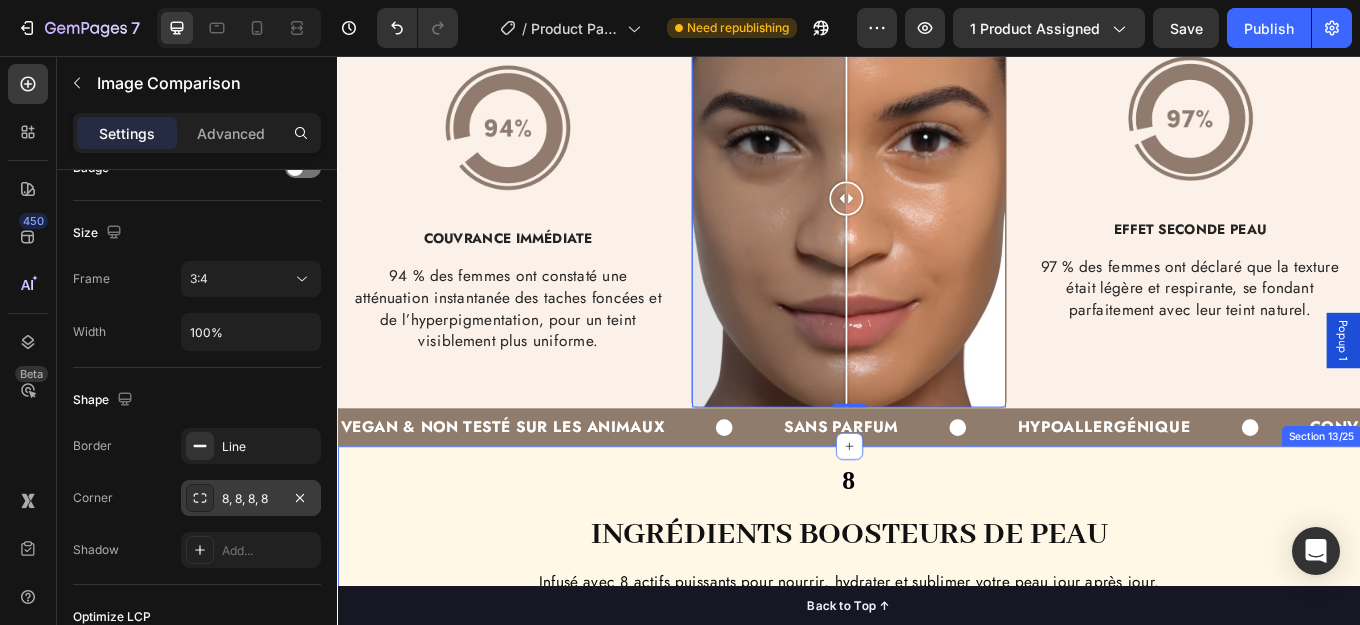 click on "8 Heading  INGRÉDIENTS BOOSTEURS DE PEAU Heading Infusé avec 8 actifs puissants pour nourrir, hydrater et sublimer votre peau jour après jour. Text Block Row Image Huile de Graines de Jojoba Text Block Imite l’hydratation naturelle de la peau pour un fini parfaitement équilibré et un effet seconde peau. Text Block Row Image Huile de Coco Text Block Restaure l’élasticité de  la peau et retient l’hydratation,  pour un teint frais et lumineux. Text Block Row Image Huile de Graines de Marula Text Block Riche en antioxydants, elle apaise la peau et la protège des agressions  extérieures. Text Block Row Image Beurre de Graines de Murumuru Text Block Apporte une hydratation intense  tout en laissant la  peau respirer, légère et confortable. Text Block Row Image Huile de Tournesol Text Block Légère mais hautement hydratante , elle renforce la barrière  cutanée et préserve l’hydratation. Text Block Row Image Hylauronate de Sodium Text Block Text Block Row Image Palmitoyl Tripeptide-1 Row" at bounding box center (937, 816) 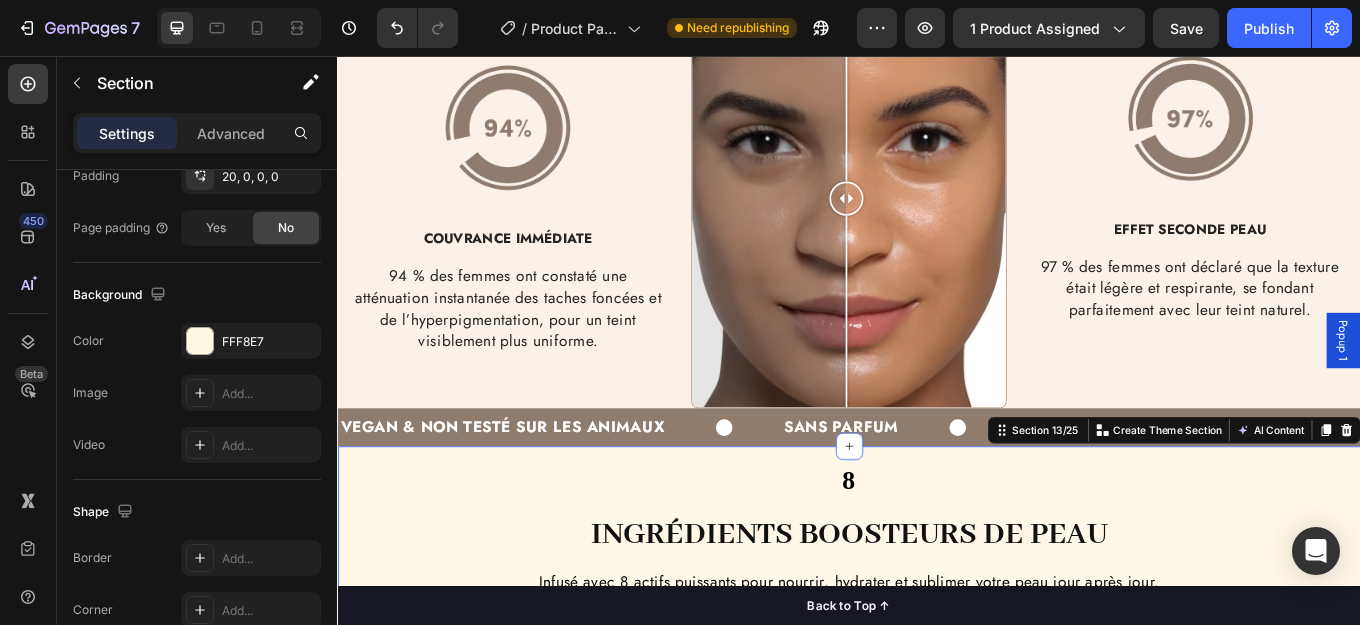 scroll, scrollTop: 0, scrollLeft: 0, axis: both 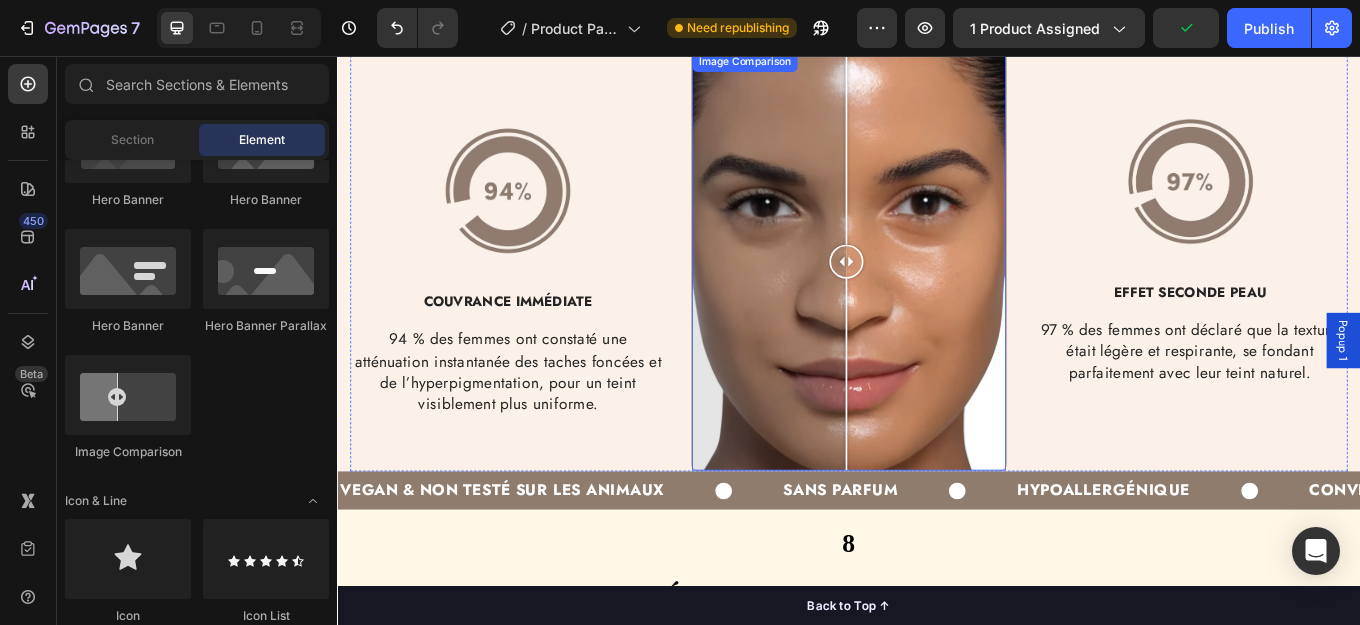 click at bounding box center [937, 296] 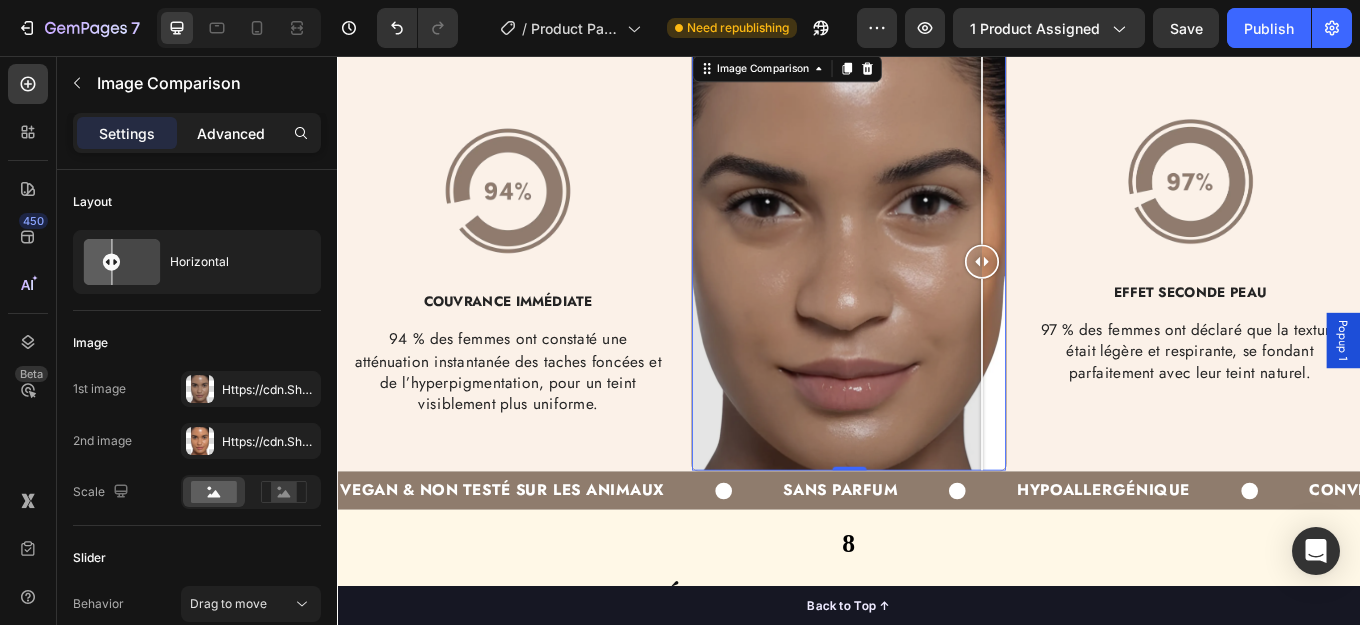 click on "Advanced" 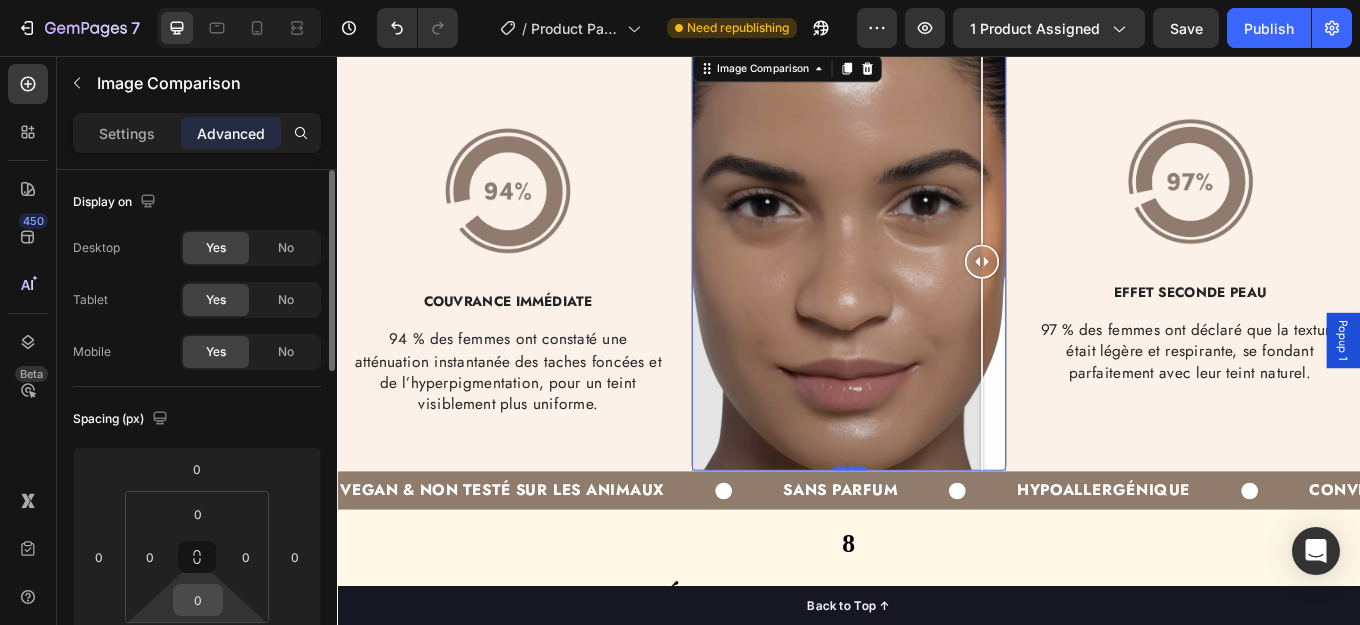 click on "0" at bounding box center [198, 600] 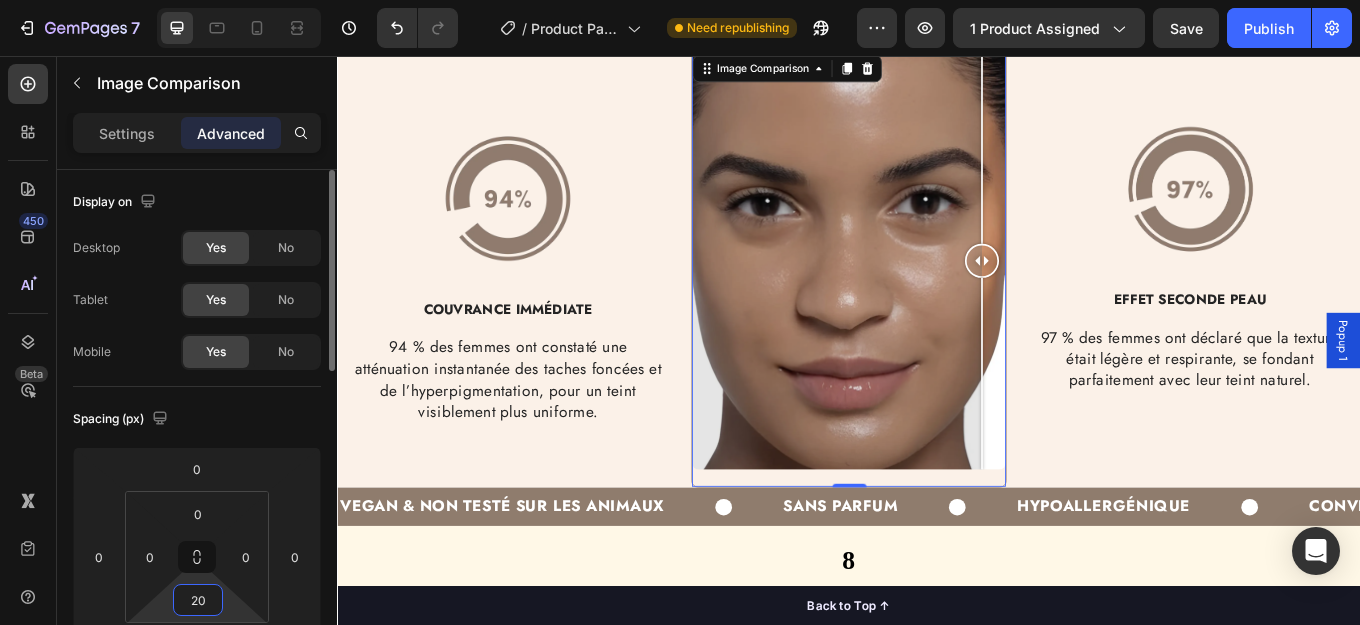 scroll, scrollTop: 4879, scrollLeft: 0, axis: vertical 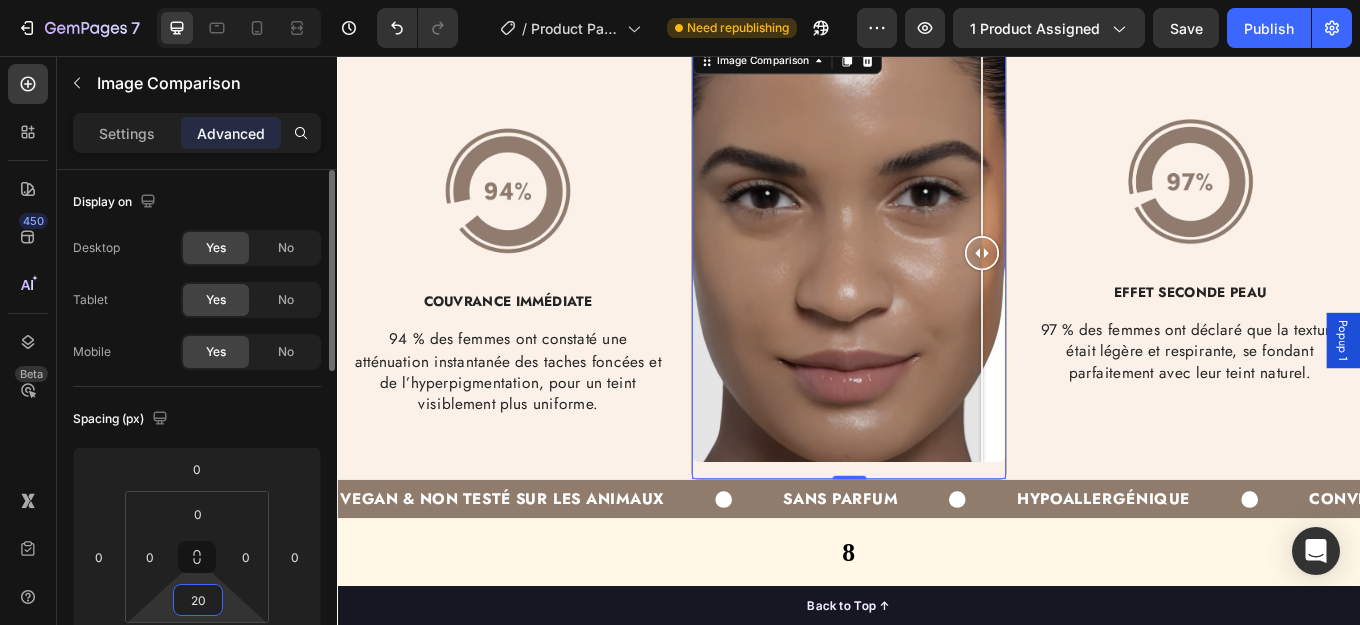 type on "2" 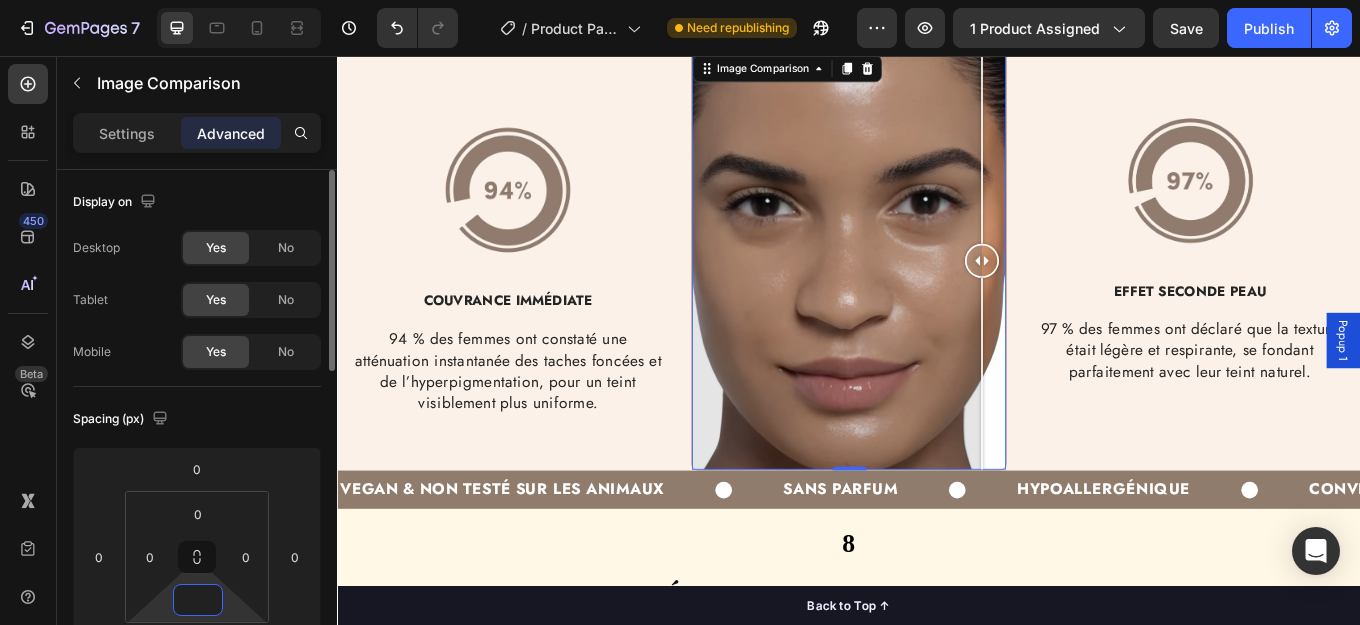 scroll, scrollTop: 4869, scrollLeft: 0, axis: vertical 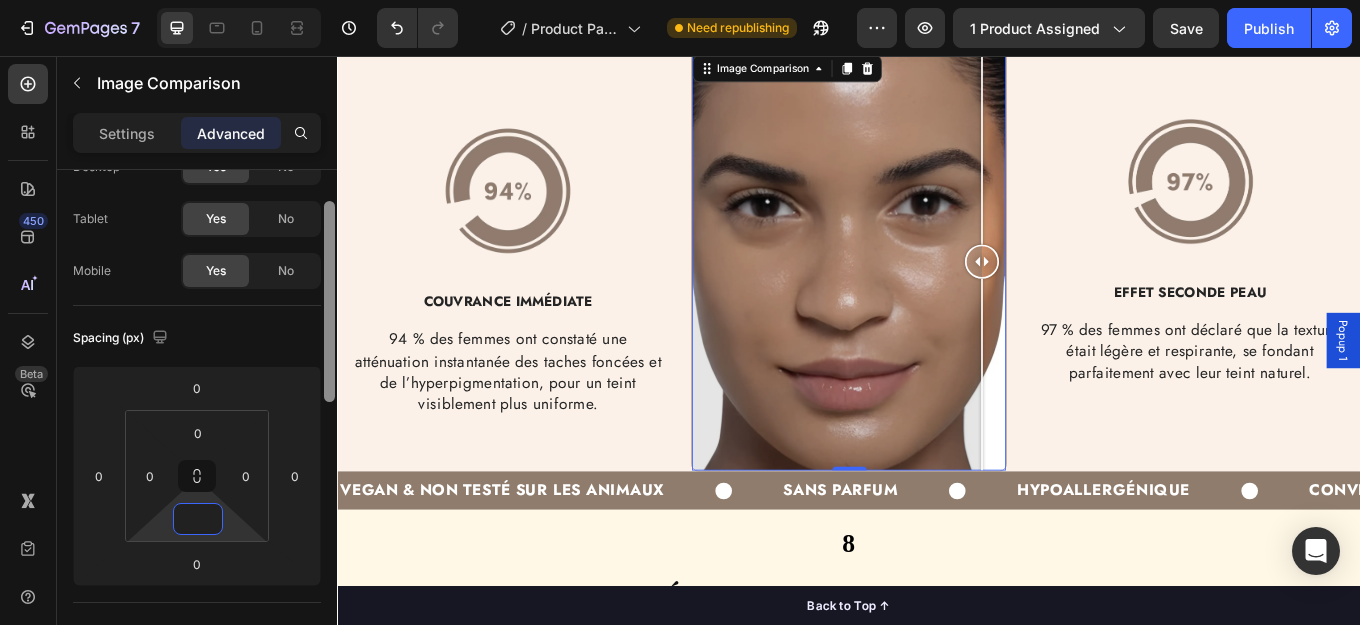 drag, startPoint x: 328, startPoint y: 331, endPoint x: 328, endPoint y: 363, distance: 32 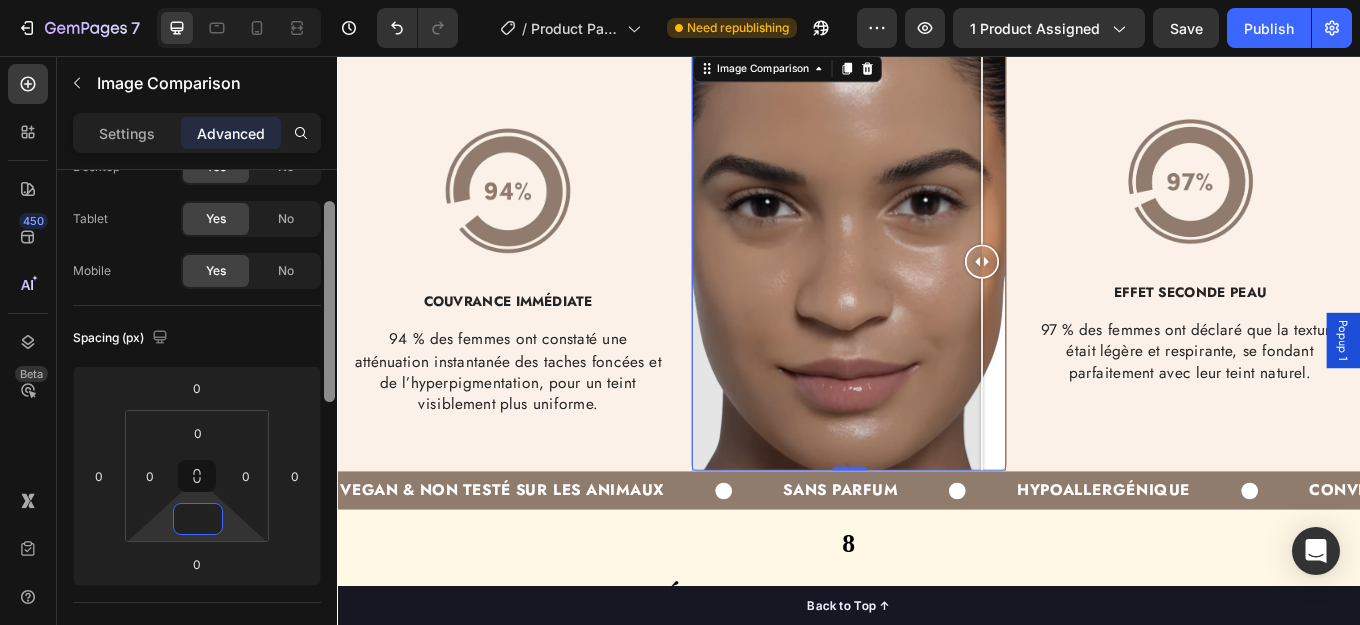 click at bounding box center (329, 301) 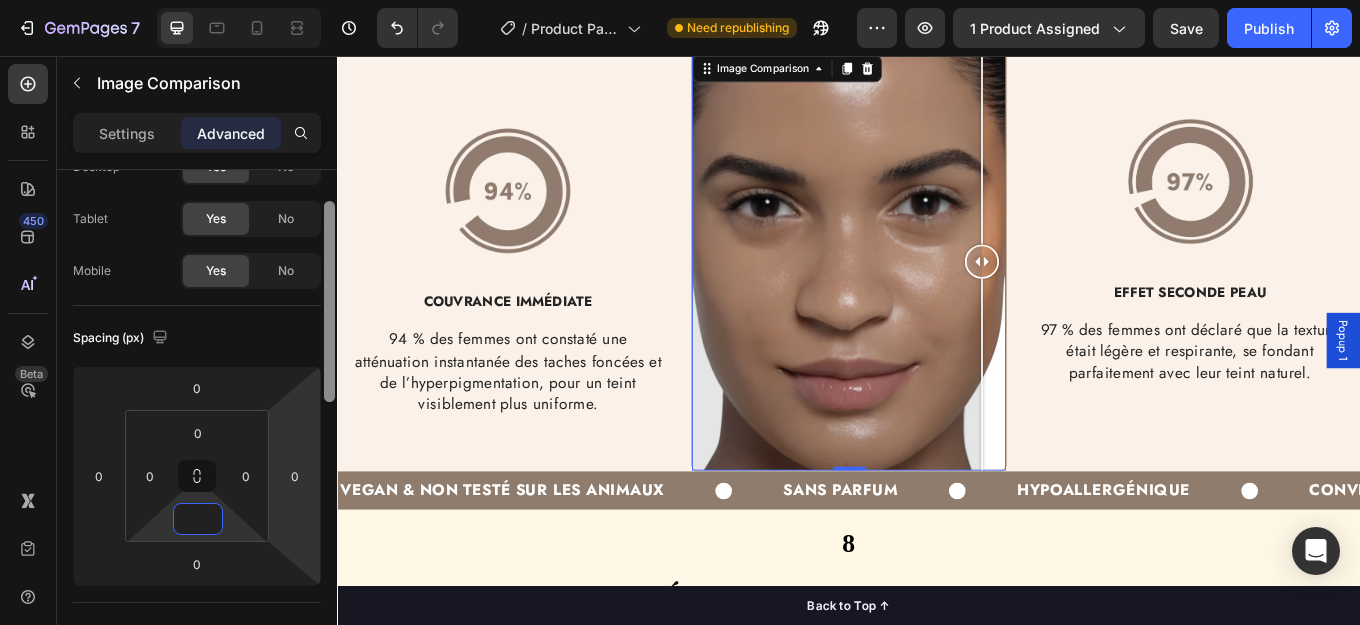 type on "0" 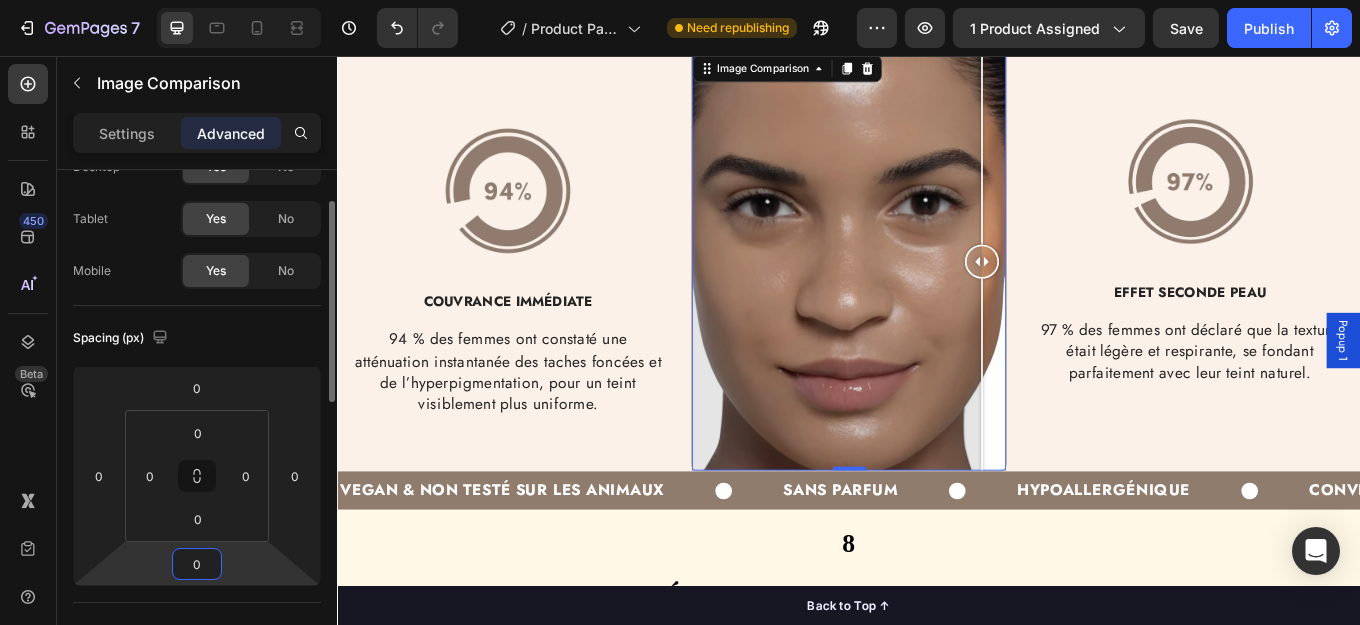 click on "0" at bounding box center [197, 564] 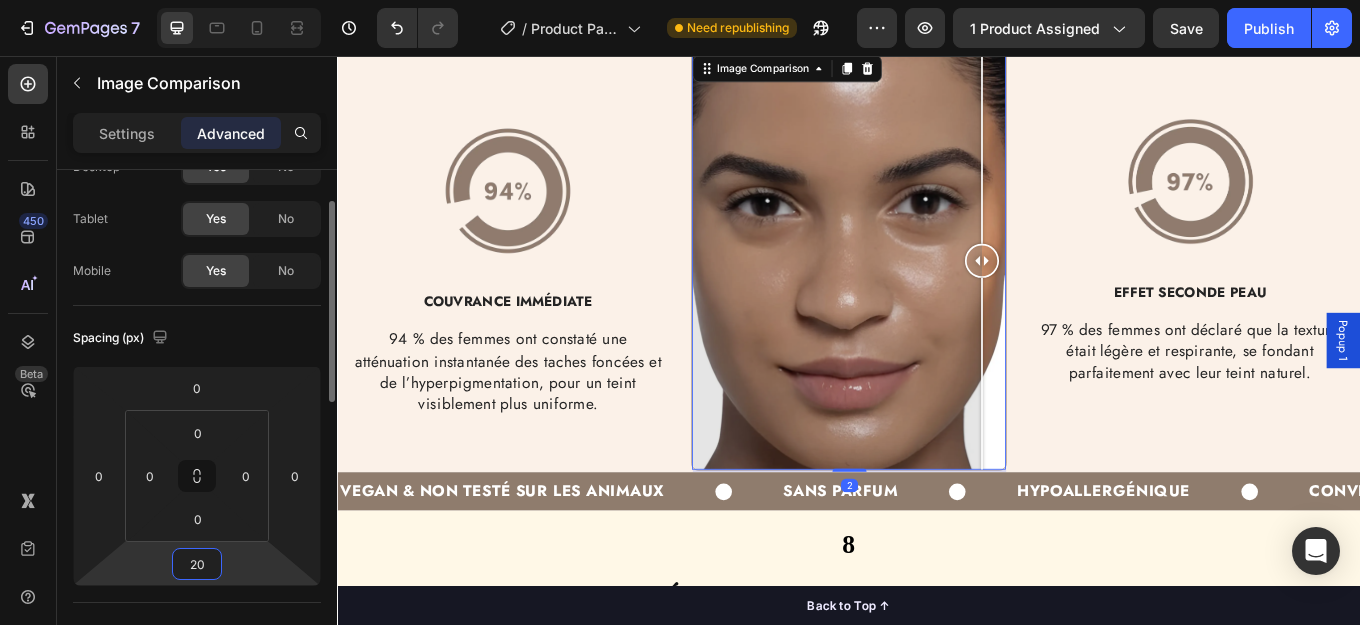 scroll, scrollTop: 4879, scrollLeft: 0, axis: vertical 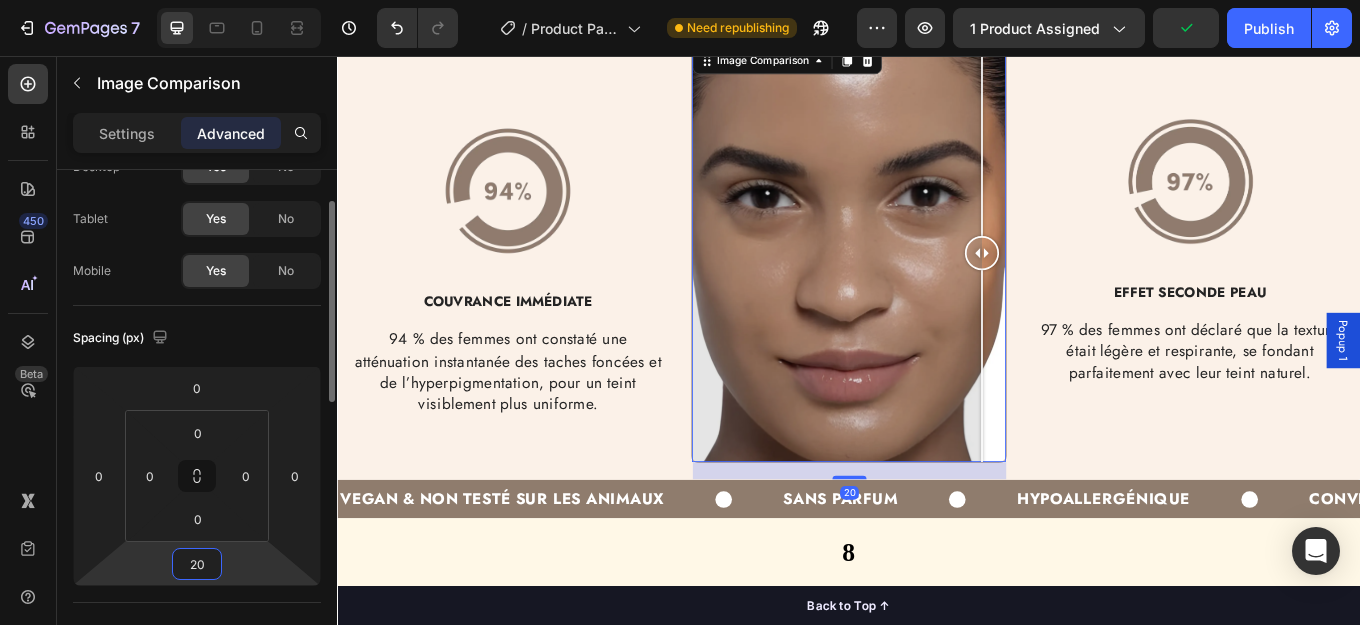 type on "20" 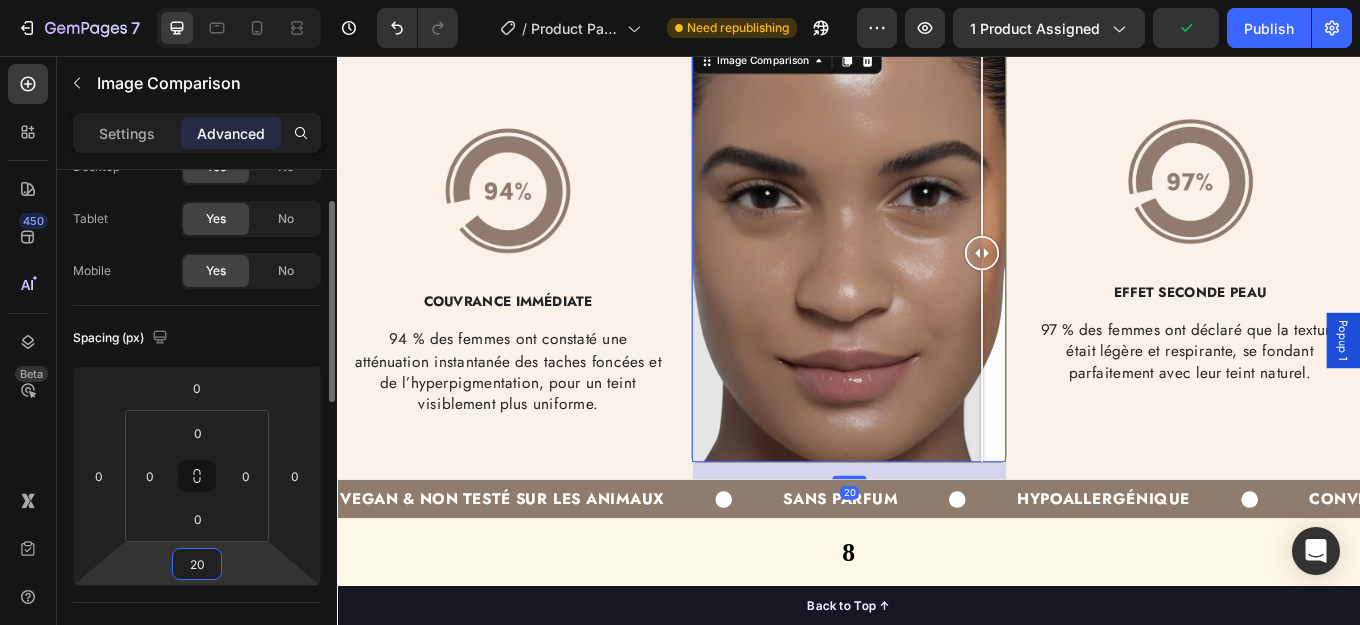 click on "Spacing (px)" at bounding box center [197, 338] 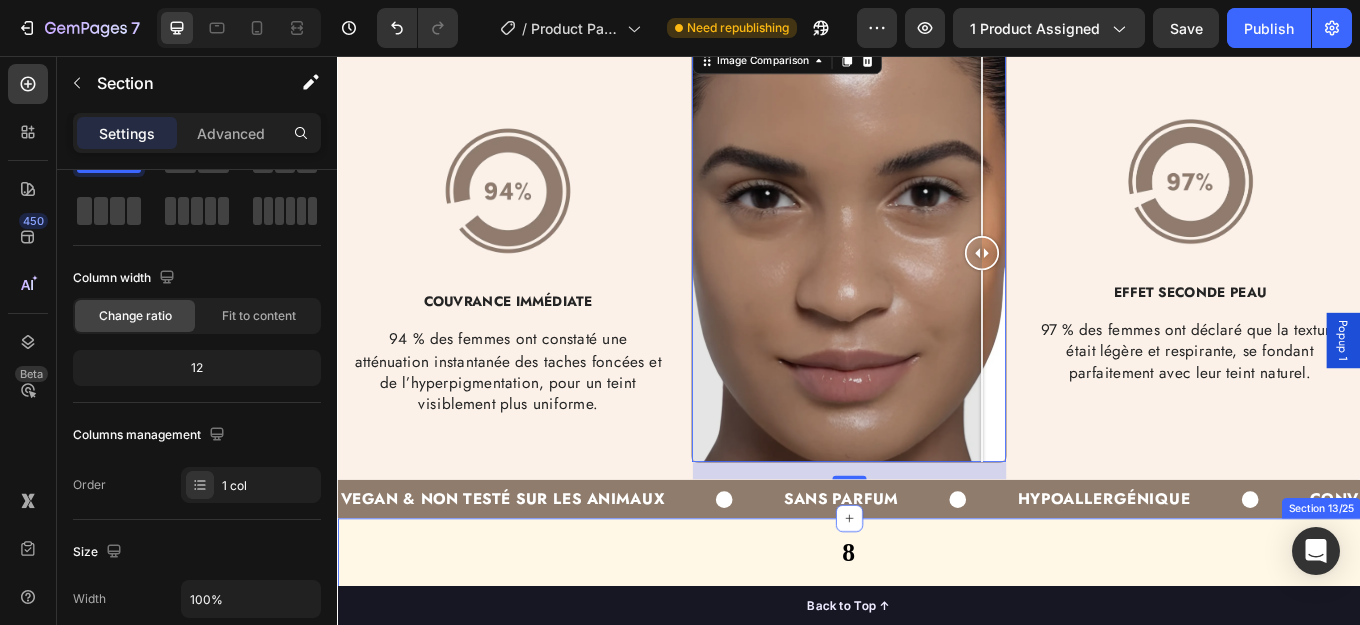 click on "8 Heading  INGRÉDIENTS BOOSTEURS DE PEAU Heading Infusé avec 8 actifs puissants pour nourrir, hydrater et sublimer votre peau jour après jour. Text Block Row Image Huile de Graines de Jojoba Text Block Imite l’hydratation naturelle de la peau pour un fini parfaitement équilibré et un effet seconde peau. Text Block Row Image Huile de Coco Text Block Restaure l’élasticité de  la peau et retient l’hydratation,  pour un teint frais et lumineux. Text Block Row Image Huile de Graines de Marula Text Block Riche en antioxydants, elle apaise la peau et la protège des agressions  extérieures. Text Block Row Image Beurre de Graines de Murumuru Text Block Apporte une hydratation intense  tout en laissant la  peau respirer, légère et confortable. Text Block Row Image Huile de Tournesol Text Block Légère mais hautement hydratante , elle renforce la barrière  cutanée et préserve l’hydratation. Text Block Row Image Hylauronate de Sodium Text Block Text Block Row Image Palmitoyl Tripeptide-1 Row" at bounding box center [937, 900] 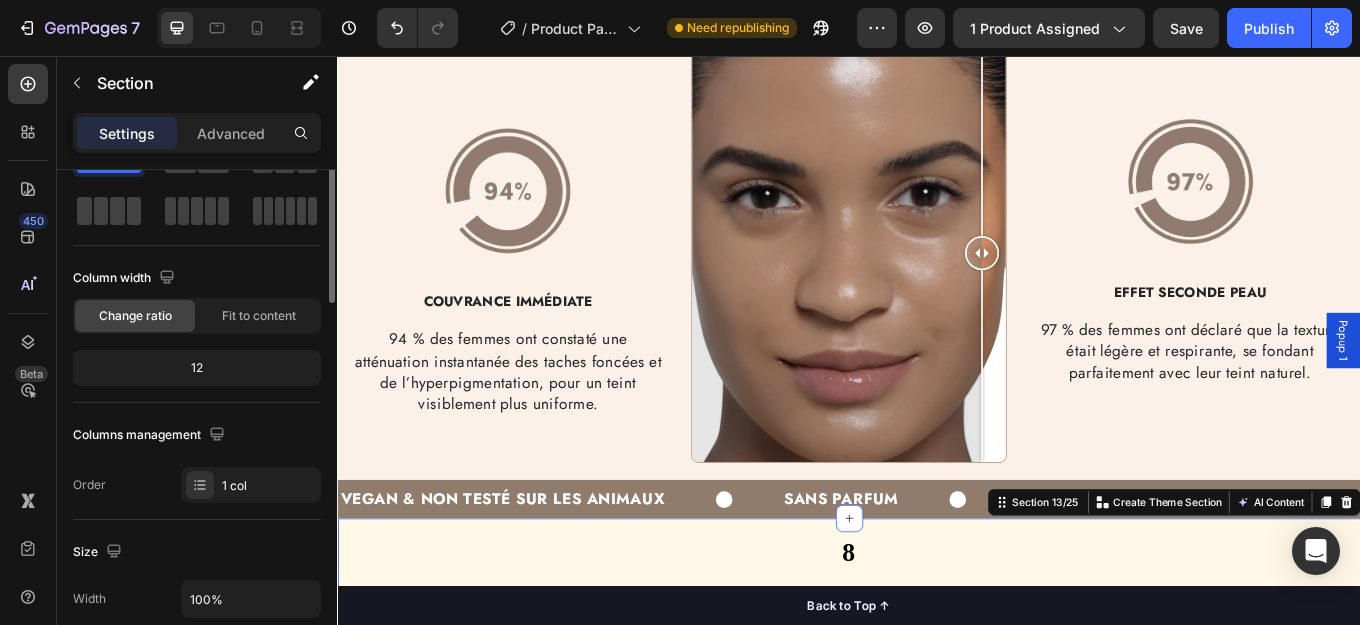 scroll, scrollTop: 0, scrollLeft: 0, axis: both 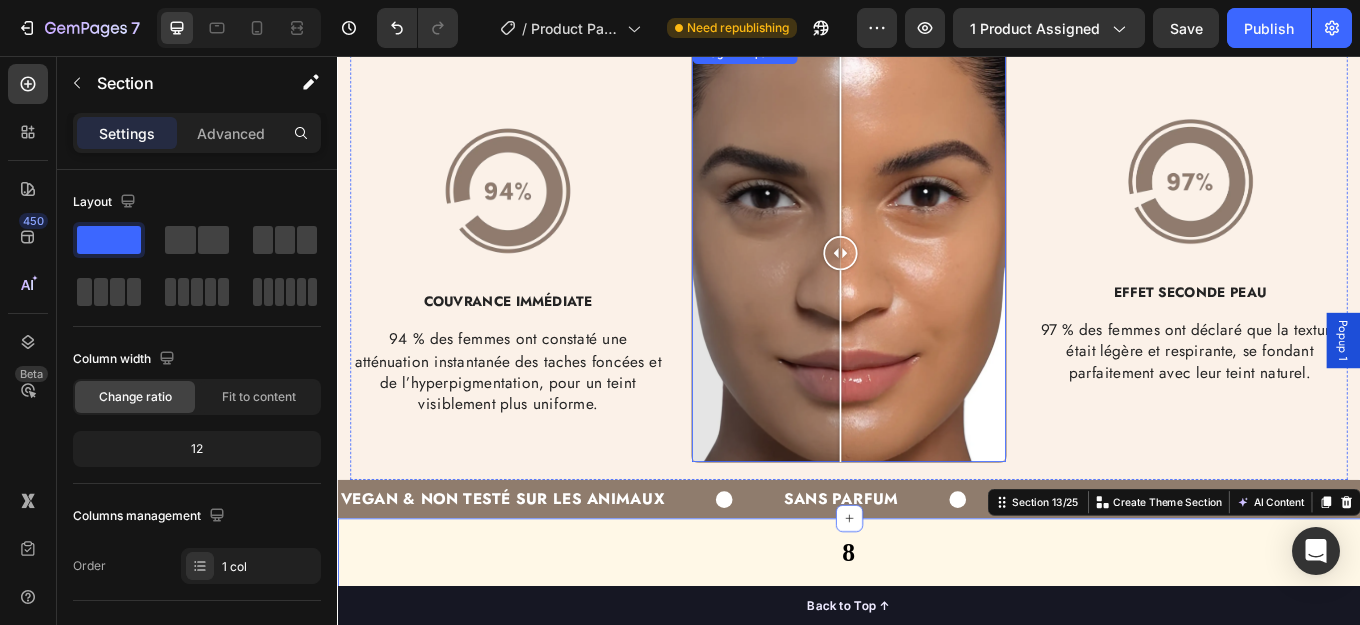 drag, startPoint x: 1098, startPoint y: 276, endPoint x: 921, endPoint y: 284, distance: 177.1807 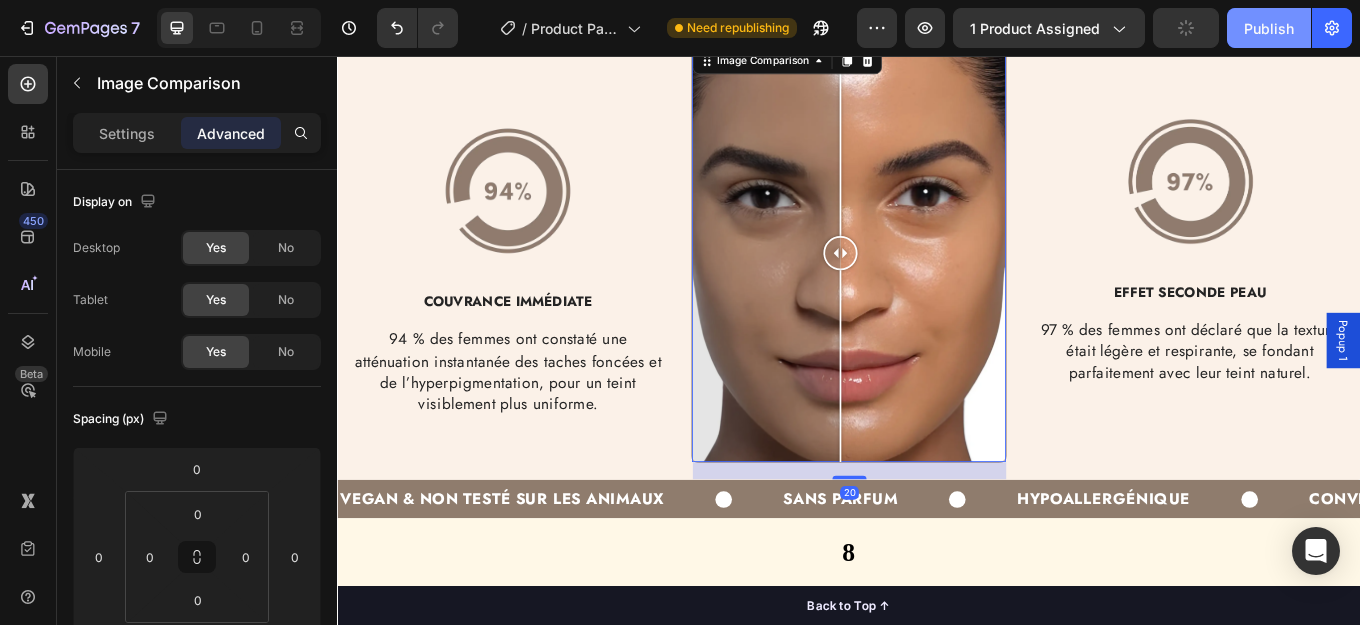 click on "Publish" at bounding box center (1269, 28) 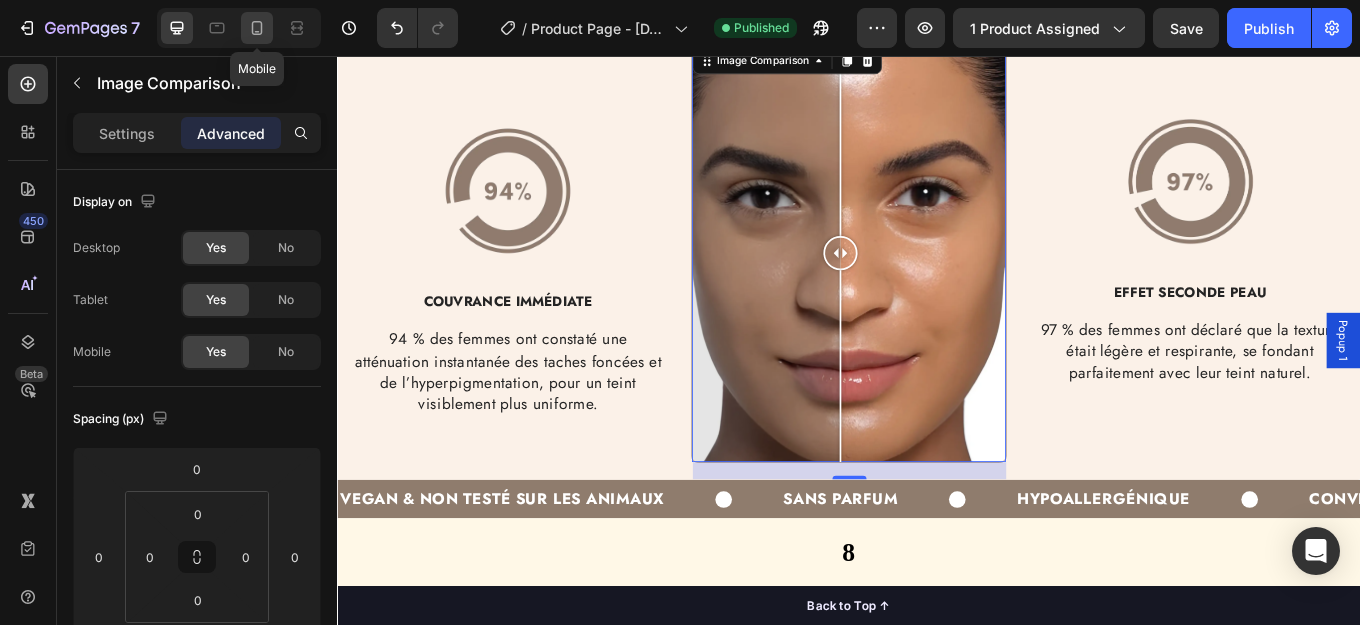 click 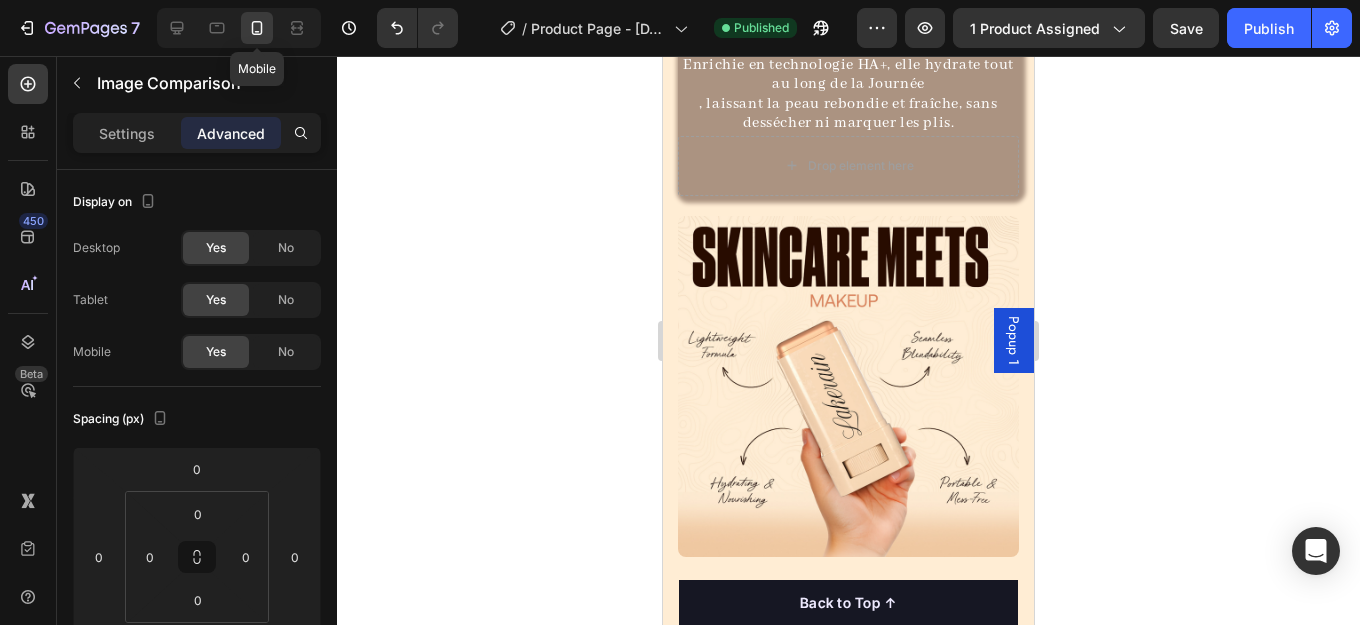 scroll, scrollTop: 4941, scrollLeft: 0, axis: vertical 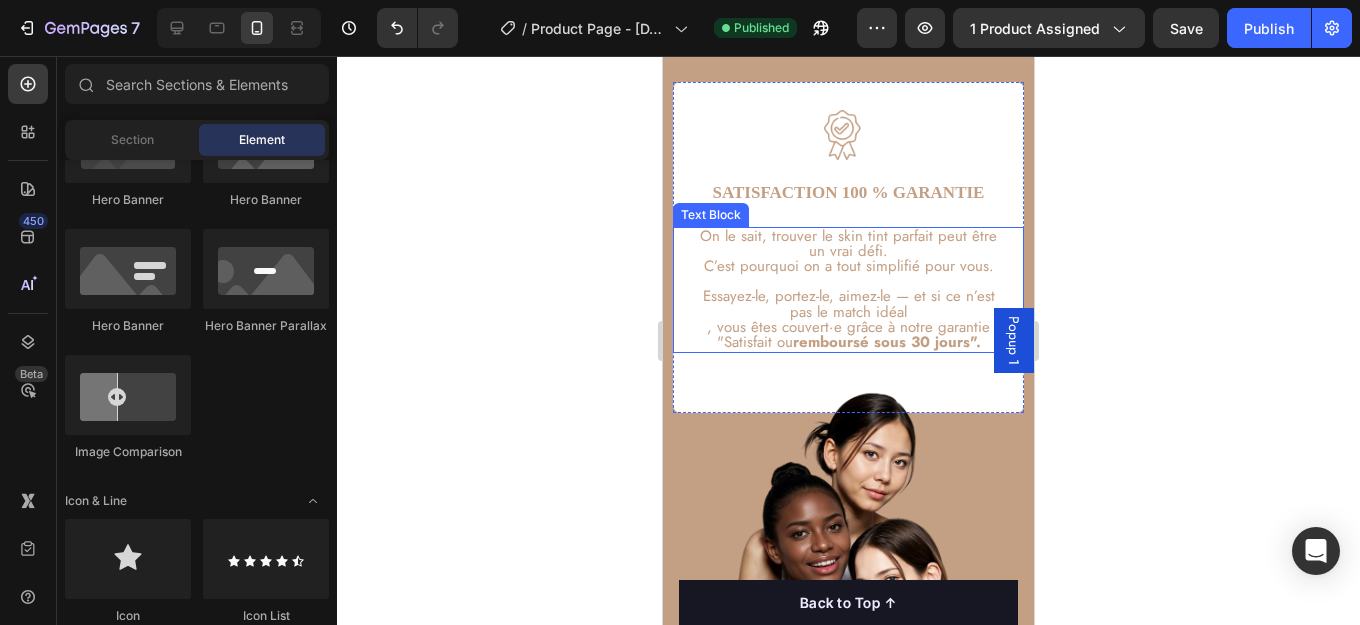 click on "C’est pourquoi on a tout simplifié pour vous." at bounding box center (849, 266) 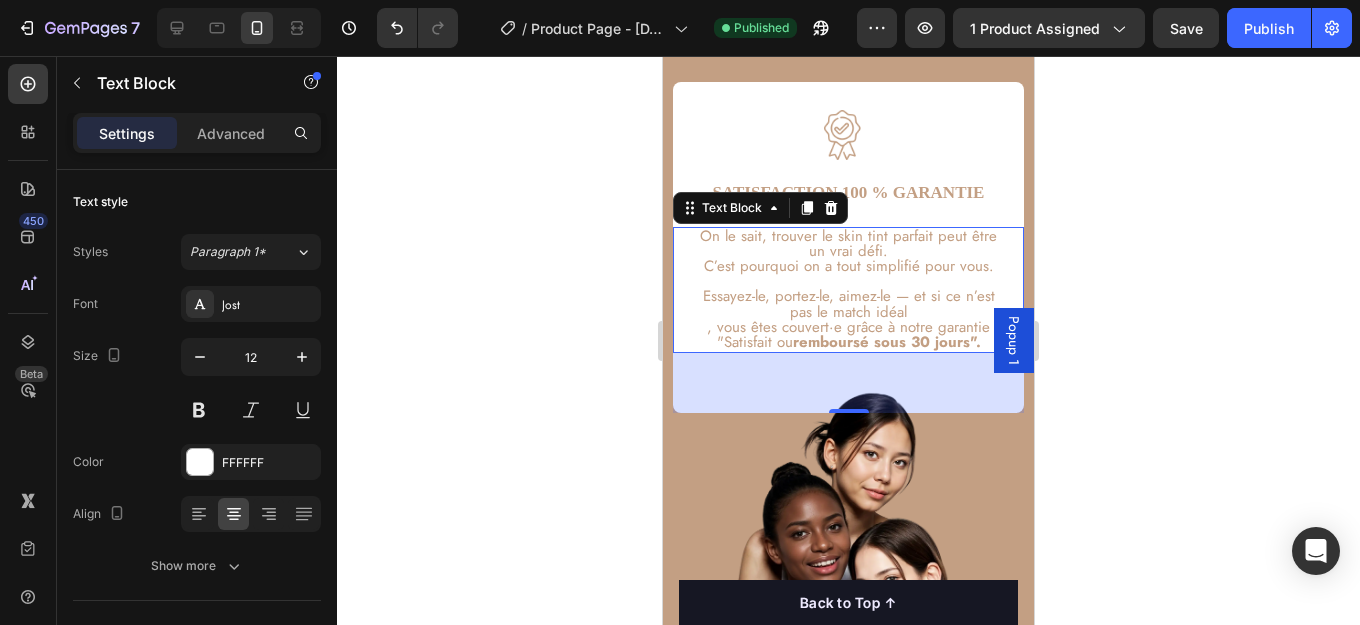 click on "On le sait, trouver le skin tint parfait peut être un vrai défi." at bounding box center (848, 243) 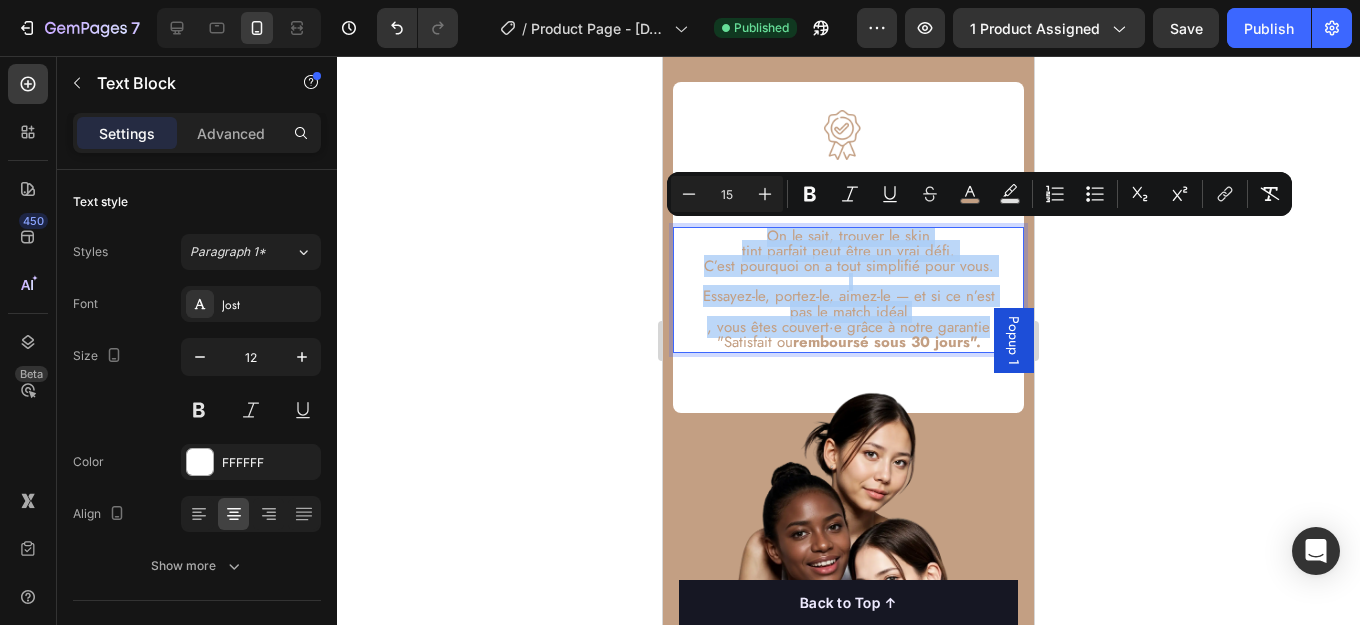 click on "C’est pourquoi on a tout simplifié pour vous." at bounding box center (849, 266) 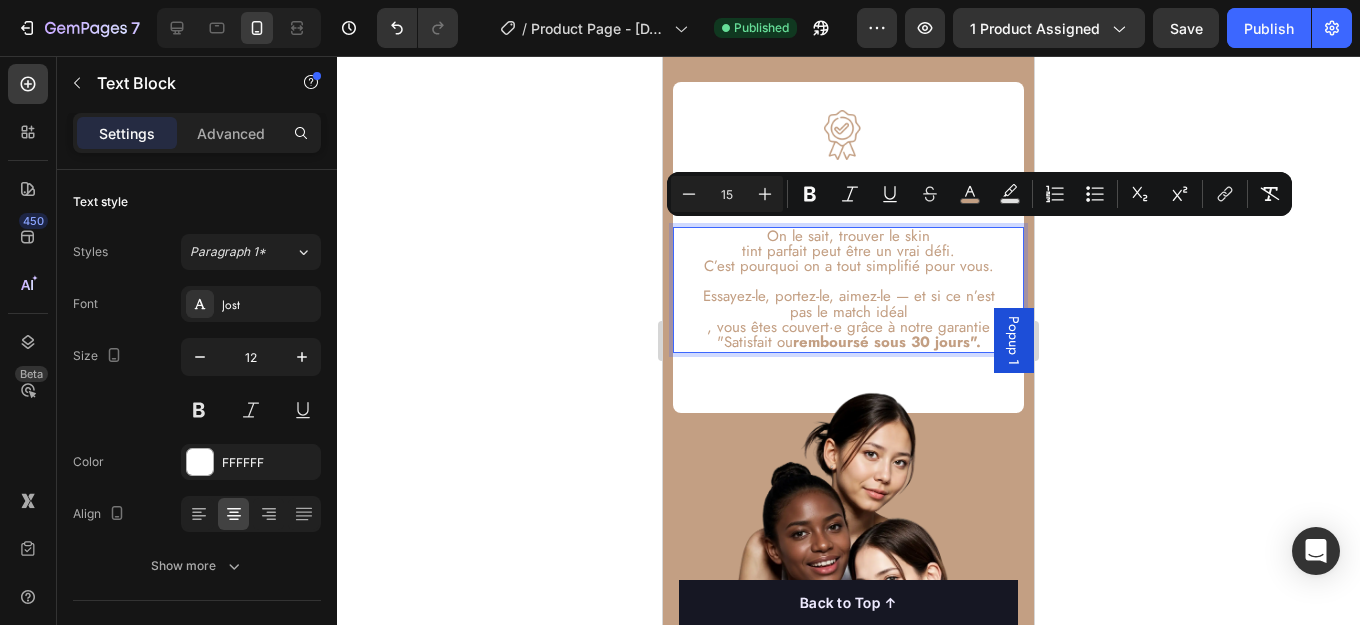 drag, startPoint x: 989, startPoint y: 265, endPoint x: 689, endPoint y: 238, distance: 301.21255 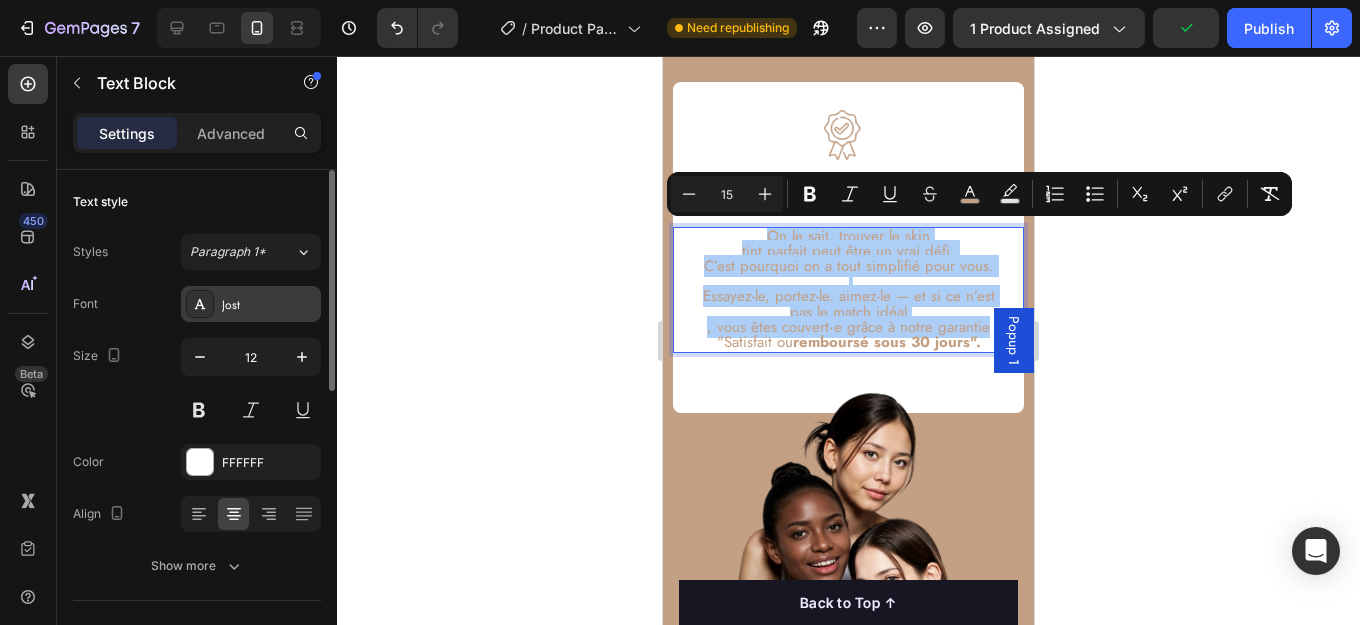 click on "Jost" at bounding box center (269, 305) 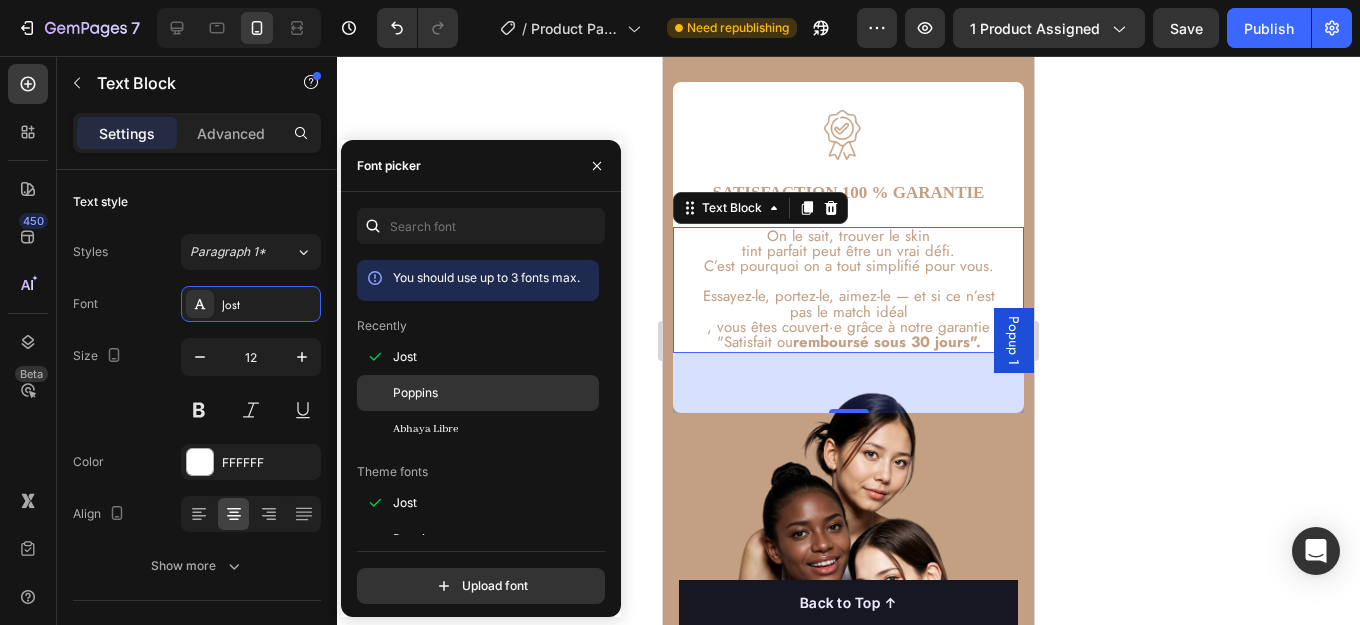 click on "Poppins" 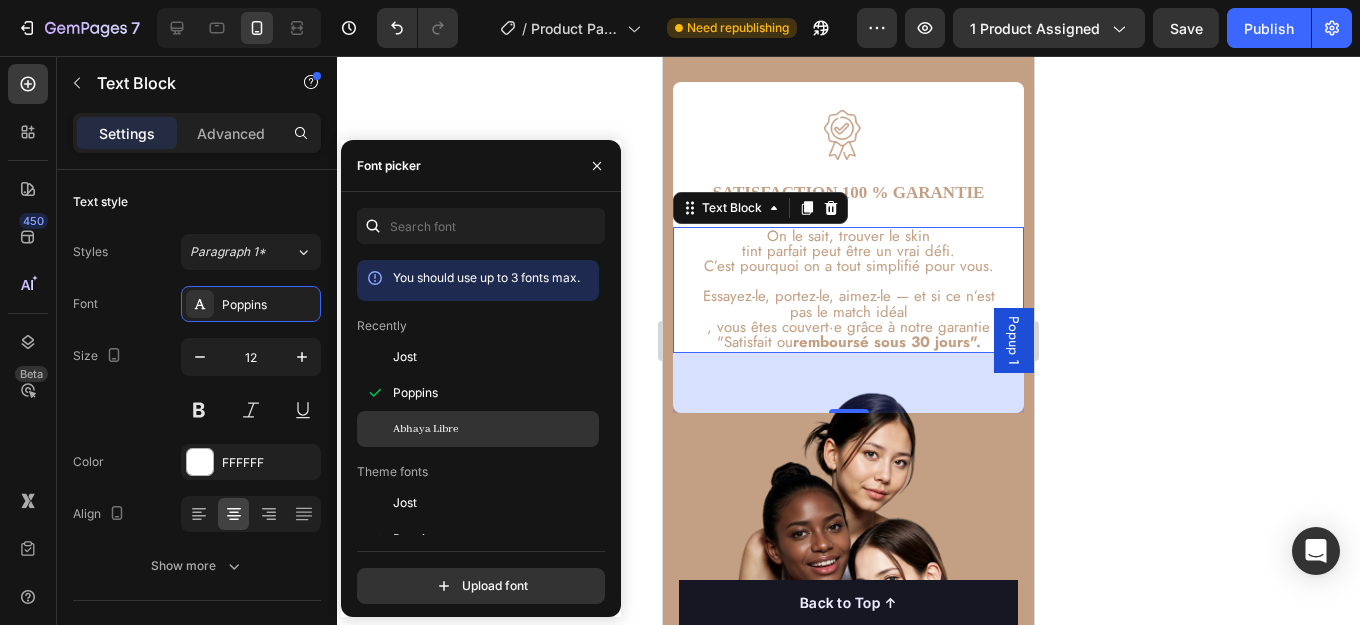 click on "Abhaya Libre" at bounding box center [425, 429] 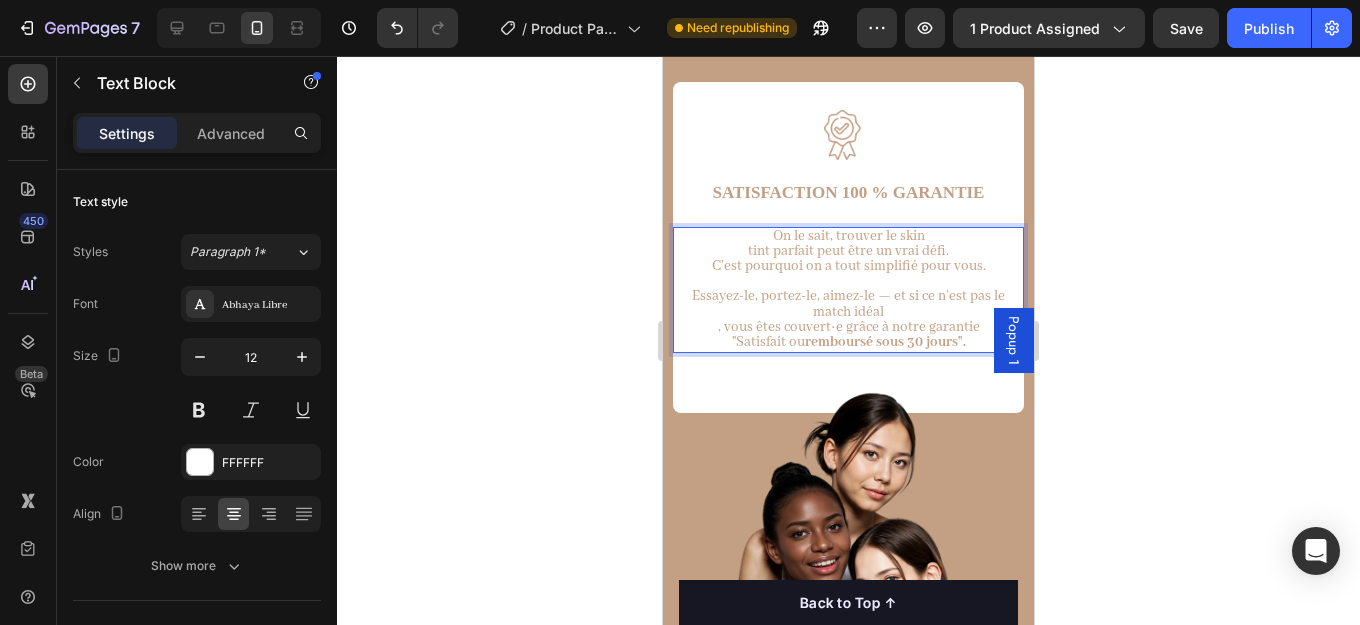 click on "Essayez-le, portez-le, aimez-le — et si ce n’est pas le match idéal" at bounding box center (848, 303) 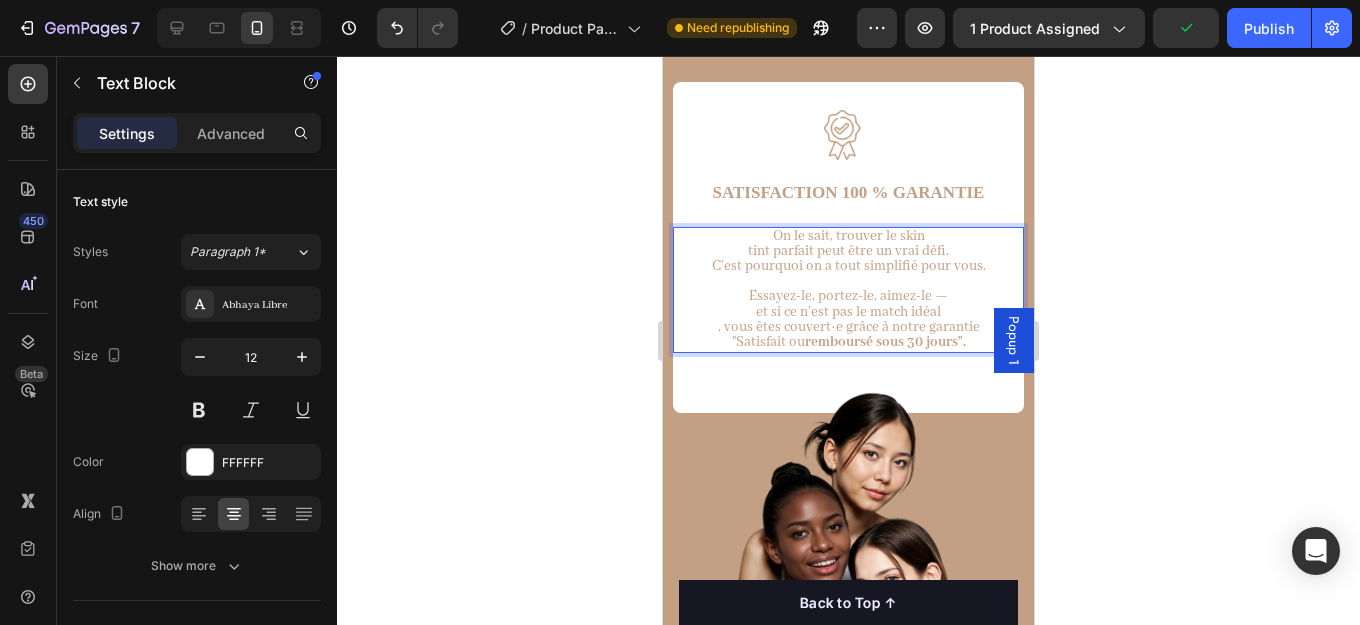 click on "remboursé sous 30 jours"." at bounding box center [885, 342] 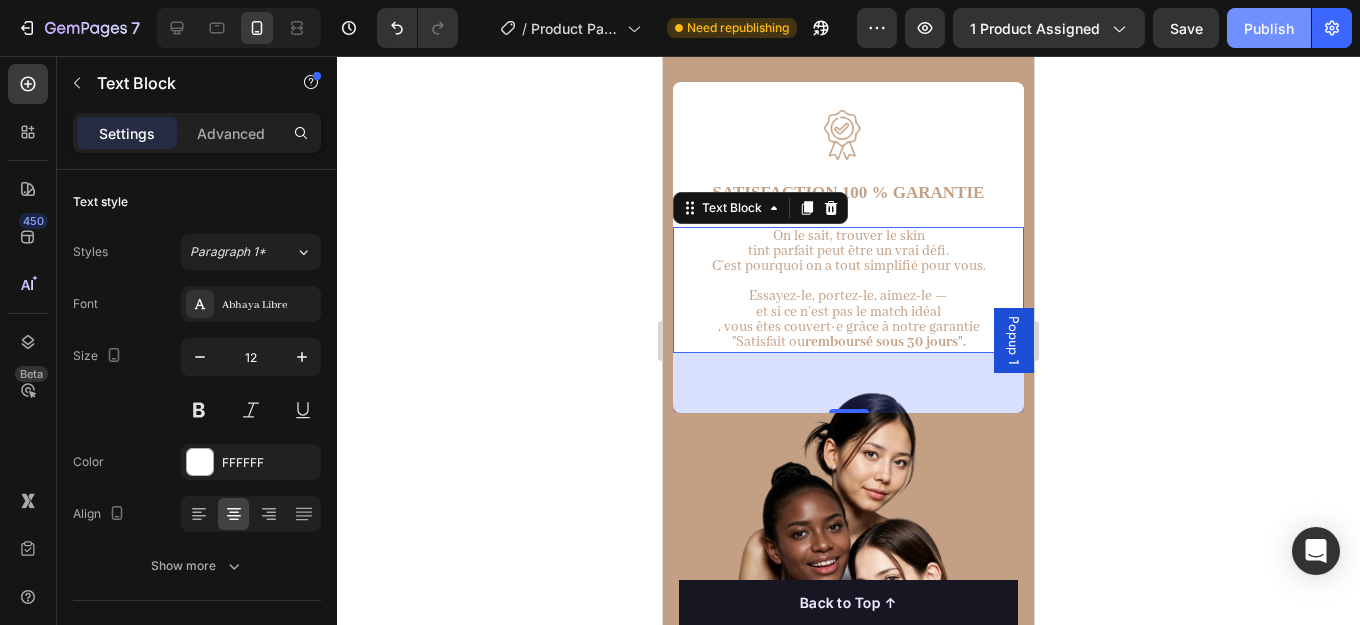 click on "Publish" 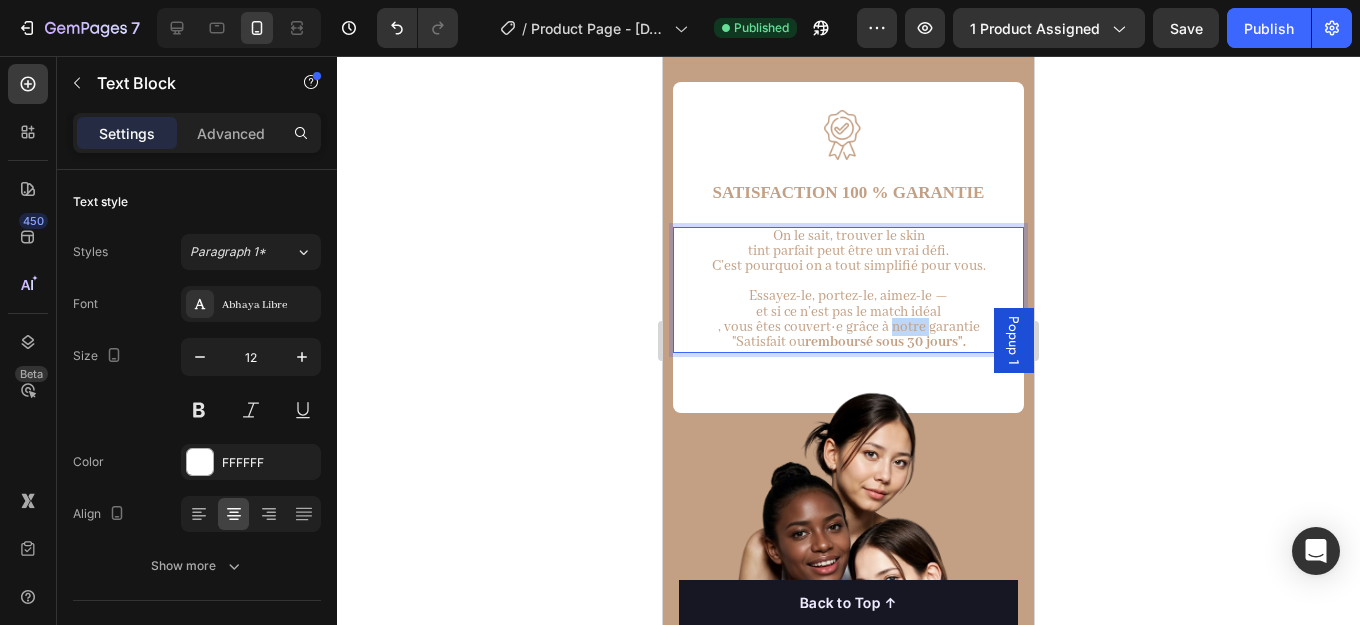 click on ", vous êtes couvert·e grâce à notre garantie" at bounding box center [849, 327] 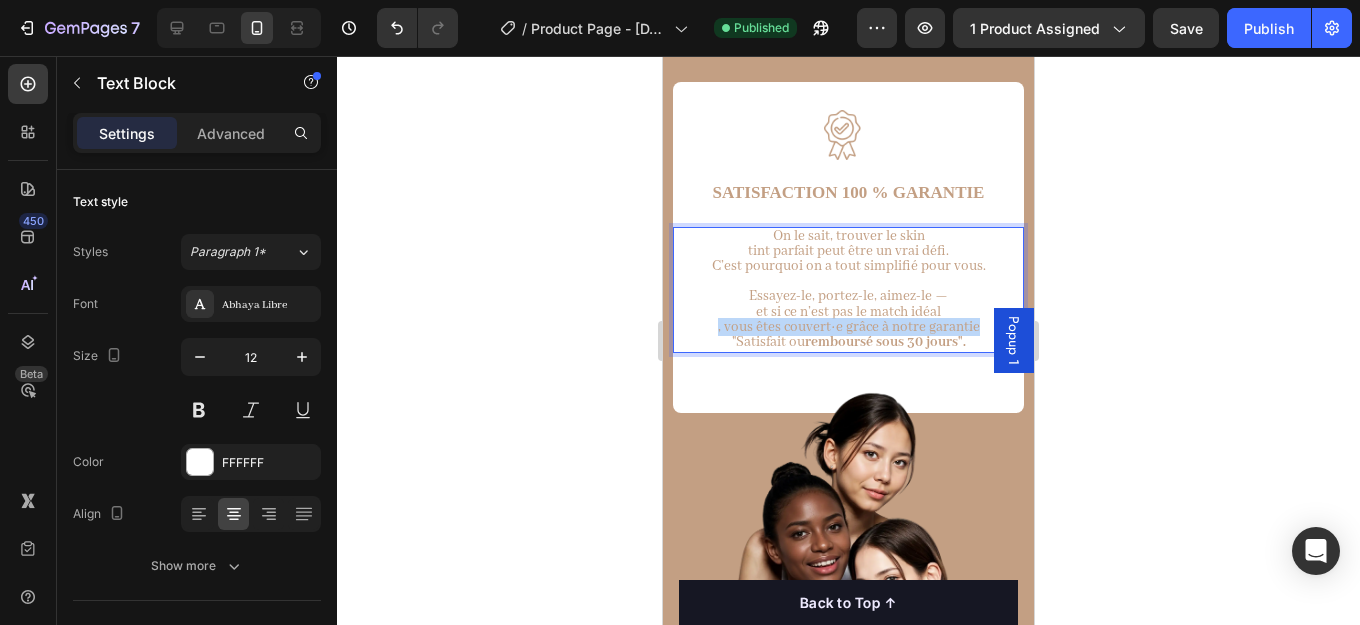 click on "On le sait, trouver le skin  tint parfait peut être un vrai défi.  C’est pourquoi on a tout simplifié pour vous. Essayez-le, portez-le, aimez-le —  et si ce n’est pas le match idéal , vous êtes couvert·e grâce à notre garantie  "Satisfait ou   remboursé sous 30 jours"." at bounding box center [848, 290] 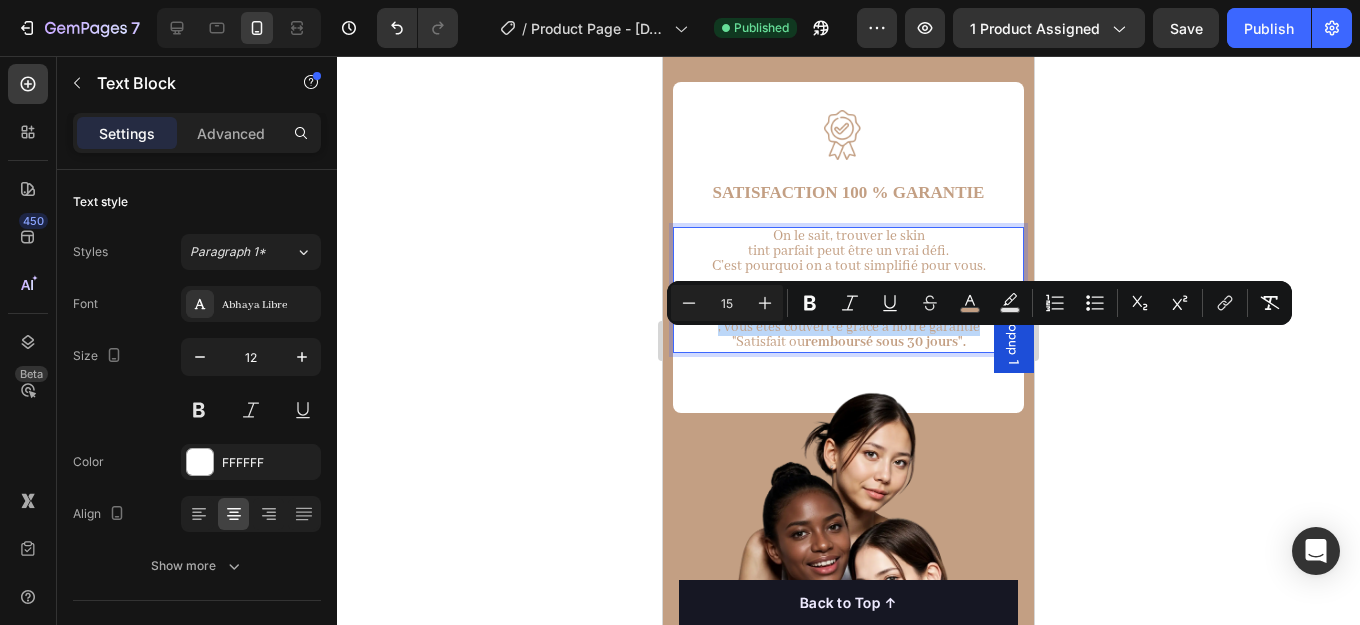 click on "remboursé sous 30 jours"." at bounding box center (885, 342) 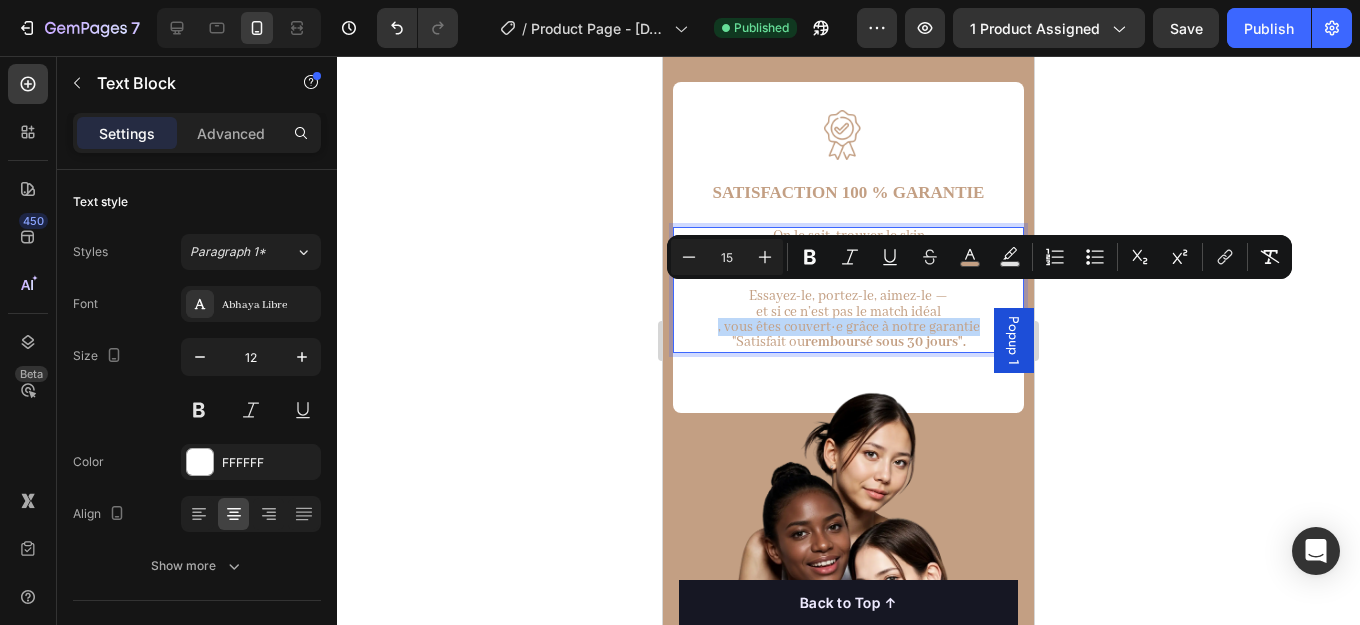 drag, startPoint x: 965, startPoint y: 341, endPoint x: 739, endPoint y: 296, distance: 230.43654 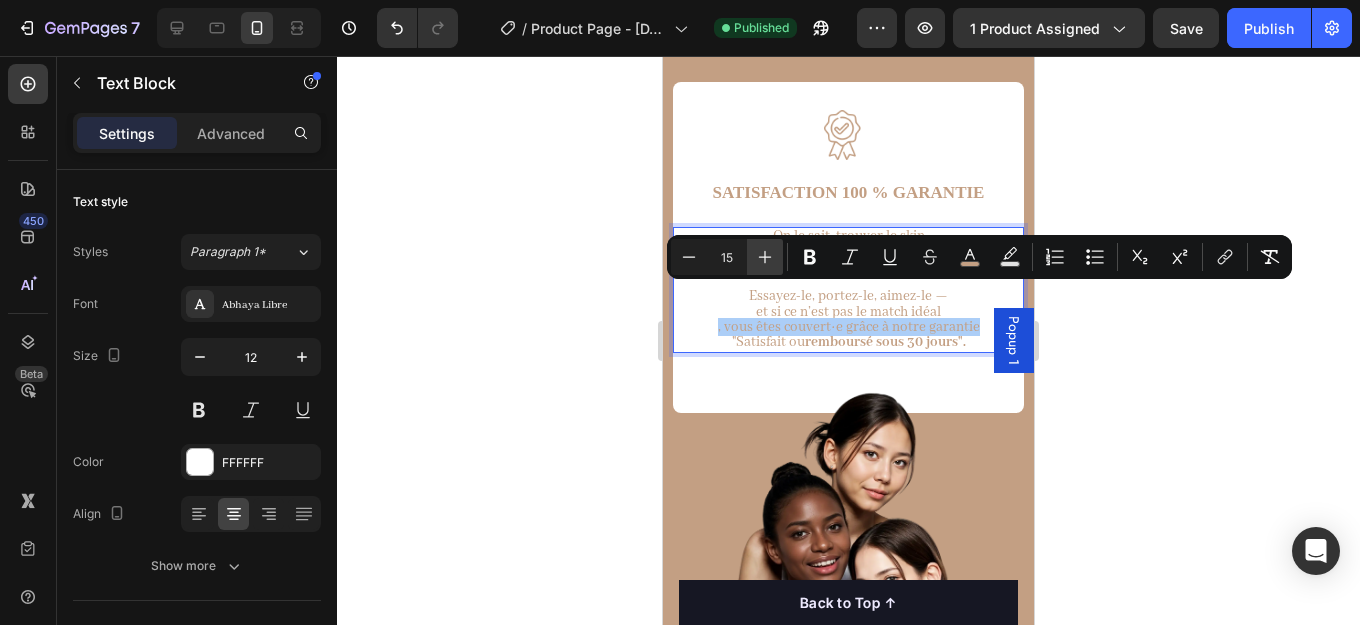 click 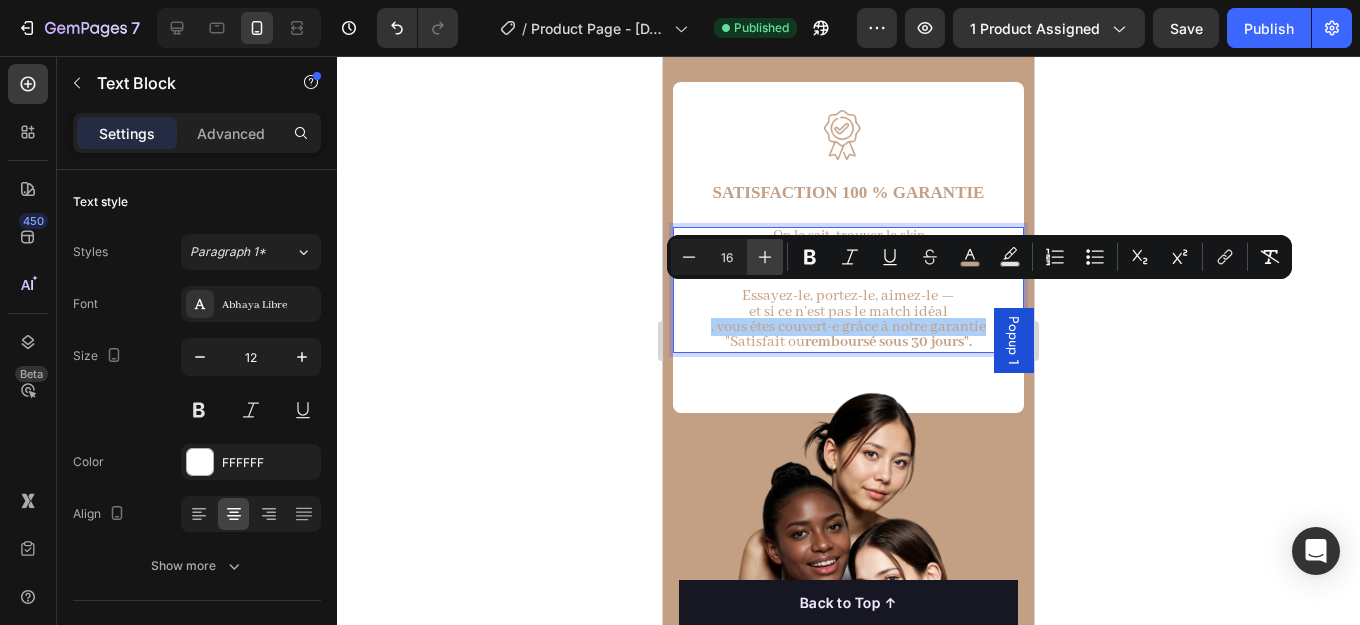 click 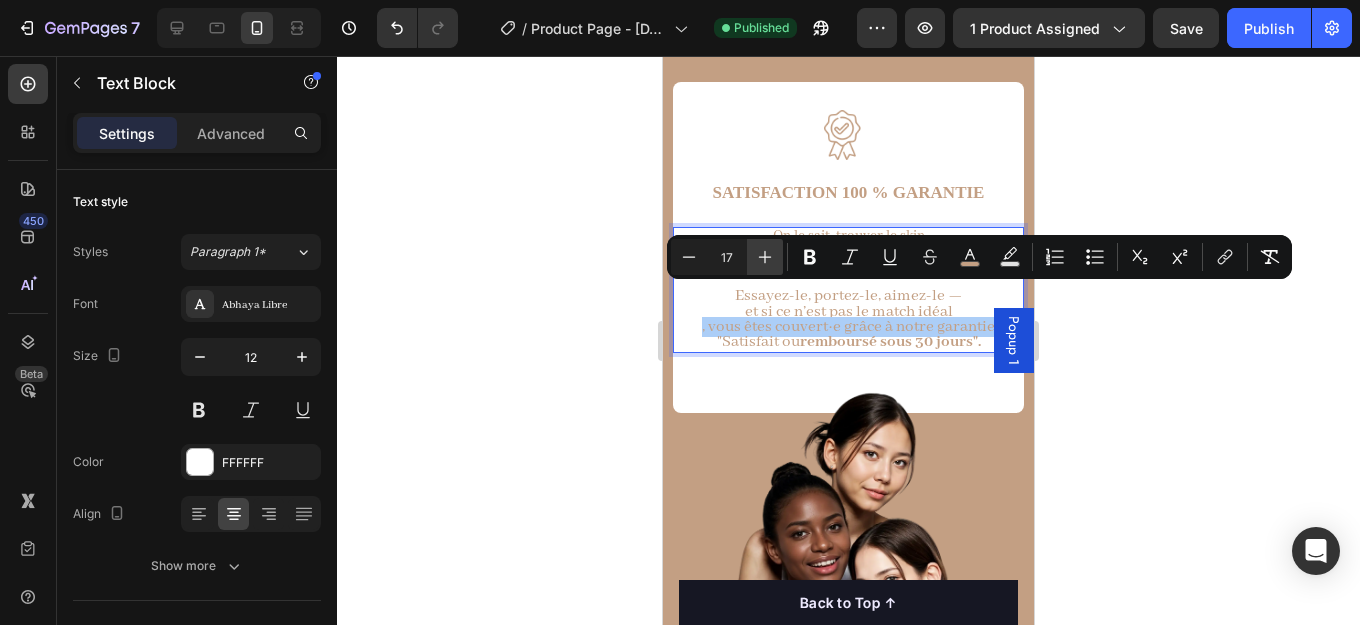 click 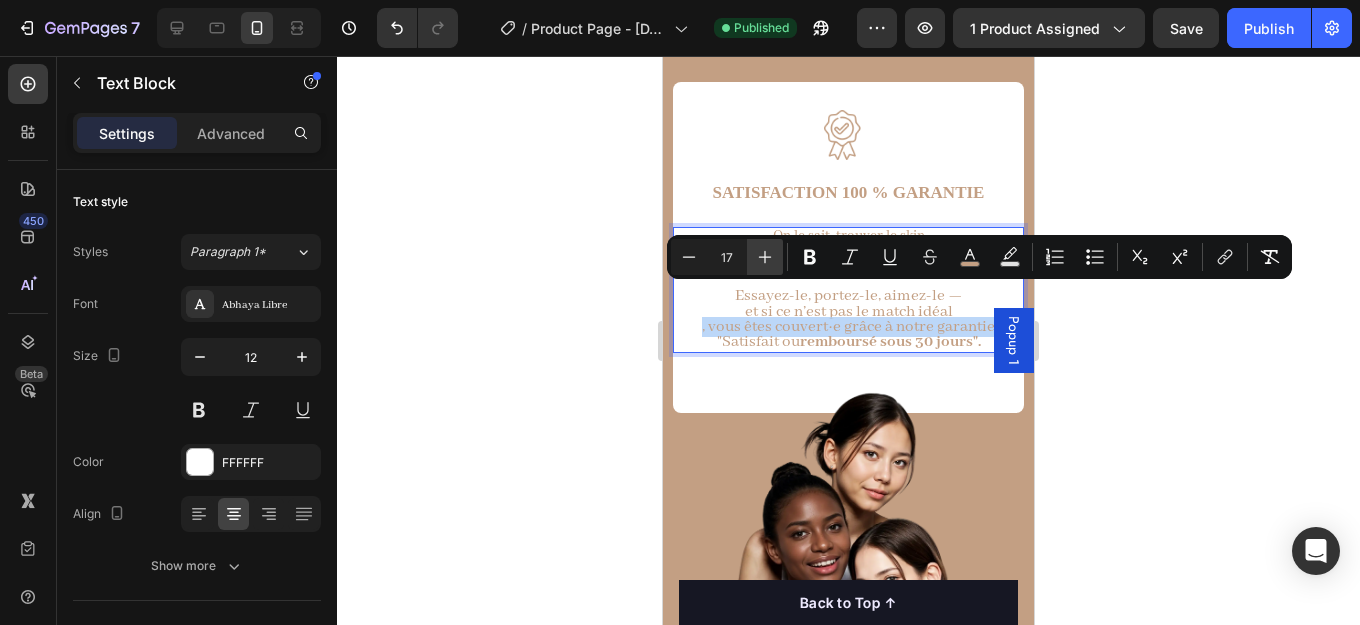type on "18" 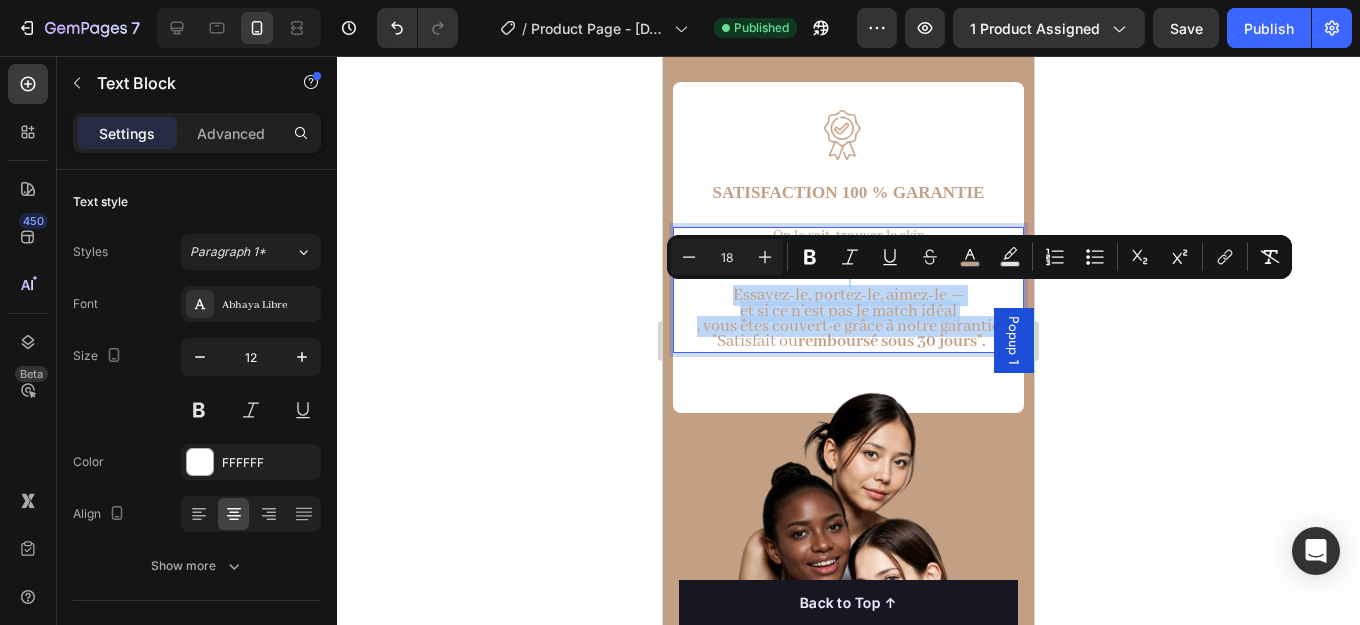 click on "et si ce n’est pas le match idéal" at bounding box center (848, 311) 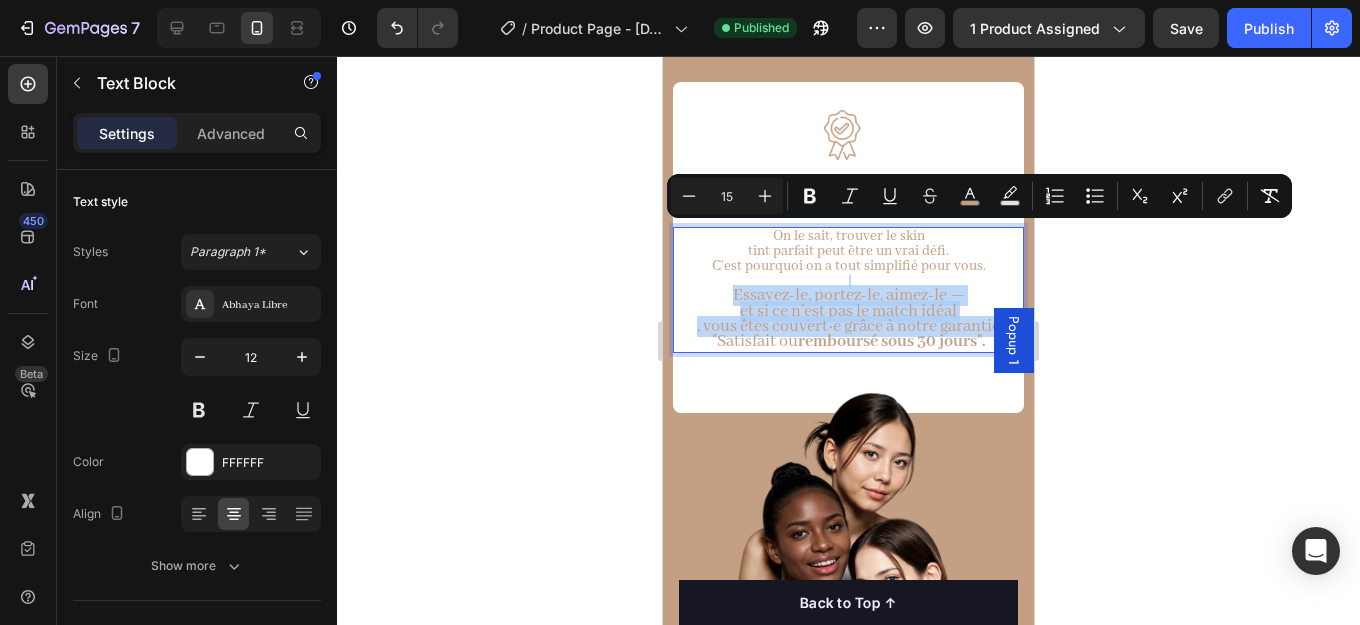 drag, startPoint x: 978, startPoint y: 272, endPoint x: 730, endPoint y: 238, distance: 250.3198 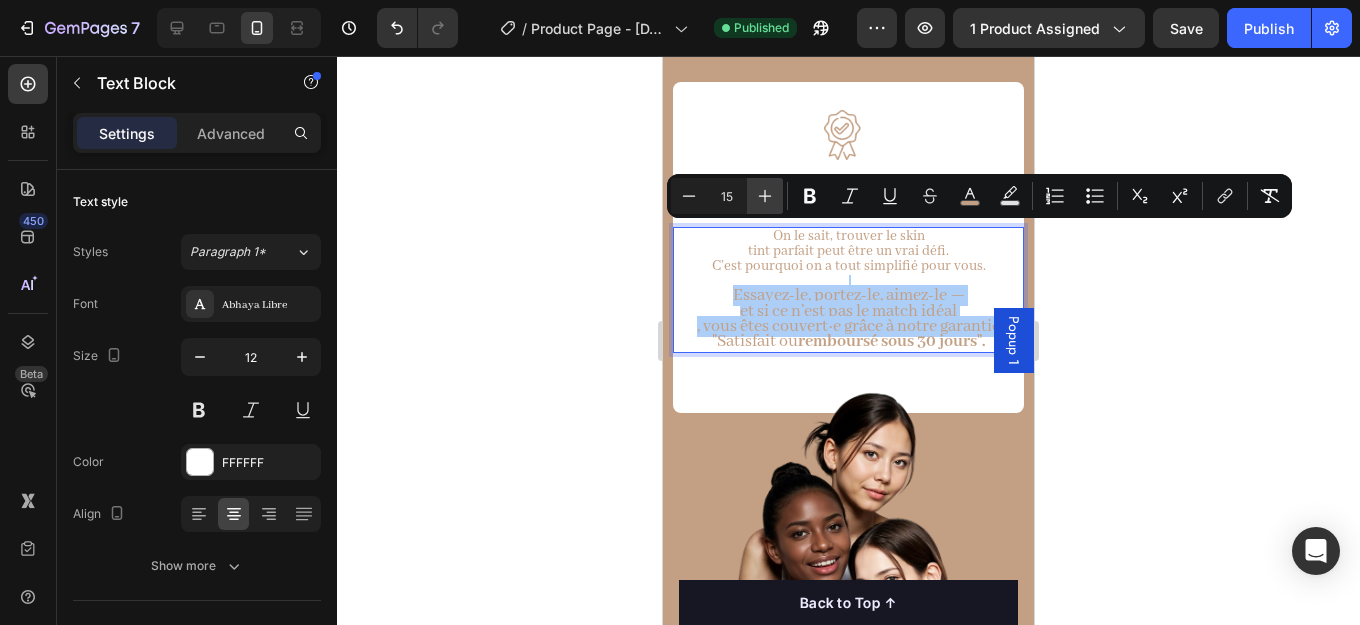 click on "Plus" at bounding box center [765, 196] 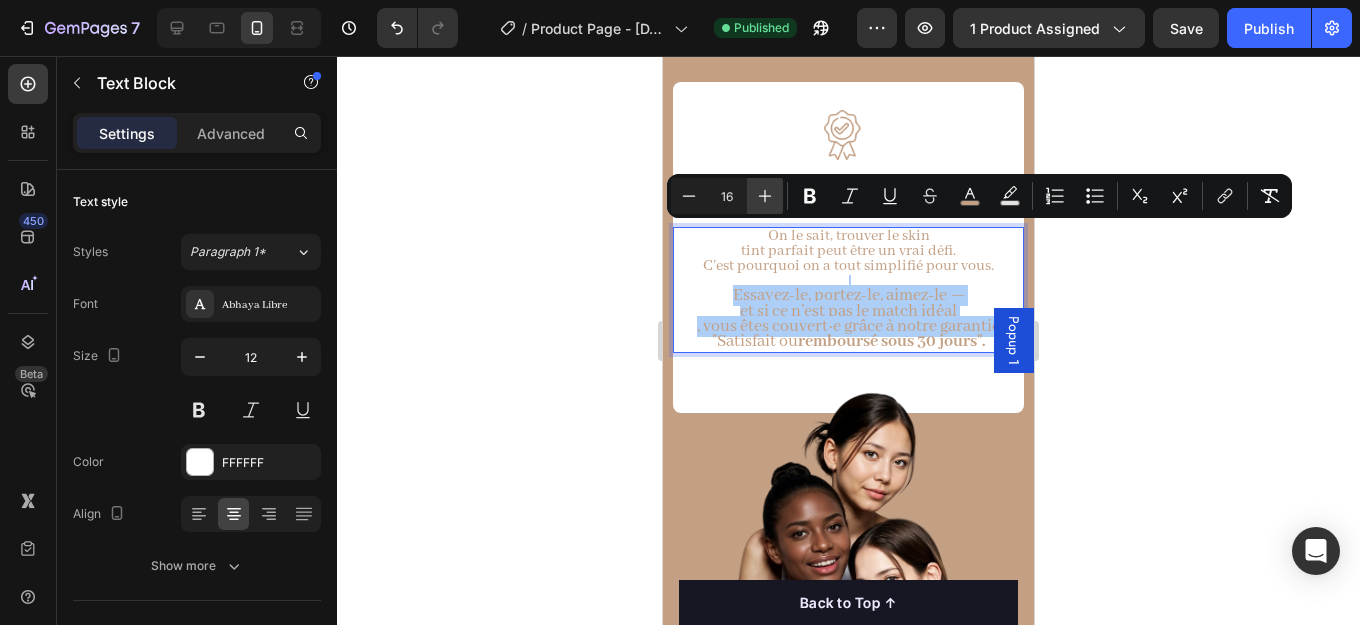 click on "Plus" at bounding box center (765, 196) 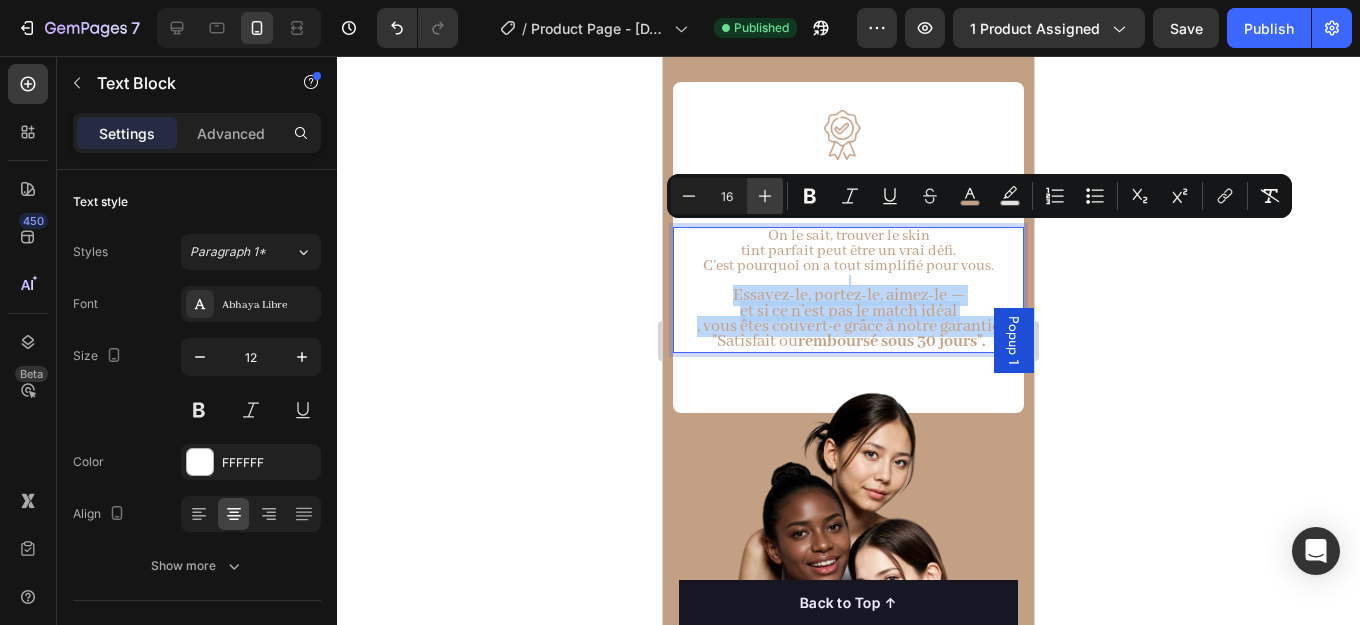 type on "17" 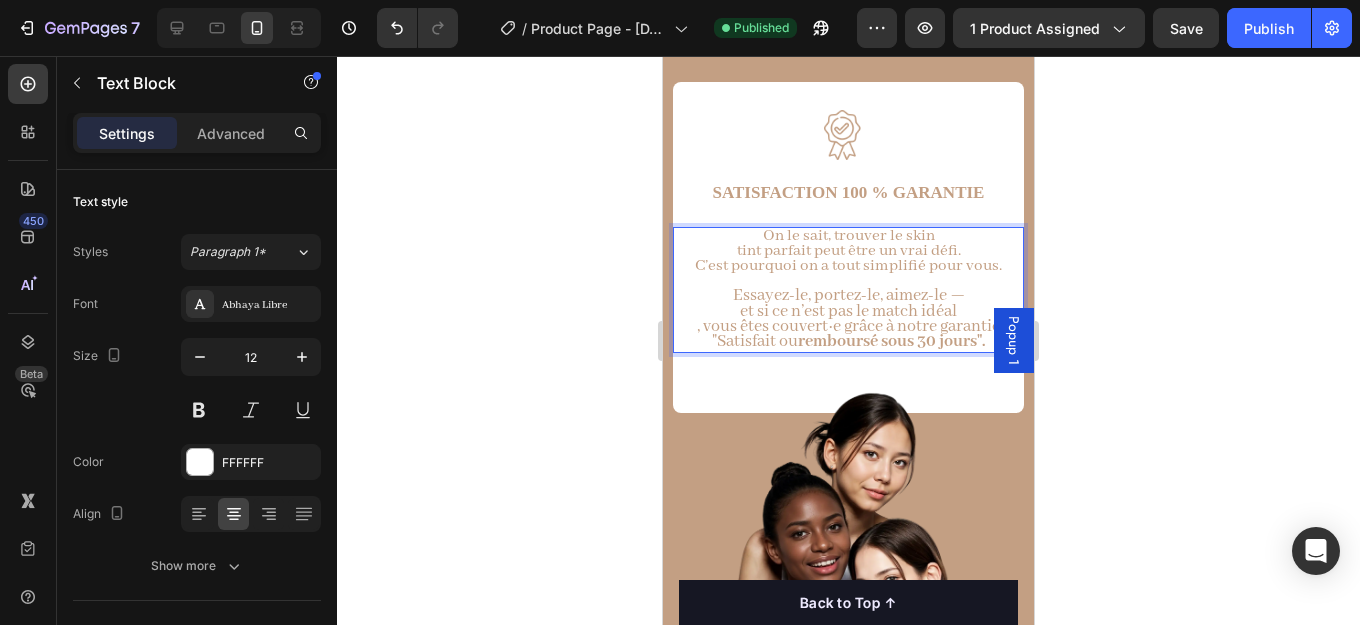 click on "et si ce n’est pas le match idéal" at bounding box center [848, 311] 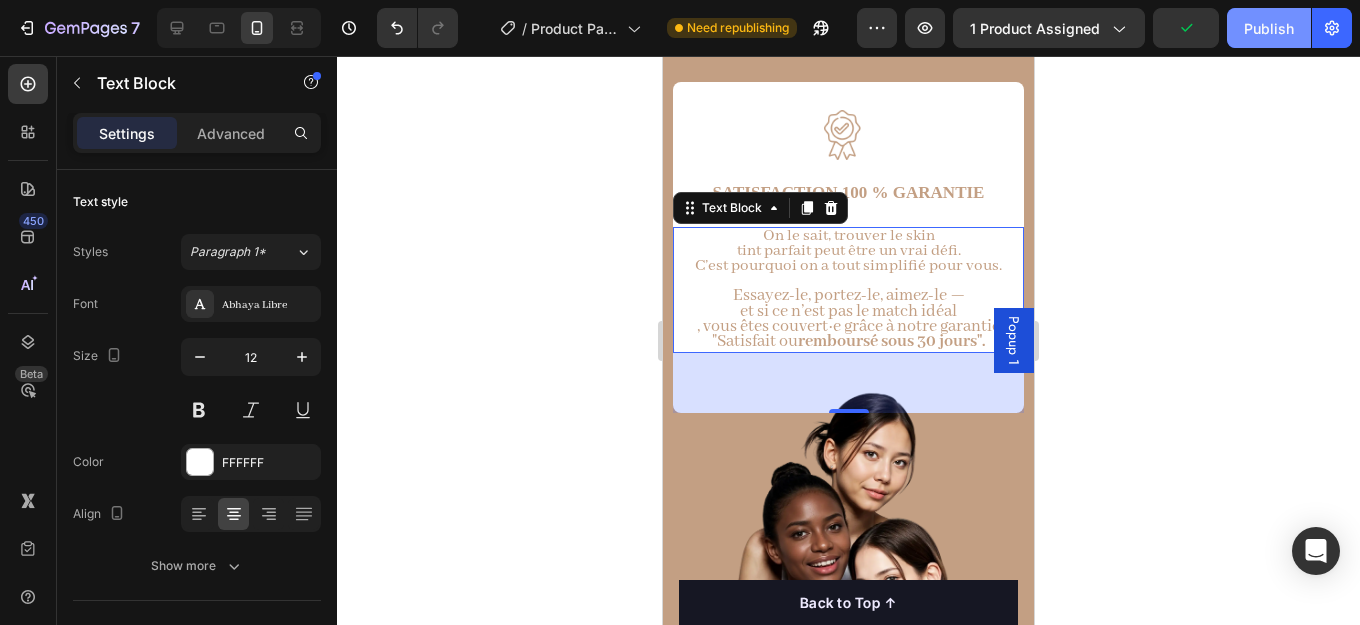click on "Publish" 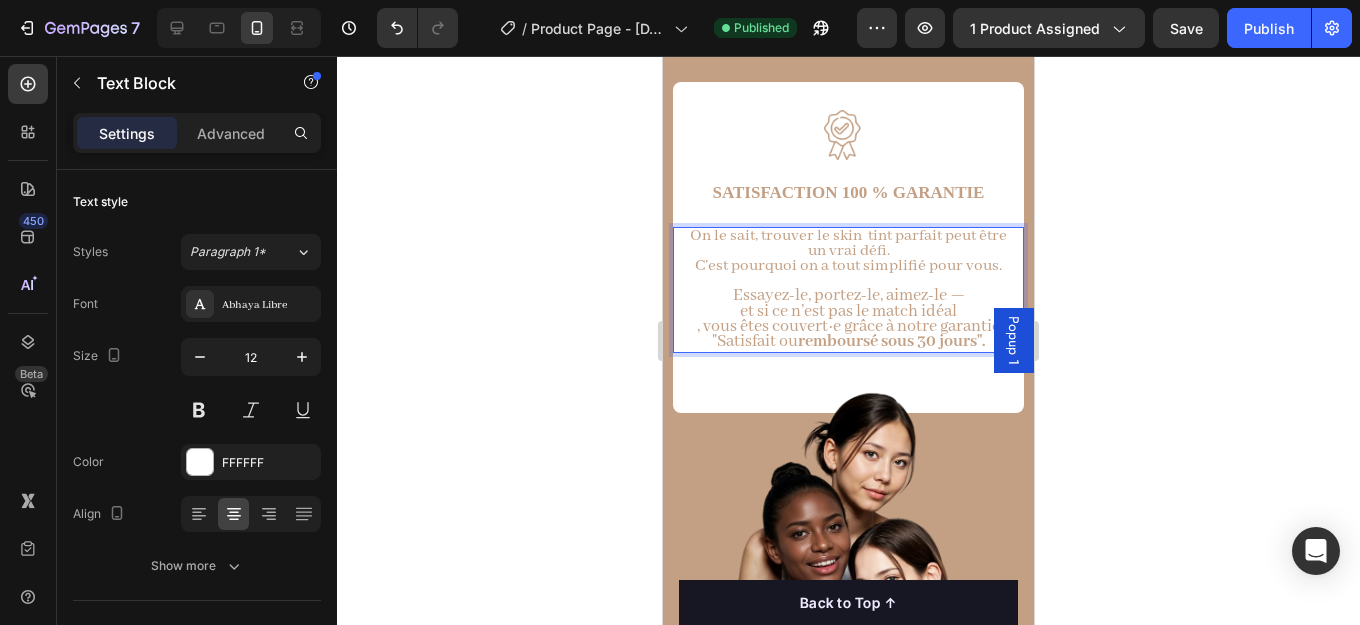 click on "C’est pourquoi on a tout simplifié pour vous." at bounding box center [848, 266] 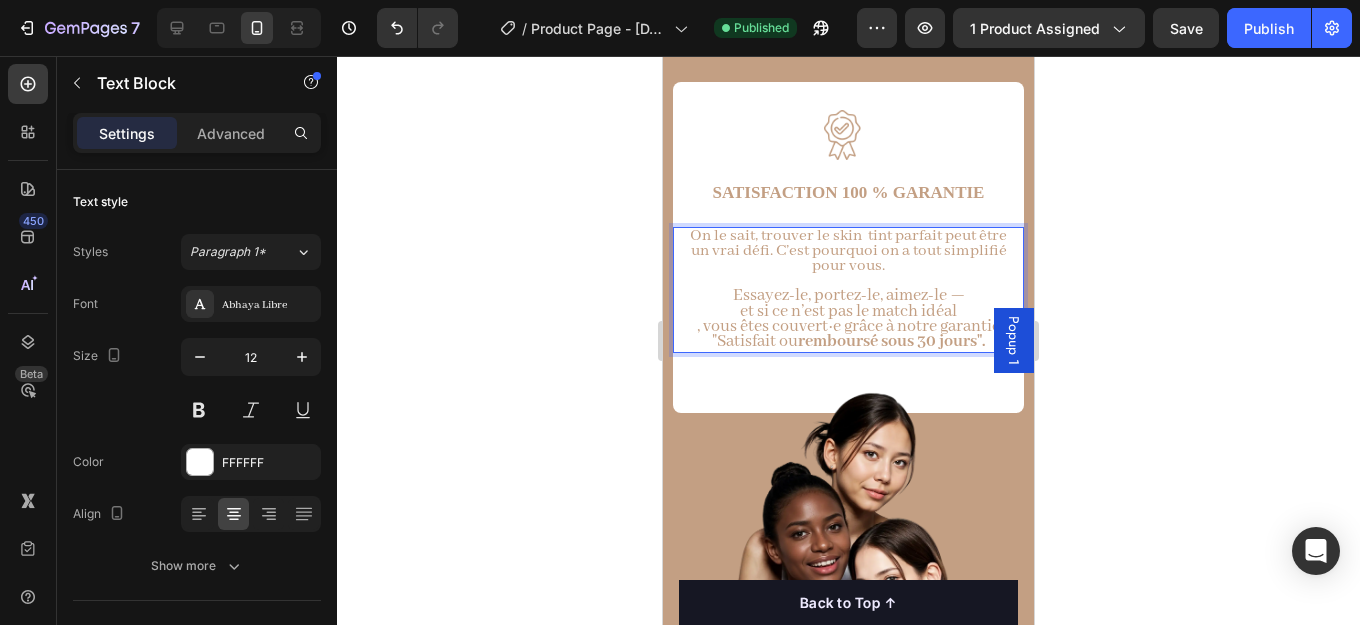 click on ", vous êtes couvert·e grâce à notre garantie" at bounding box center [848, 326] 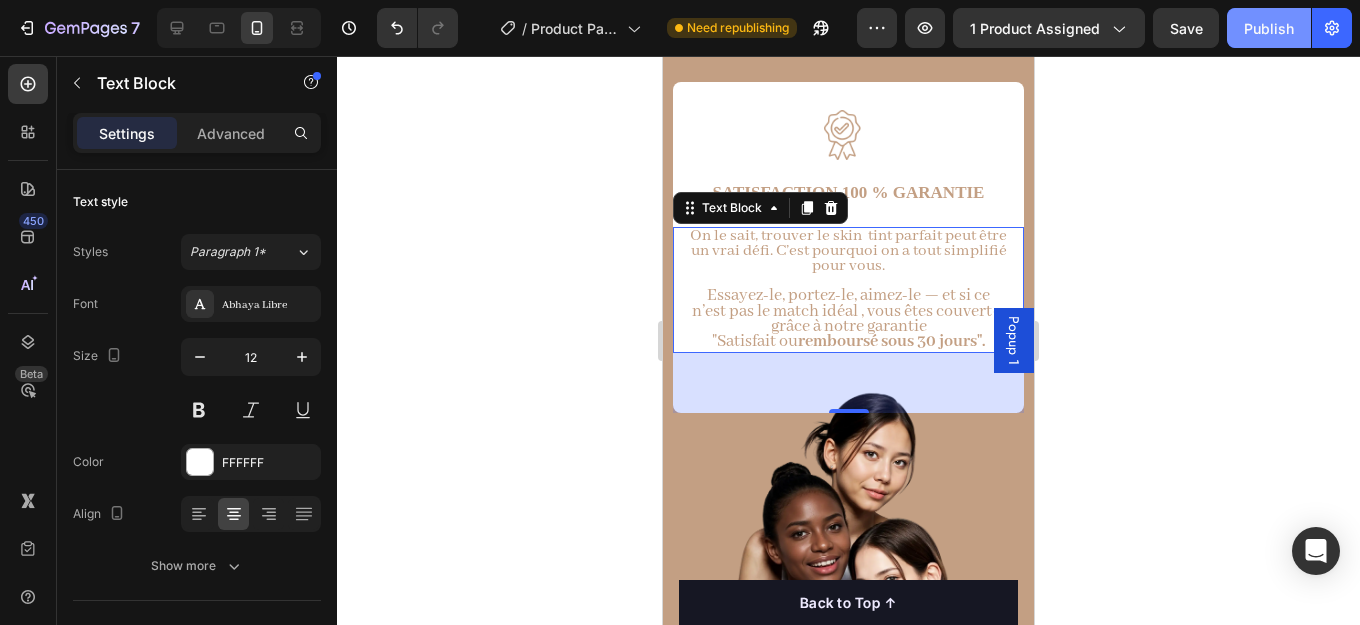 click on "Publish" at bounding box center (1269, 28) 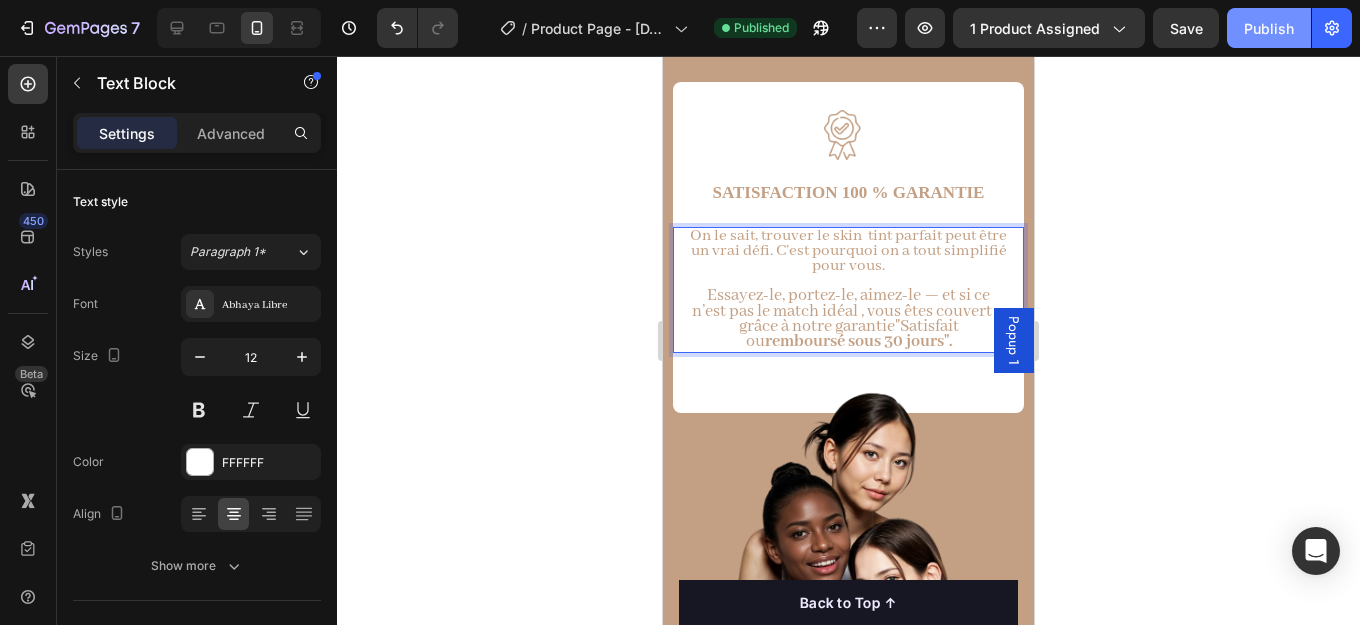 click on "Publish" 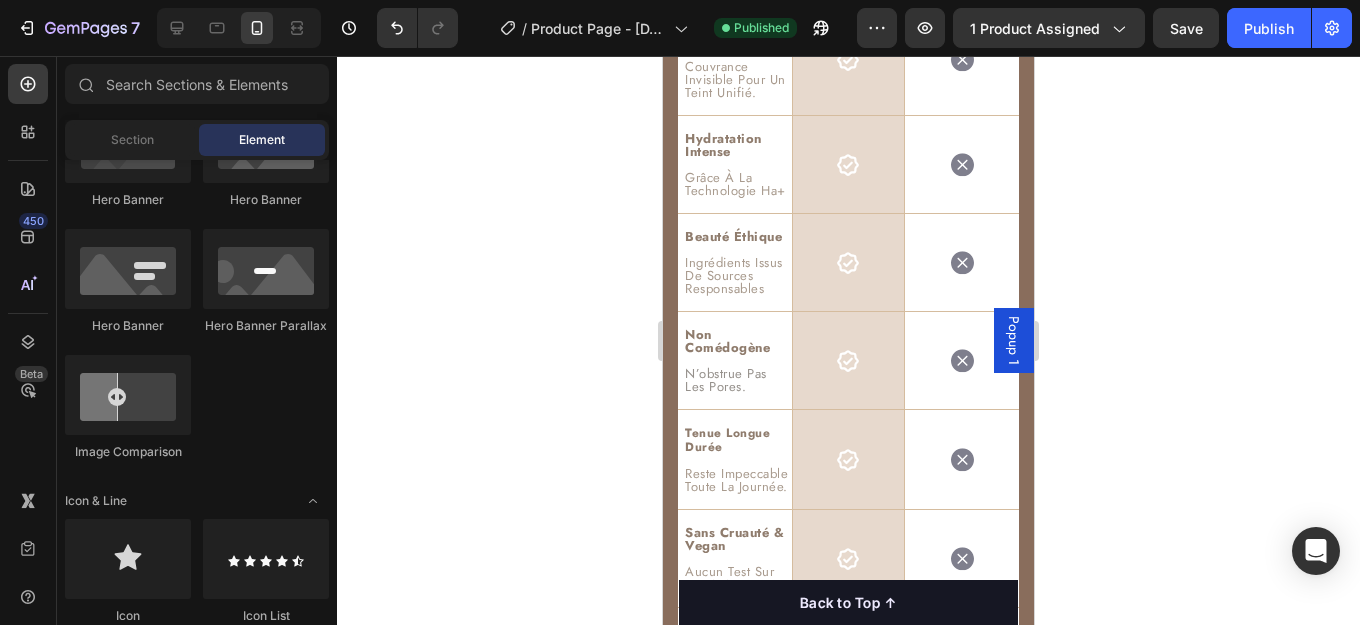 scroll, scrollTop: 9489, scrollLeft: 0, axis: vertical 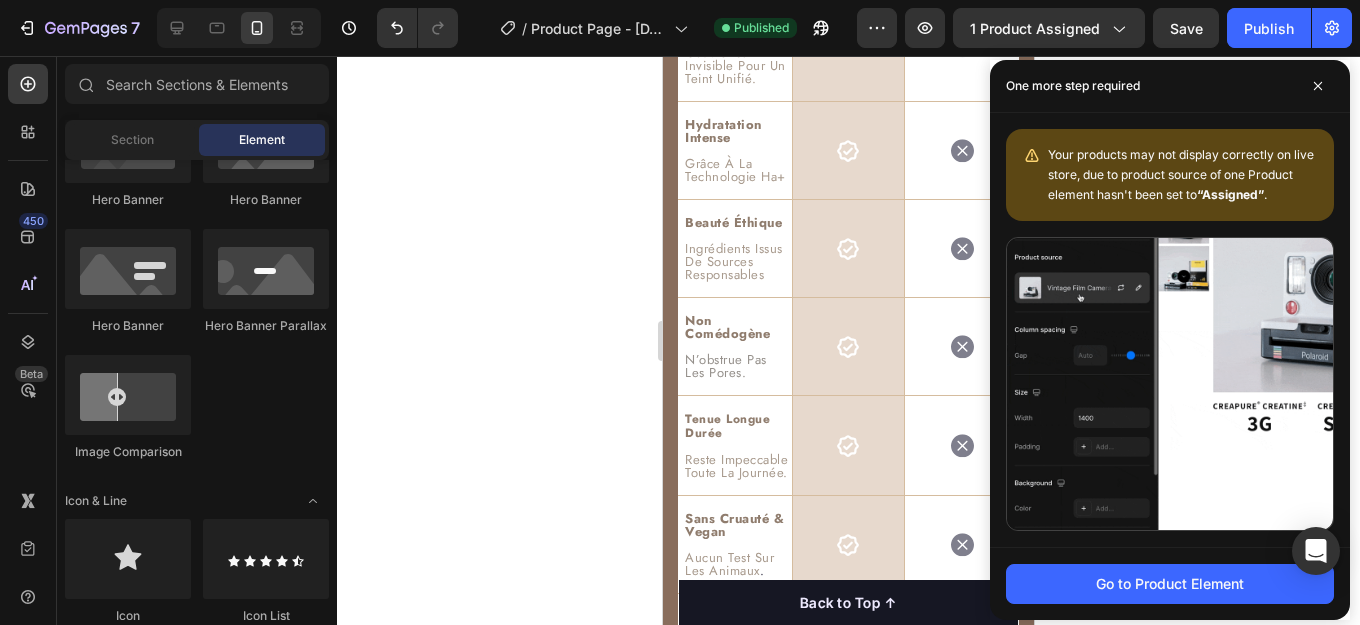click on "One more step required" at bounding box center (1170, 86) 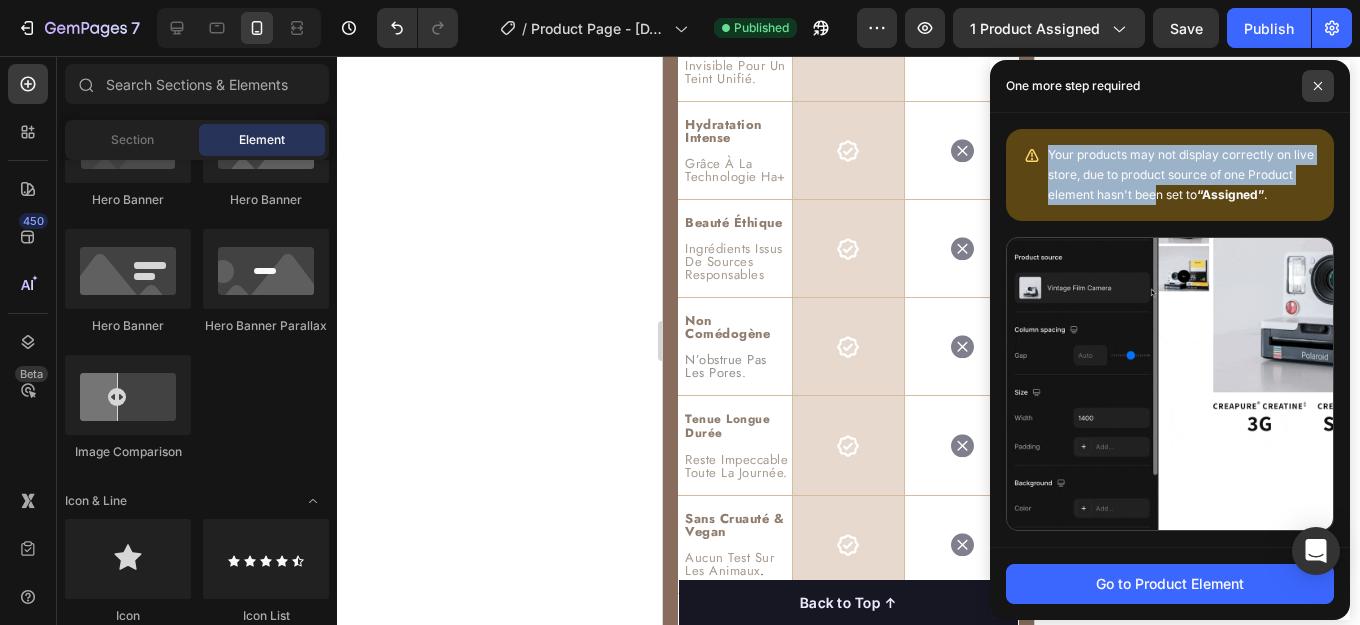 drag, startPoint x: 1147, startPoint y: 191, endPoint x: 1323, endPoint y: 86, distance: 204.94145 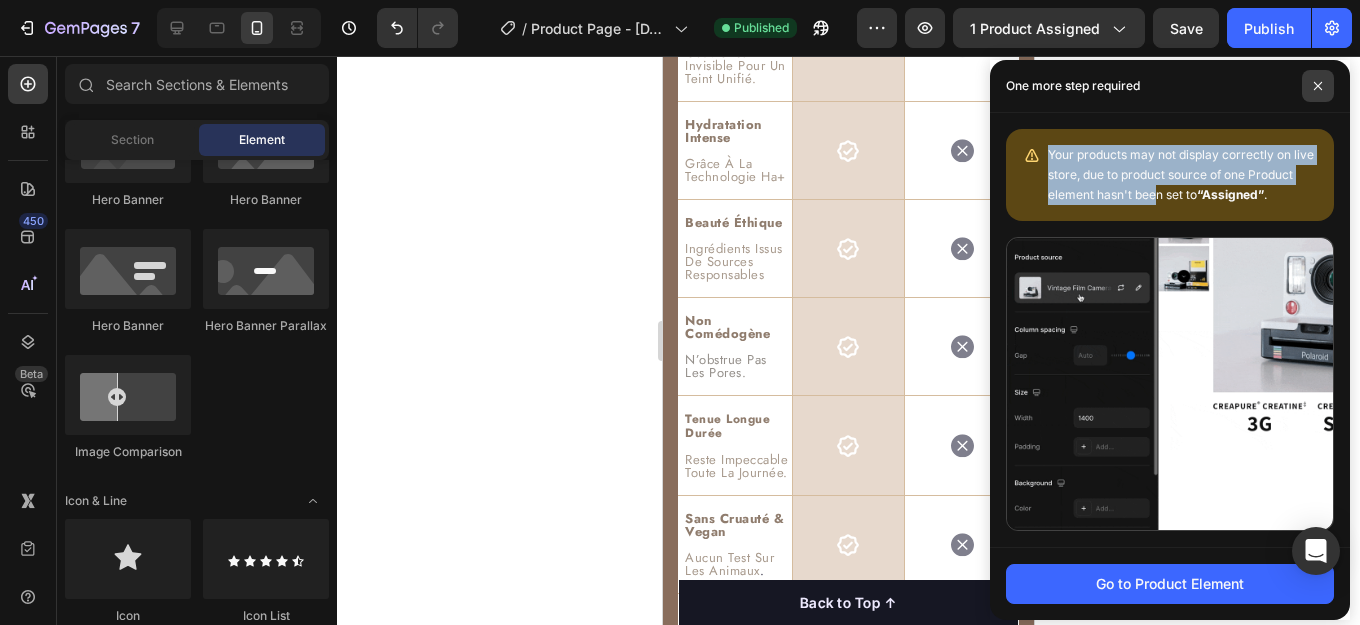 click on "One more step required Your products may not display correctly on live store, due to product source of one Product element hasn't been set to  “Assigned” . Go to Product Element" 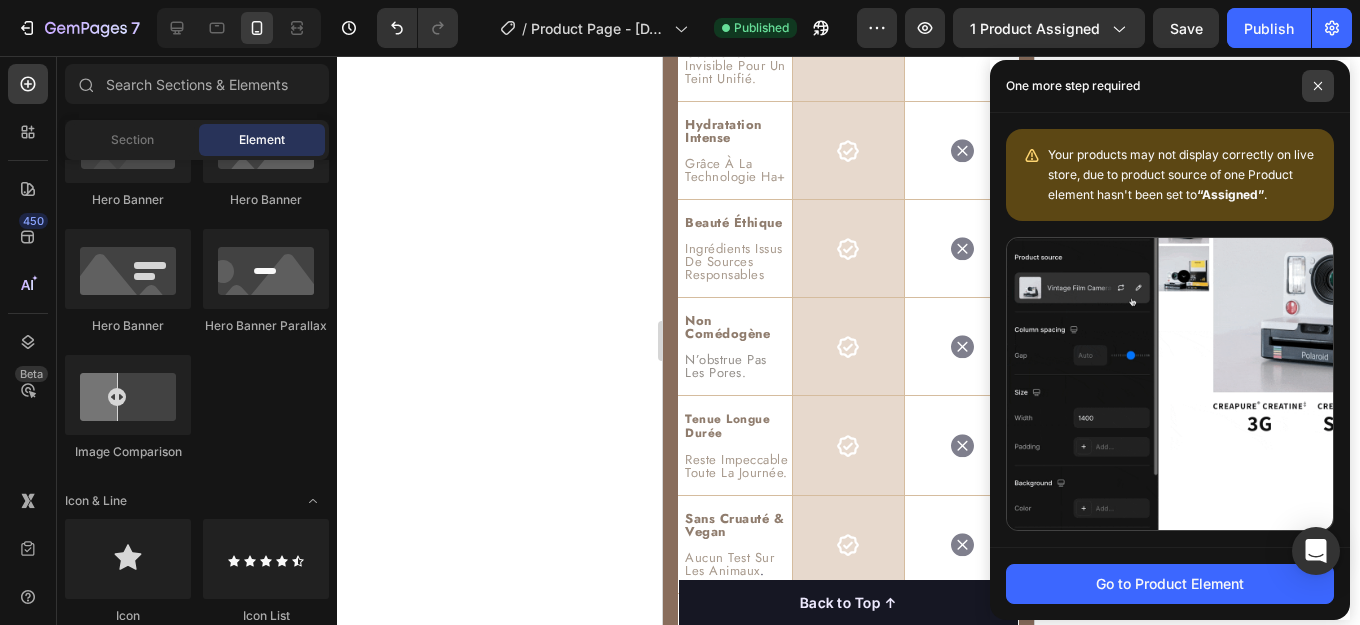 click at bounding box center [1318, 86] 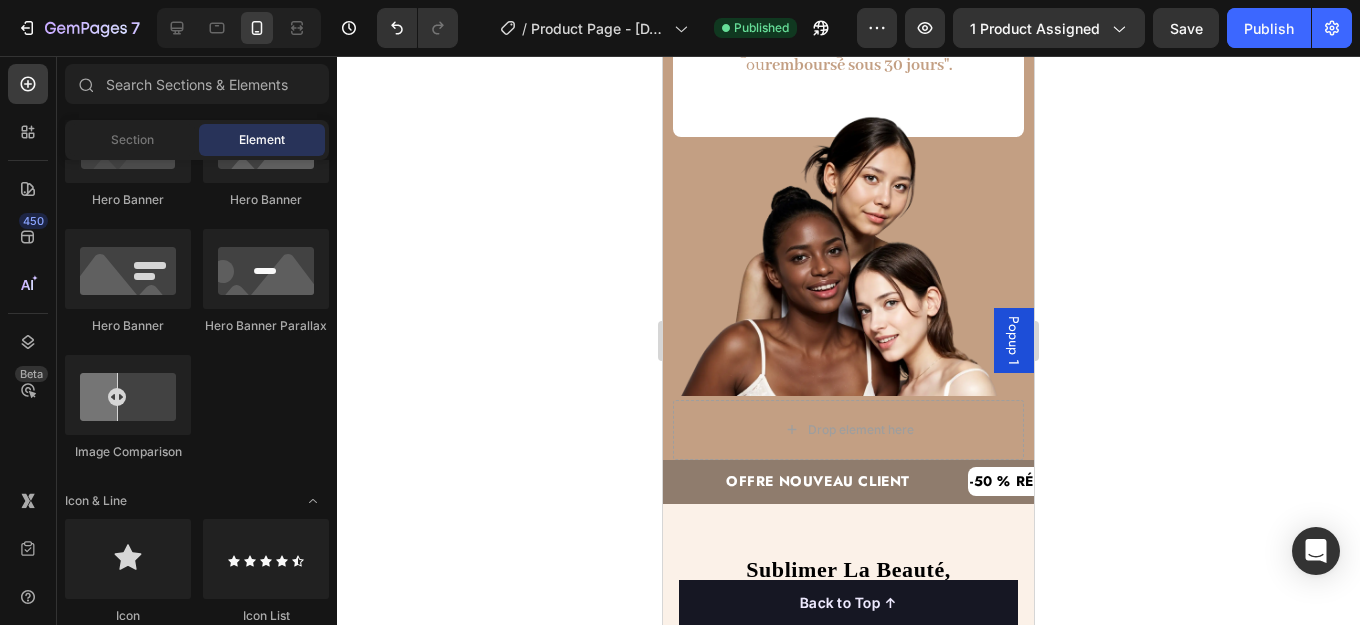 scroll, scrollTop: 7746, scrollLeft: 0, axis: vertical 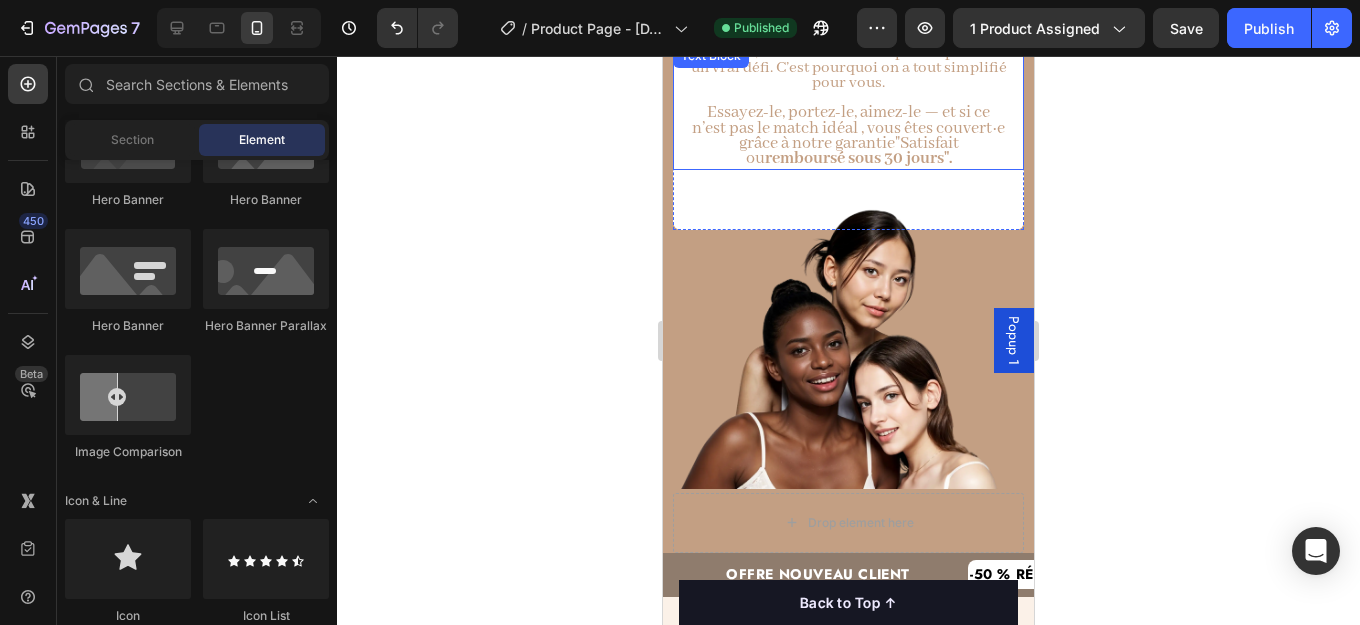 click on "Essayez-le, portez-le, aimez-le — et si ce n’est pas le match idéal , vous êtes couvert·e grâce à notre garantie"Satisfait ou   remboursé sous 30 jours"." at bounding box center (848, 135) 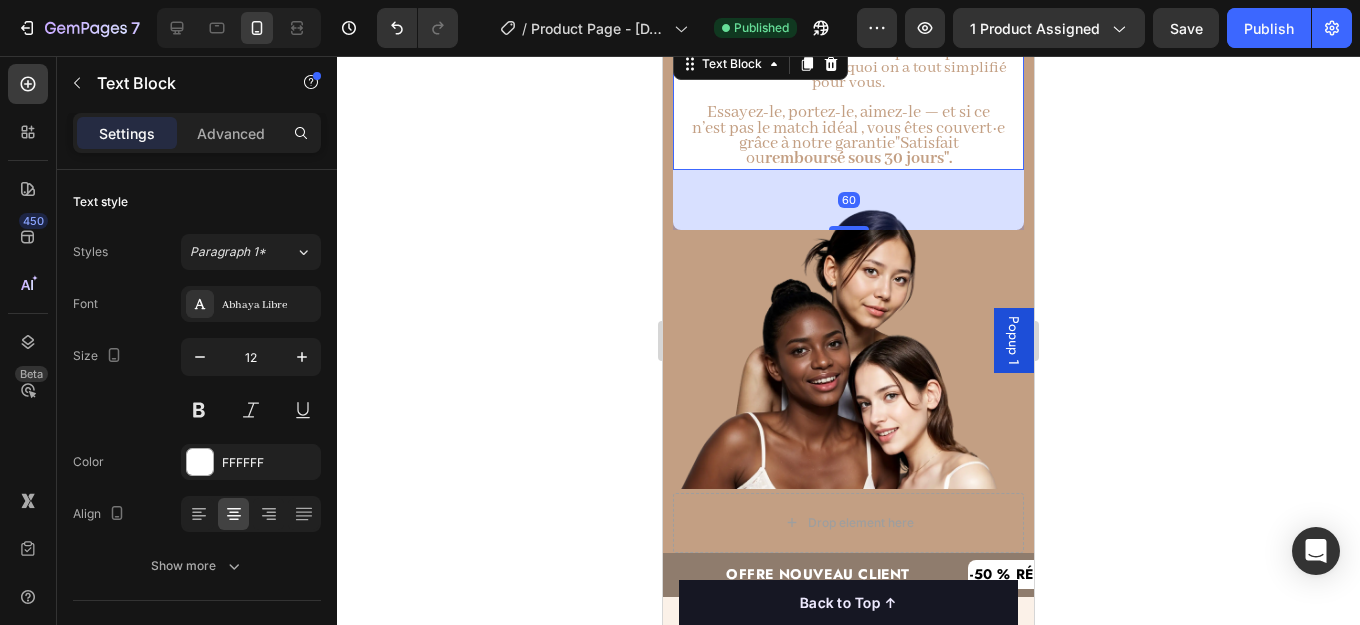 click on "Essayez-le, portez-le, aimez-le — et si ce n’est pas le match idéal , vous êtes couvert·e grâce à notre garantie"Satisfait ou   remboursé sous 30 jours"." at bounding box center [848, 135] 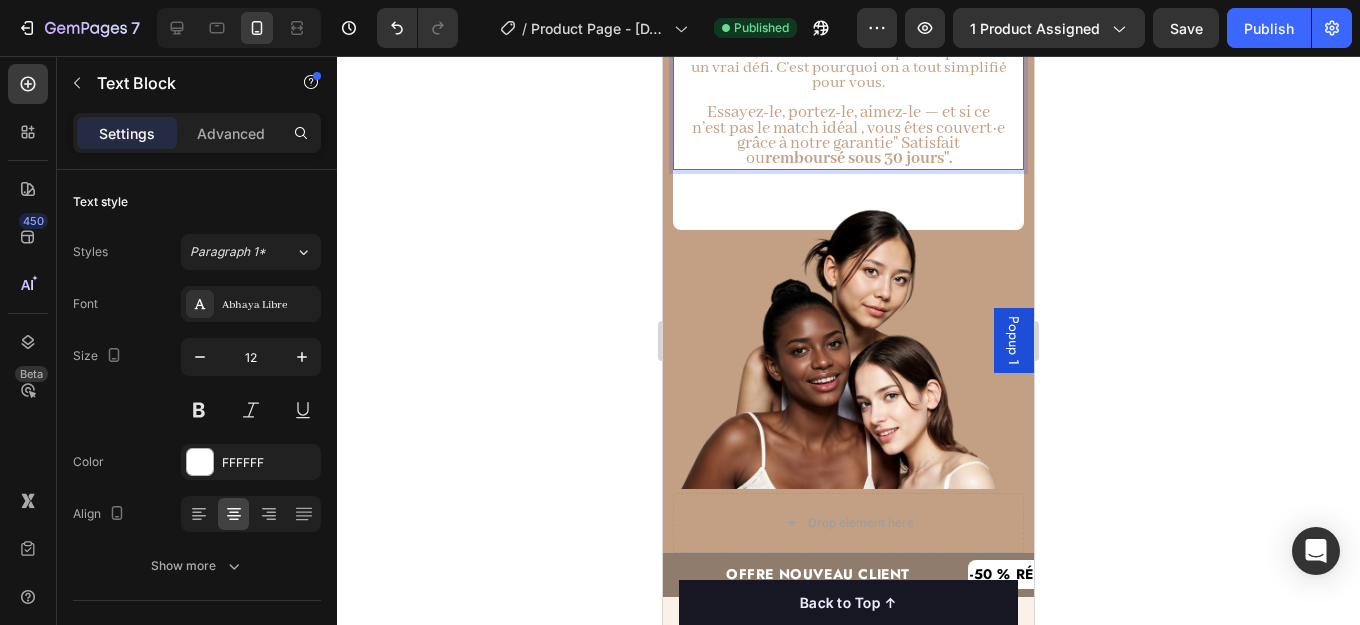 click 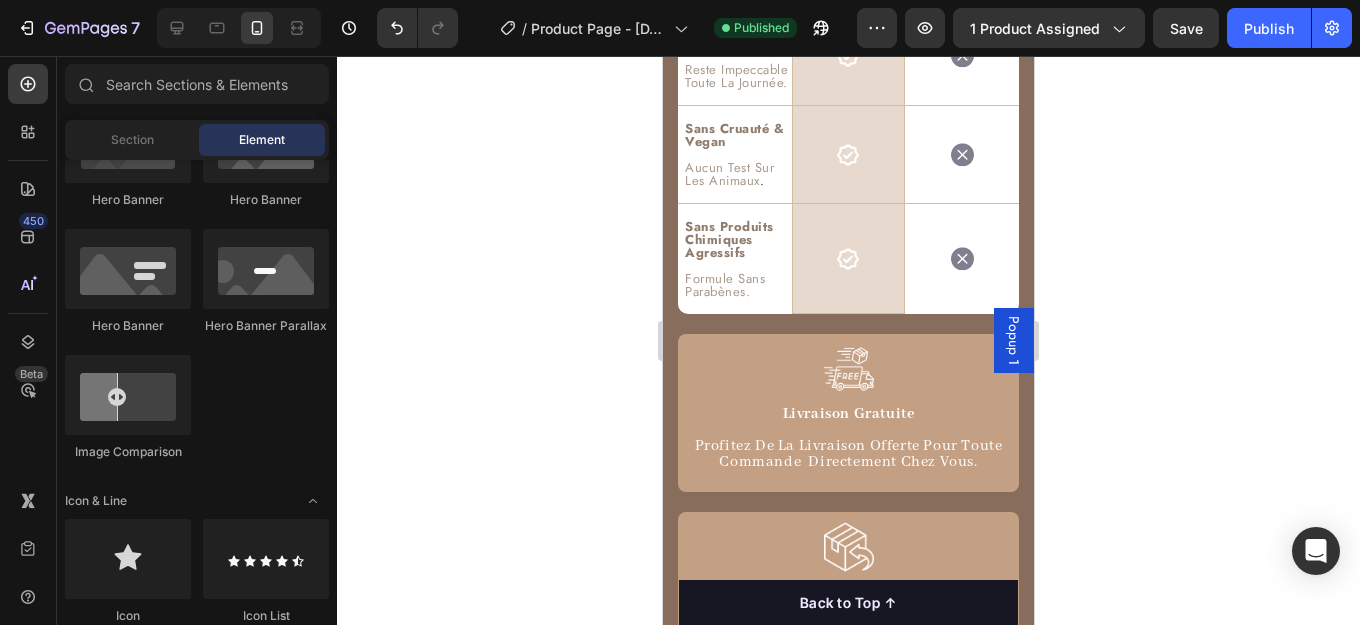 scroll, scrollTop: 9850, scrollLeft: 0, axis: vertical 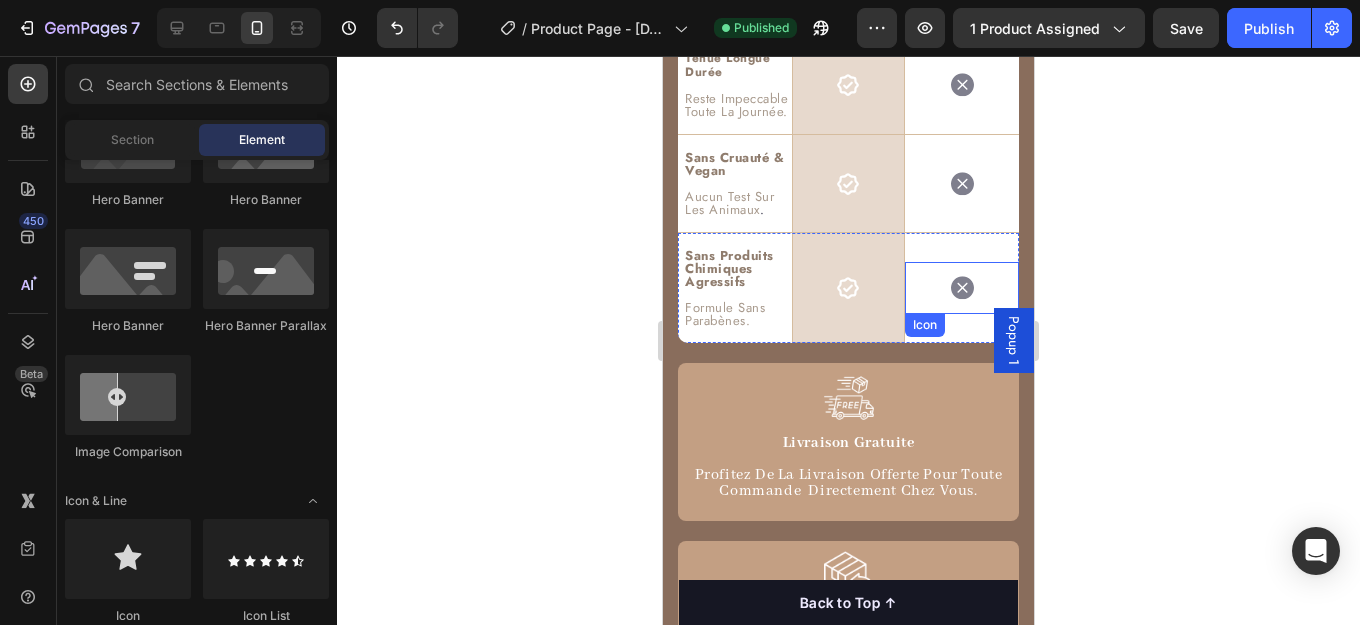 click 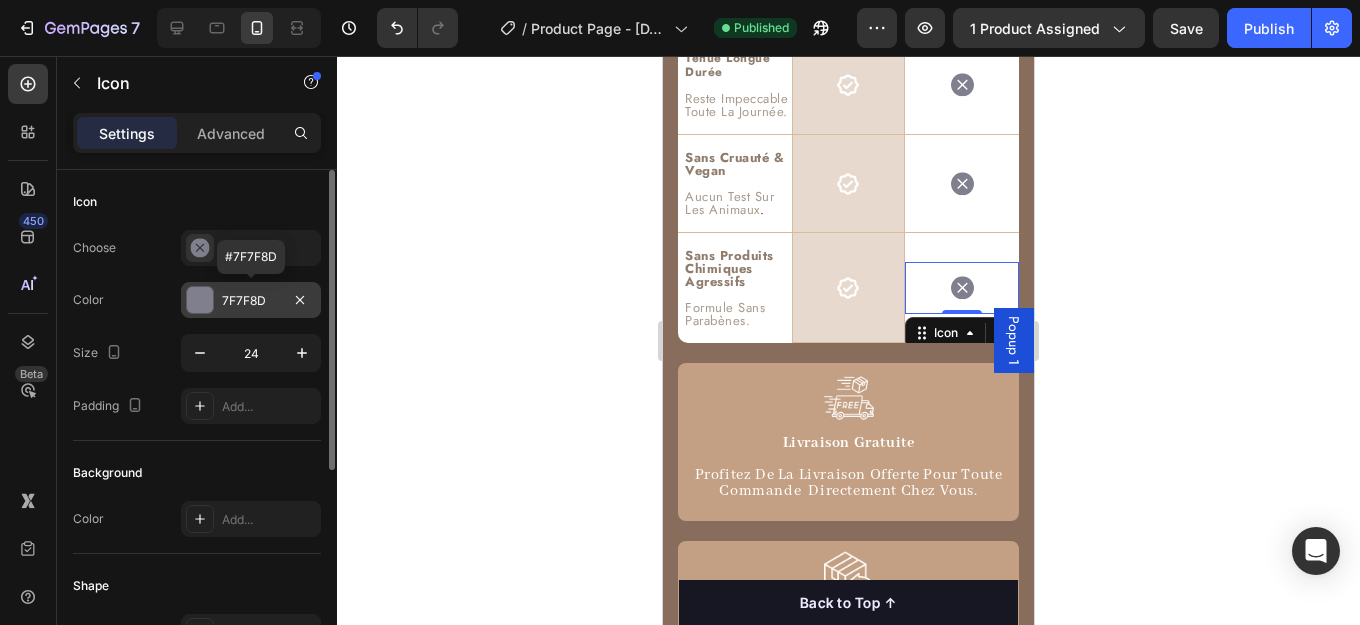 click on "7F7F8D" at bounding box center (251, 301) 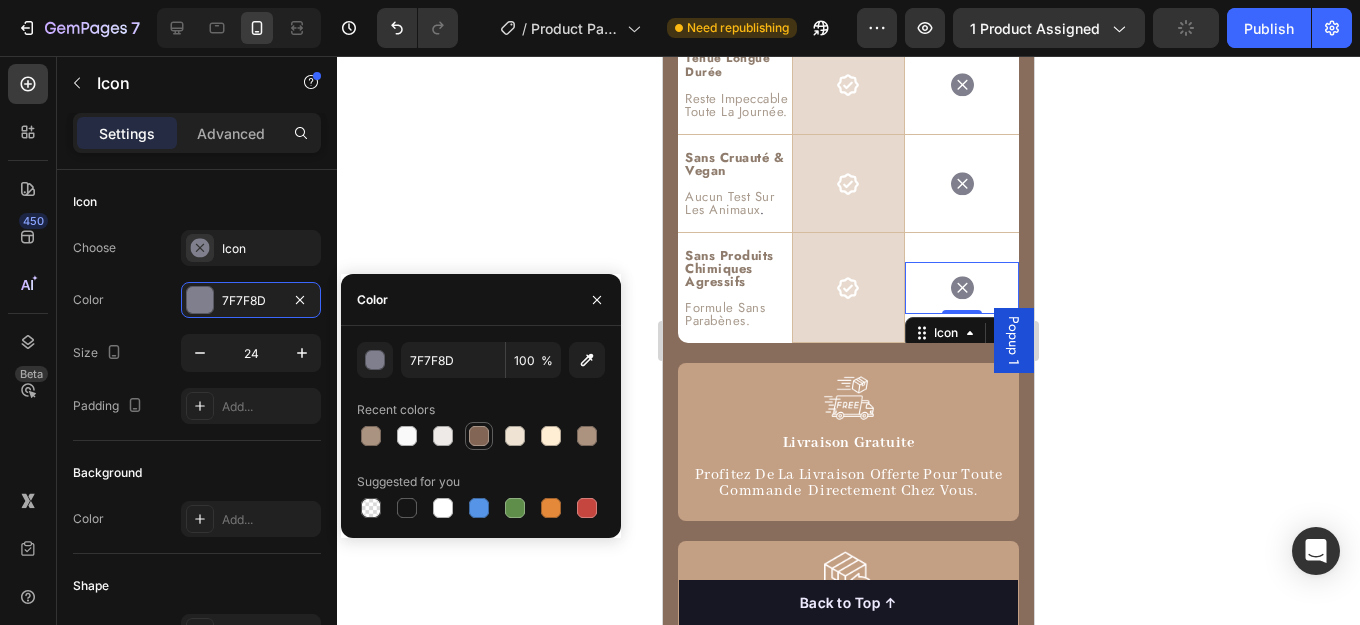 click at bounding box center [479, 436] 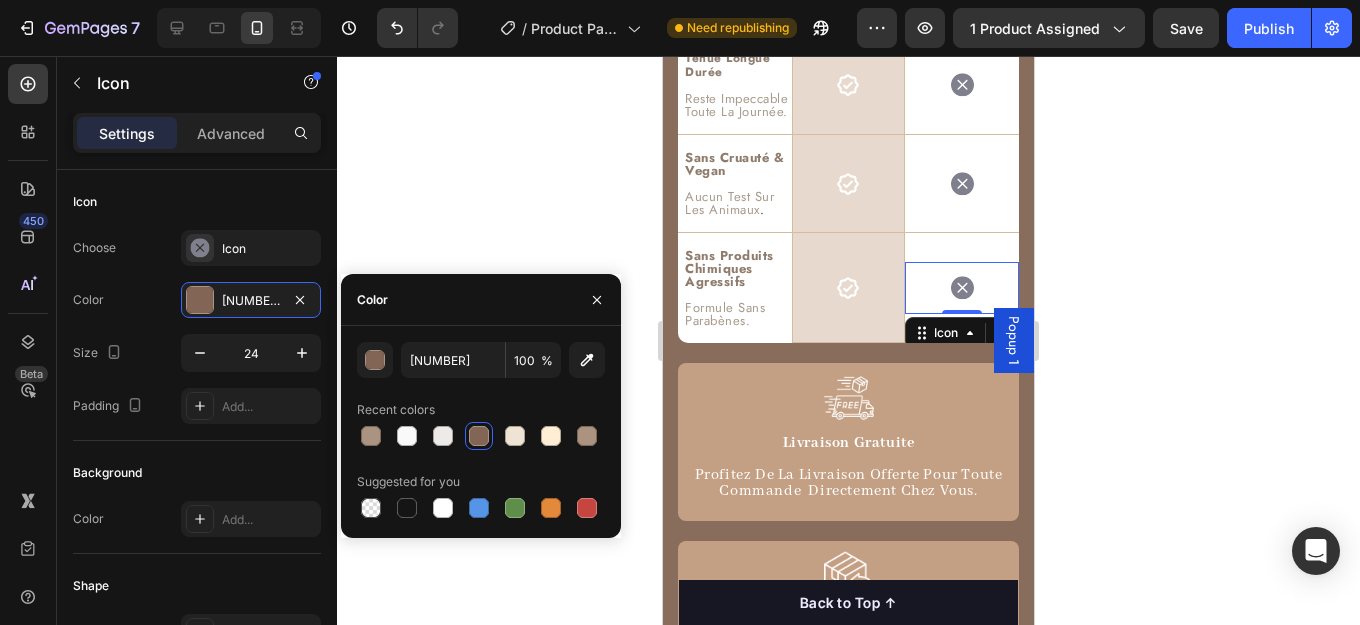 click at bounding box center (479, 436) 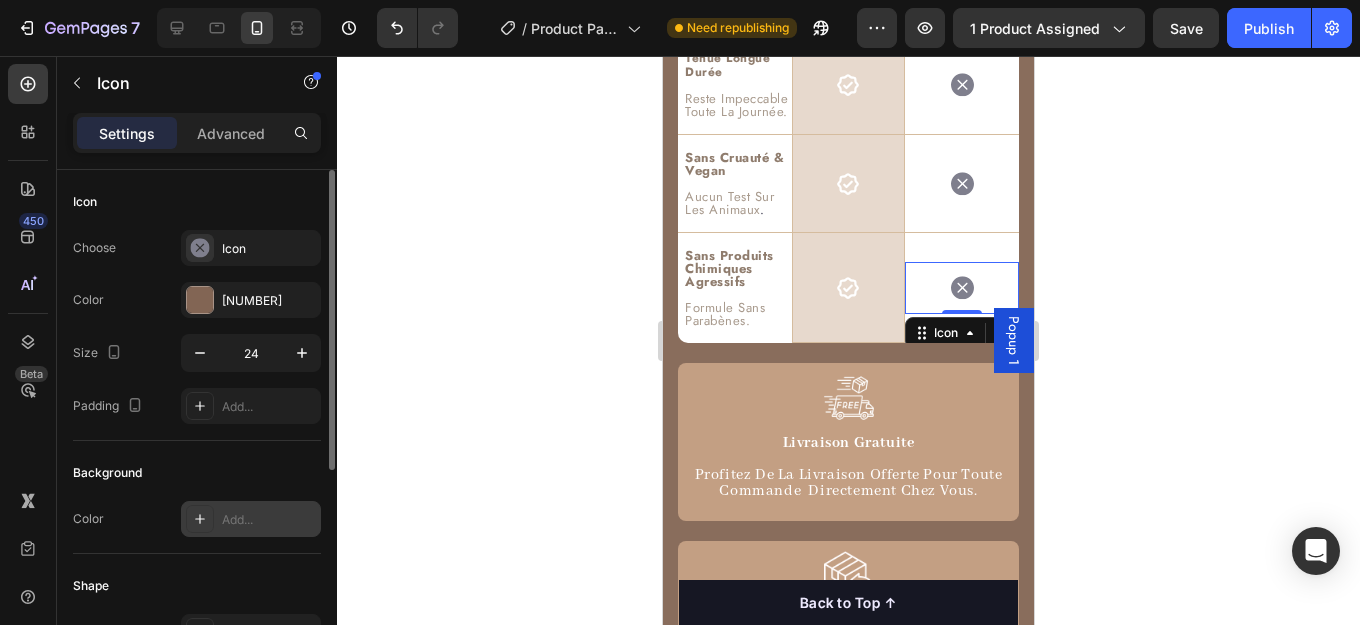click on "Add..." at bounding box center (251, 519) 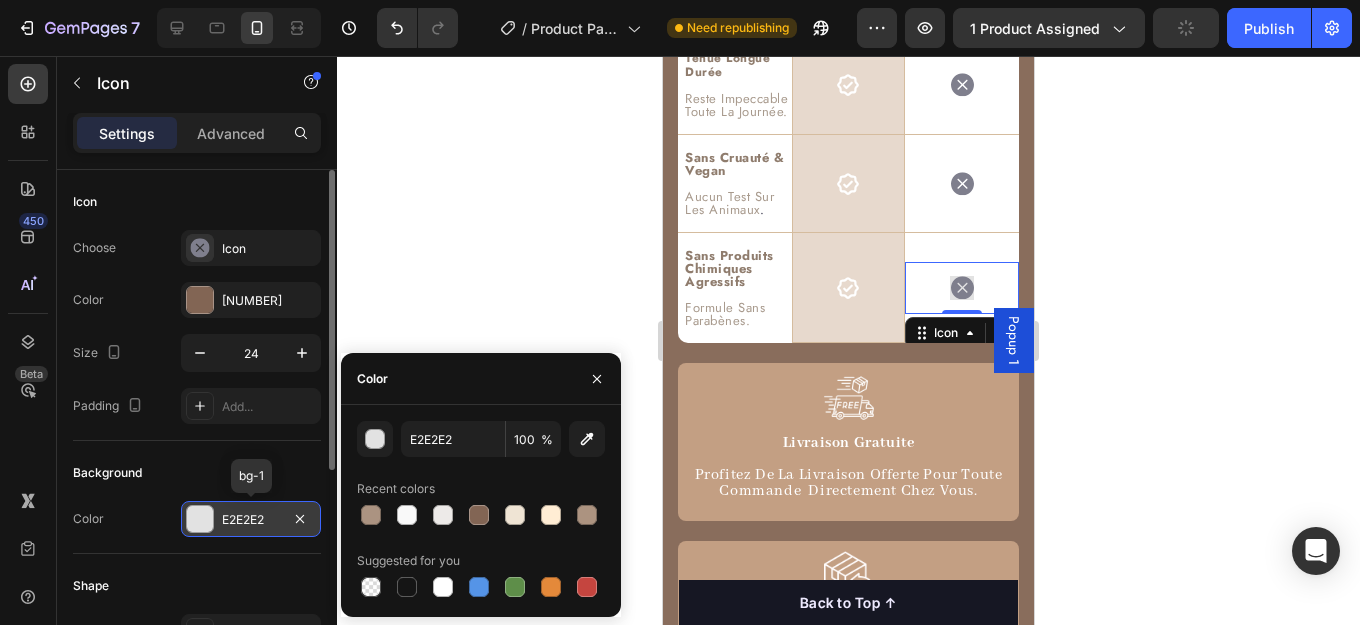 click on "E2E2E2" at bounding box center [251, 519] 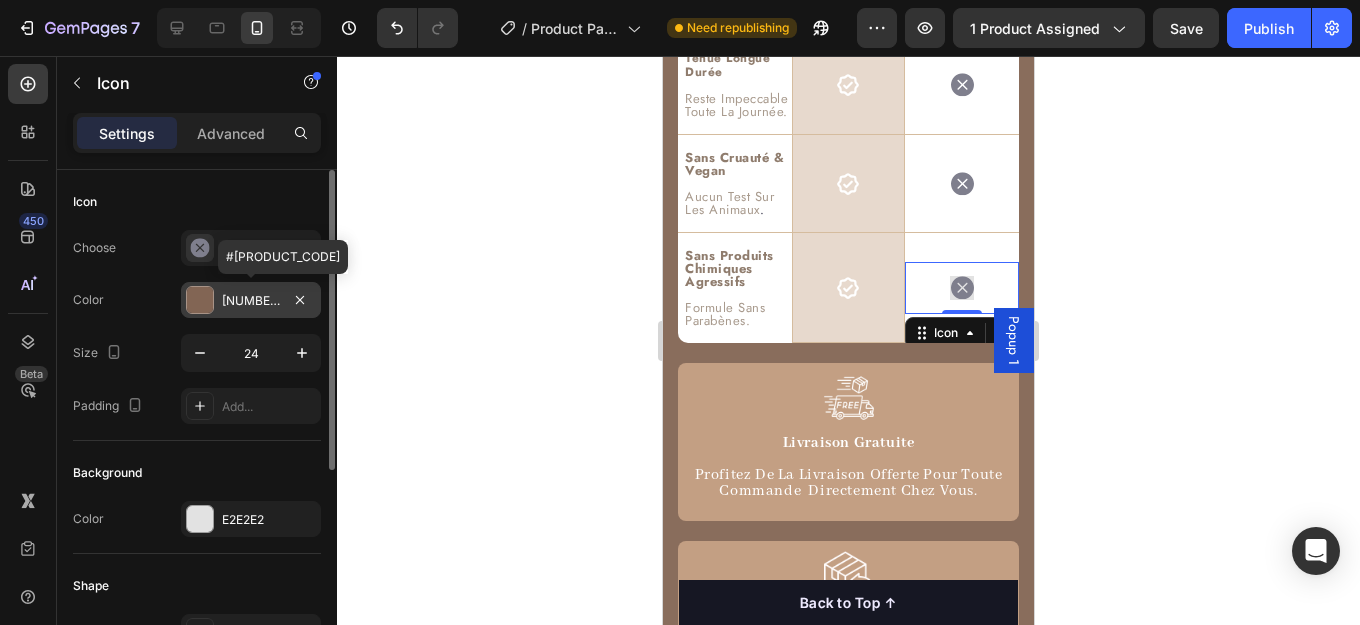 click on "826554" at bounding box center [251, 300] 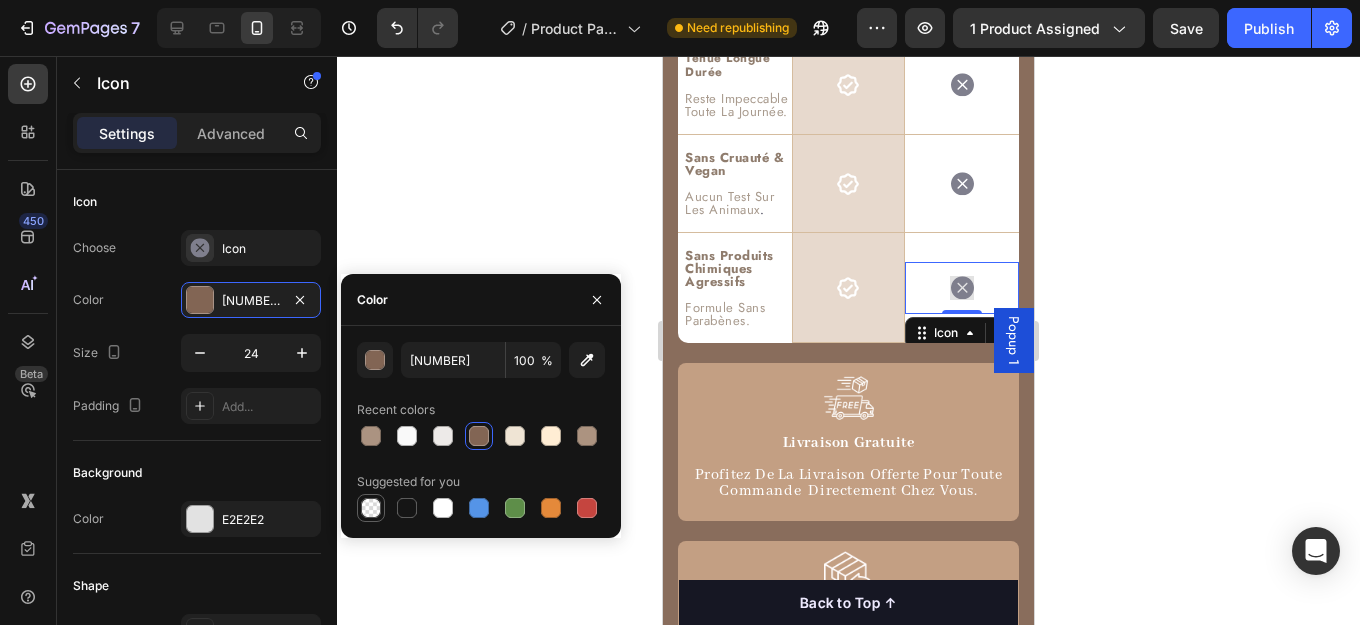 click at bounding box center [371, 508] 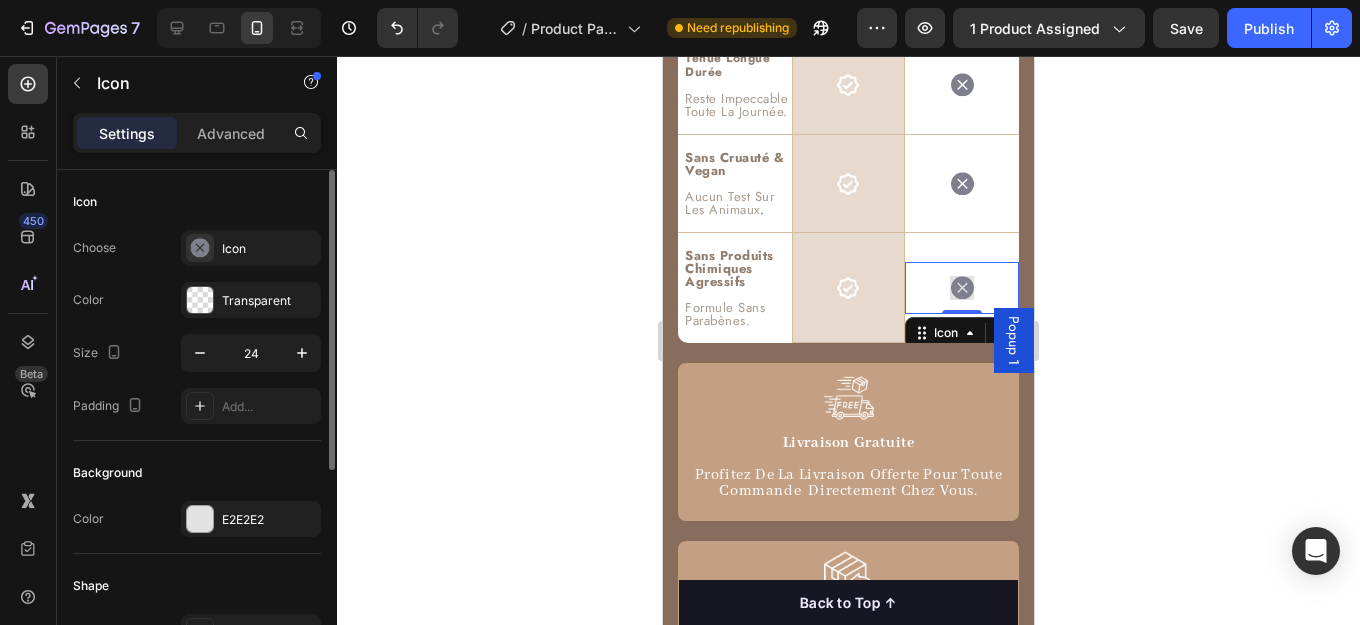 click on "Background" at bounding box center (197, 473) 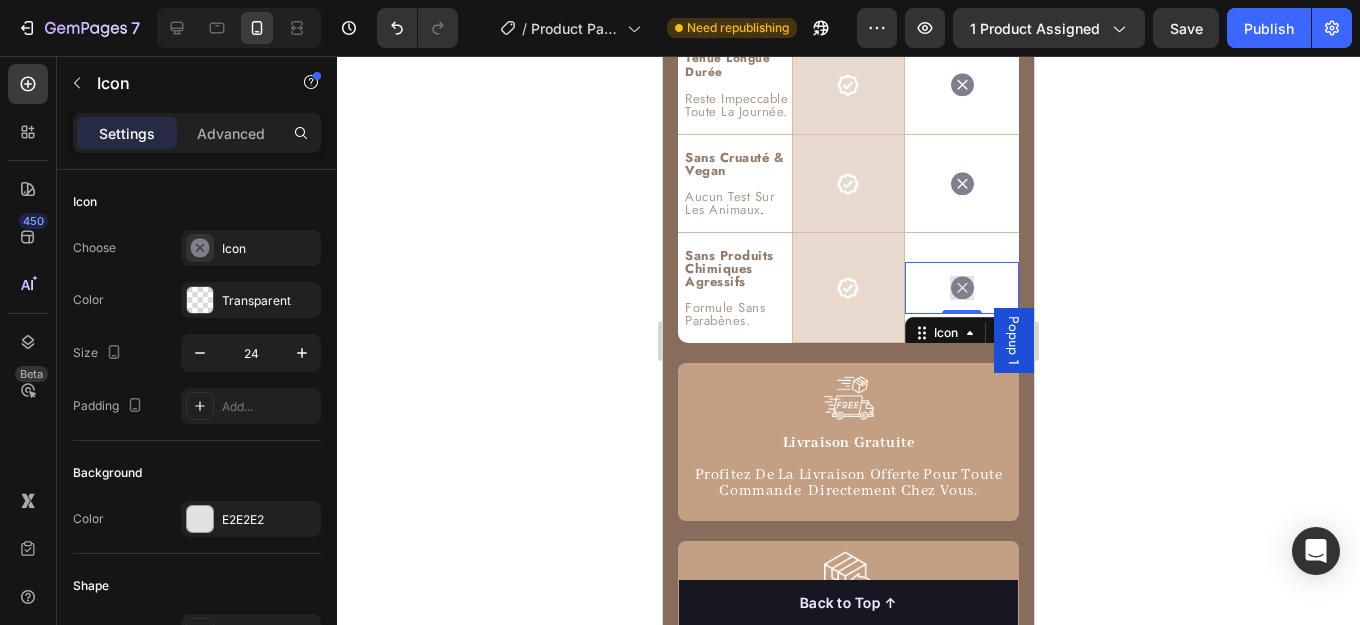 click 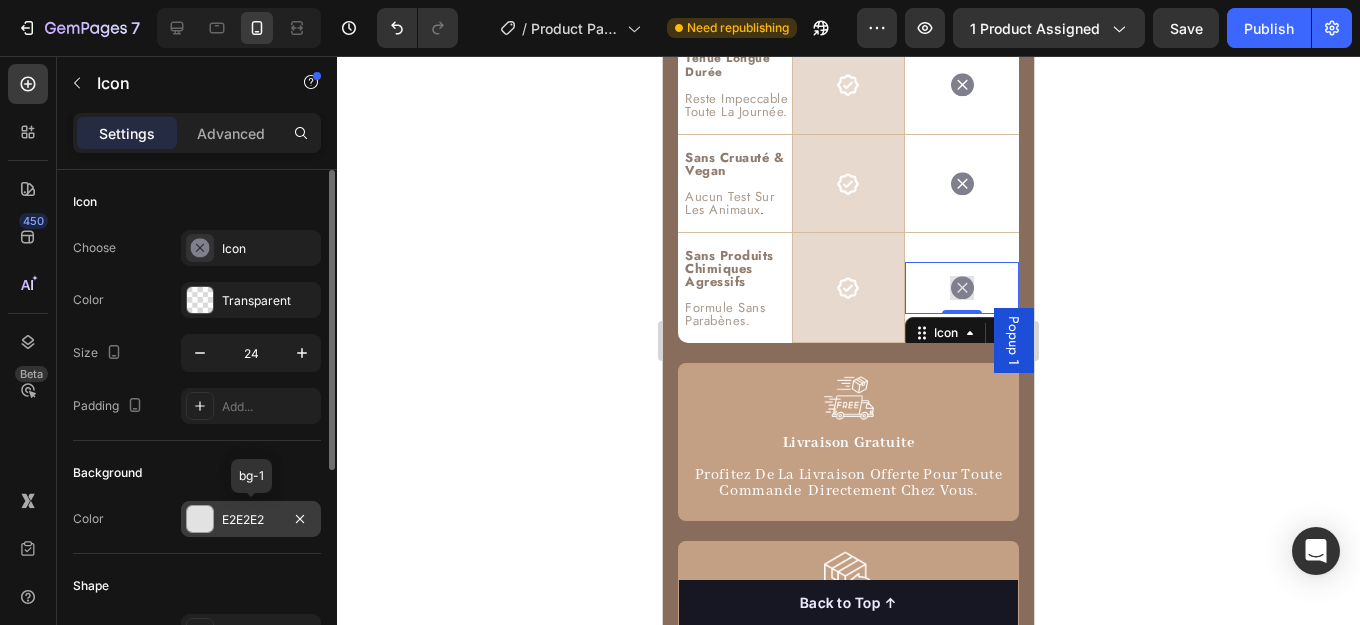click on "E2E2E2" at bounding box center (251, 520) 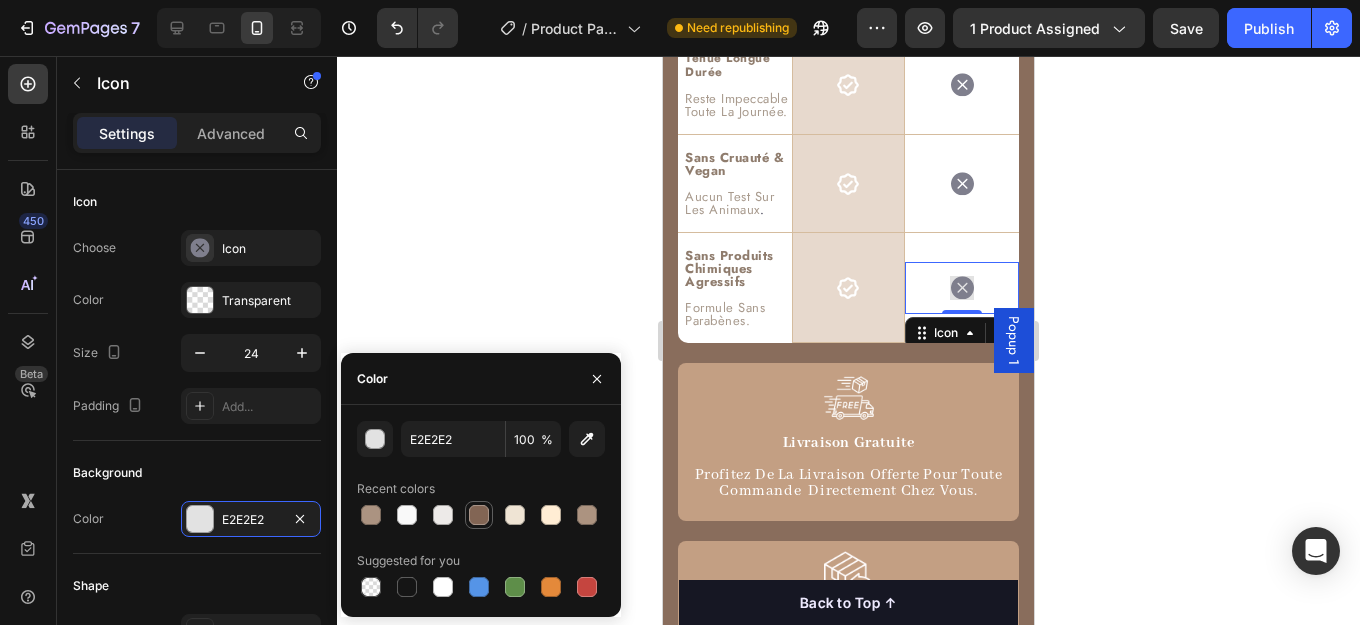 click at bounding box center (479, 515) 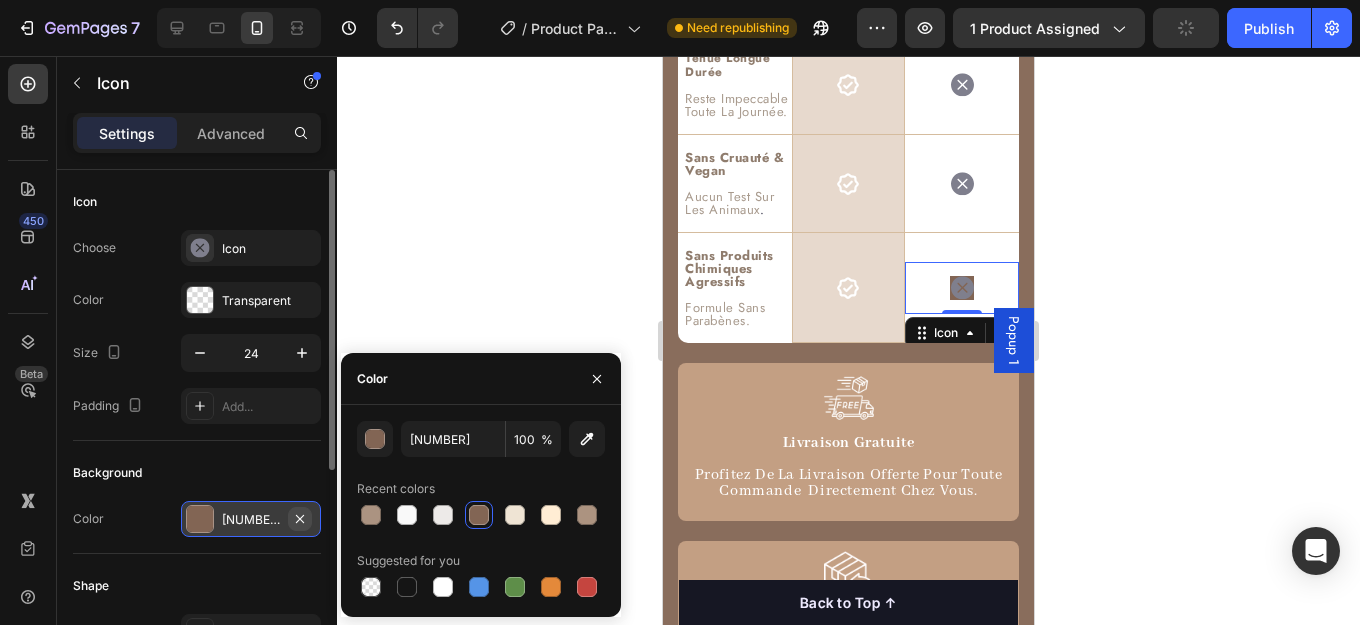 click 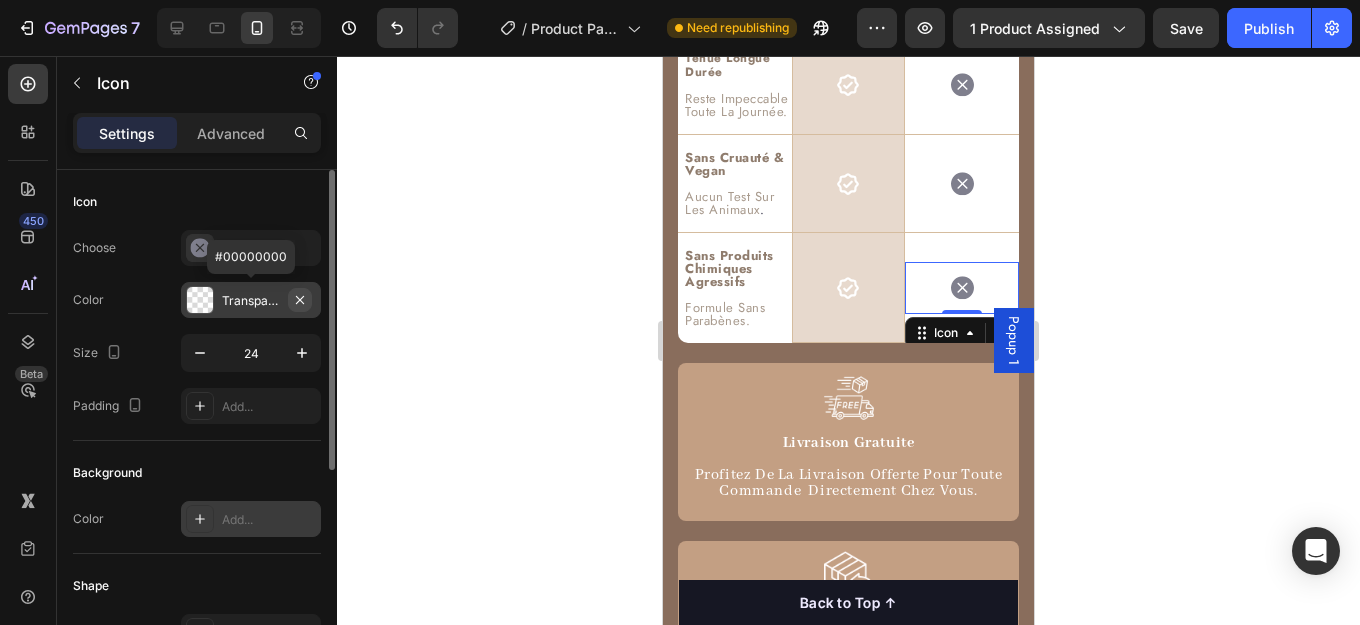 click 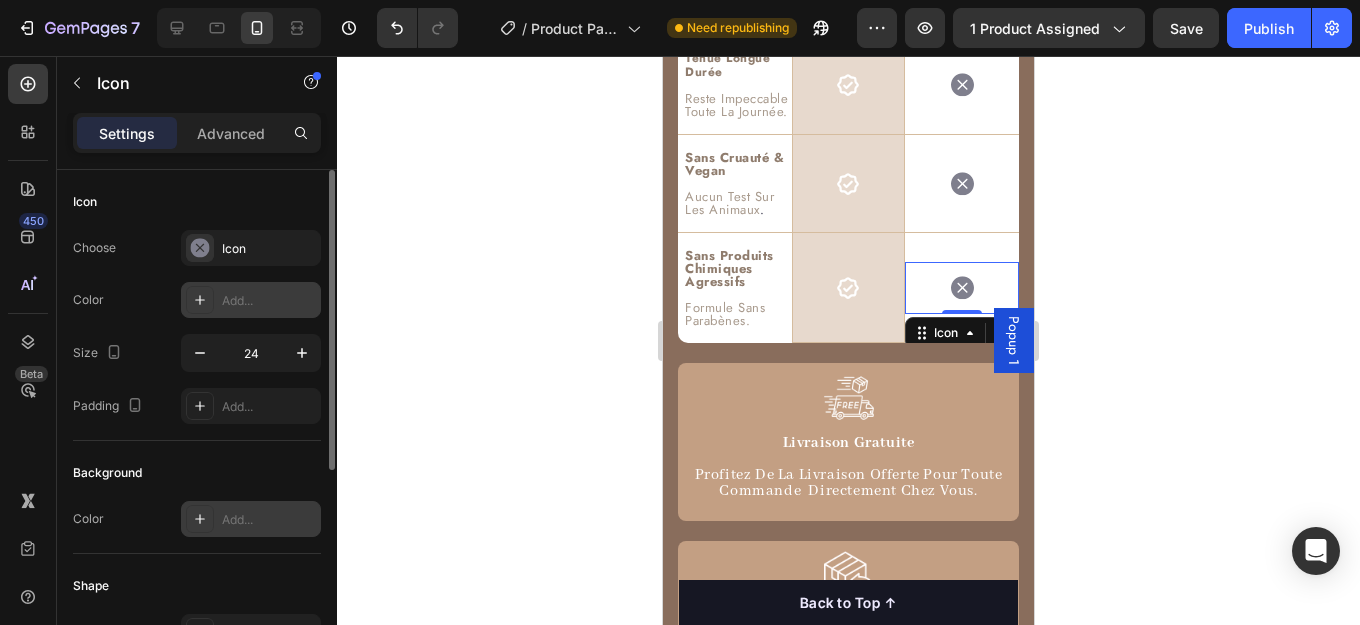 click 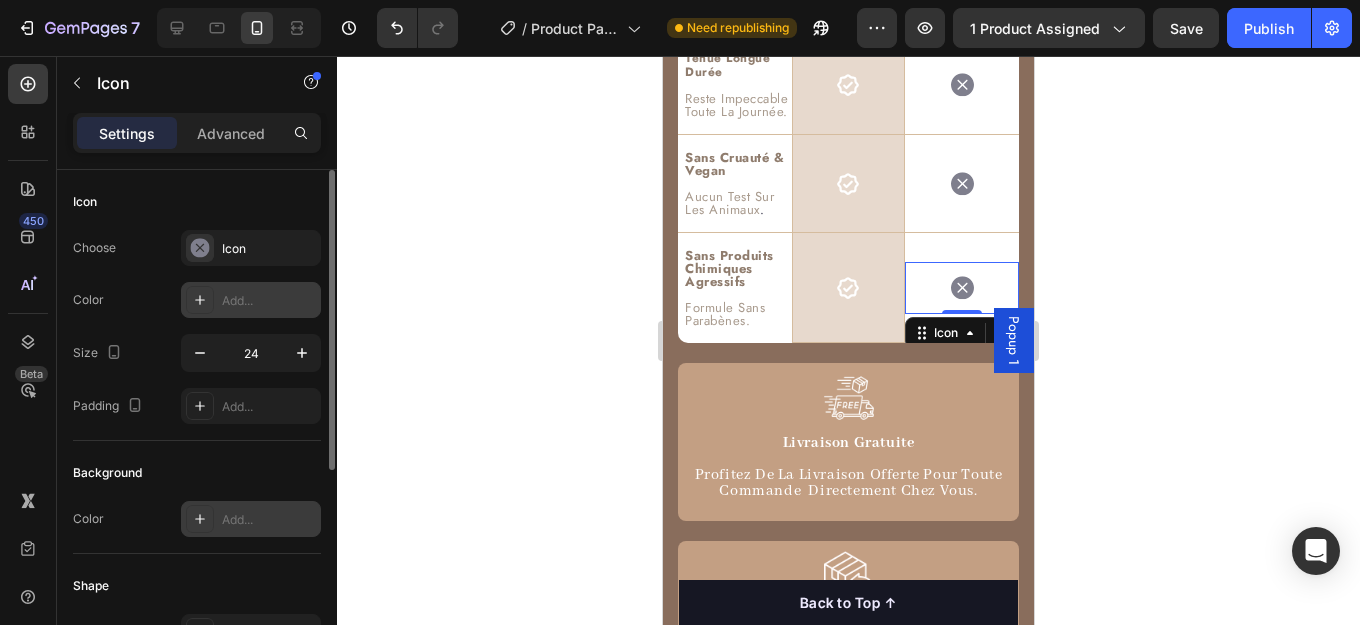click on "Add..." at bounding box center [251, 300] 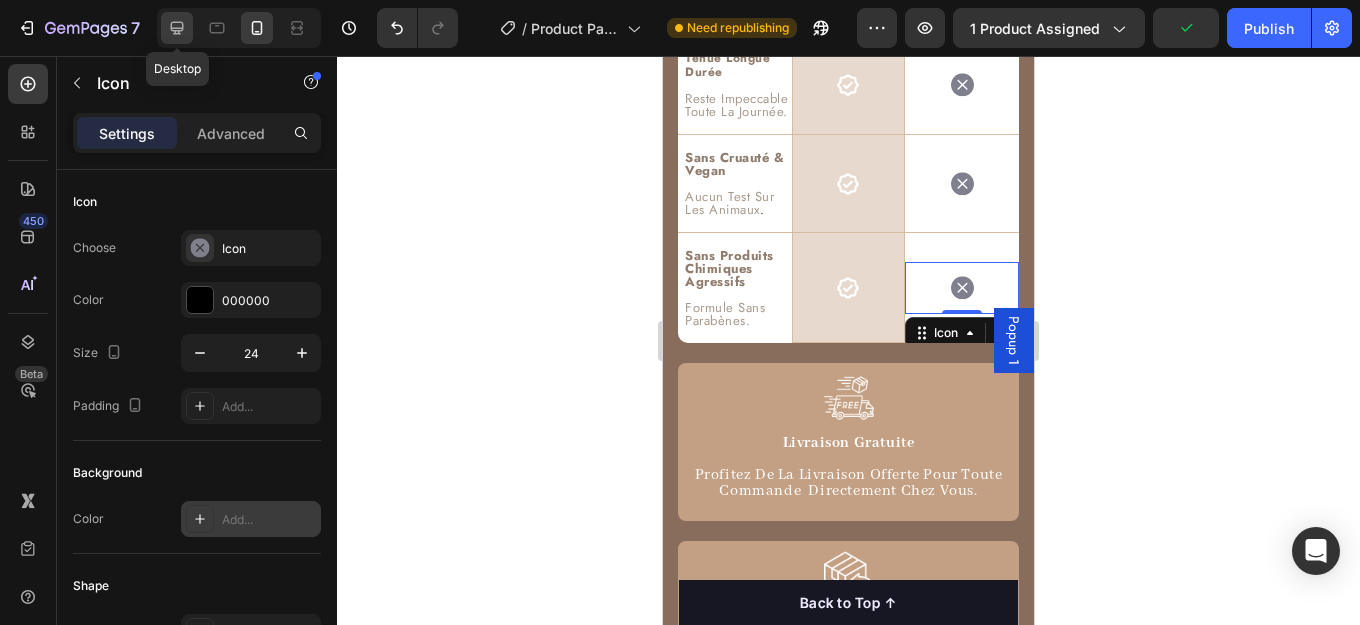 click 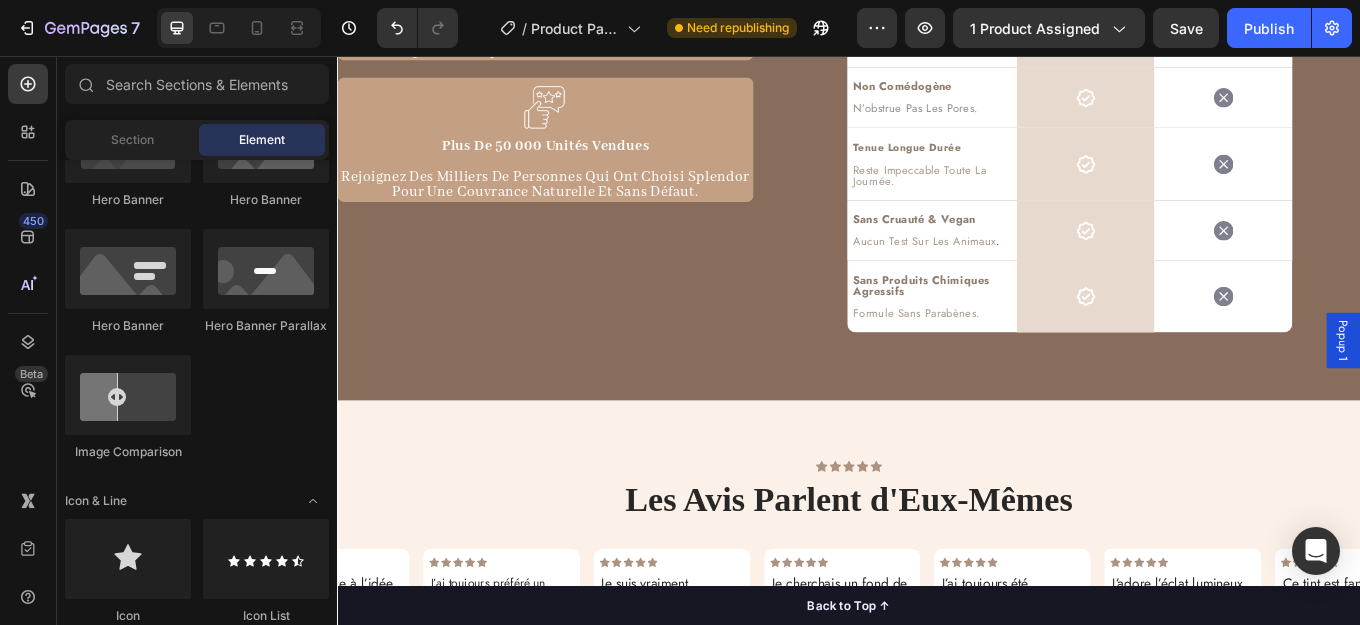 scroll, scrollTop: 7371, scrollLeft: 0, axis: vertical 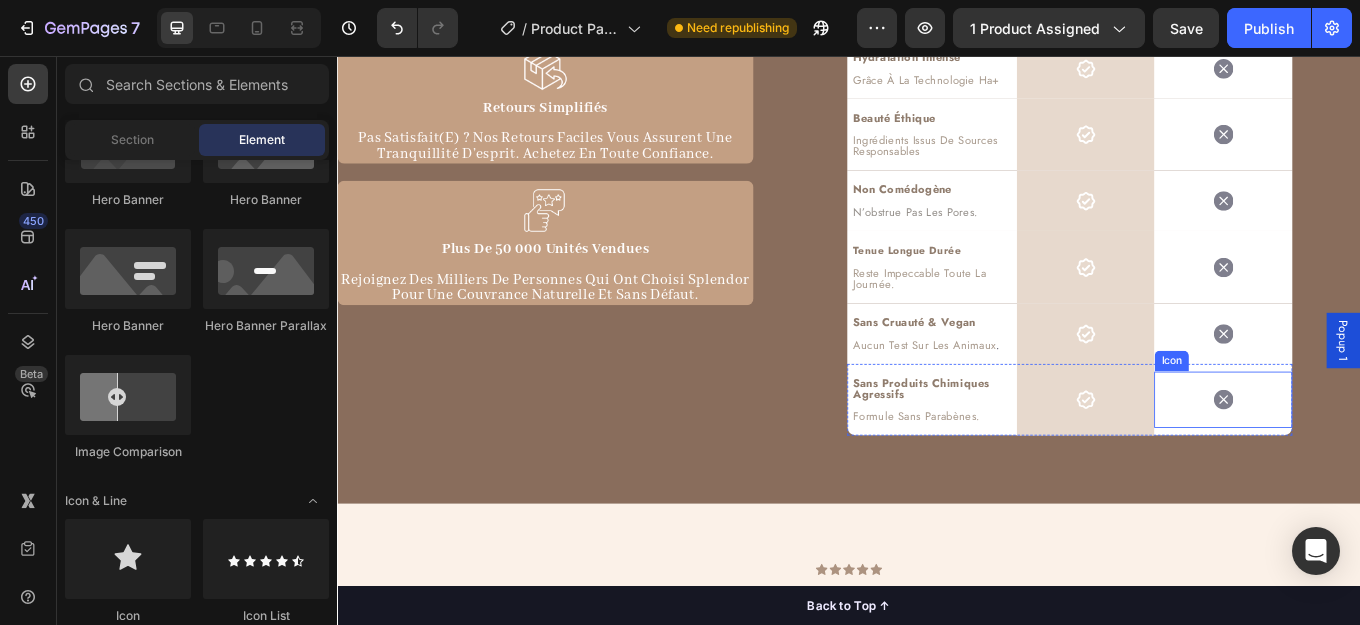 click 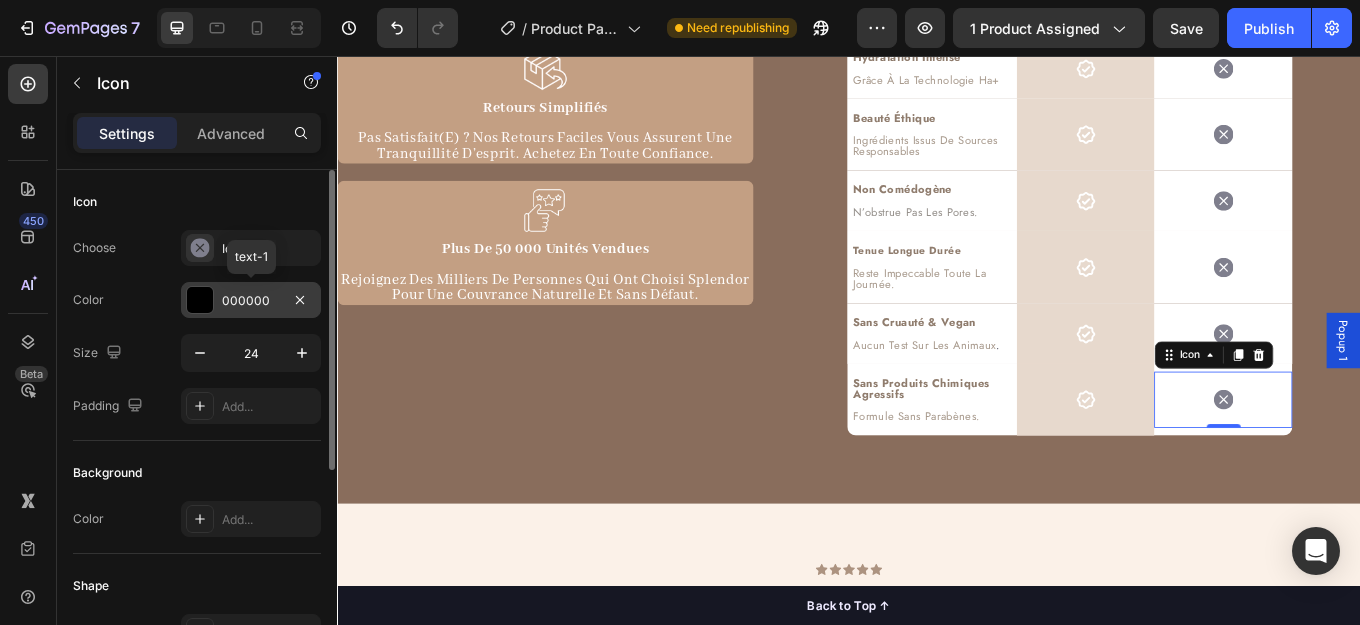 click at bounding box center [200, 300] 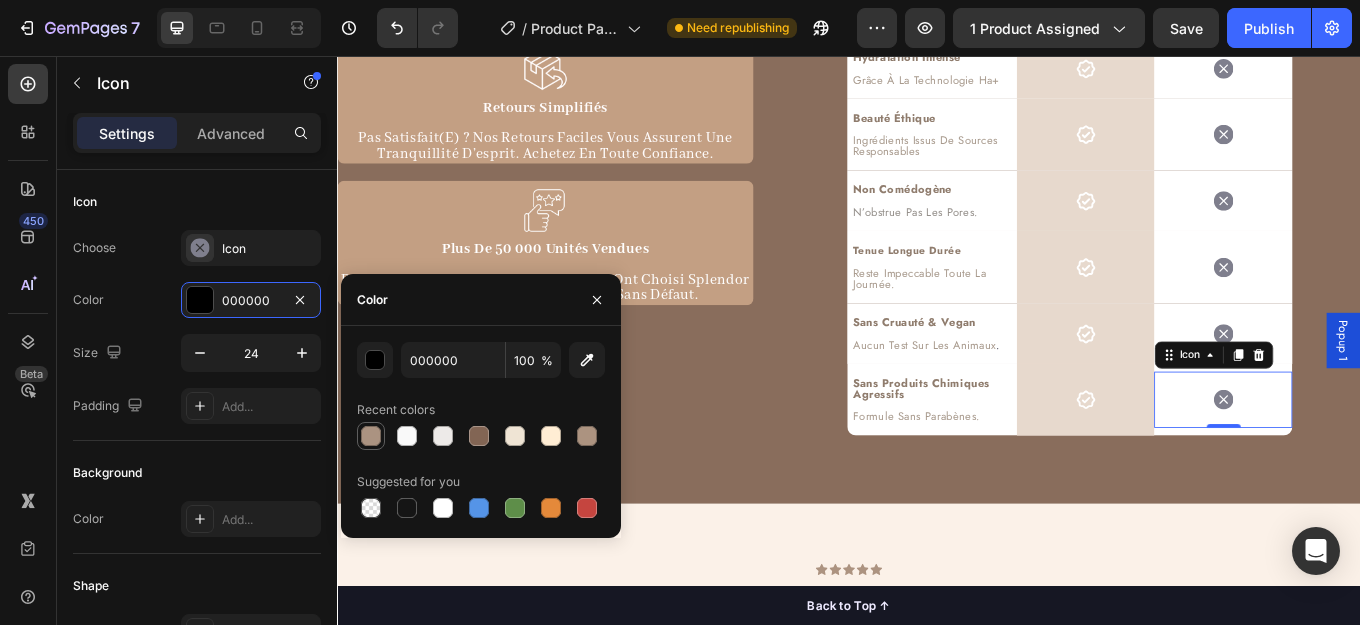 click at bounding box center (371, 436) 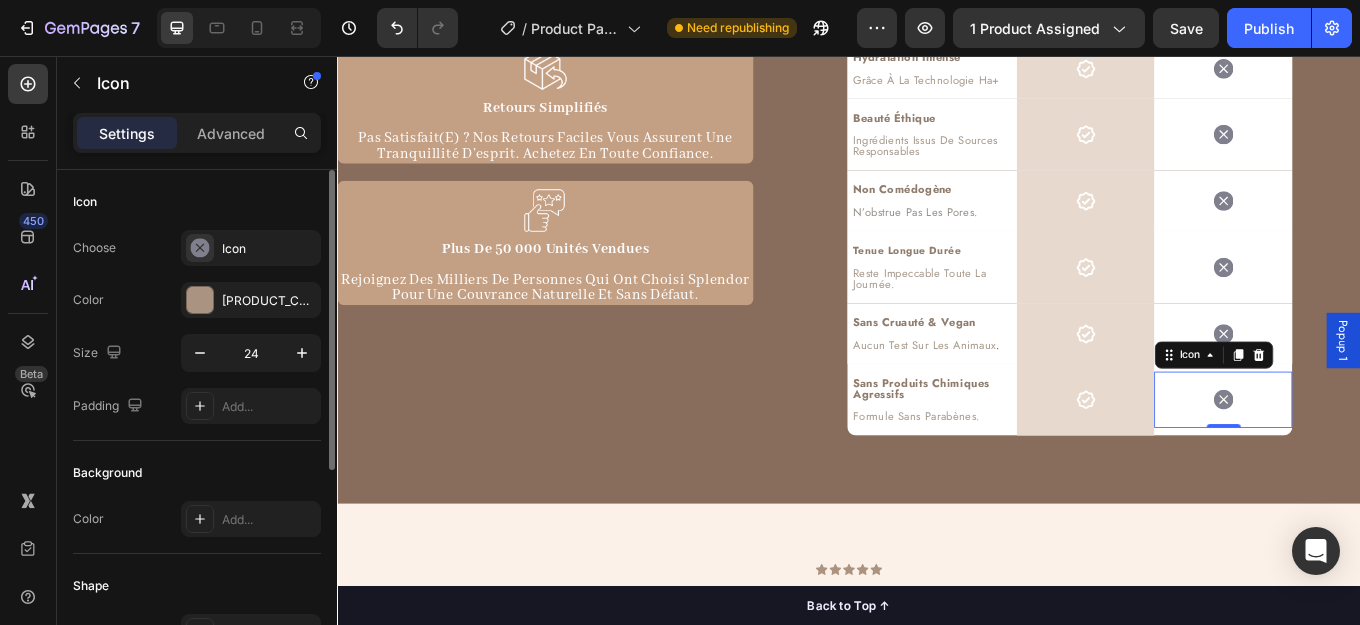 click on "Background Color Add..." 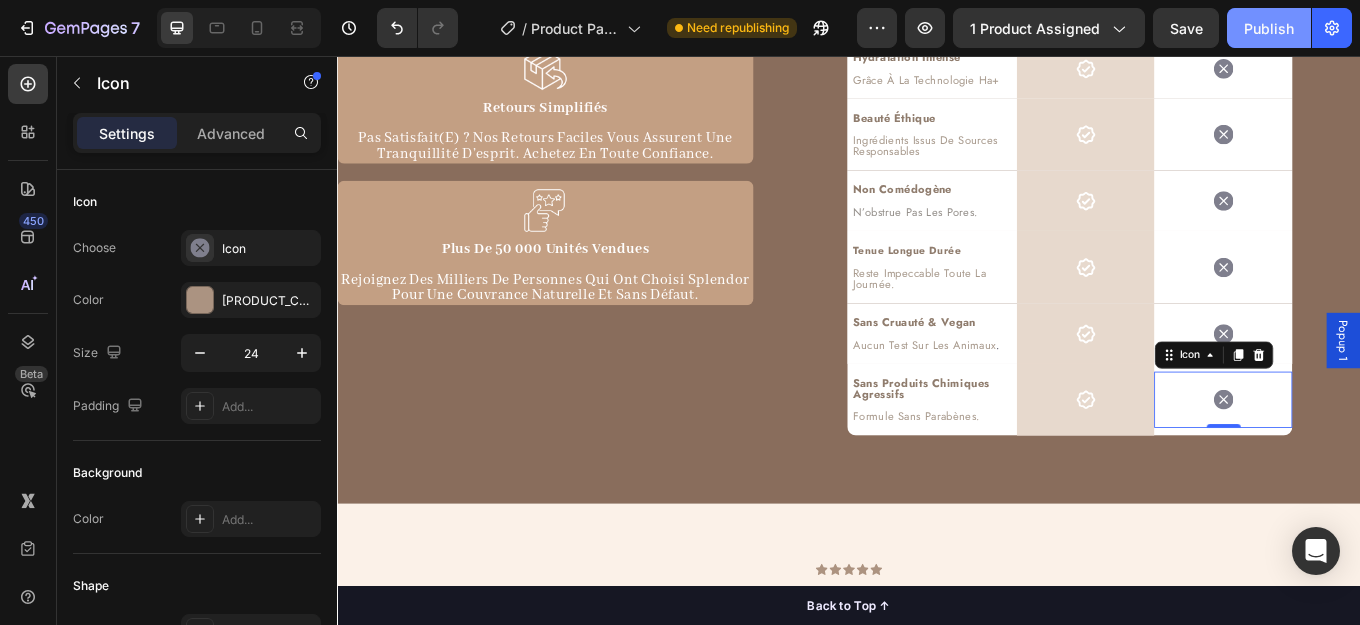 click on "Publish" 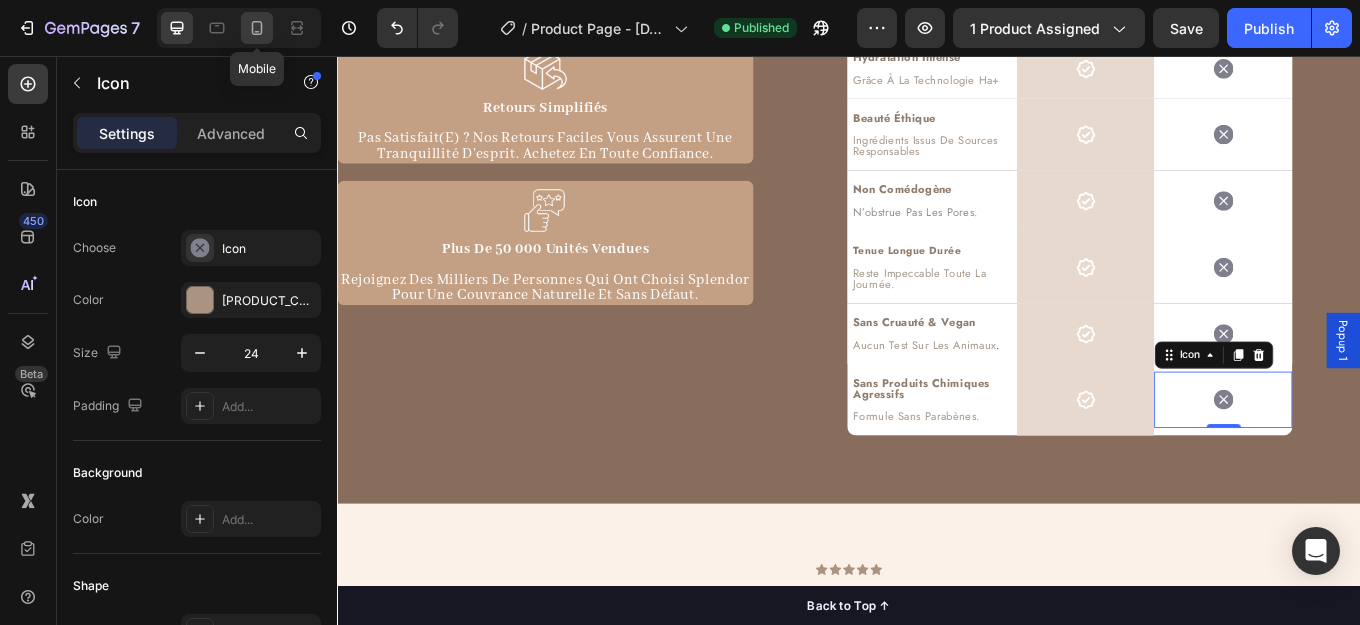 click 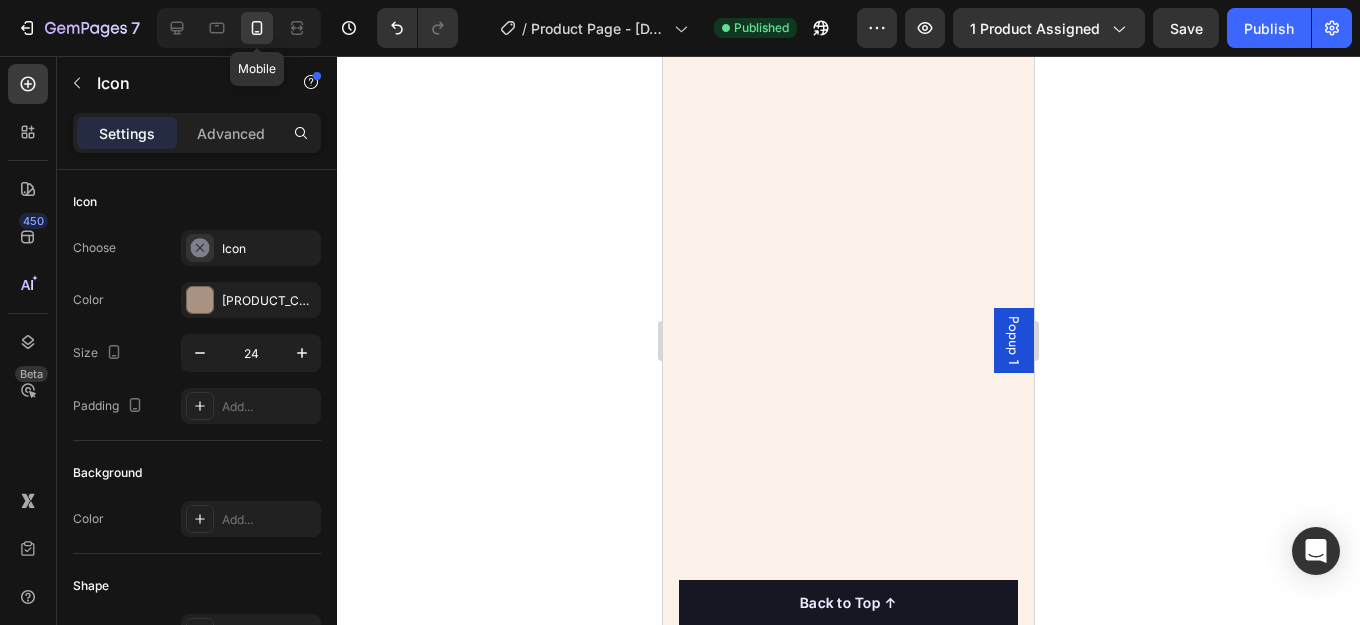 scroll, scrollTop: 10037, scrollLeft: 0, axis: vertical 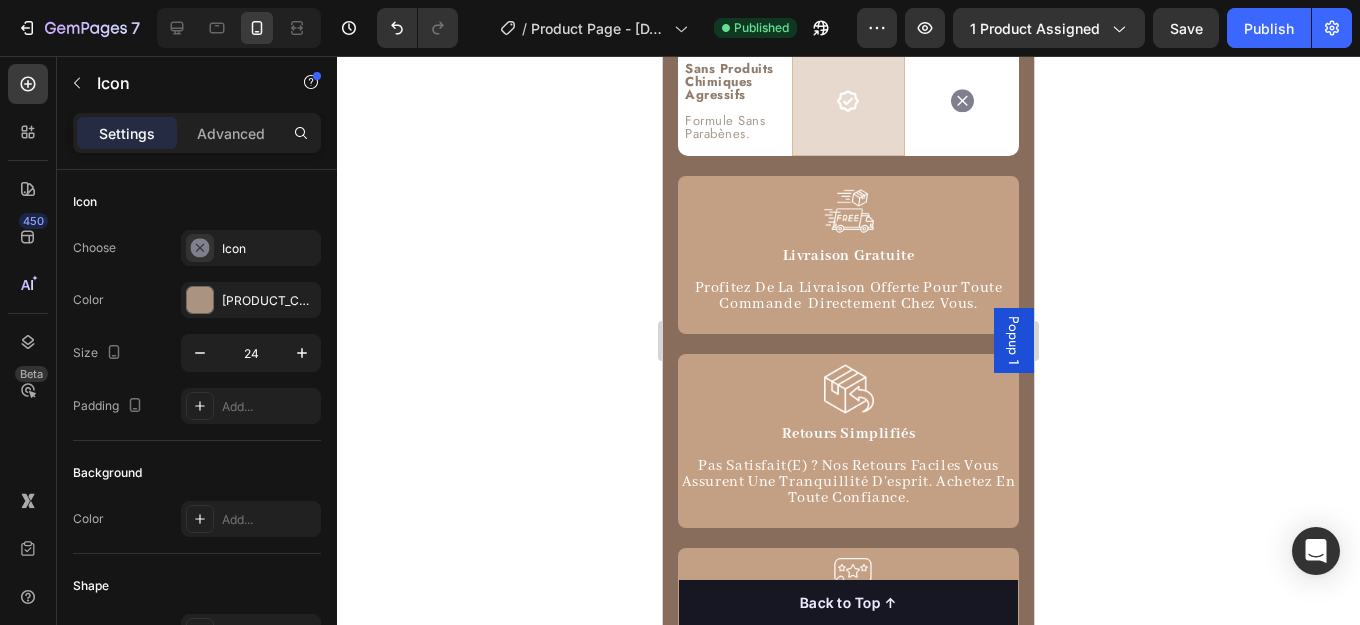 click 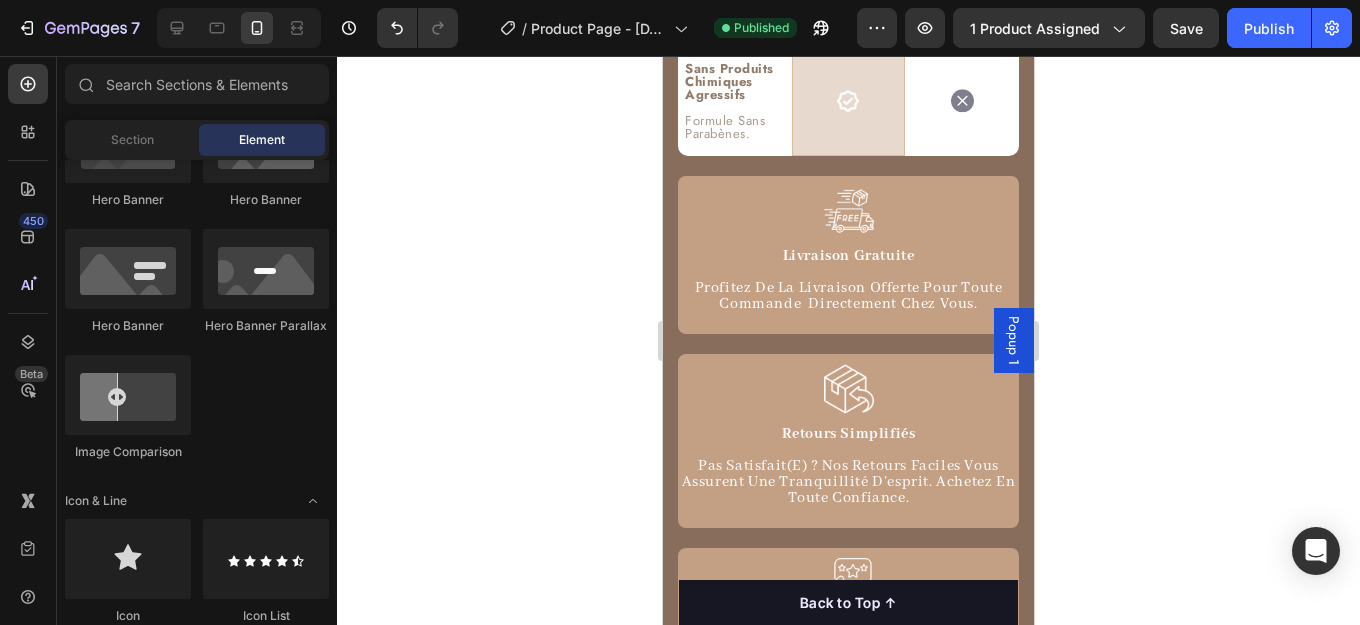 scroll, scrollTop: 9818, scrollLeft: 0, axis: vertical 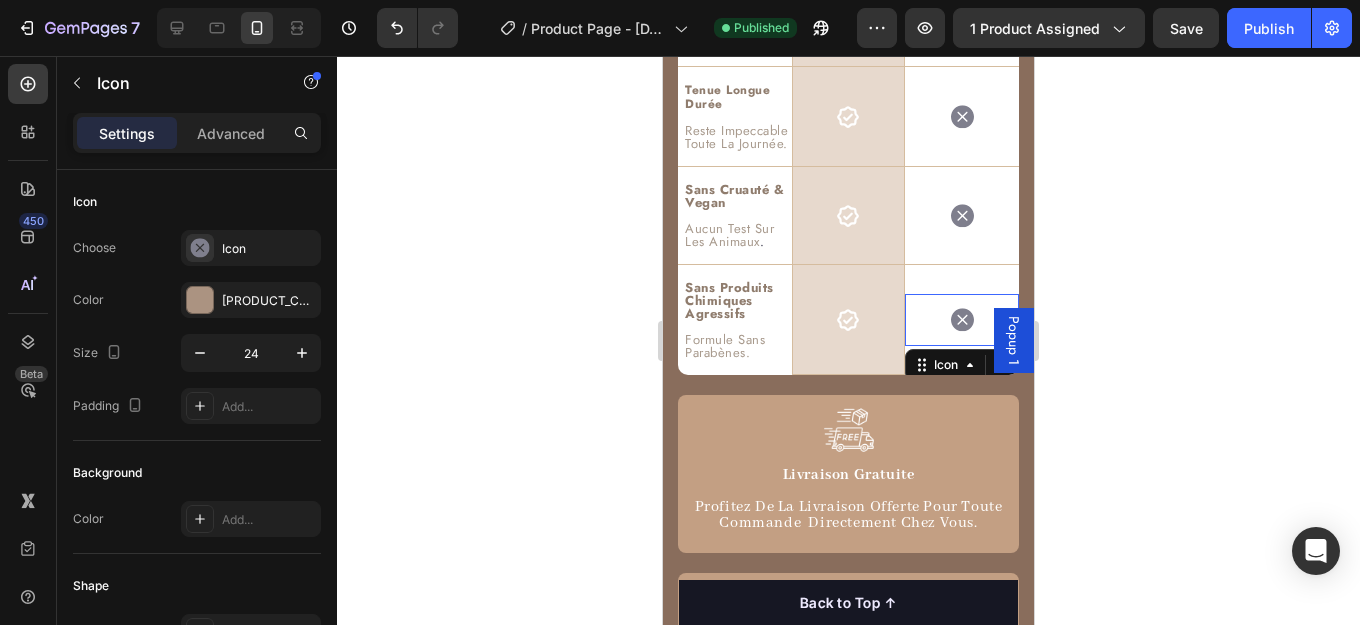 click 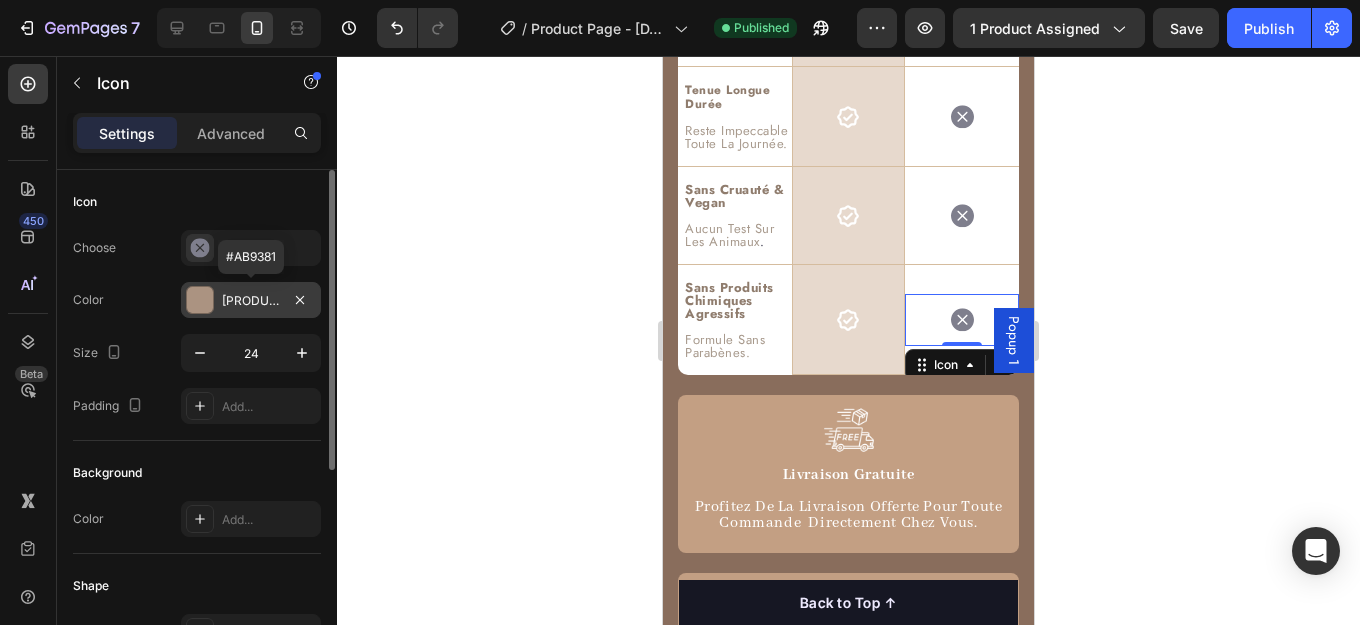 click on "AB9381" at bounding box center [251, 301] 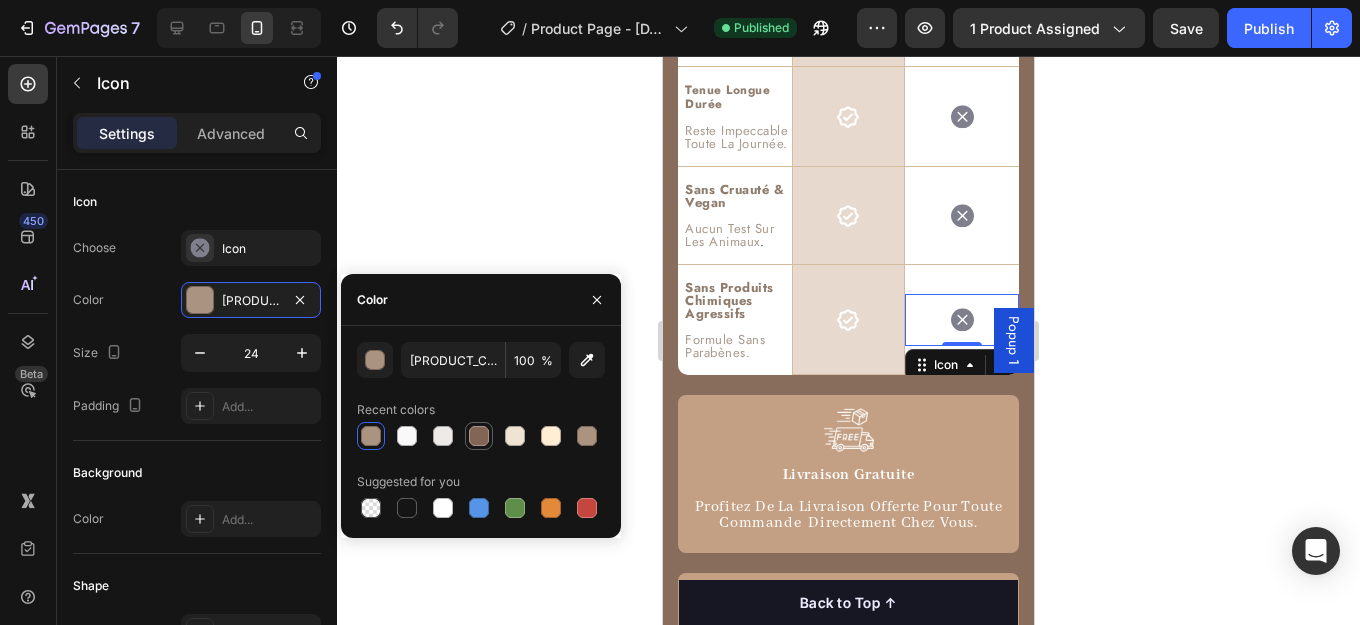 click at bounding box center (479, 436) 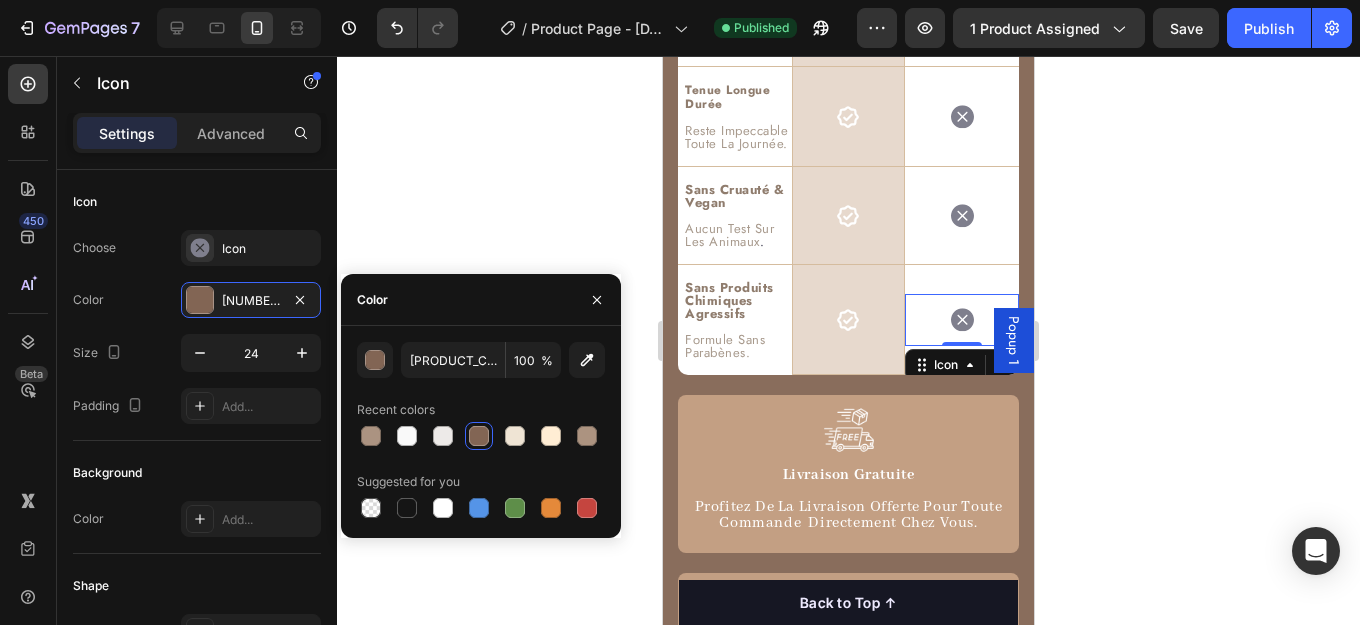 type on "826554" 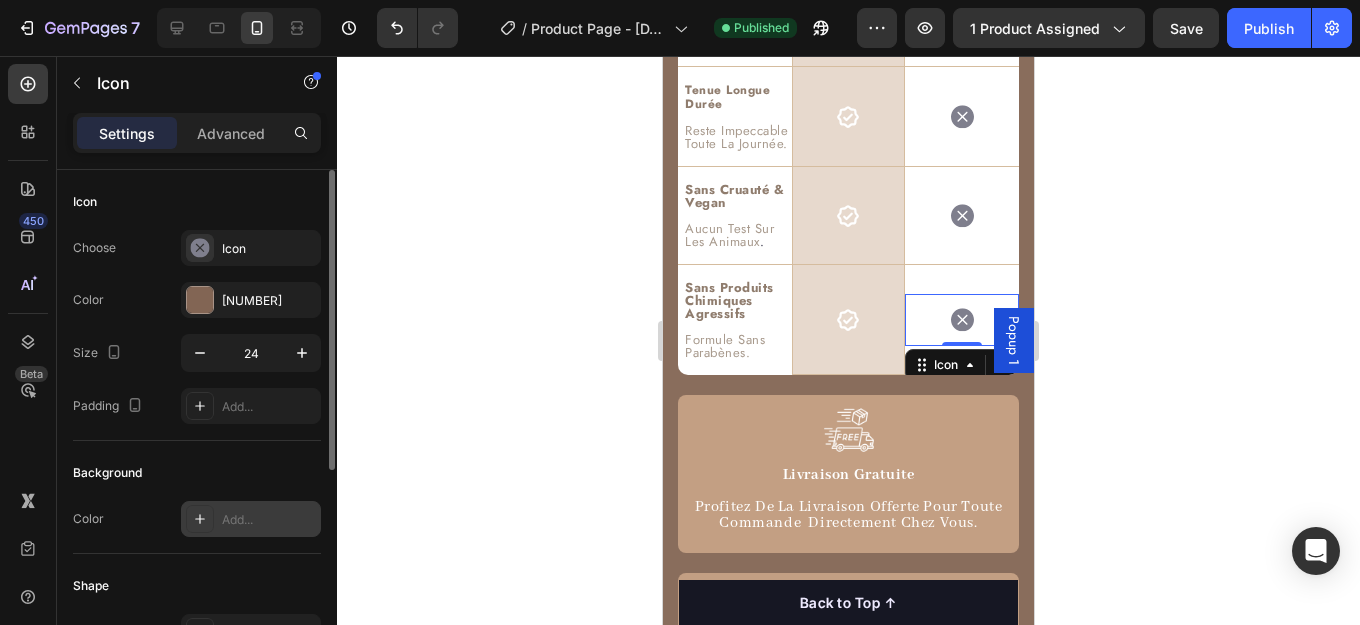click on "Add..." at bounding box center [269, 520] 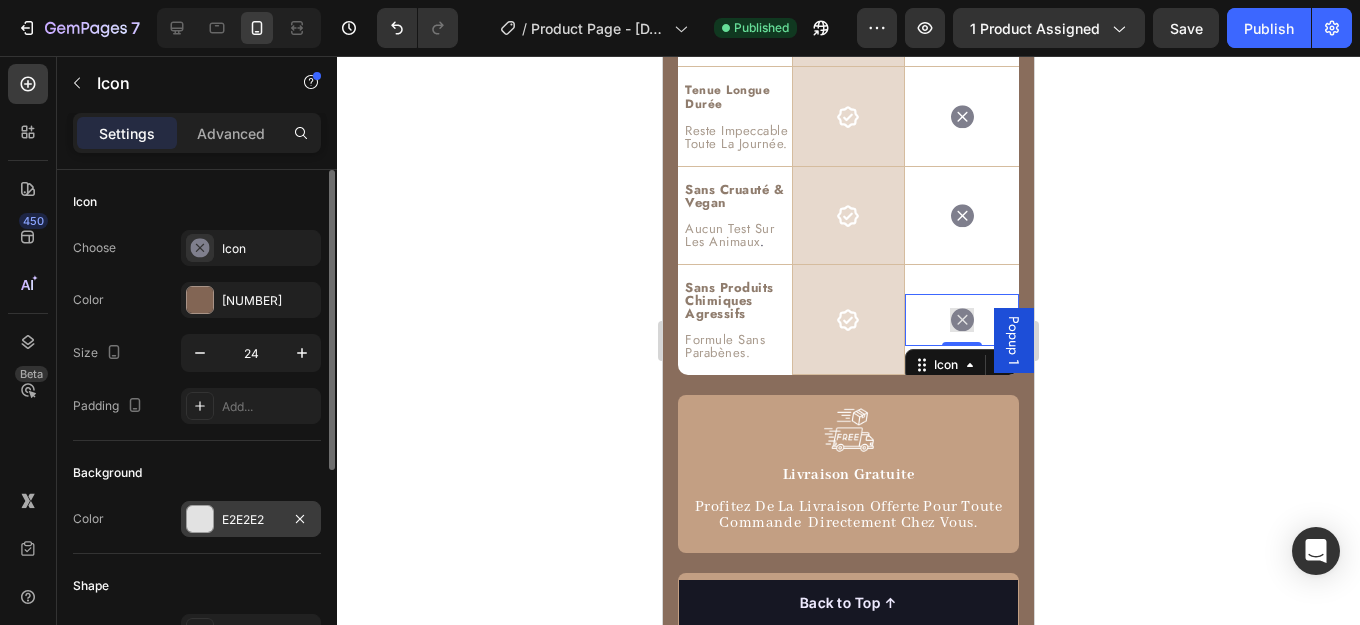 click on "Settings Advanced" at bounding box center (197, 133) 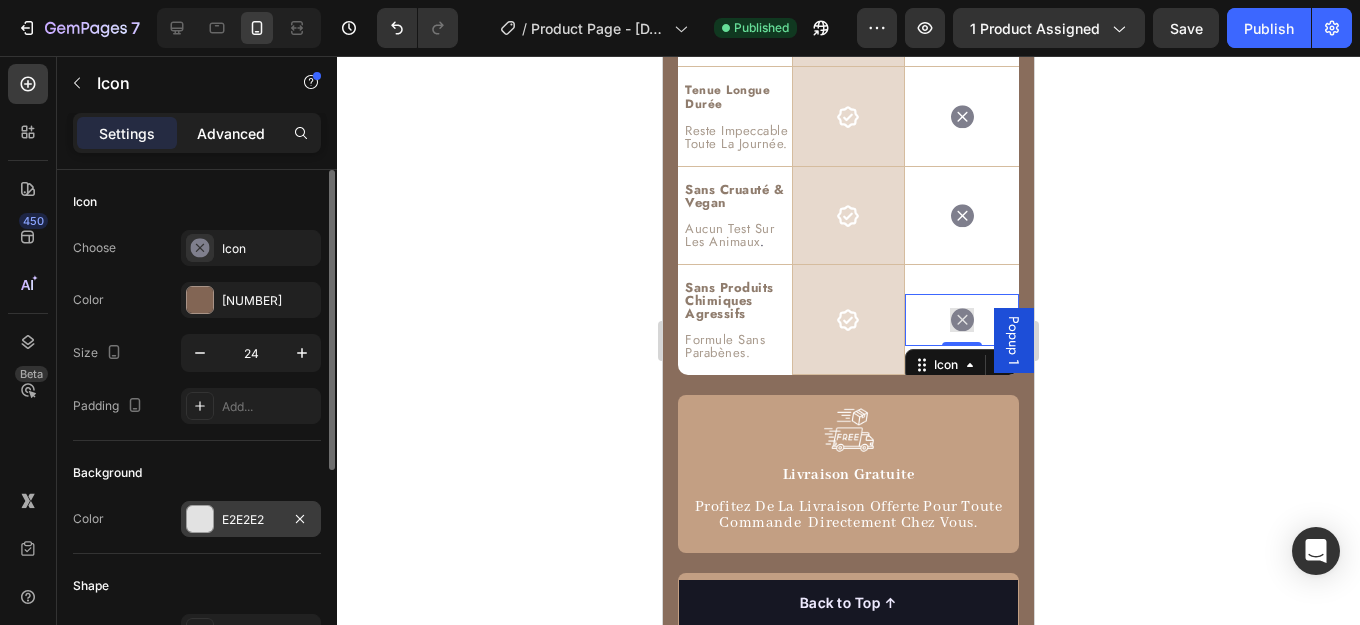 click on "Advanced" 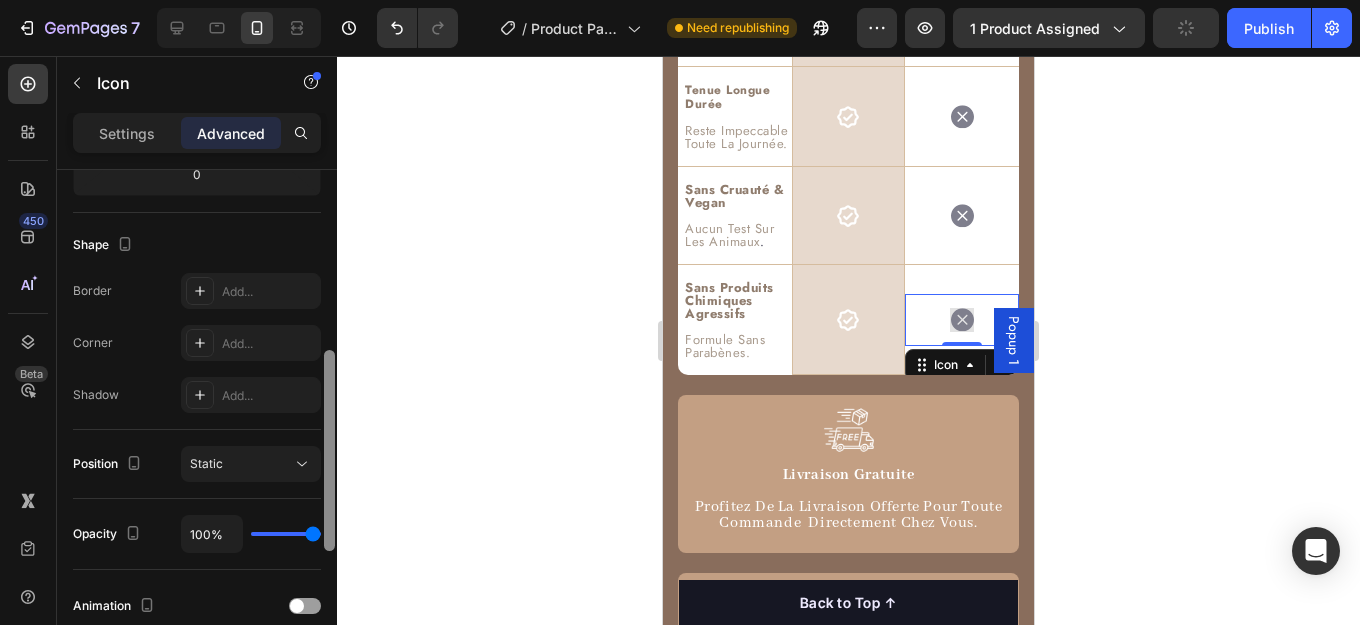 scroll, scrollTop: 468, scrollLeft: 0, axis: vertical 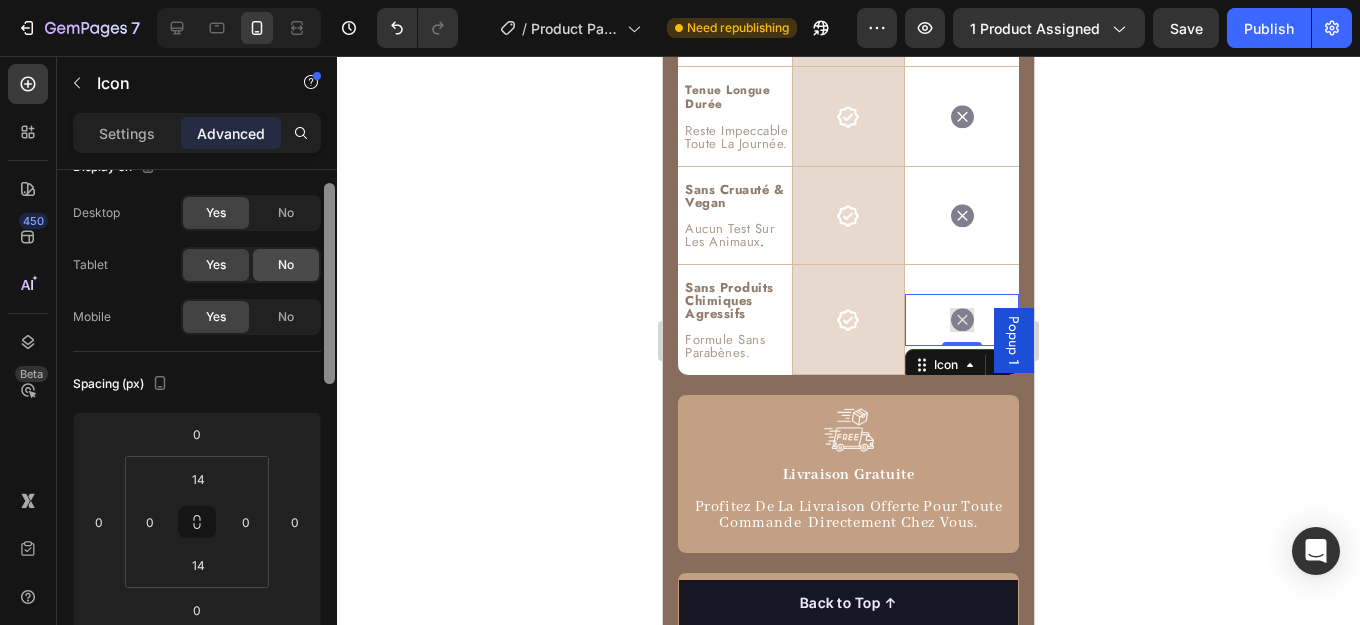 drag, startPoint x: 331, startPoint y: 261, endPoint x: 310, endPoint y: 269, distance: 22.472204 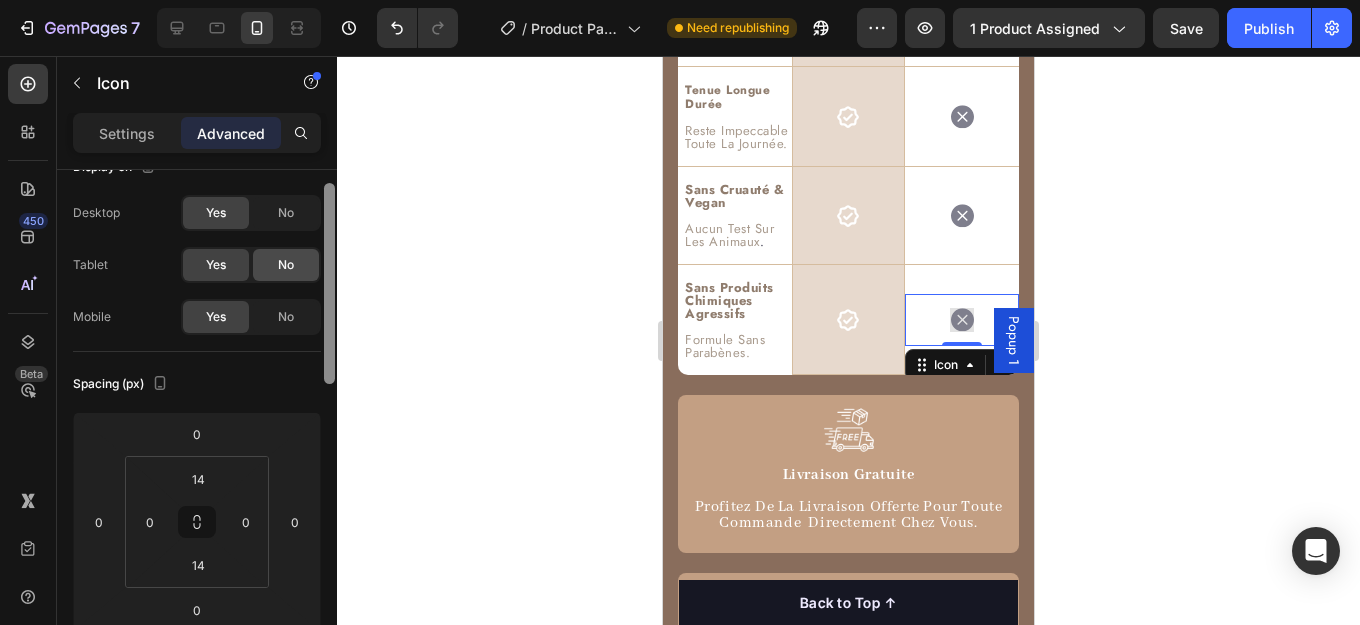 click on "Display on Desktop Yes No Tablet Yes No Mobile Yes No Spacing (px) 0 0 0 0 14 0 14 0 Shape Border Add... Corner Add... Shadow Add... Position Static Opacity 100% Animation Interaction Trigger 0 interaction Create CSS class Delete element" at bounding box center [197, 426] 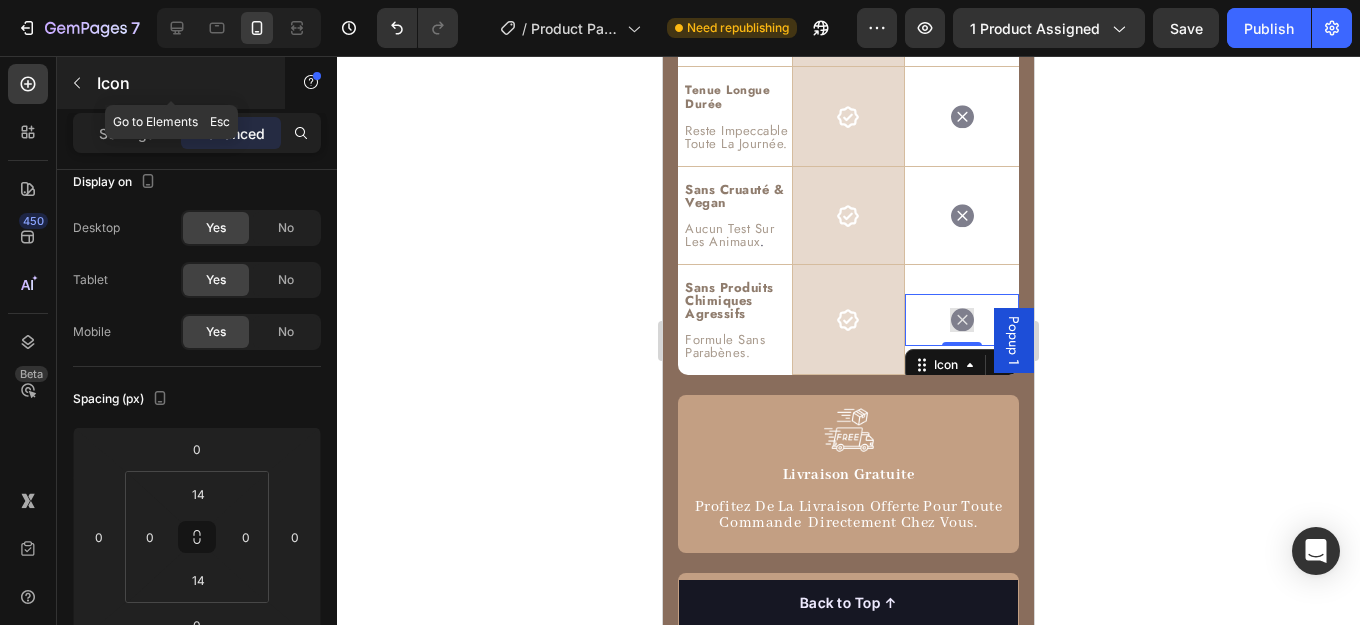 click at bounding box center [77, 83] 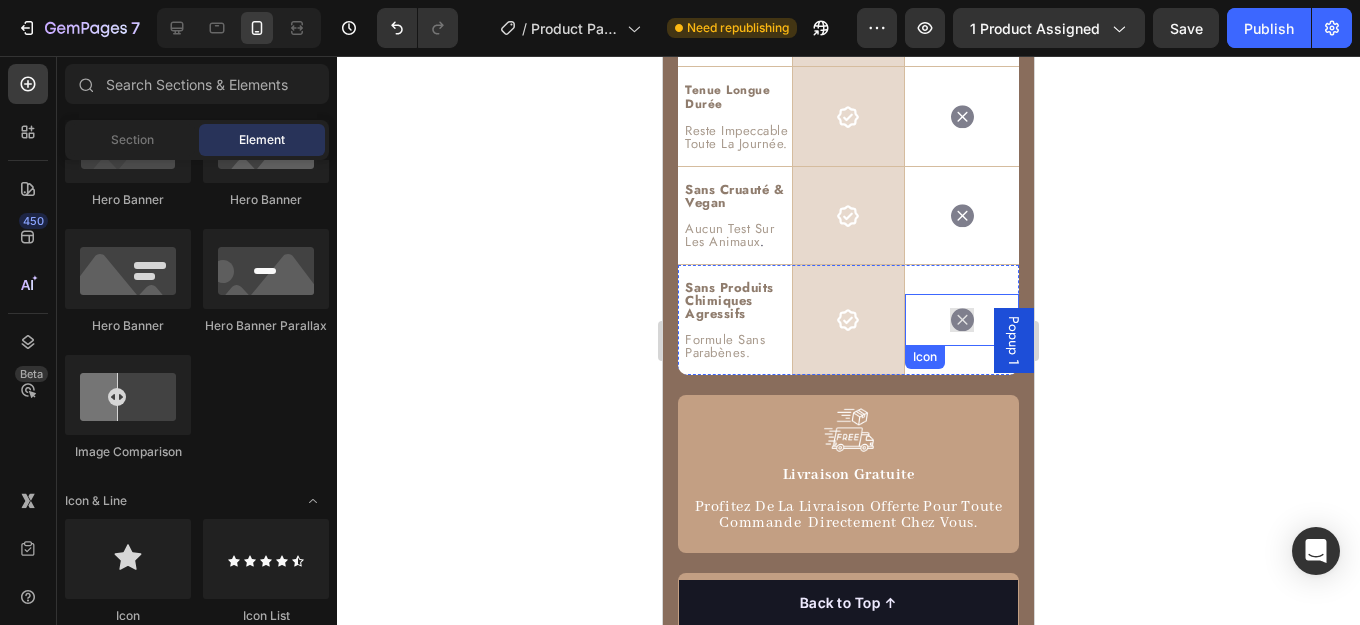 click 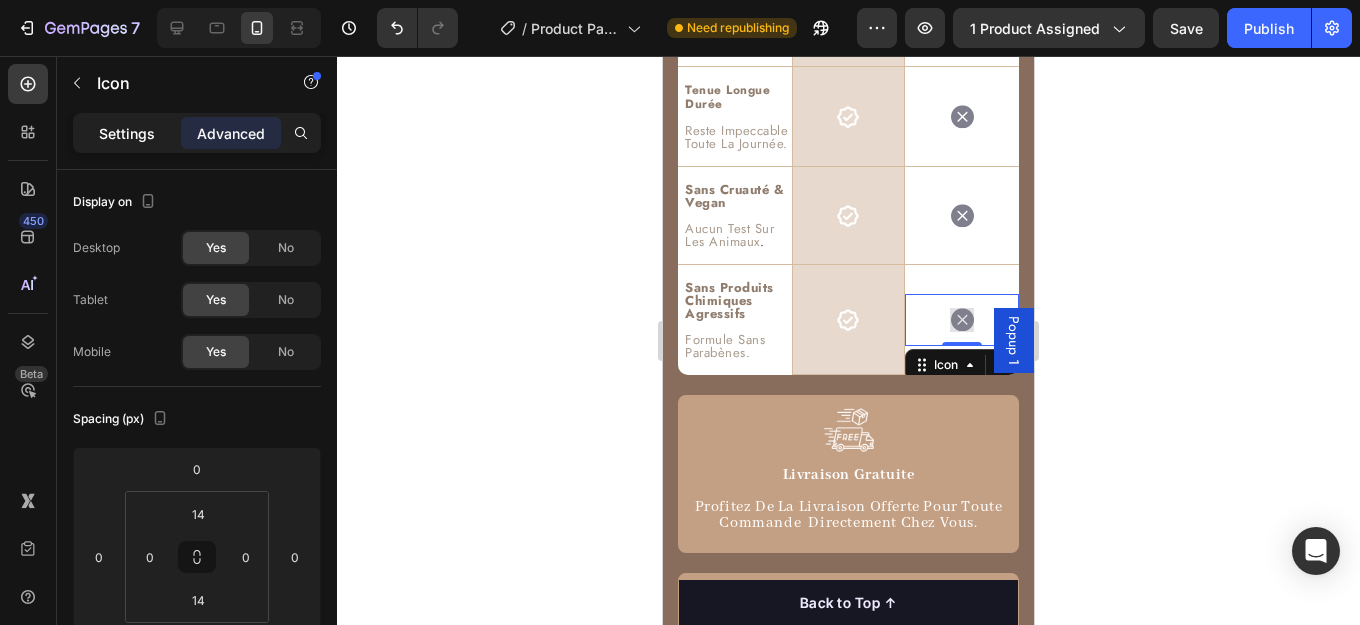 click on "Settings" at bounding box center [127, 133] 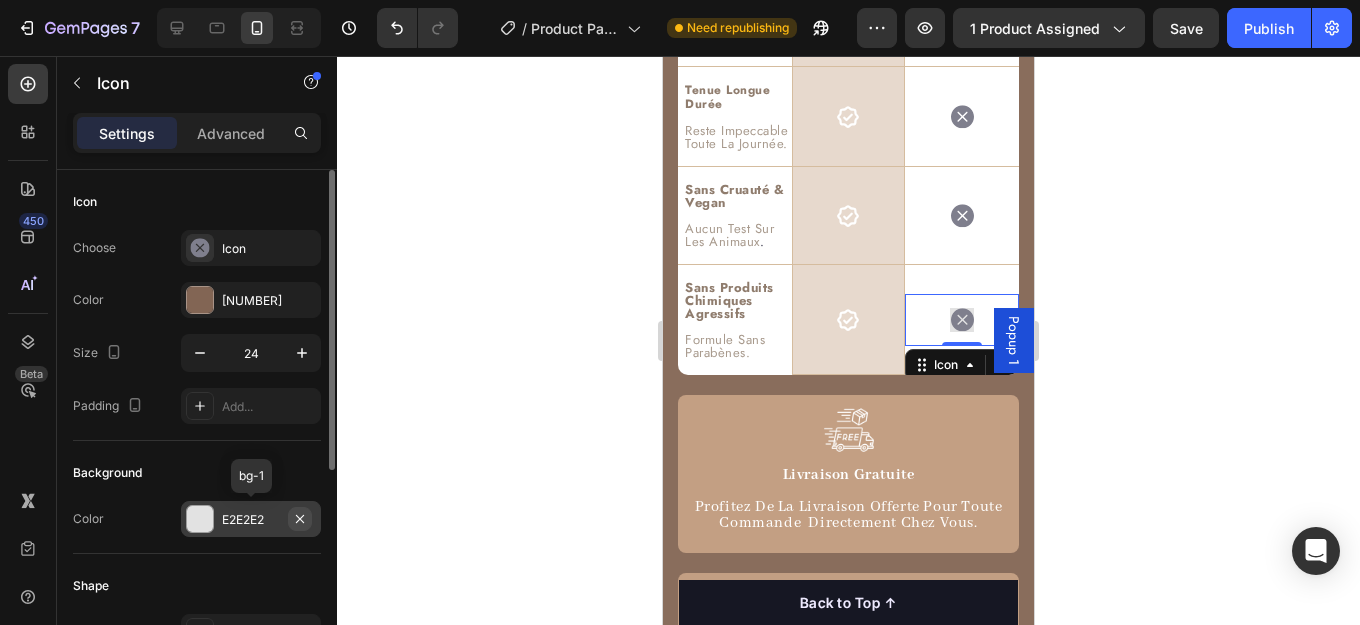 click 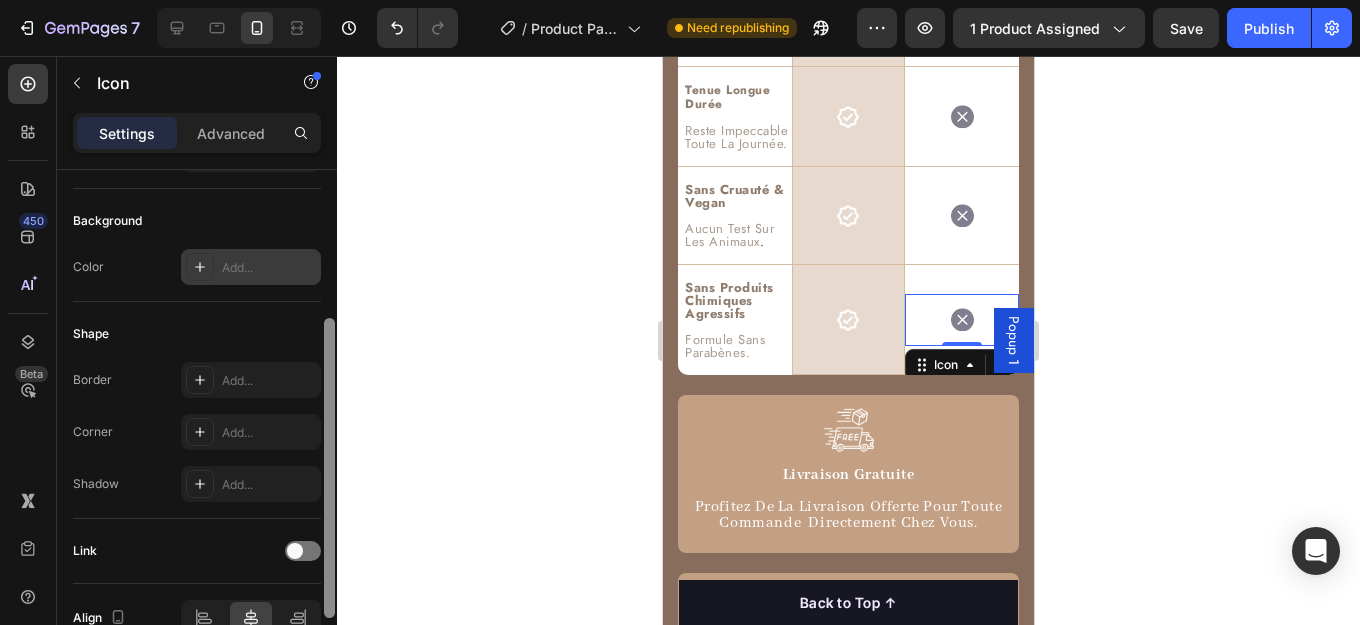 drag, startPoint x: 328, startPoint y: 450, endPoint x: 333, endPoint y: 609, distance: 159.0786 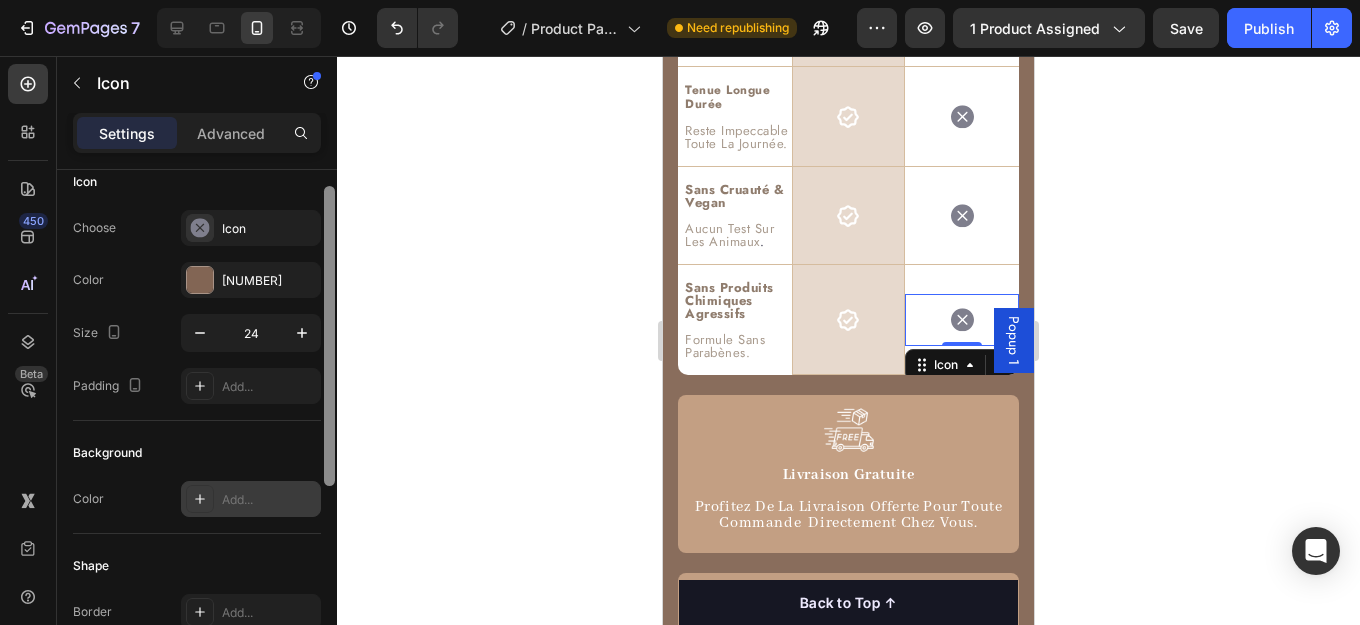 drag, startPoint x: 331, startPoint y: 505, endPoint x: 327, endPoint y: 355, distance: 150.05333 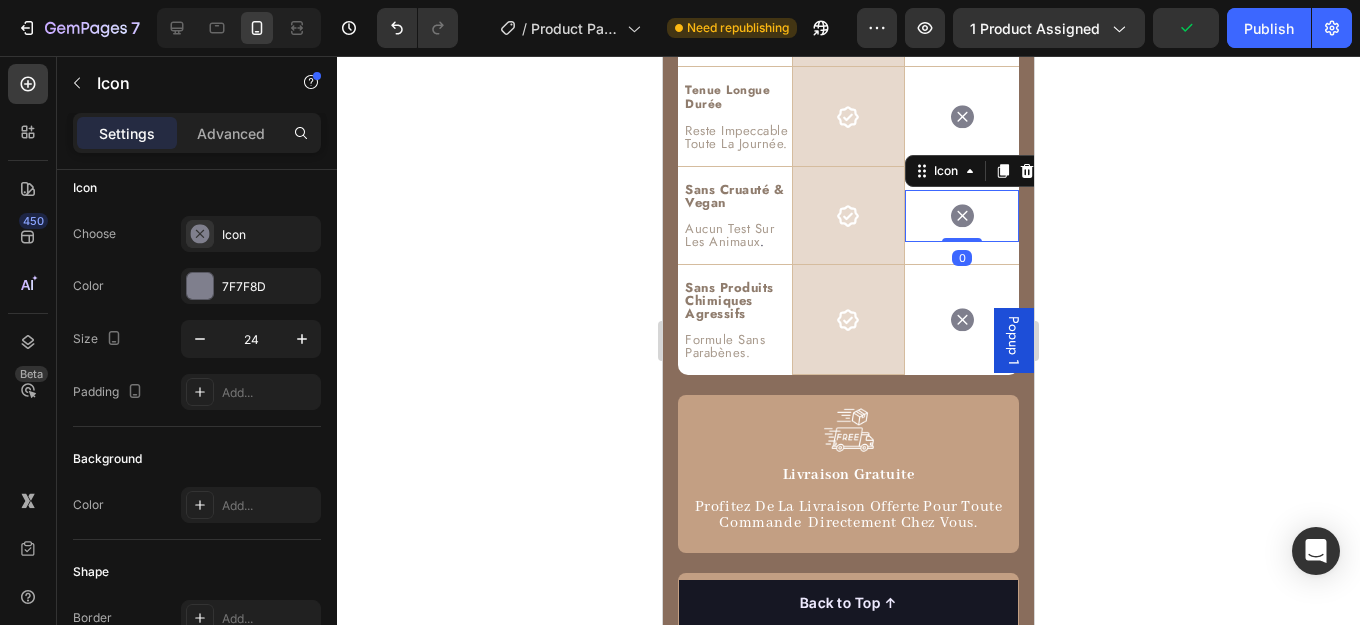click 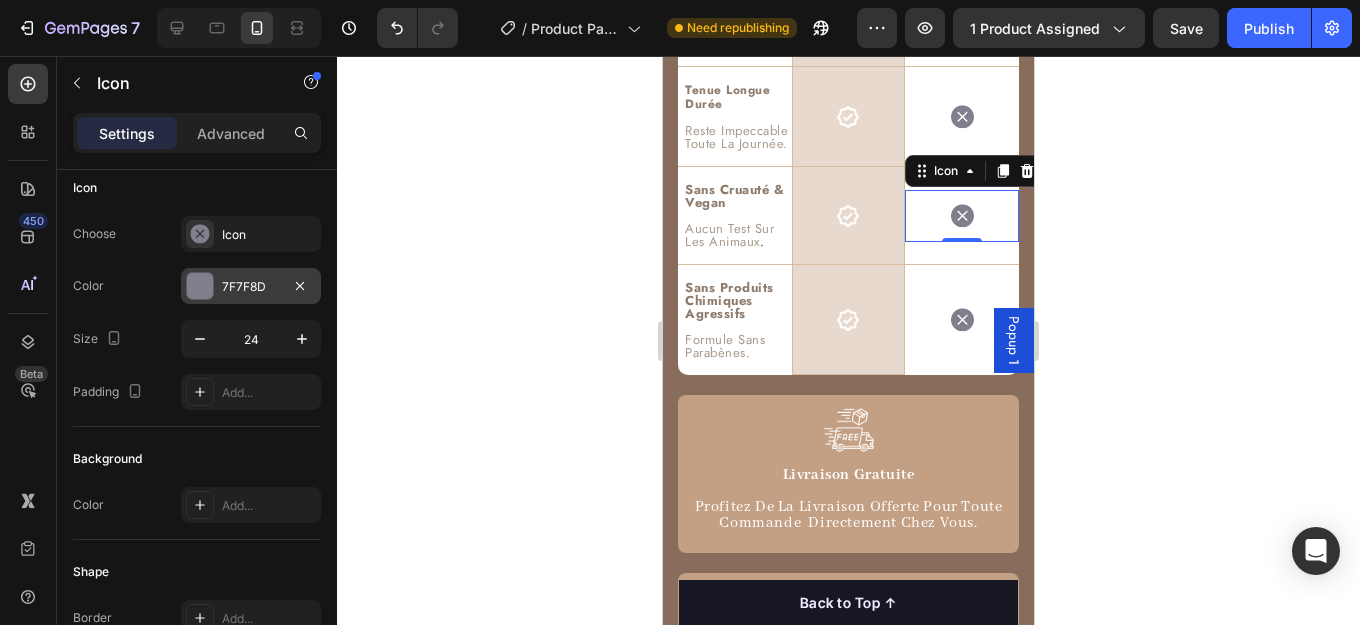 click on "7F7F8D" at bounding box center [251, 287] 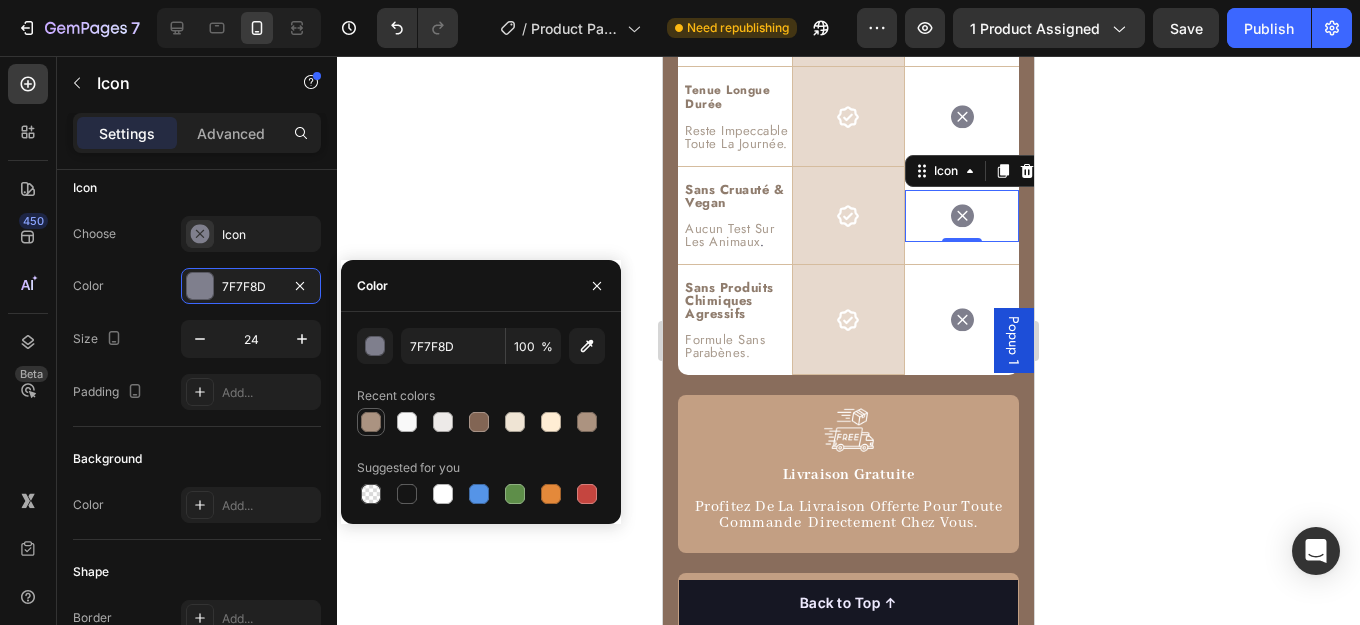 click at bounding box center [371, 422] 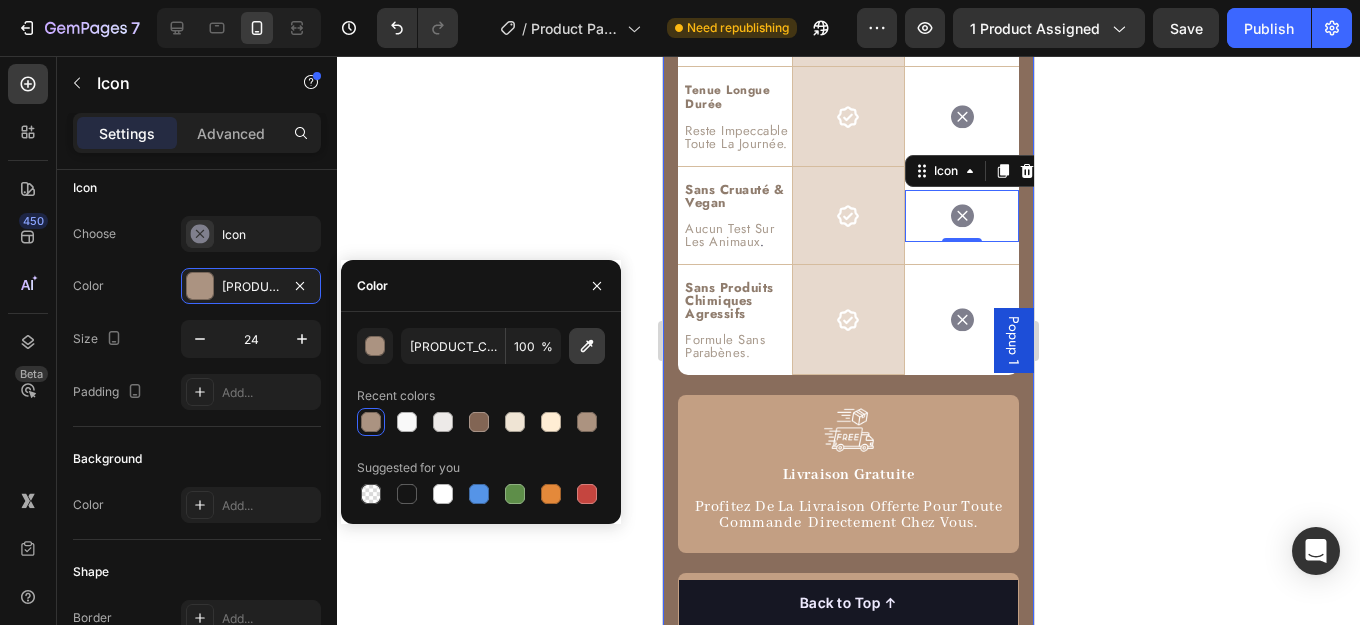 click 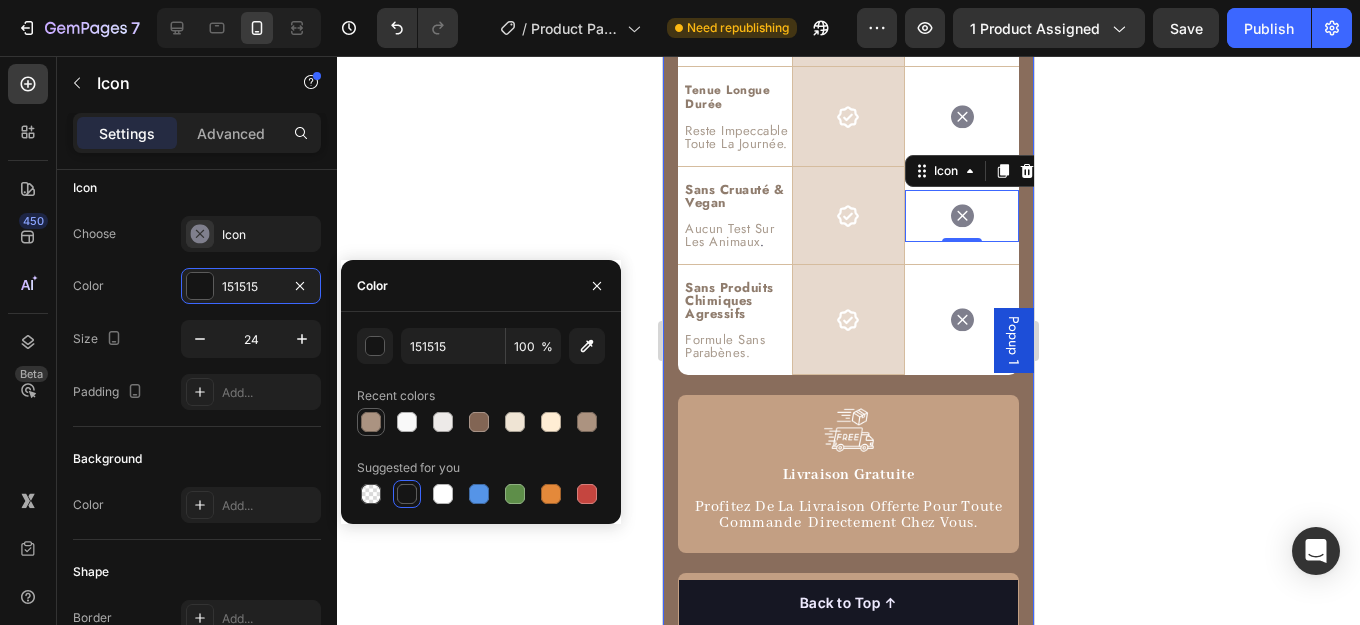 click at bounding box center [371, 422] 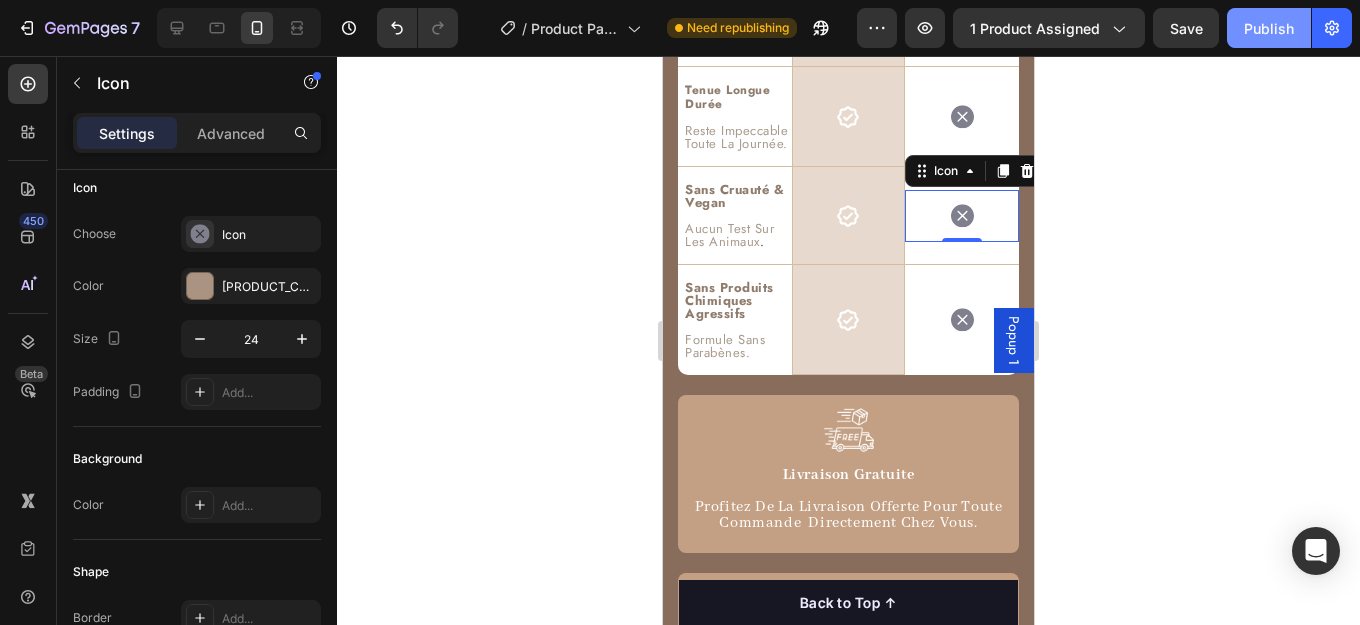 click on "Publish" at bounding box center (1269, 28) 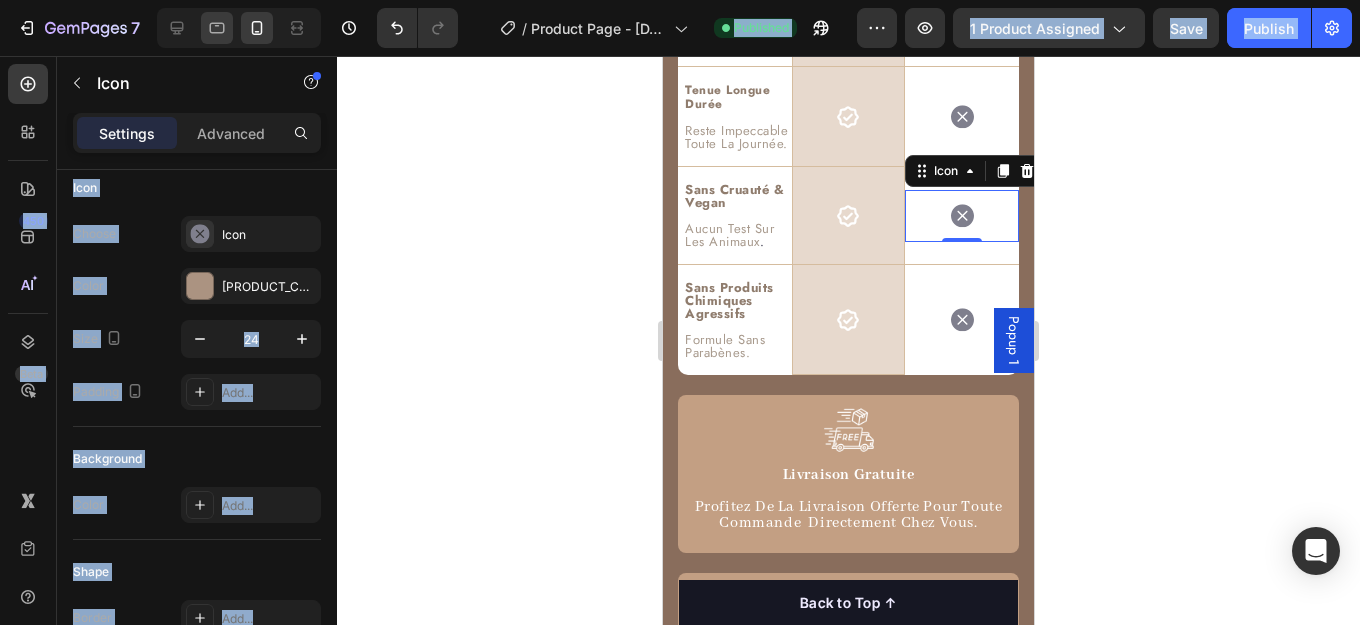 drag, startPoint x: 407, startPoint y: 106, endPoint x: 223, endPoint y: 23, distance: 201.85391 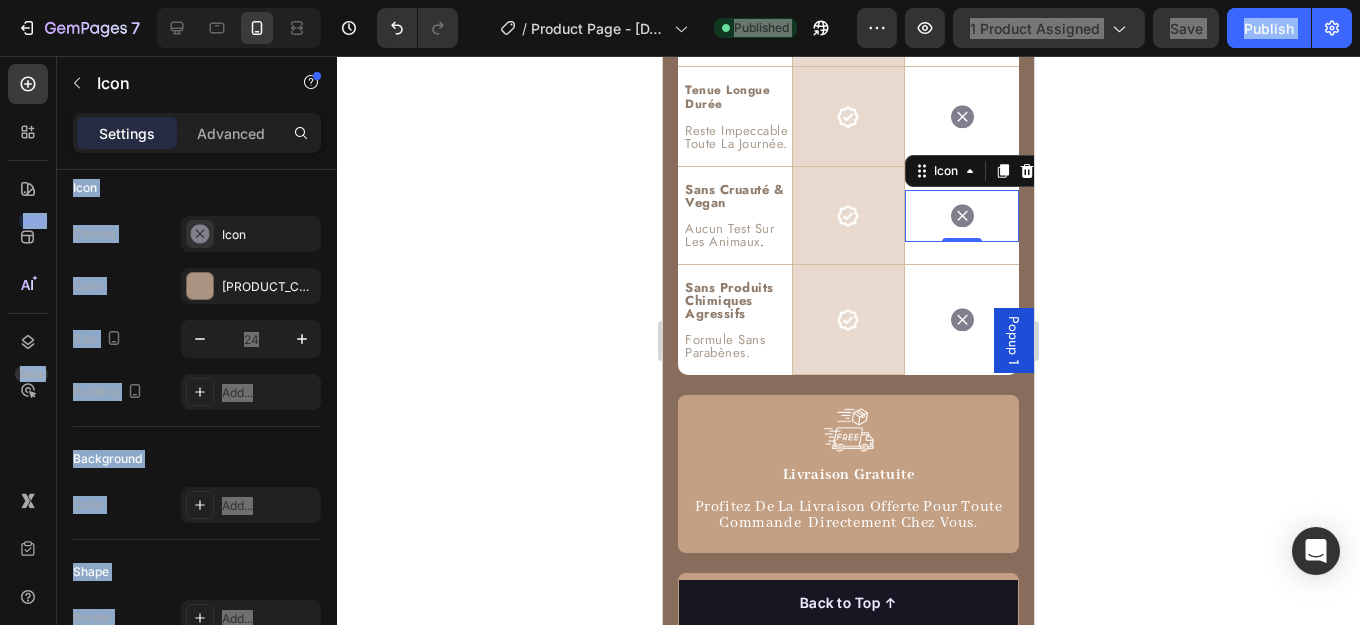 click on "Icon   0" at bounding box center [962, 216] 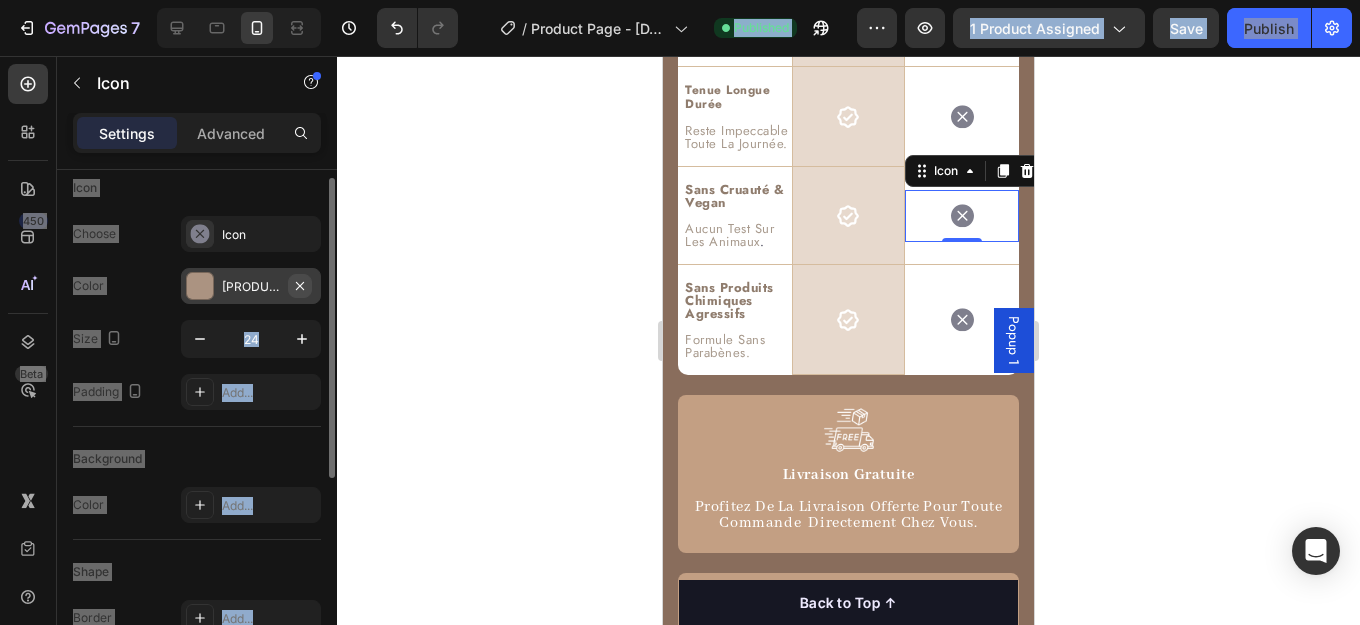 click 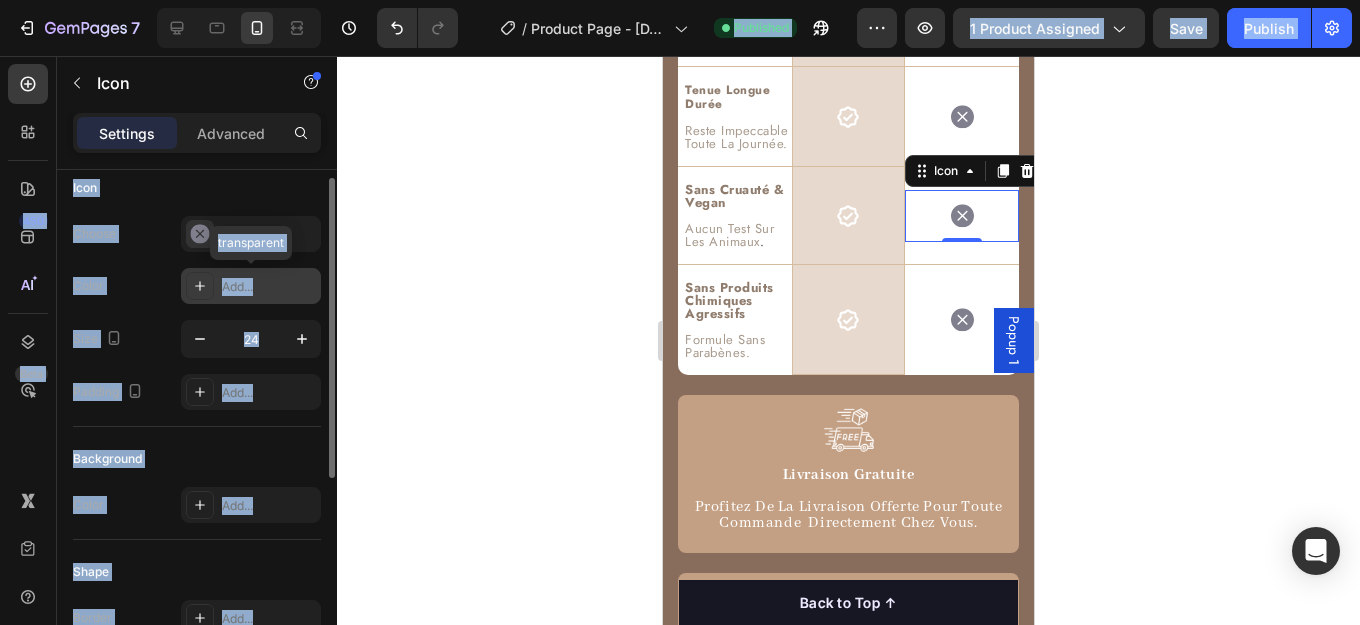 click on "Add..." at bounding box center [269, 287] 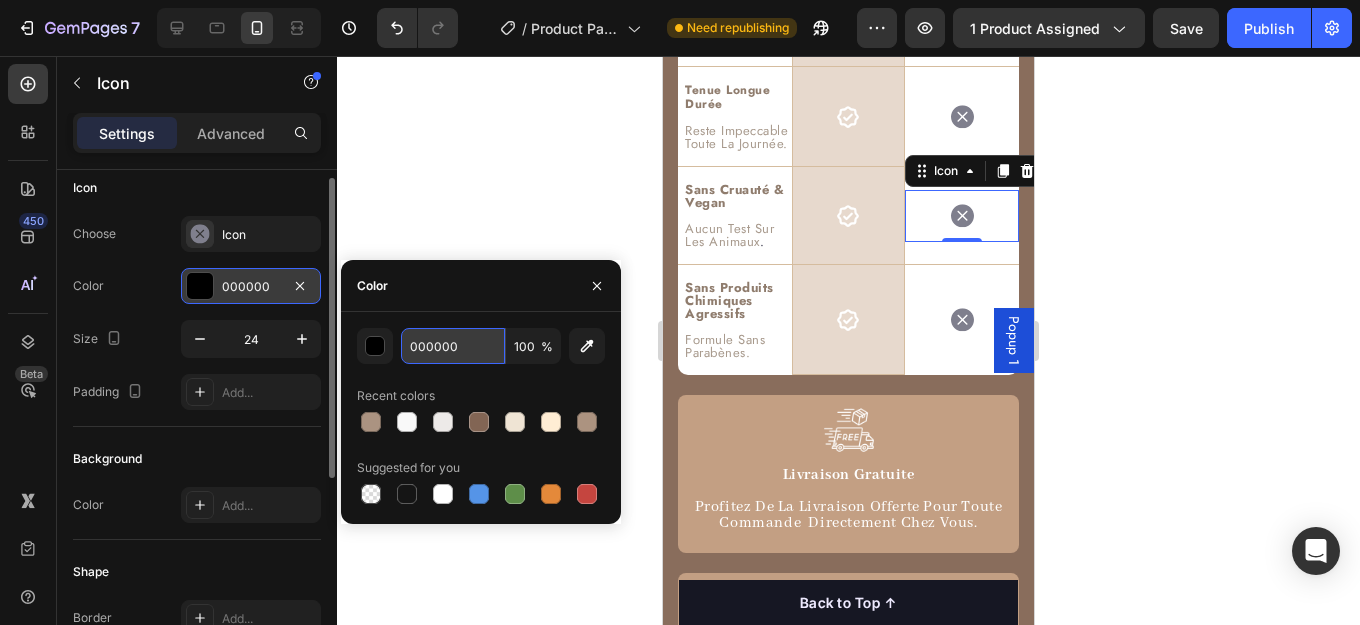 click on "000000" at bounding box center [453, 346] 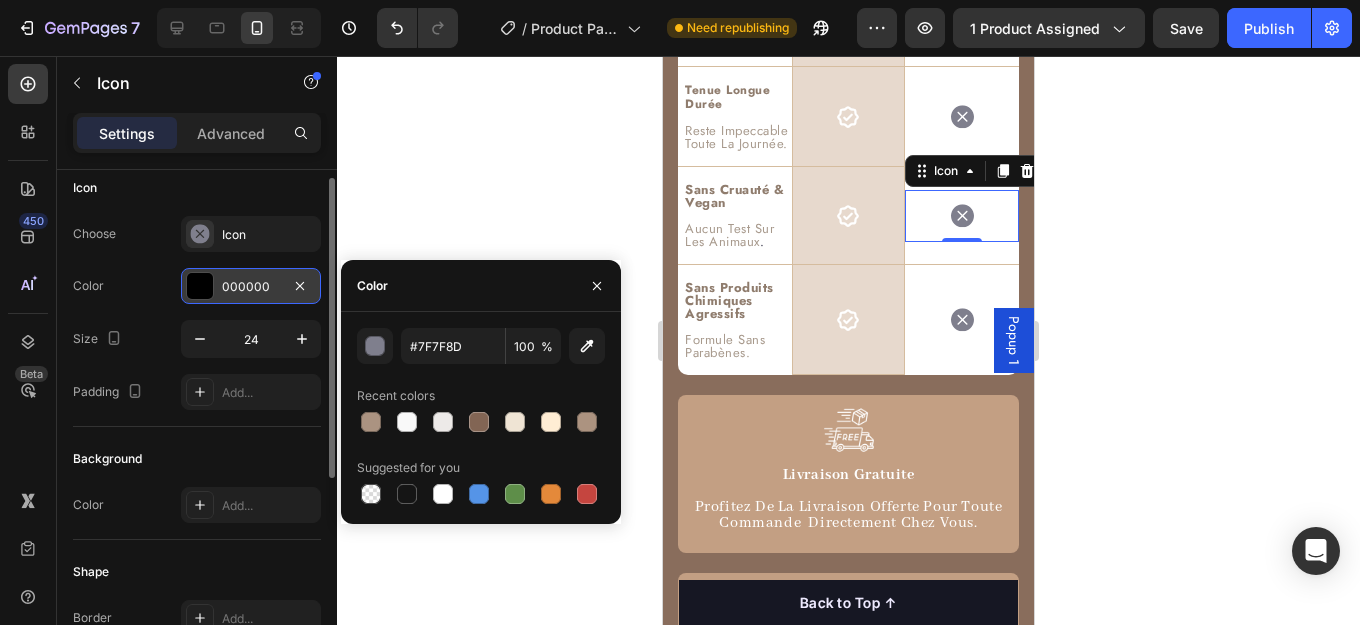 click on "Background Color Add..." 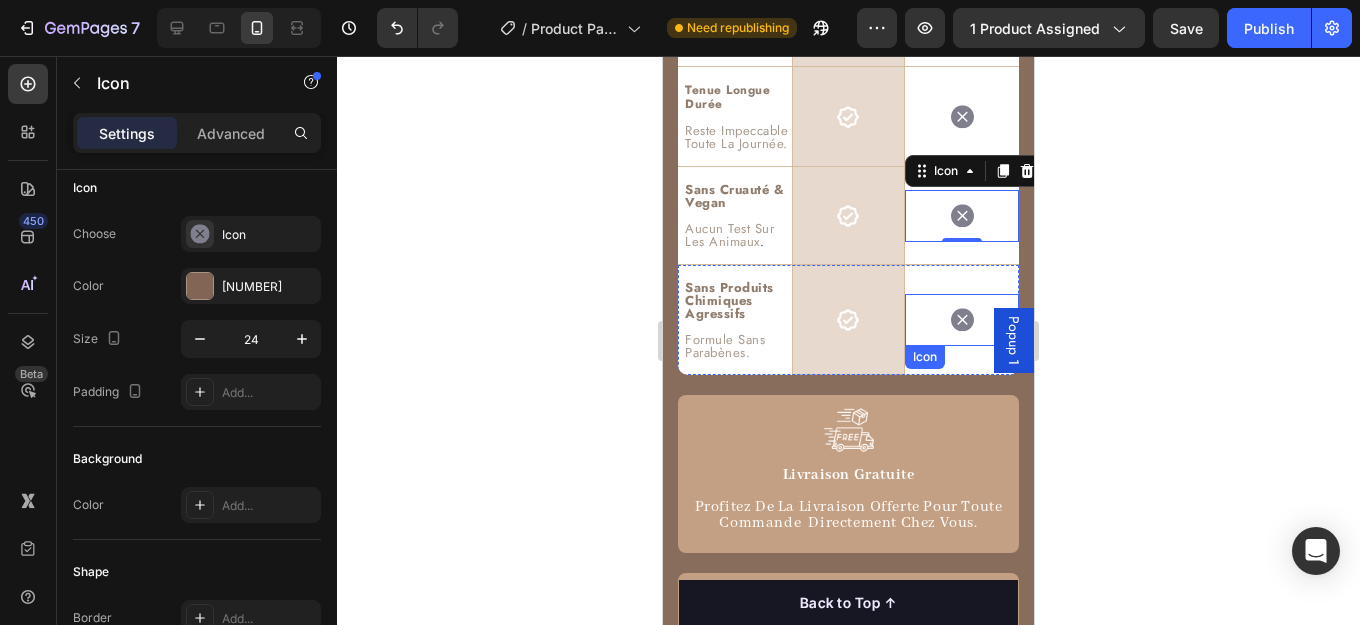 click 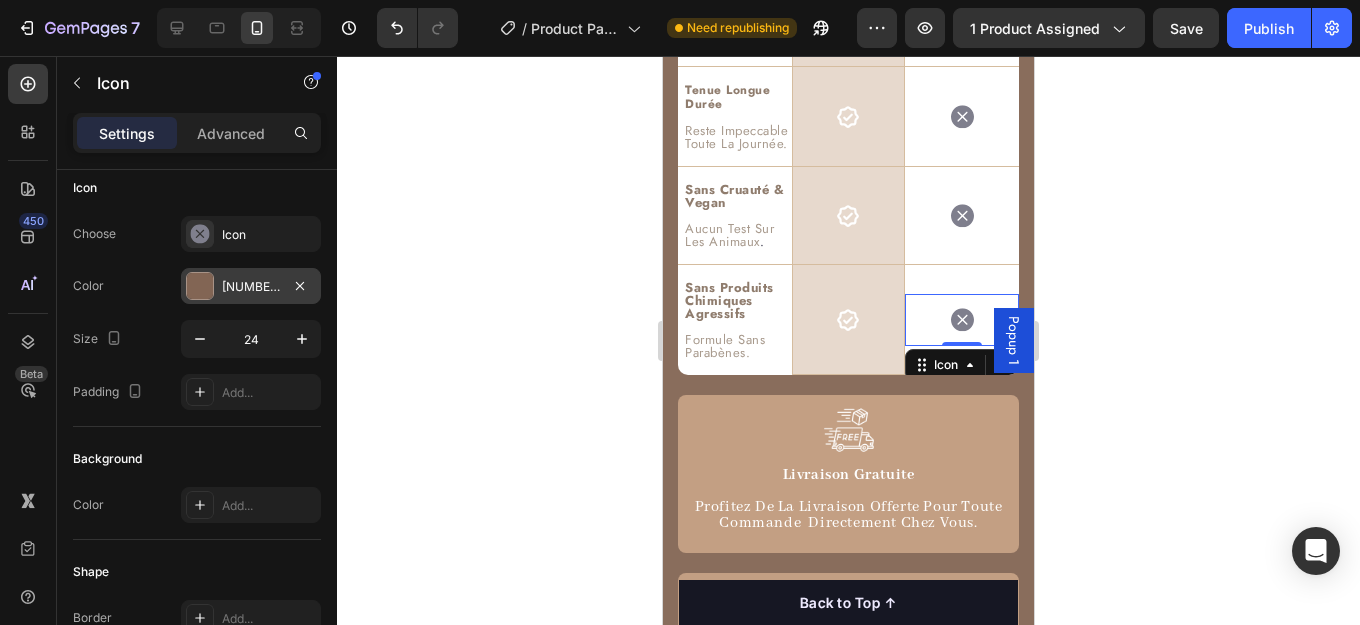 click on "826554" at bounding box center [251, 286] 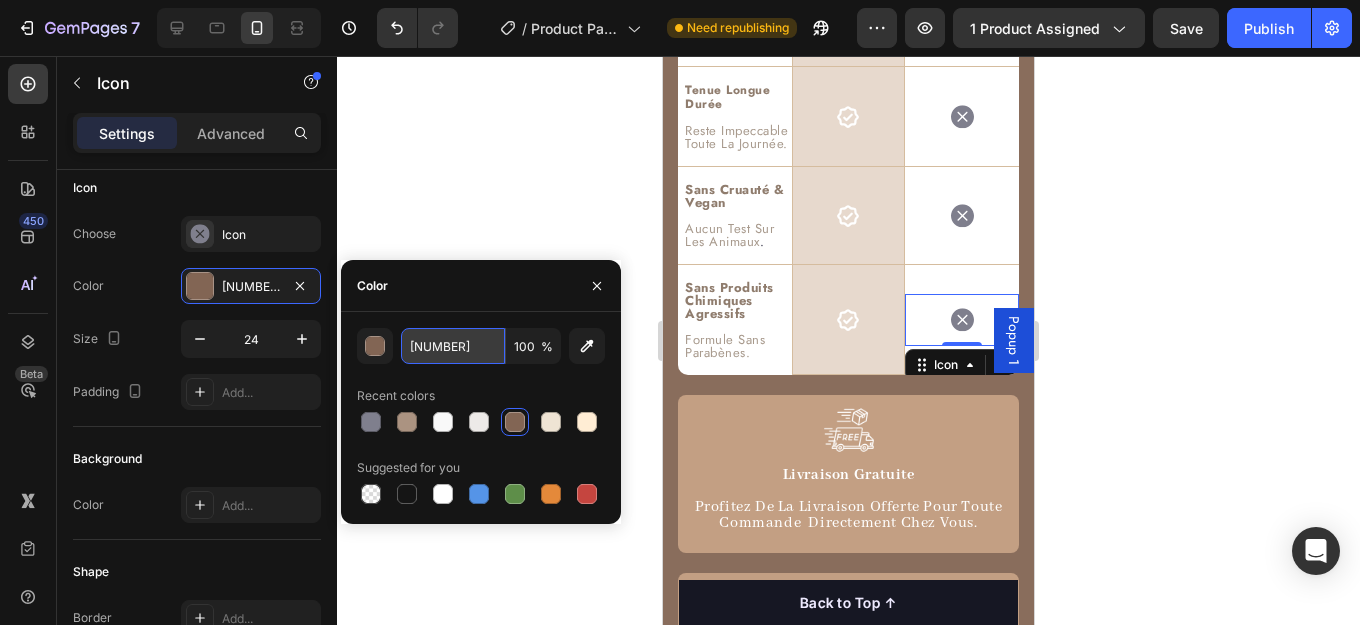 click on "826554" at bounding box center [453, 346] 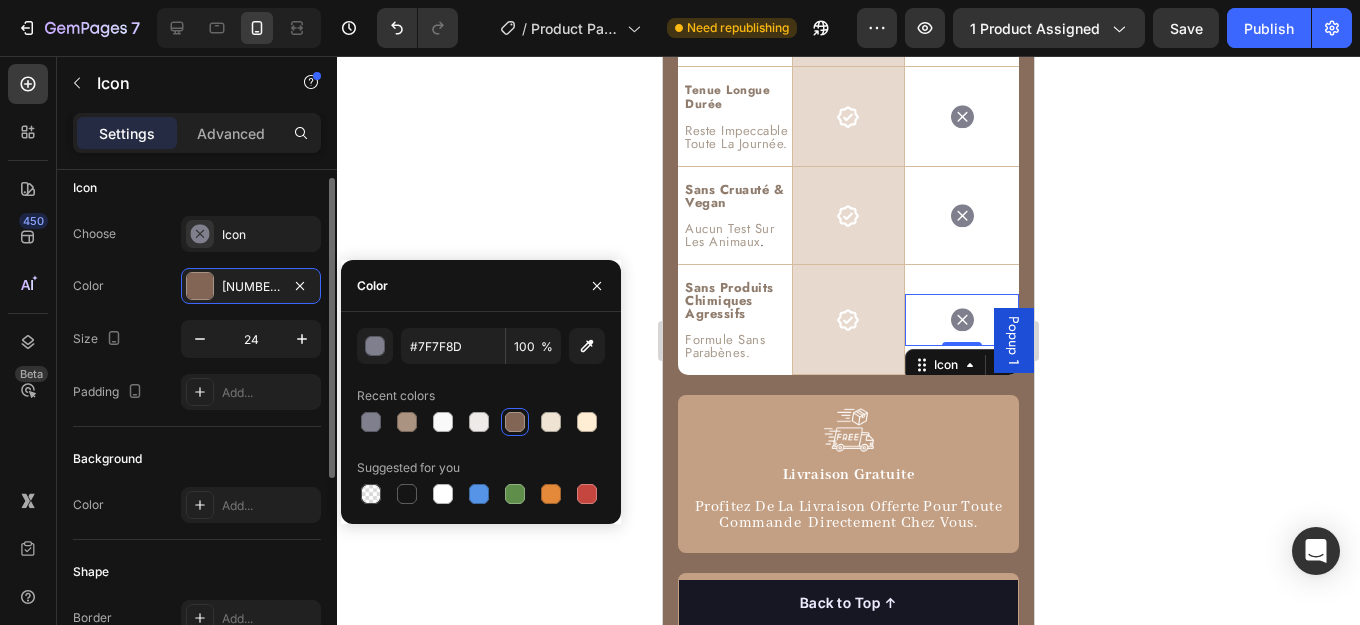 click on "Icon Choose
Icon Color 826554 Size 24 Padding Add..." 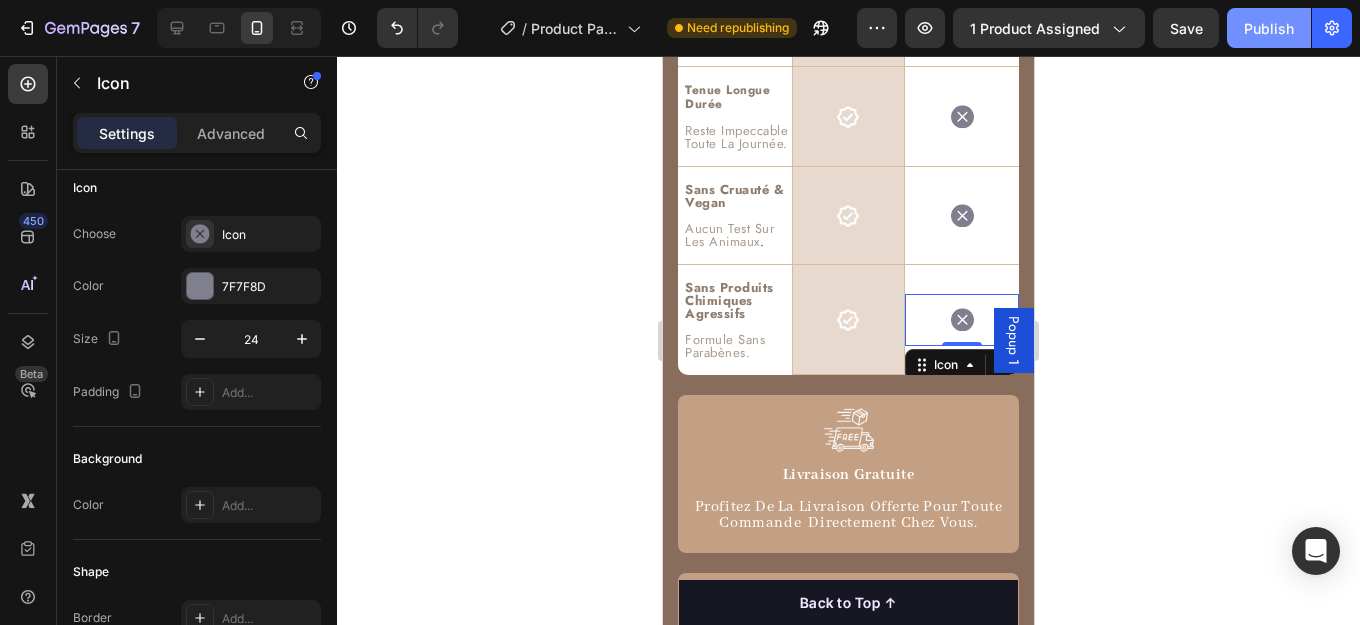 click on "Publish" at bounding box center (1269, 28) 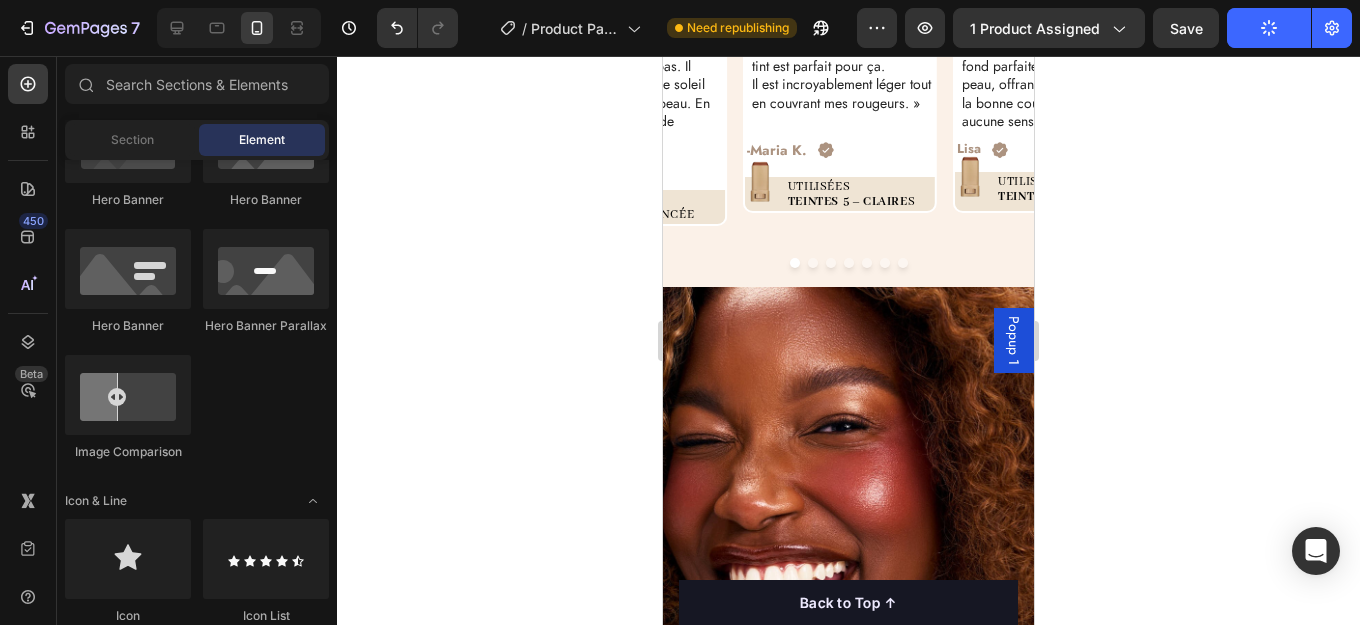 scroll, scrollTop: 11043, scrollLeft: 0, axis: vertical 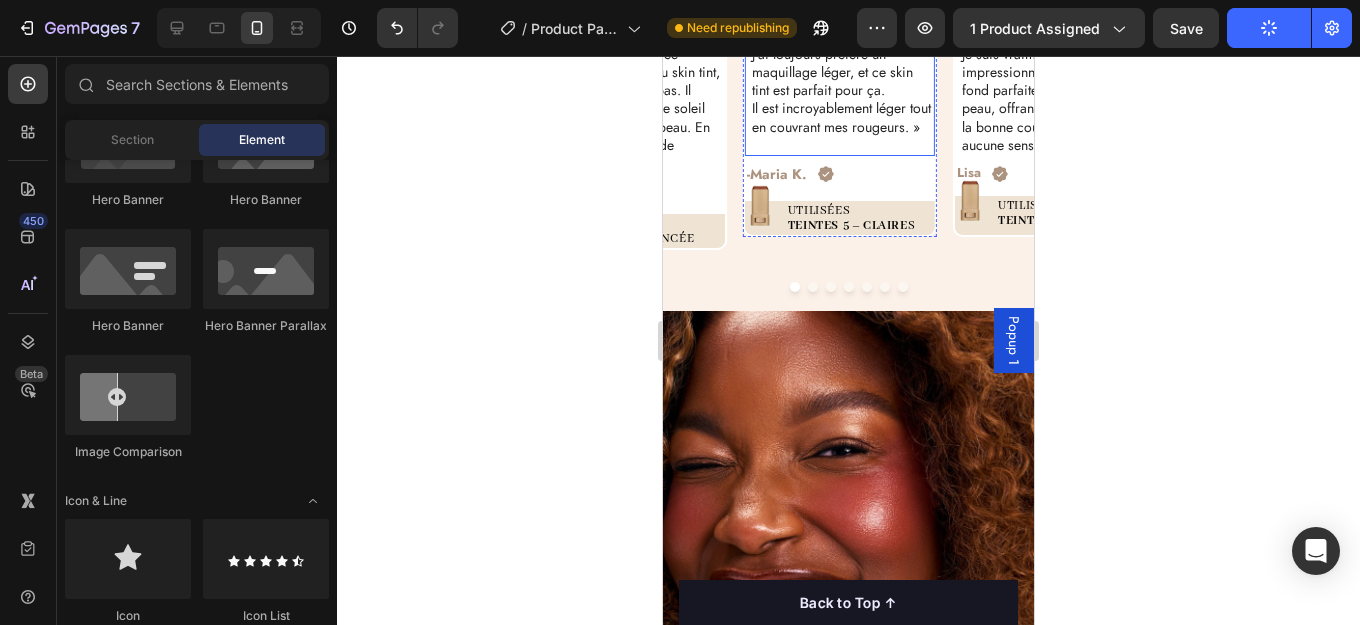 click on "Il est incroyablement léger tout en couvrant mes rougeurs. »" at bounding box center (842, 117) 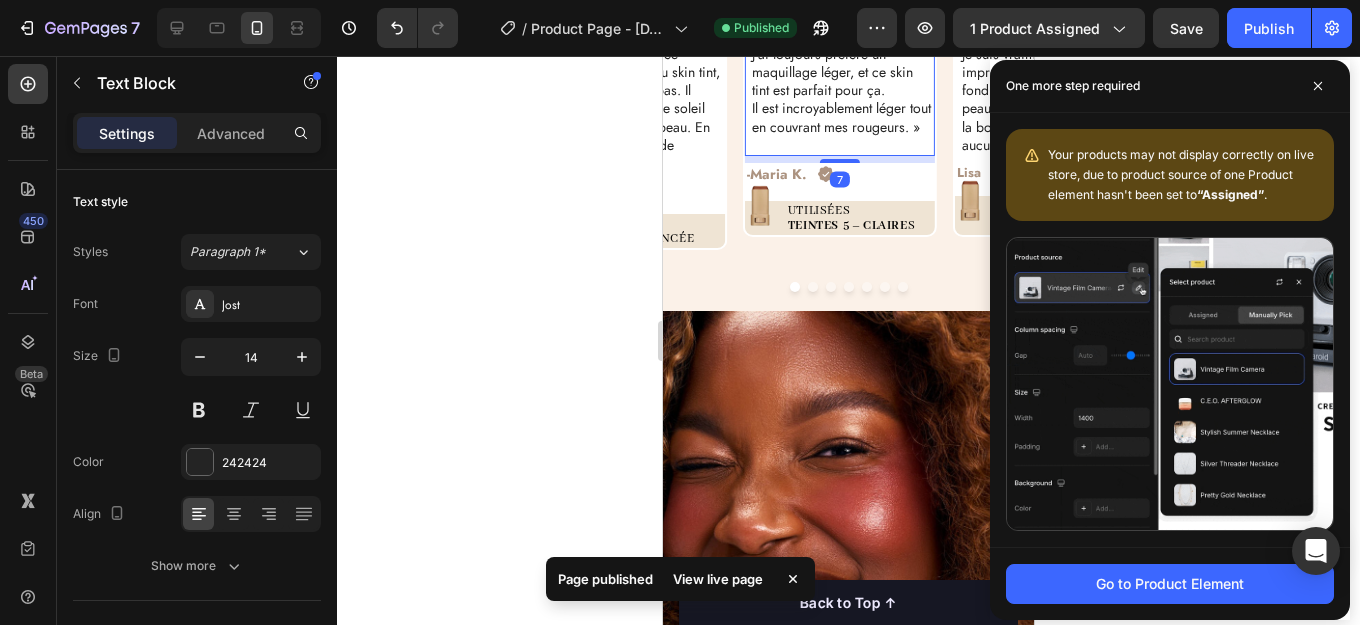 click on "Il est incroyablement léger tout en couvrant mes rougeurs. »" at bounding box center [842, 117] 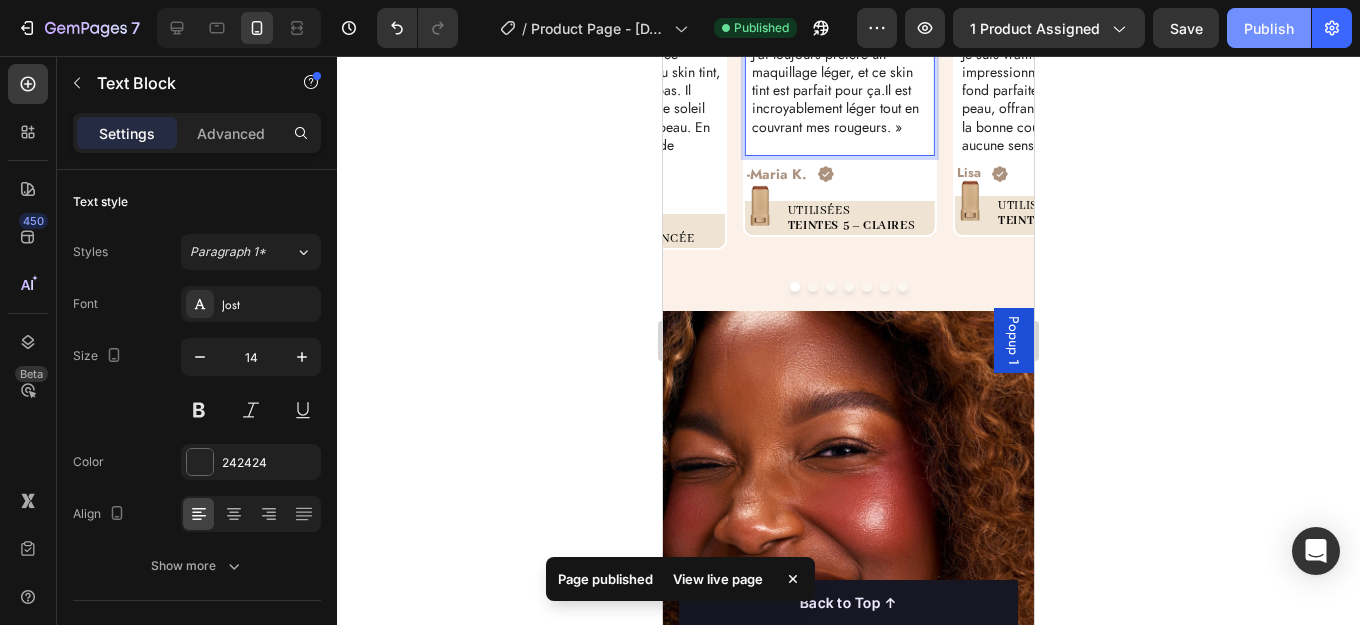 click on "Publish" at bounding box center (1269, 28) 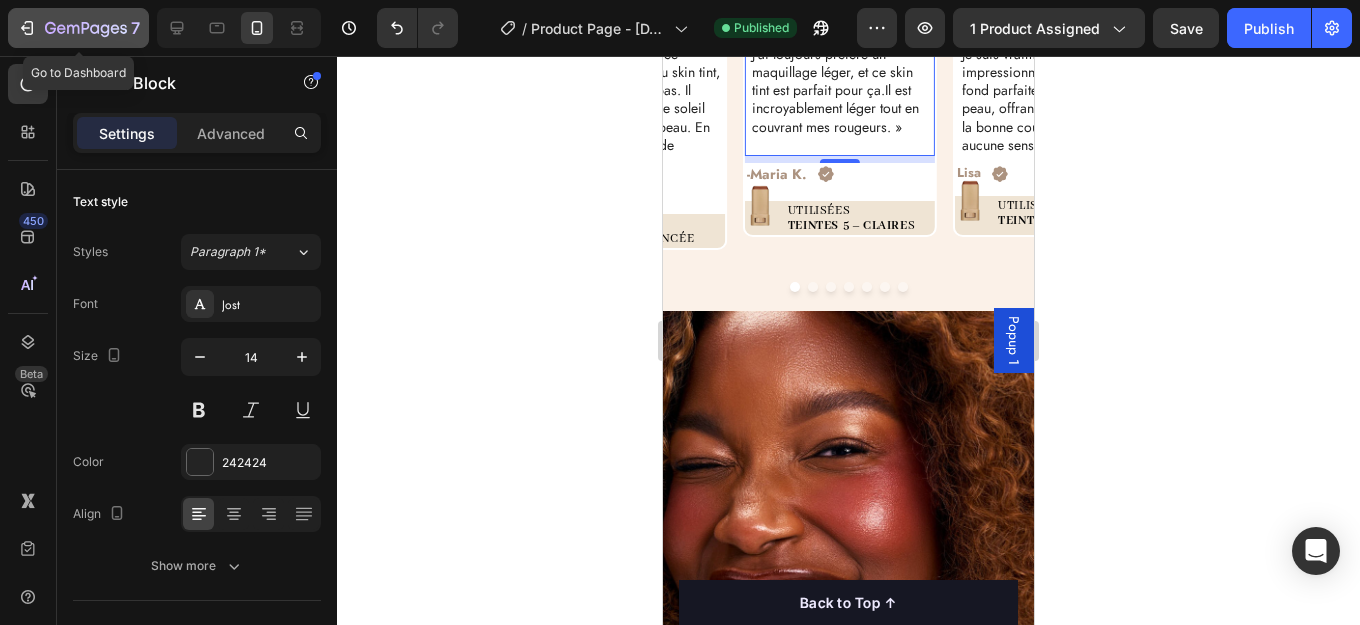 click 